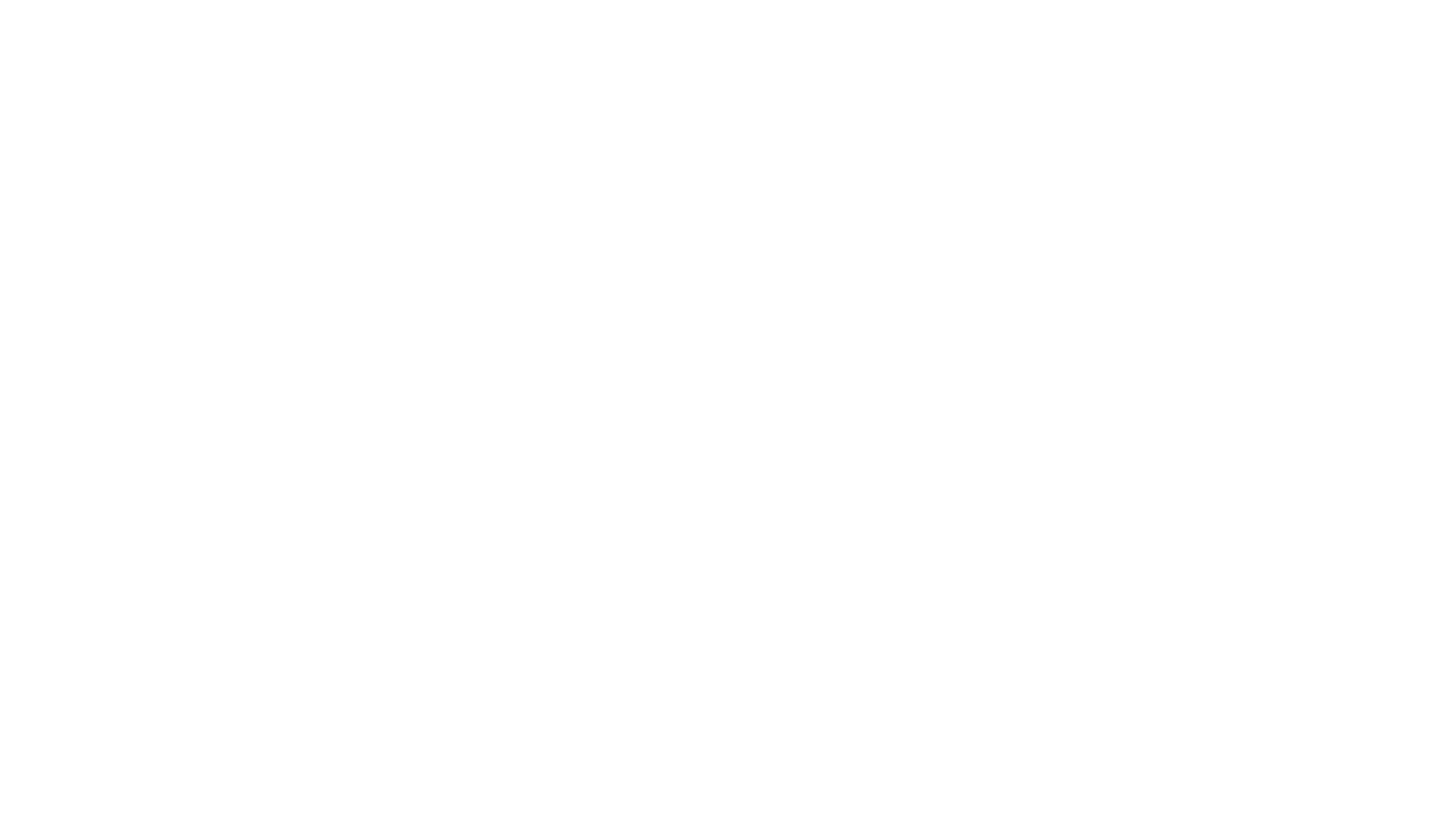 scroll, scrollTop: 0, scrollLeft: 0, axis: both 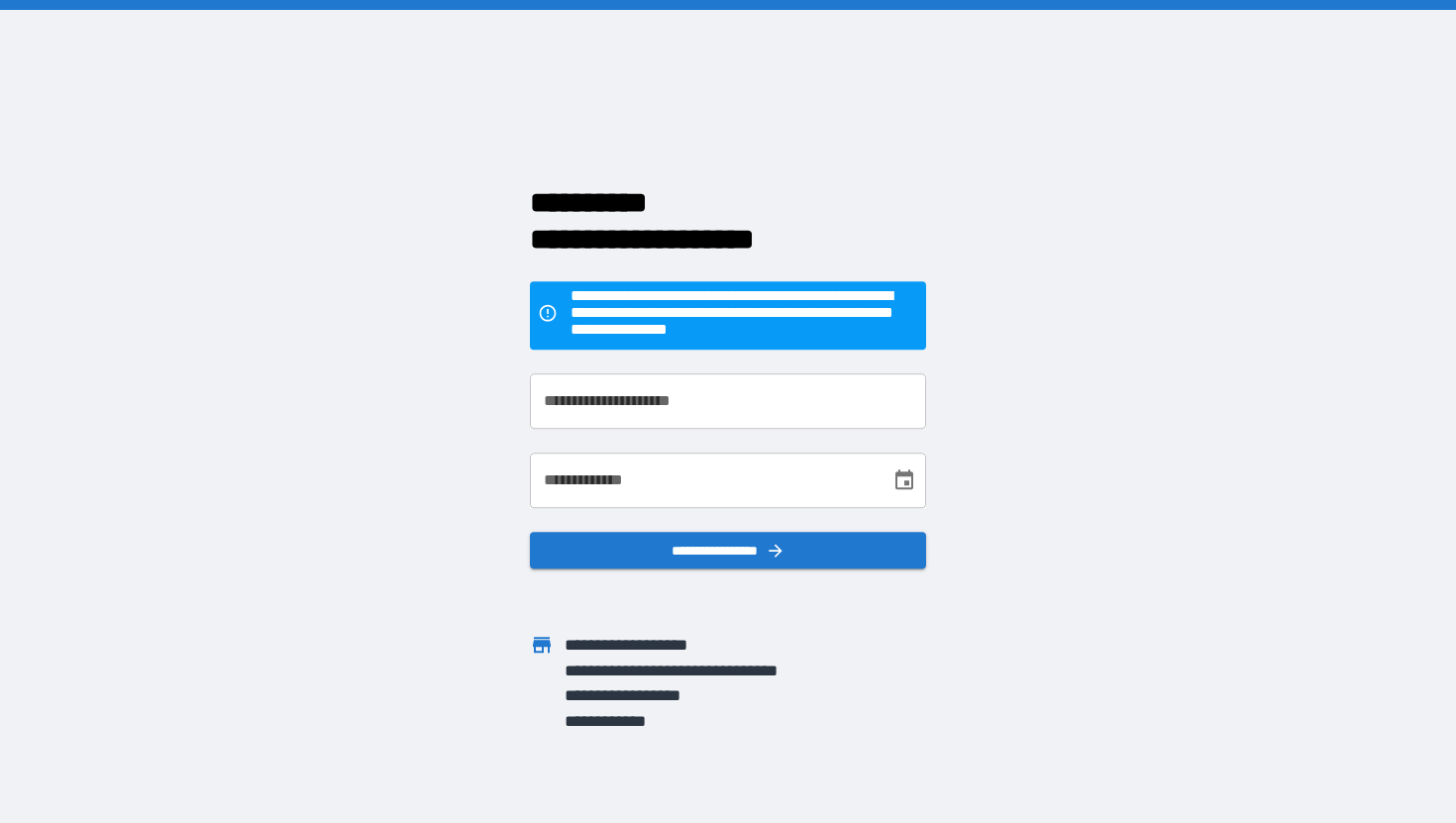click on "**********" at bounding box center [728, 401] 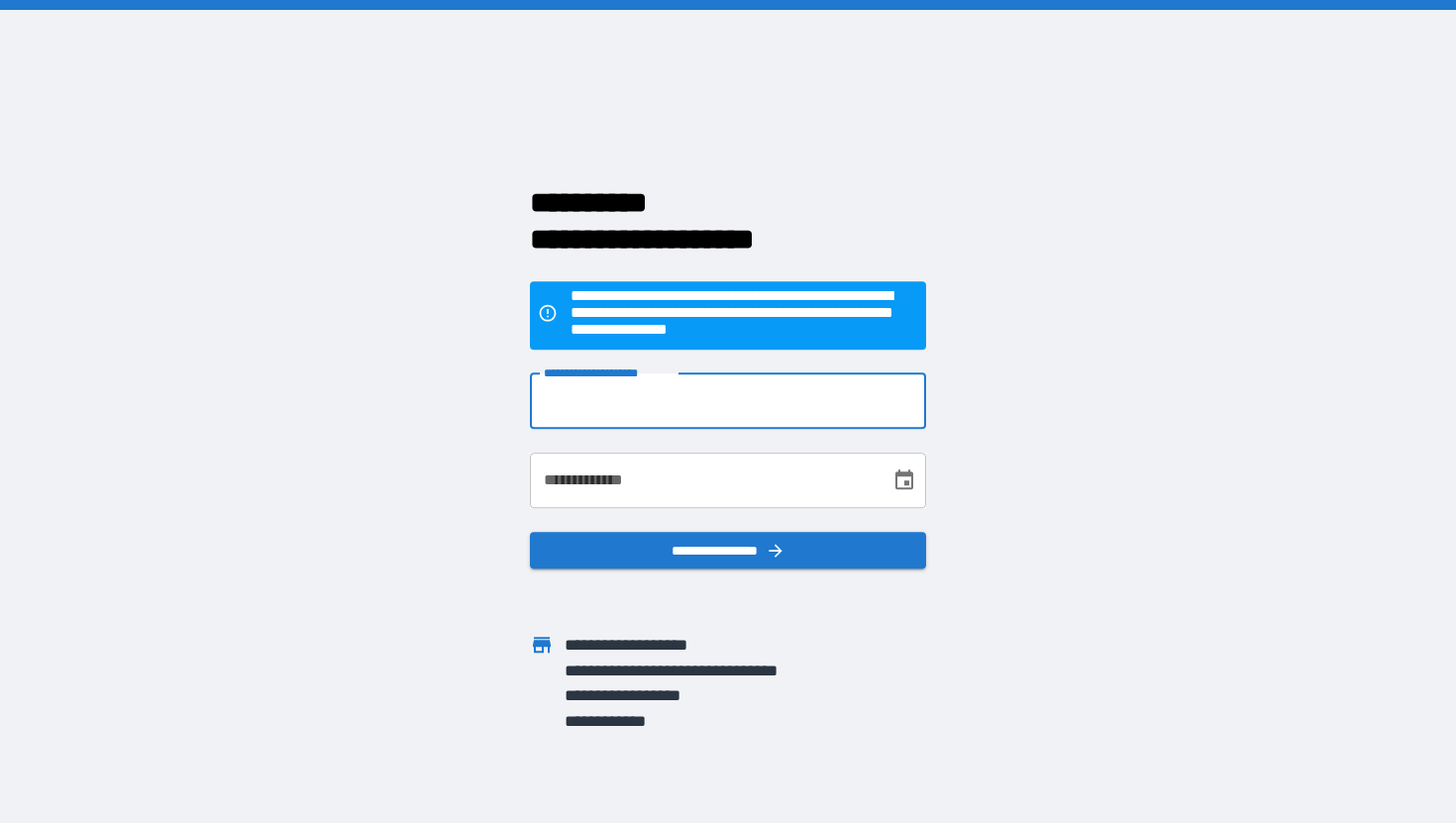type on "**********" 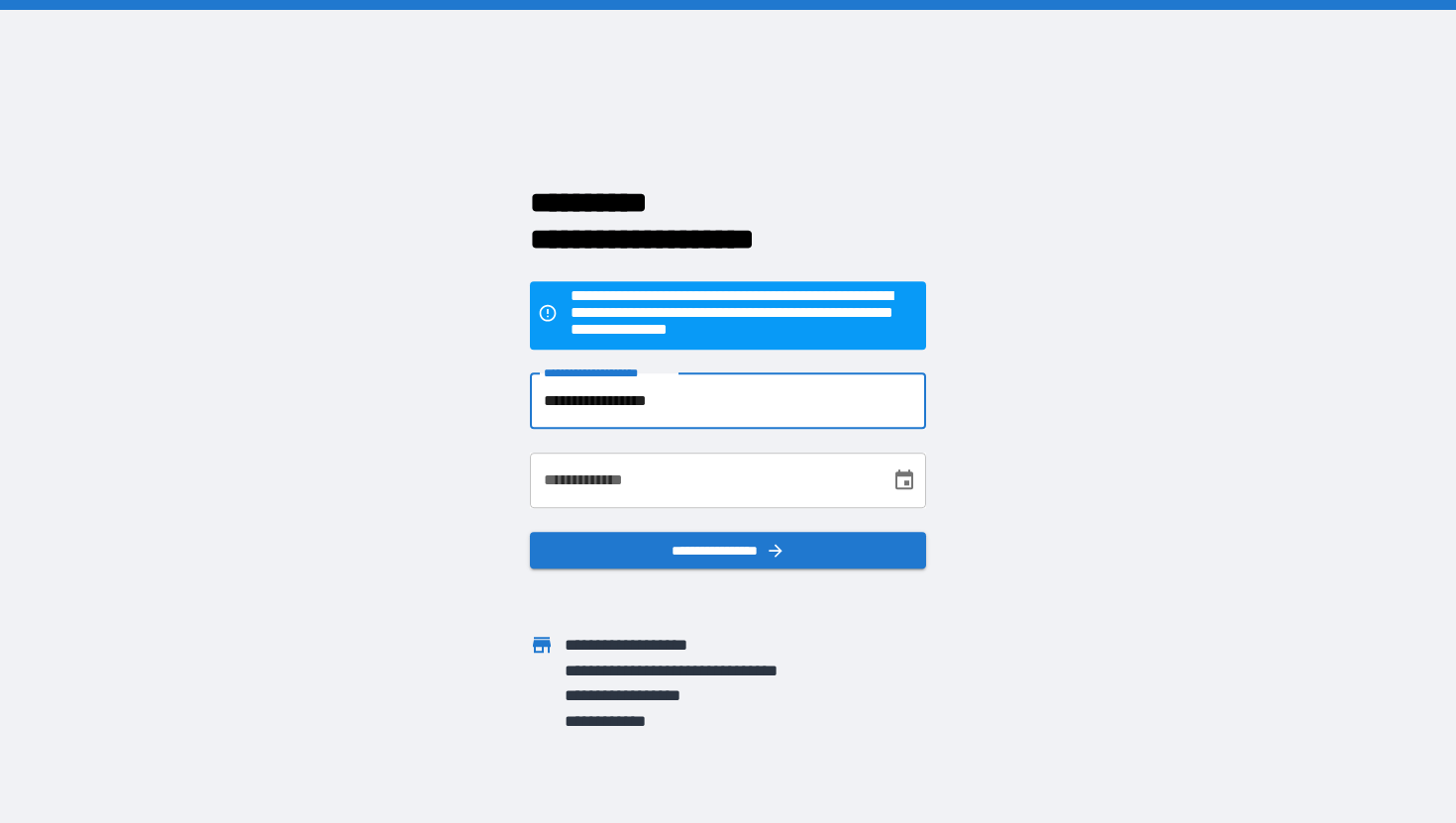 click on "**********" at bounding box center (703, 480) 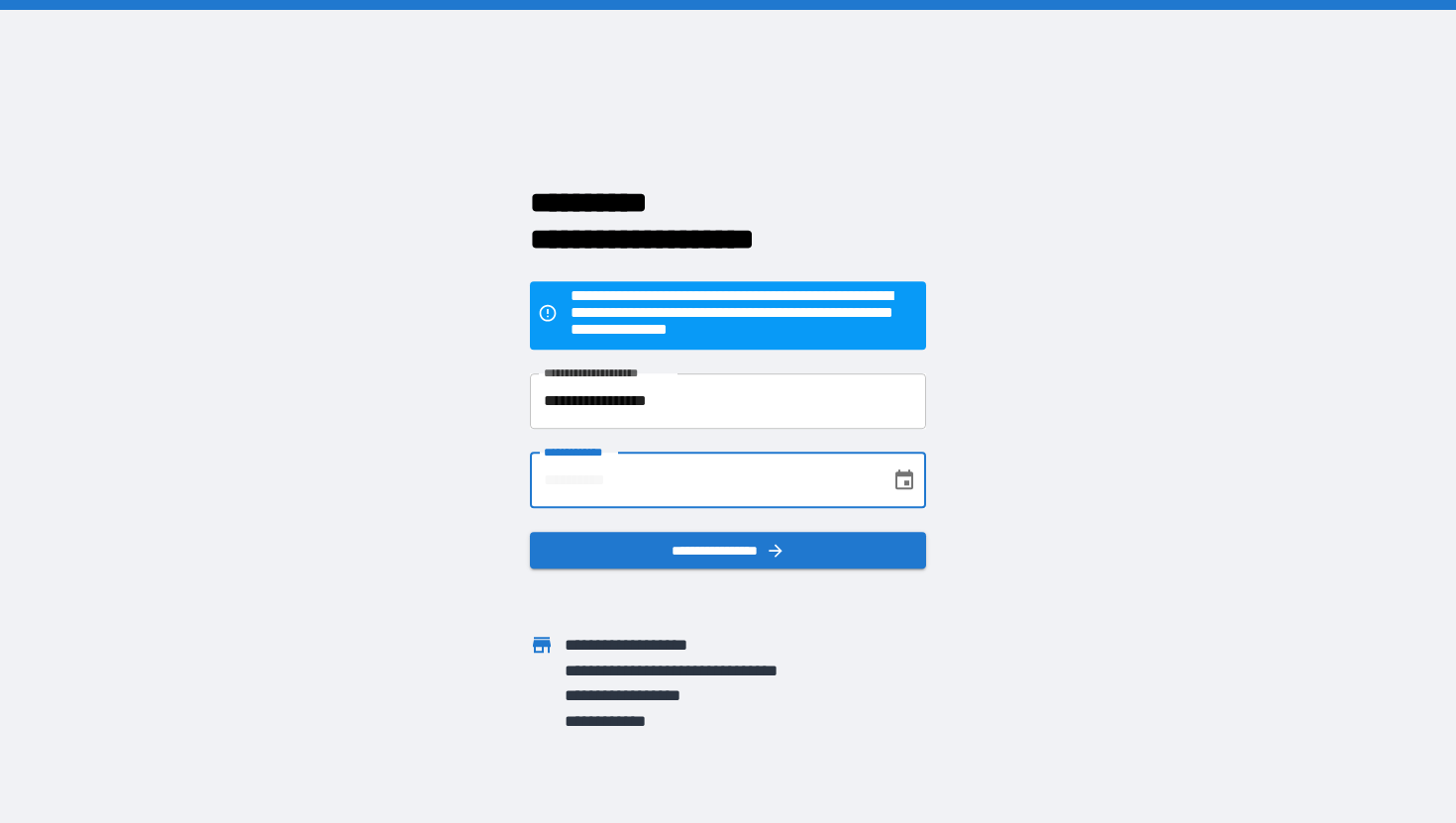 type on "**********" 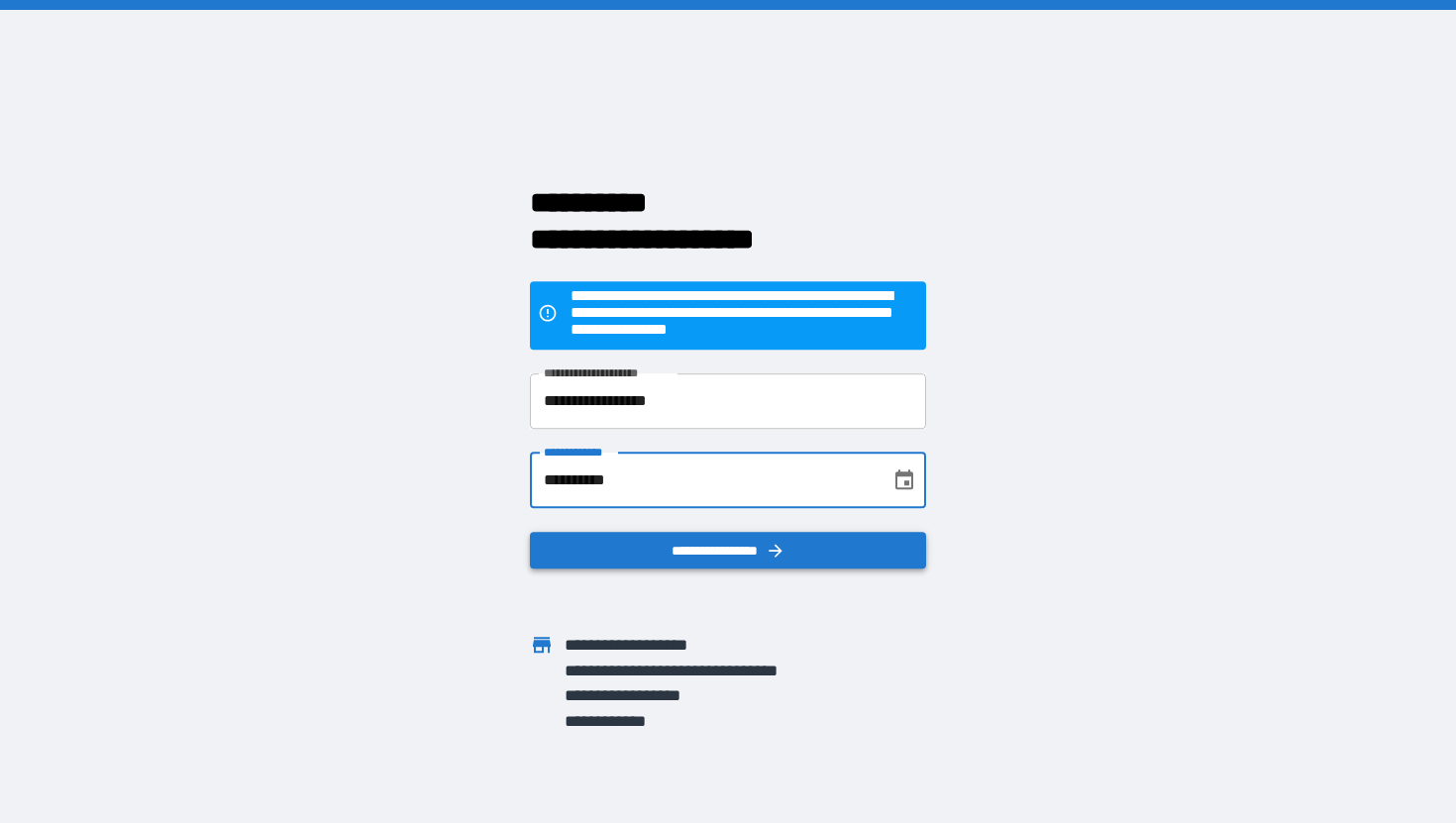 click on "**********" at bounding box center (728, 551) 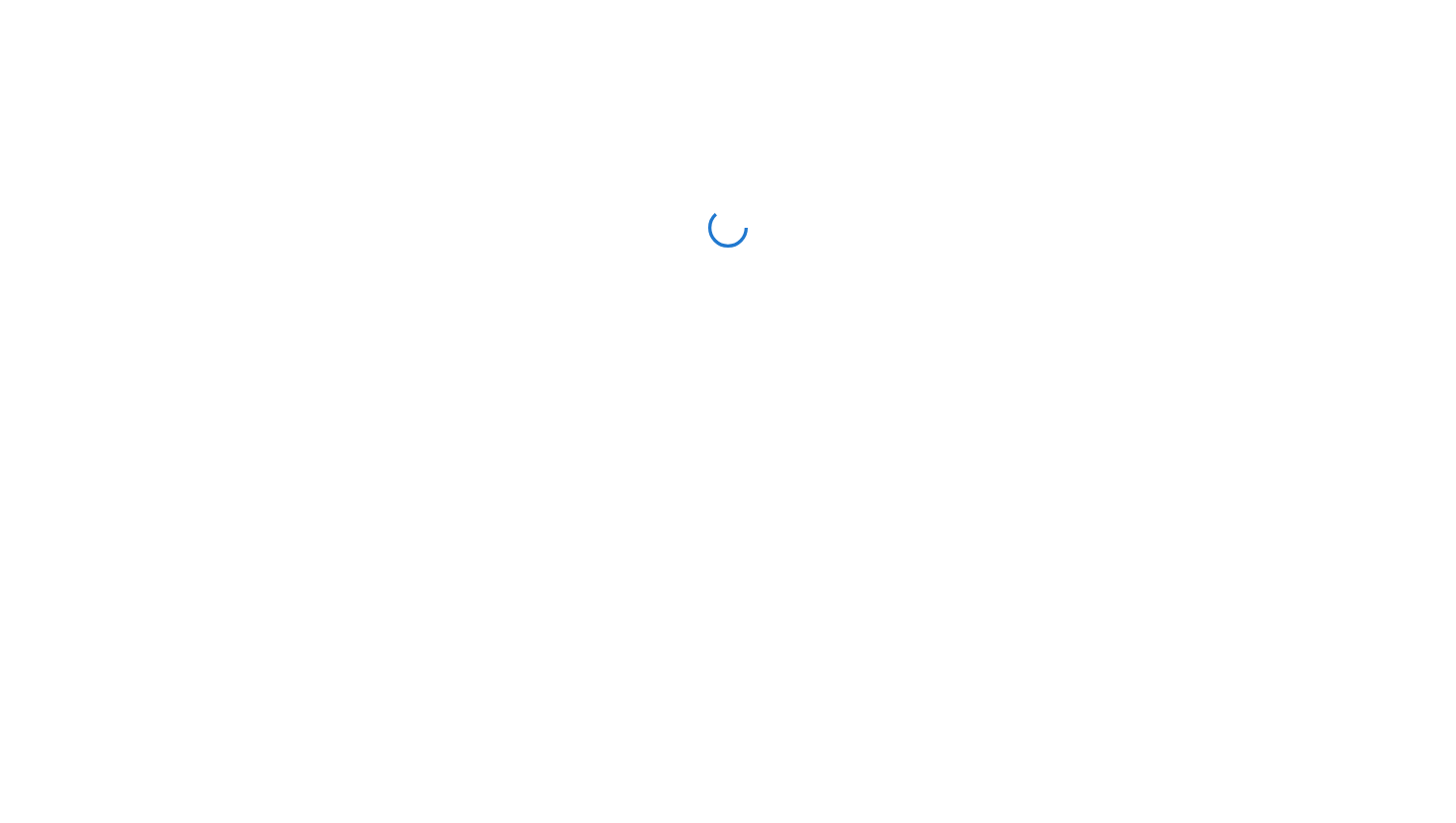 scroll, scrollTop: 0, scrollLeft: 0, axis: both 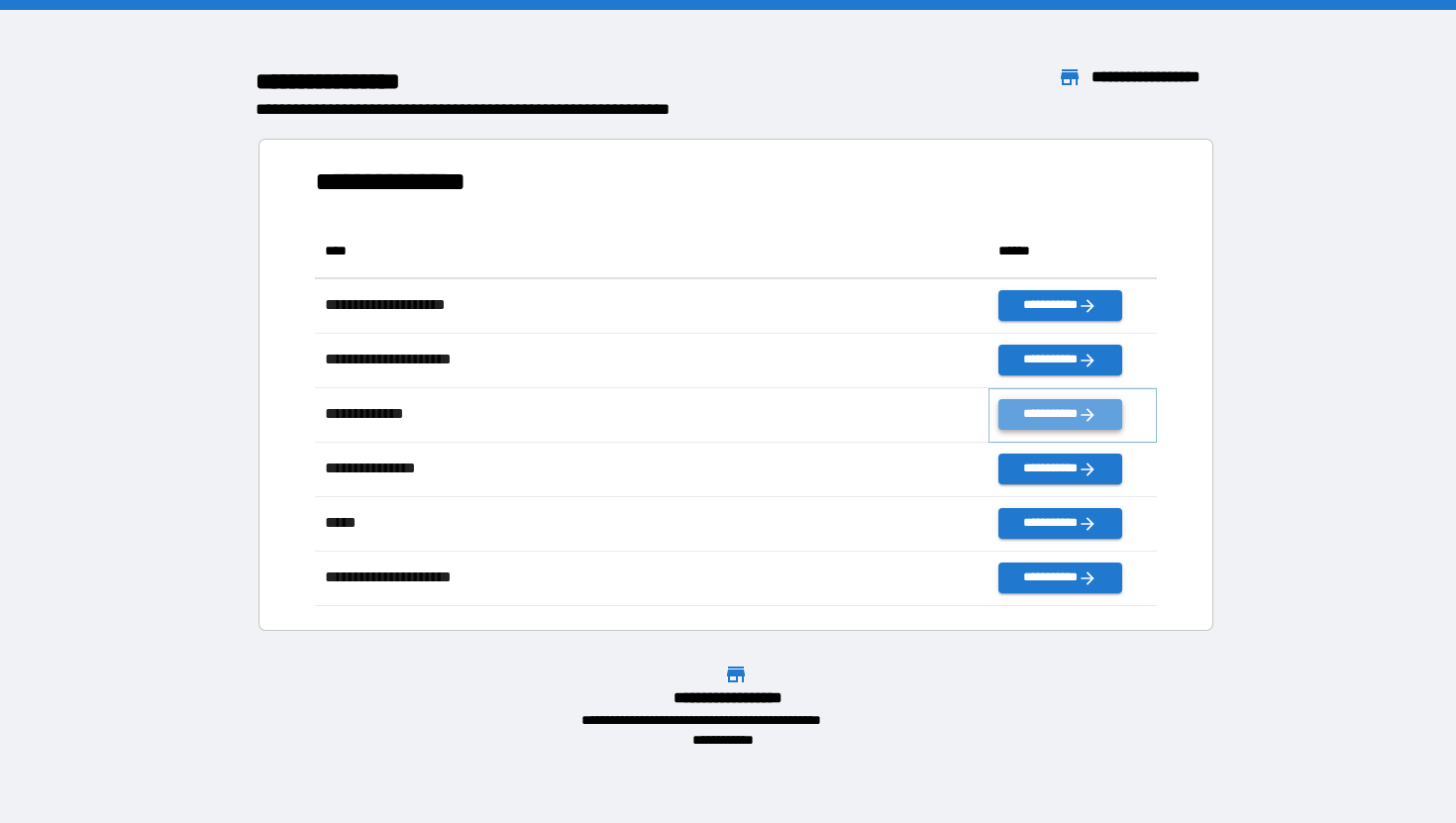 click on "**********" at bounding box center (1060, 414) 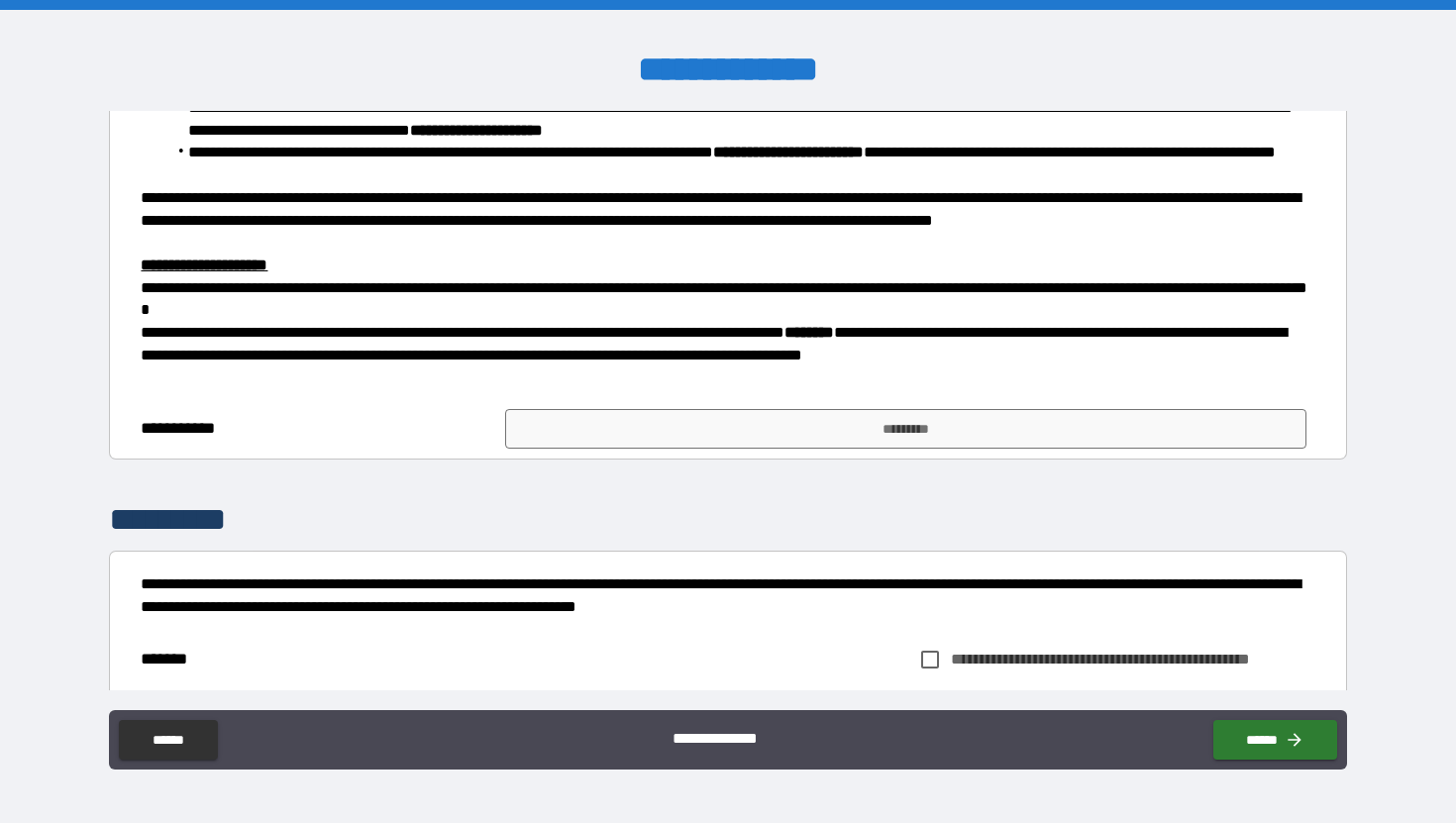 scroll, scrollTop: 656, scrollLeft: 0, axis: vertical 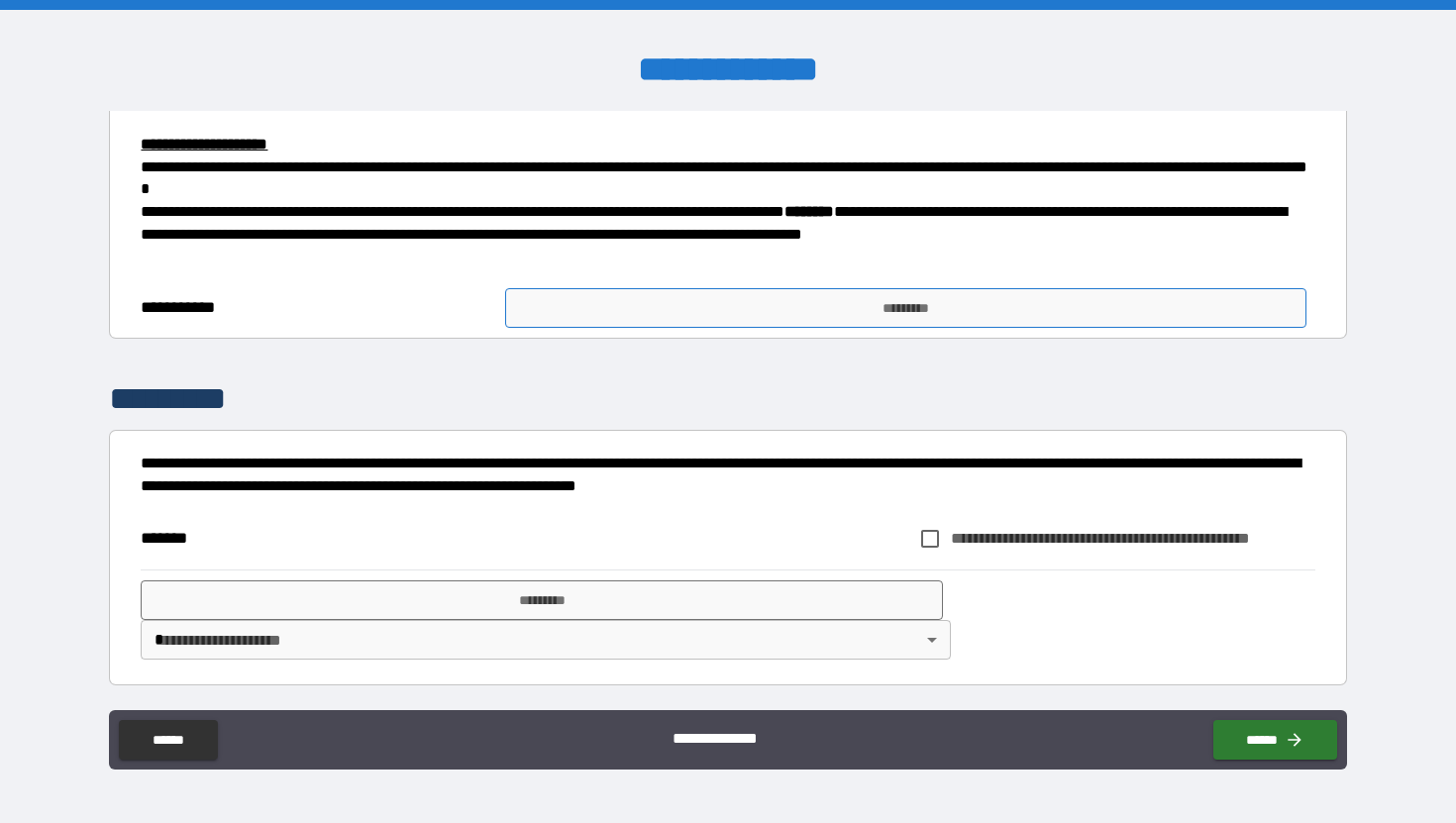 click on "*********" at bounding box center [906, 308] 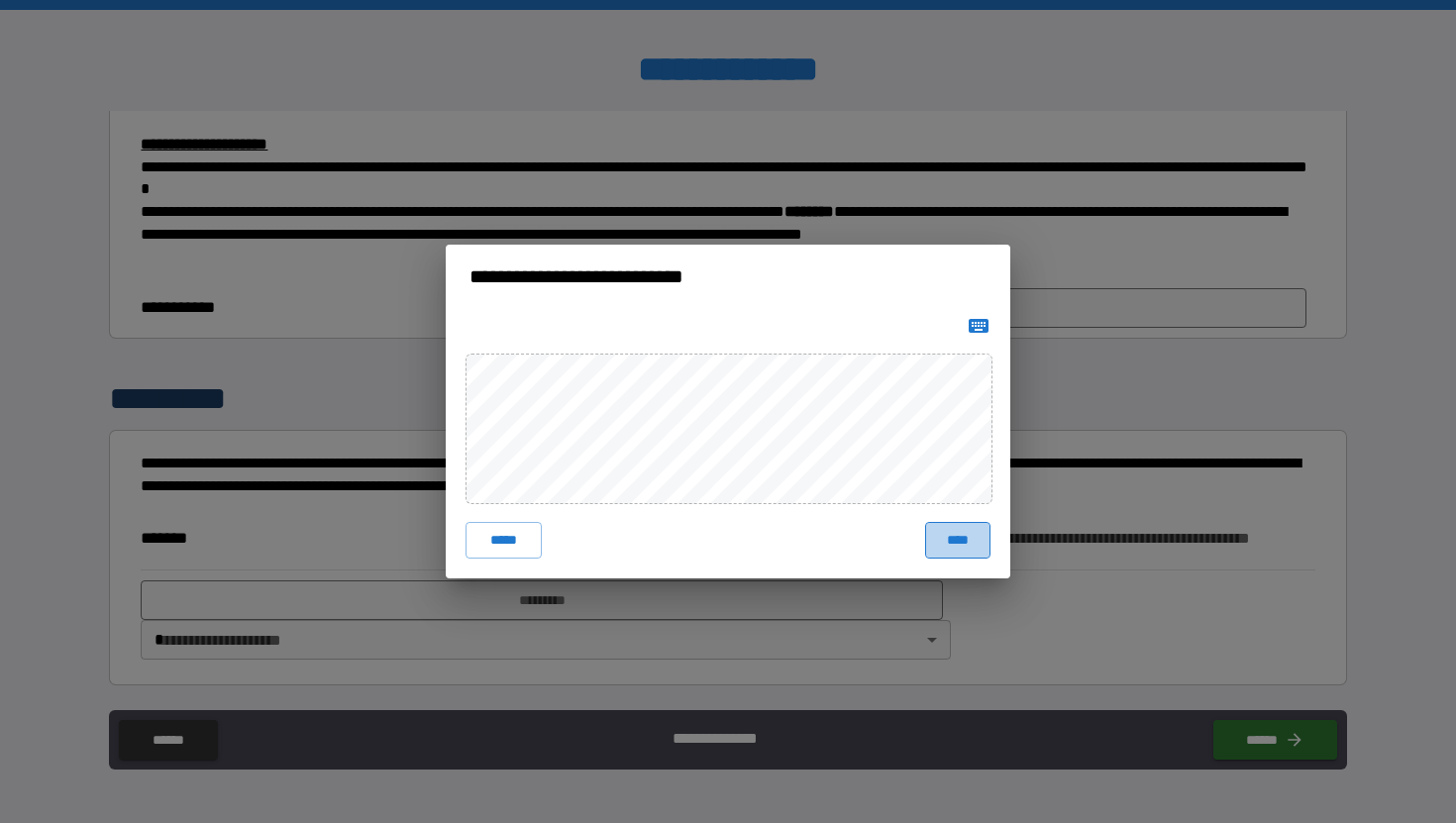 click on "****" at bounding box center [958, 540] 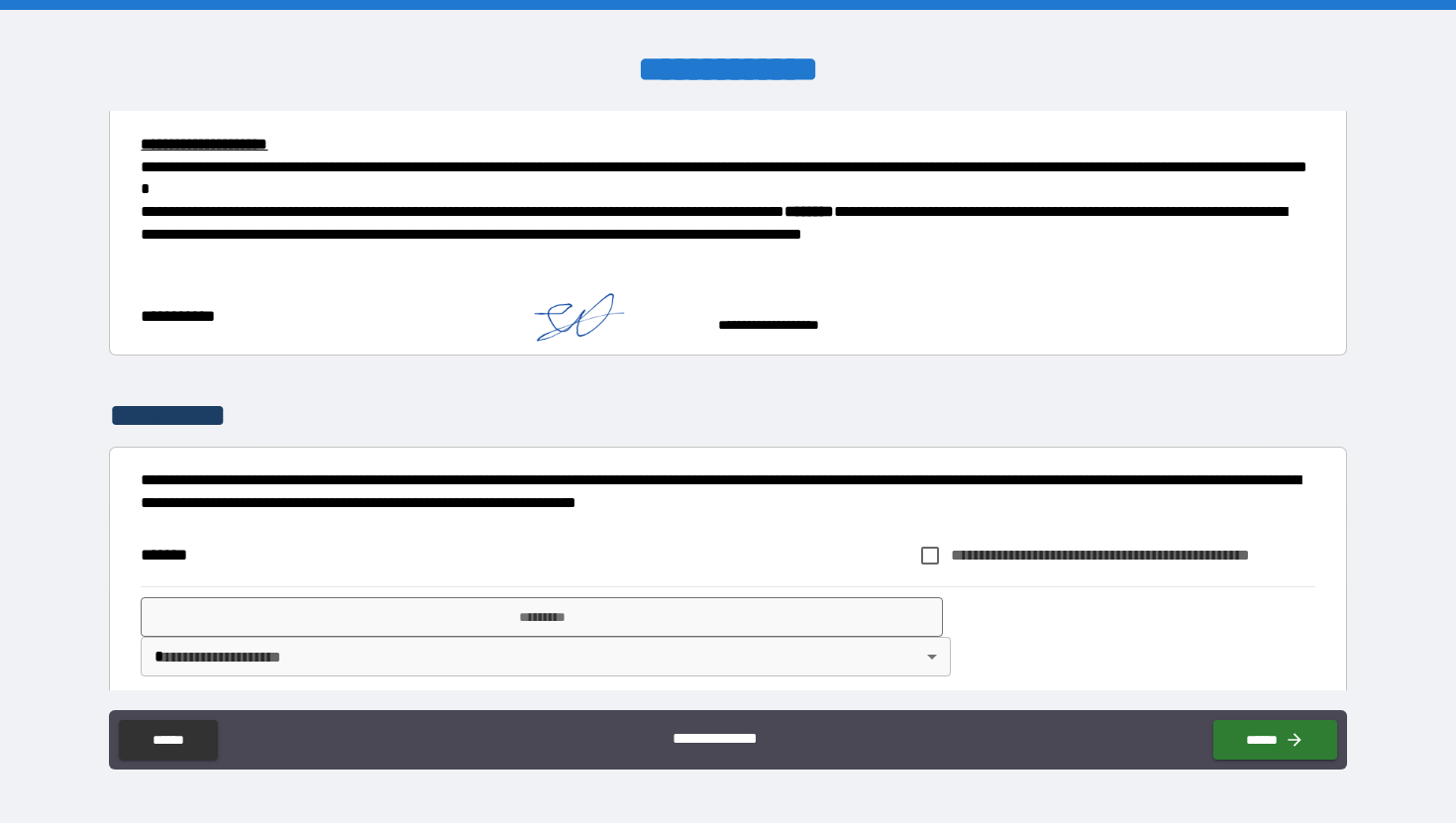 scroll, scrollTop: 672, scrollLeft: 0, axis: vertical 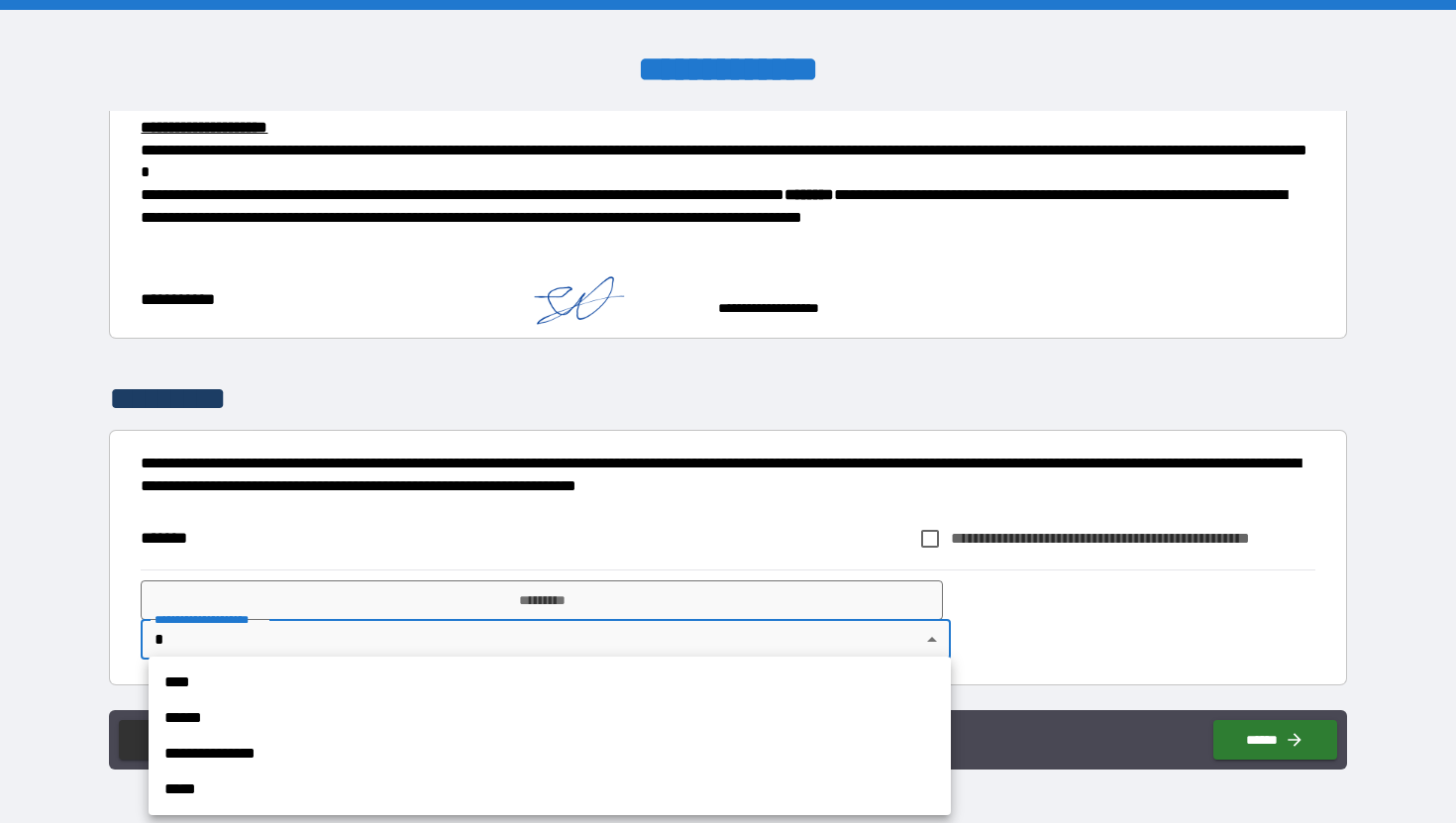 click on "**********" at bounding box center [728, 411] 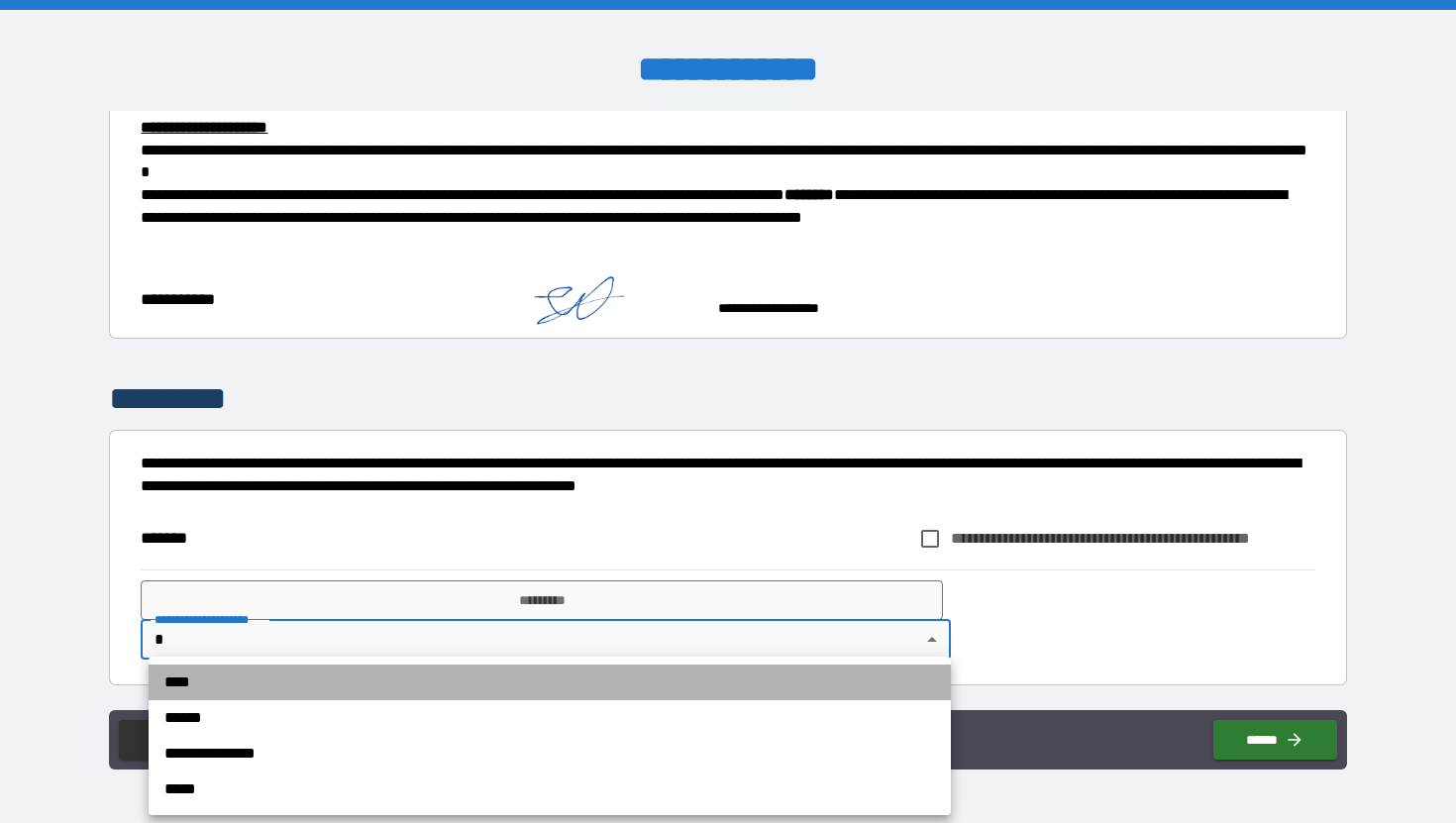 click on "****" at bounding box center [550, 682] 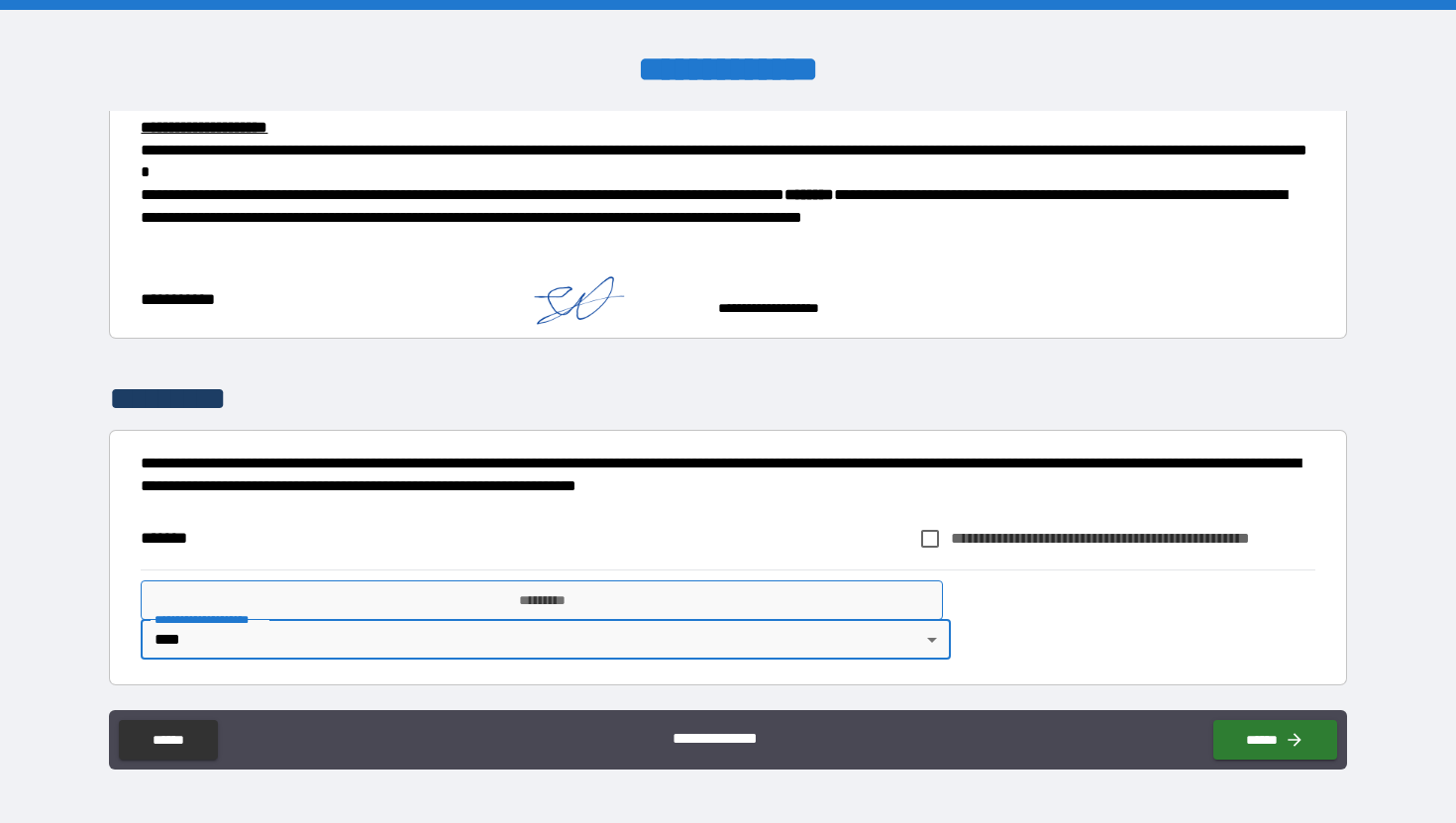 click on "*********" at bounding box center (542, 600) 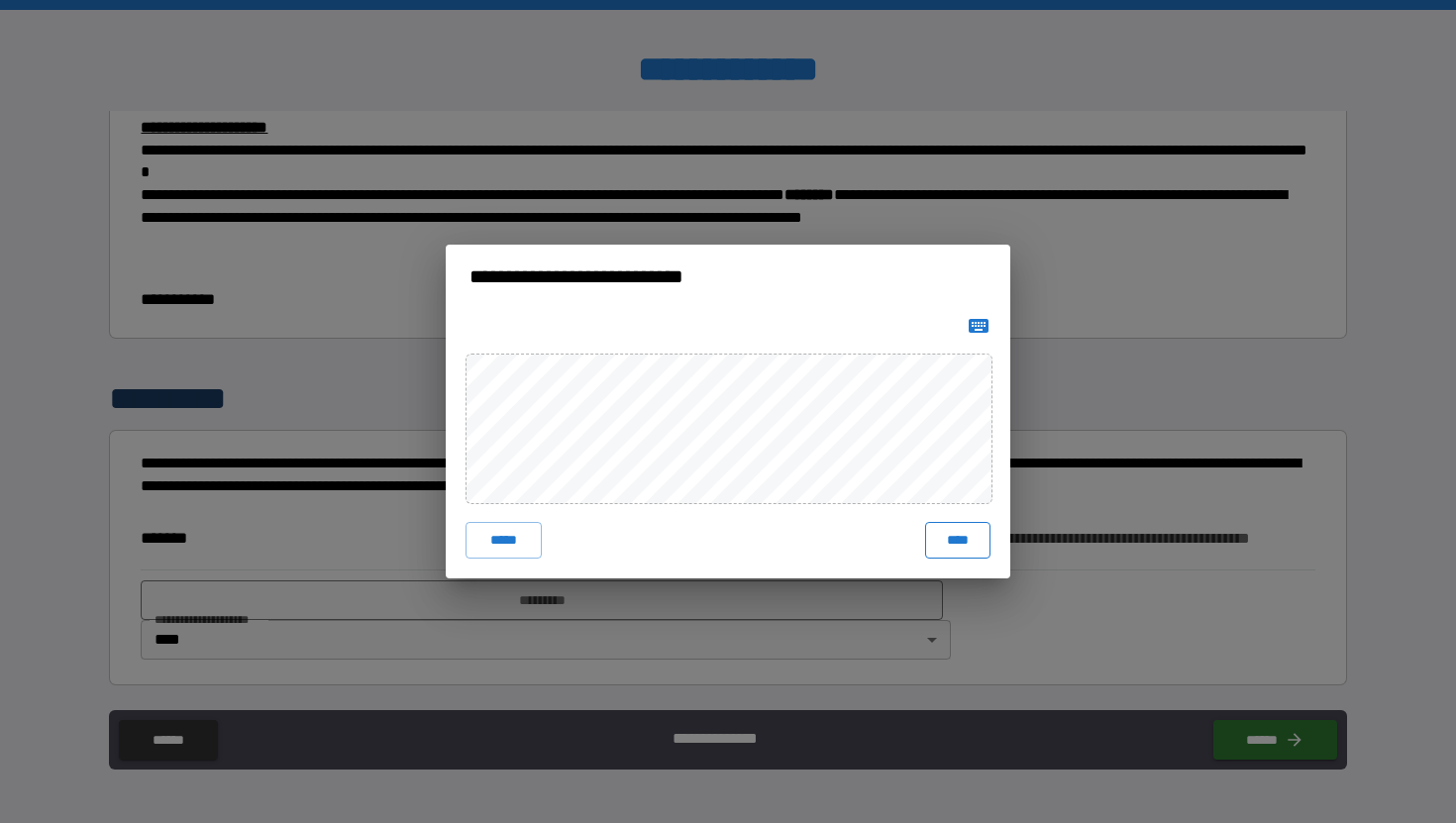 click on "****" at bounding box center (958, 540) 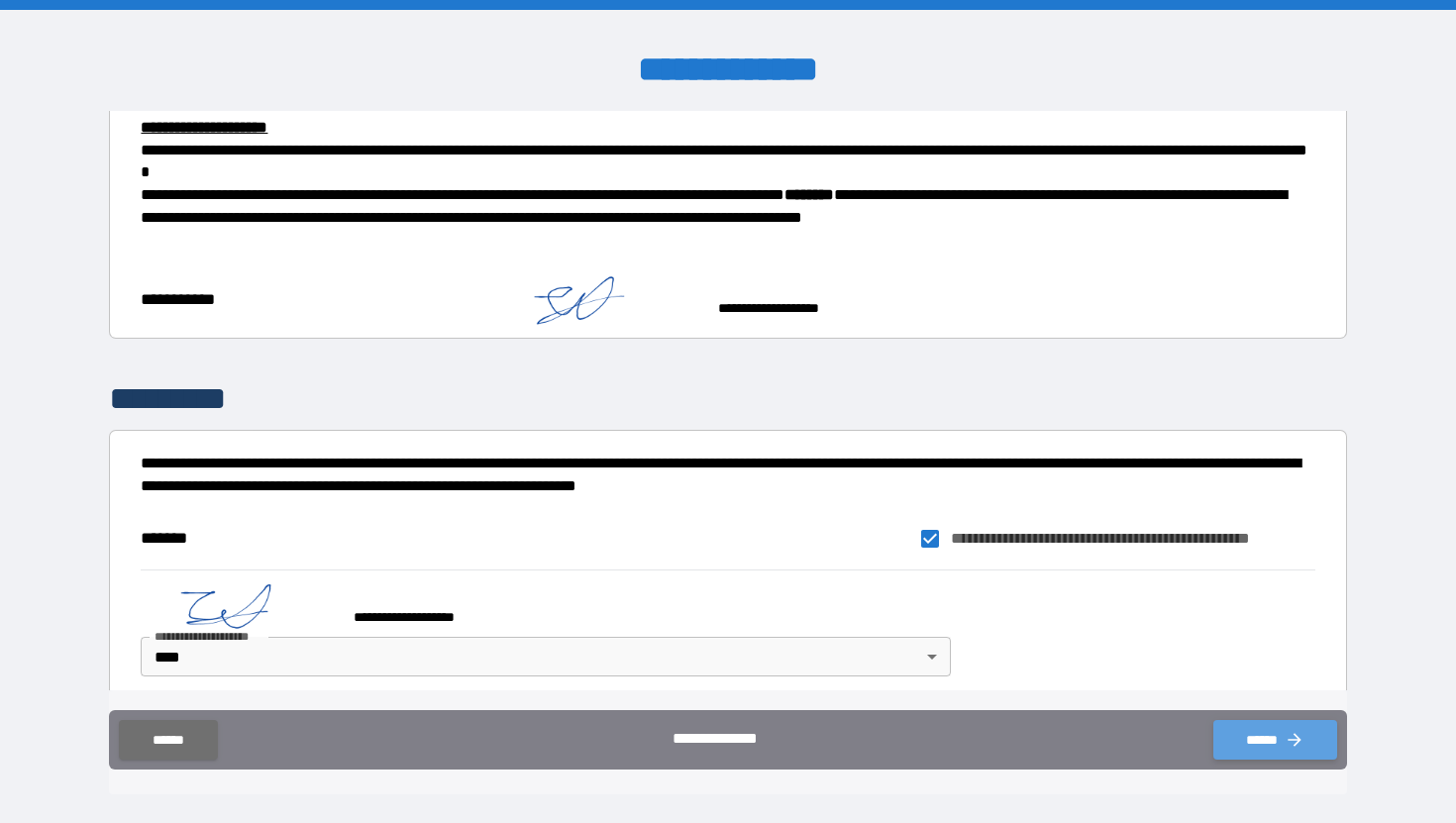 click on "******" at bounding box center (1275, 740) 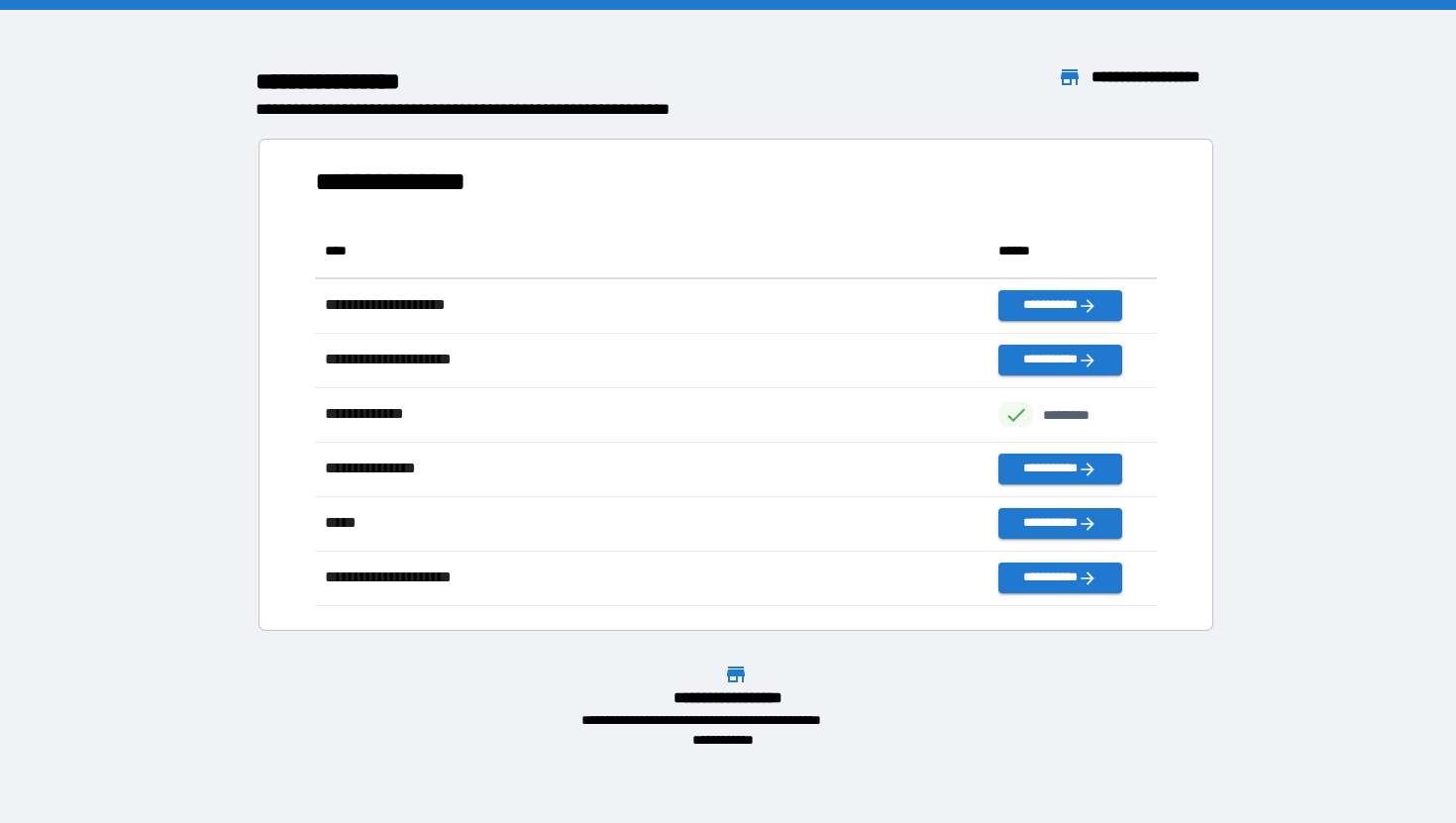 scroll, scrollTop: 1, scrollLeft: 1, axis: both 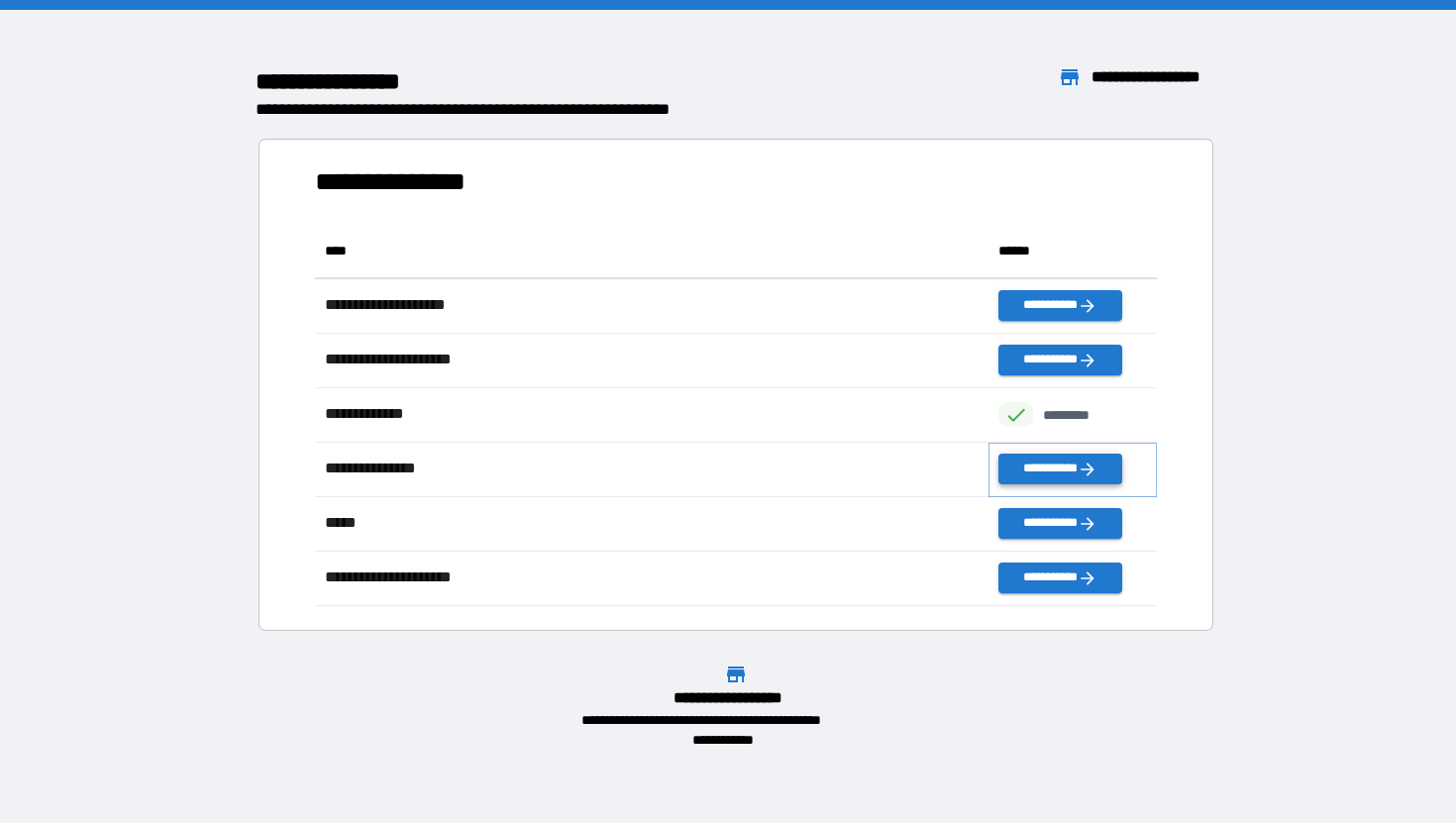 click on "**********" at bounding box center [1060, 468] 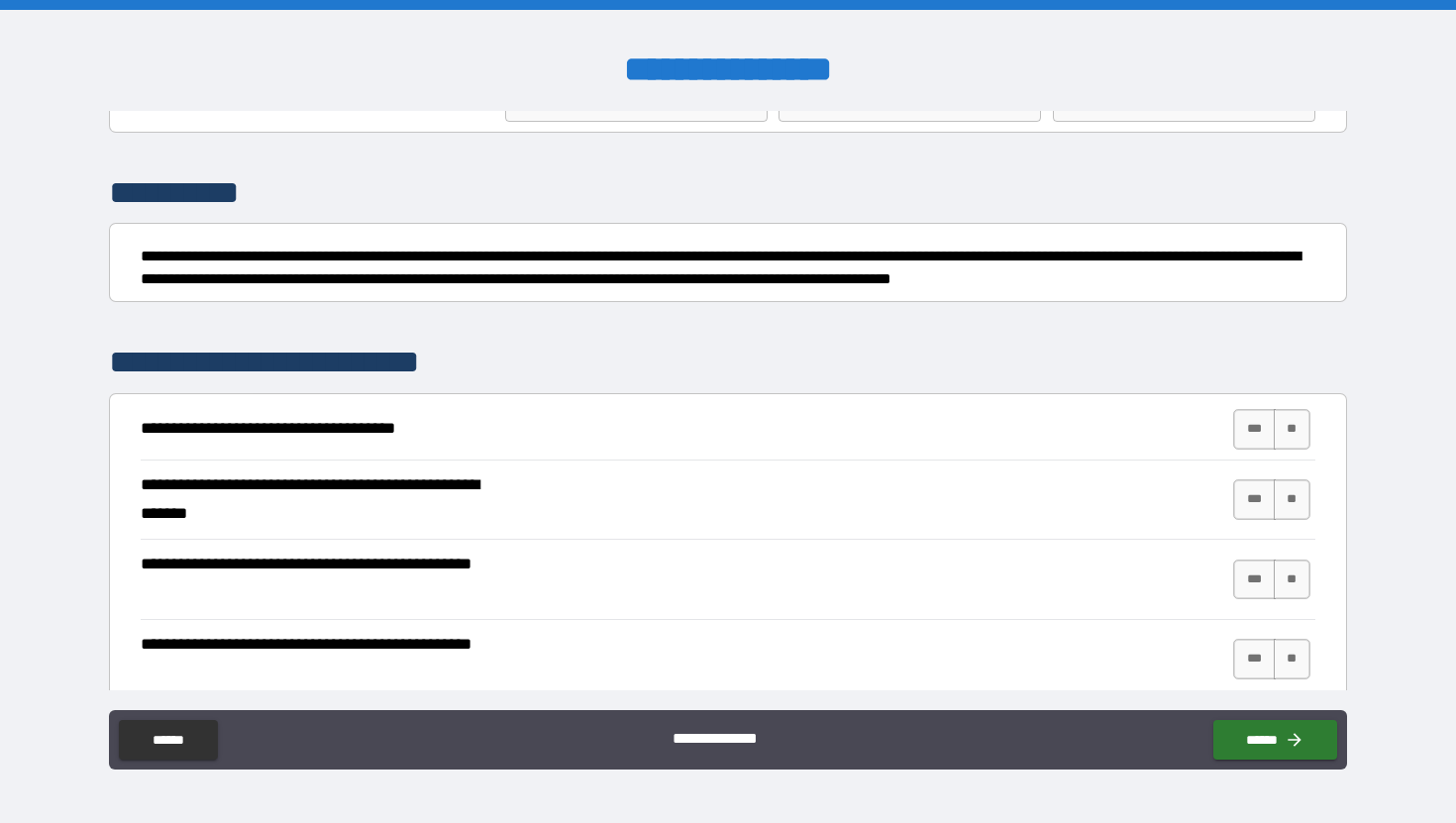 scroll, scrollTop: 137, scrollLeft: 0, axis: vertical 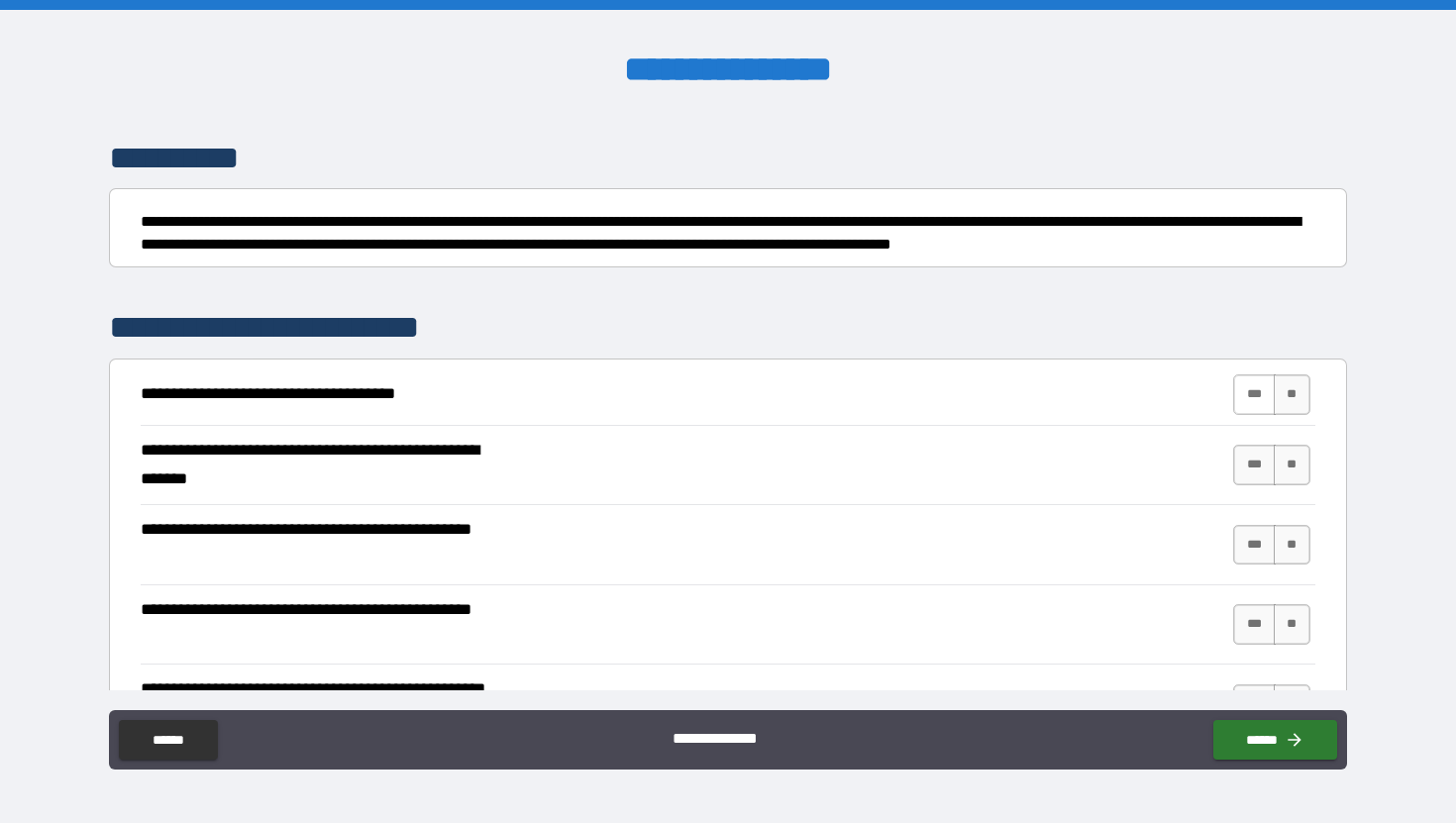 click on "***" at bounding box center [1254, 394] 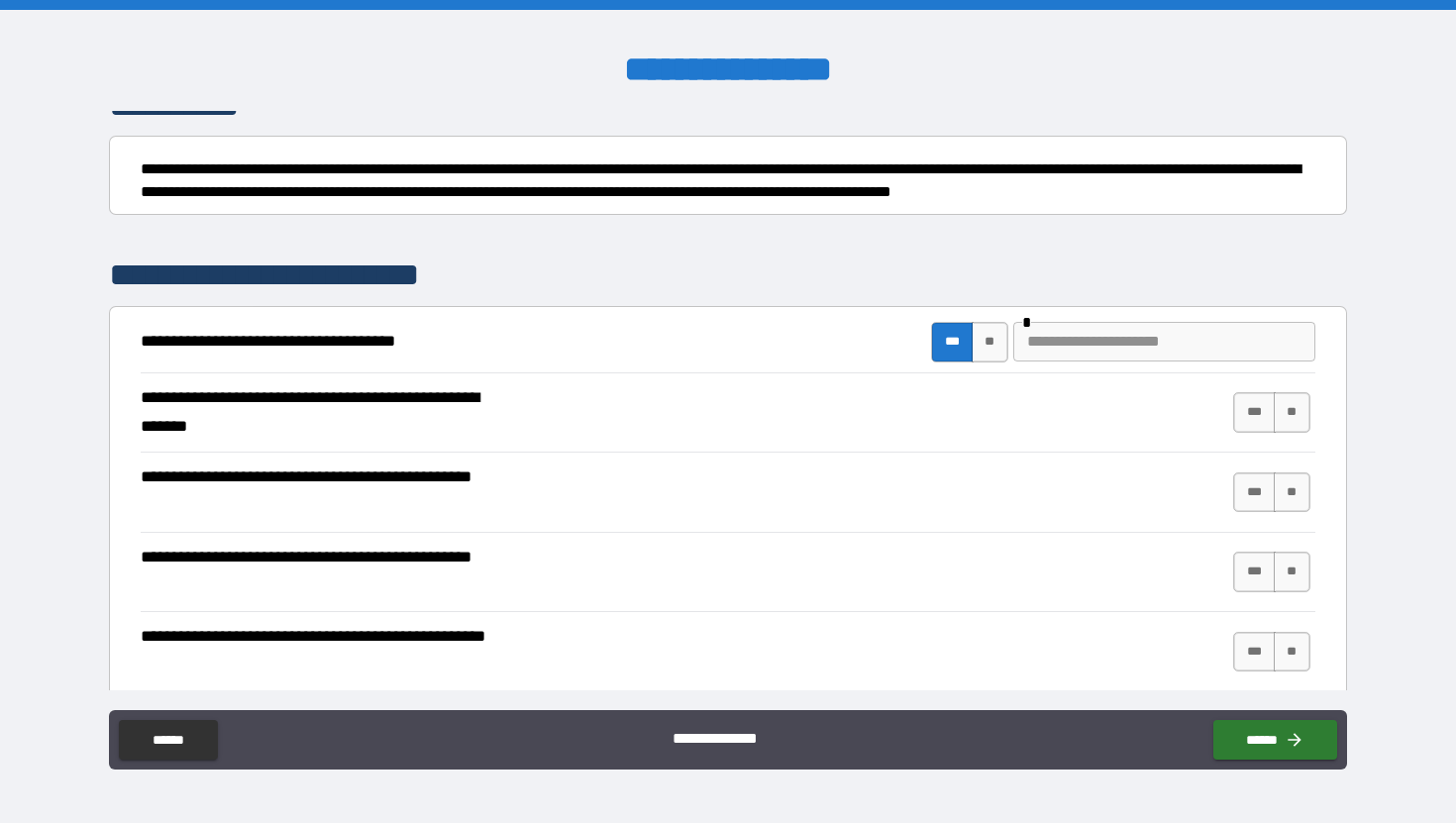 scroll, scrollTop: 205, scrollLeft: 0, axis: vertical 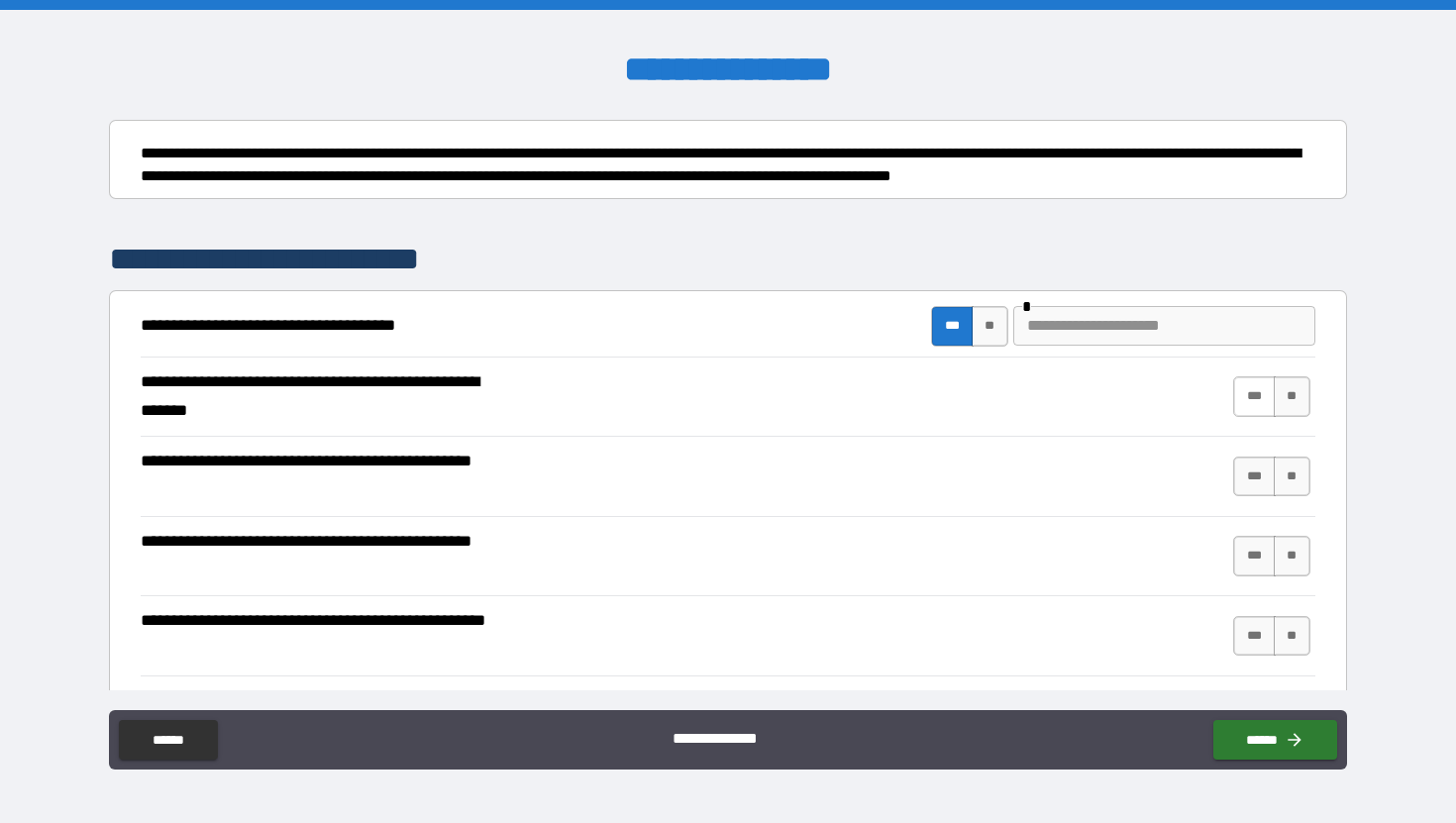 click on "***" at bounding box center (1254, 396) 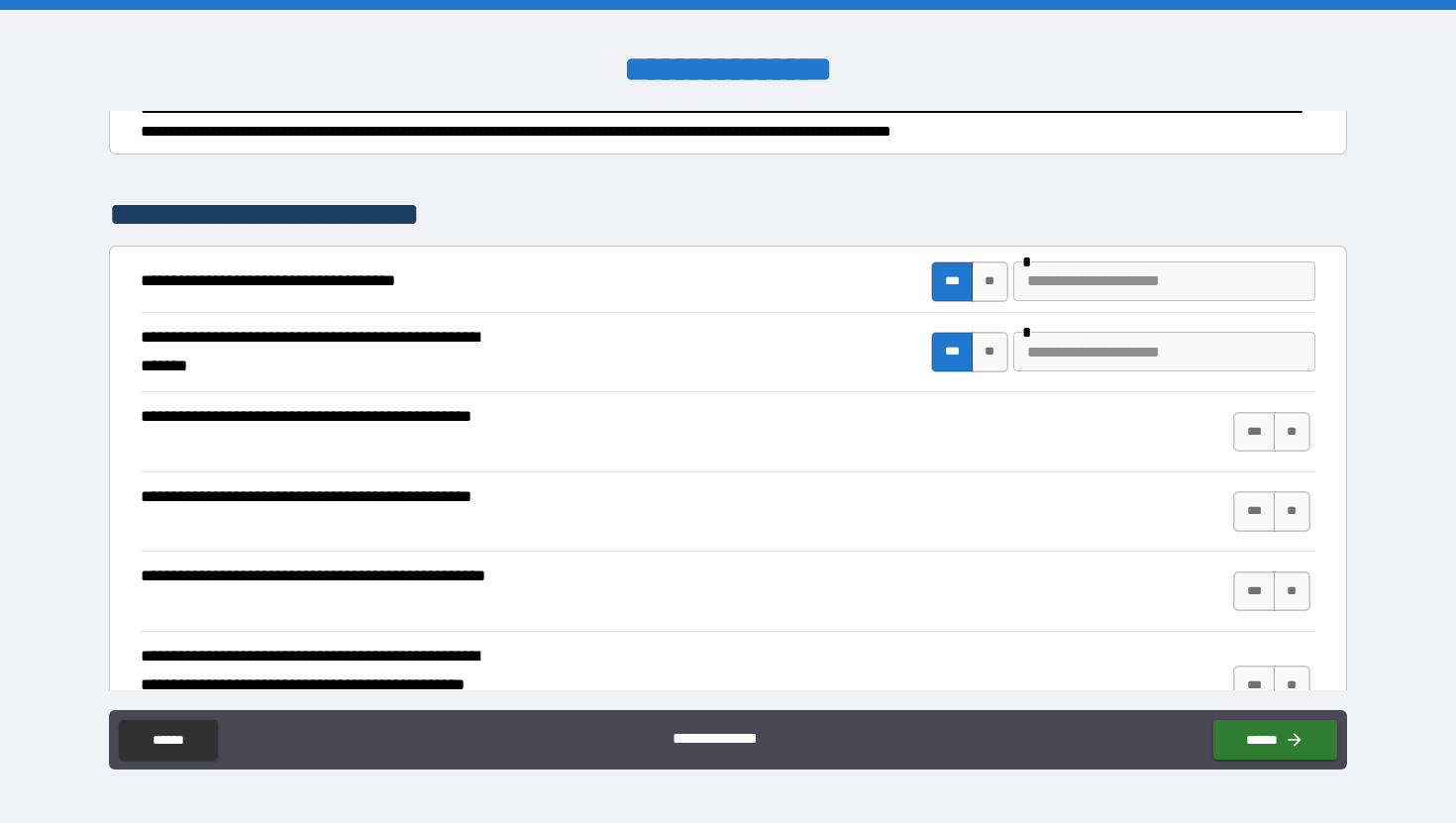 scroll, scrollTop: 254, scrollLeft: 0, axis: vertical 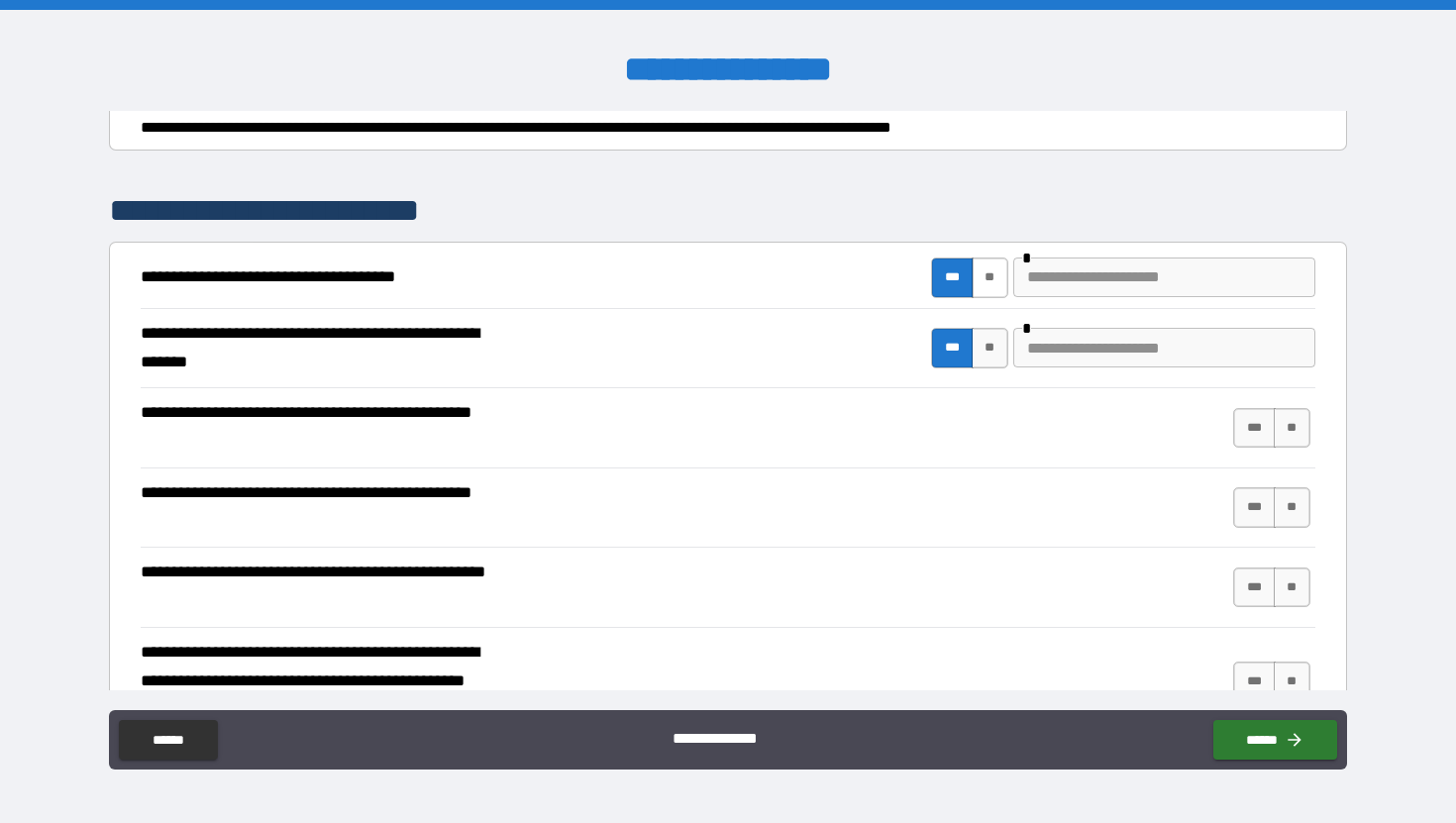 click on "**" at bounding box center [989, 277] 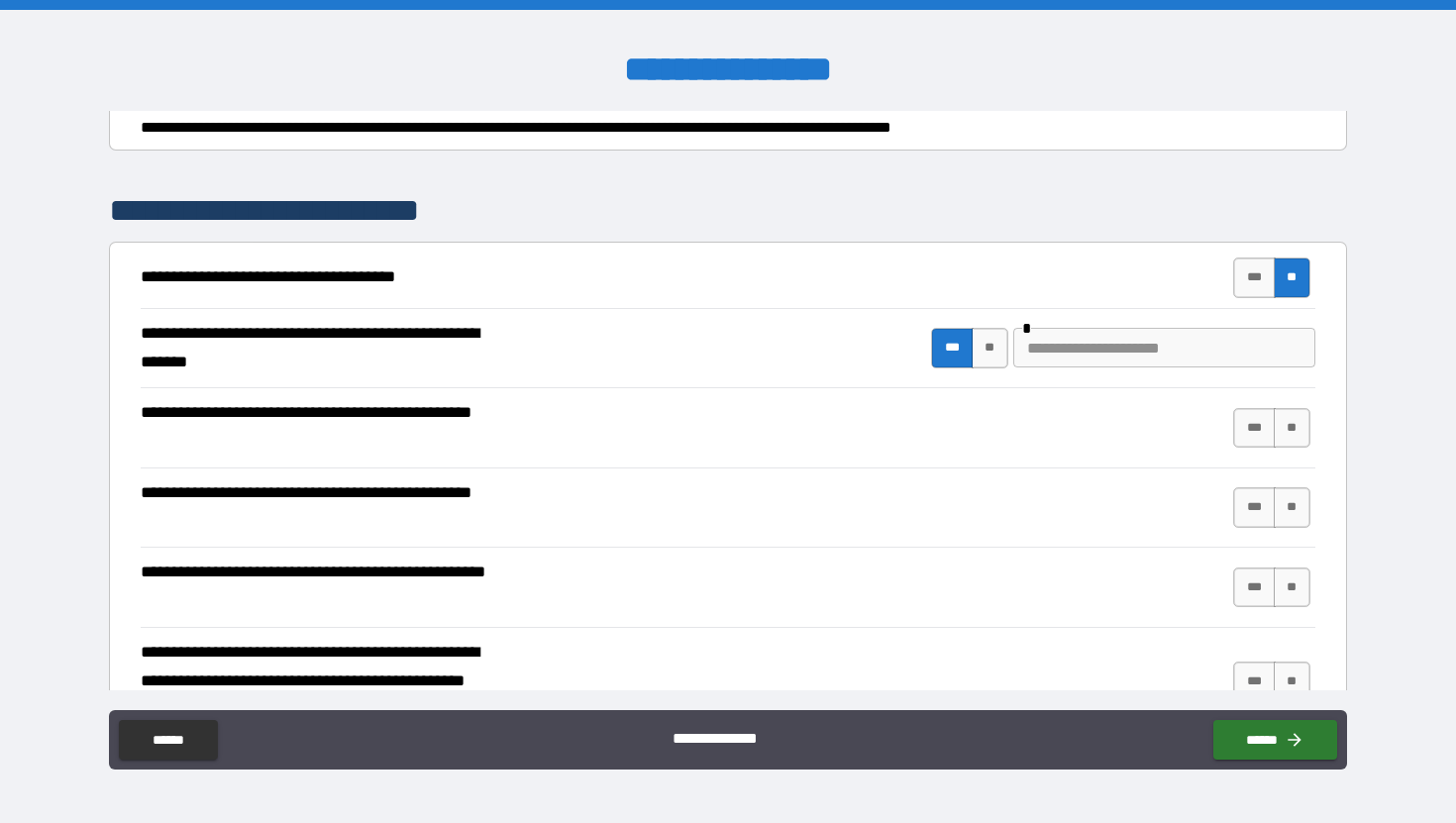 click at bounding box center (1164, 348) 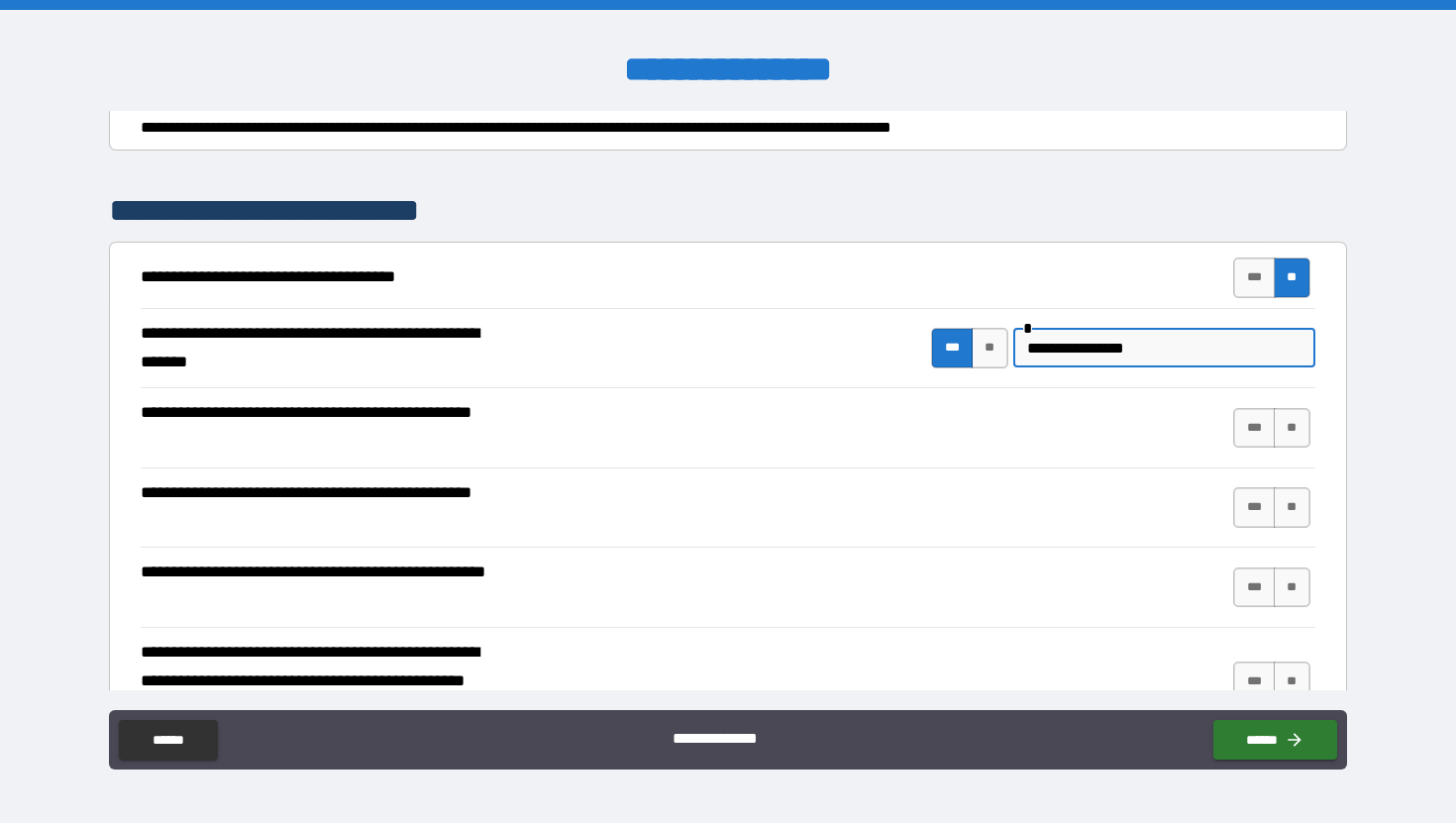 click on "**********" at bounding box center (1164, 348) 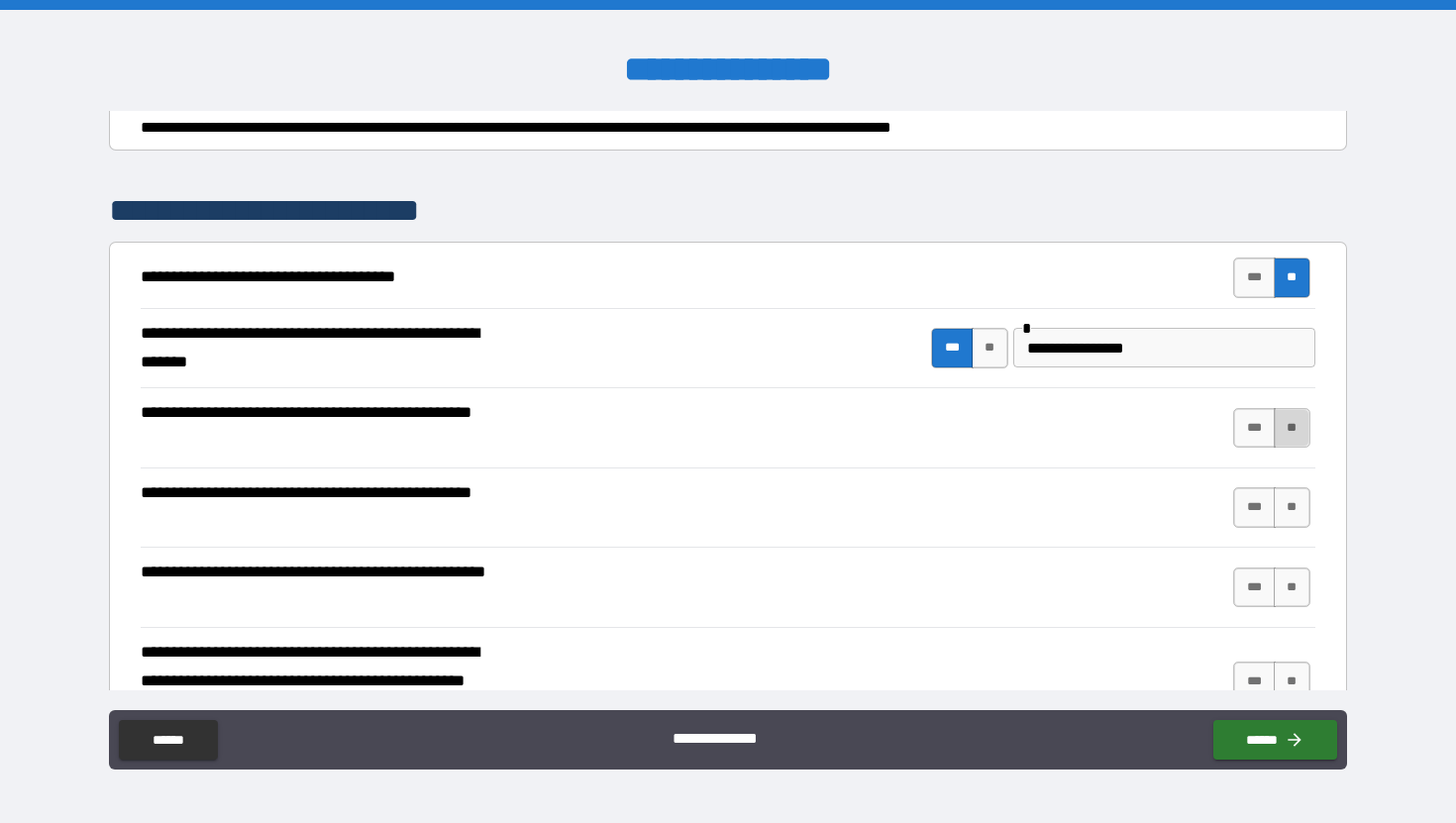 click on "**" at bounding box center (1292, 428) 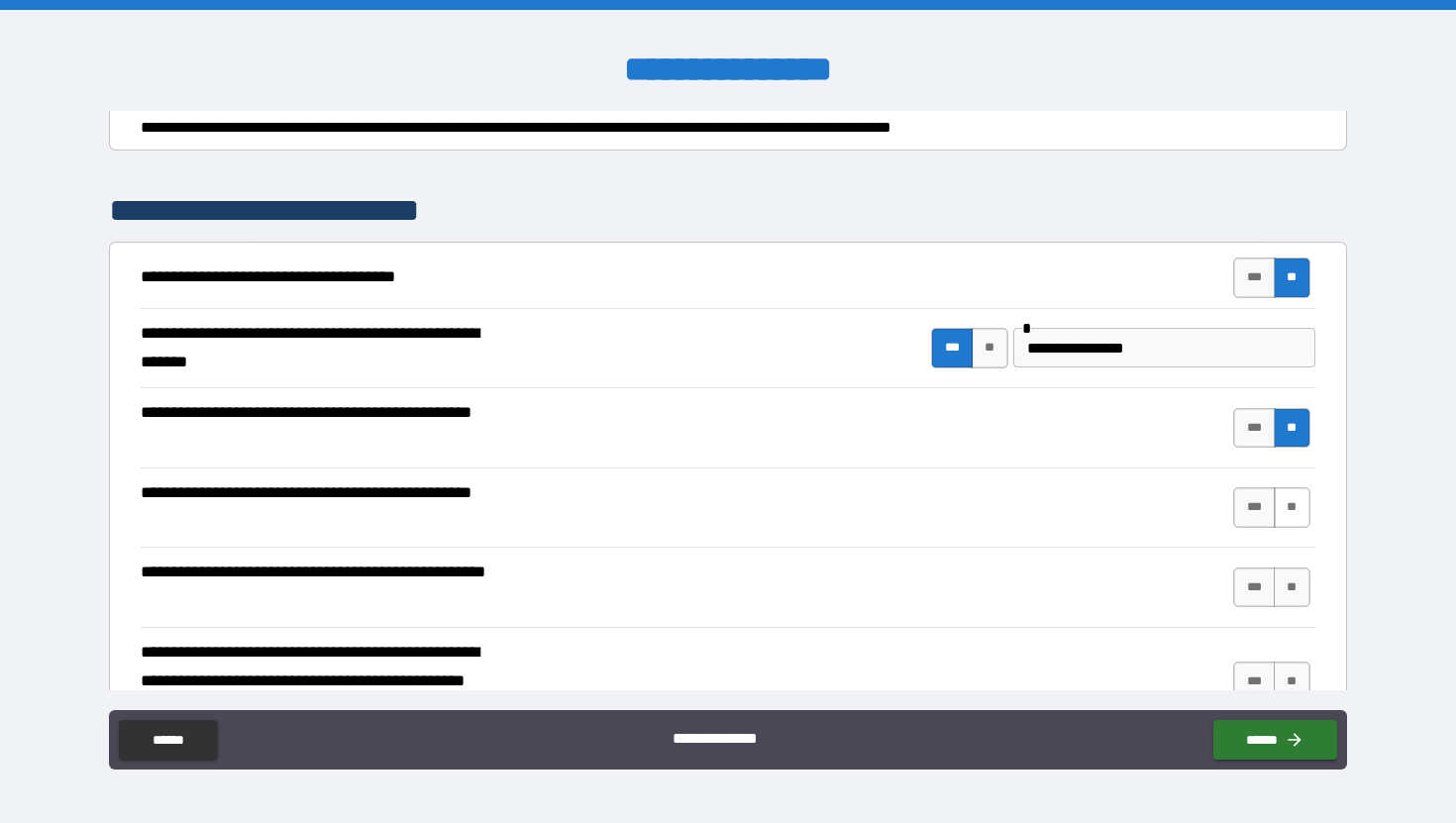 click on "**" at bounding box center [1292, 507] 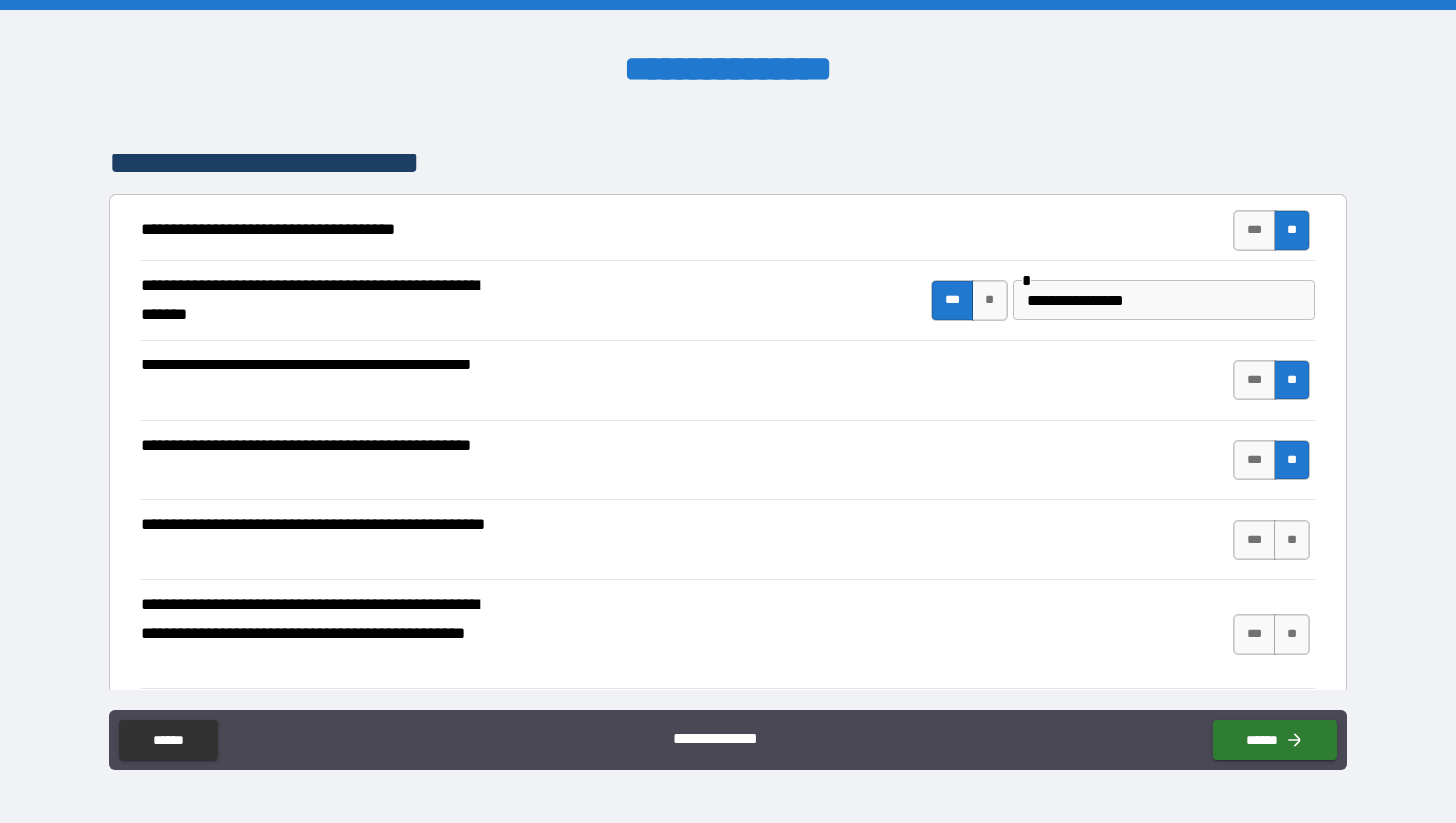 scroll, scrollTop: 328, scrollLeft: 0, axis: vertical 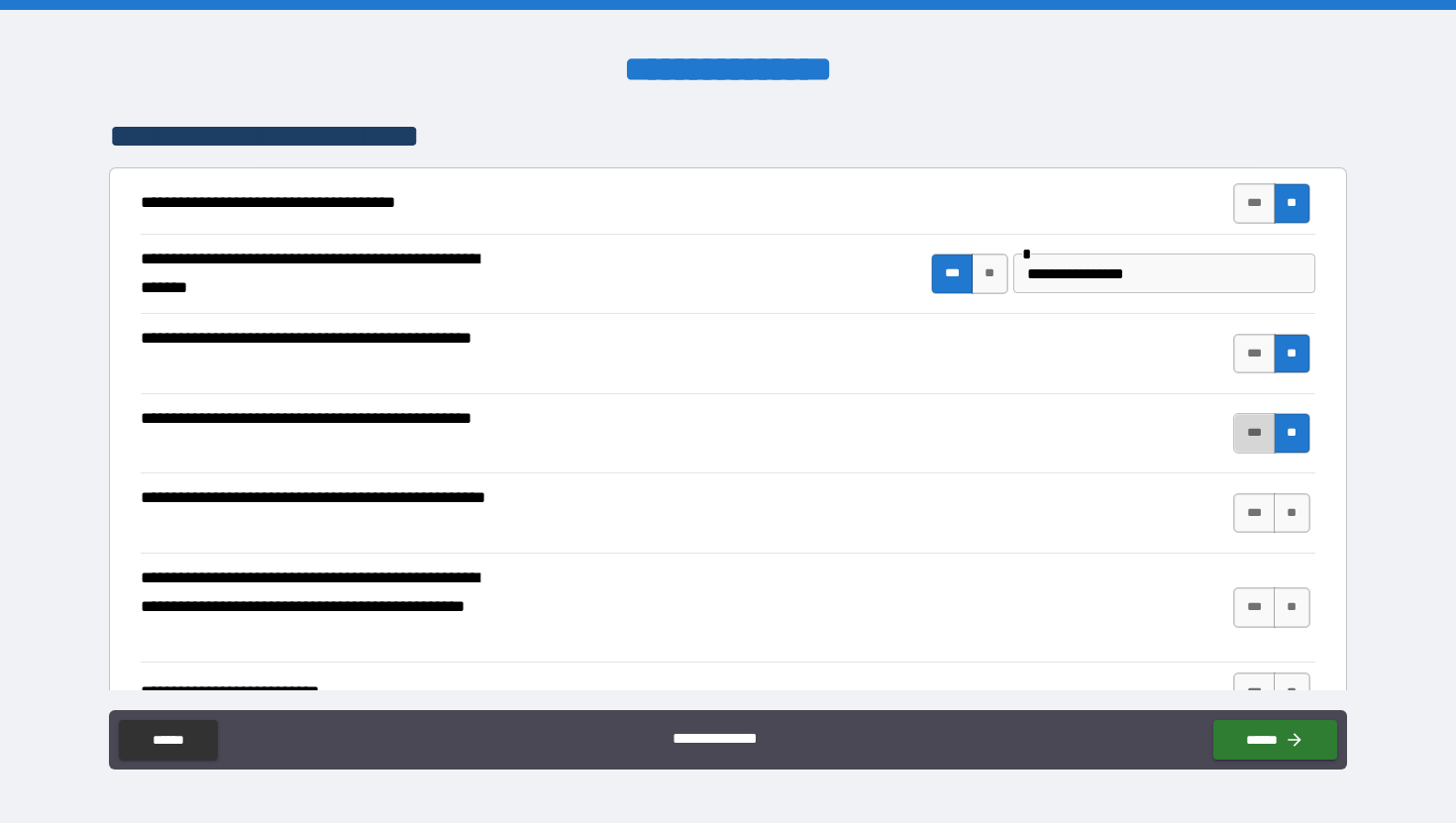click on "***" at bounding box center (1254, 433) 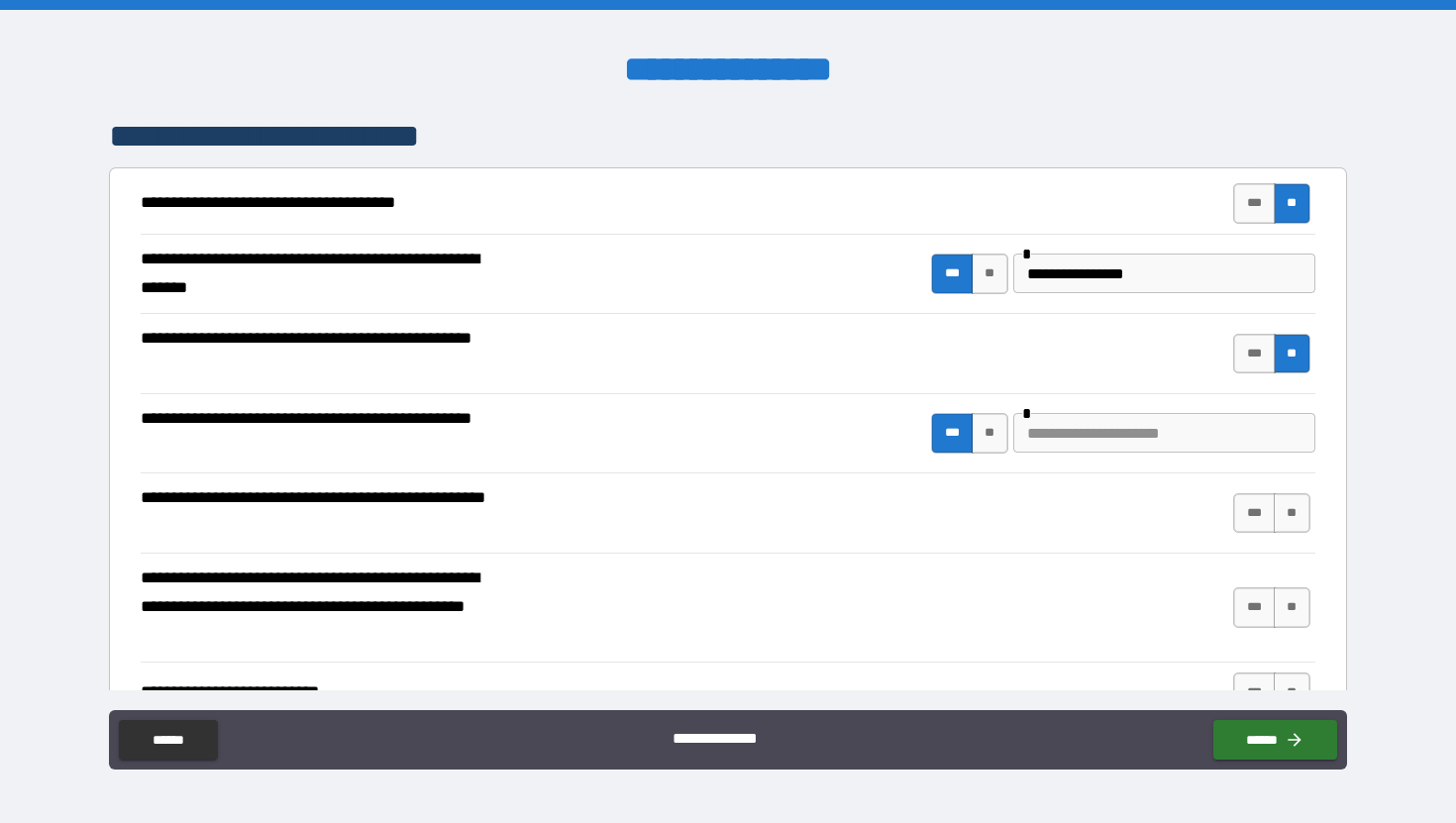 click at bounding box center (1164, 433) 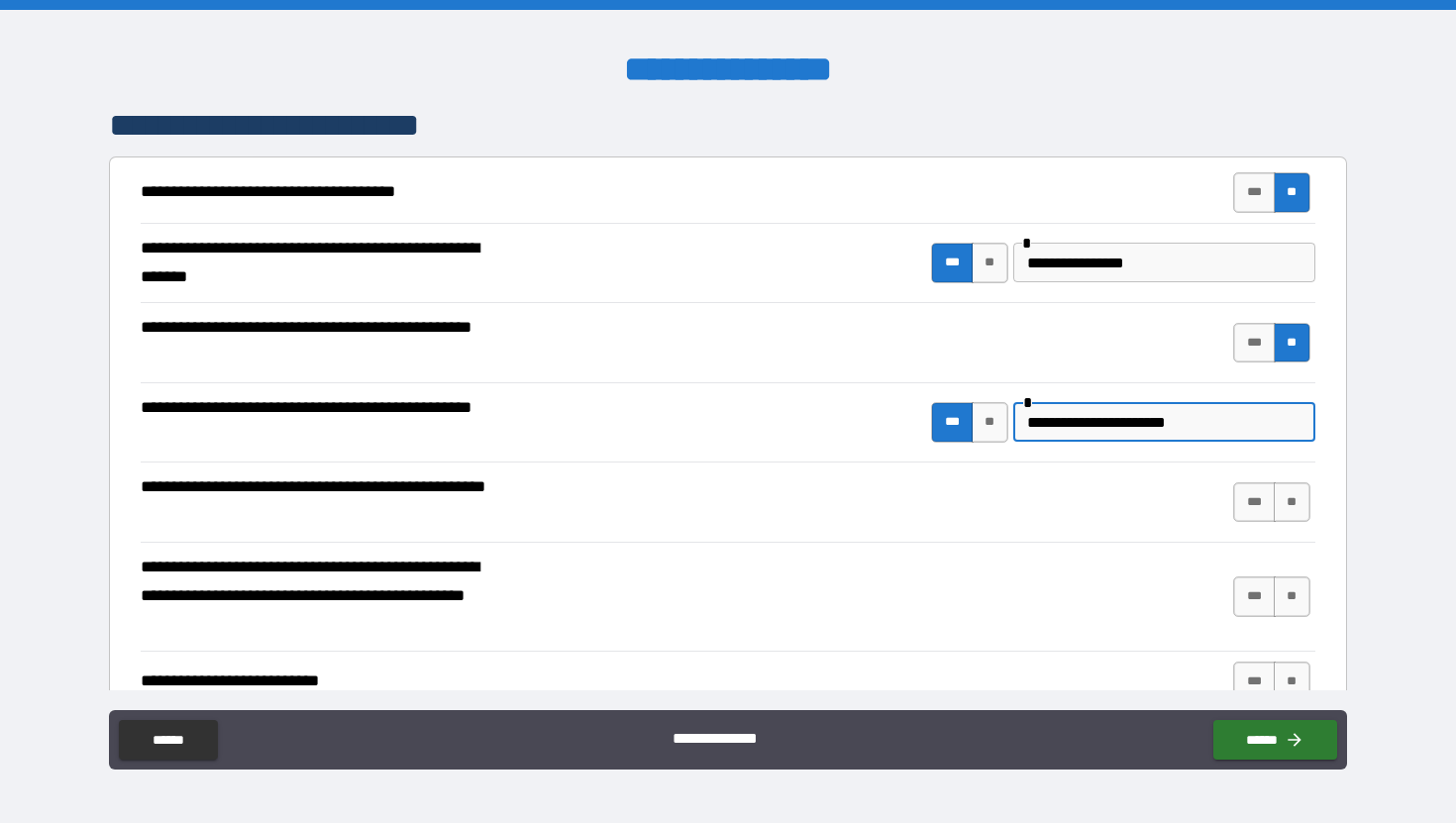 scroll, scrollTop: 345, scrollLeft: 0, axis: vertical 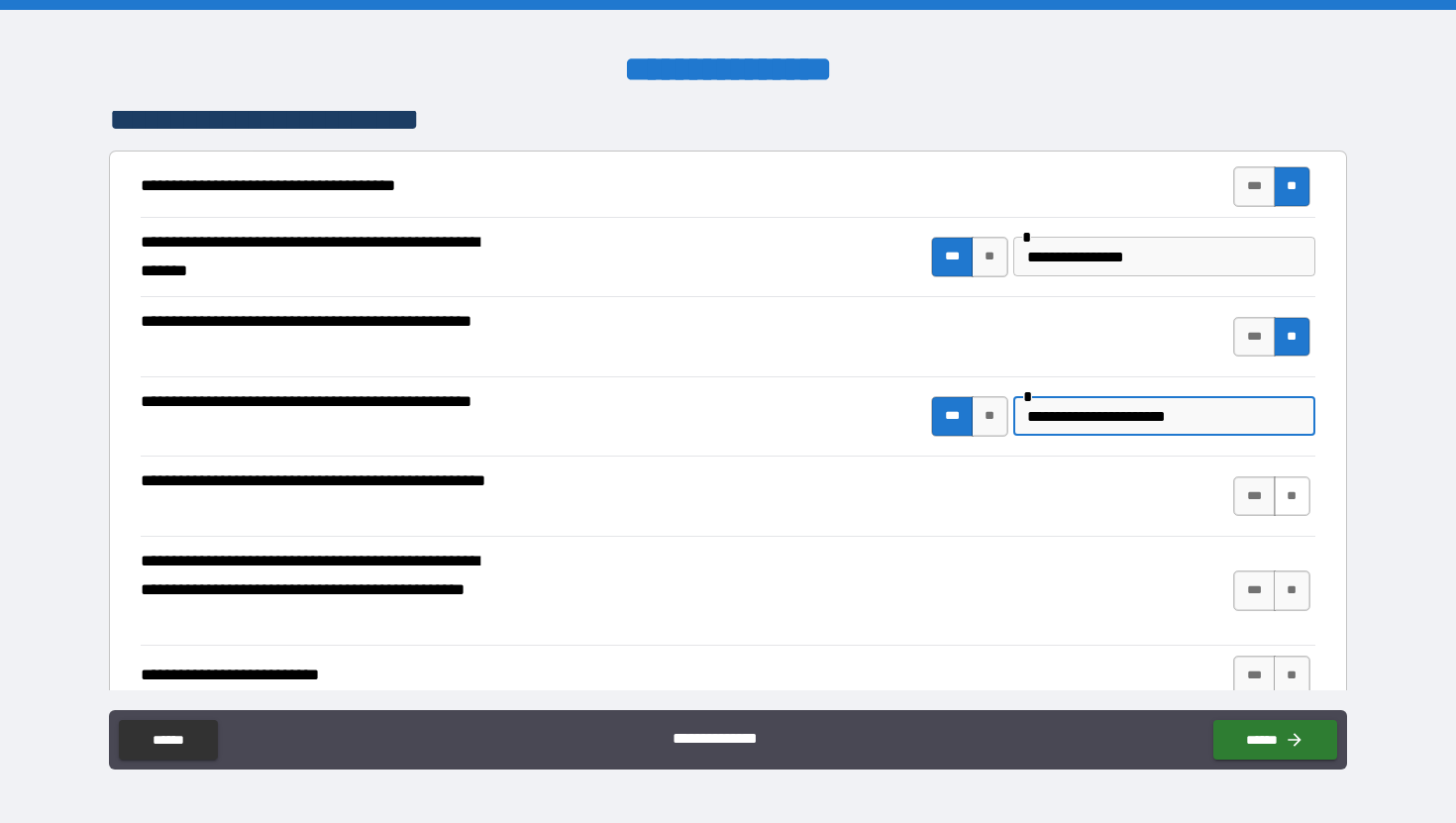 type on "**********" 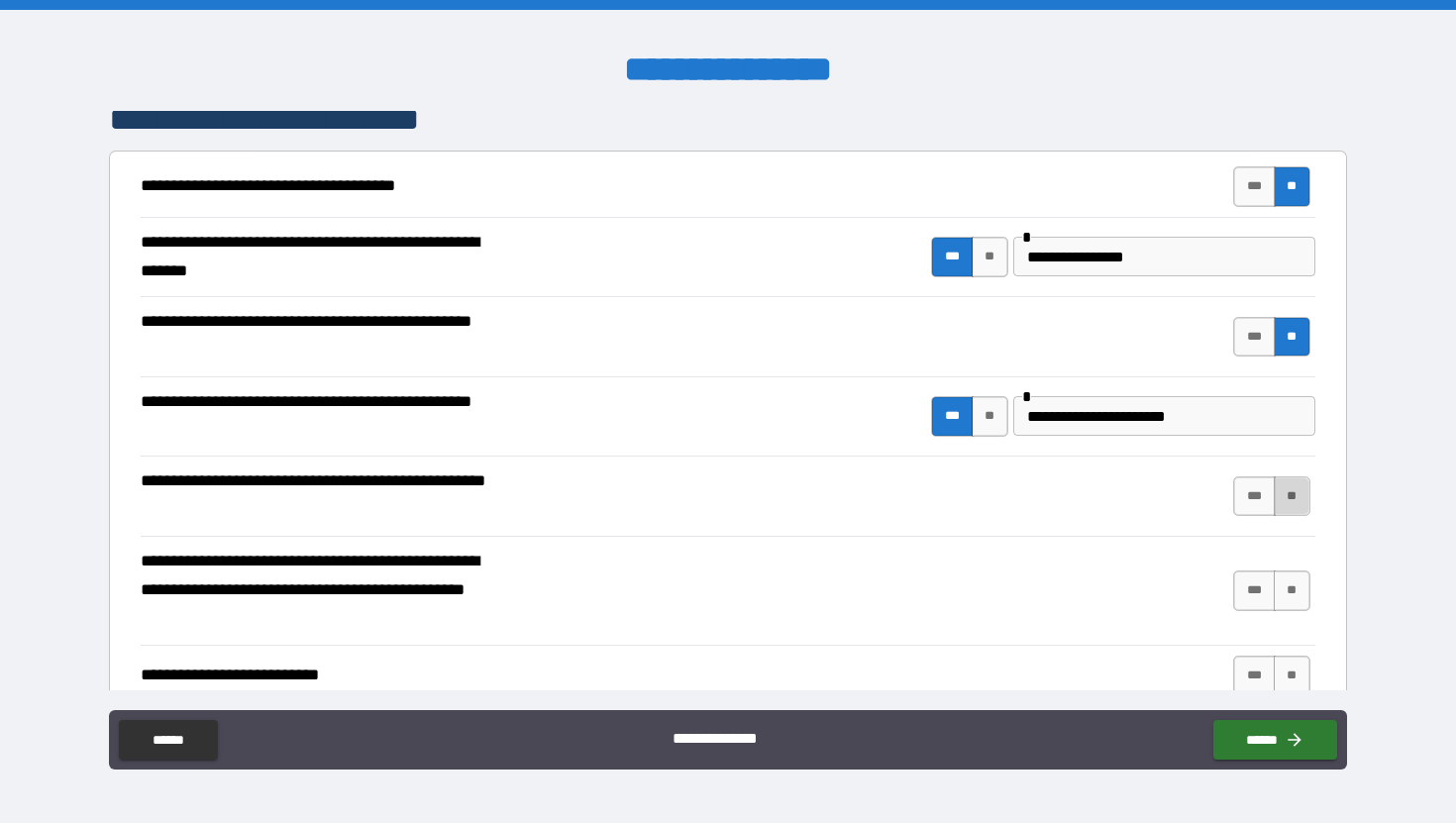 click on "**" at bounding box center (1292, 496) 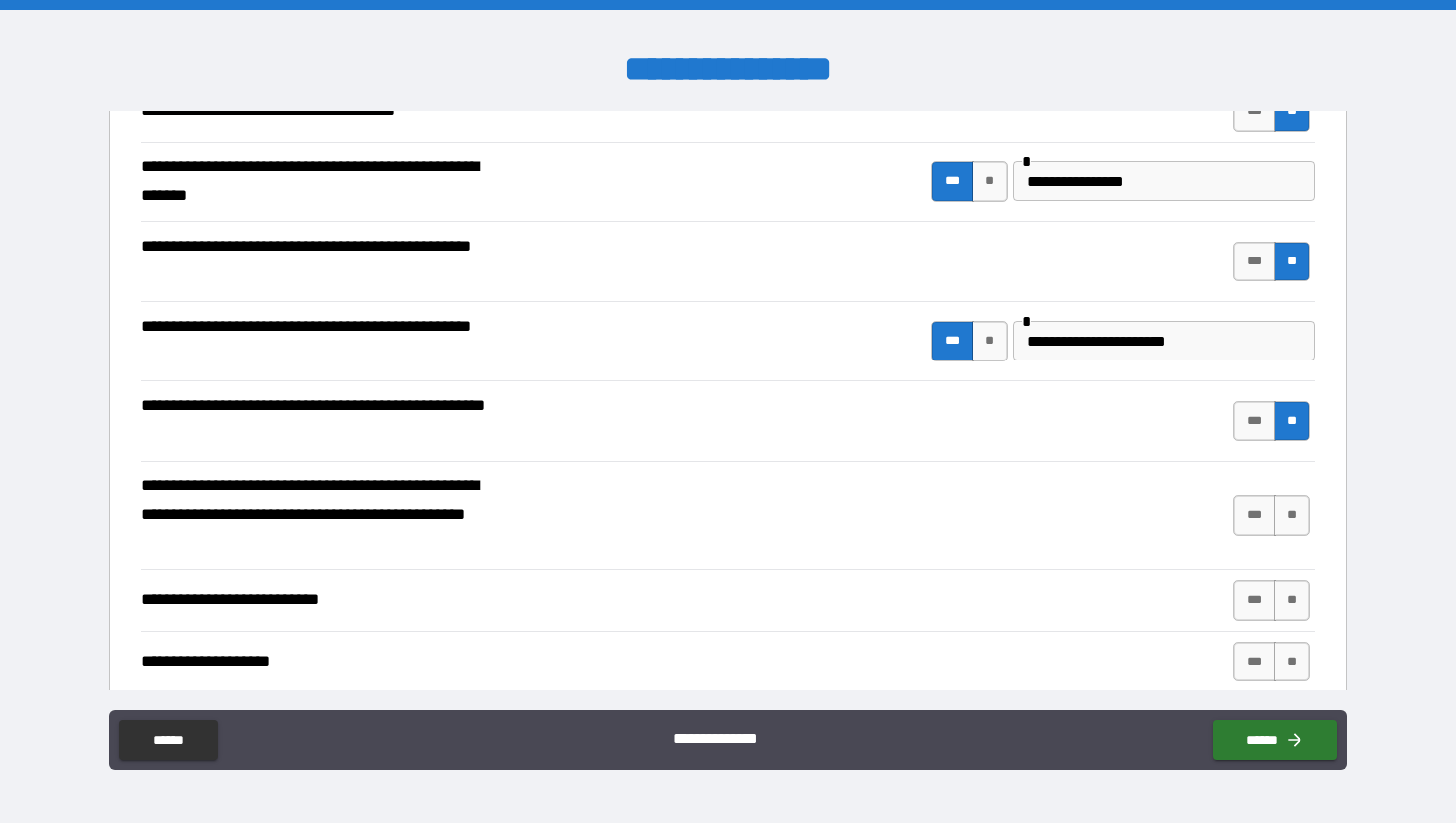 scroll, scrollTop: 436, scrollLeft: 0, axis: vertical 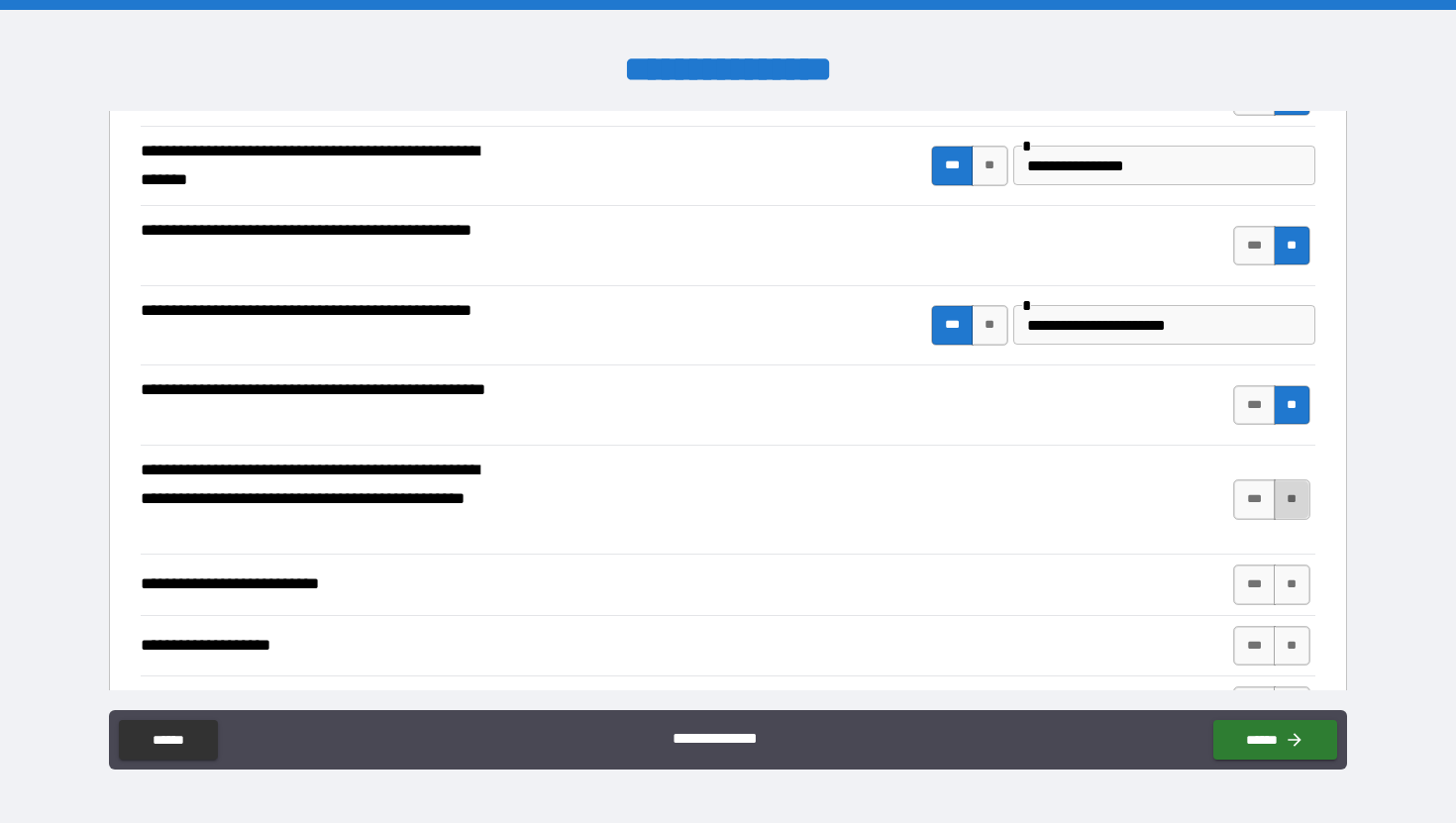 click on "**" at bounding box center [1292, 499] 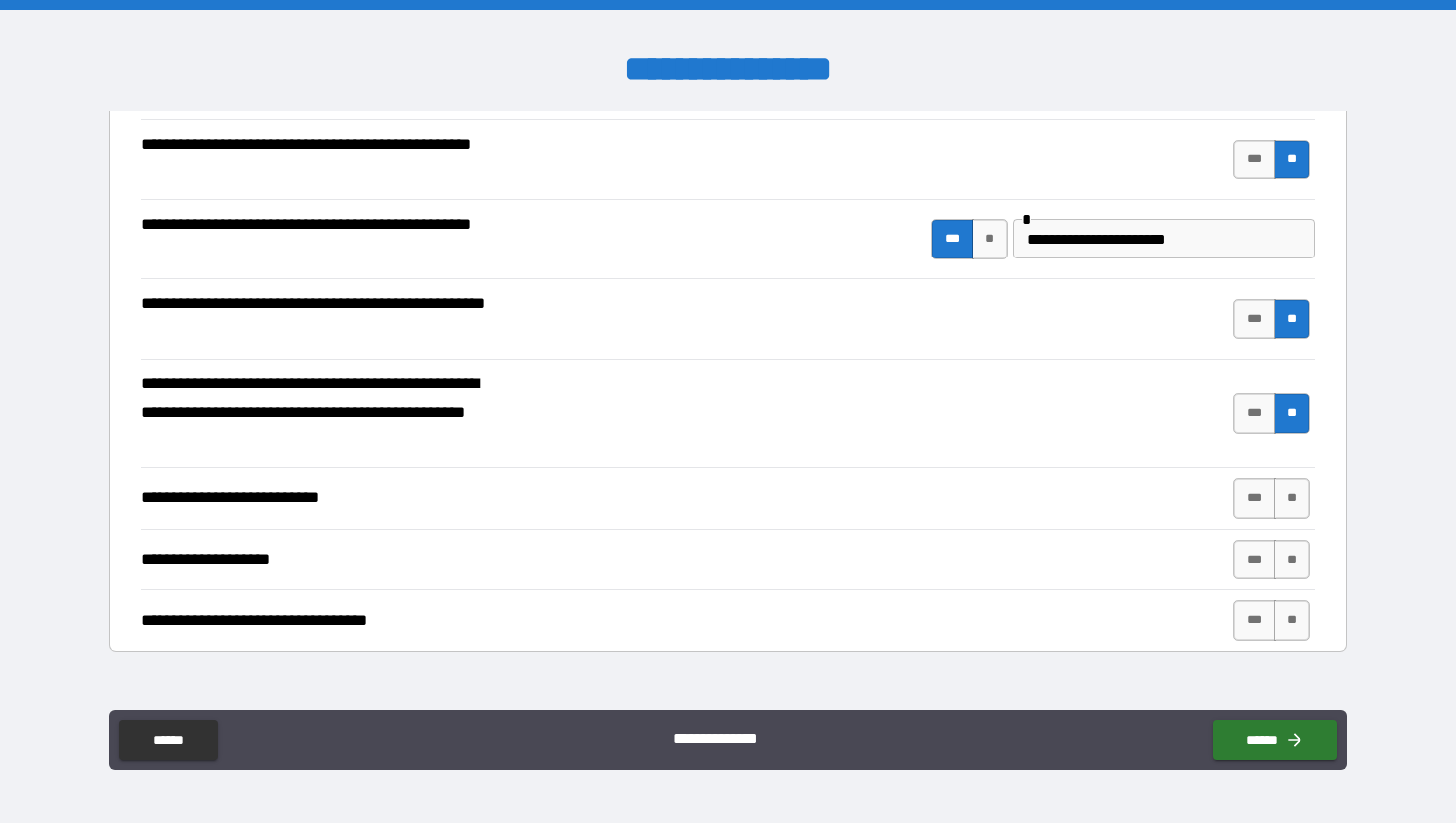 scroll, scrollTop: 529, scrollLeft: 0, axis: vertical 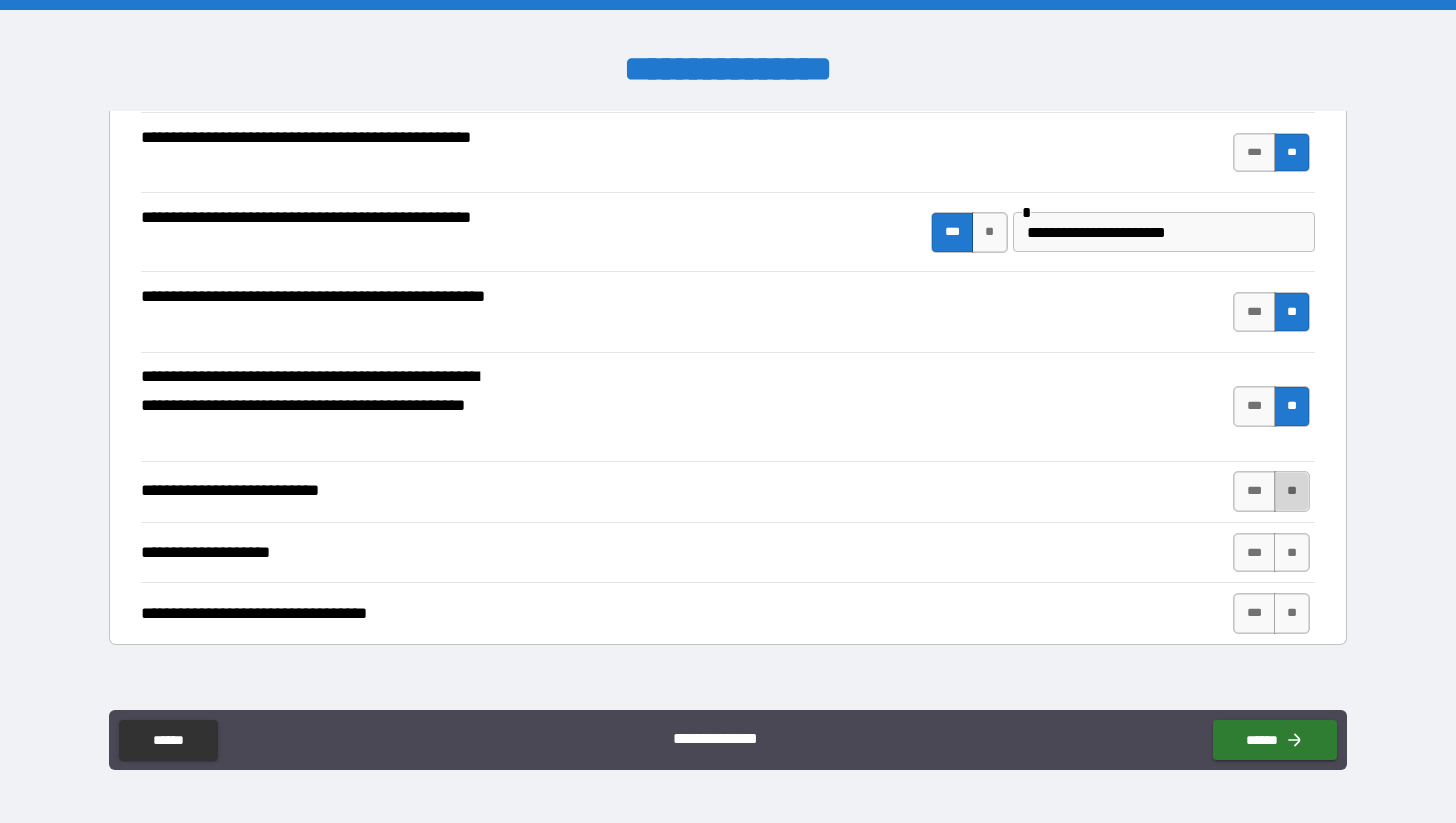 click on "**" at bounding box center (1292, 491) 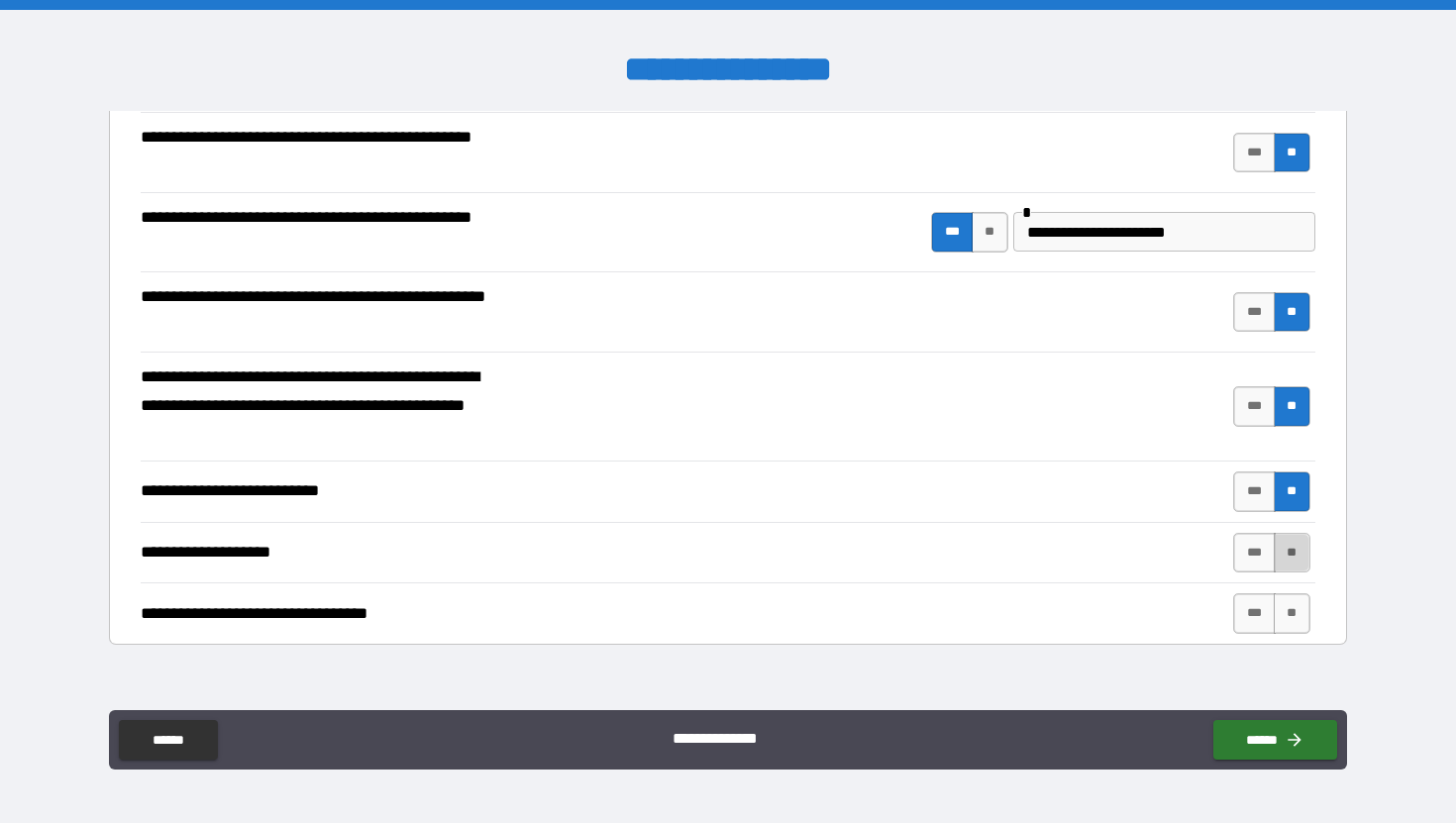 click on "**" at bounding box center (1292, 553) 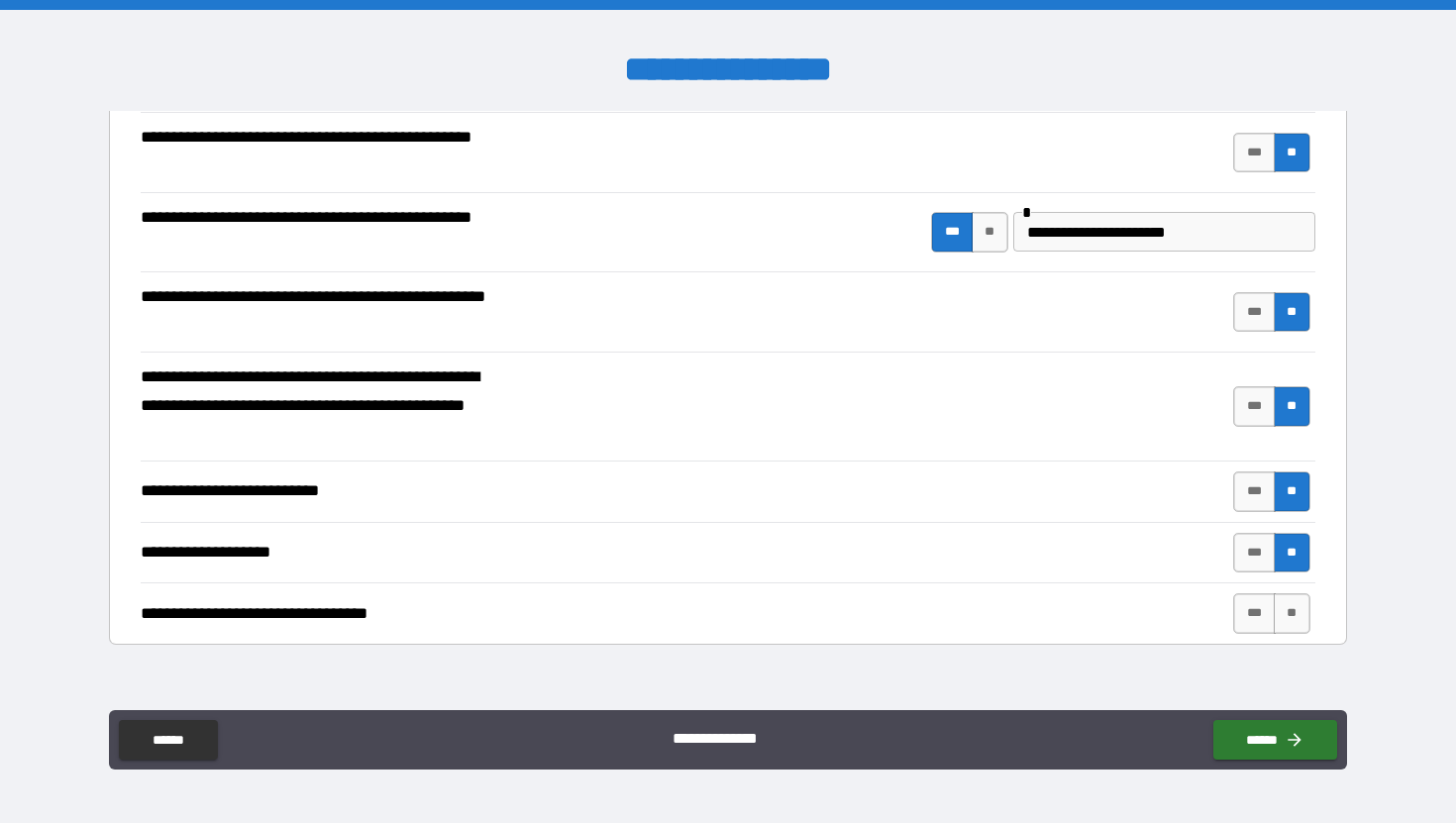 scroll, scrollTop: 594, scrollLeft: 0, axis: vertical 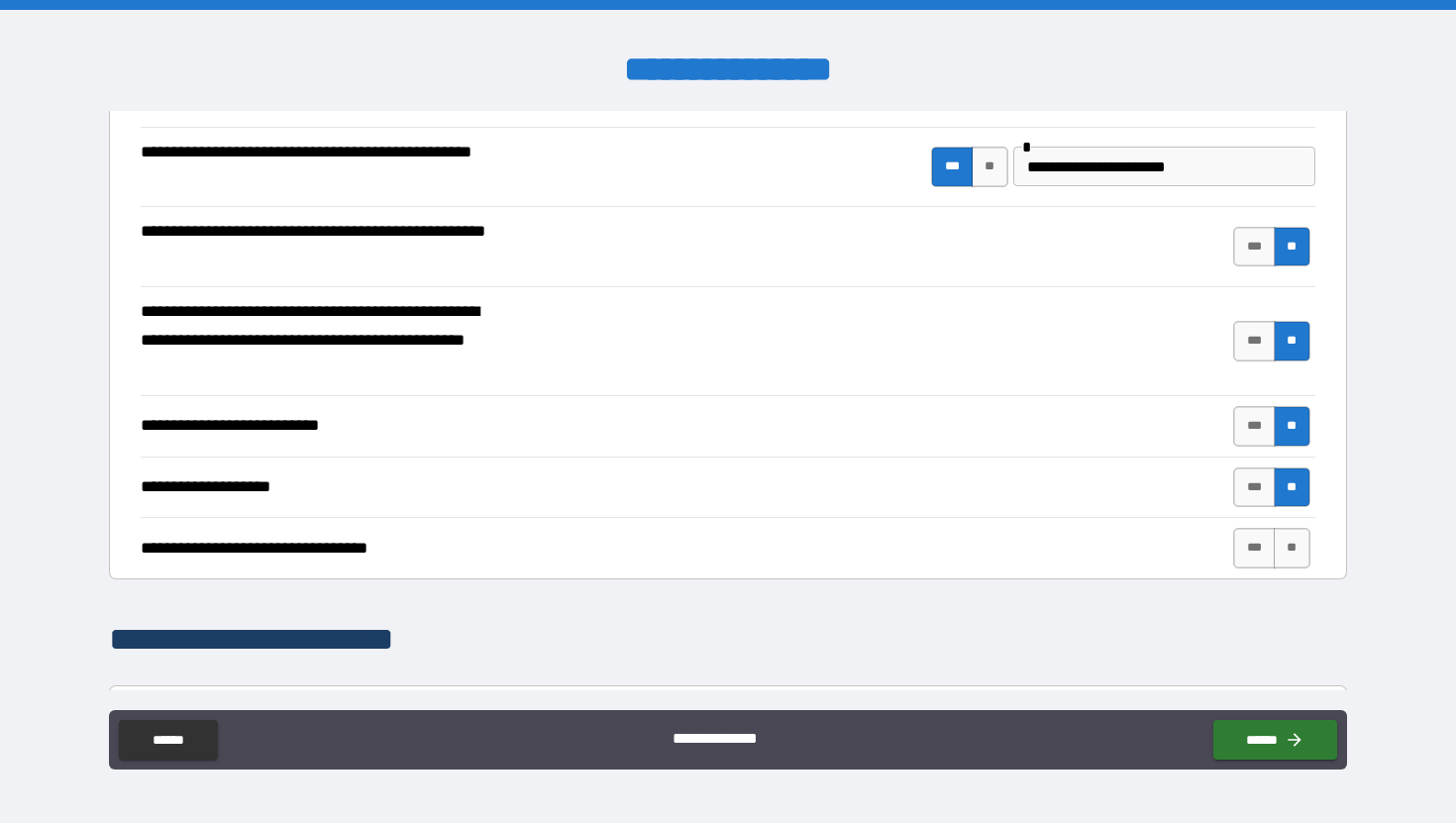 click on "**" at bounding box center (1292, 548) 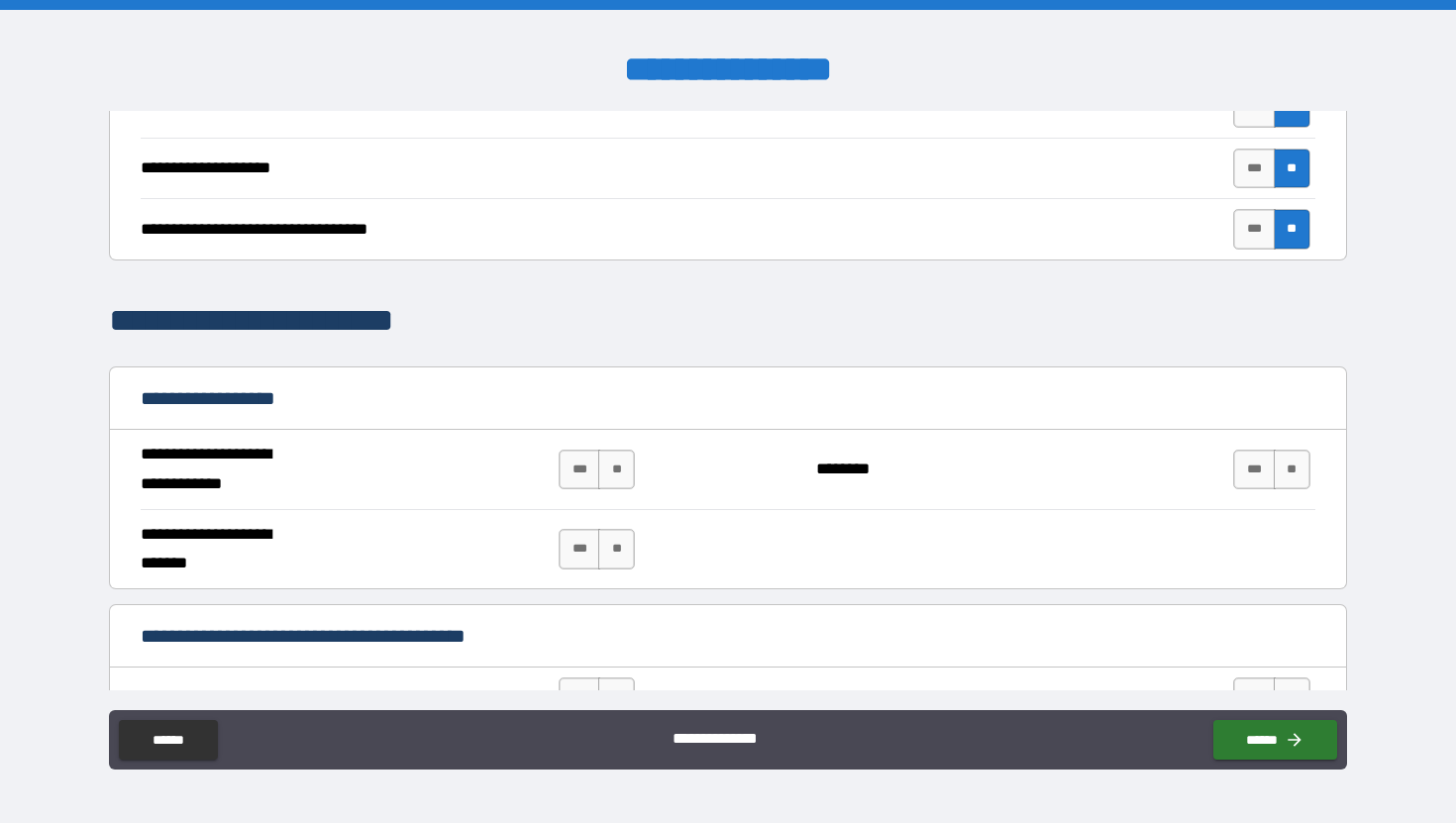 scroll, scrollTop: 917, scrollLeft: 0, axis: vertical 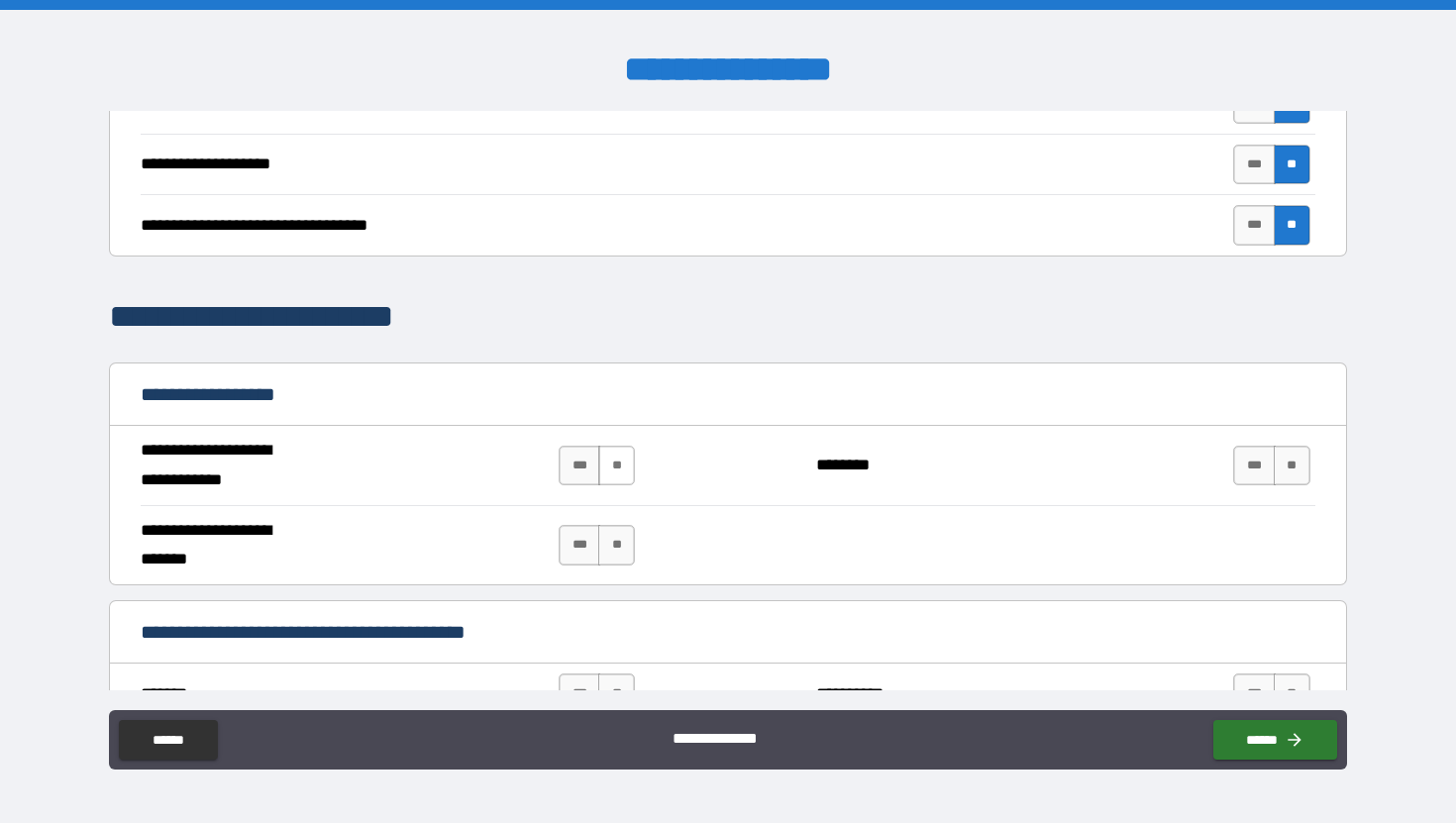 click on "**" at bounding box center (616, 465) 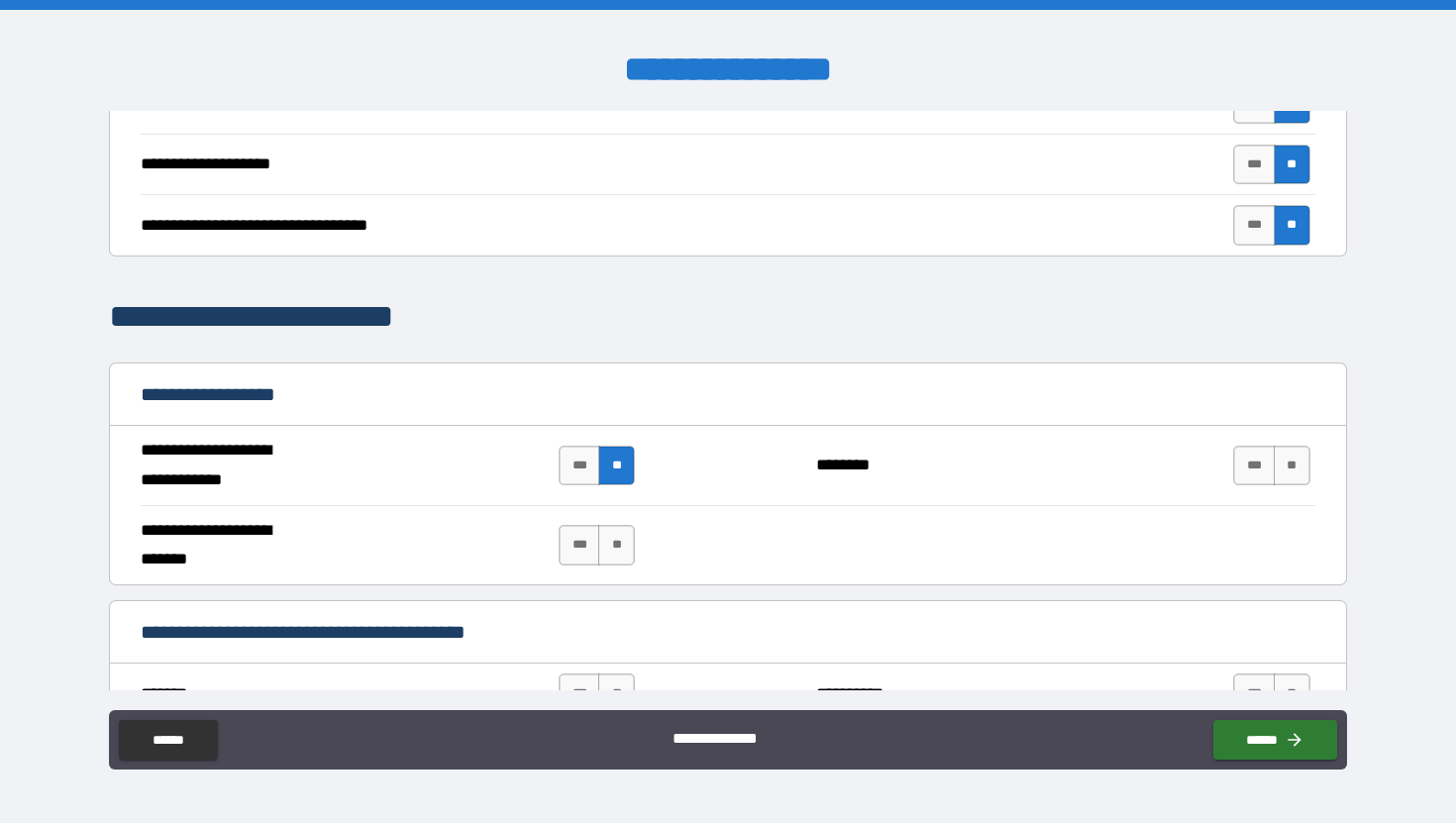 click on "*** **" at bounding box center [599, 545] 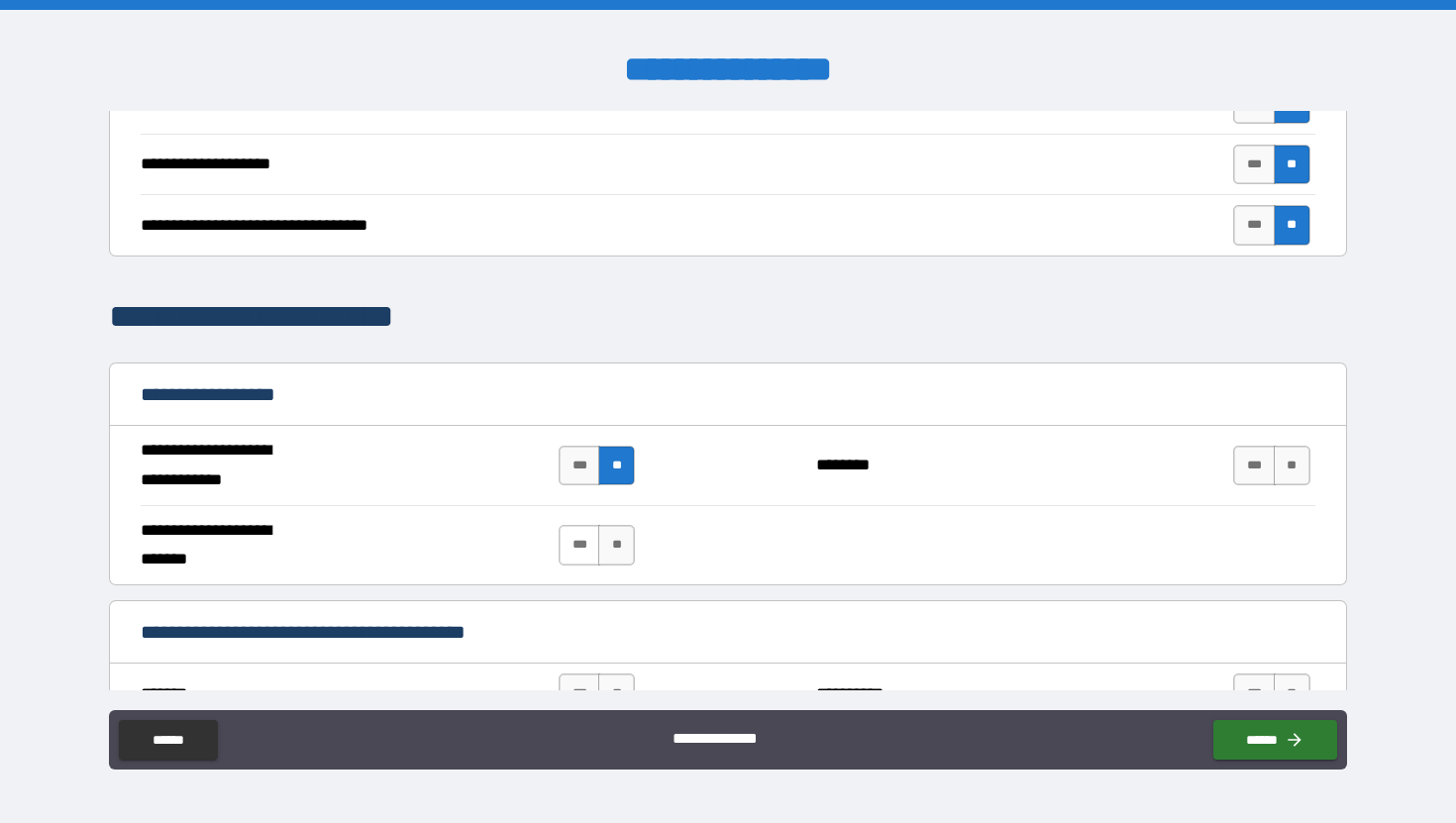 click on "***" at bounding box center [579, 545] 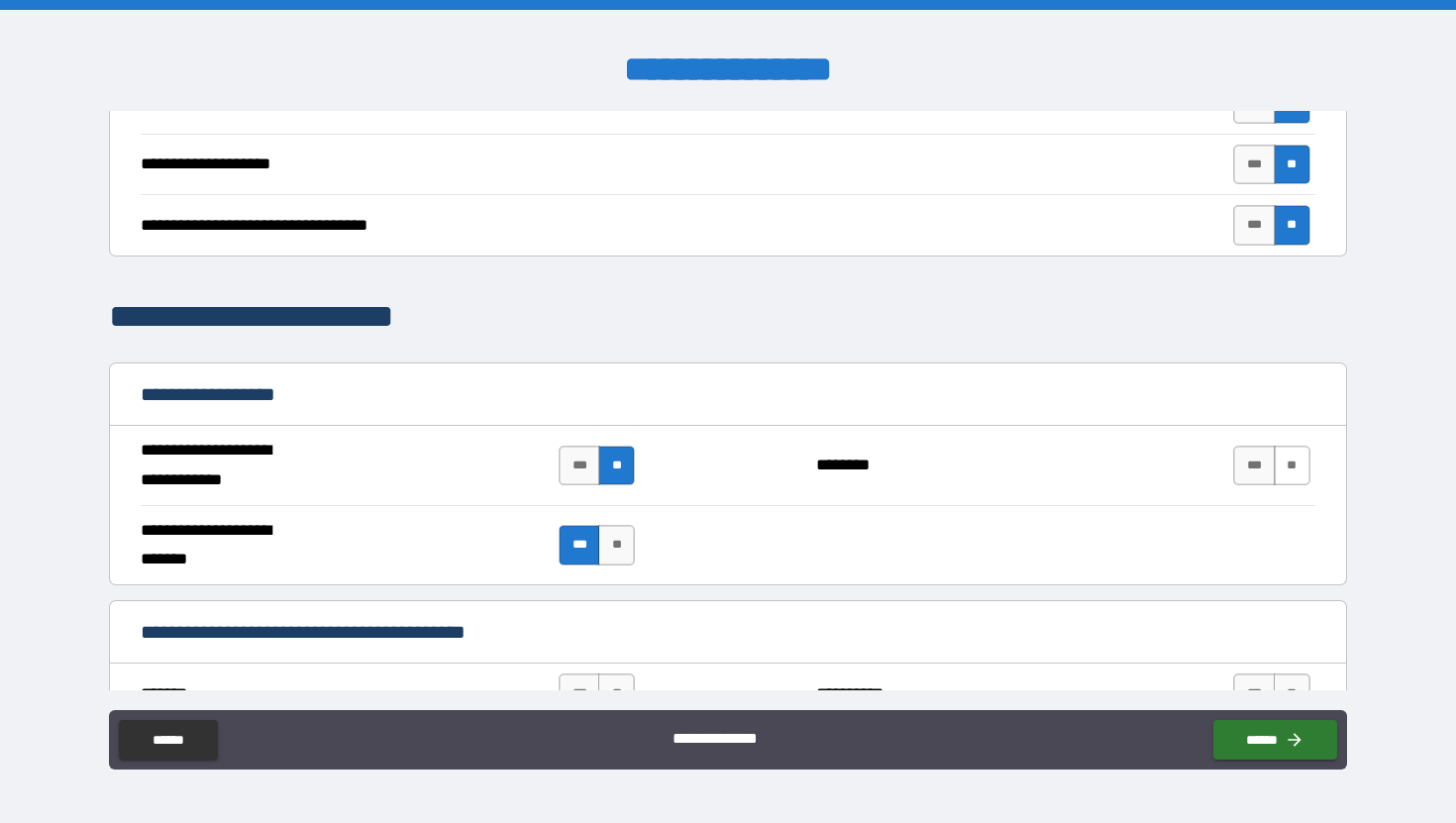 click on "**" at bounding box center [1292, 465] 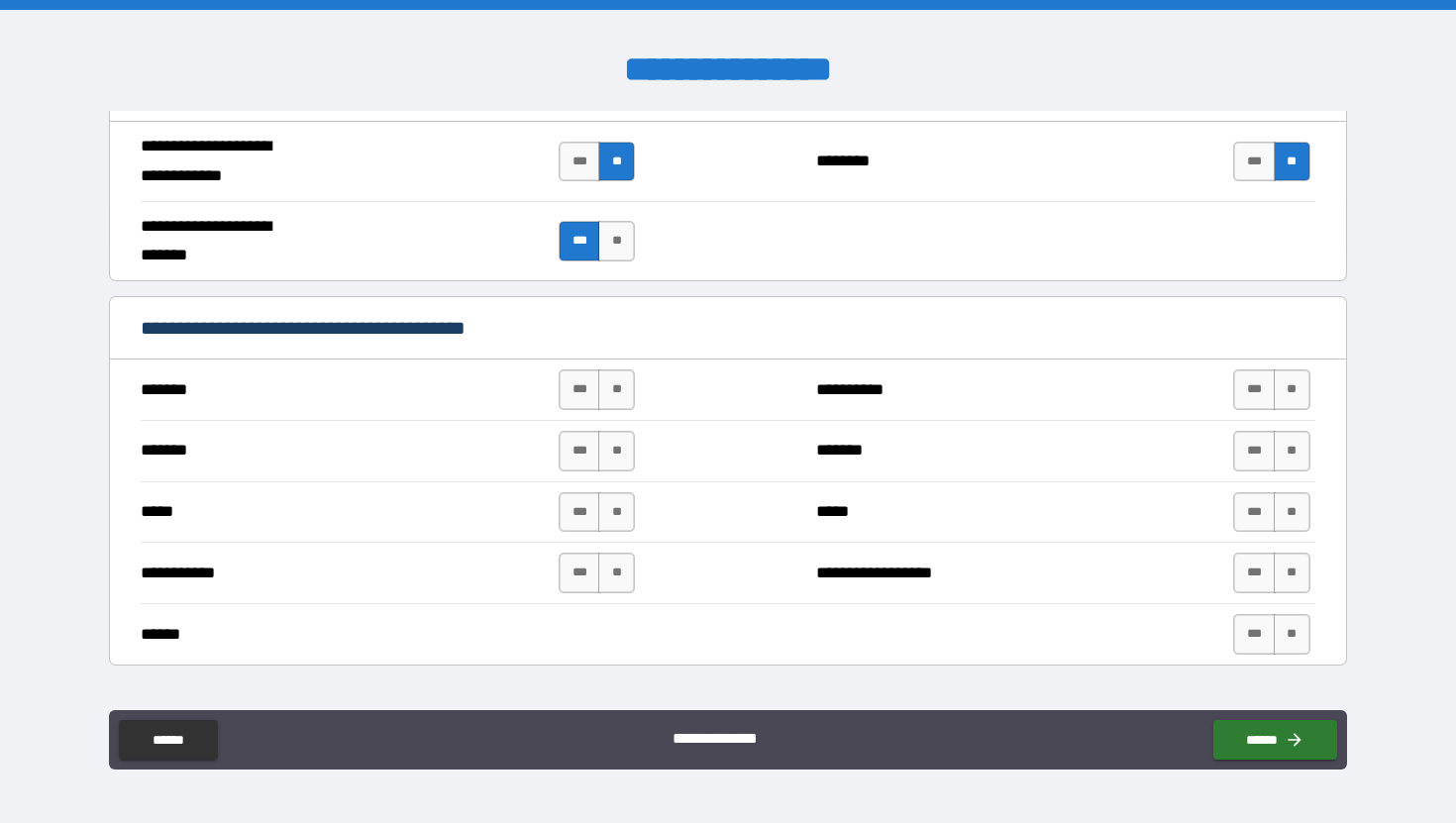 scroll, scrollTop: 1225, scrollLeft: 0, axis: vertical 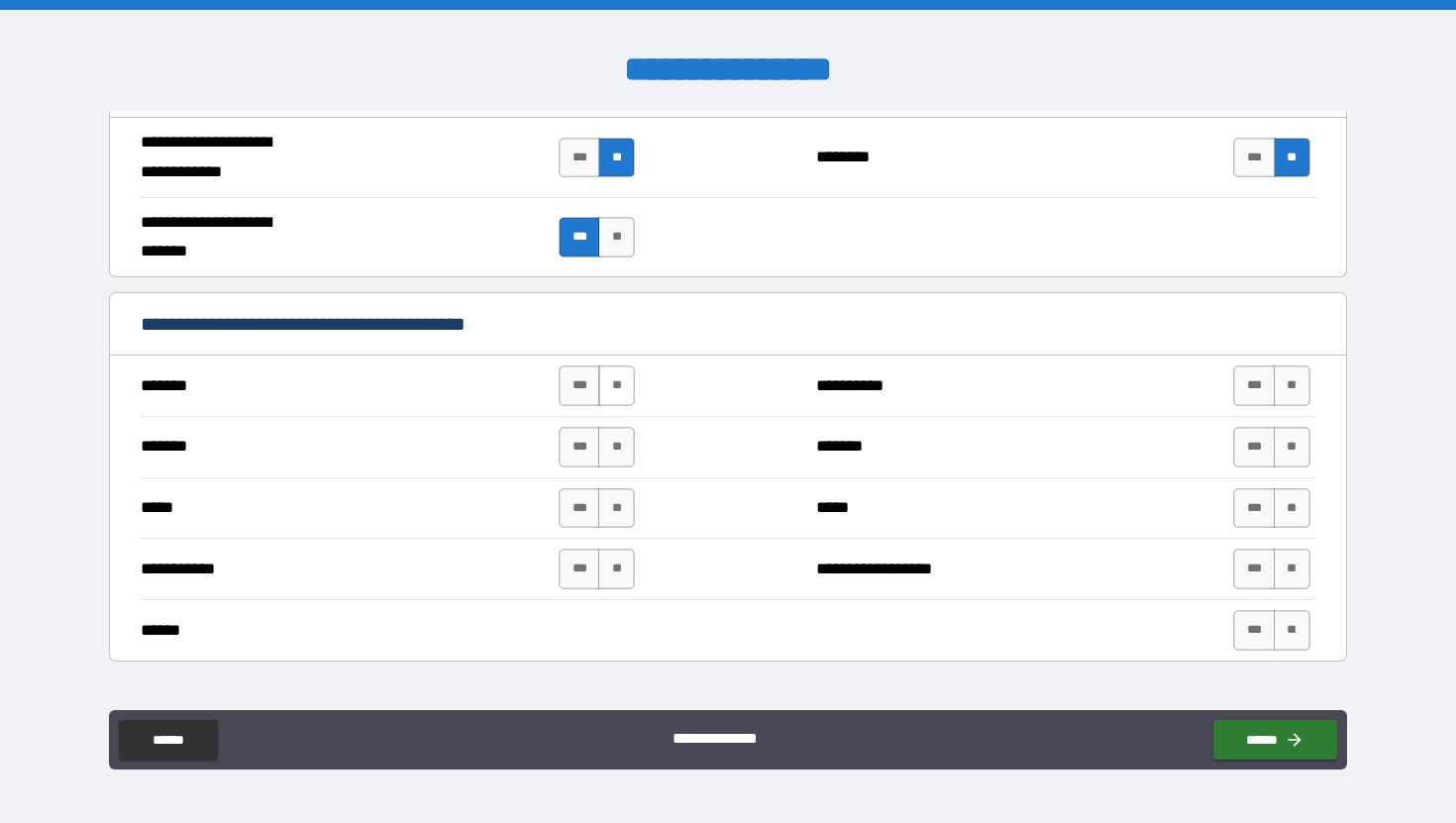 click on "**" at bounding box center (616, 385) 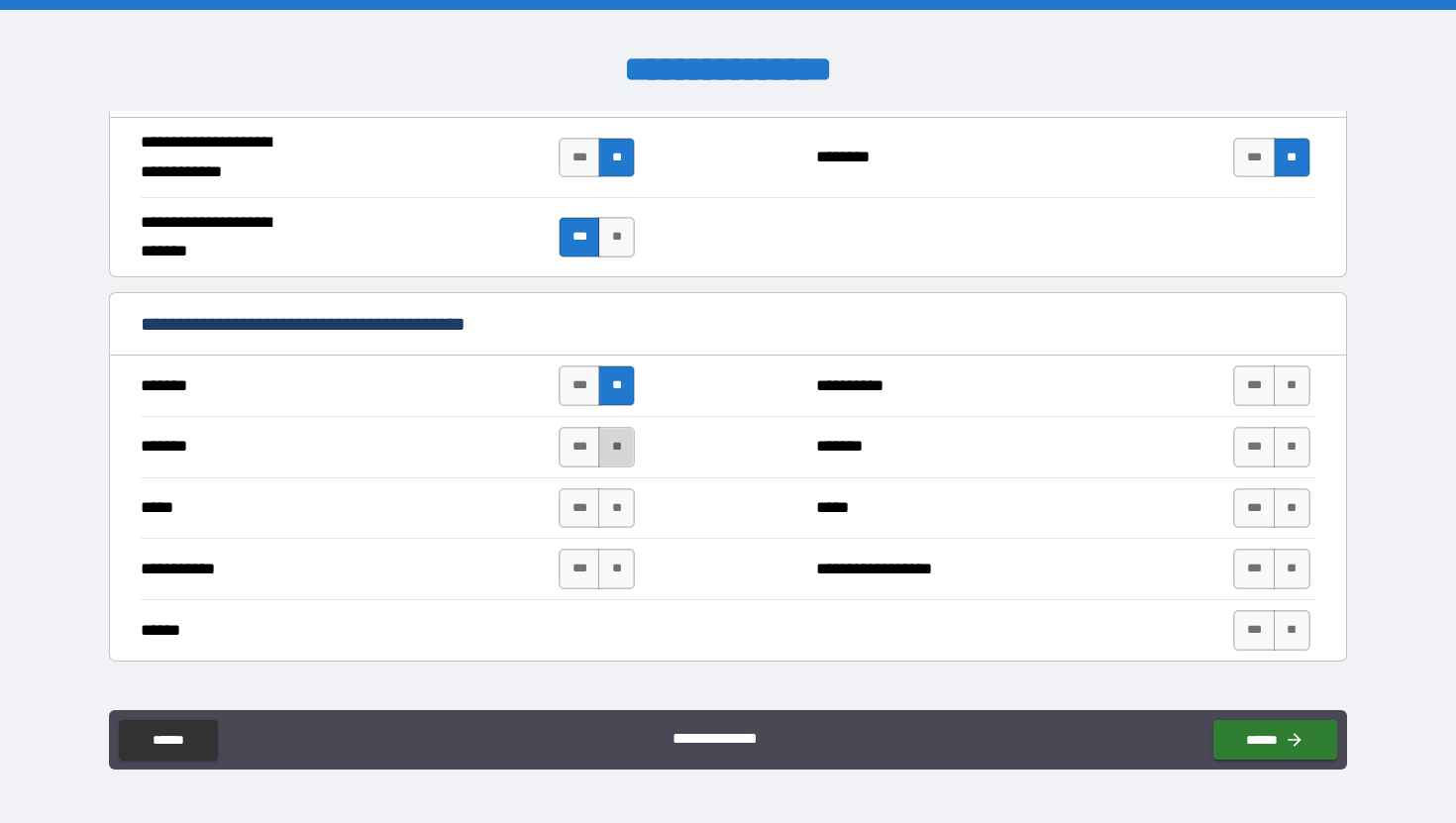 click on "**" at bounding box center [616, 447] 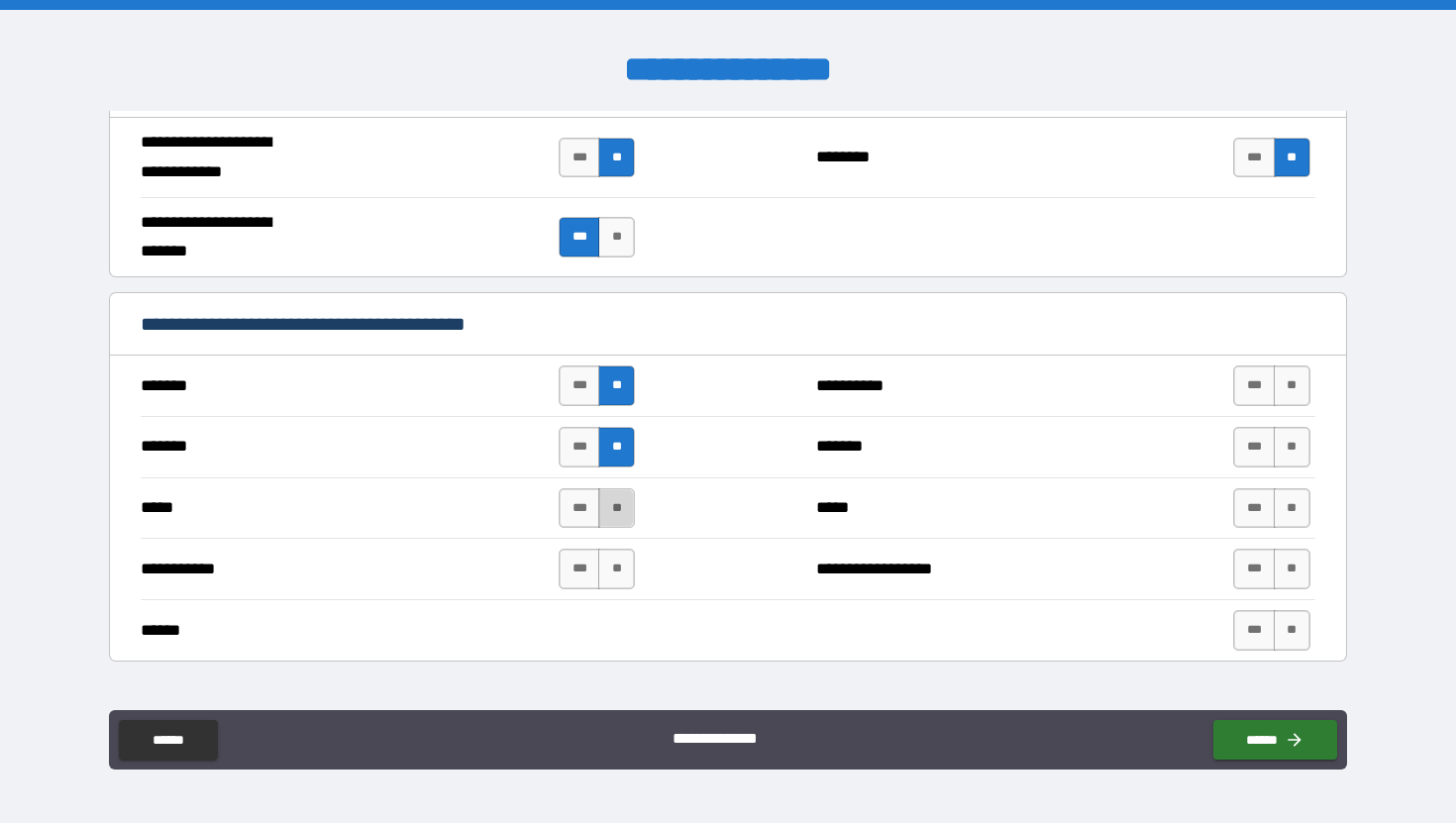 click on "**" at bounding box center [616, 508] 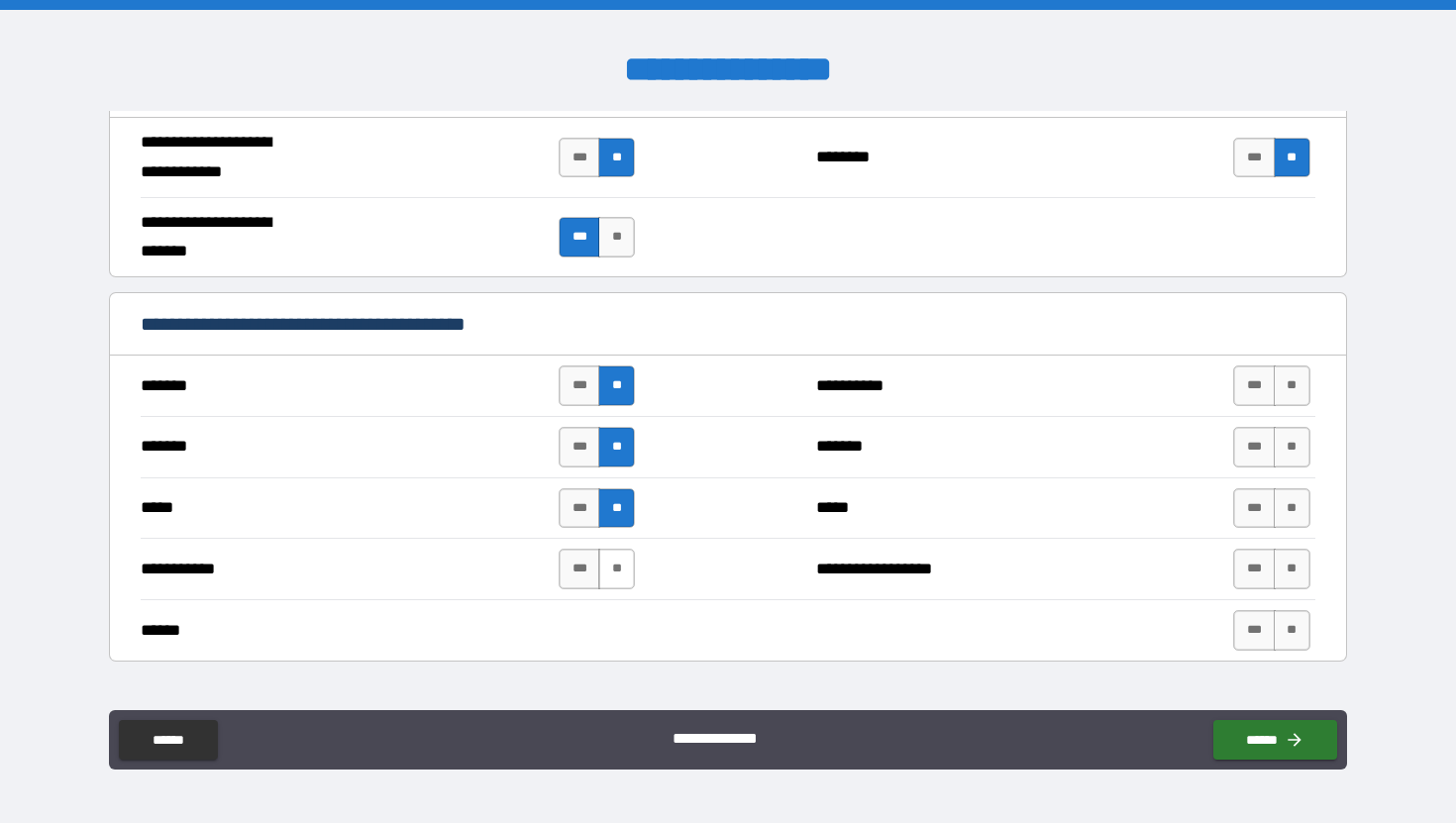 click on "**" at bounding box center (616, 568) 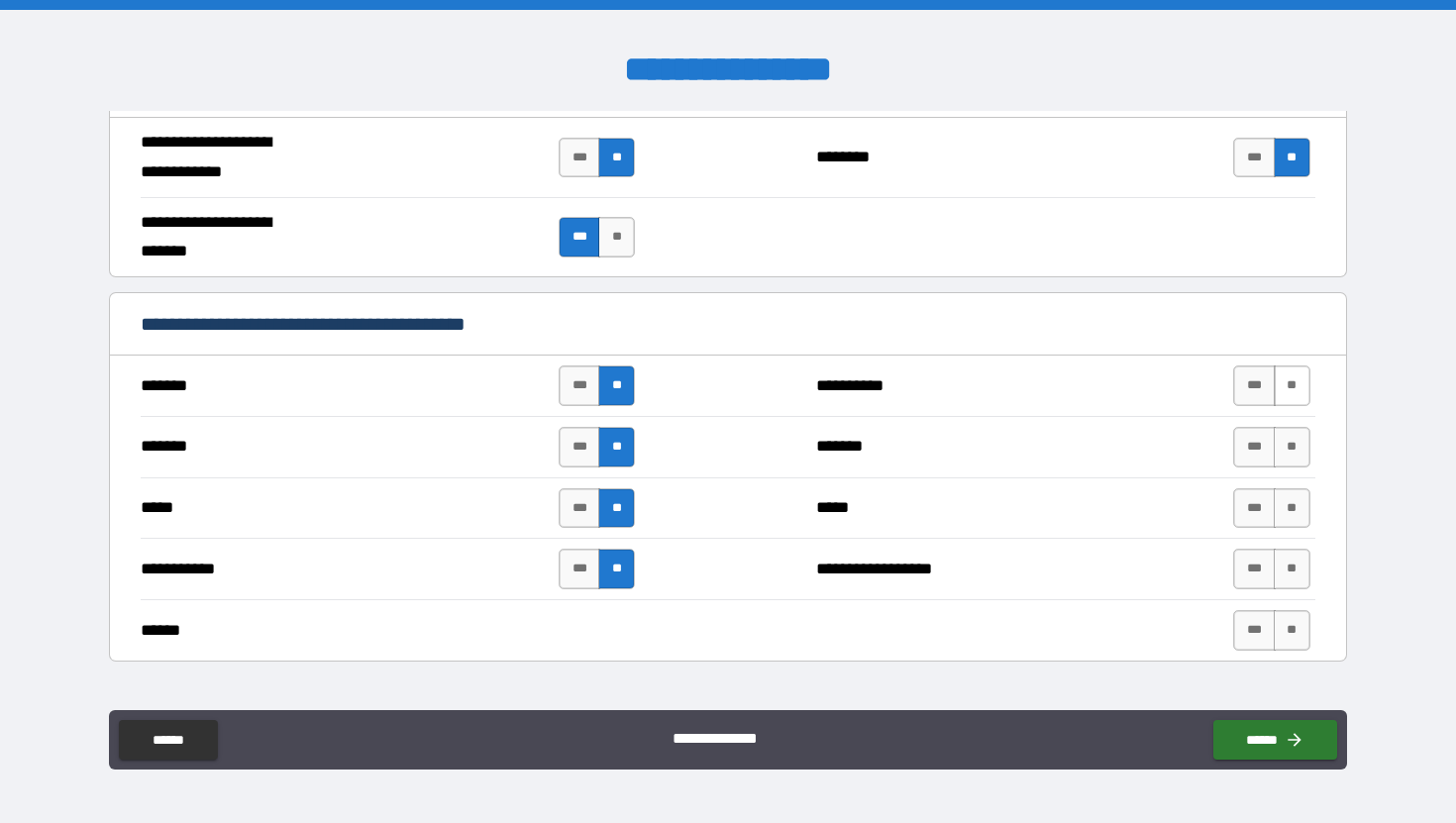 click on "**" at bounding box center (1292, 385) 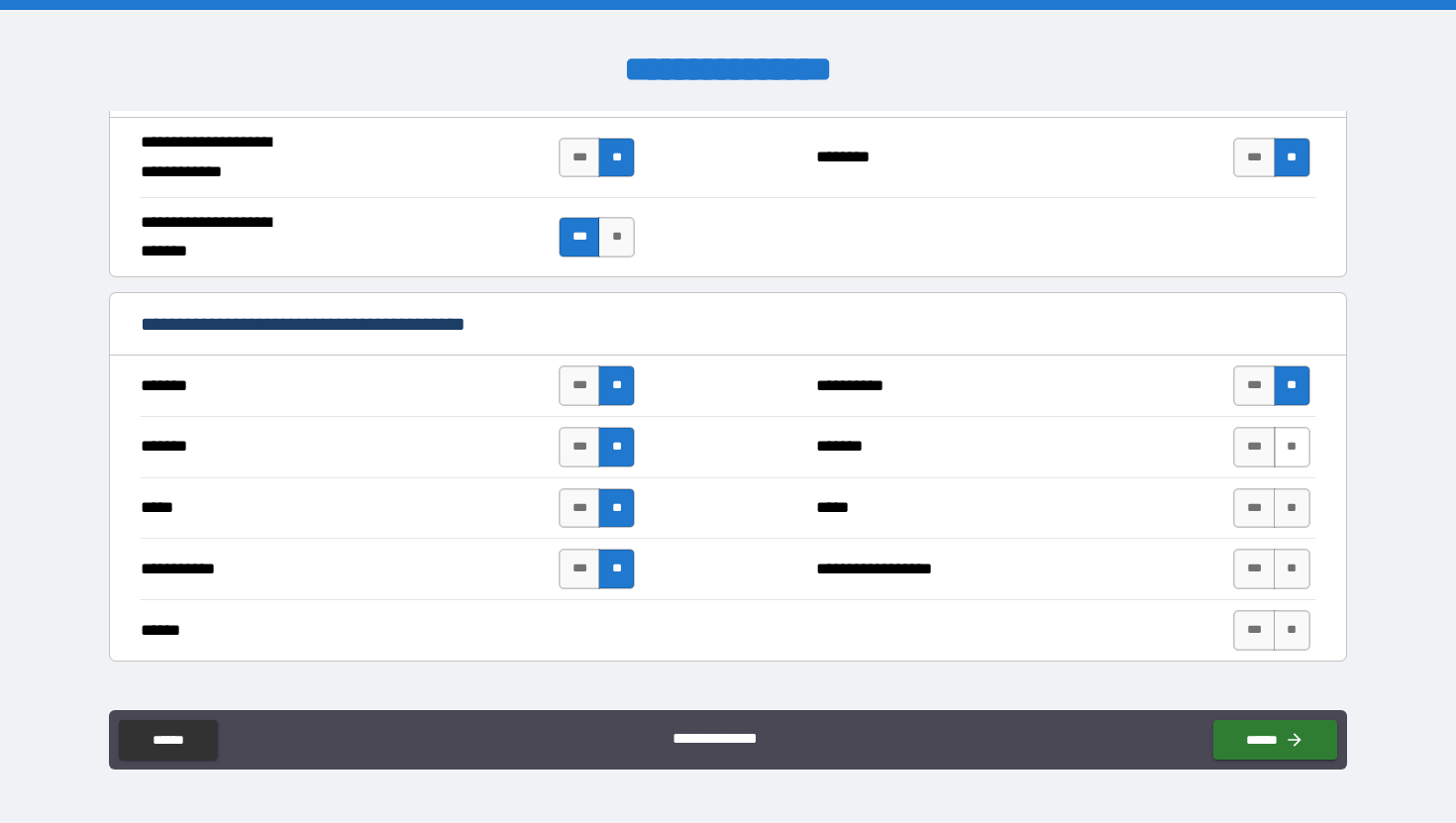 click on "**" at bounding box center [1292, 447] 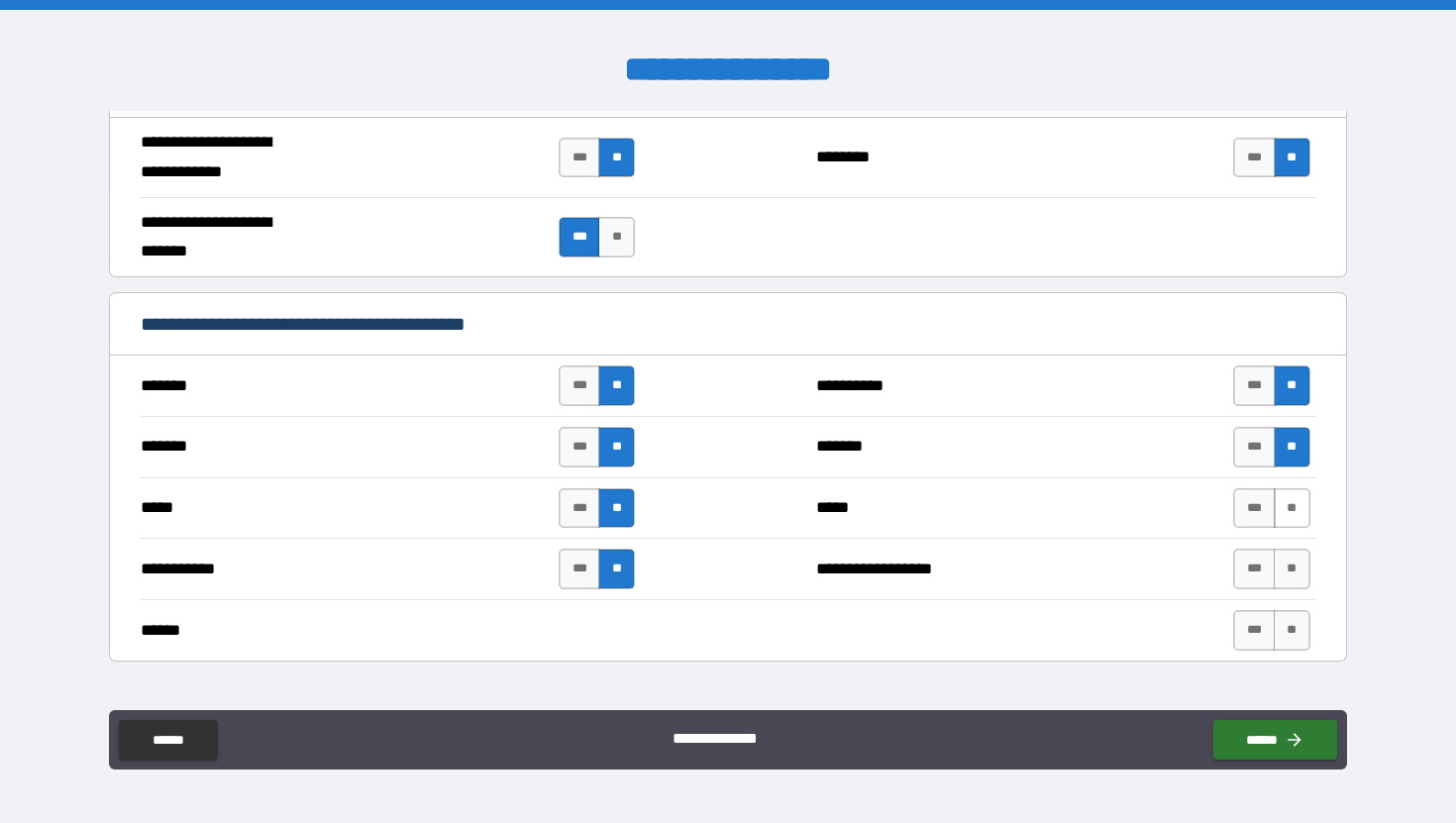 click on "**" at bounding box center [1292, 508] 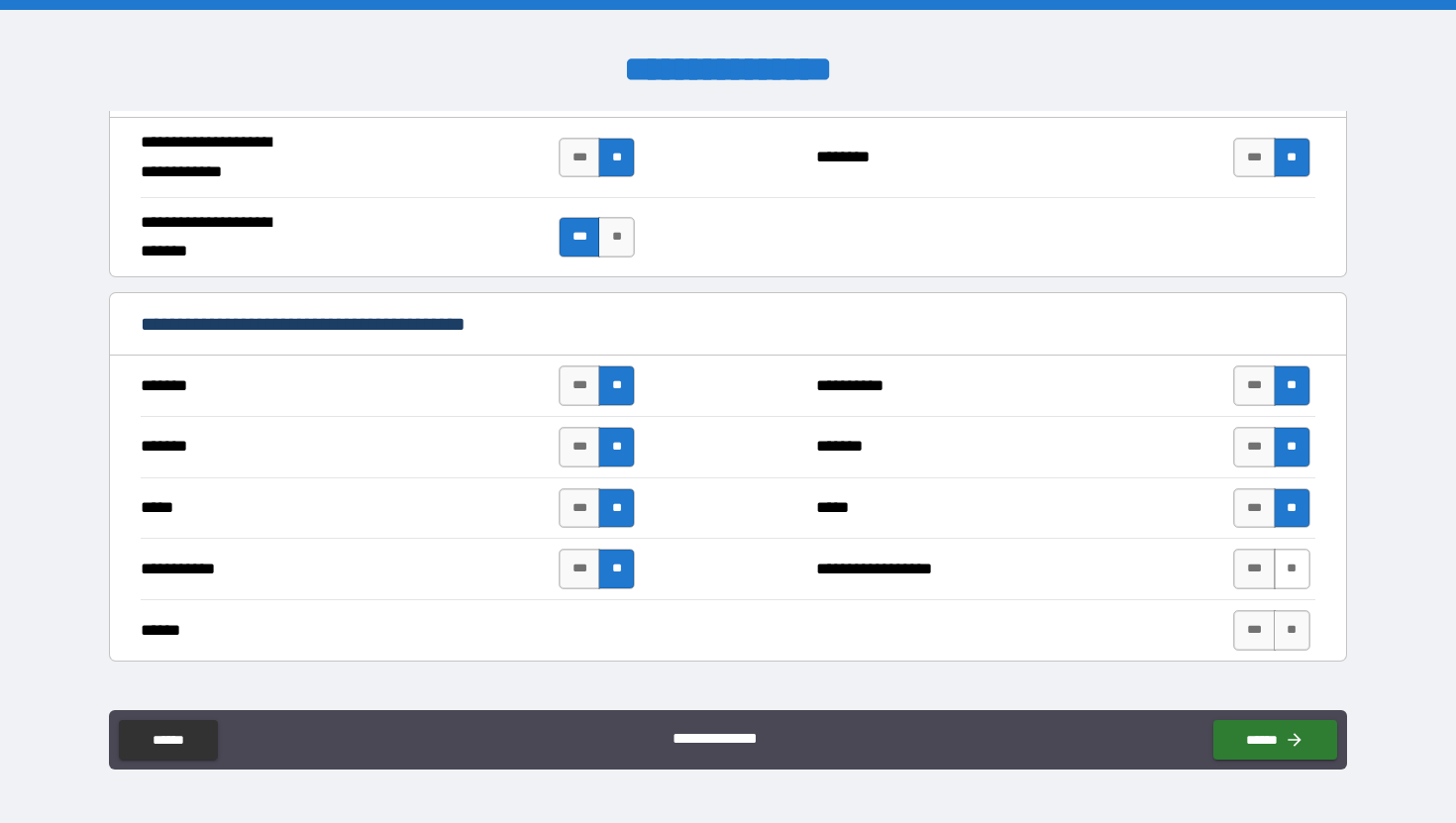 click on "**" at bounding box center [1292, 568] 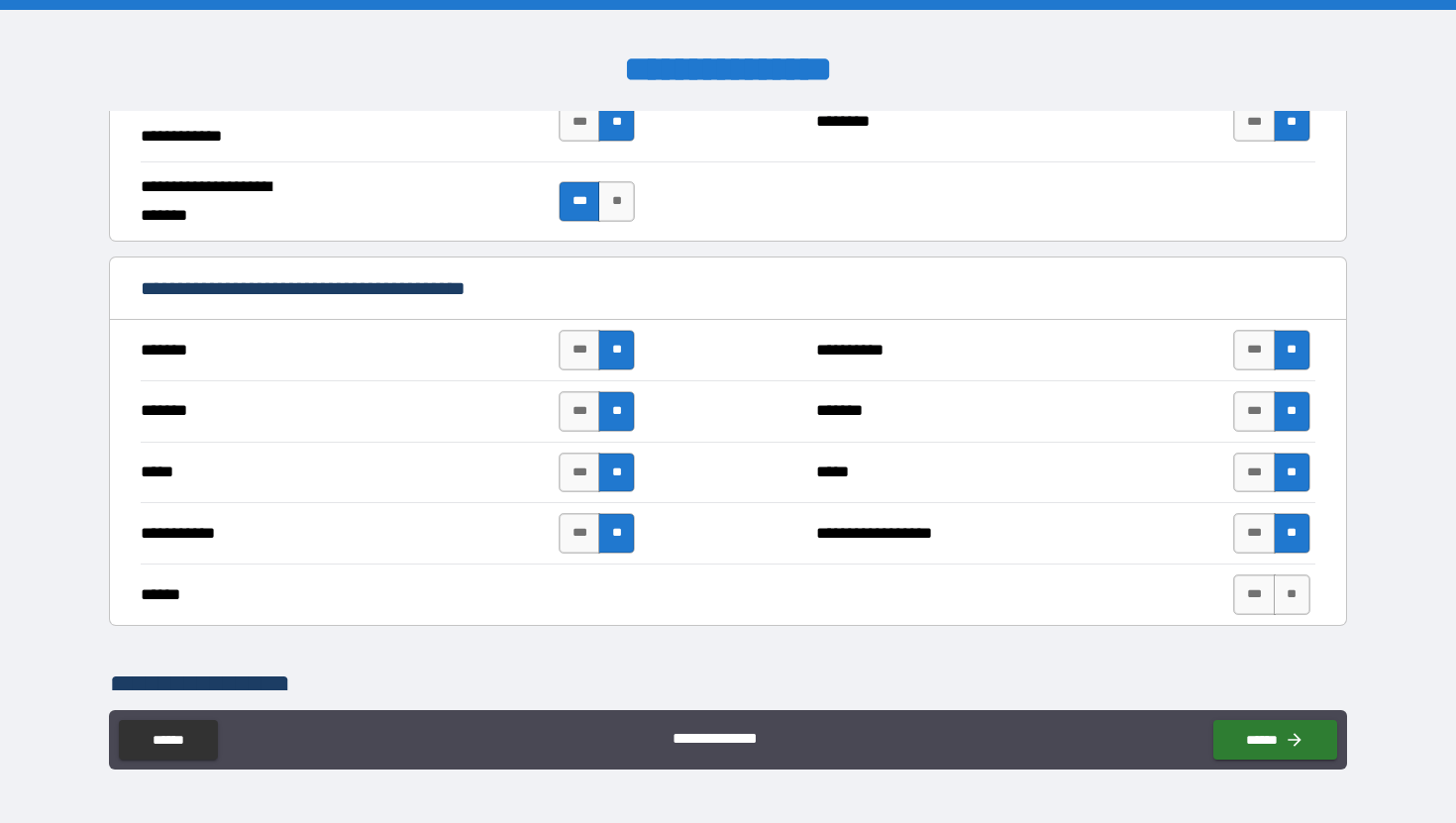 scroll, scrollTop: 1282, scrollLeft: 0, axis: vertical 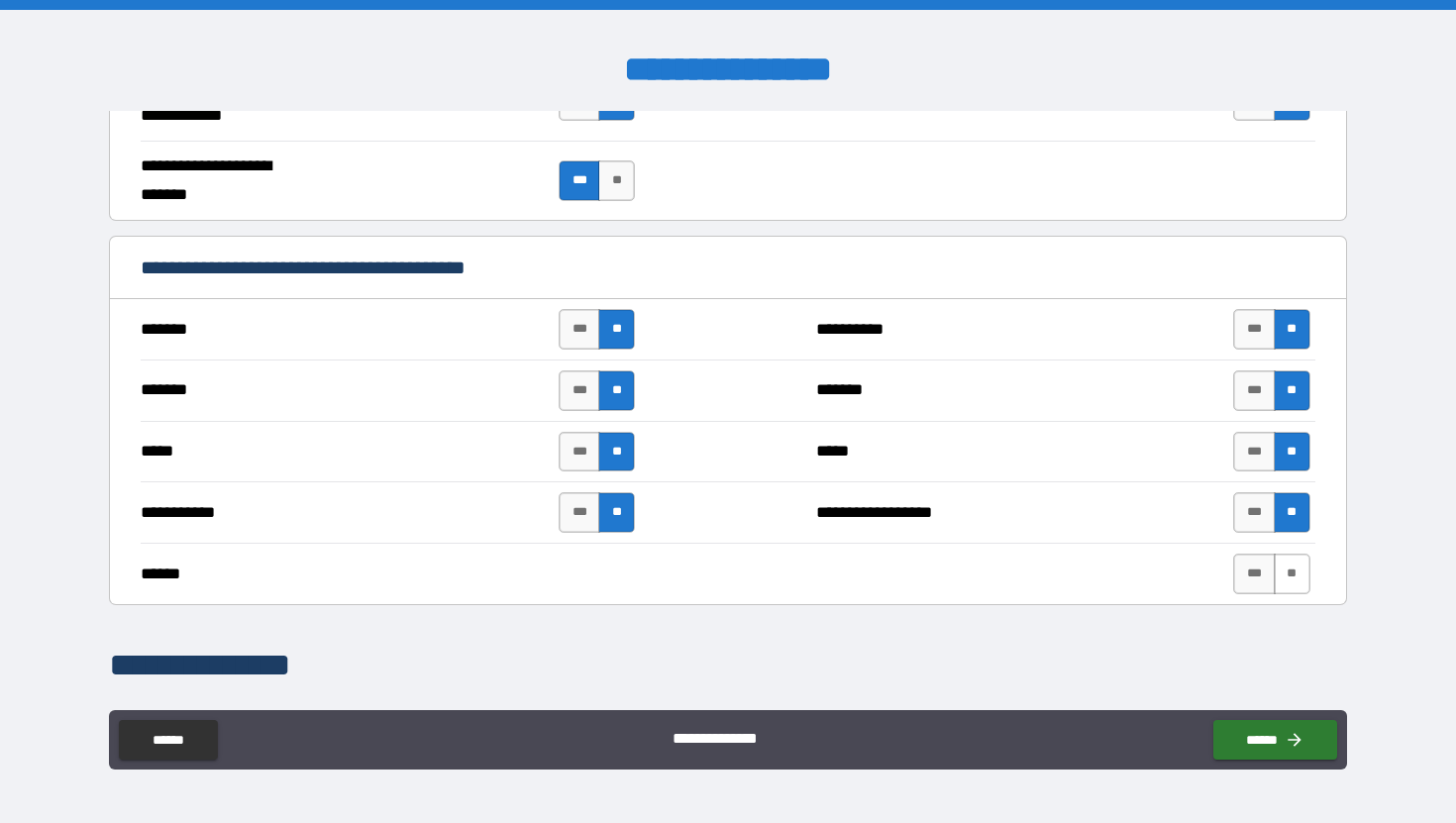 click on "**" at bounding box center [1292, 573] 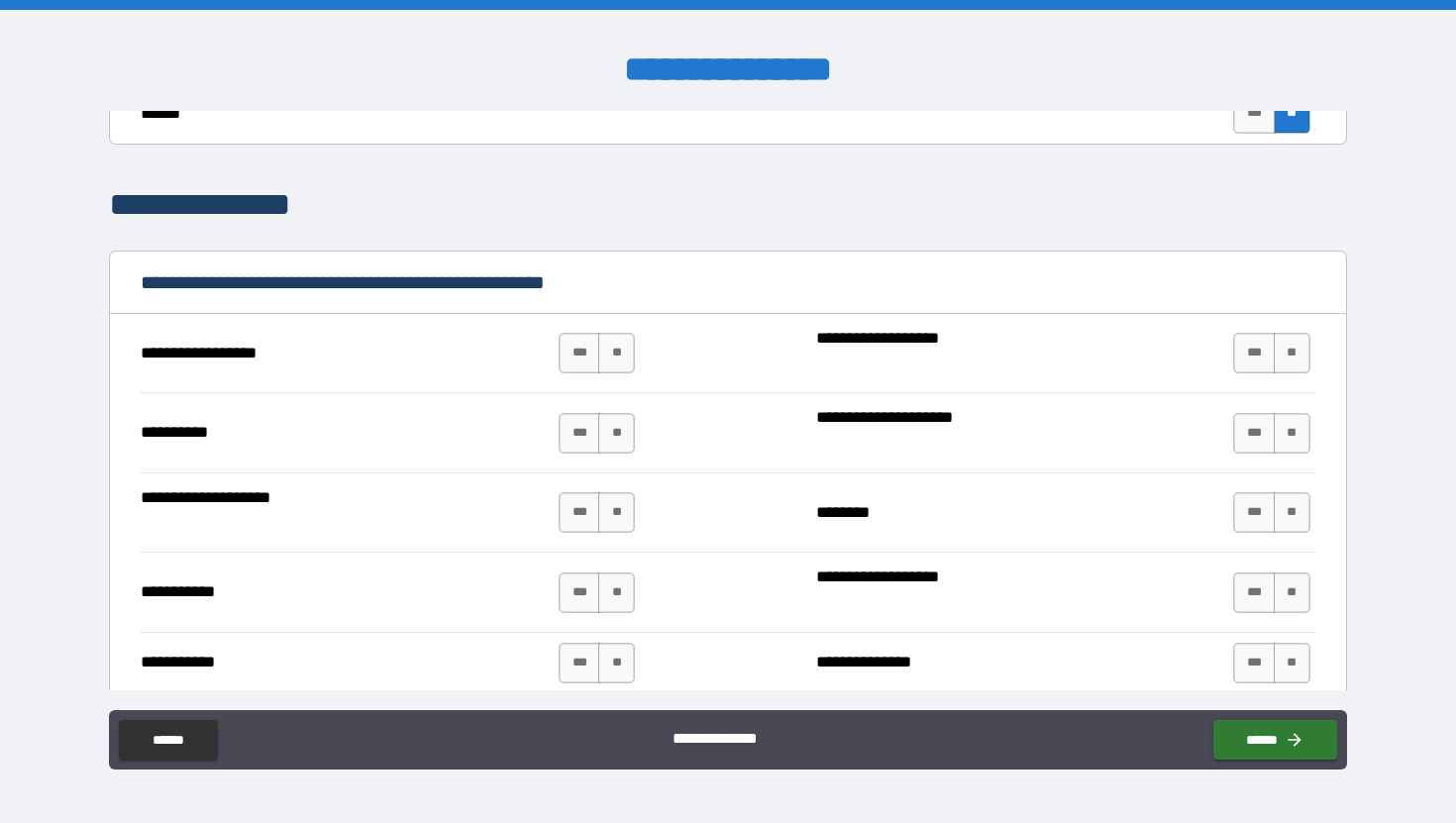 scroll, scrollTop: 1784, scrollLeft: 0, axis: vertical 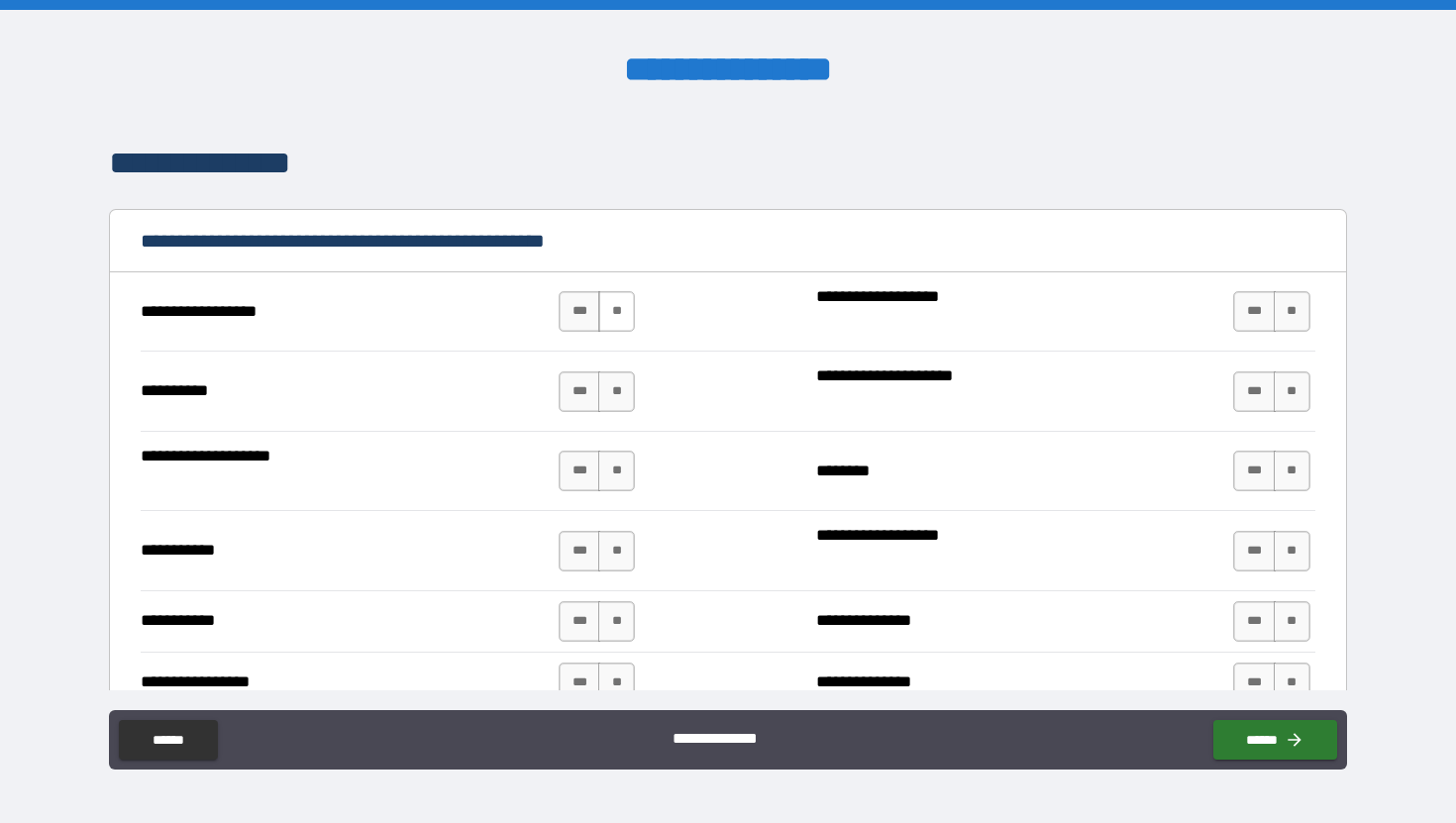 click on "**" at bounding box center [616, 311] 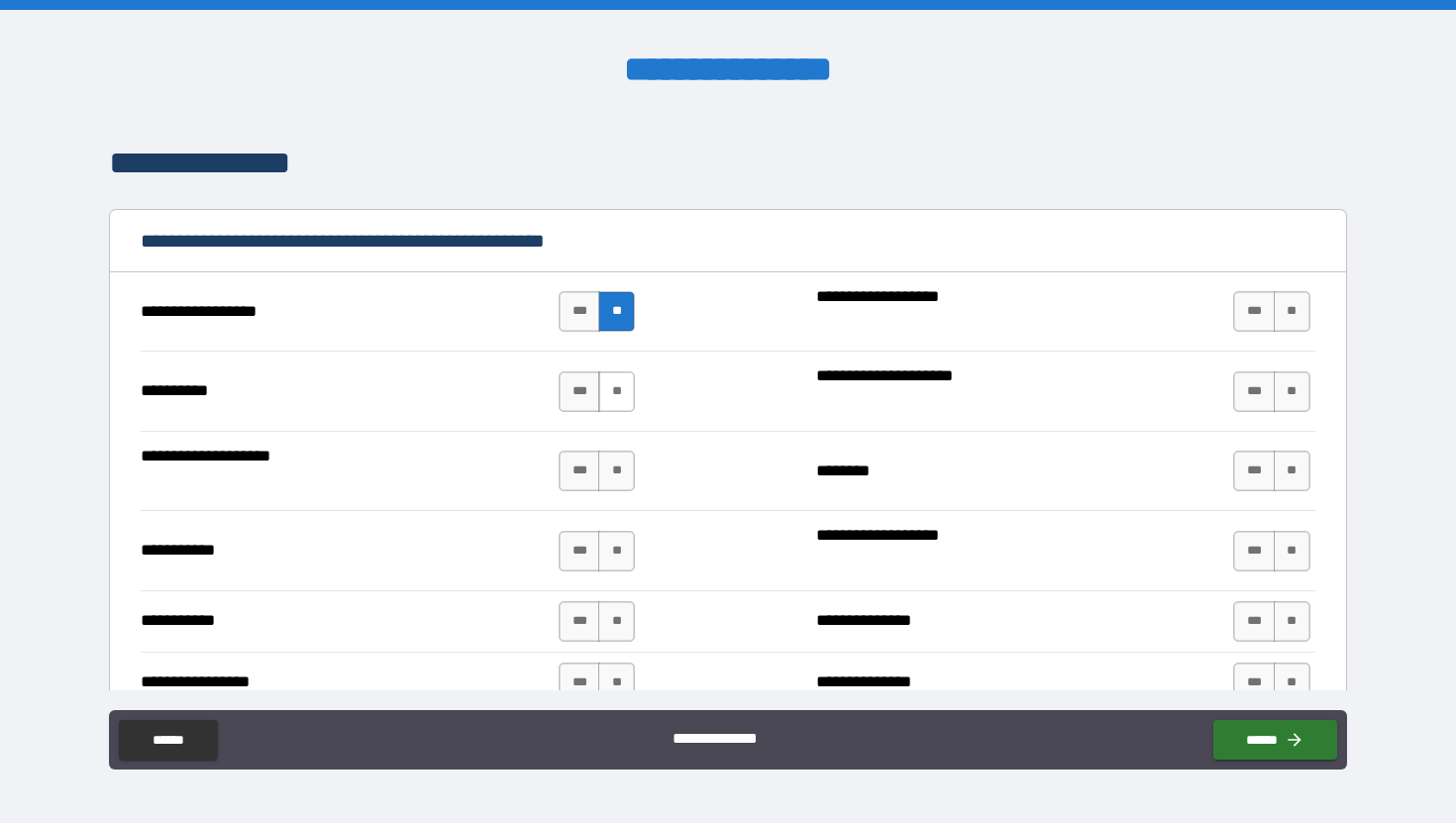 click on "**" at bounding box center (616, 391) 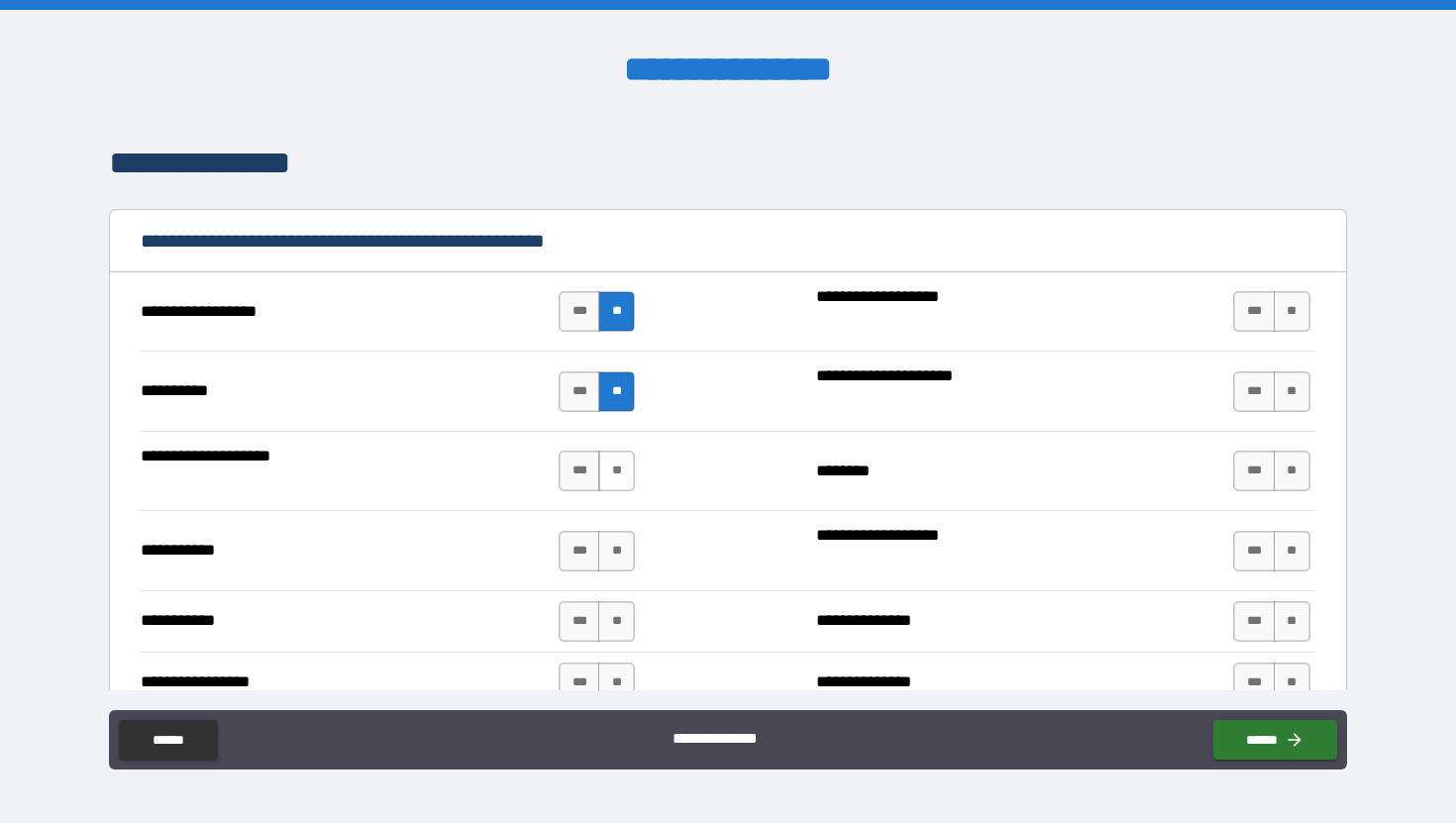 click on "**" at bounding box center [616, 470] 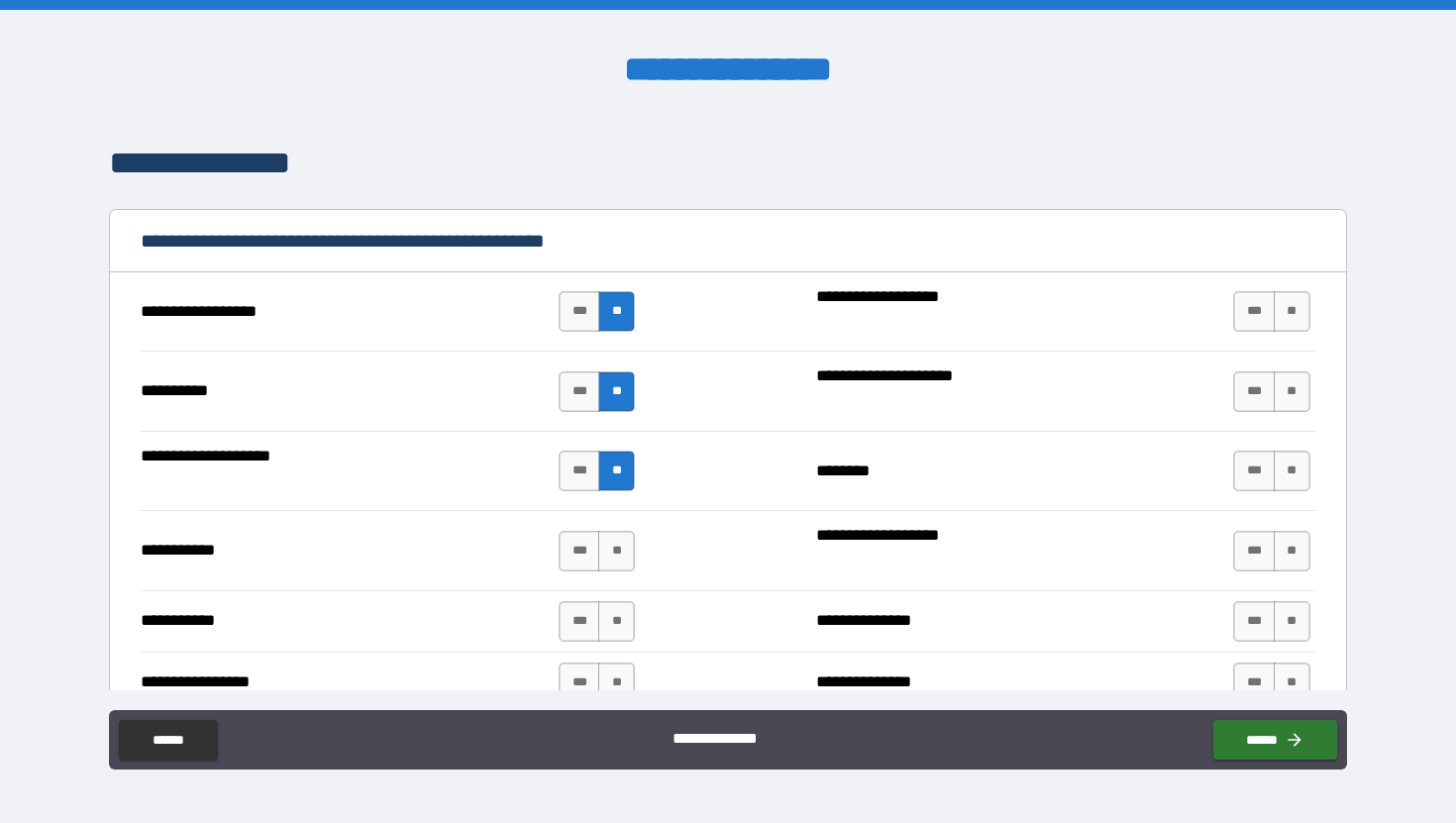 click on "**********" at bounding box center [727, 550] 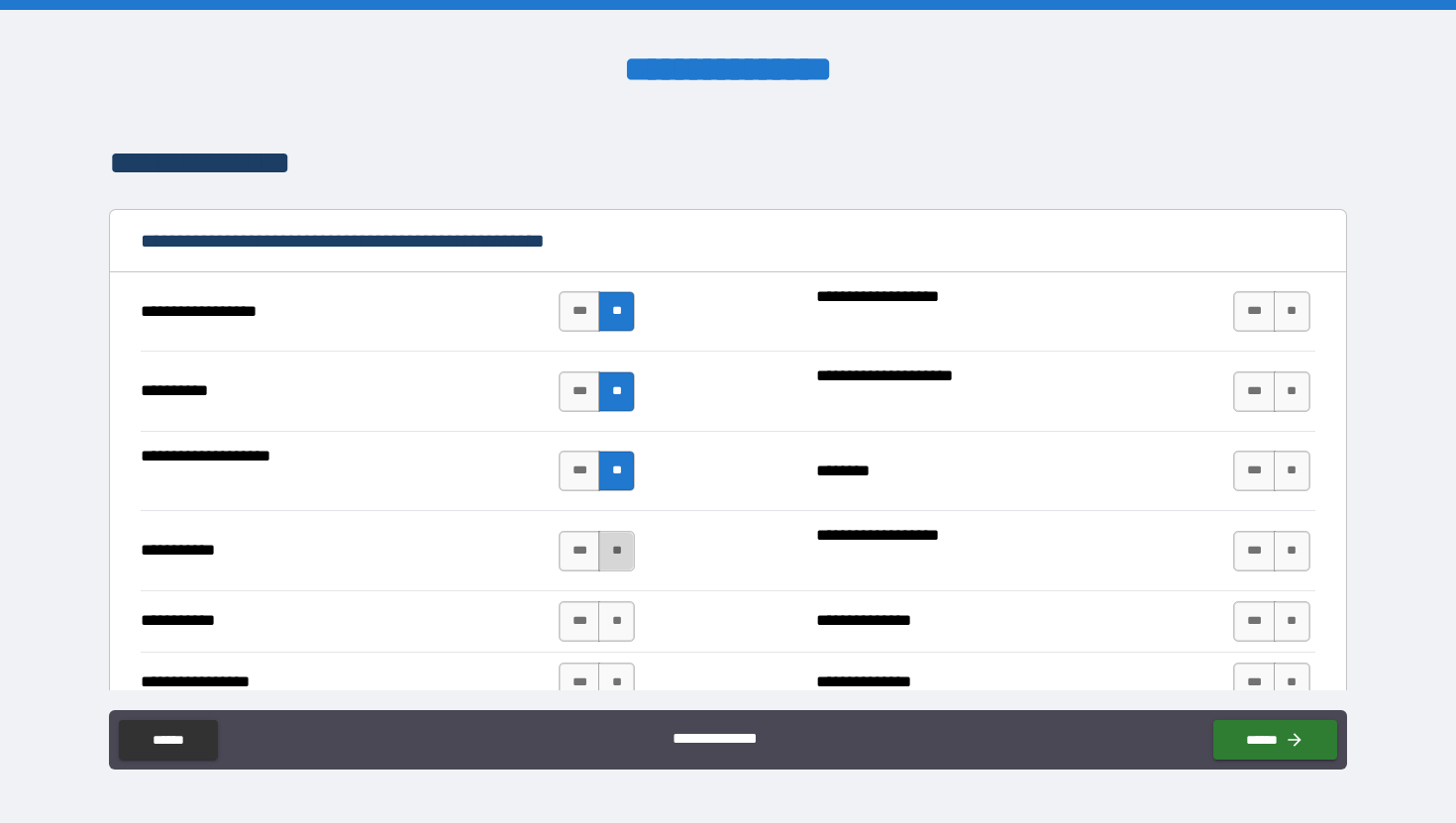 click on "**" at bounding box center (616, 551) 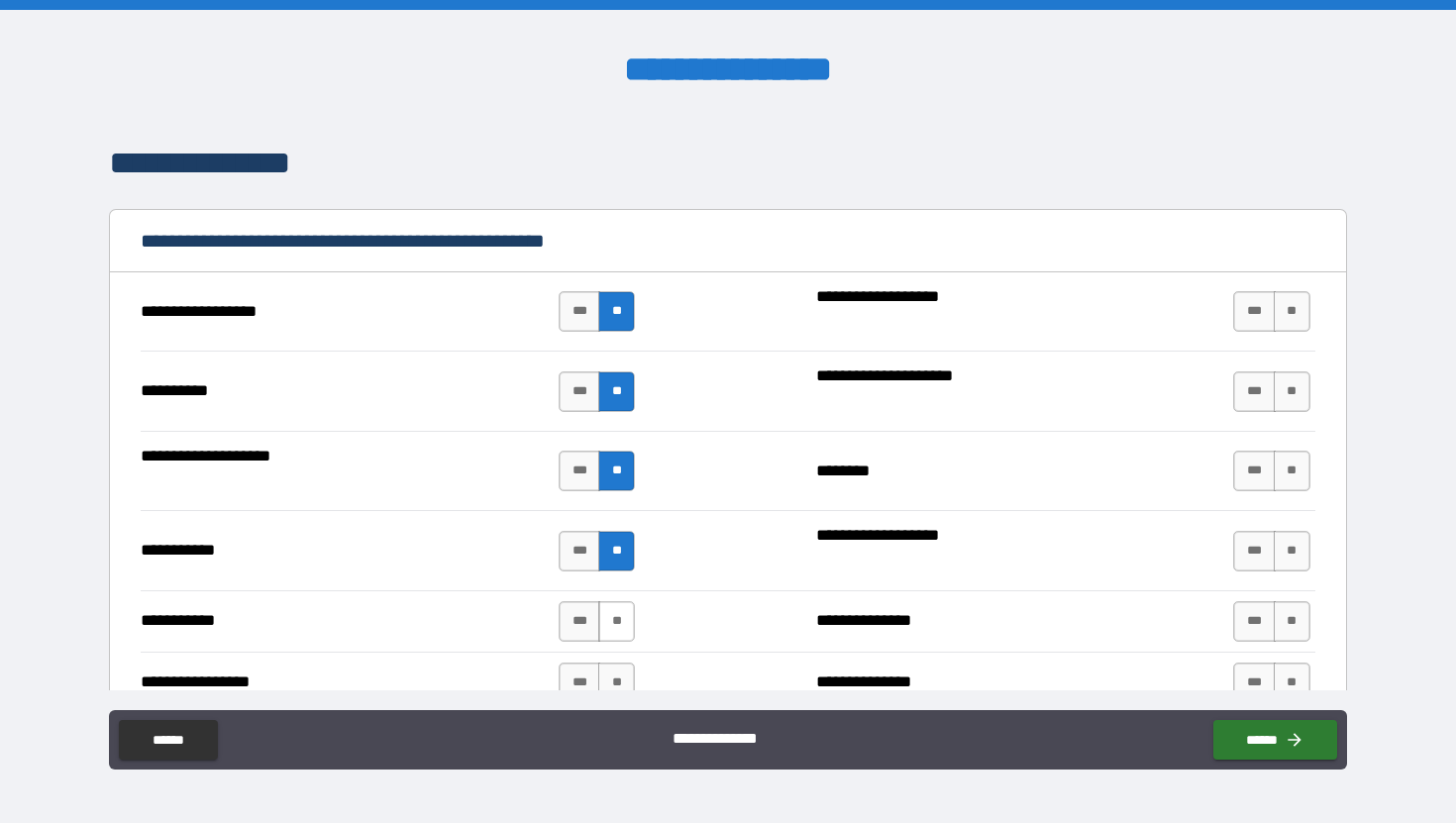click on "**" at bounding box center [616, 621] 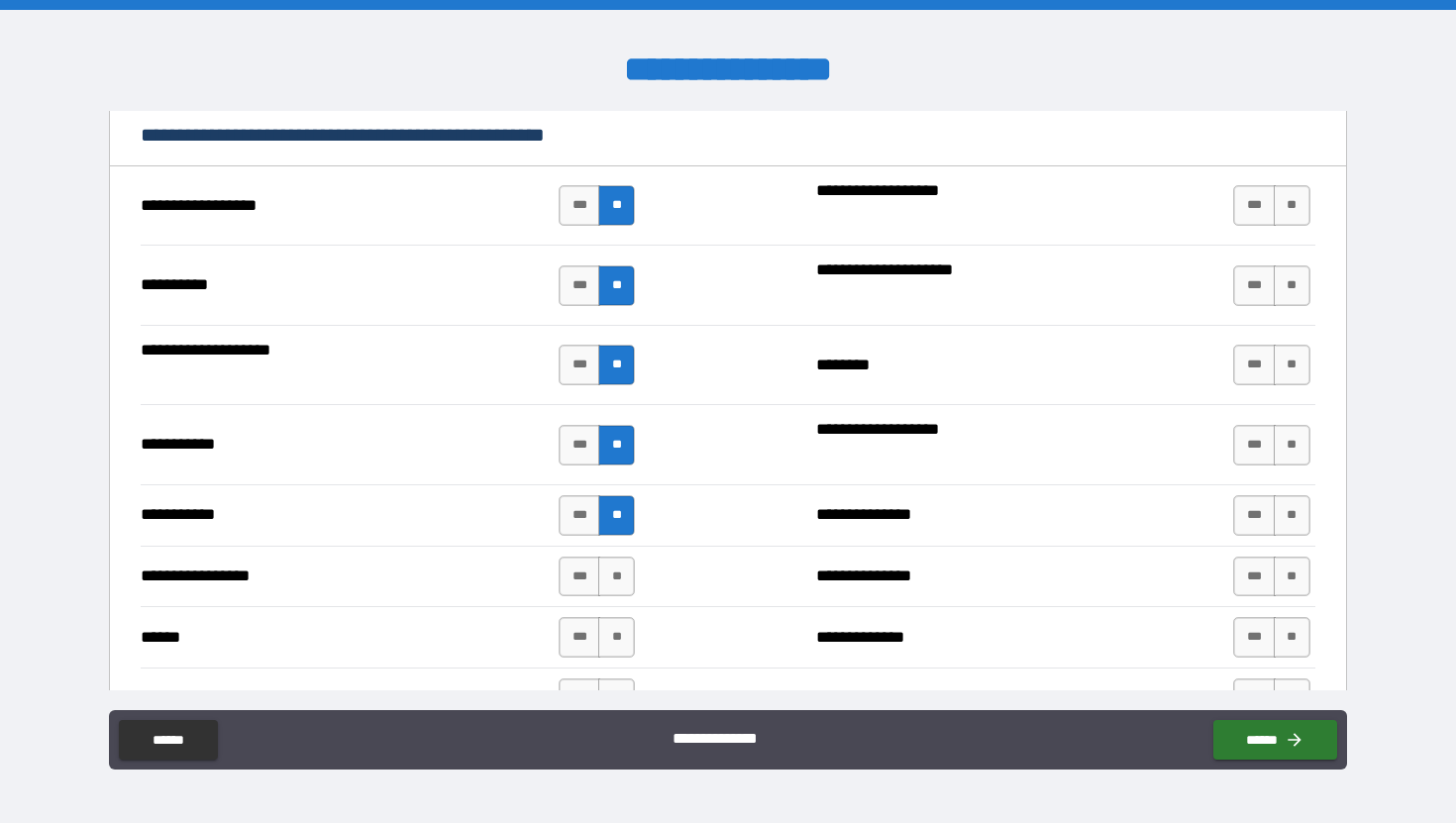 scroll, scrollTop: 1921, scrollLeft: 0, axis: vertical 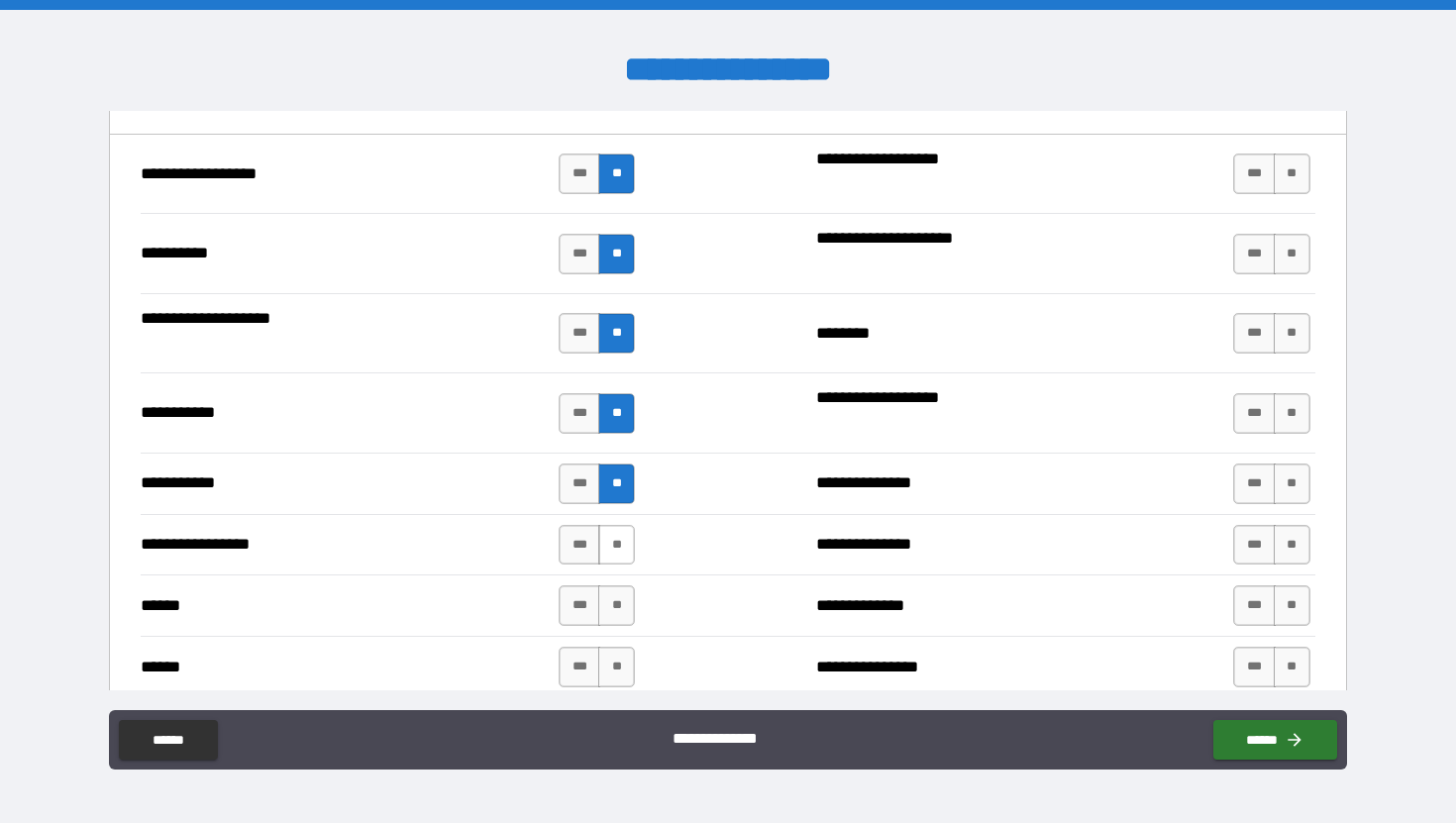 click on "**" at bounding box center [616, 545] 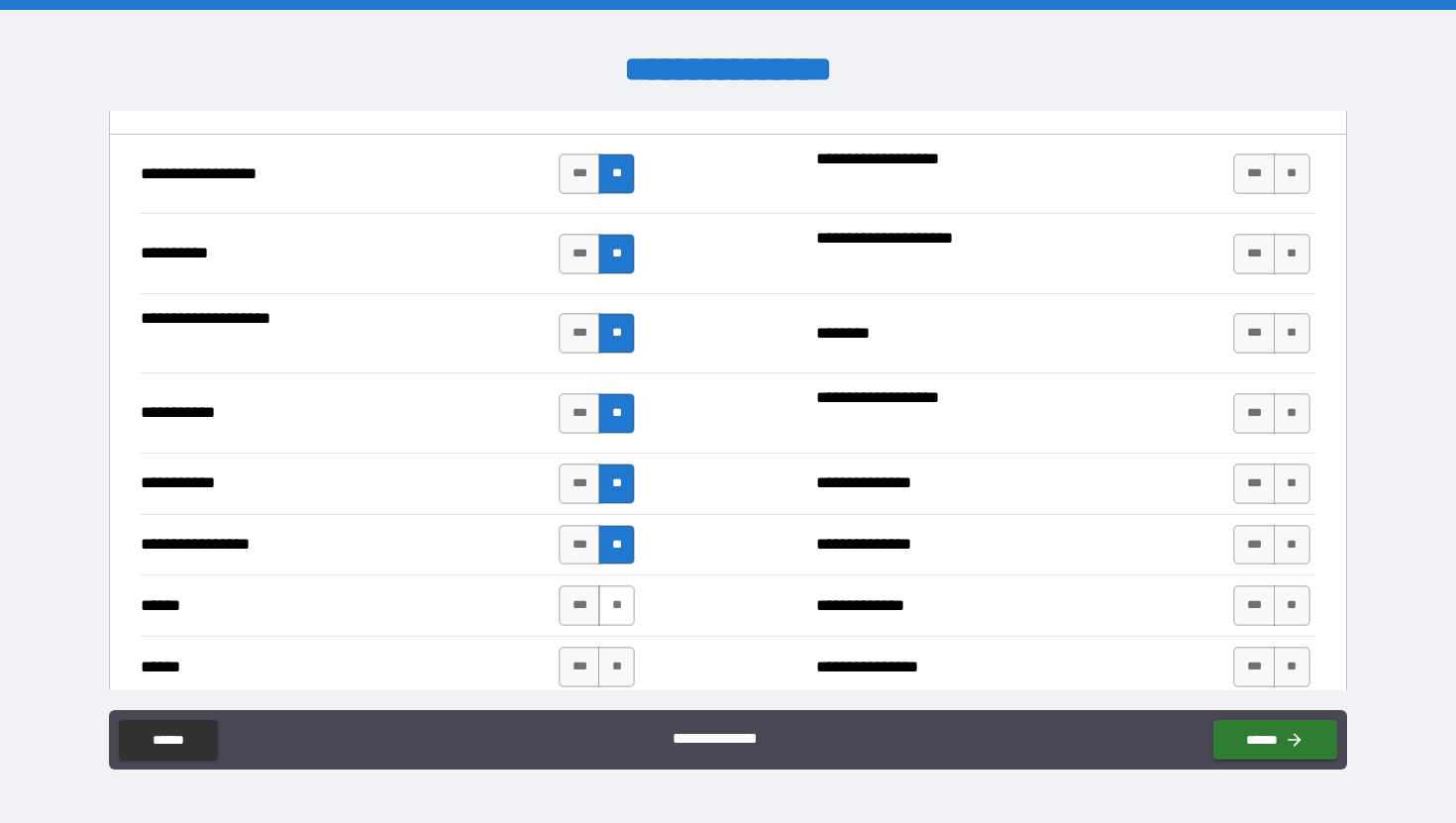 click on "**" at bounding box center [616, 605] 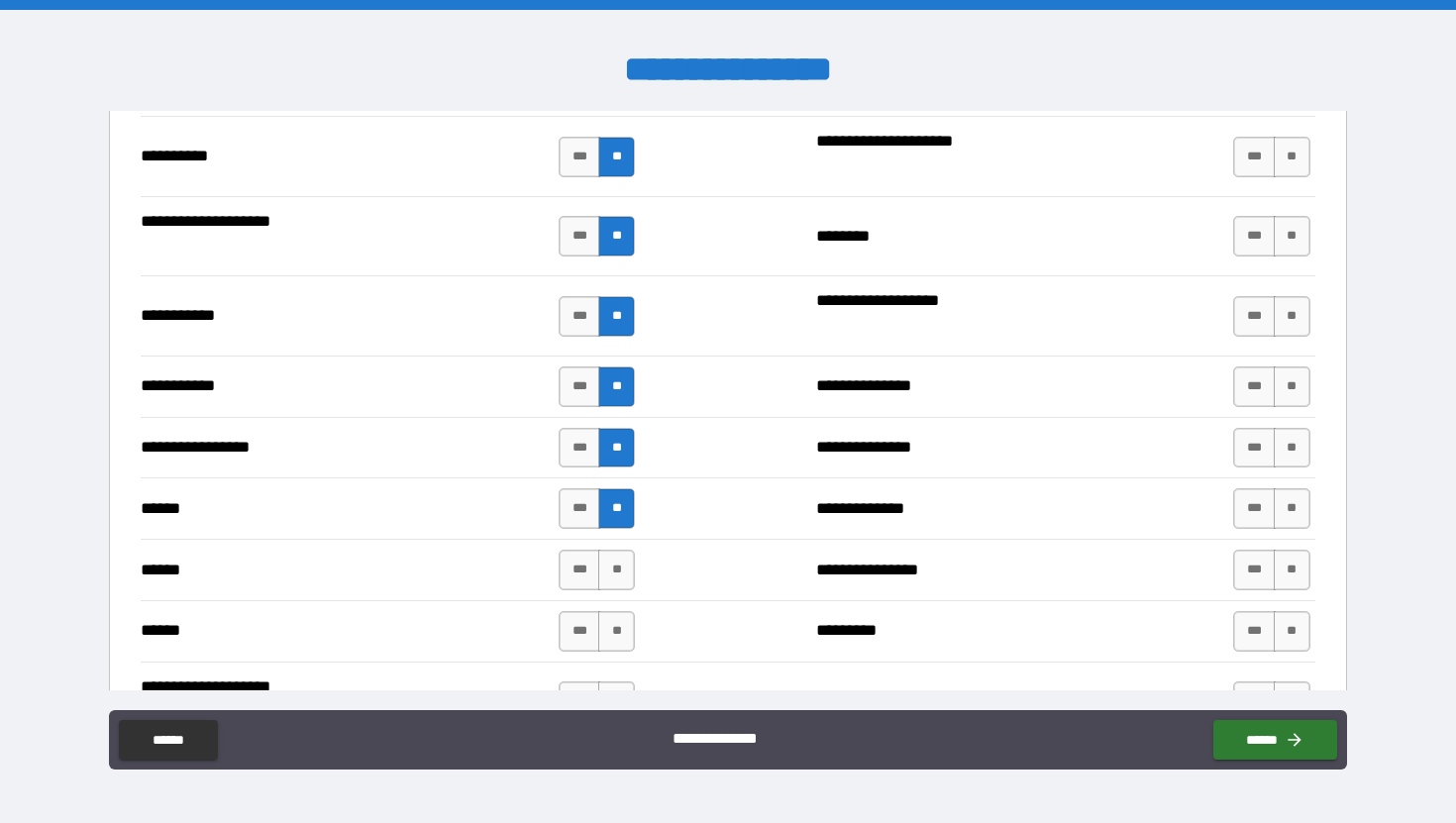 scroll, scrollTop: 2027, scrollLeft: 0, axis: vertical 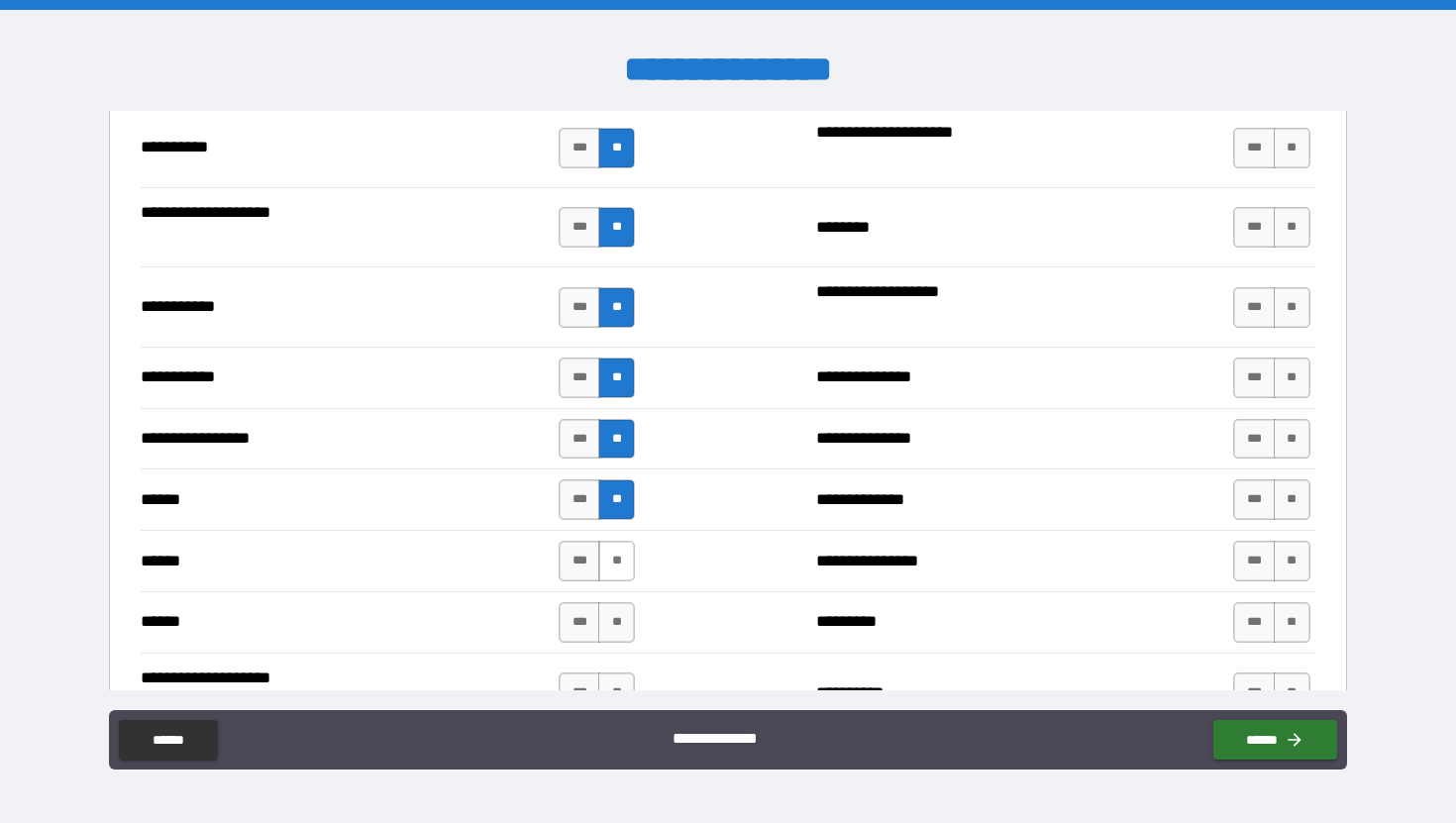 click on "**" at bounding box center (616, 561) 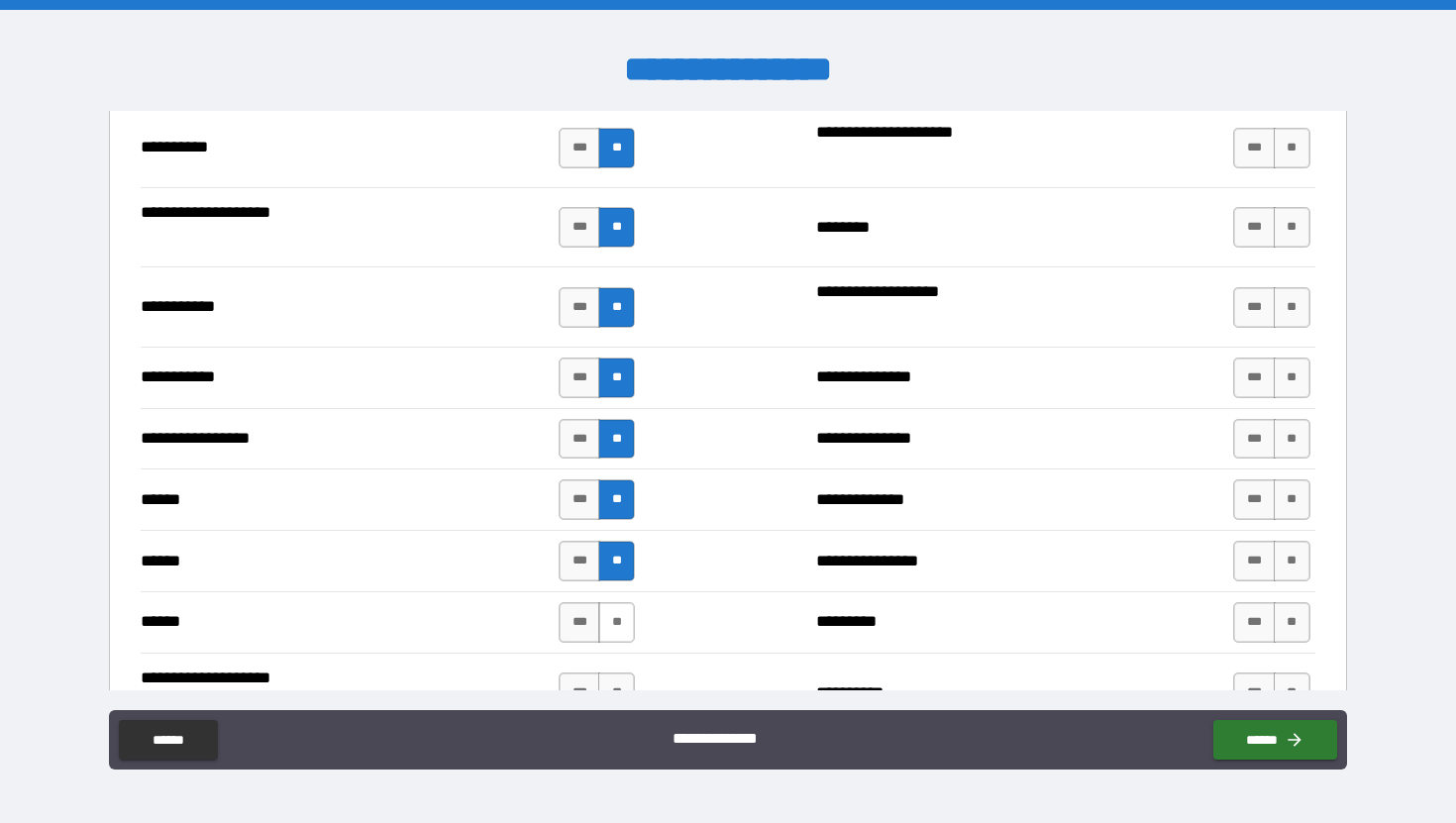 click on "**" at bounding box center [616, 622] 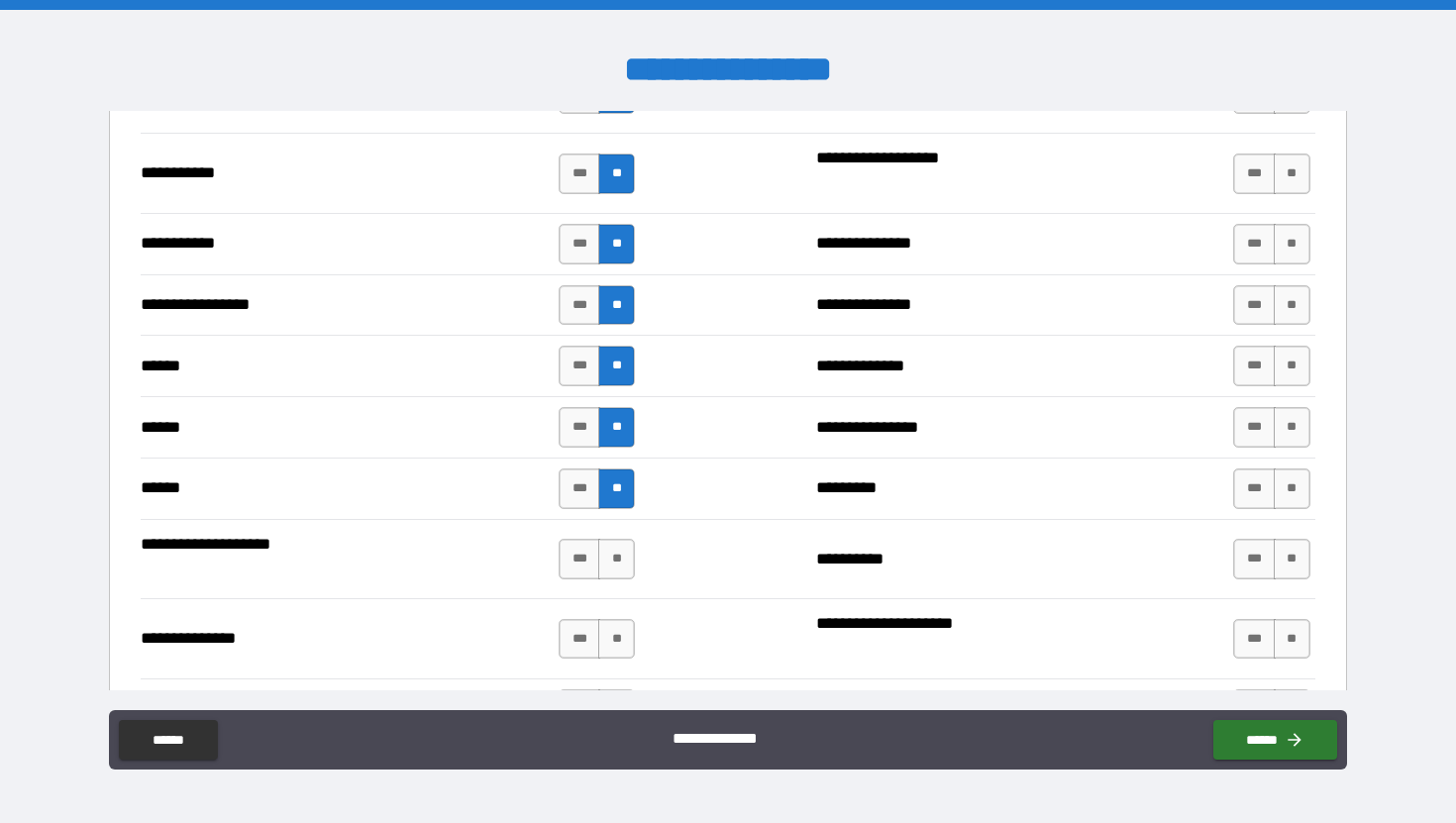 scroll, scrollTop: 2216, scrollLeft: 0, axis: vertical 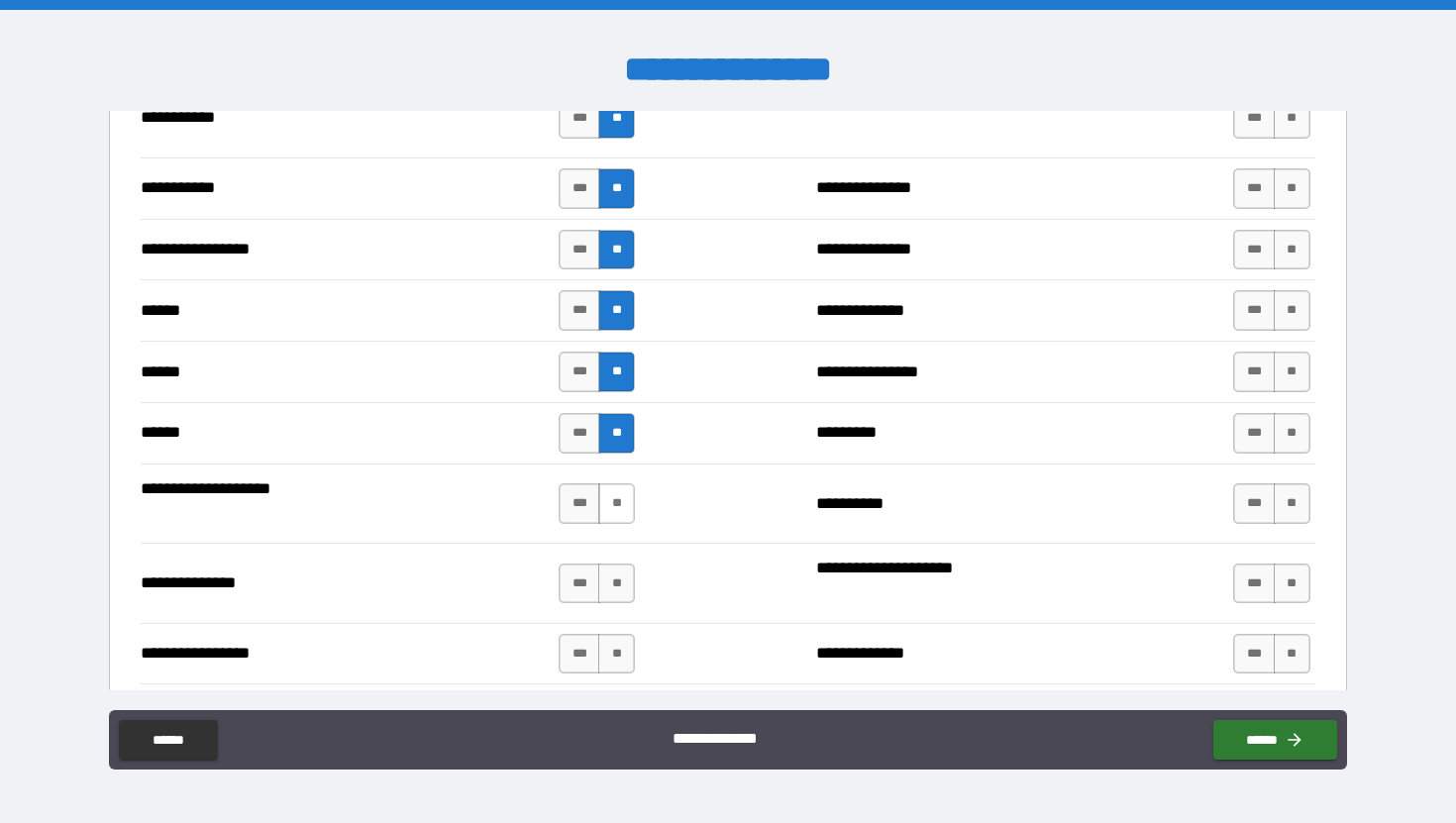 click on "**" at bounding box center [616, 503] 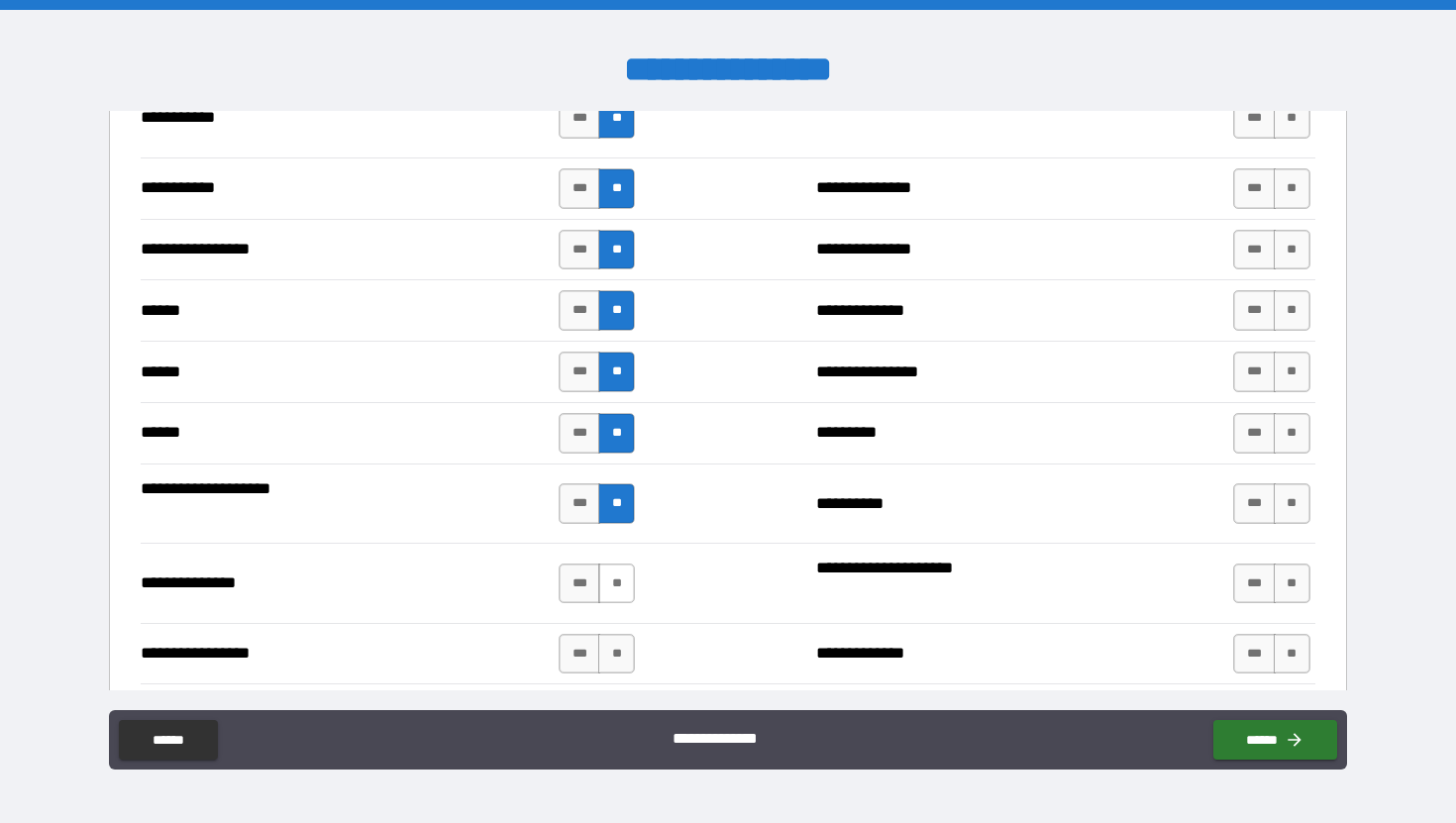 click on "**" at bounding box center (616, 583) 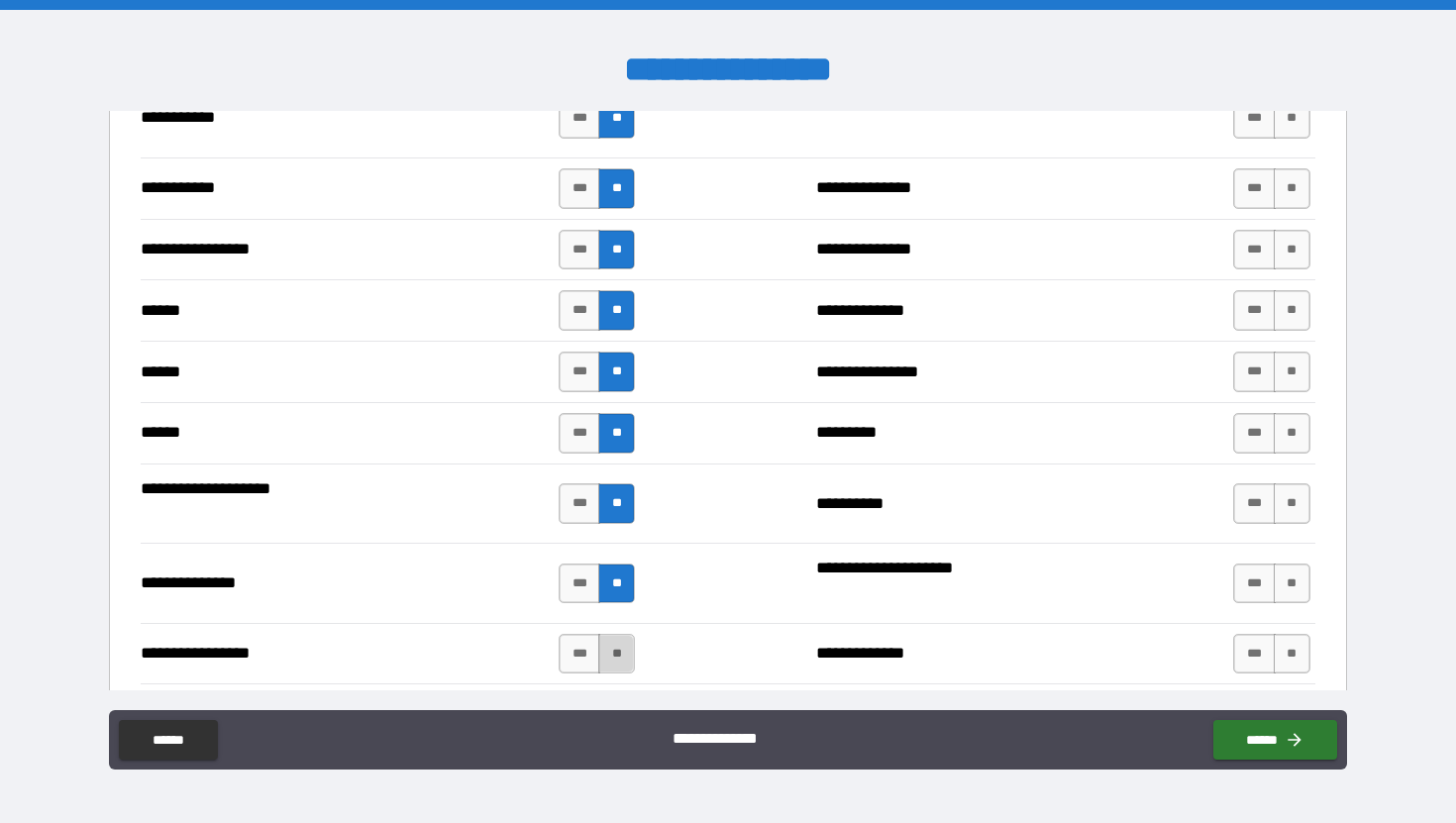 click on "**" at bounding box center (616, 654) 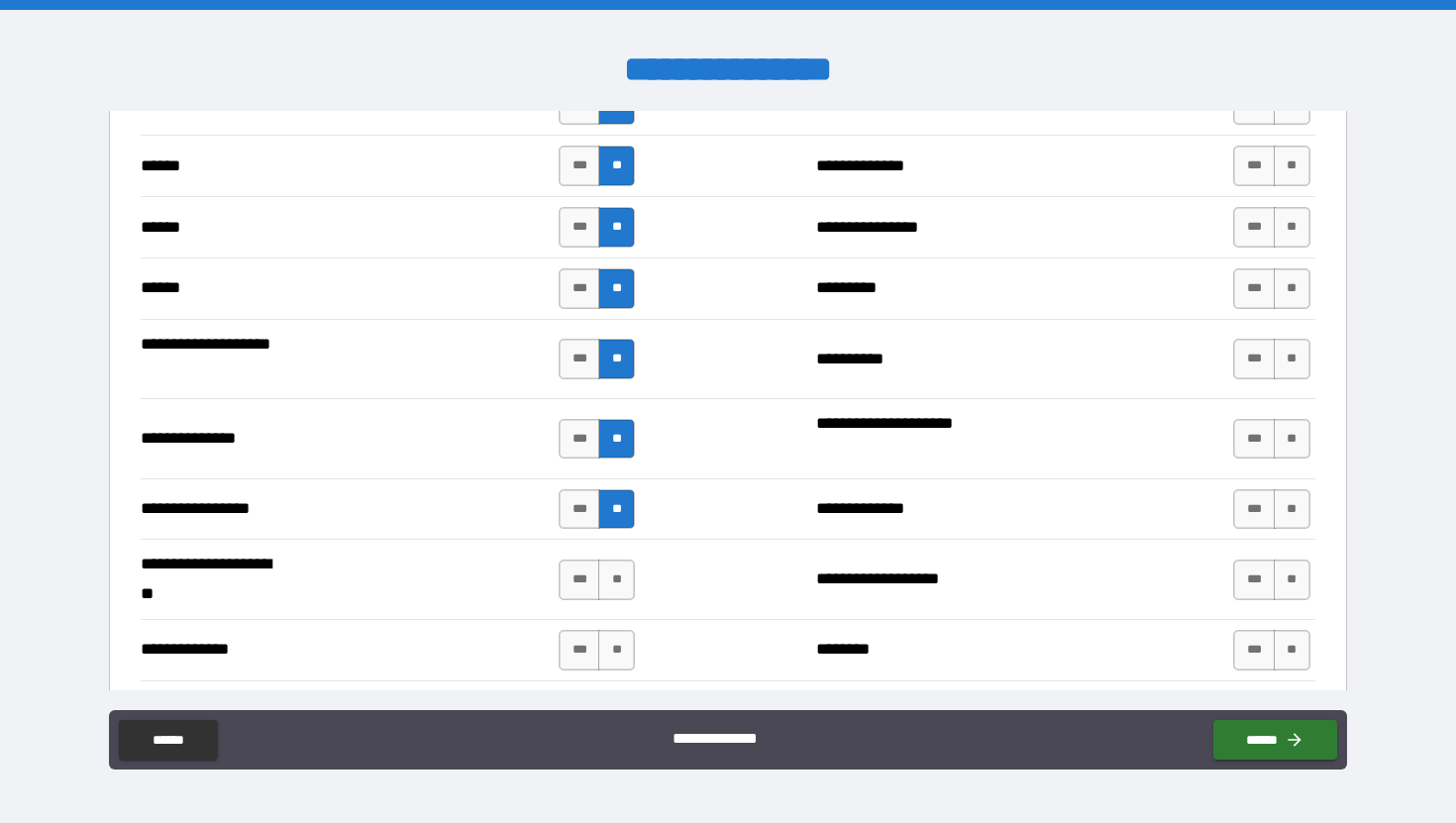 scroll, scrollTop: 2417, scrollLeft: 0, axis: vertical 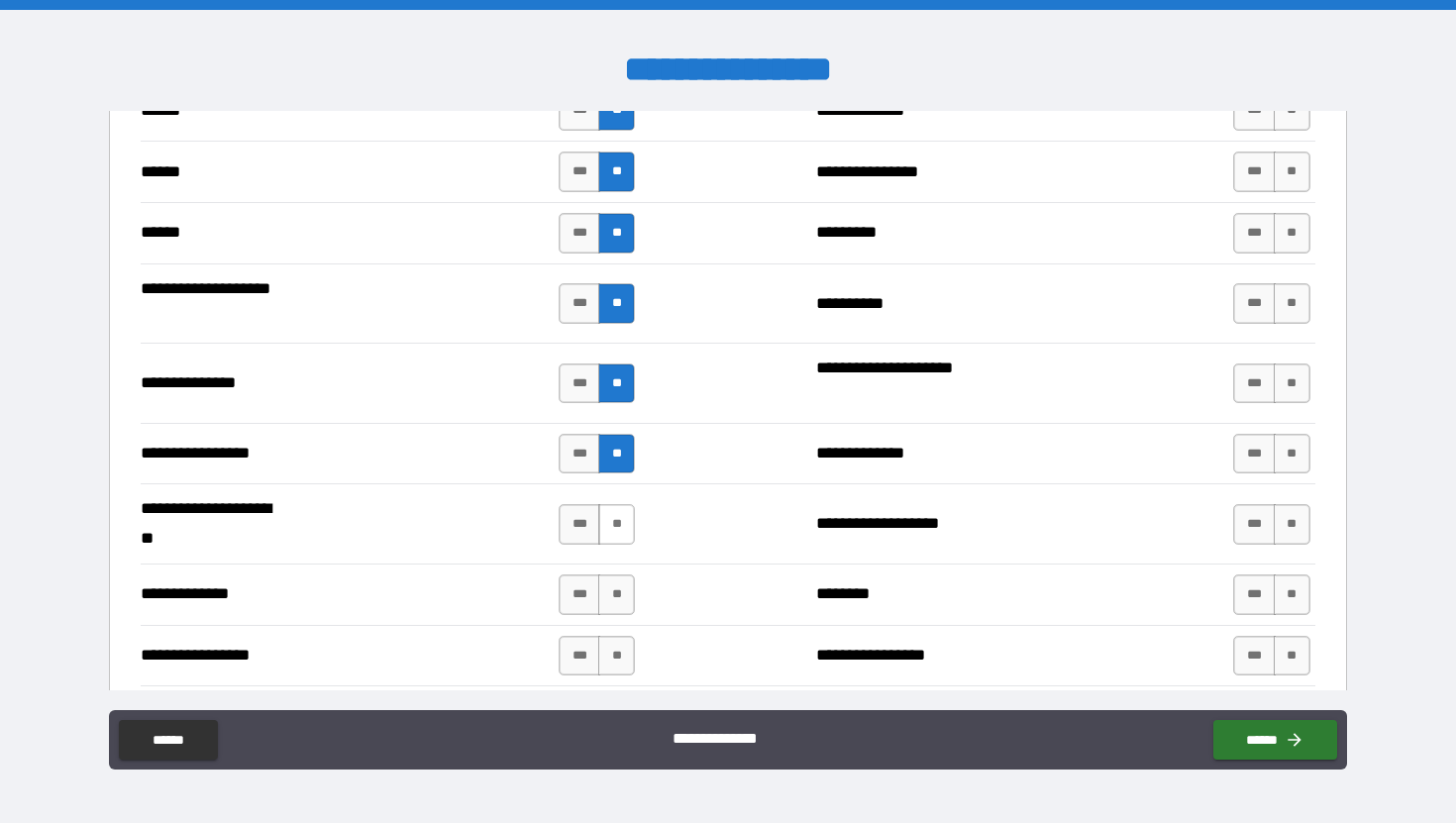 click on "**" at bounding box center (616, 524) 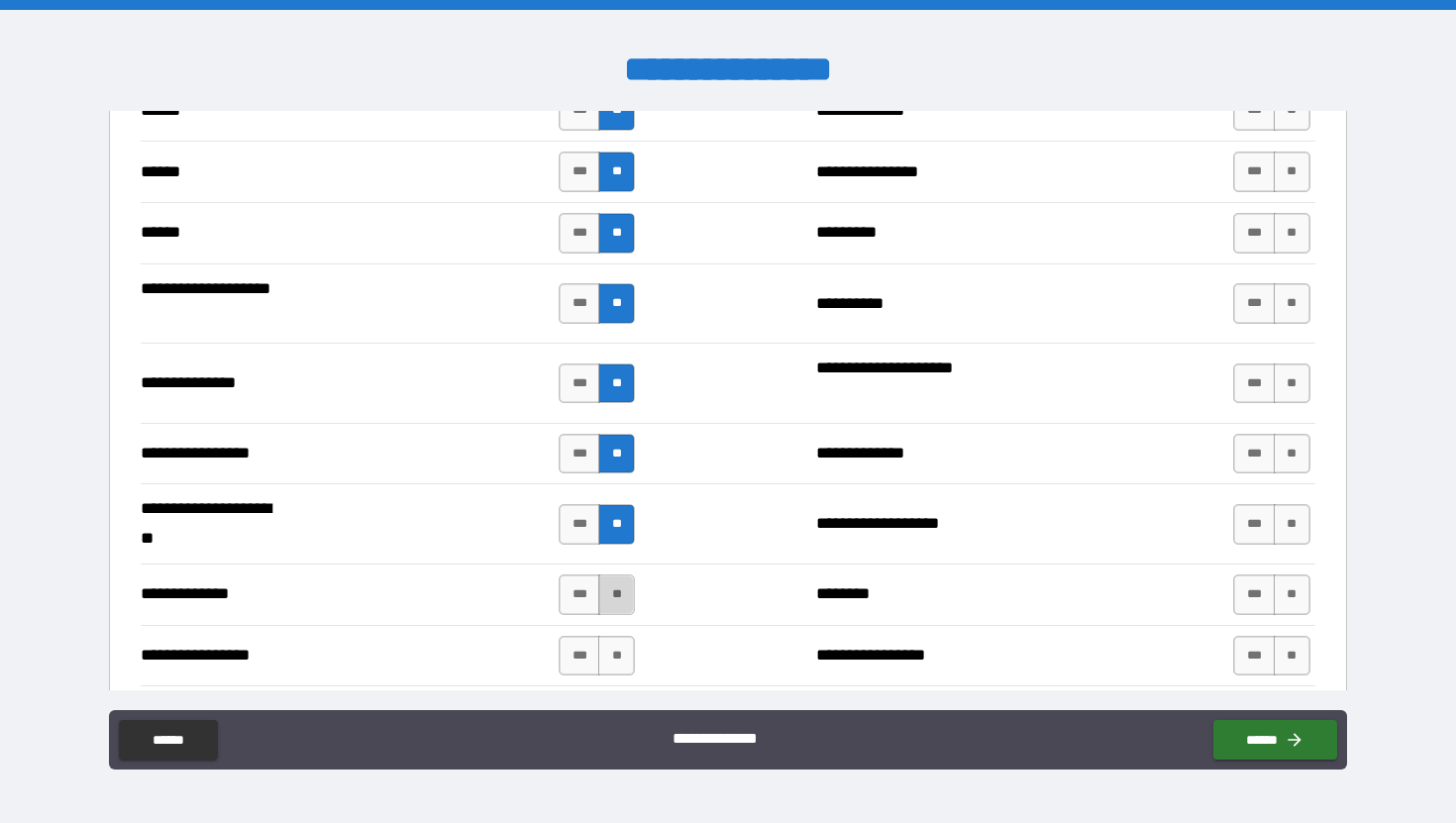 click on "**" at bounding box center [616, 594] 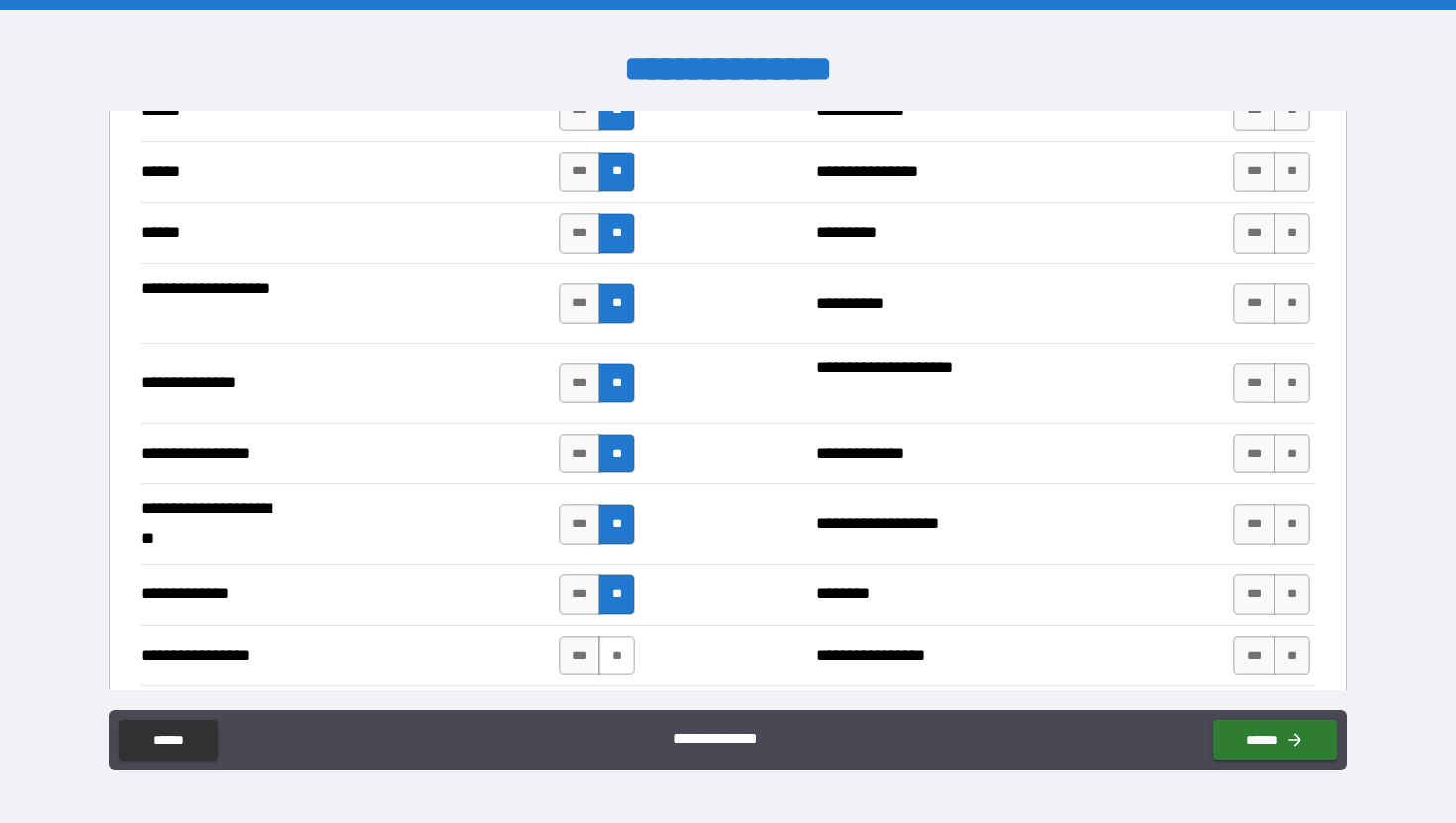 click on "**" at bounding box center (616, 656) 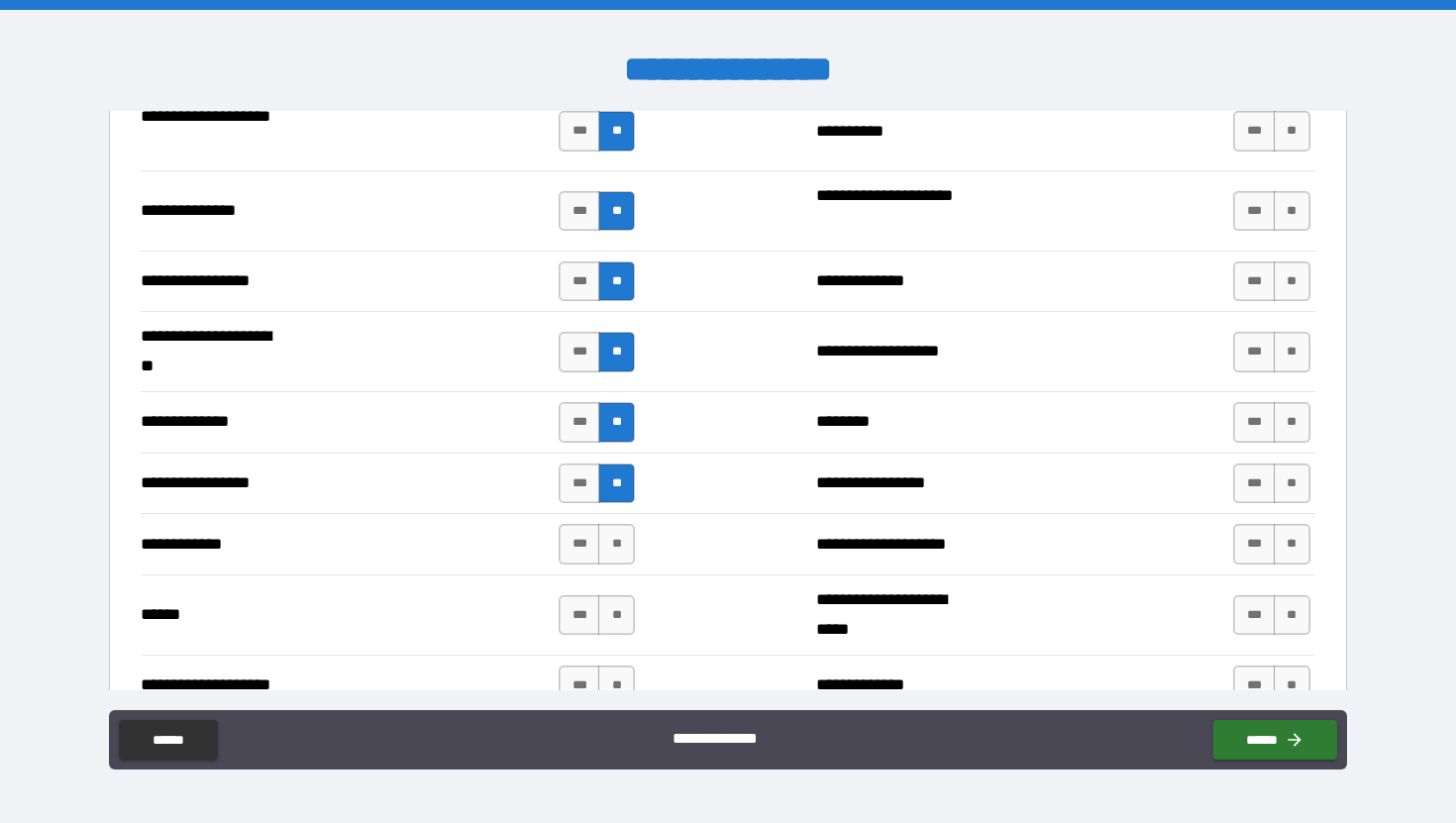 scroll, scrollTop: 2614, scrollLeft: 0, axis: vertical 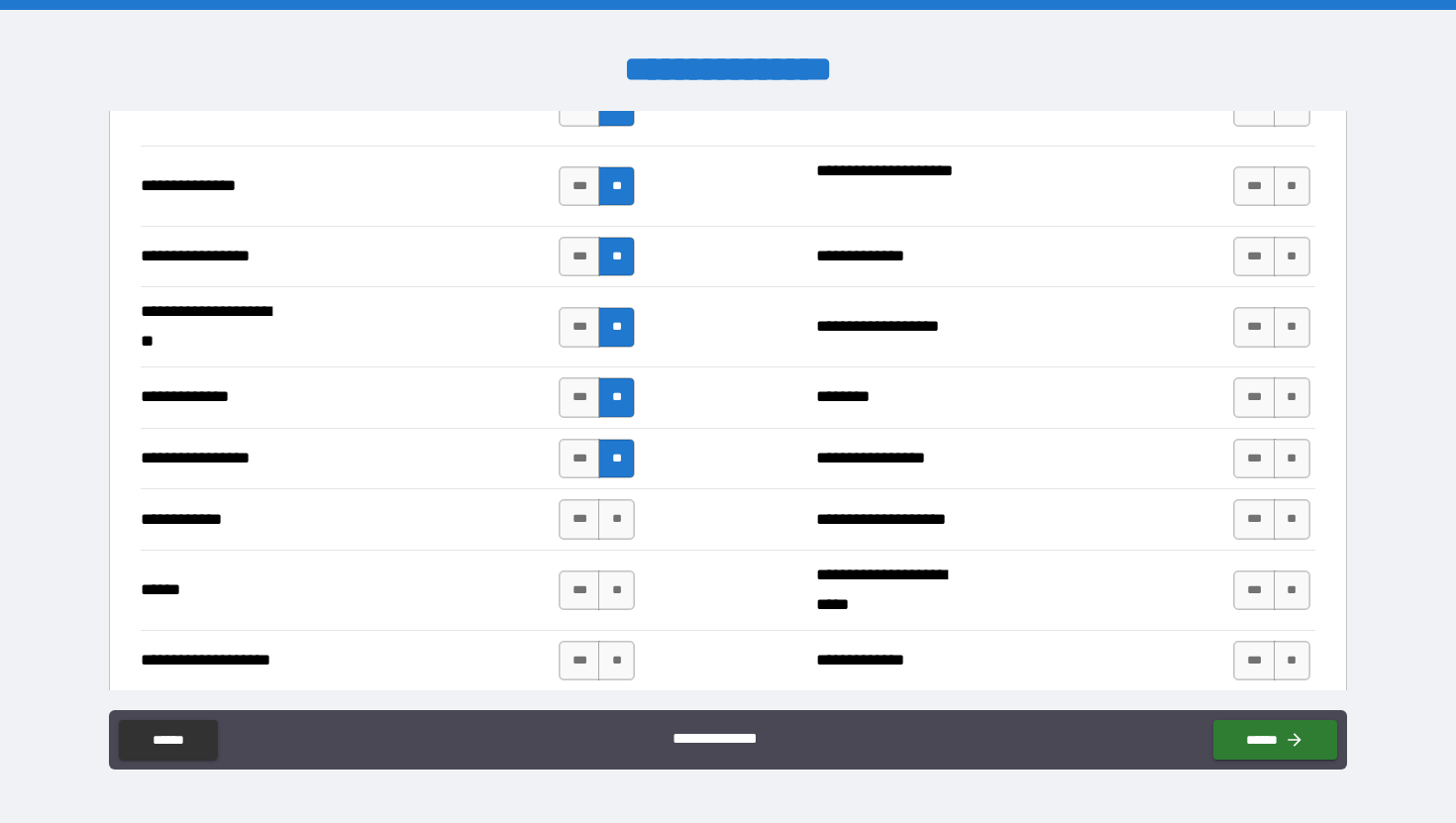 click on "**" at bounding box center (616, 519) 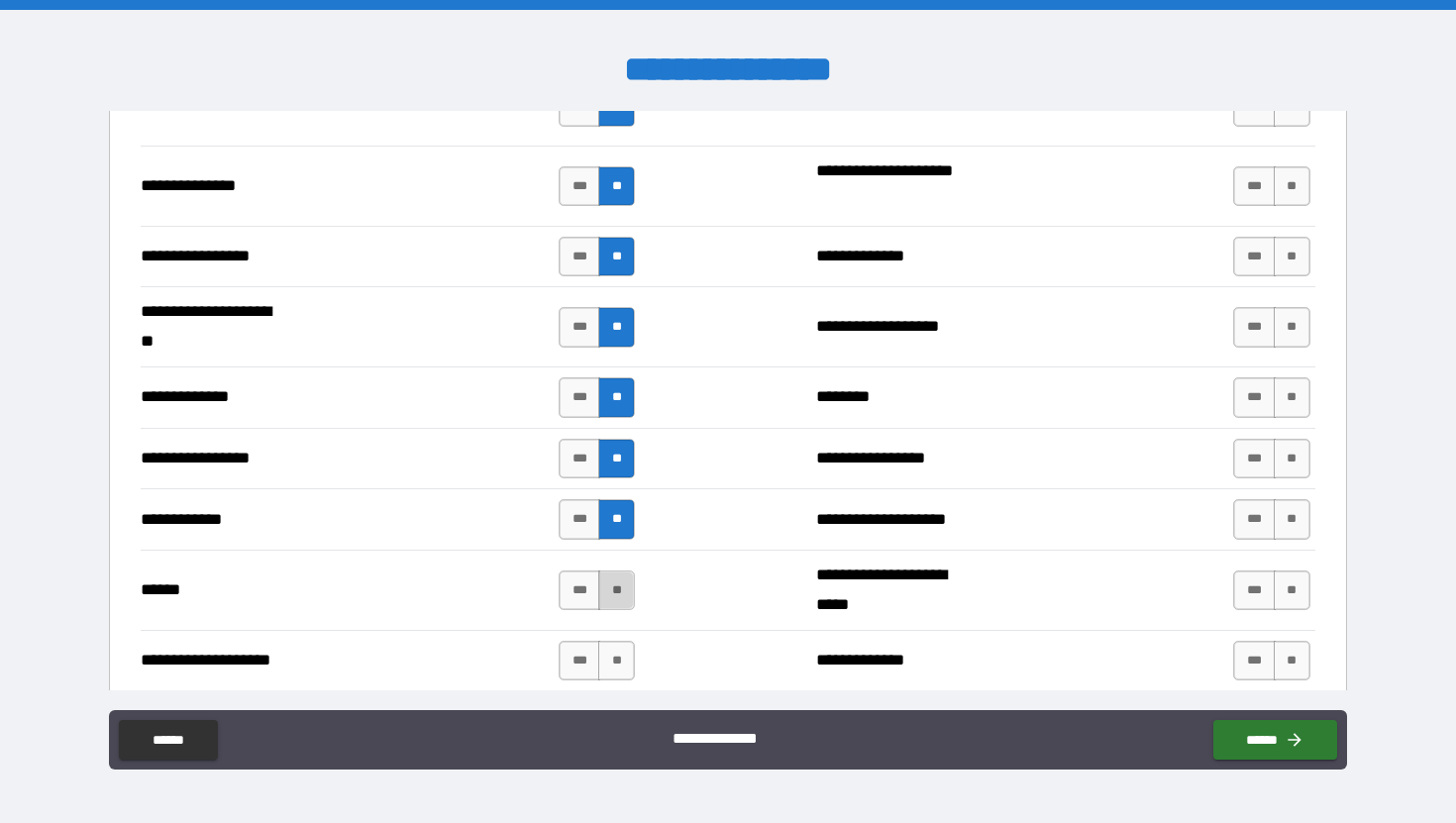 click on "**" at bounding box center [616, 590] 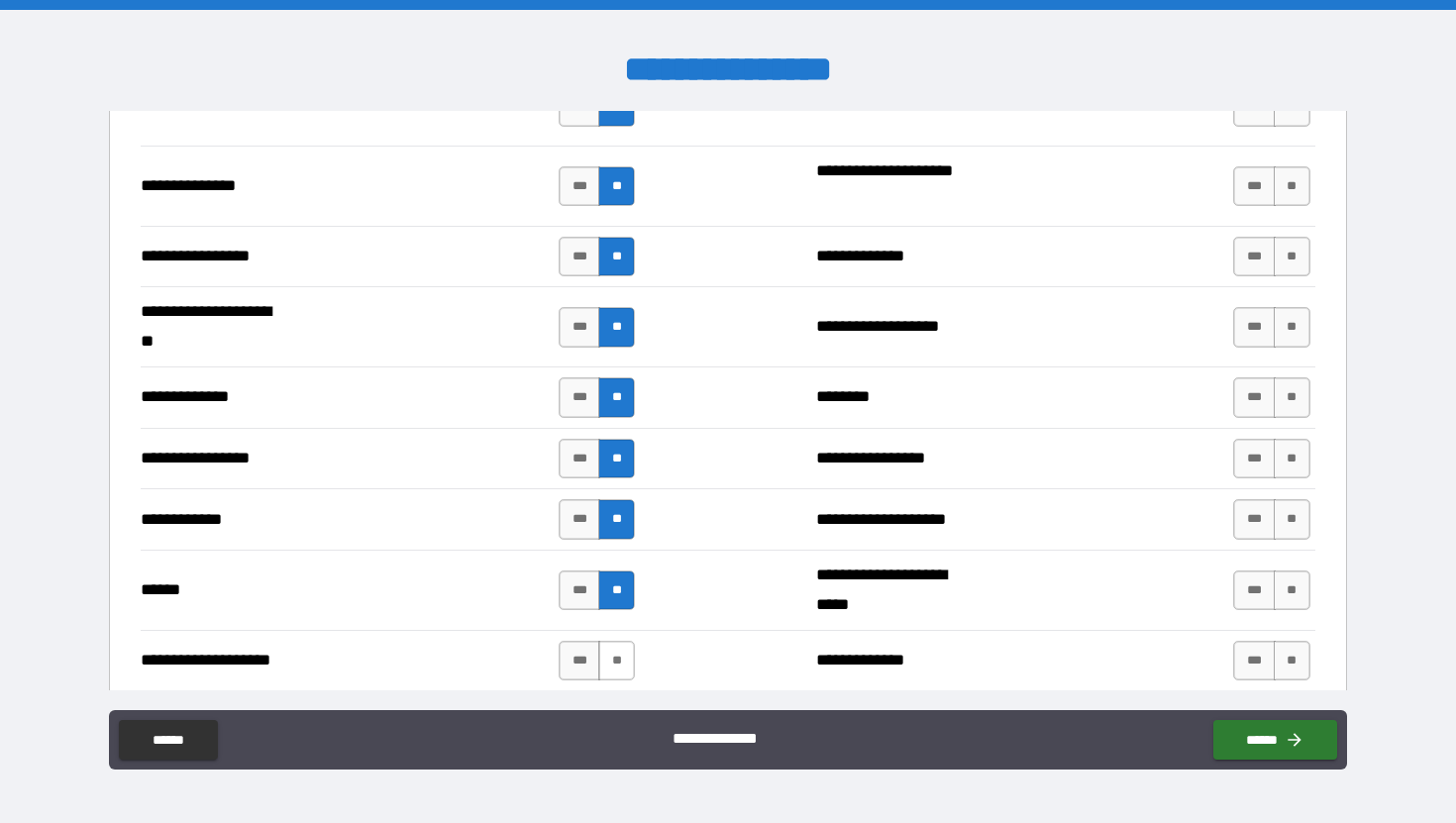 click on "**" at bounding box center (616, 661) 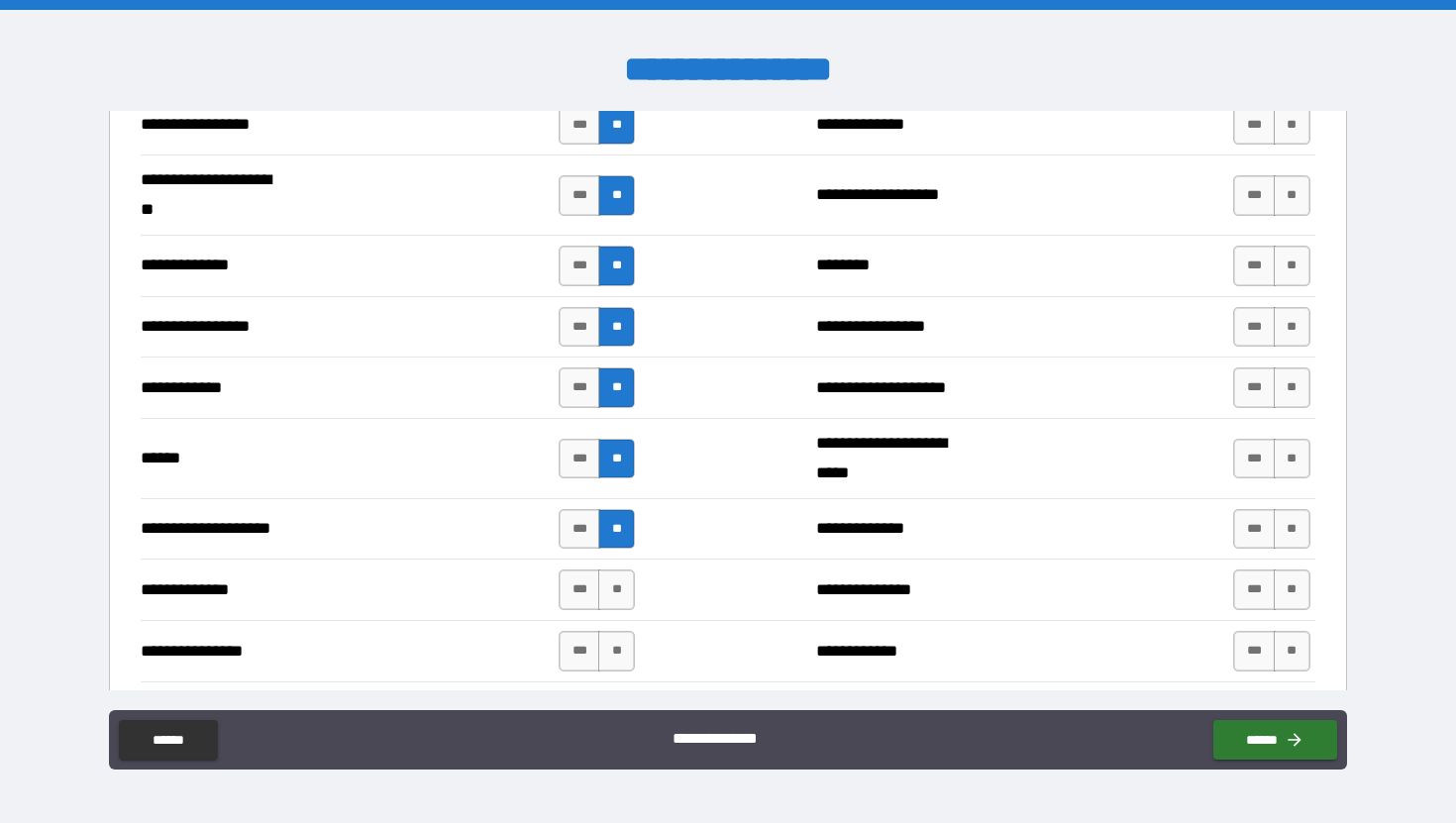 scroll, scrollTop: 2794, scrollLeft: 0, axis: vertical 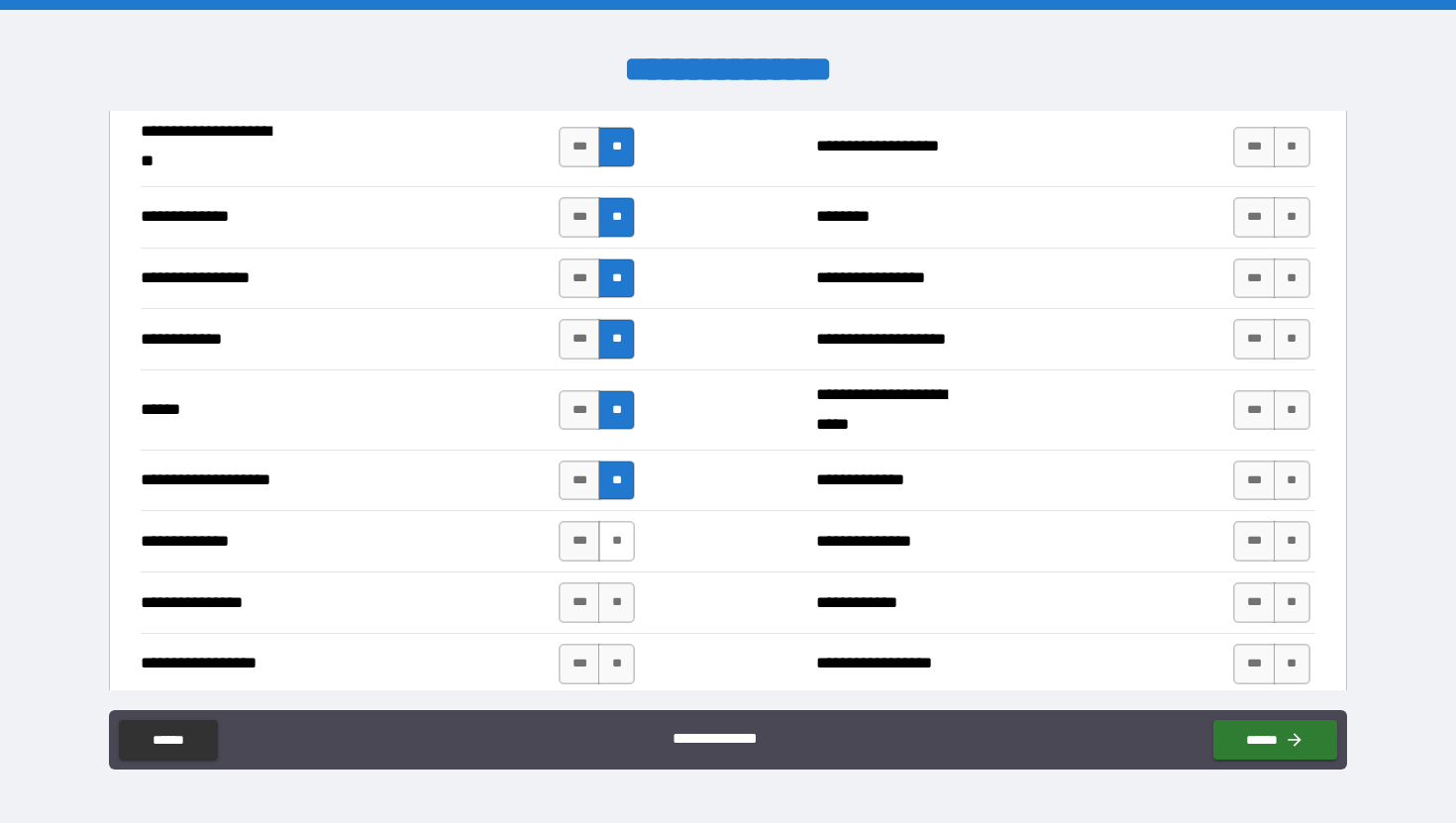 click on "**" at bounding box center (616, 541) 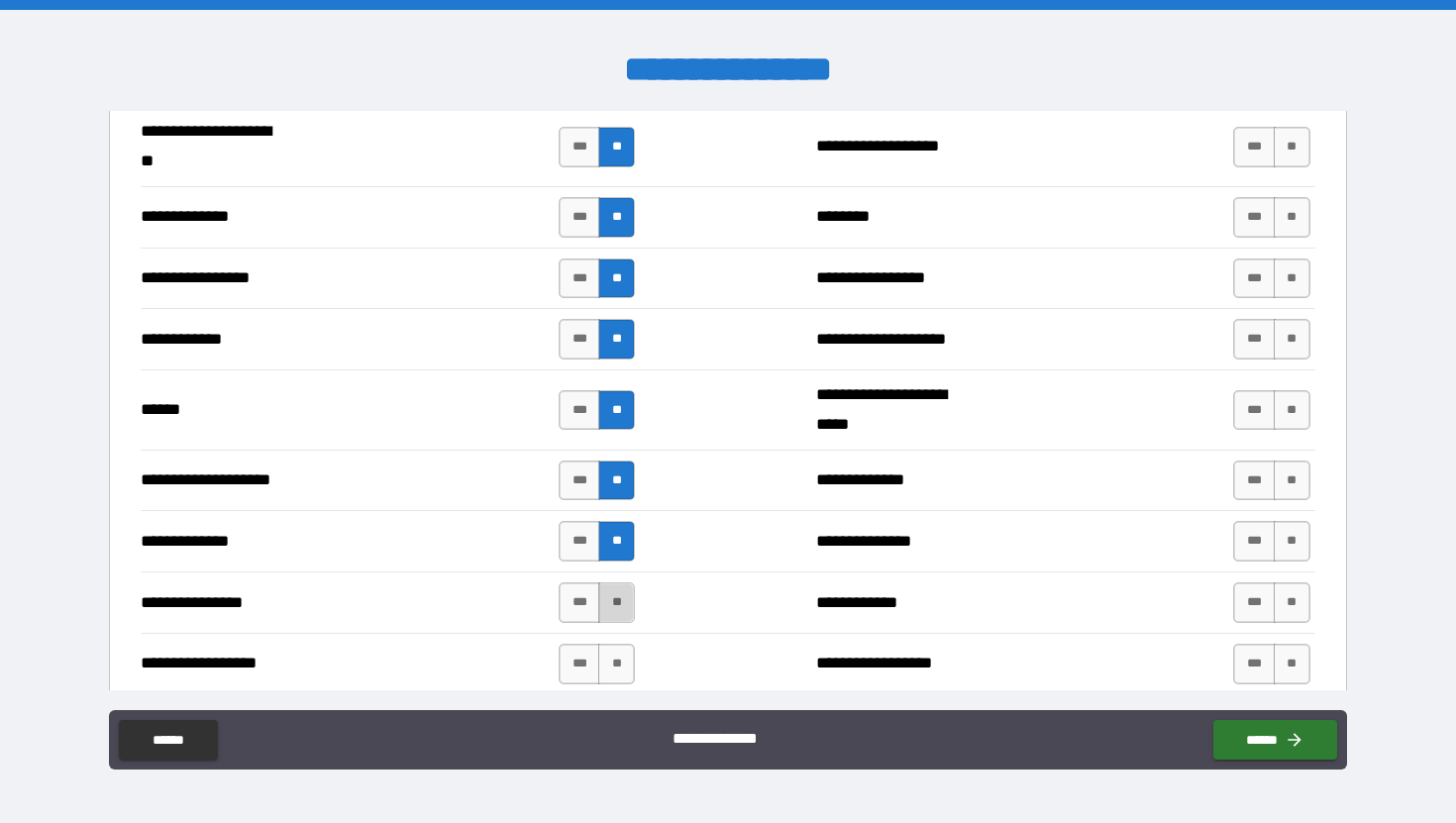 click on "**" at bounding box center (616, 602) 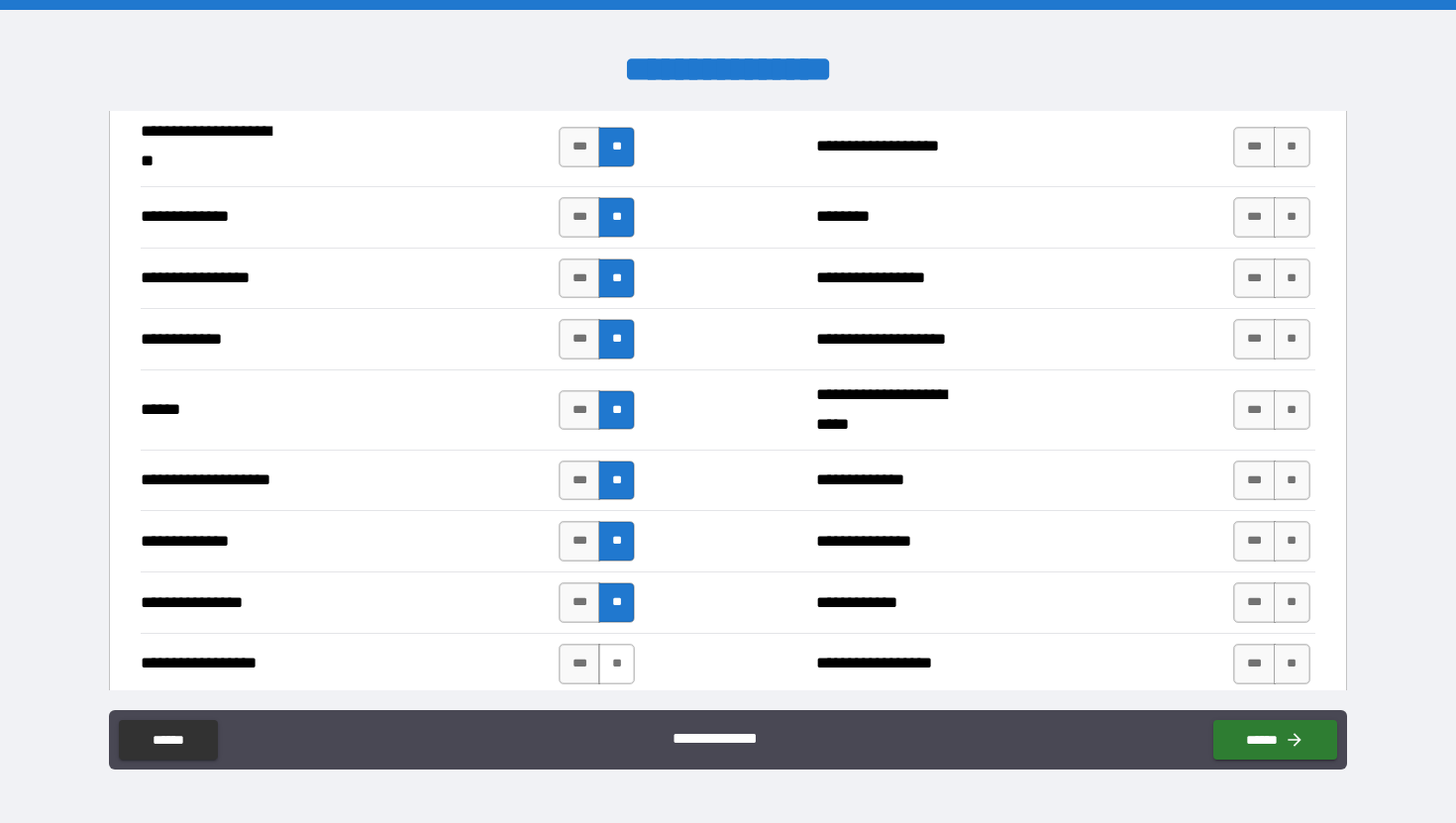 click on "**" at bounding box center (616, 664) 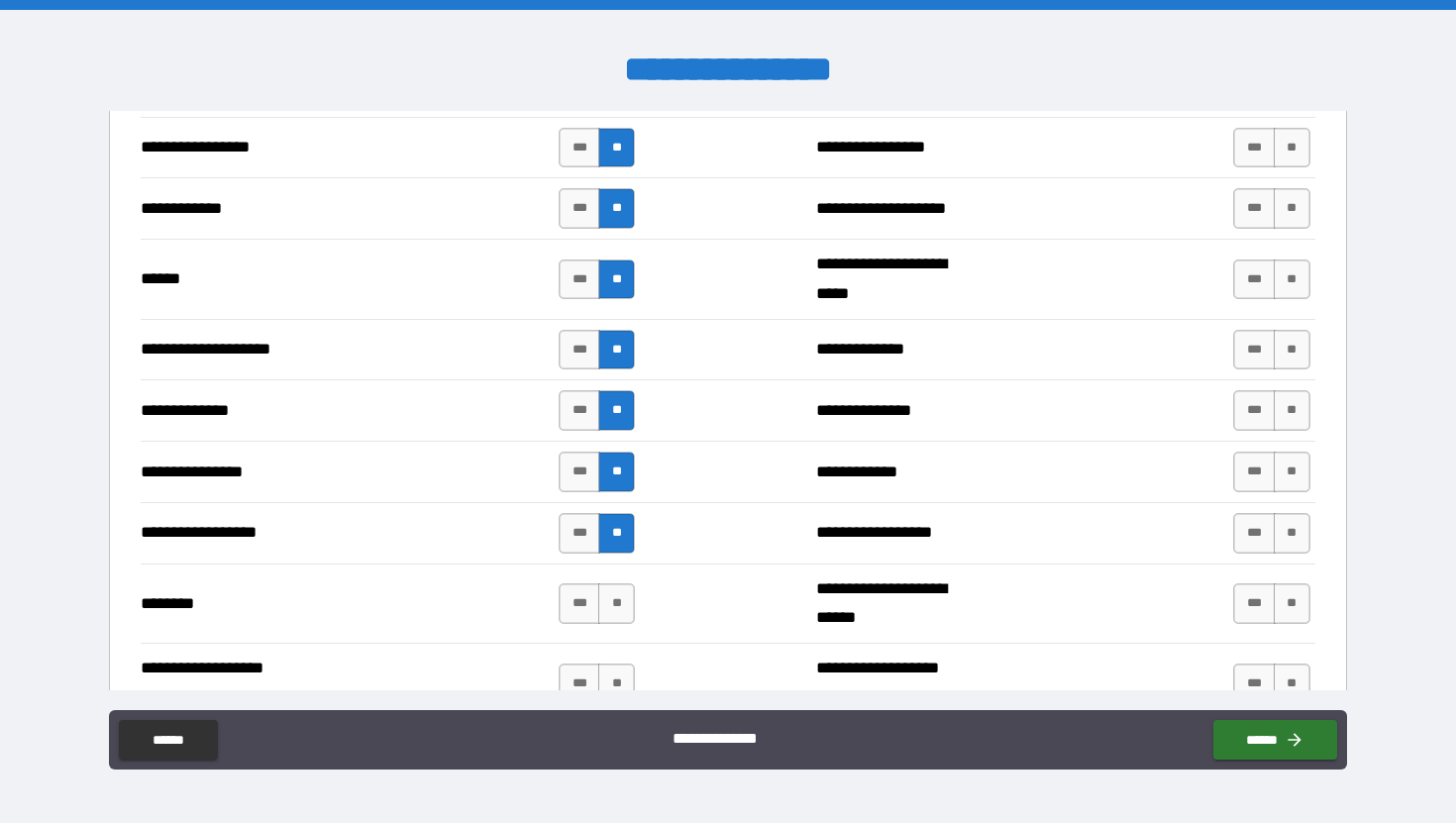scroll, scrollTop: 2955, scrollLeft: 0, axis: vertical 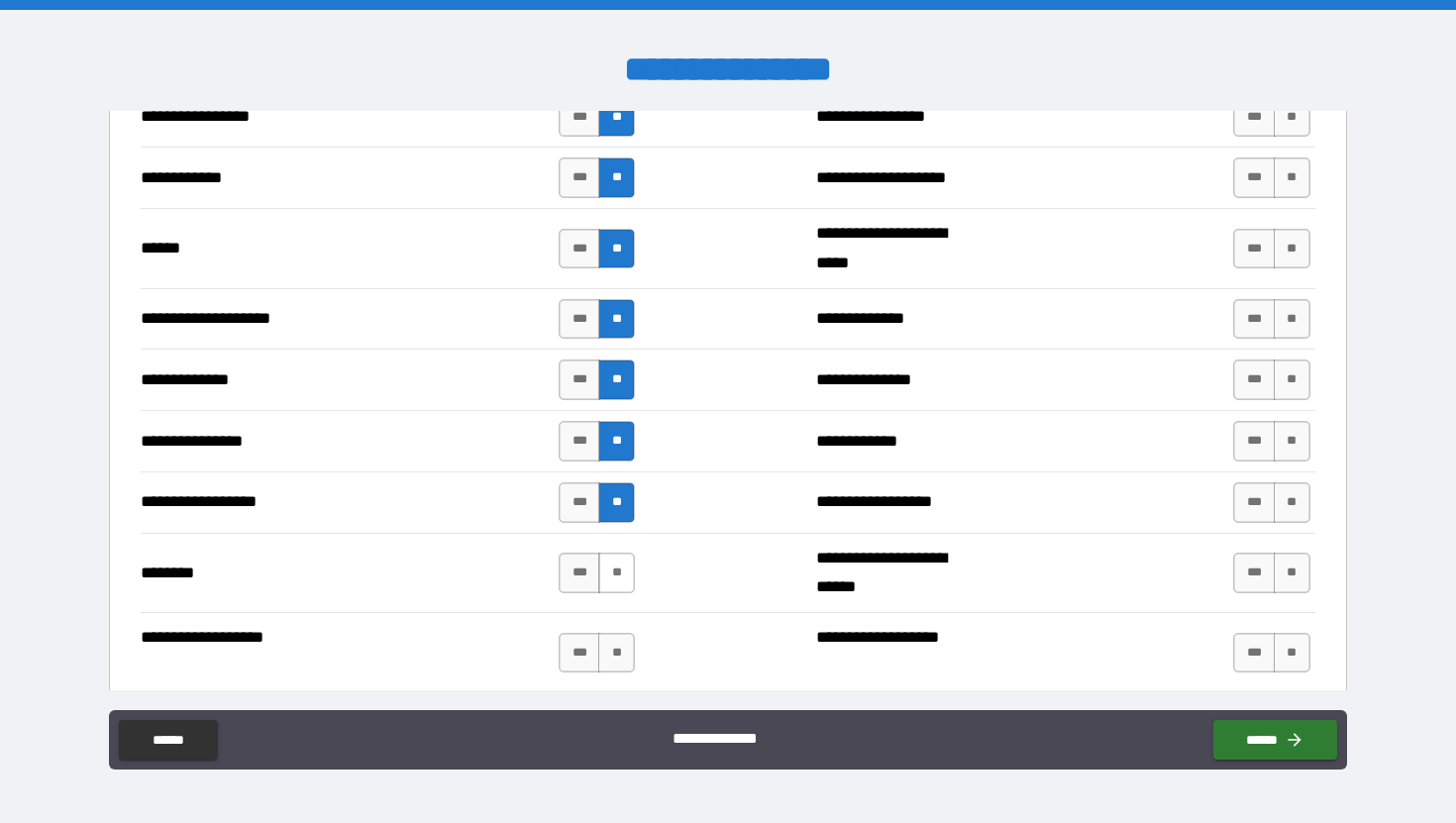 click on "**" at bounding box center [616, 572] 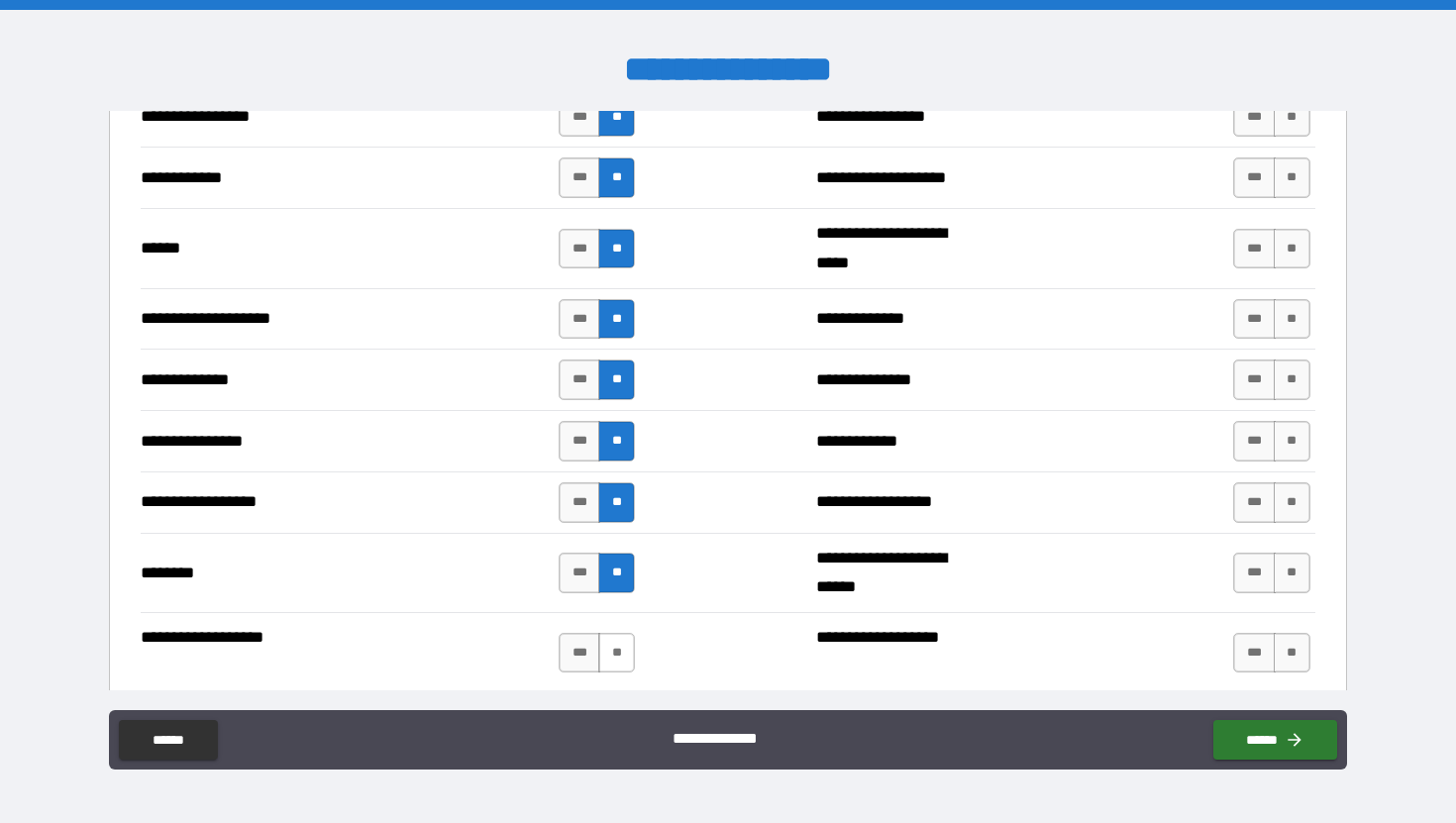 click on "**" at bounding box center (616, 653) 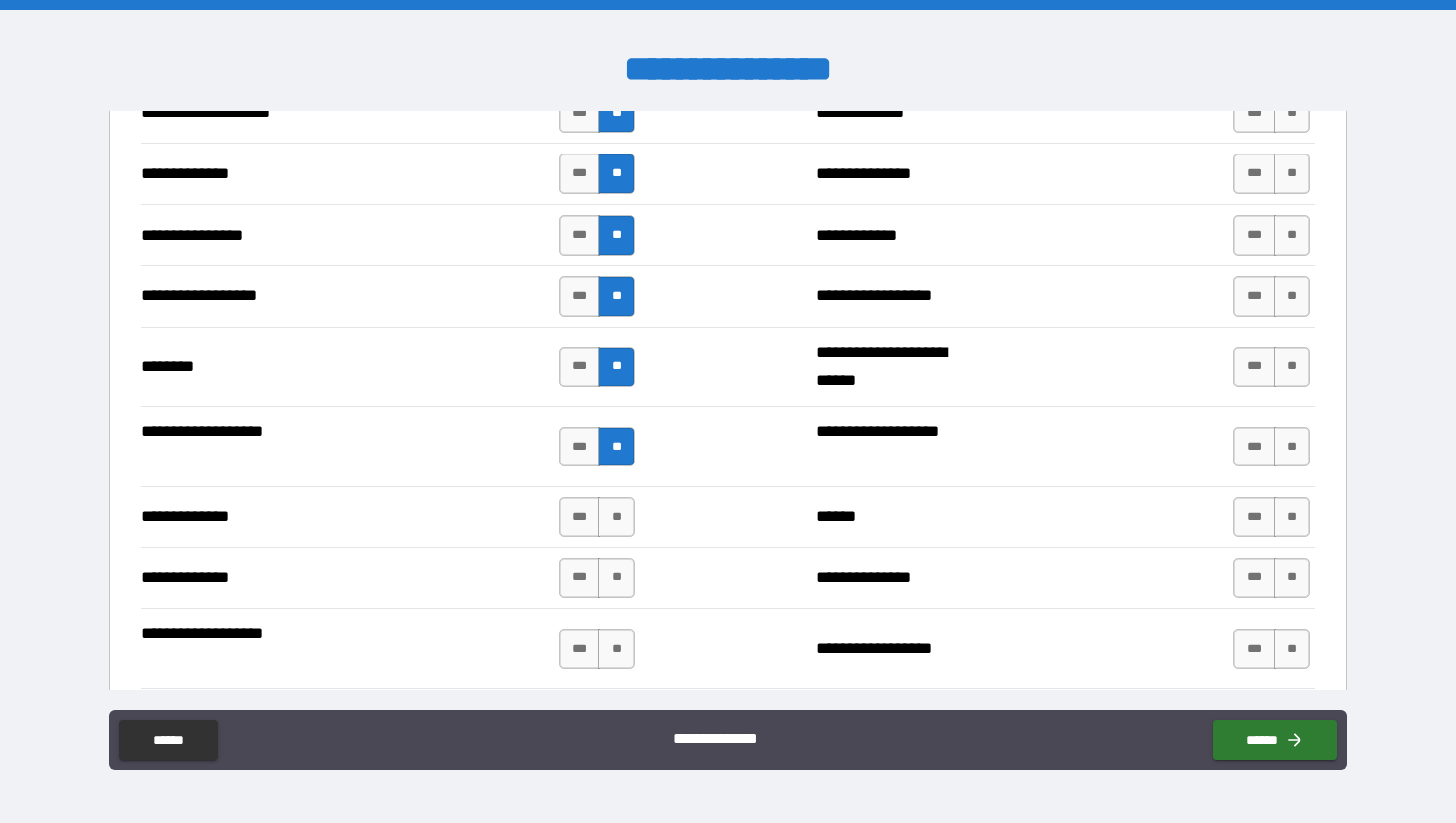 scroll, scrollTop: 3185, scrollLeft: 0, axis: vertical 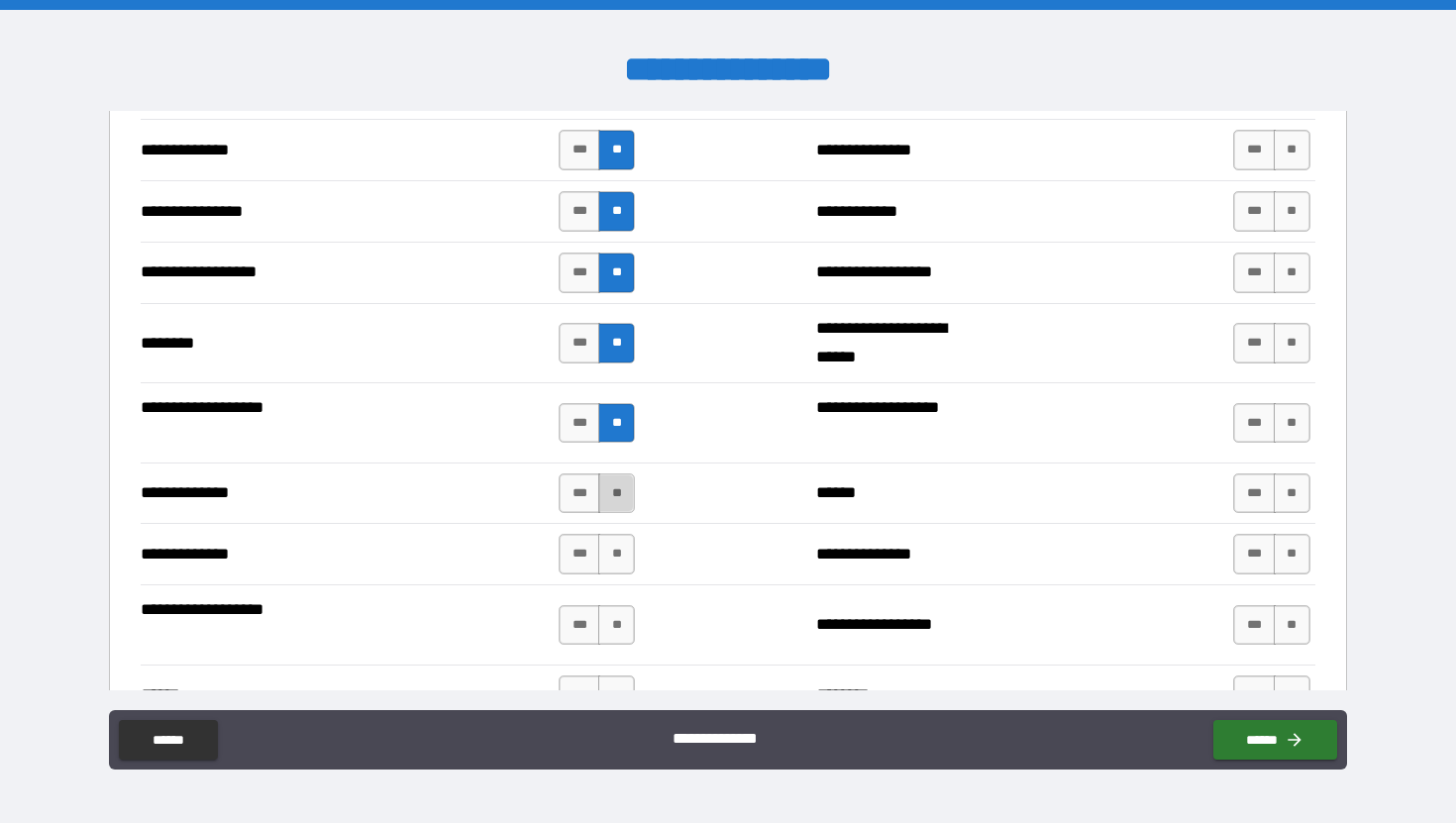 click on "**" at bounding box center [616, 493] 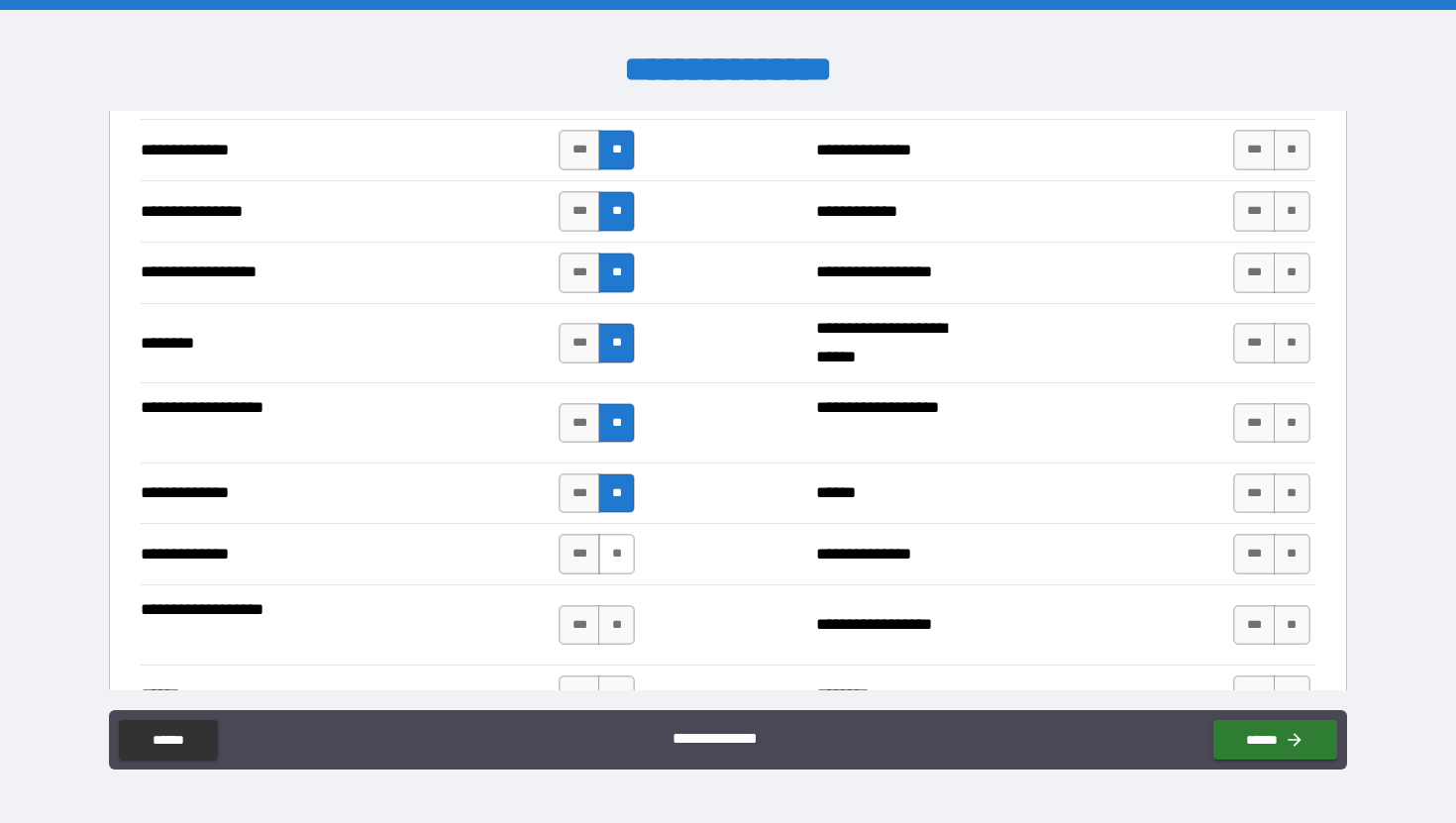 click on "**" at bounding box center [616, 554] 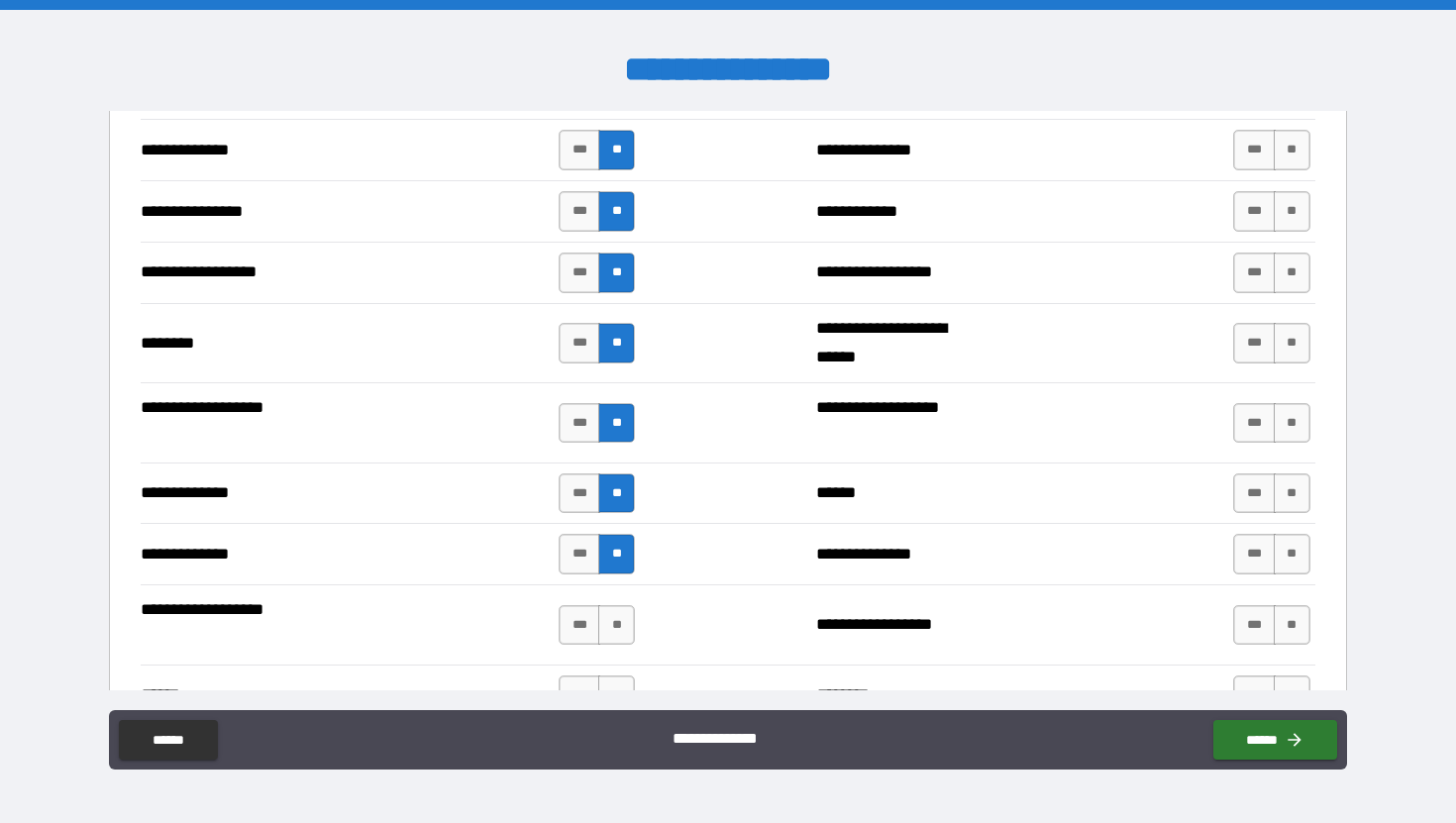 click on "**********" at bounding box center [727, 624] 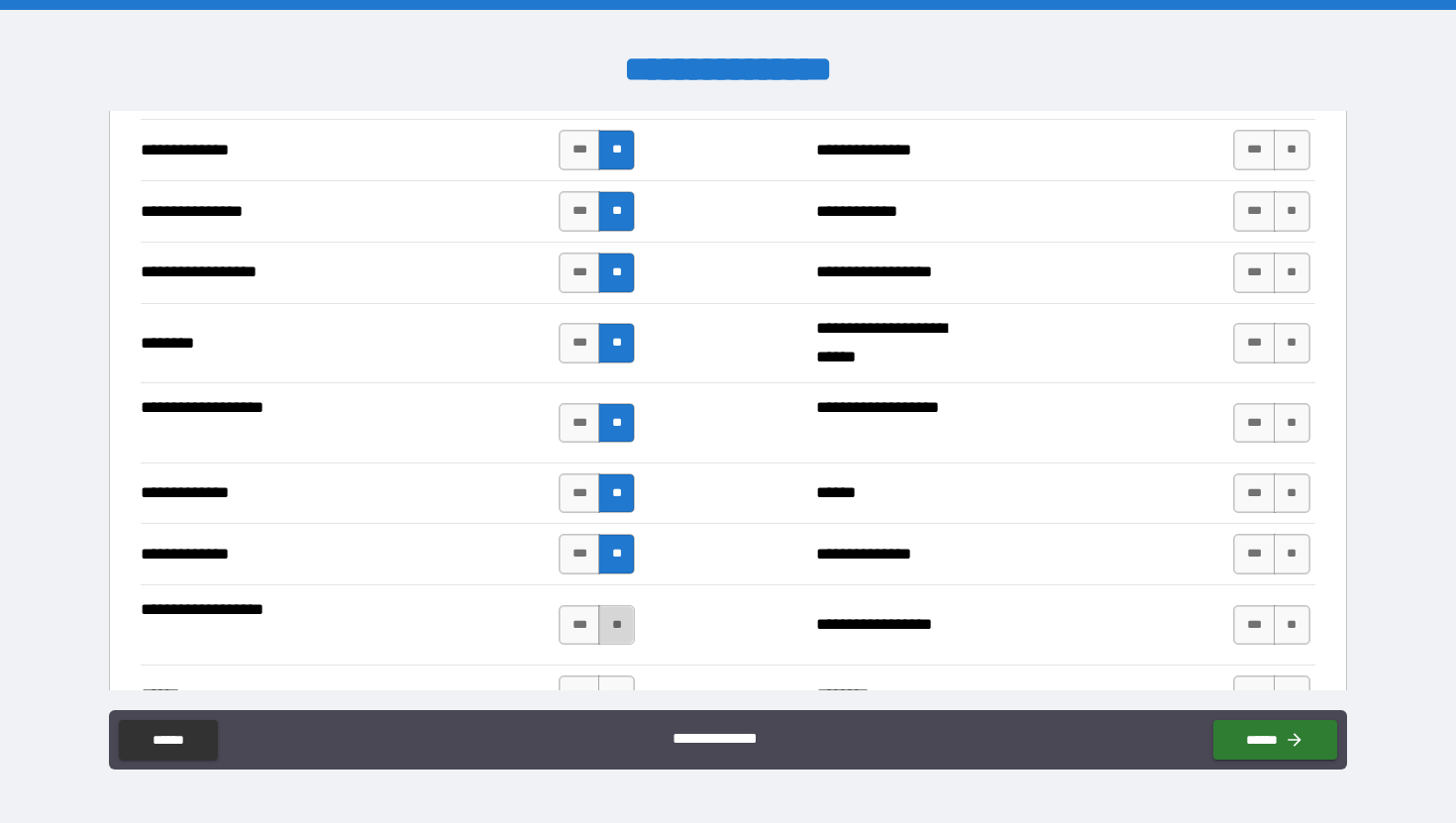 click on "**" at bounding box center [616, 625] 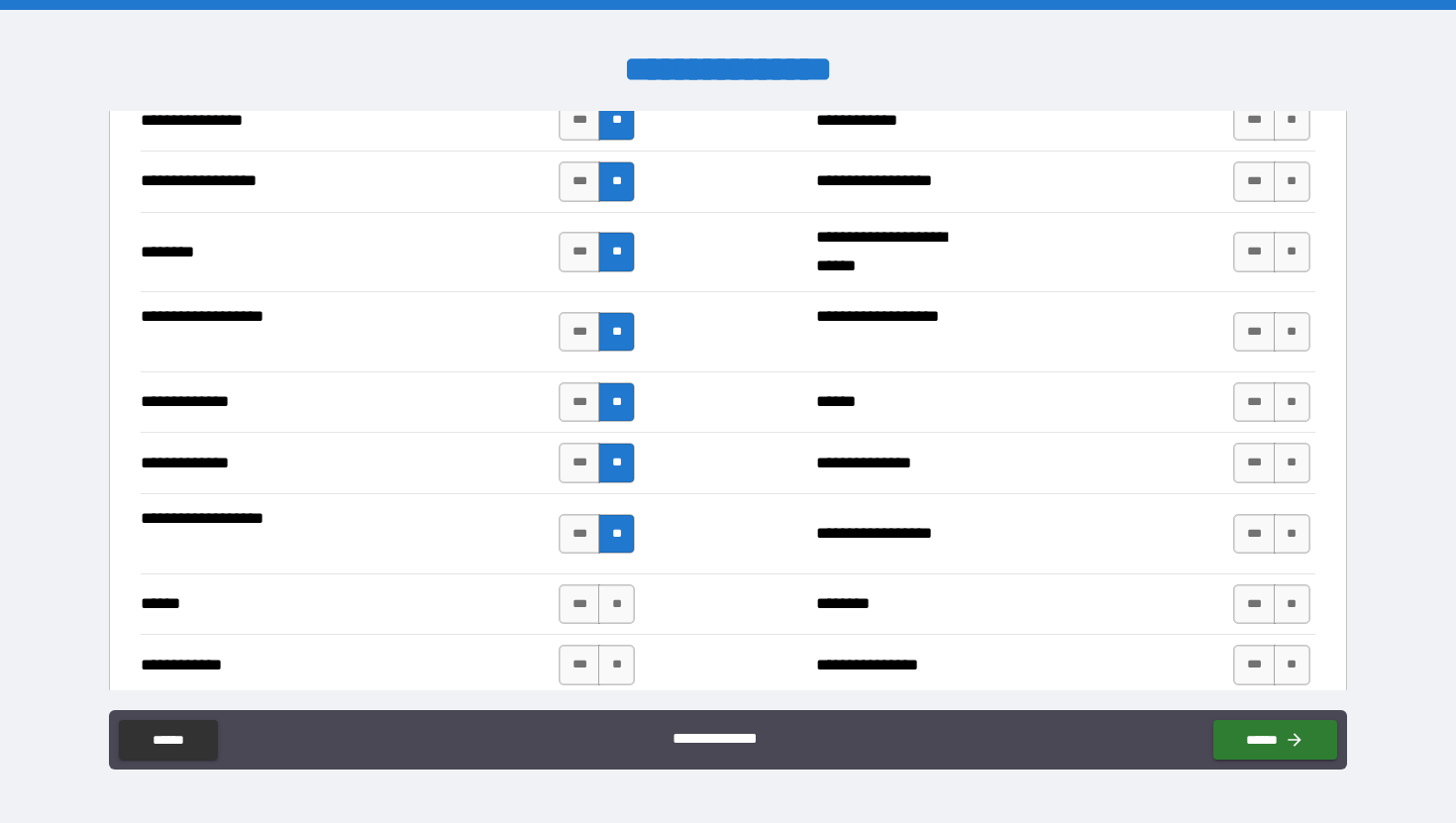 scroll, scrollTop: 3314, scrollLeft: 0, axis: vertical 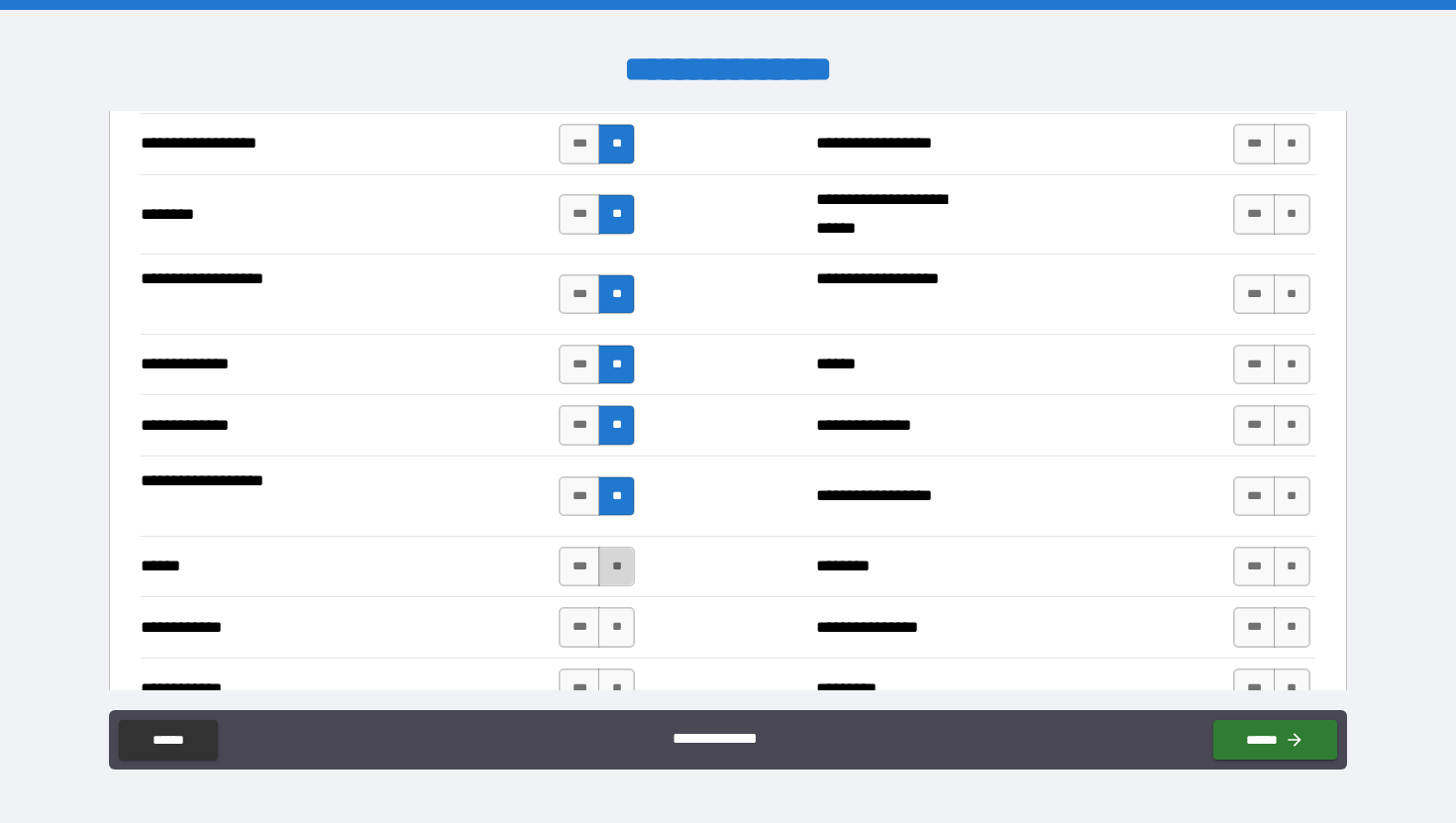 click on "**" at bounding box center [616, 566] 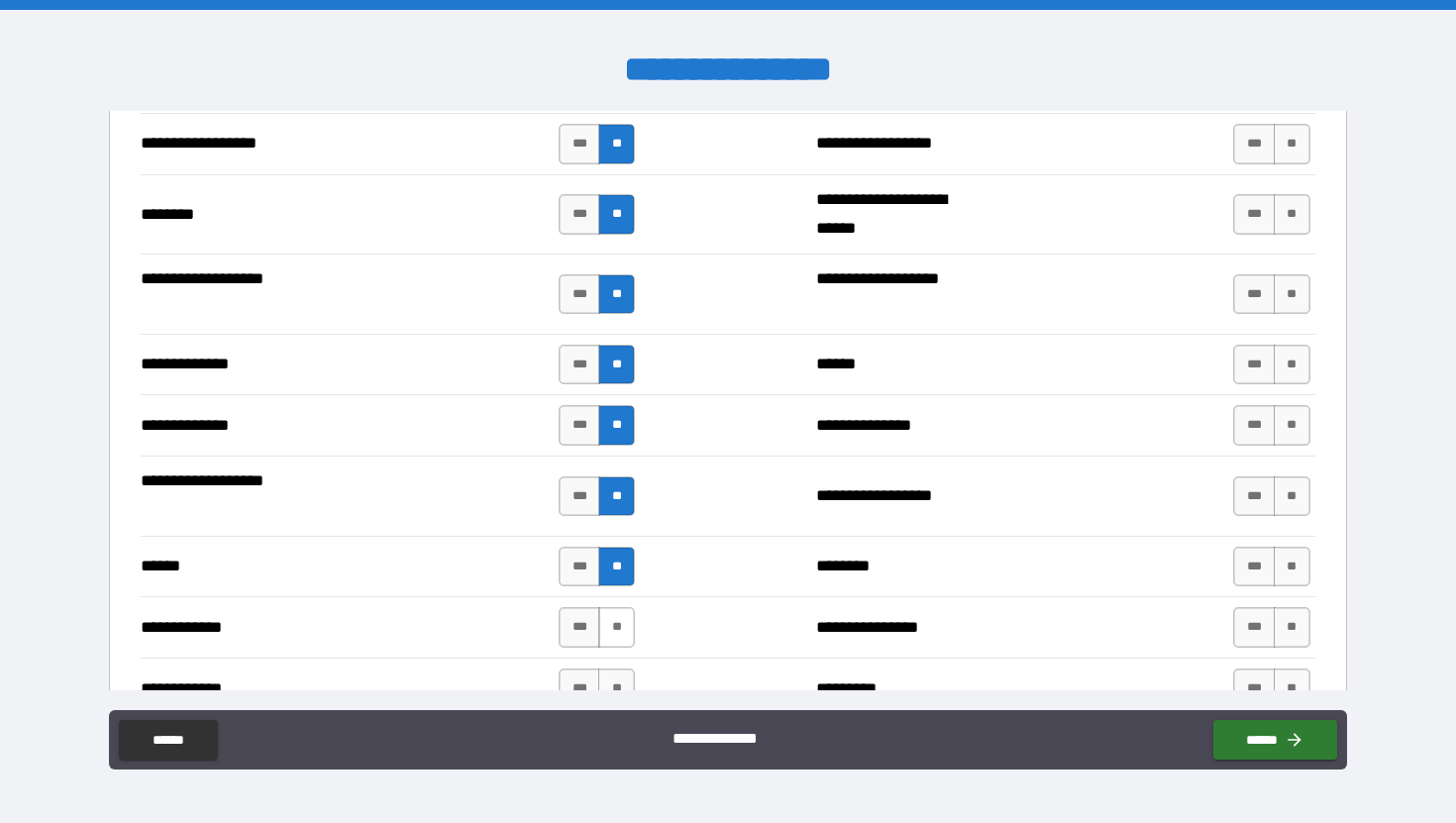 click on "**" at bounding box center (616, 627) 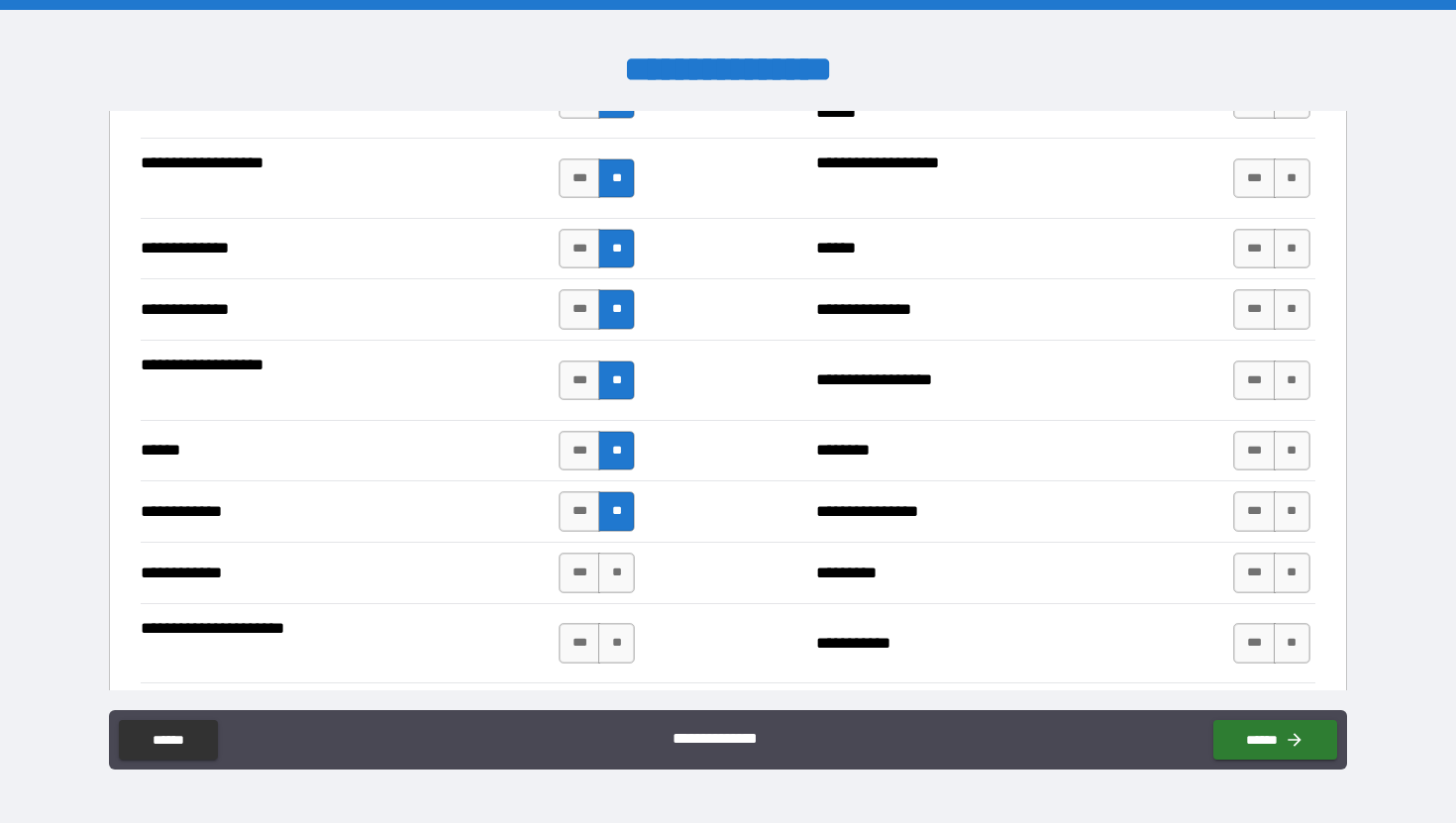 scroll, scrollTop: 3515, scrollLeft: 0, axis: vertical 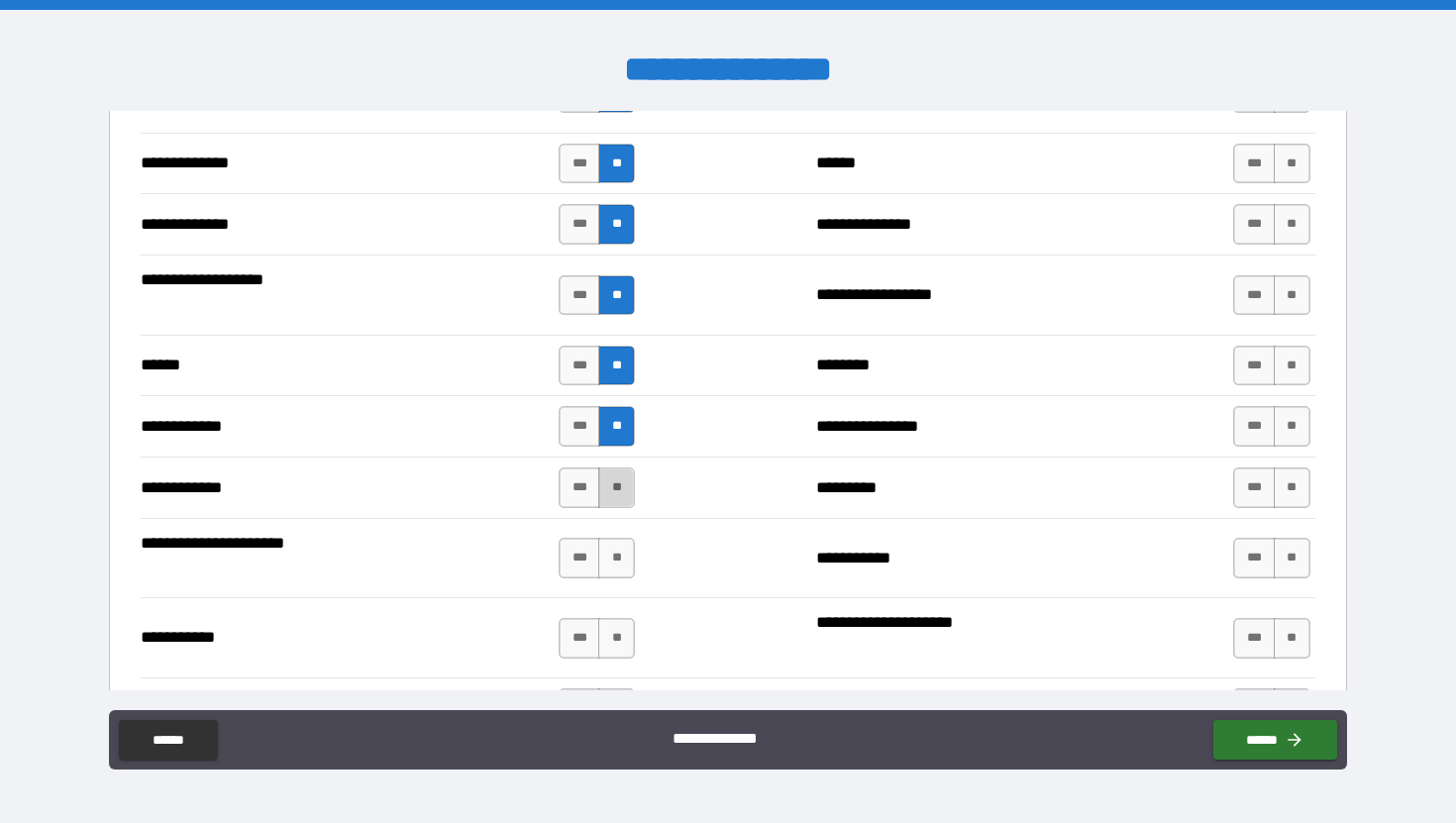 click on "**" at bounding box center (616, 487) 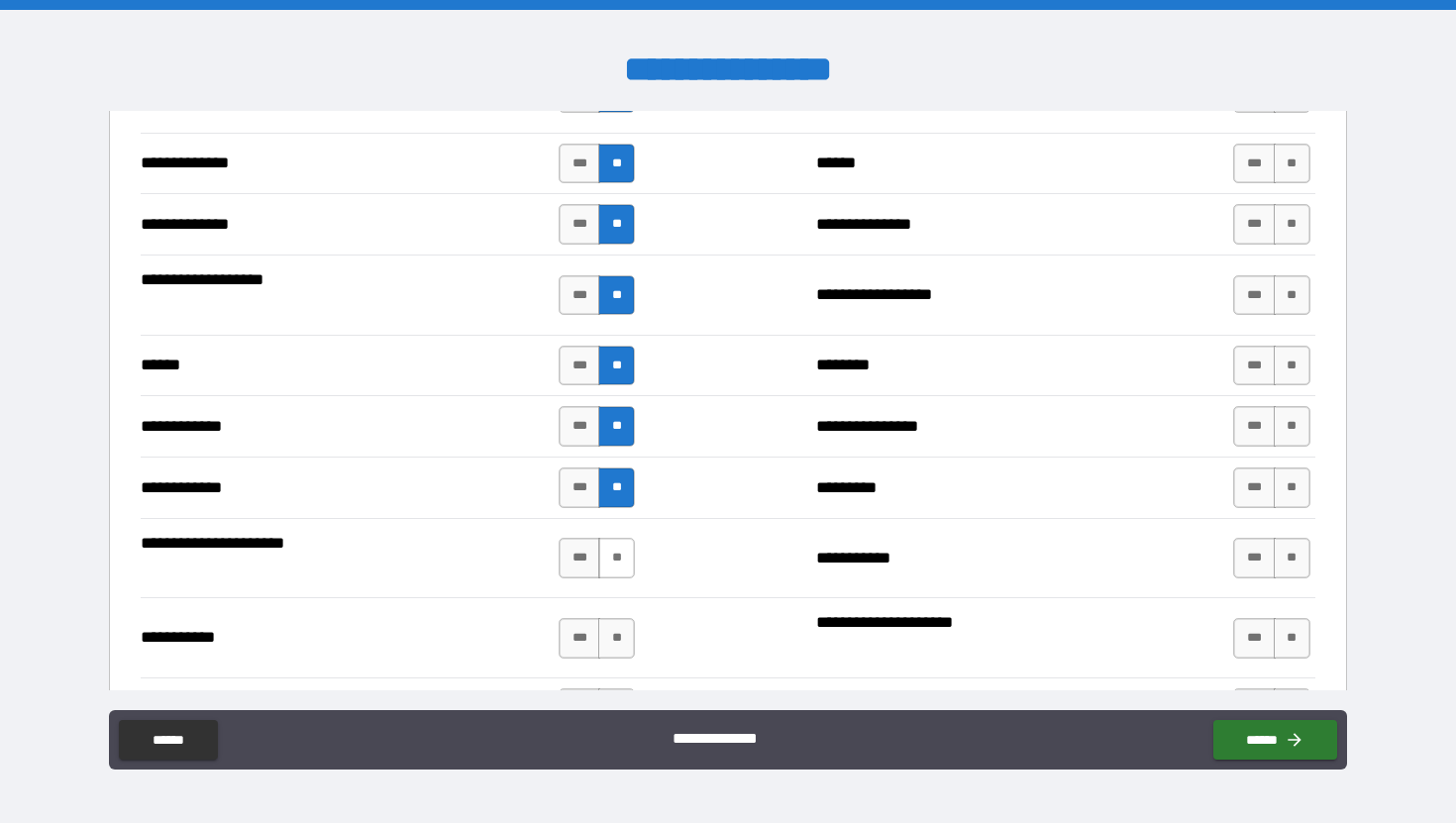 click on "**" at bounding box center (616, 558) 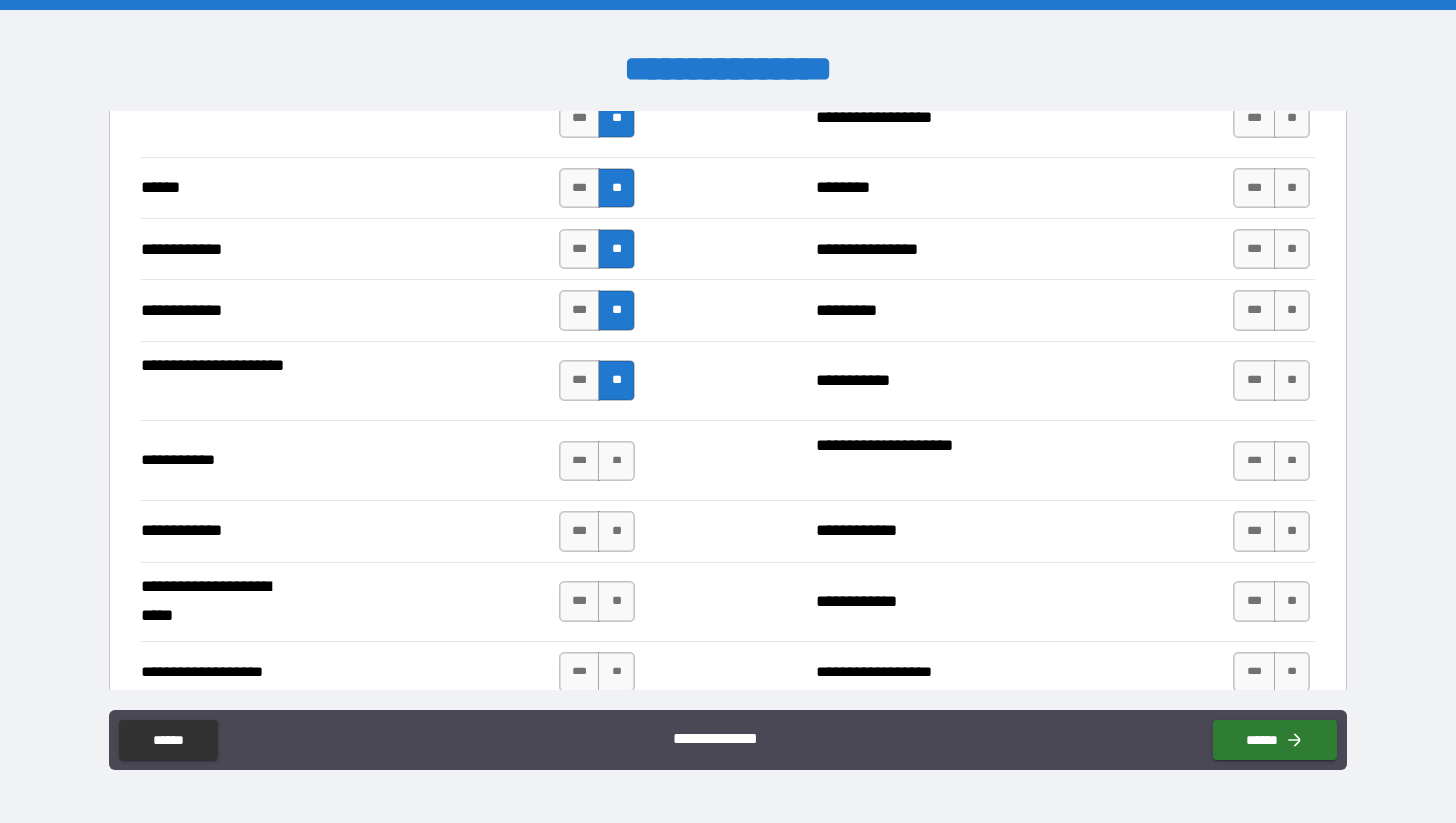scroll, scrollTop: 3735, scrollLeft: 0, axis: vertical 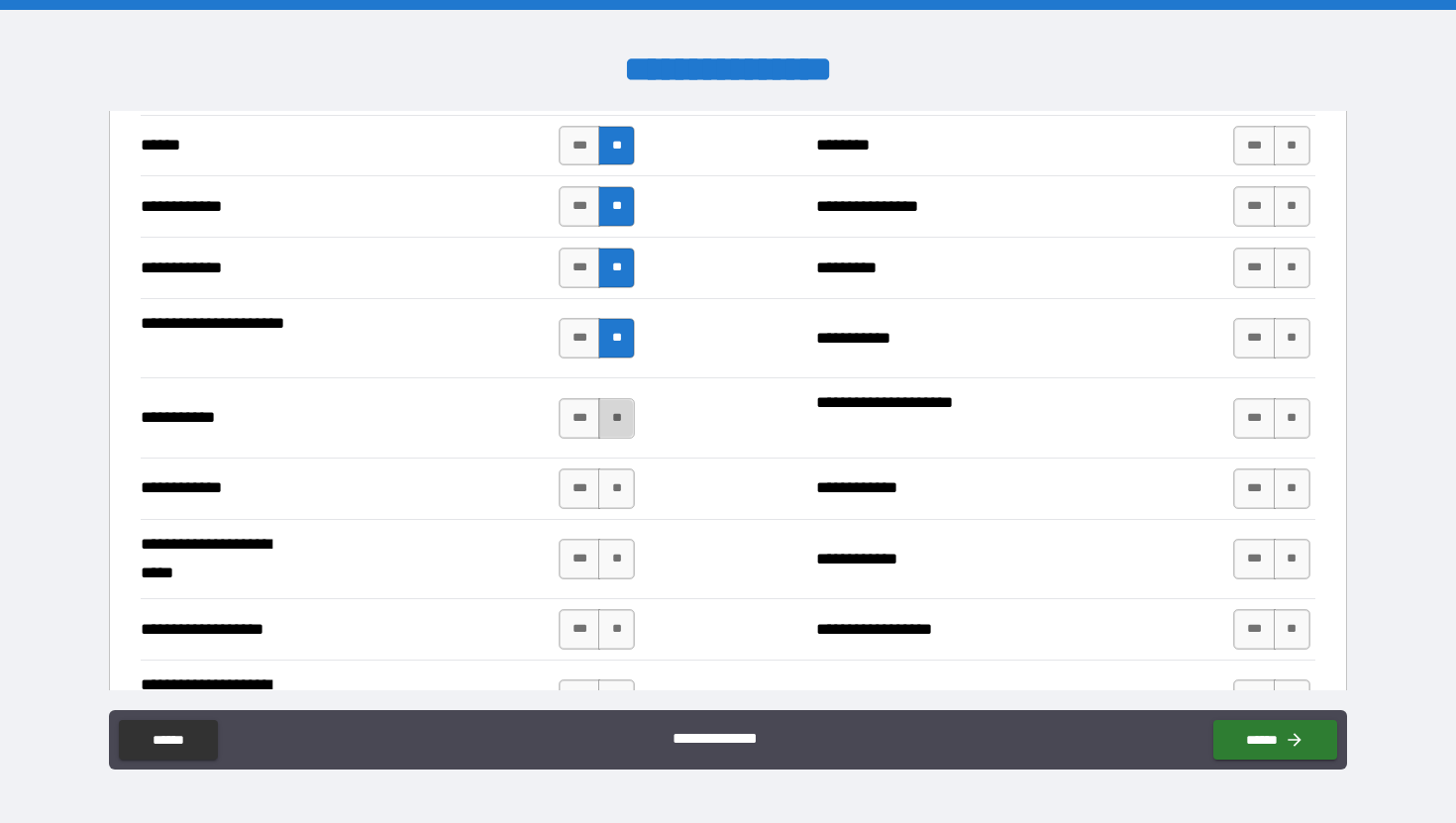 click on "**" at bounding box center [616, 418] 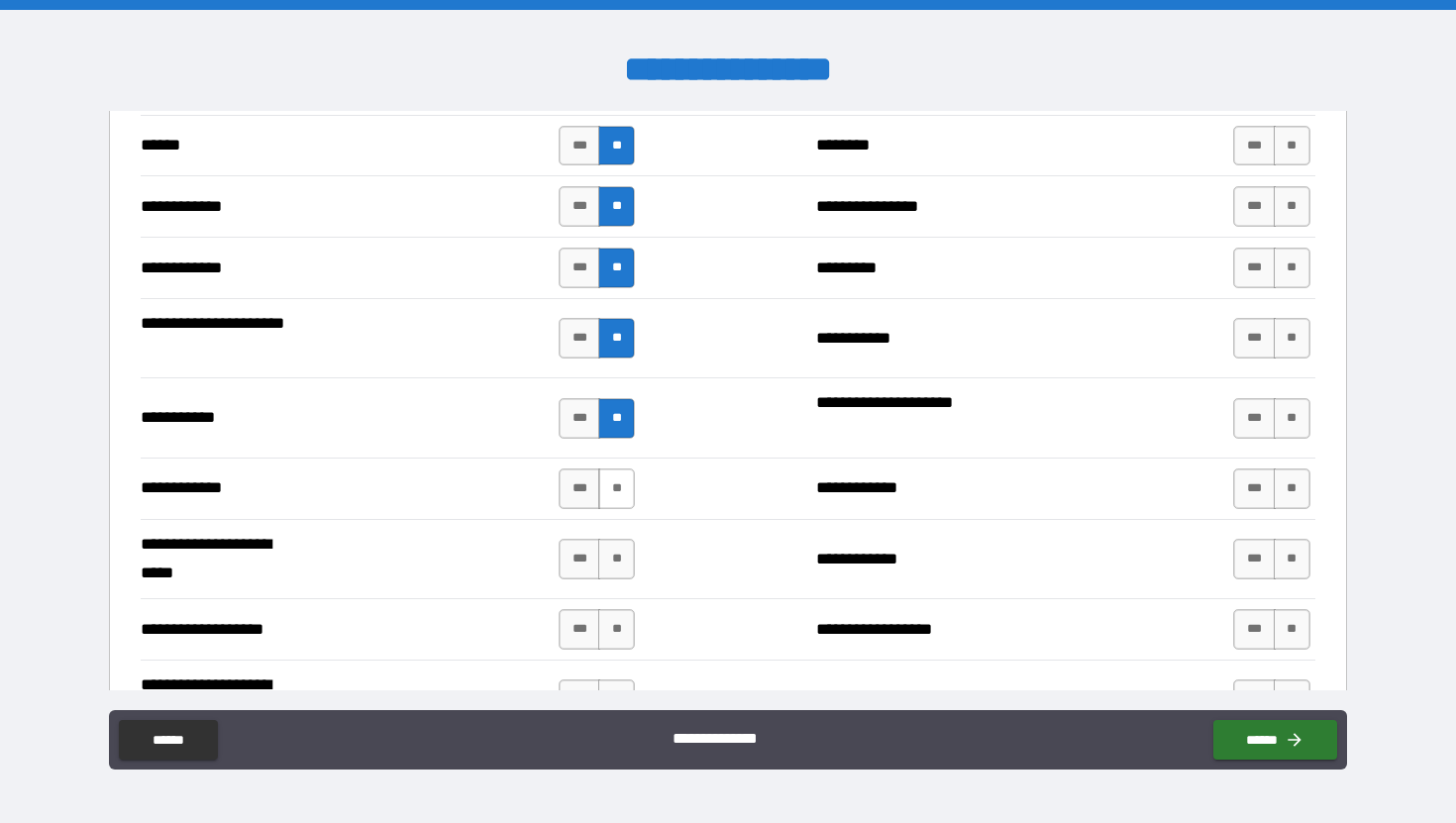 click on "**" at bounding box center [616, 488] 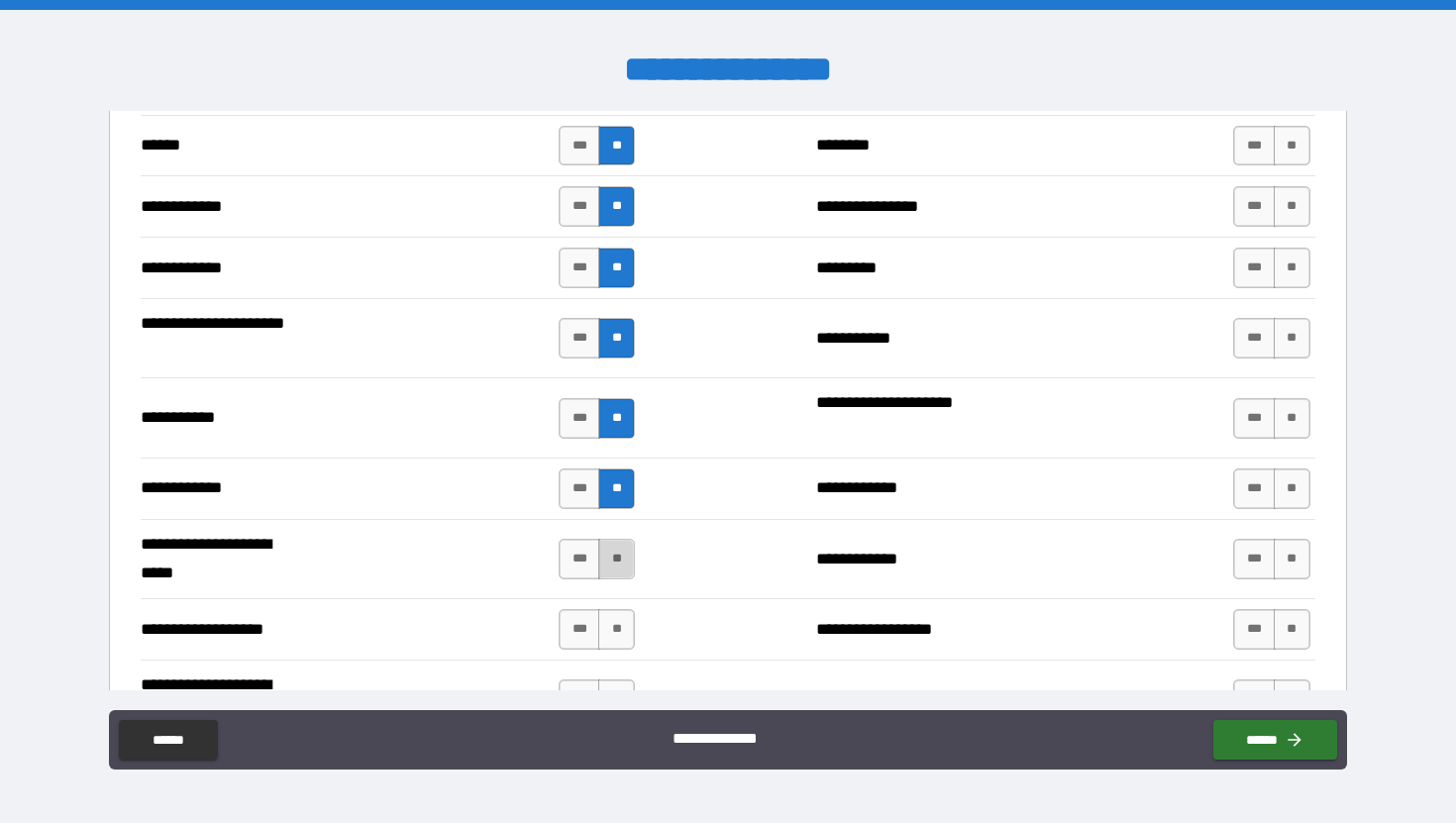 click on "**" at bounding box center [616, 559] 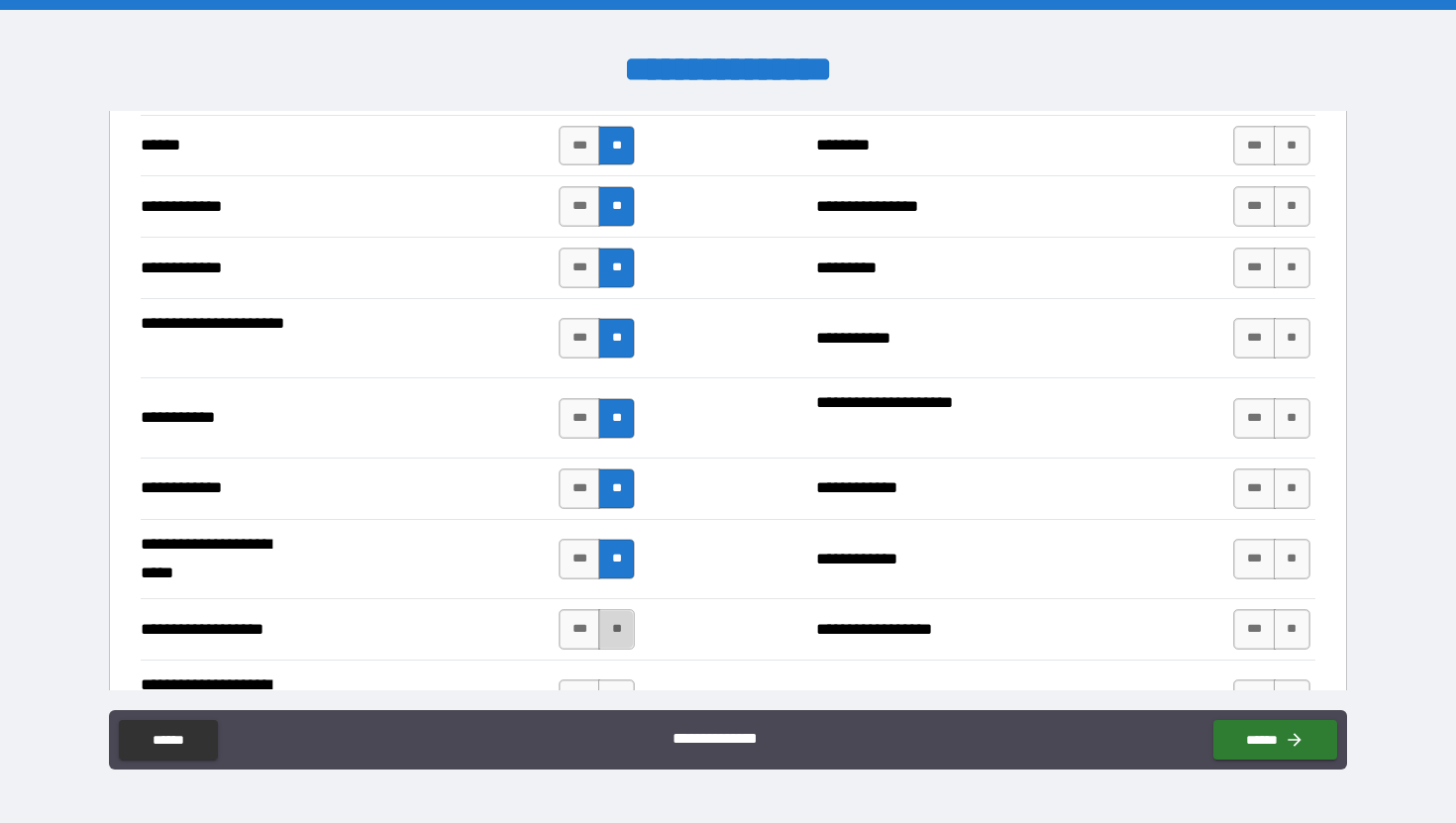 click on "**" at bounding box center (616, 629) 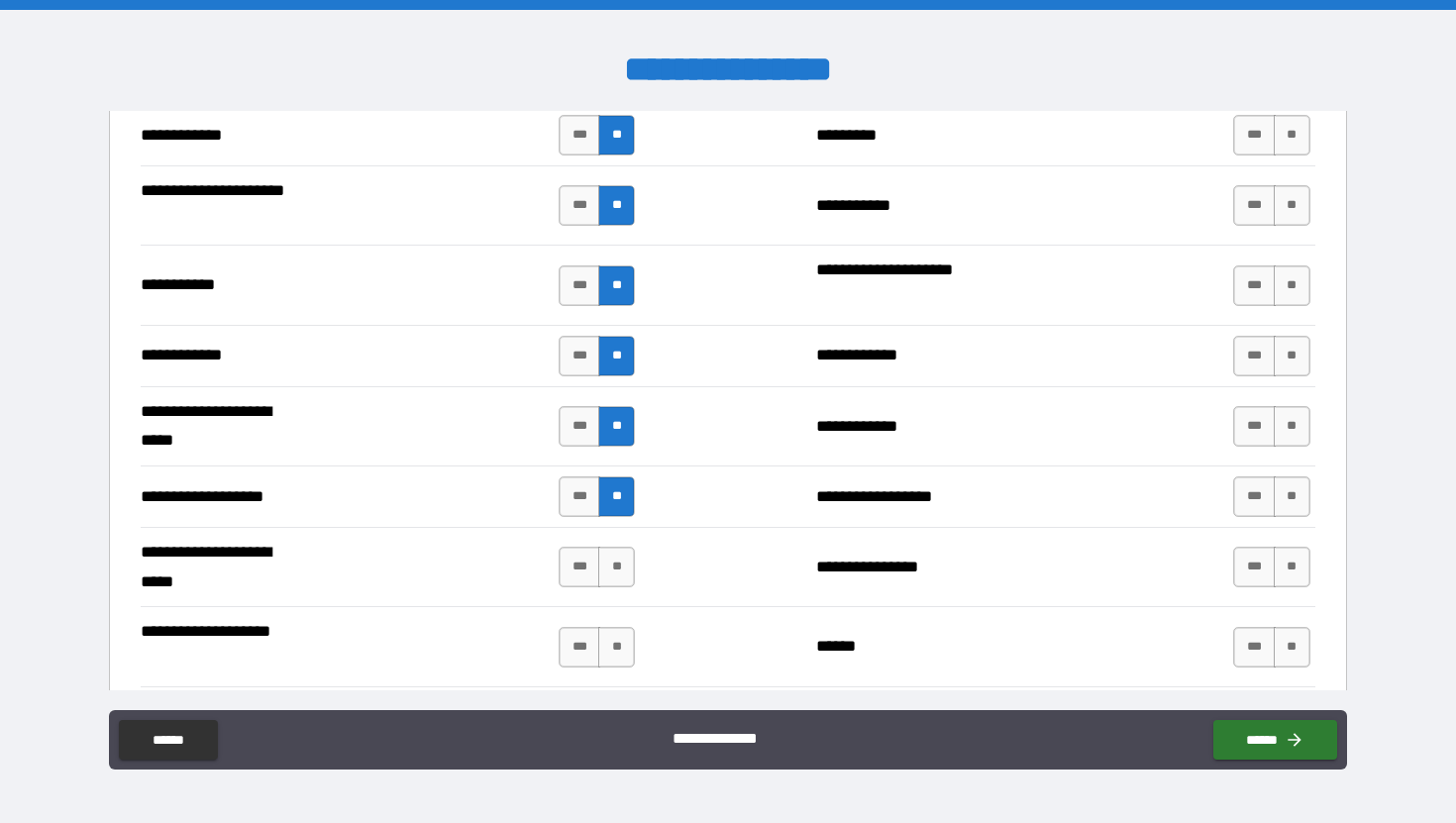 scroll, scrollTop: 3924, scrollLeft: 0, axis: vertical 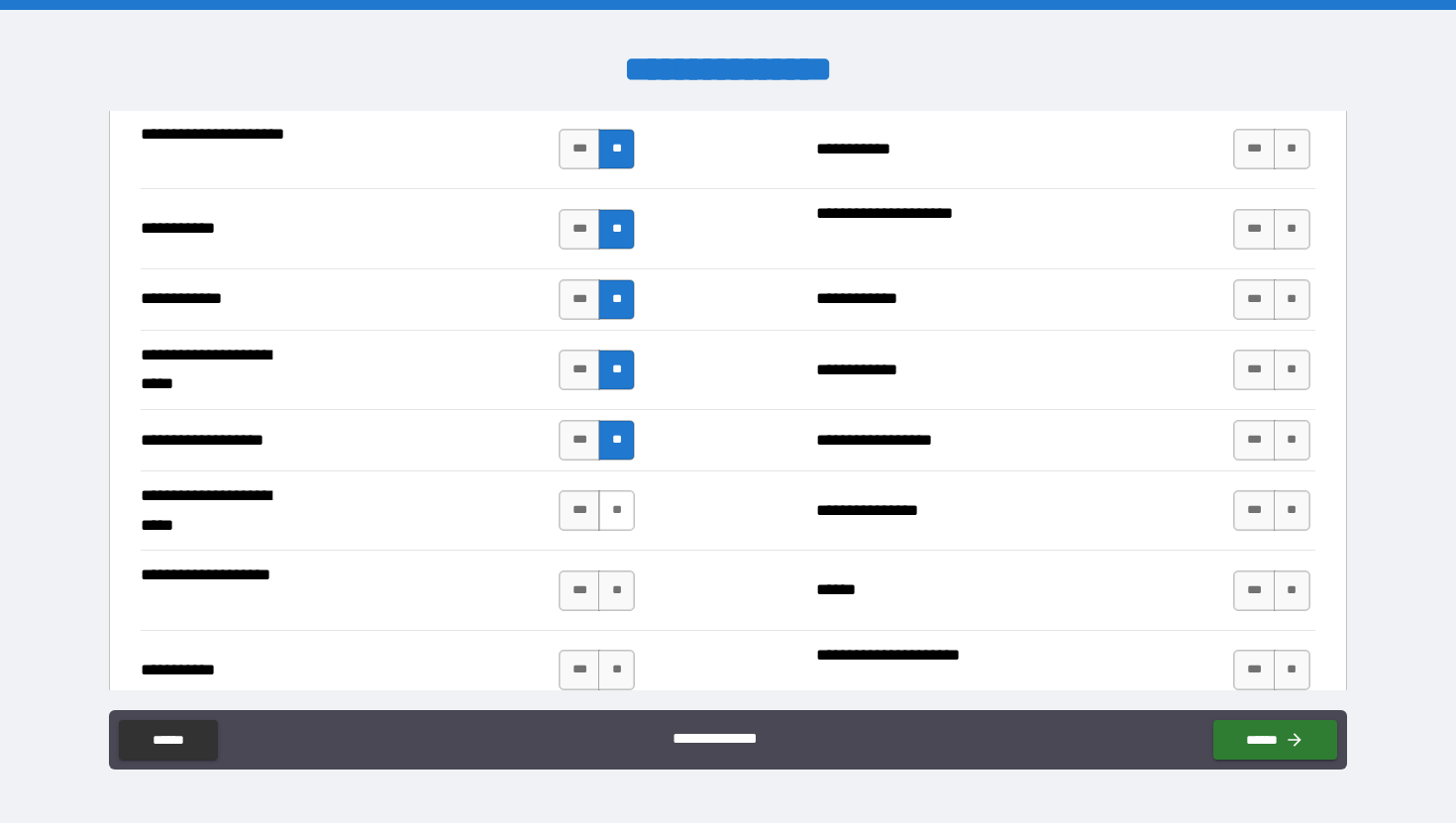 click on "**" at bounding box center (616, 510) 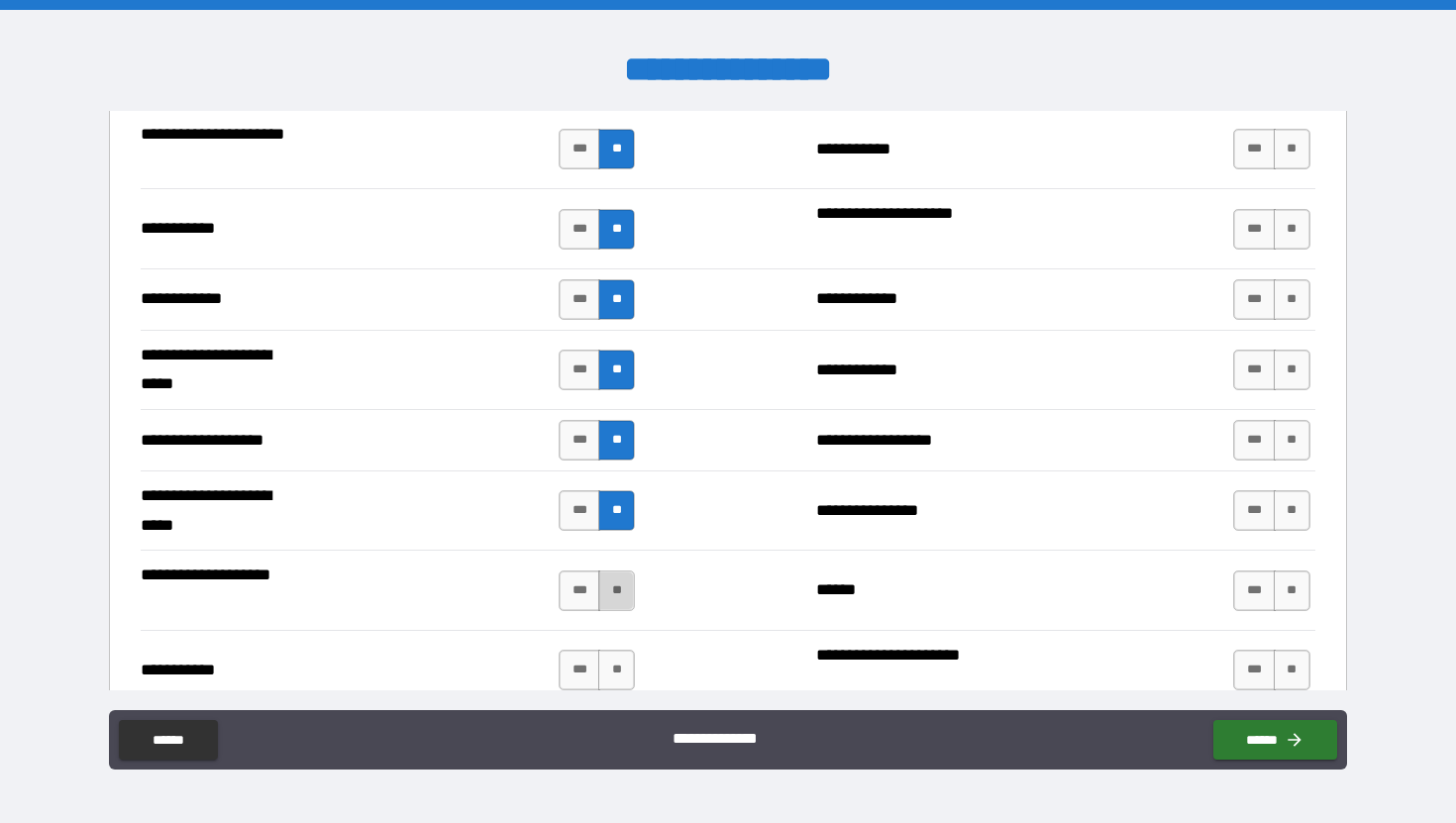 click on "**" at bounding box center [616, 590] 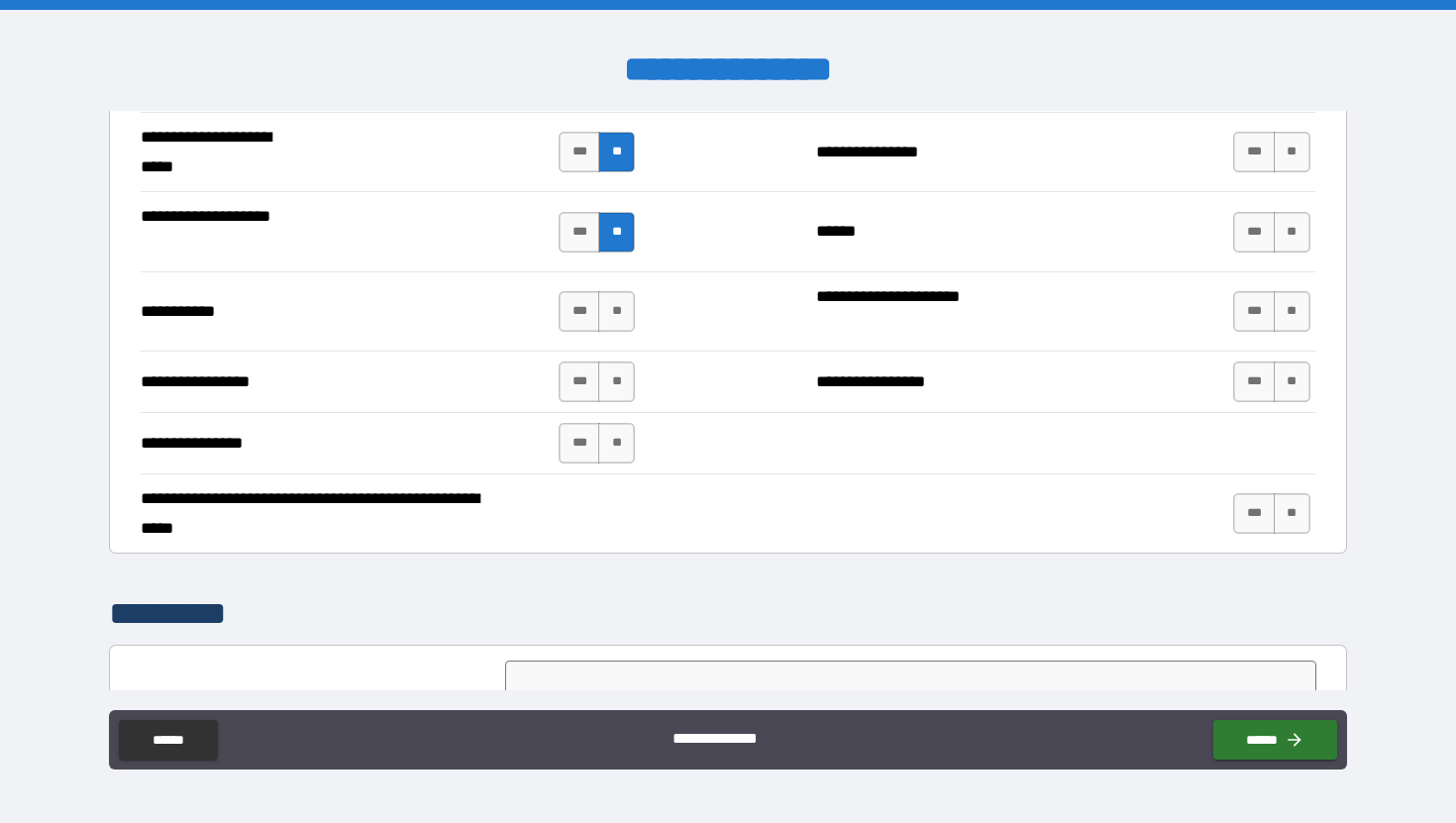 scroll, scrollTop: 4280, scrollLeft: 0, axis: vertical 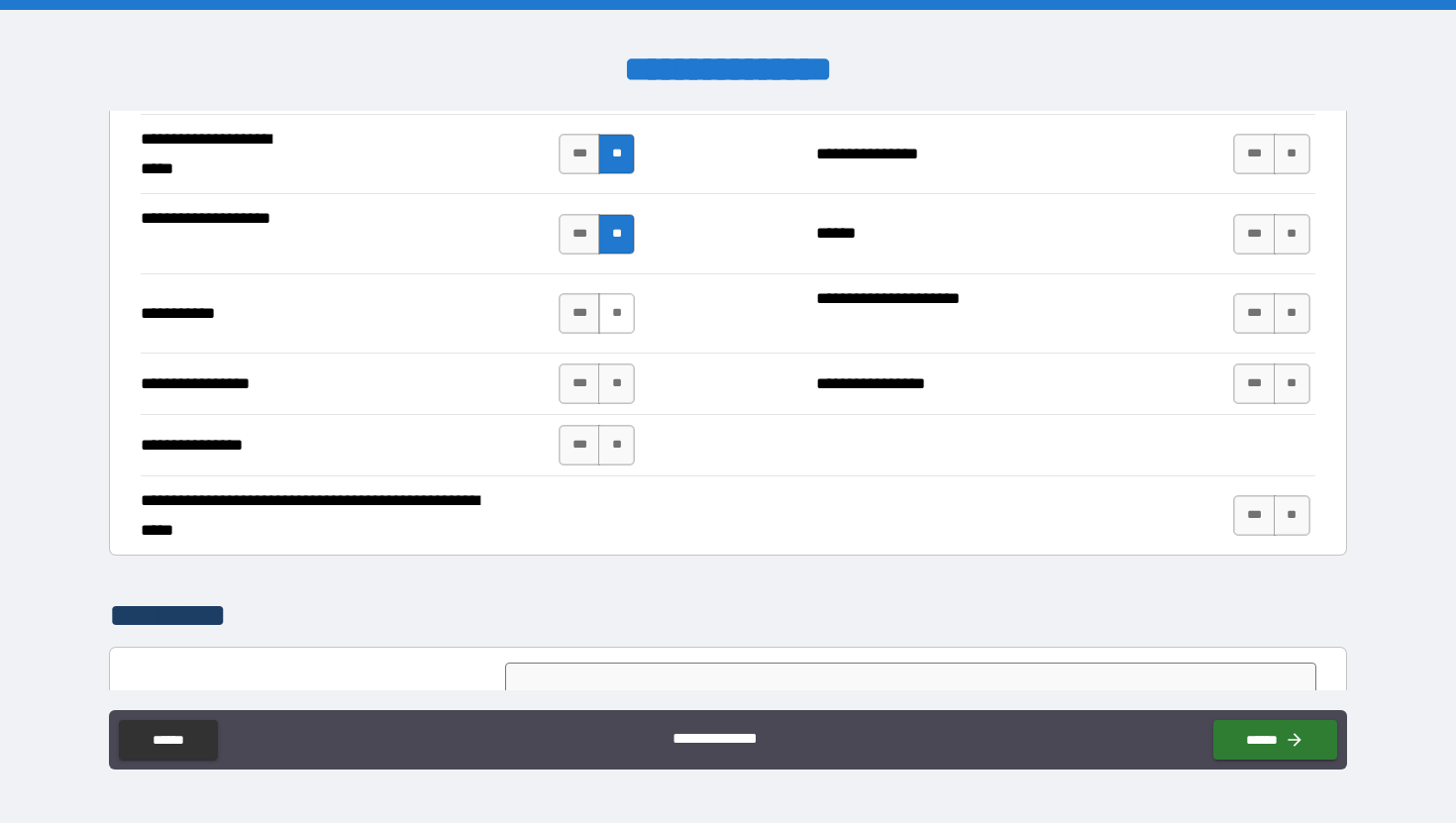 click on "**" at bounding box center (616, 313) 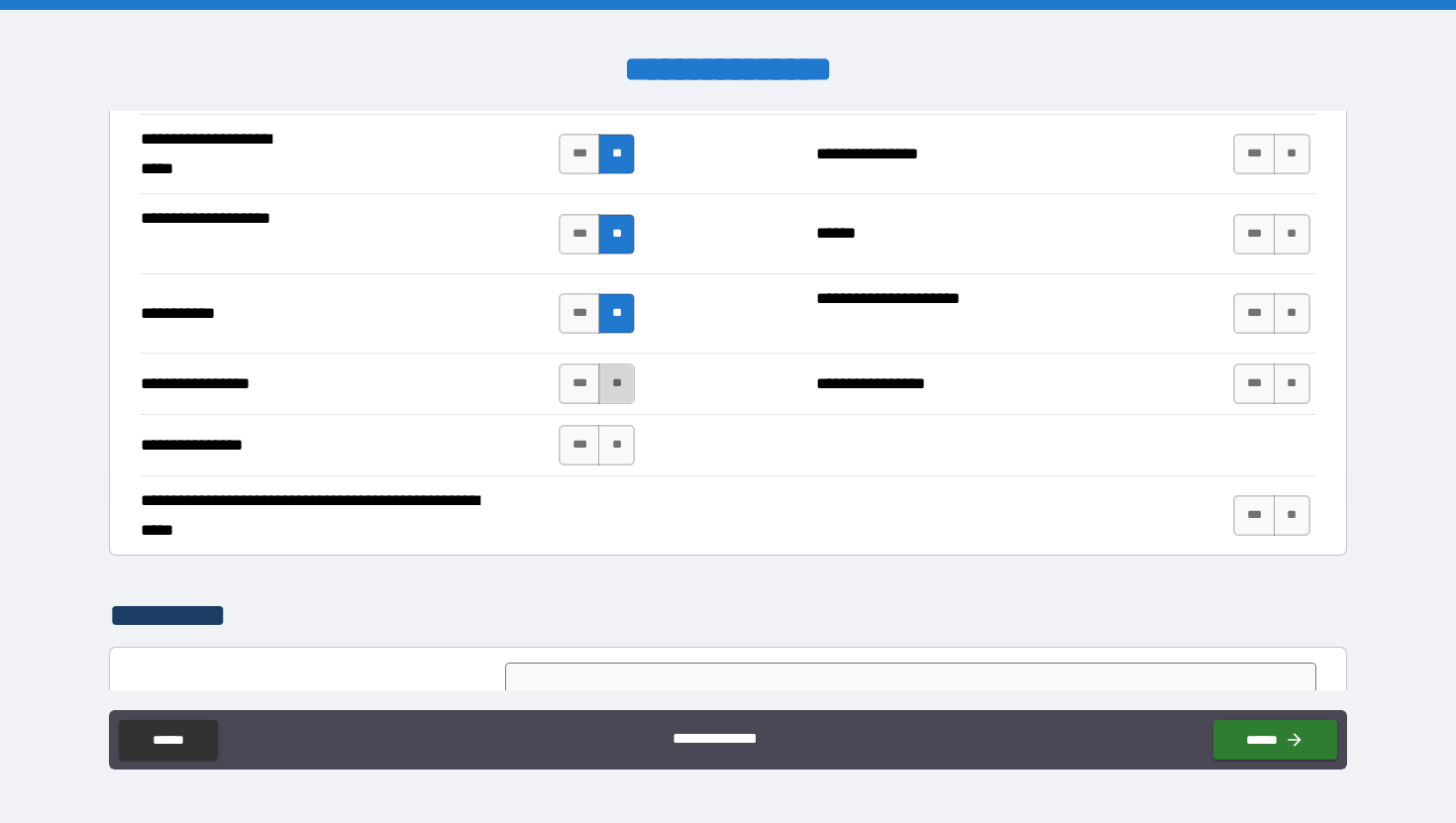 click on "**" at bounding box center (616, 383) 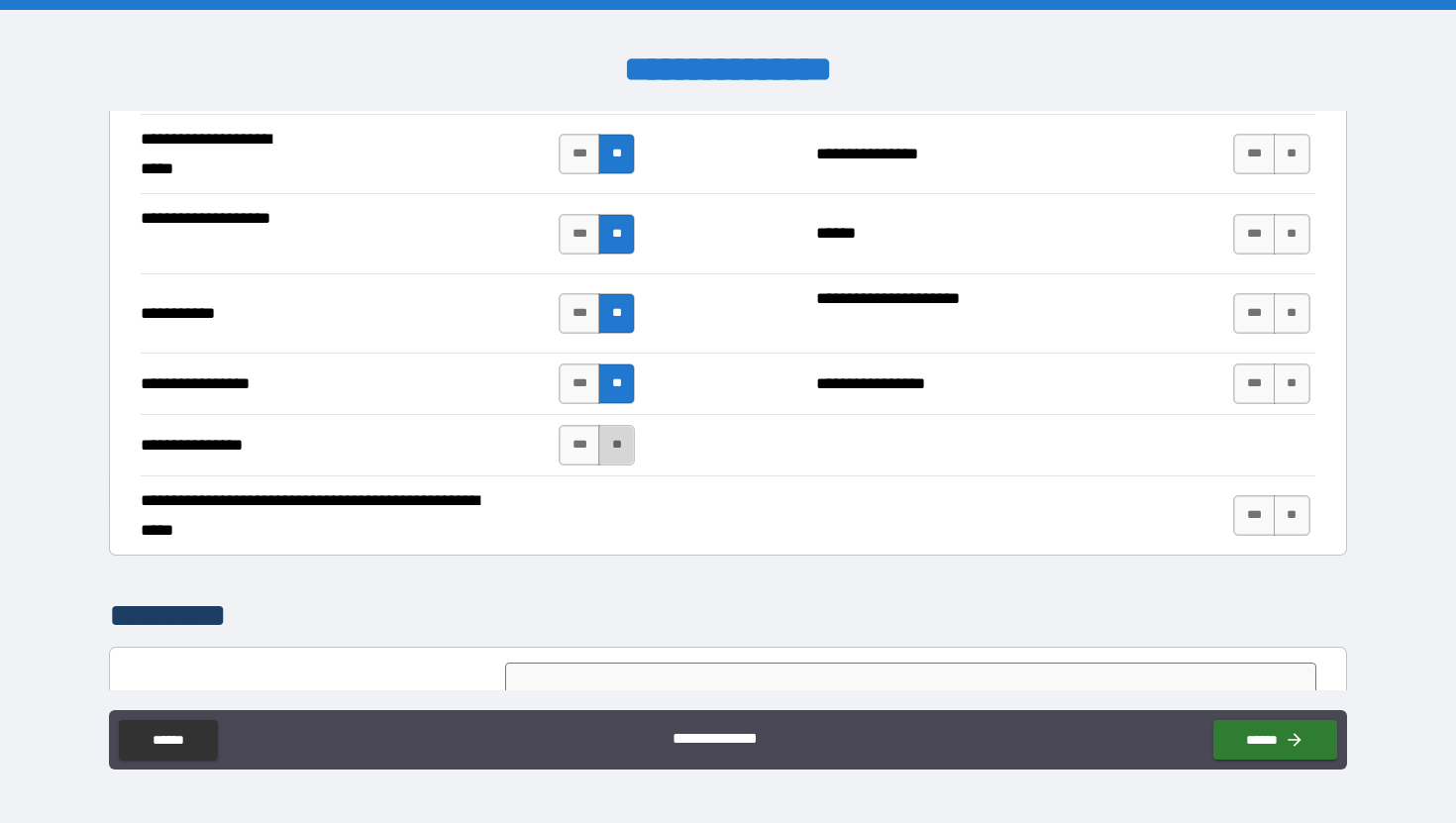 click on "**" at bounding box center (616, 445) 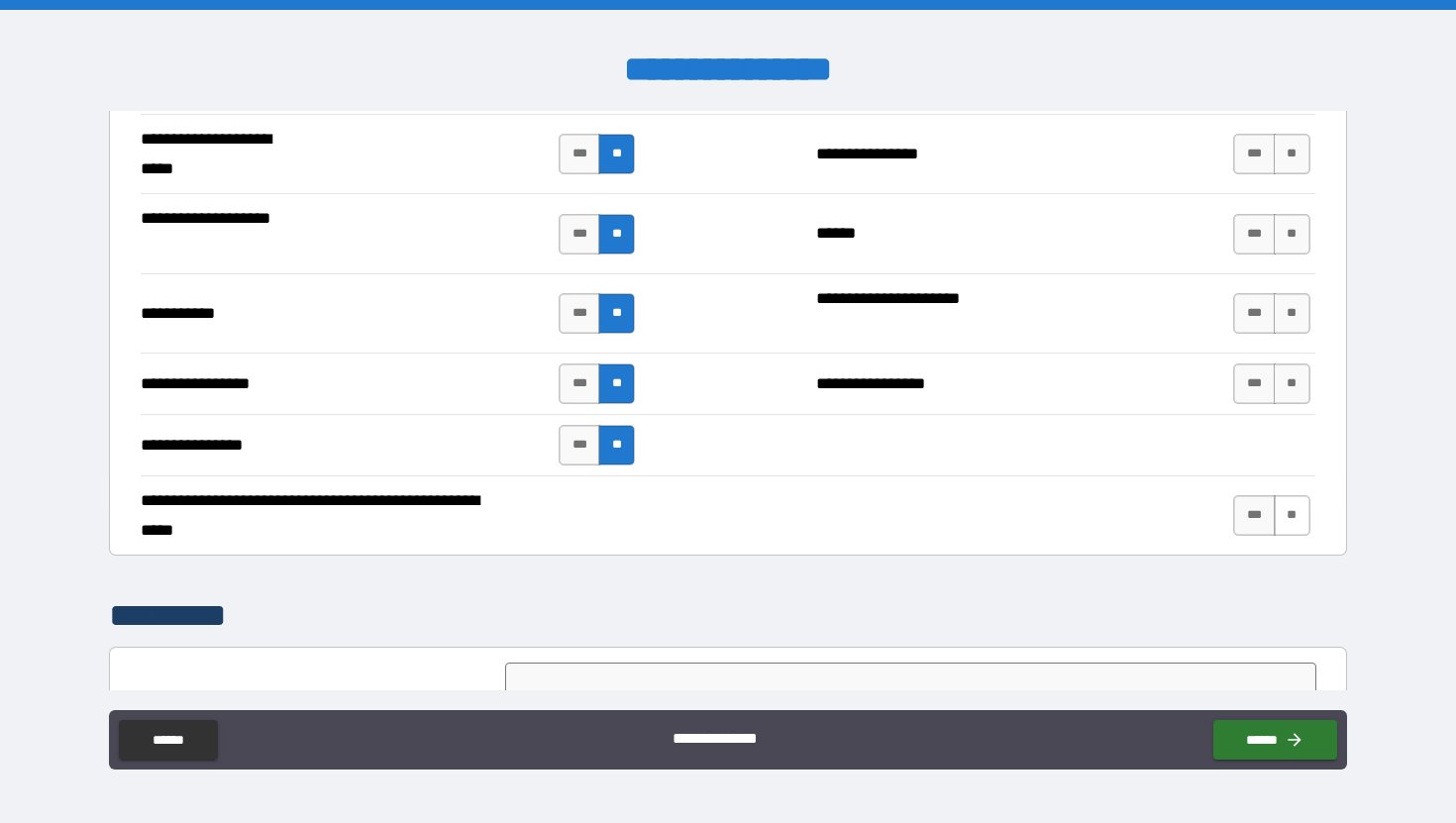 click on "**" at bounding box center [1292, 515] 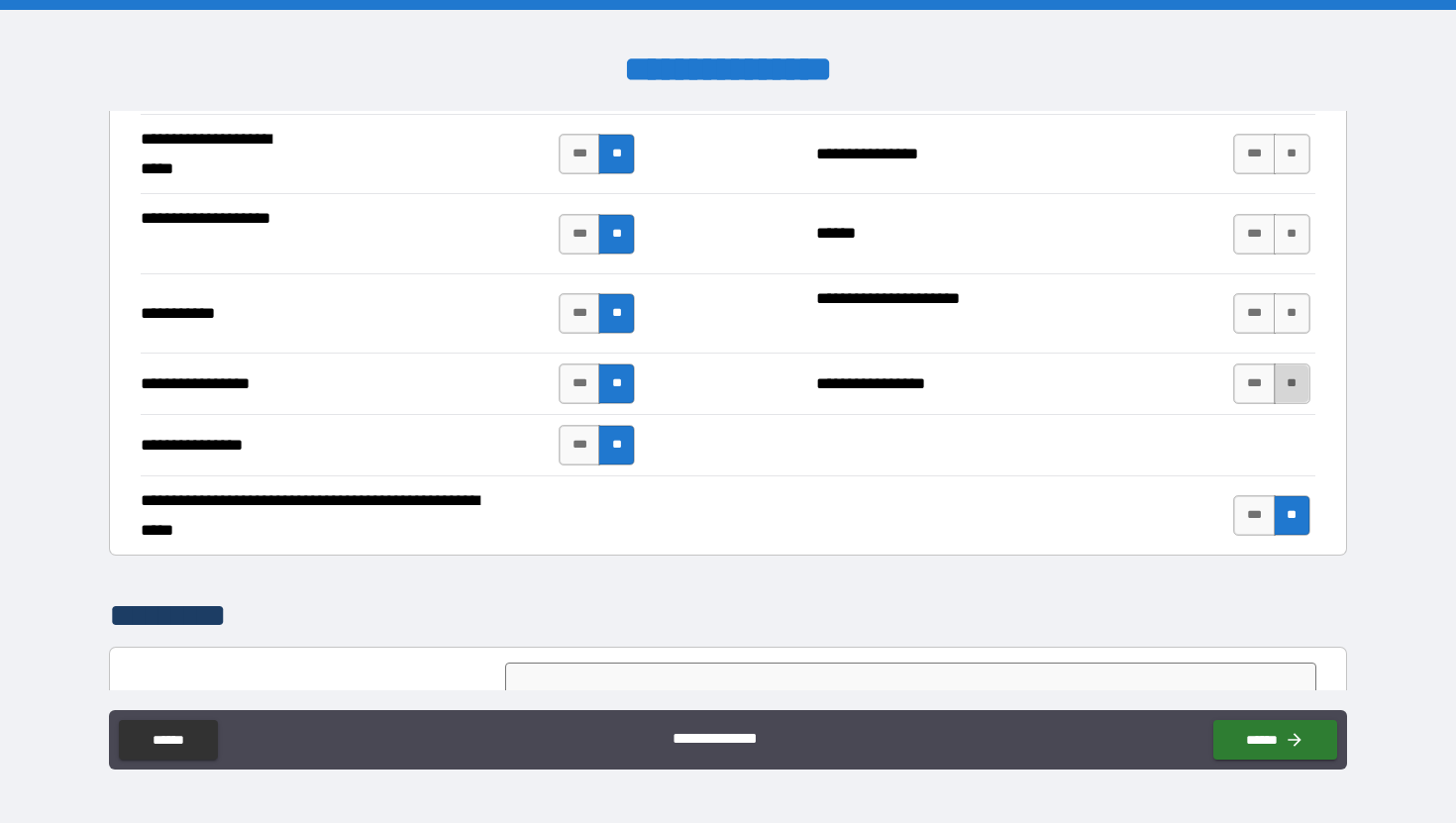 click on "**" at bounding box center (1292, 383) 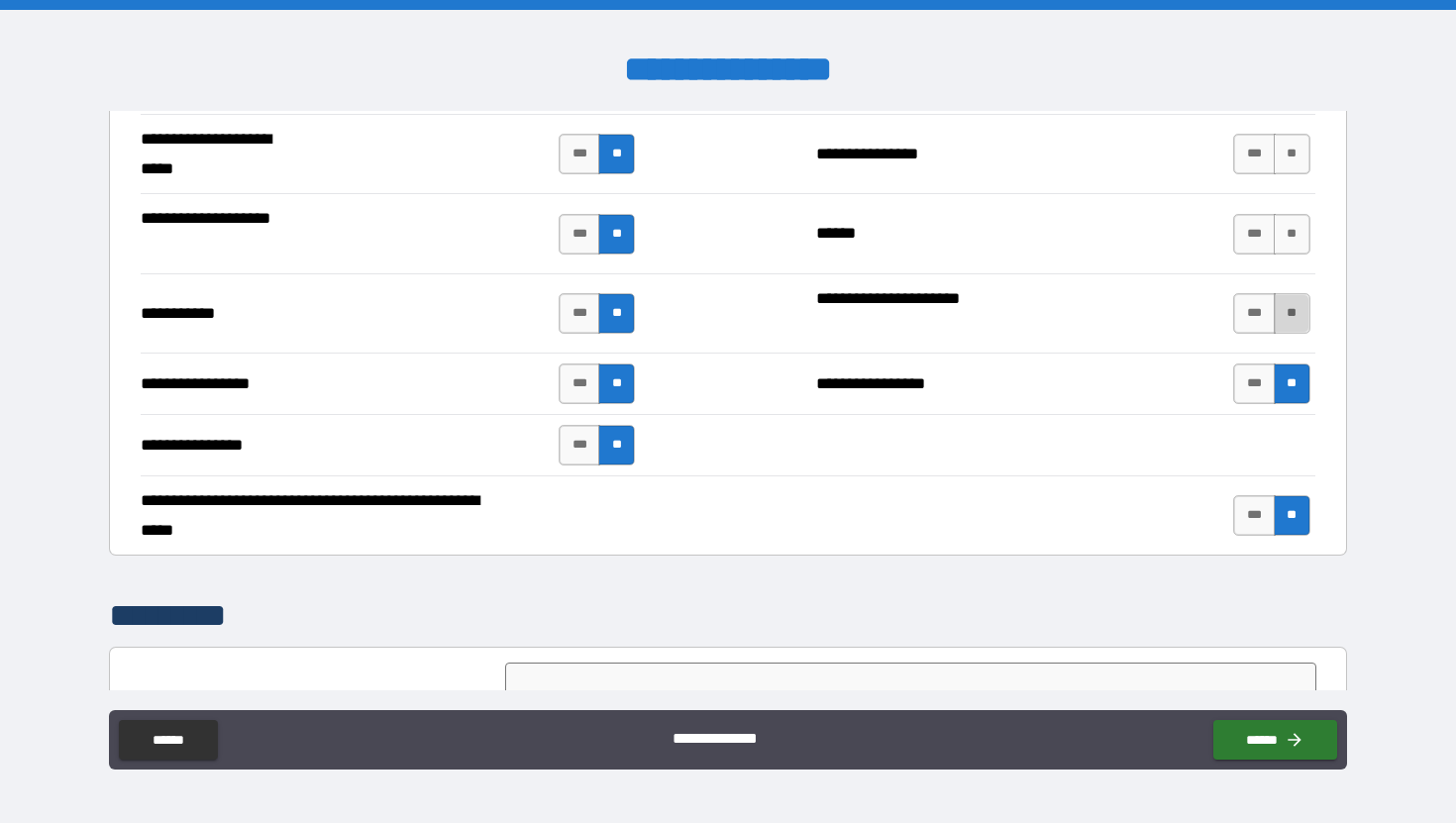 click on "**" at bounding box center (1292, 313) 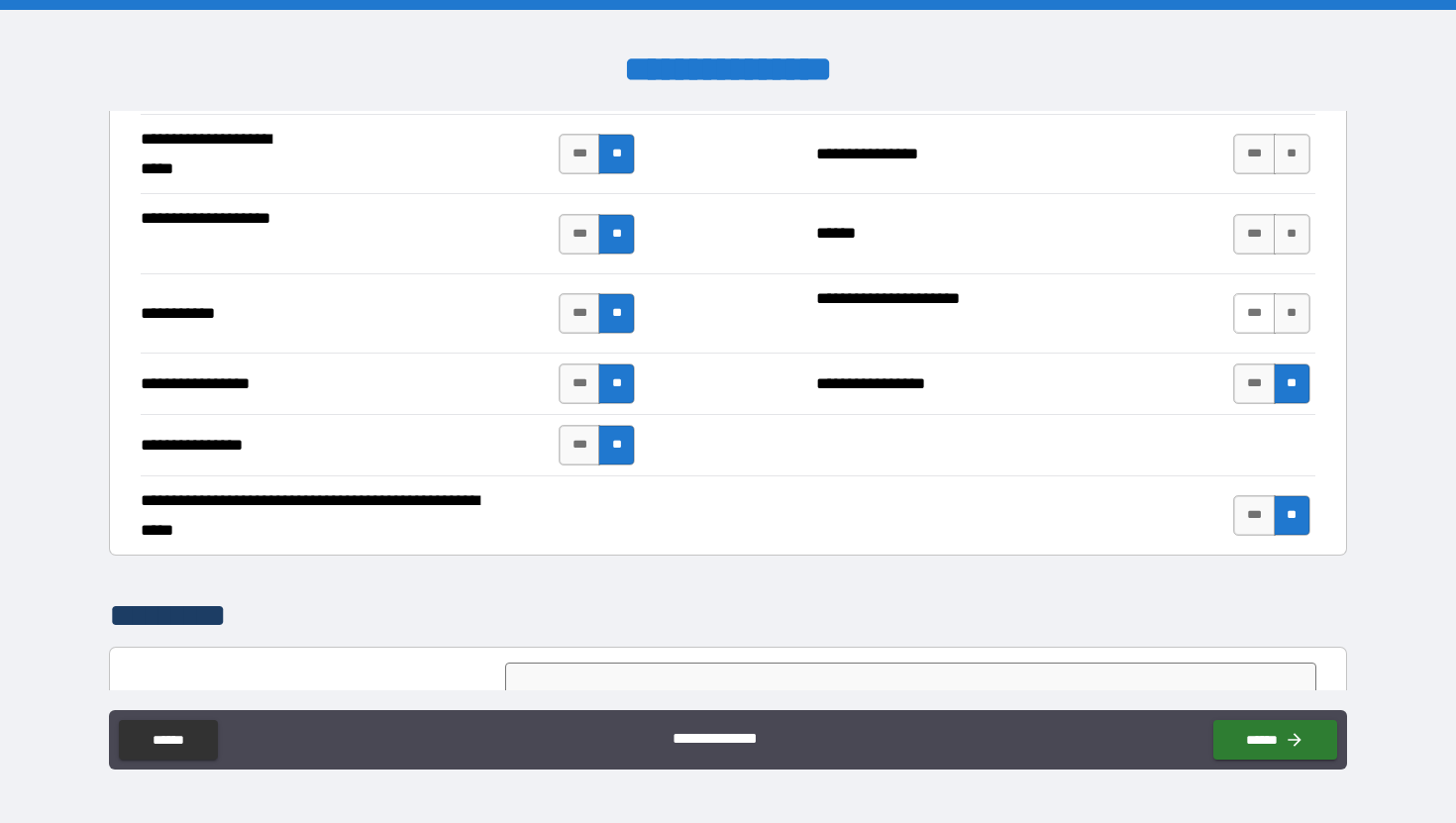 click on "***" at bounding box center [1254, 313] 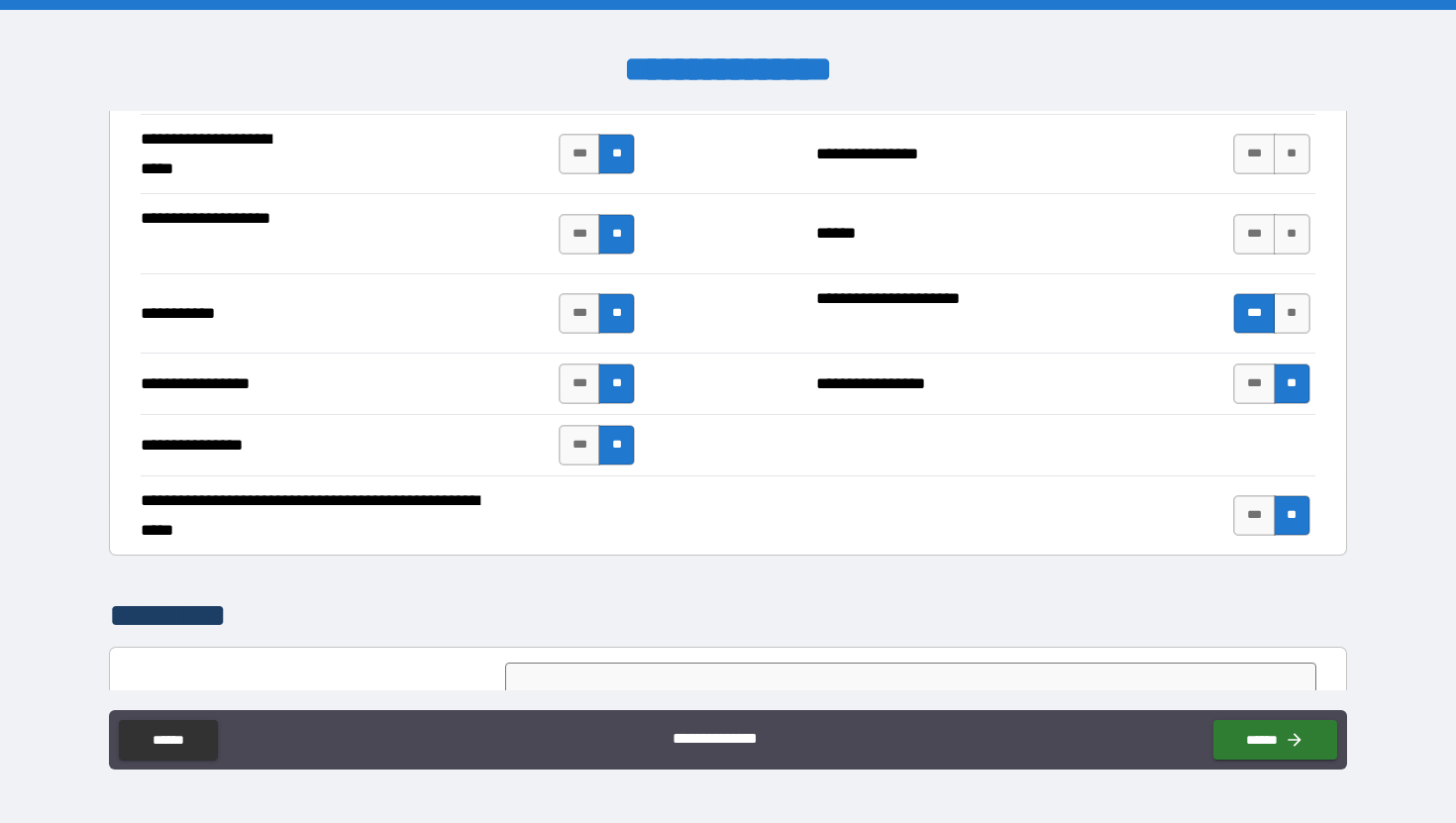 click on "***" at bounding box center [1254, 313] 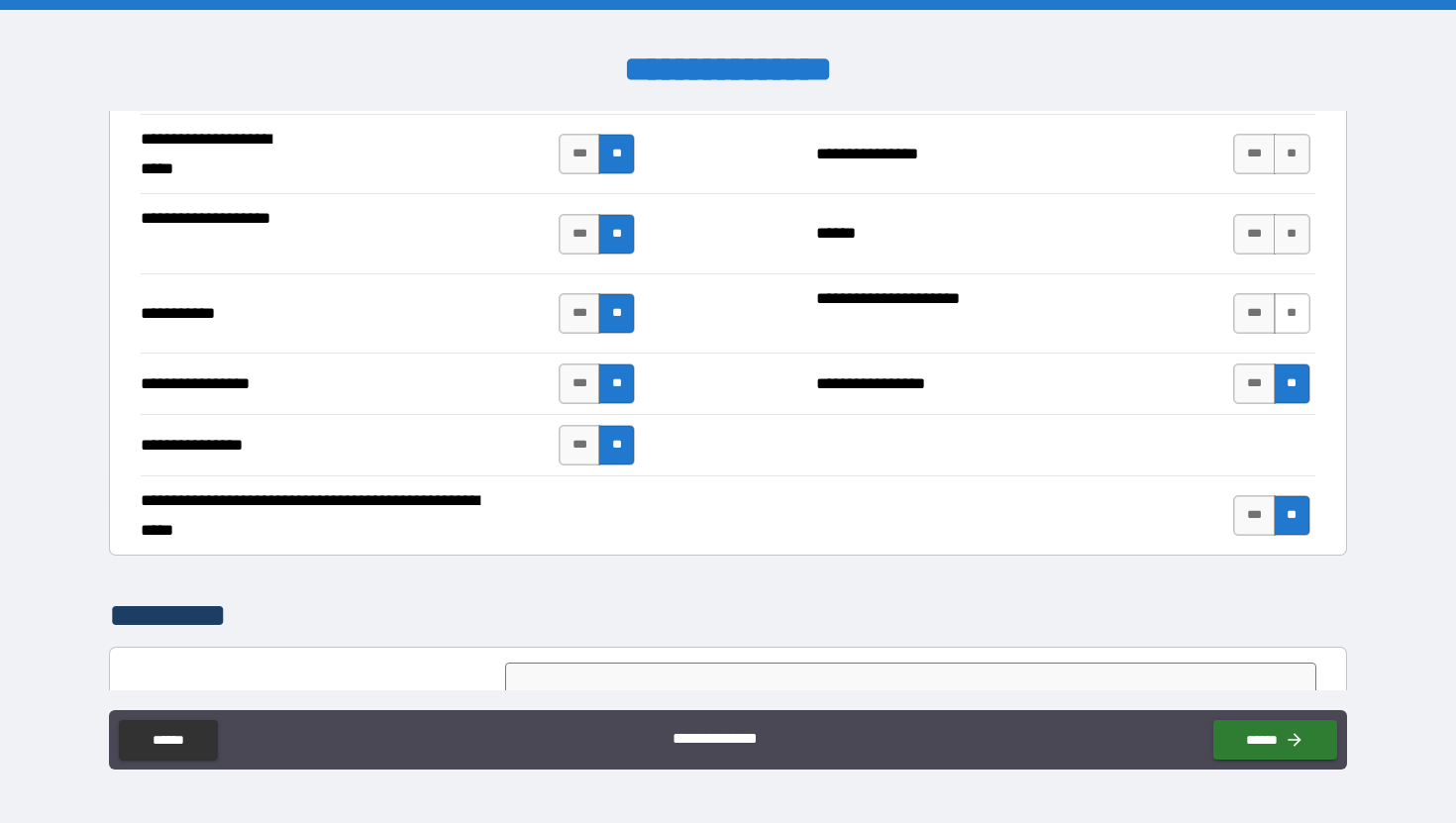 click on "**" at bounding box center [1292, 313] 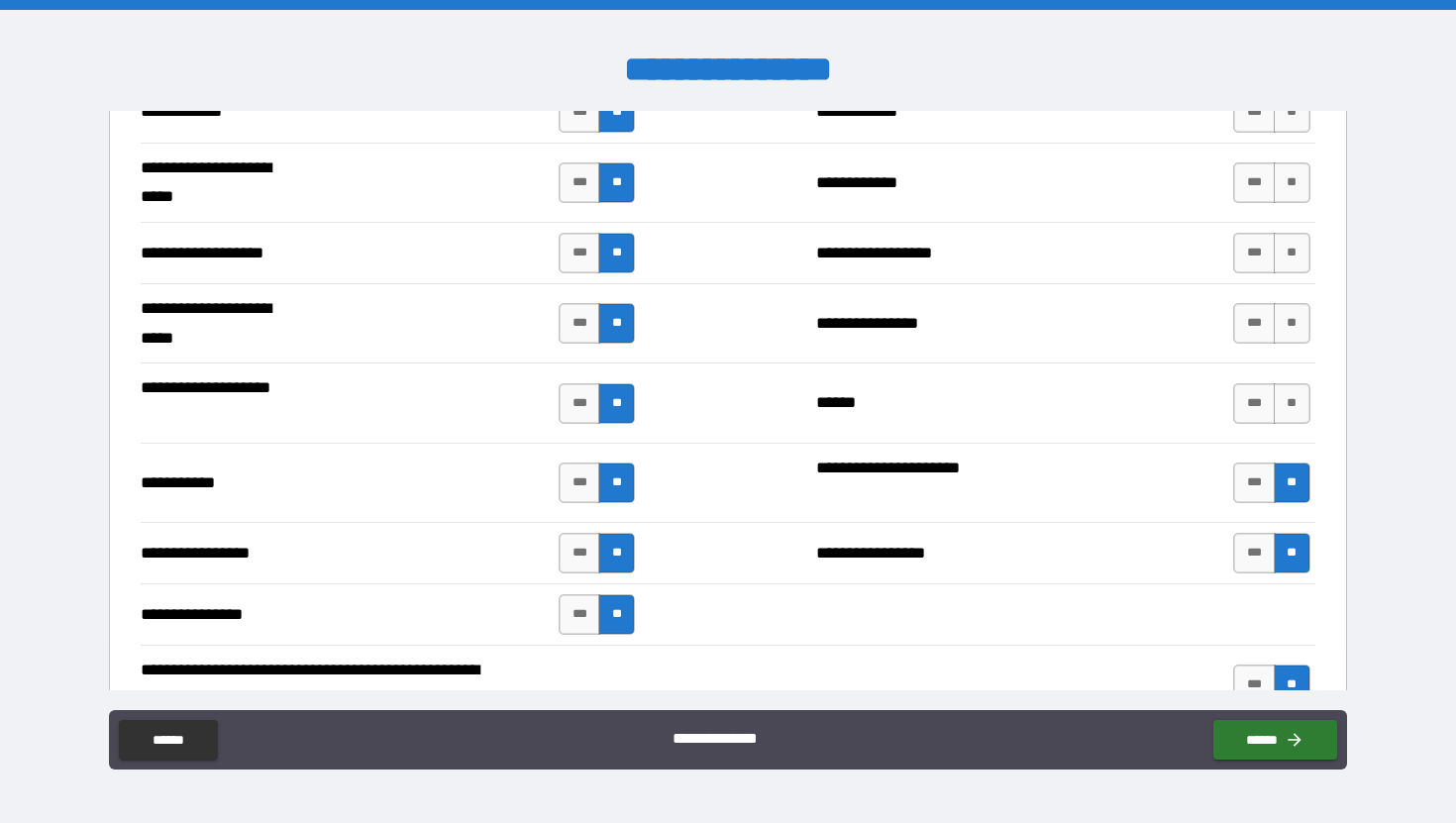scroll, scrollTop: 4009, scrollLeft: 0, axis: vertical 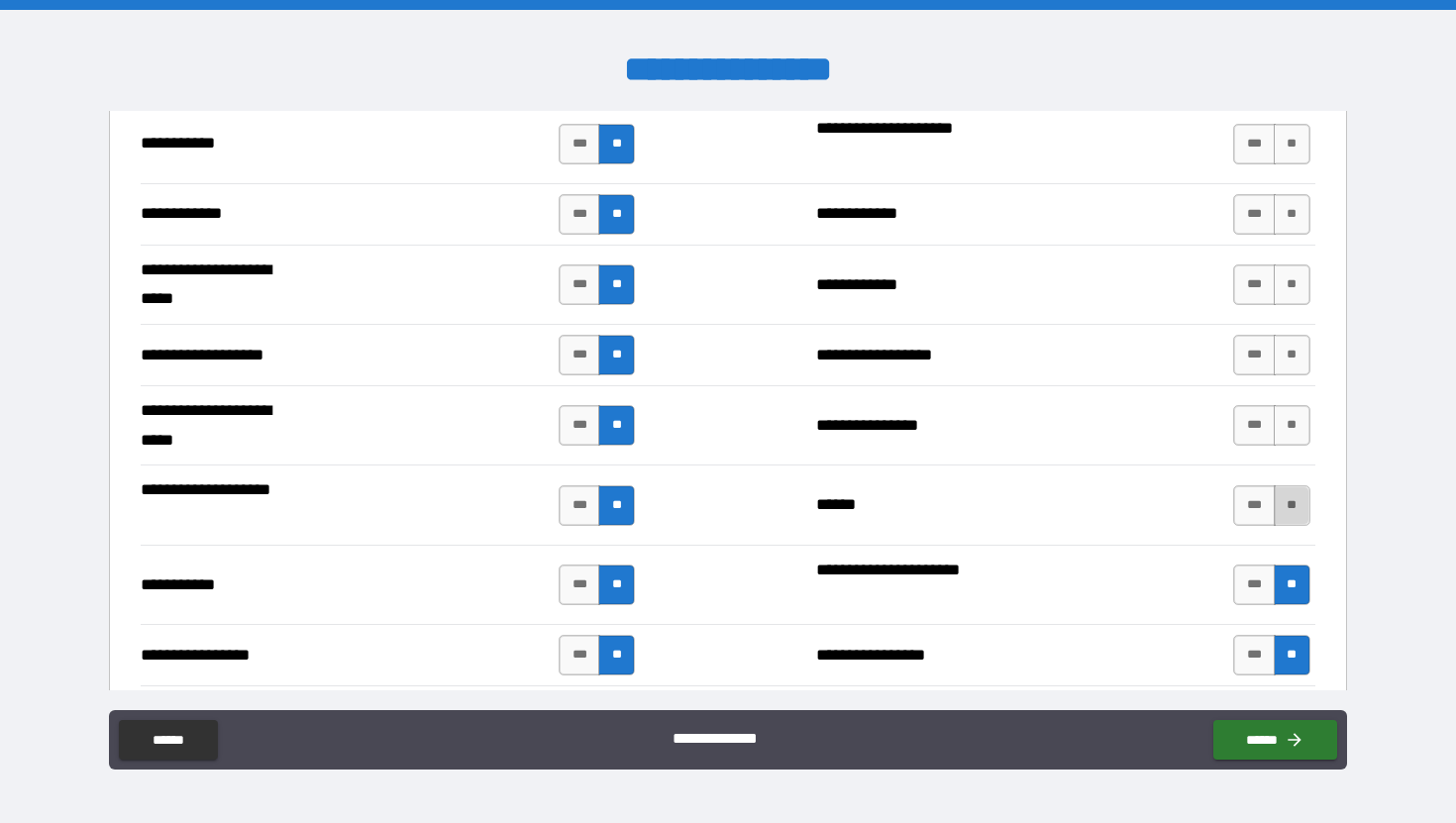 click on "**" at bounding box center (1292, 505) 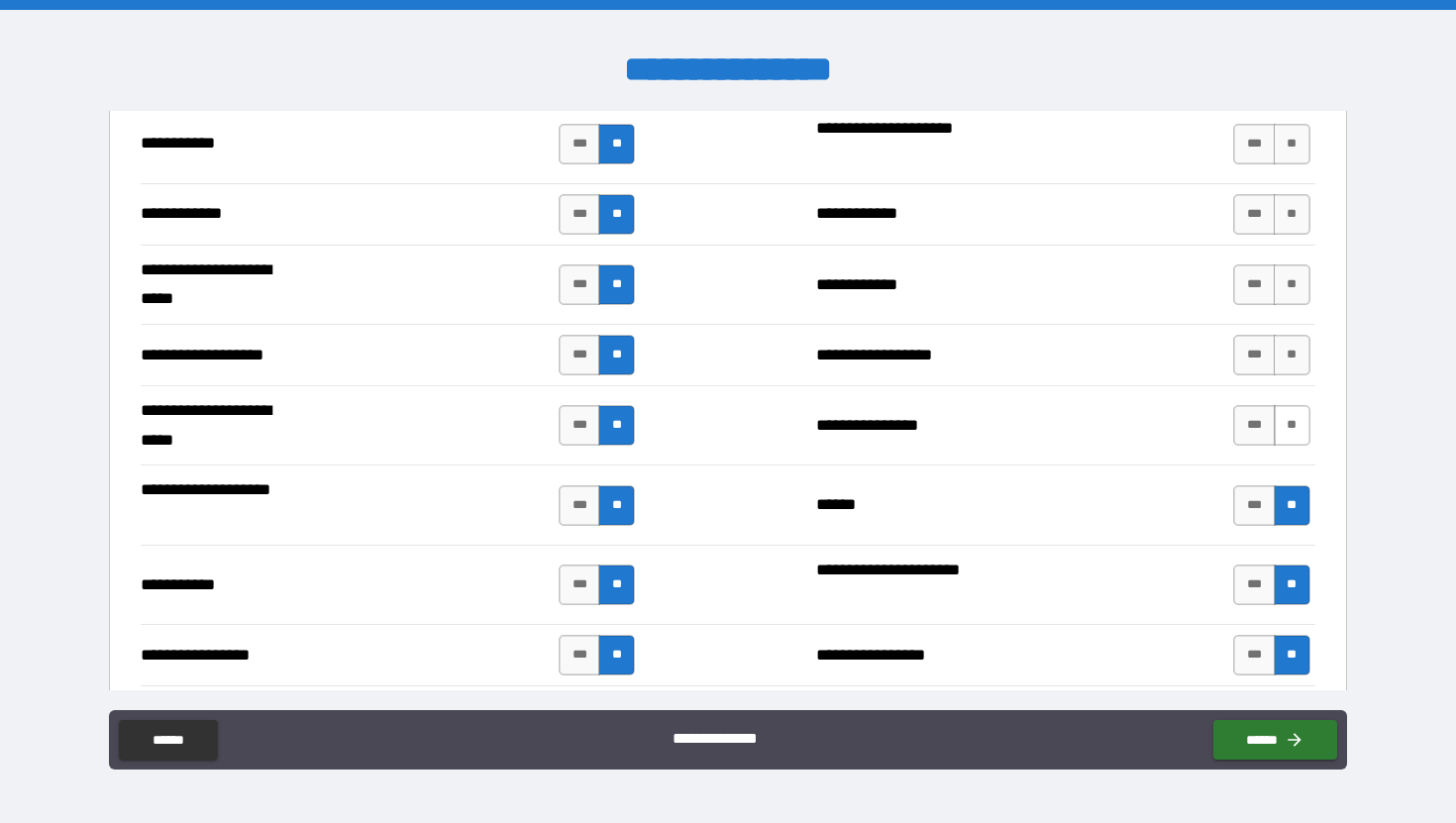 click on "**" at bounding box center [1292, 425] 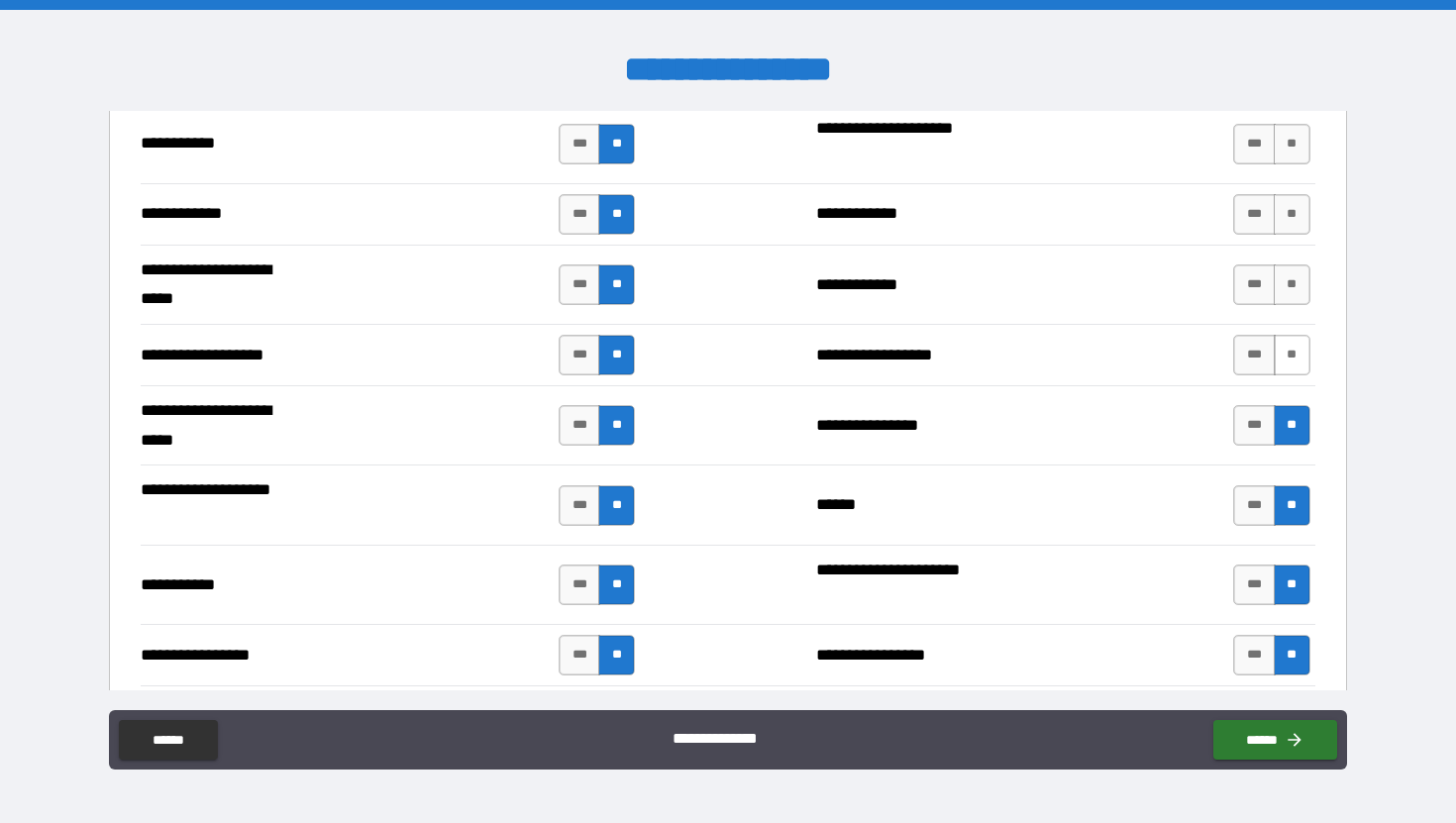 click on "**" at bounding box center [1292, 355] 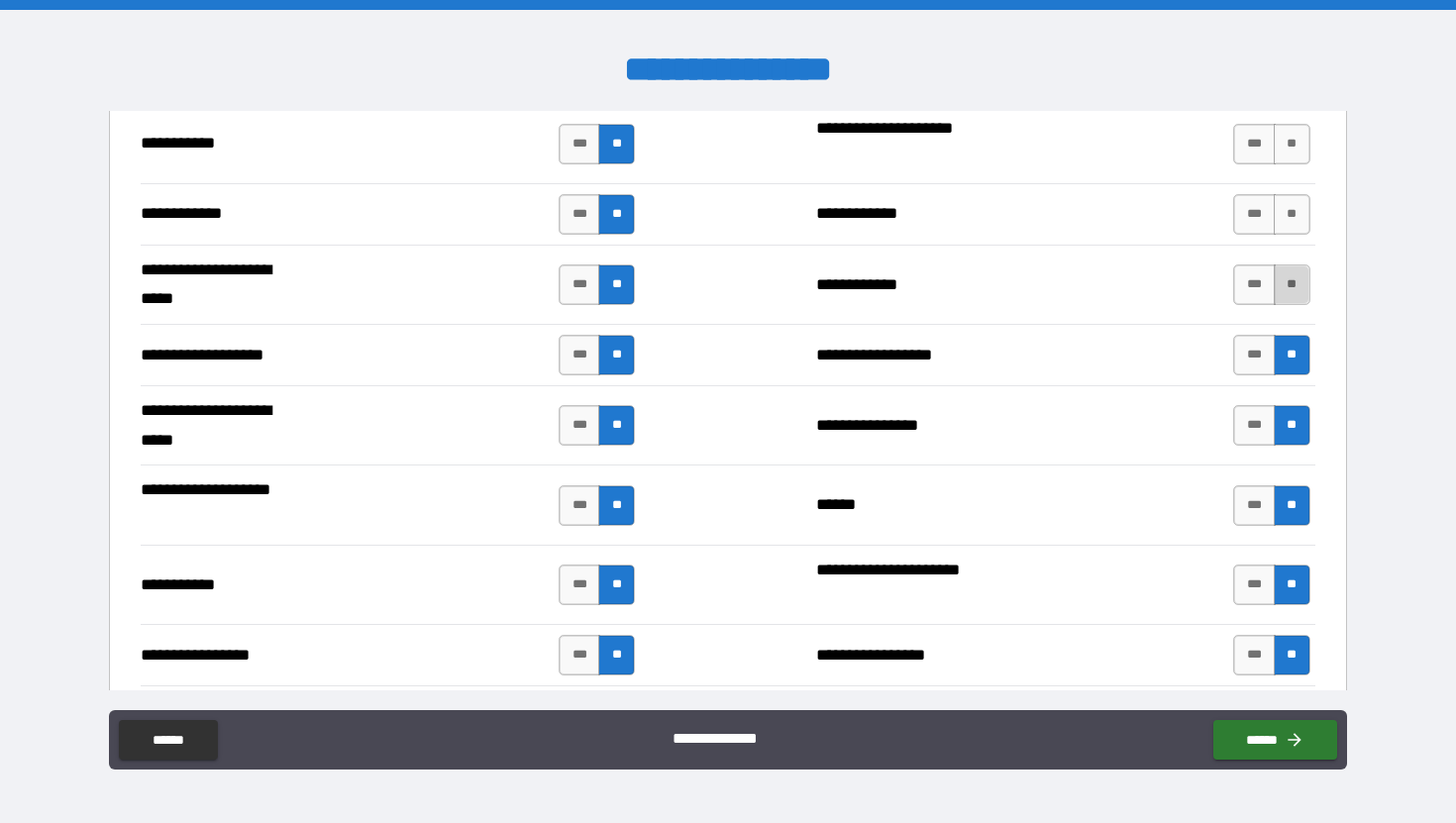click on "**" at bounding box center (1292, 284) 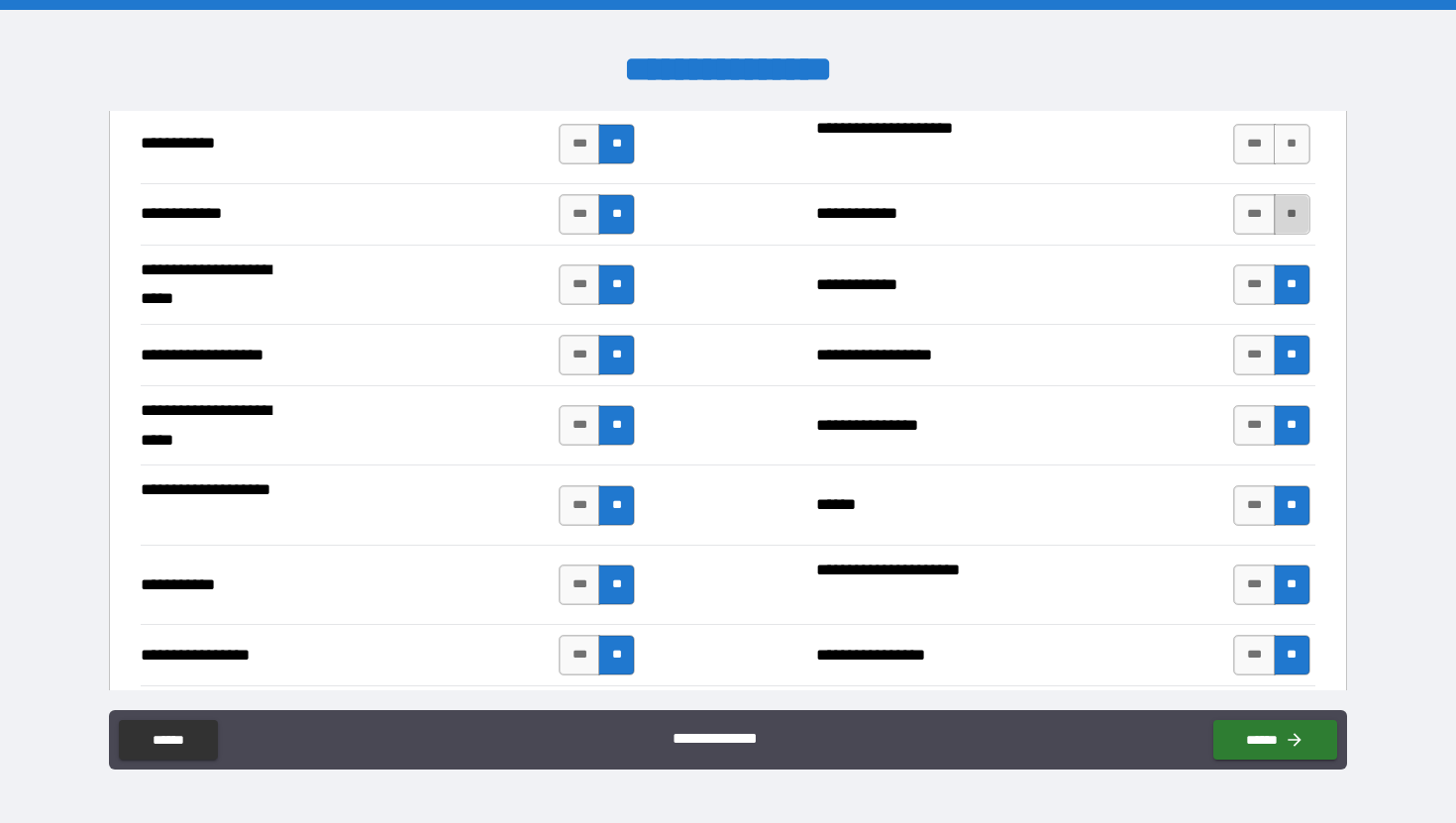 click on "**" at bounding box center [1292, 214] 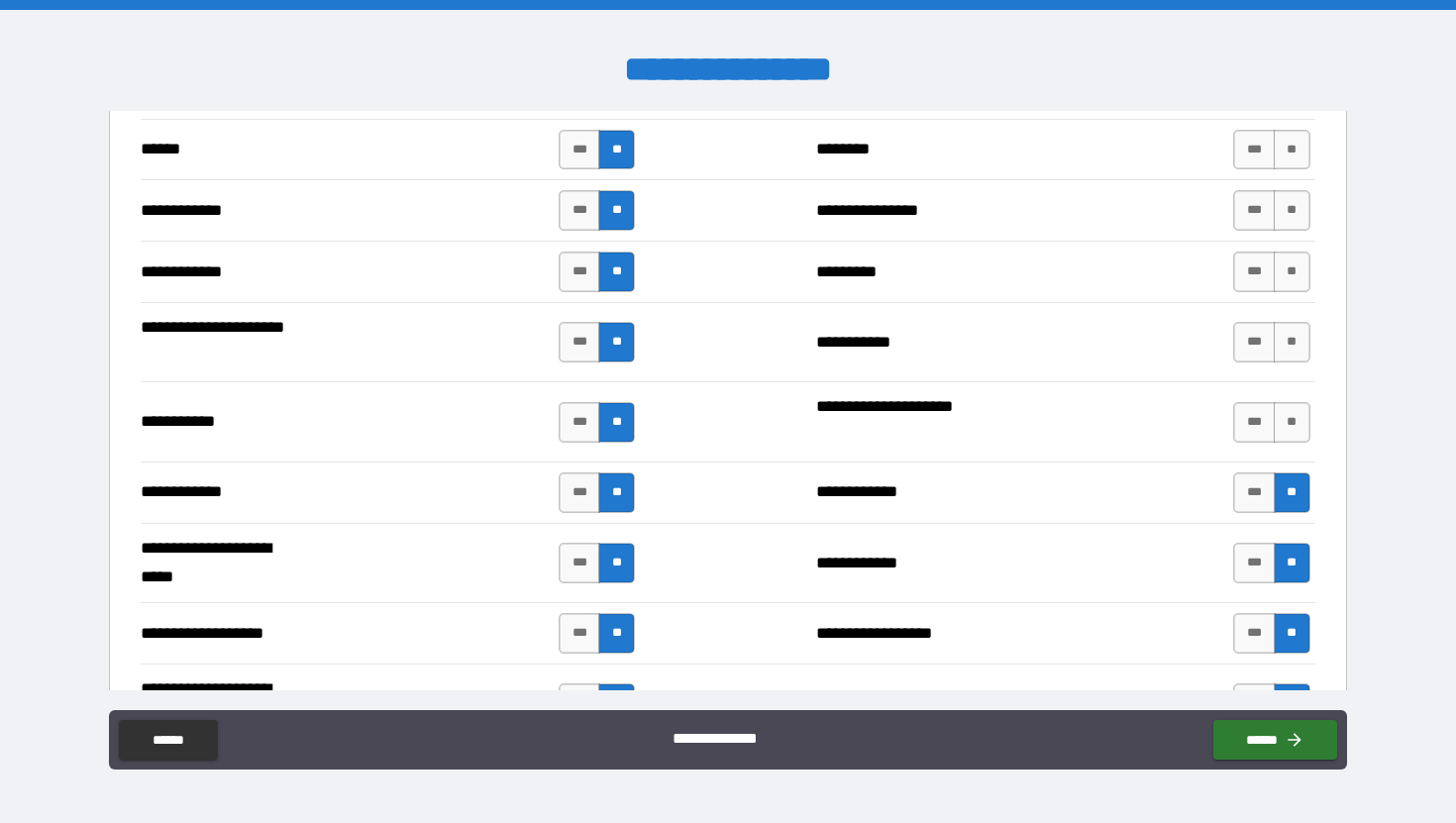 scroll, scrollTop: 3658, scrollLeft: 0, axis: vertical 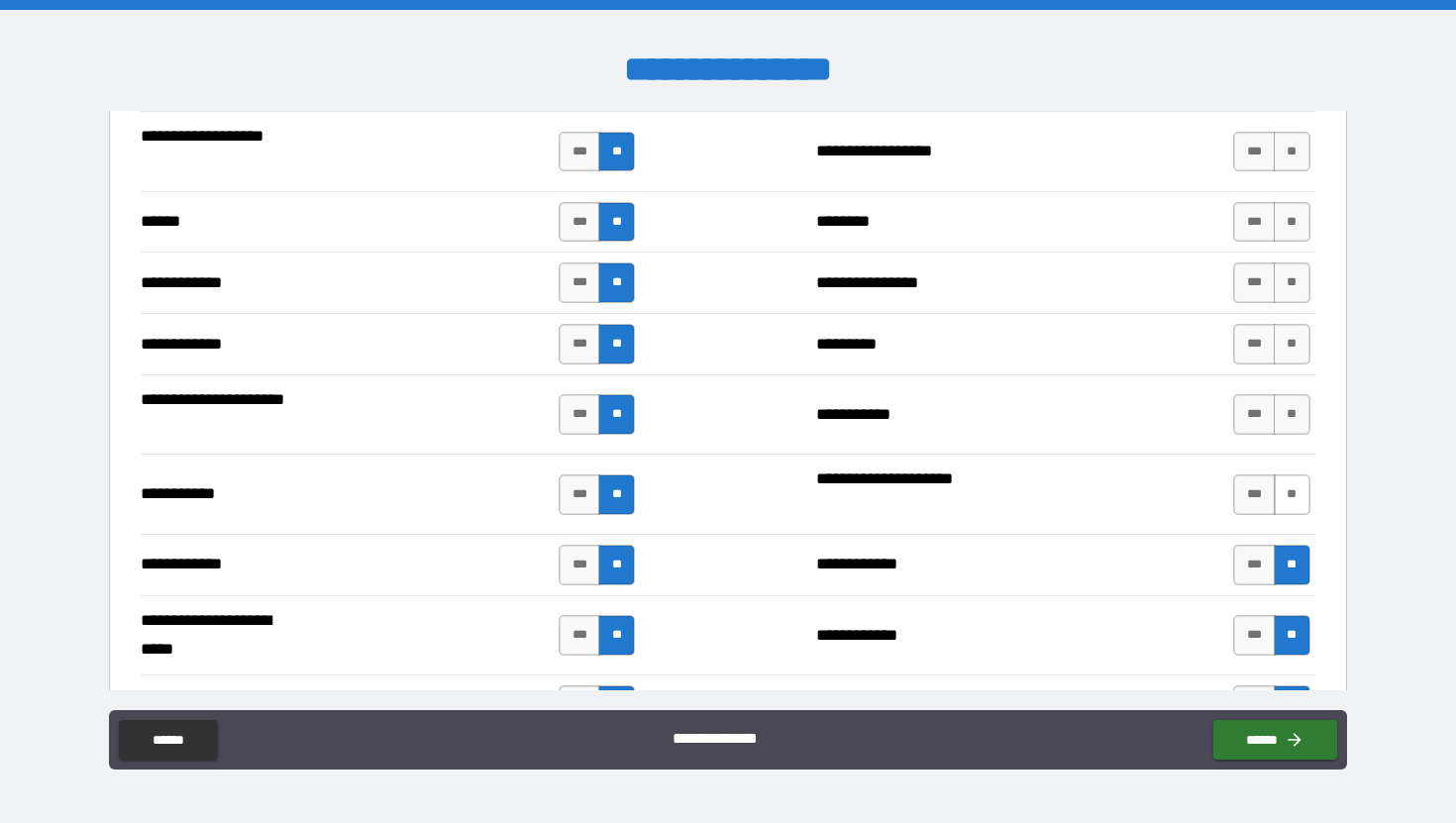 click on "**" at bounding box center (1292, 494) 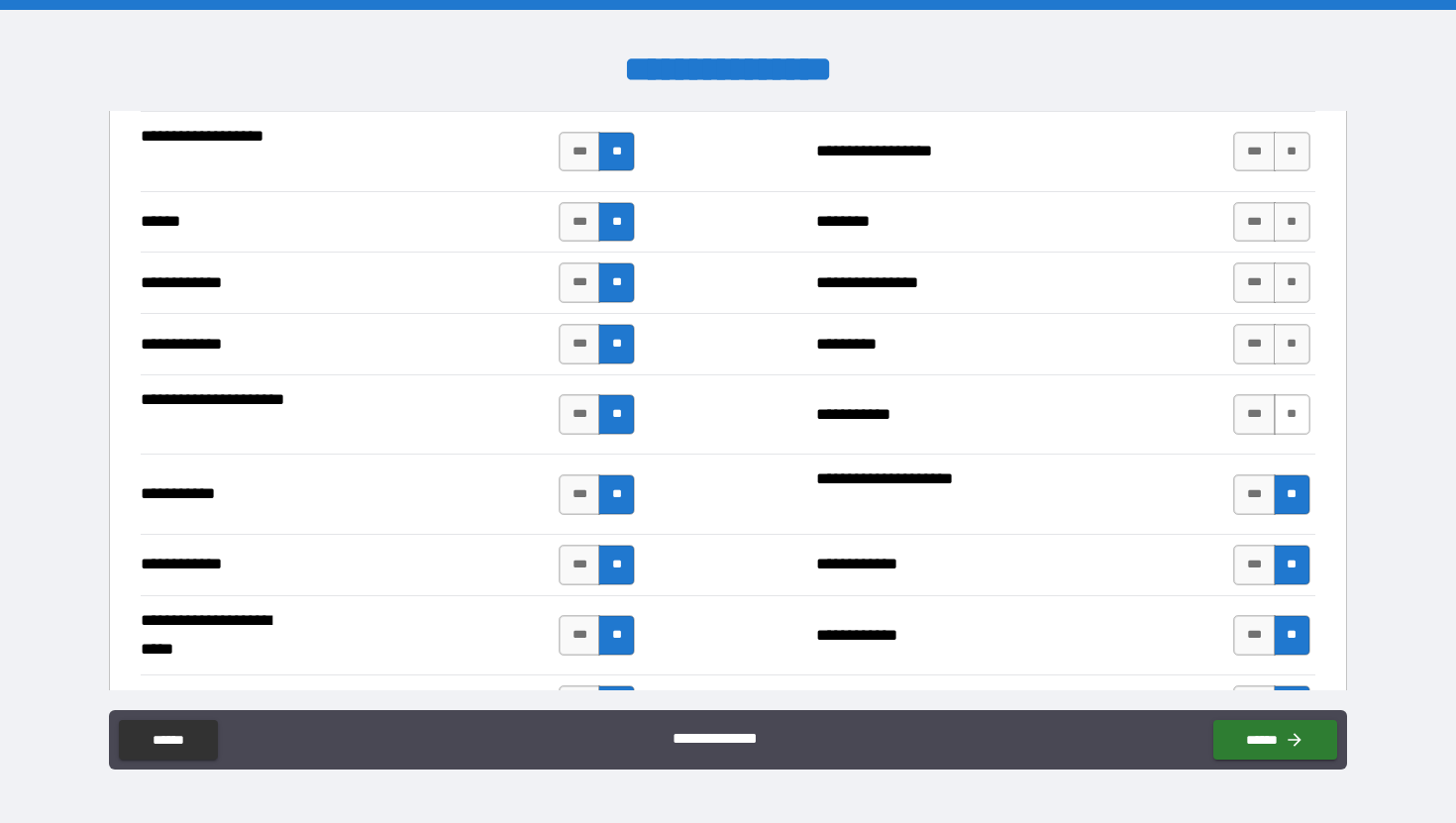click on "**" at bounding box center [1292, 414] 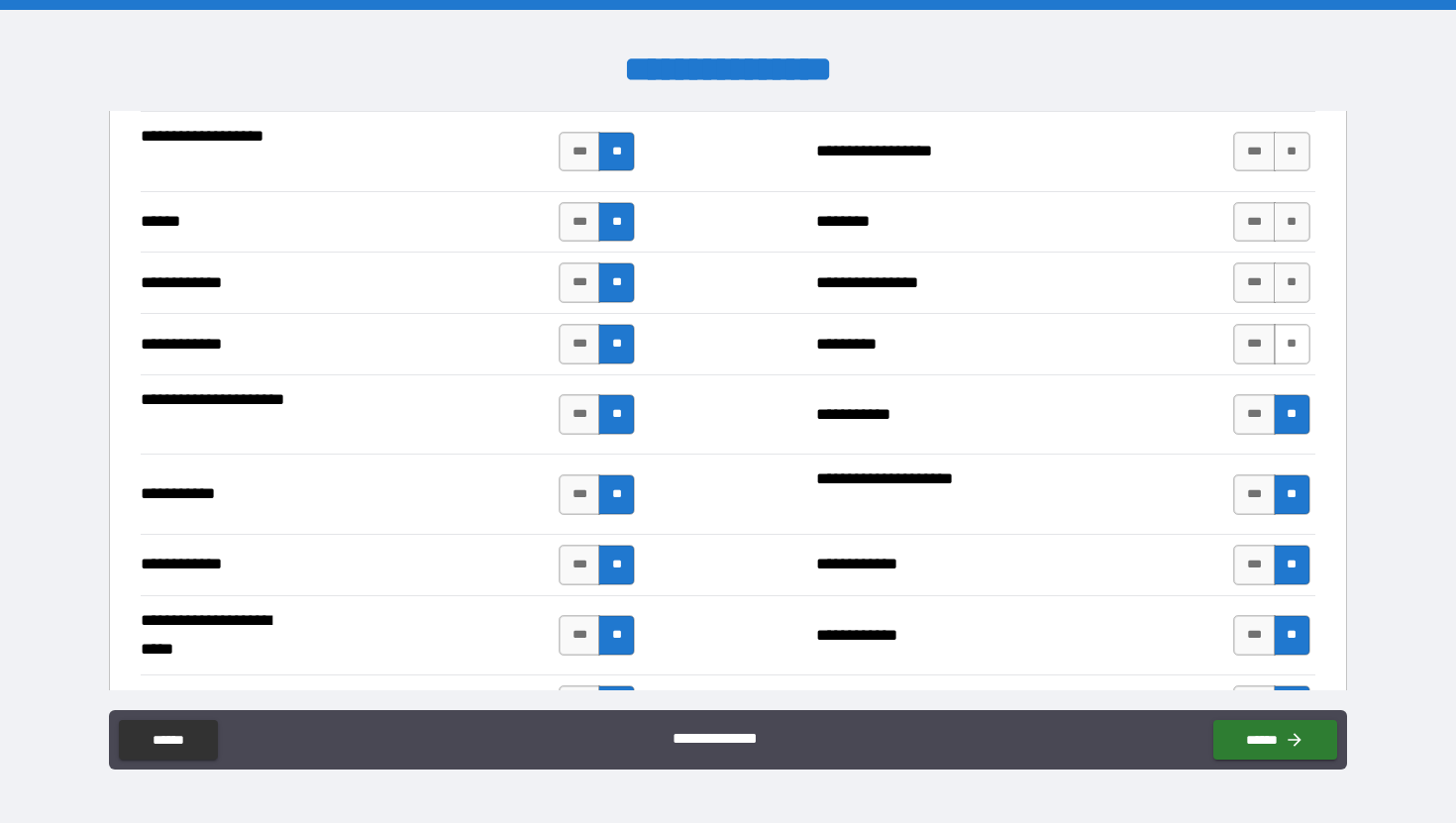 click on "**" at bounding box center [1292, 344] 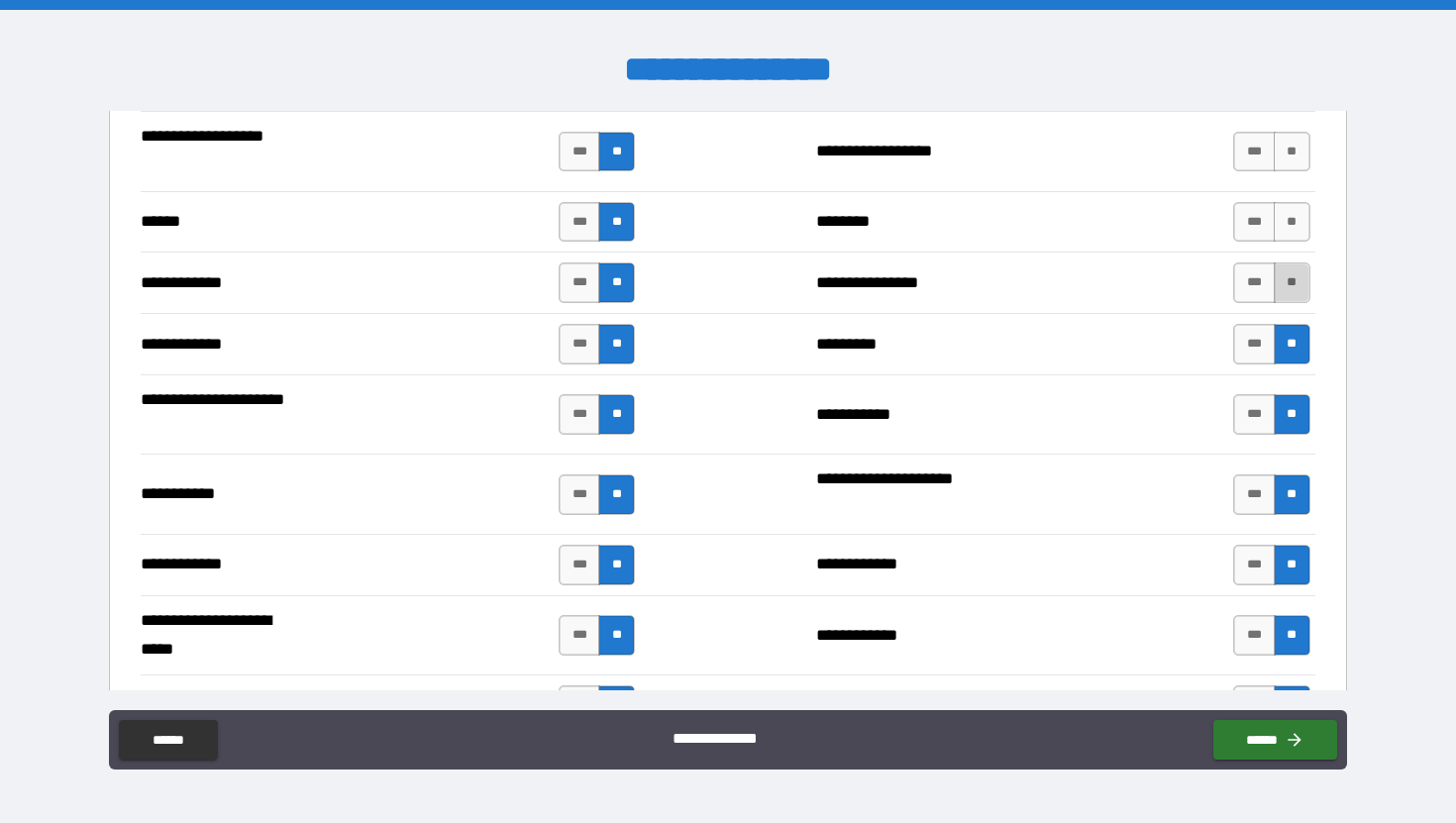click on "**" at bounding box center [1292, 282] 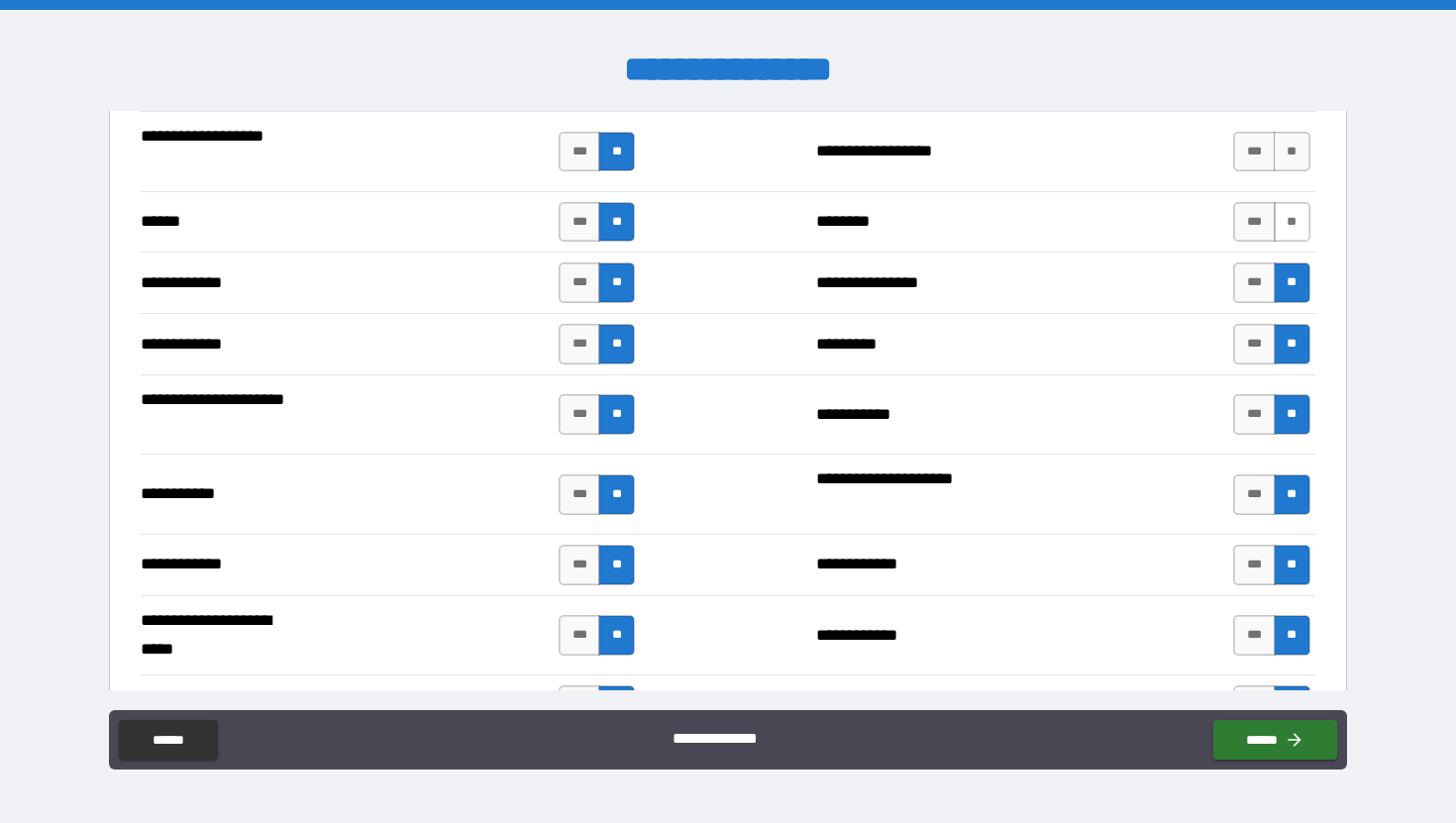click on "**" at bounding box center (1292, 222) 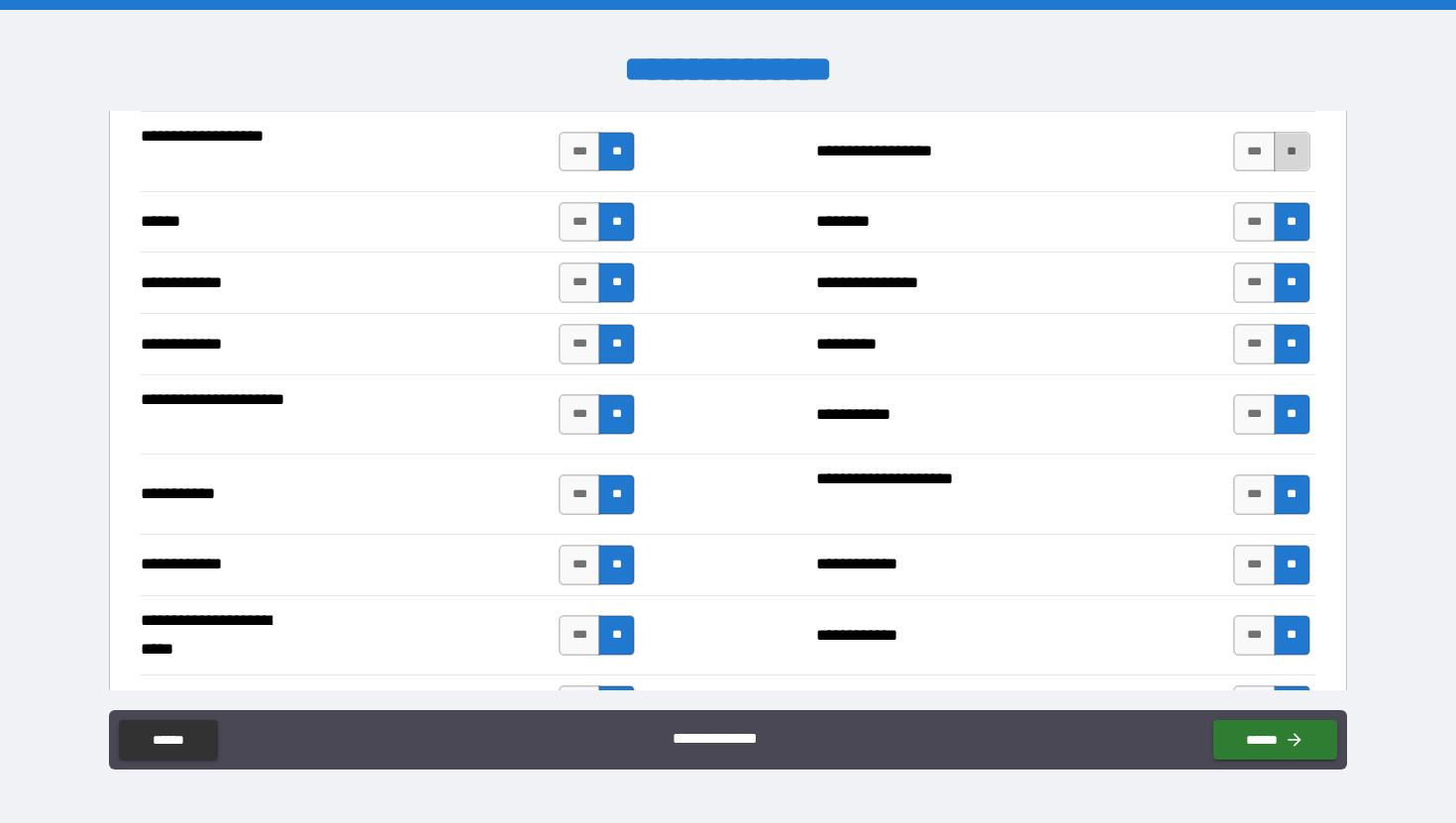click on "**" at bounding box center [1292, 152] 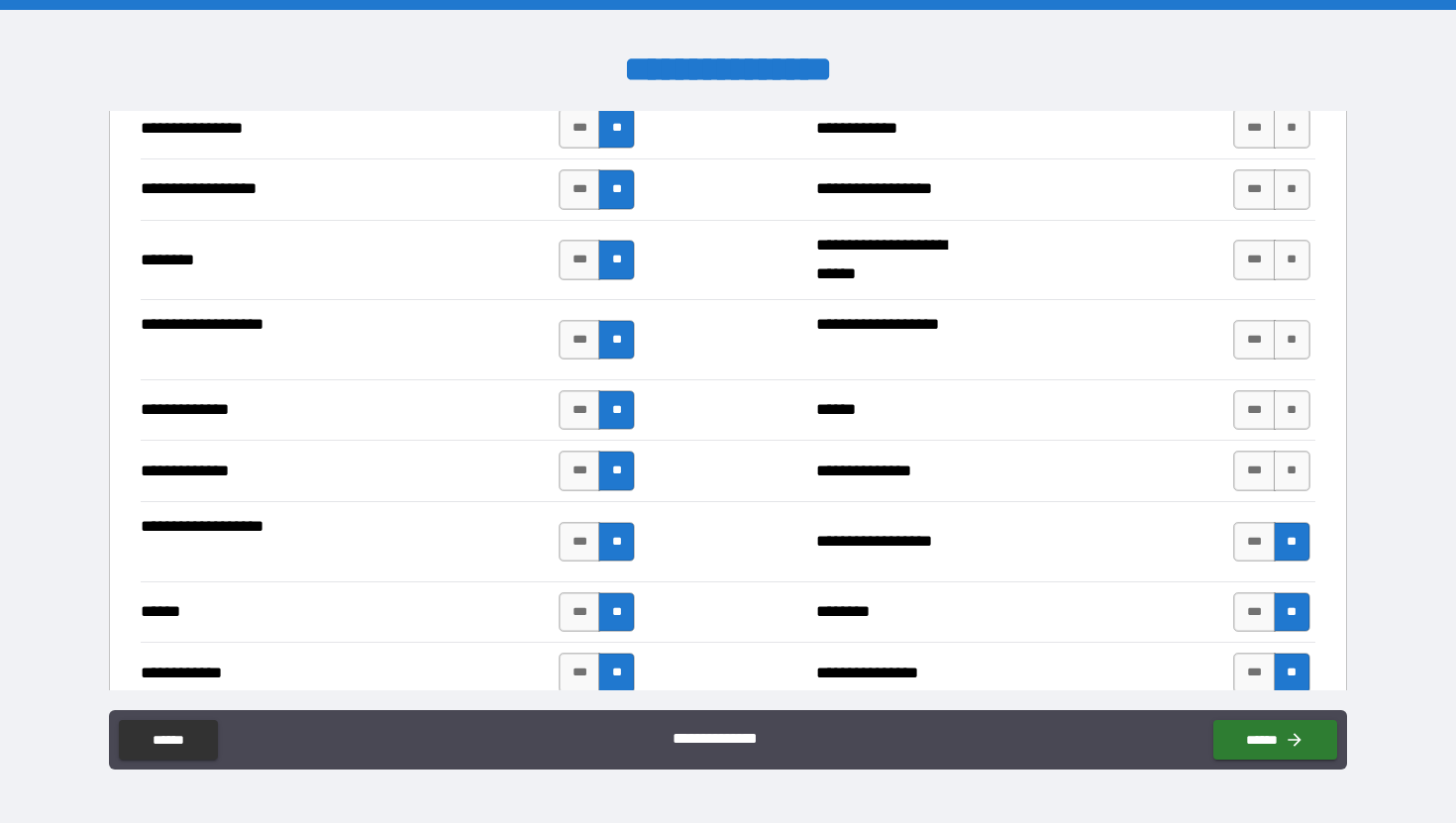 scroll, scrollTop: 3250, scrollLeft: 0, axis: vertical 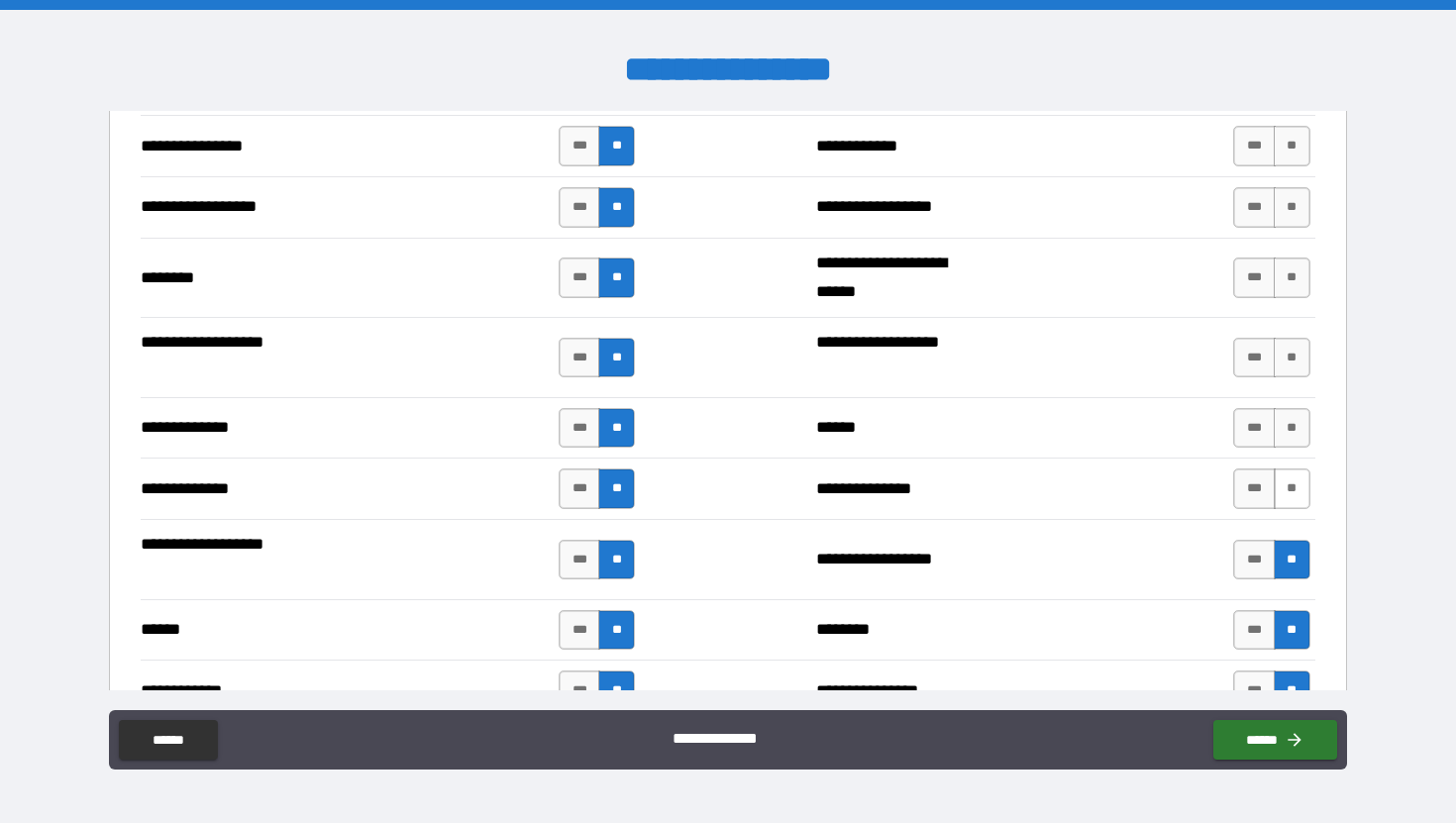 click on "**" at bounding box center (1292, 488) 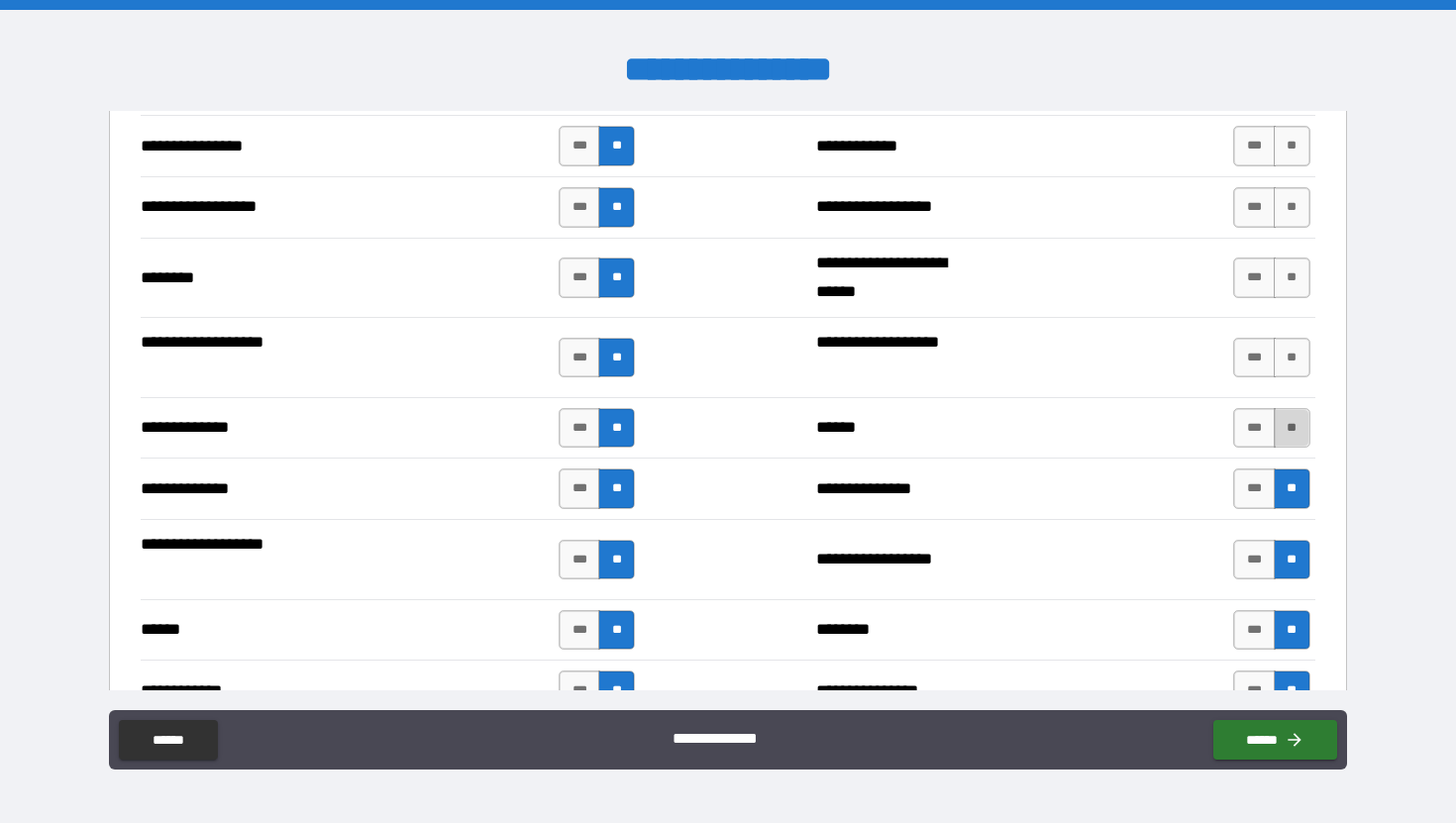 click on "**" at bounding box center (1292, 428) 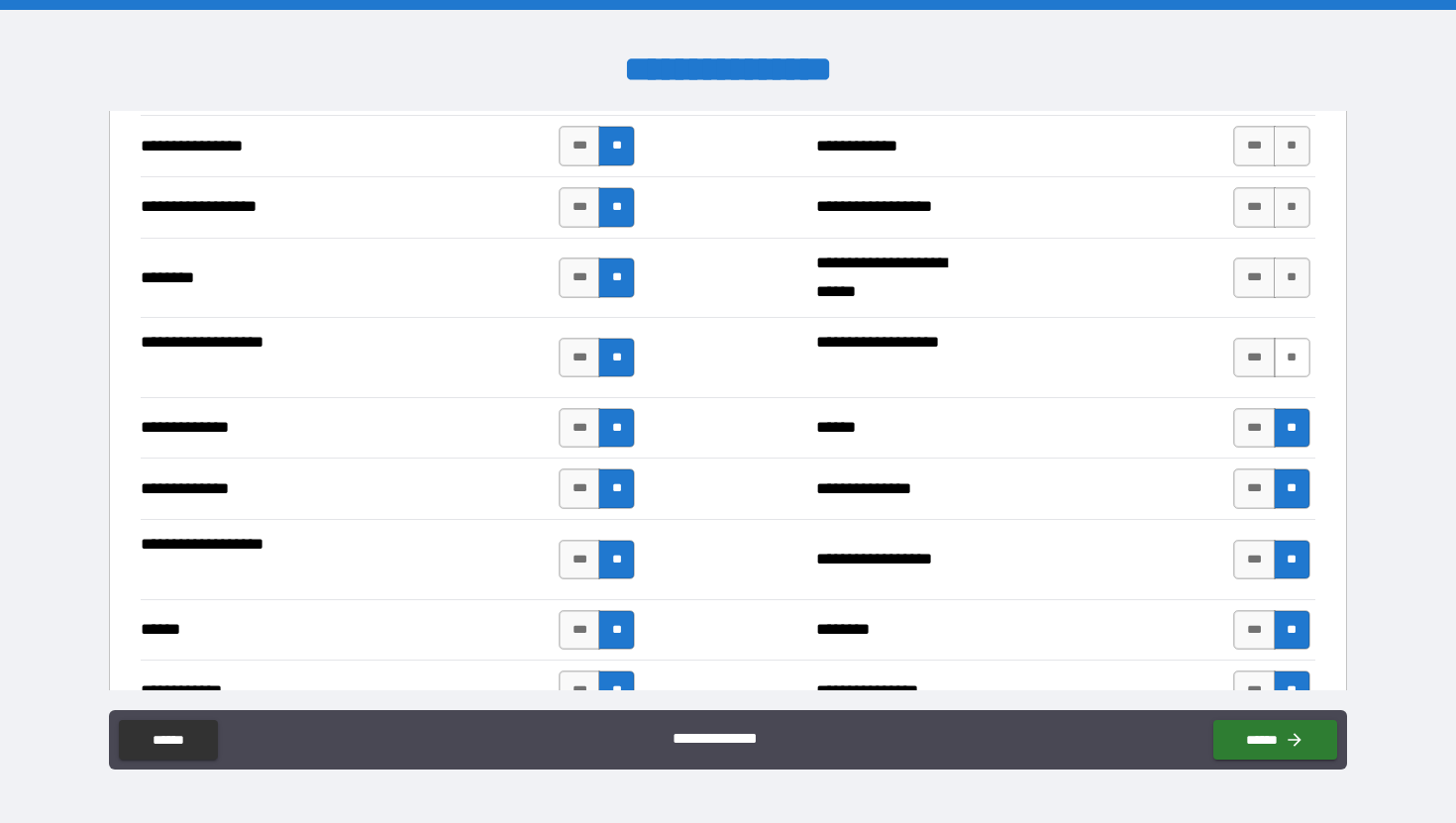 click on "**" at bounding box center [1292, 358] 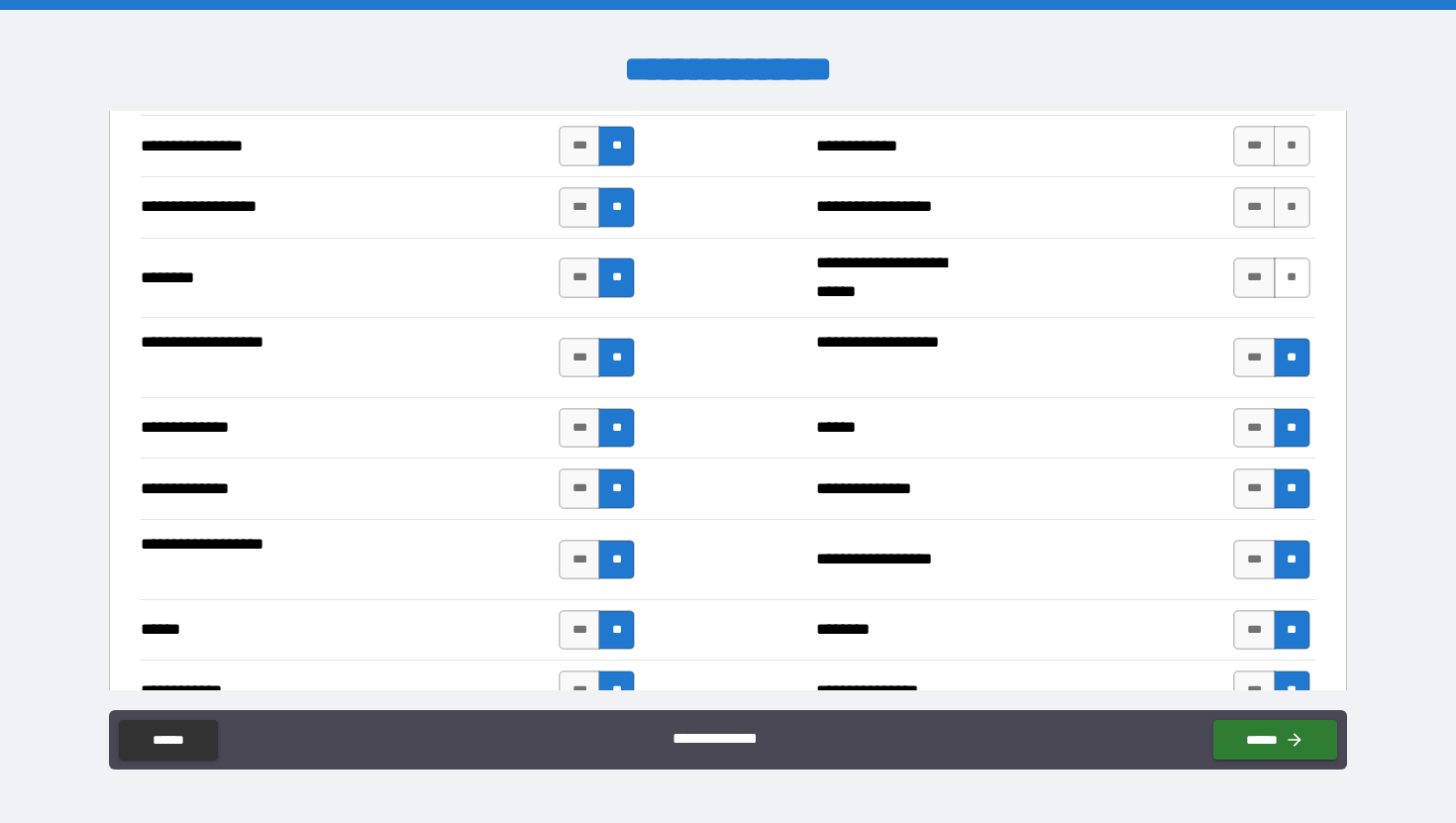 click on "**" at bounding box center (1292, 277) 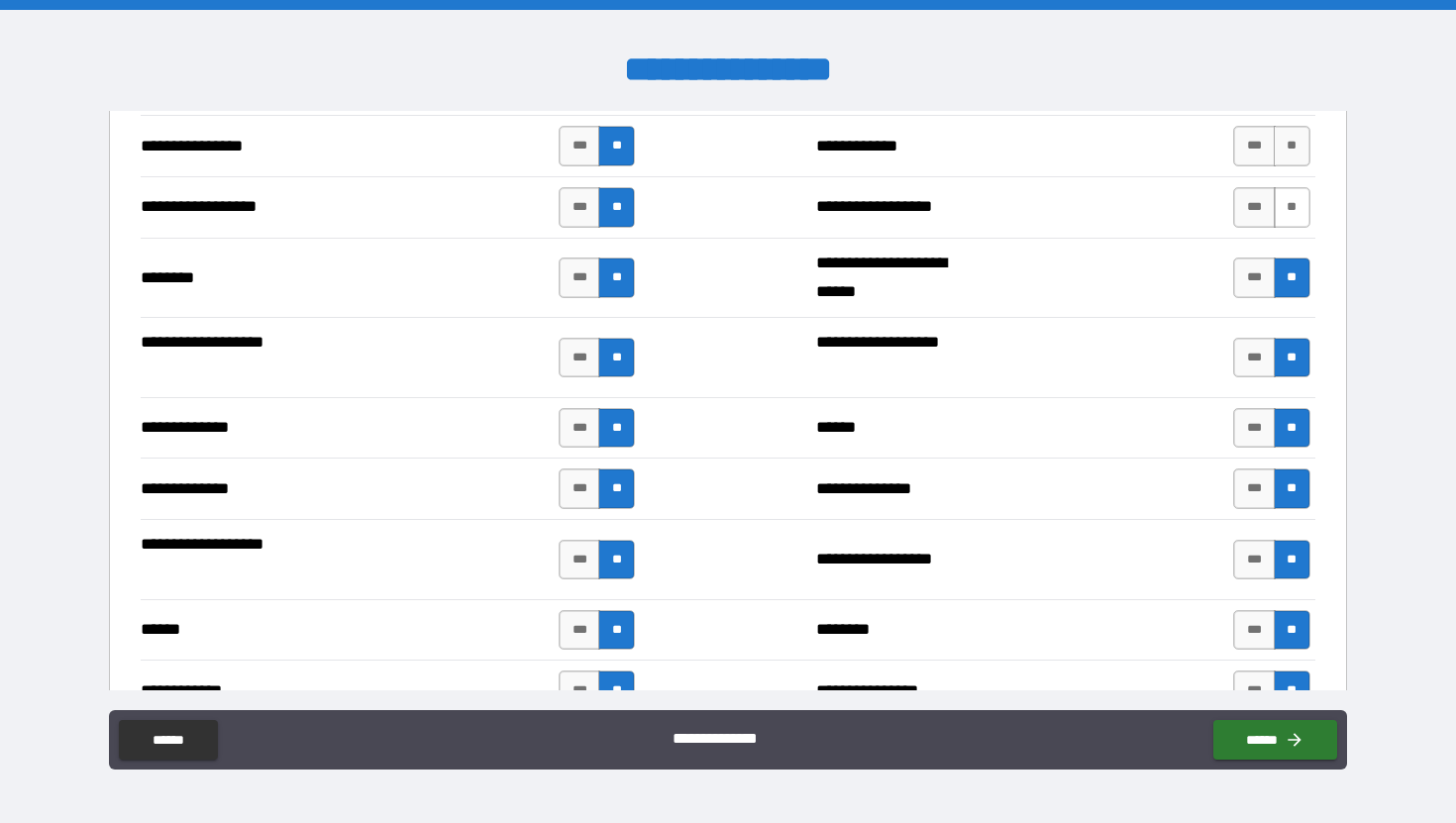 click on "**" at bounding box center (1292, 207) 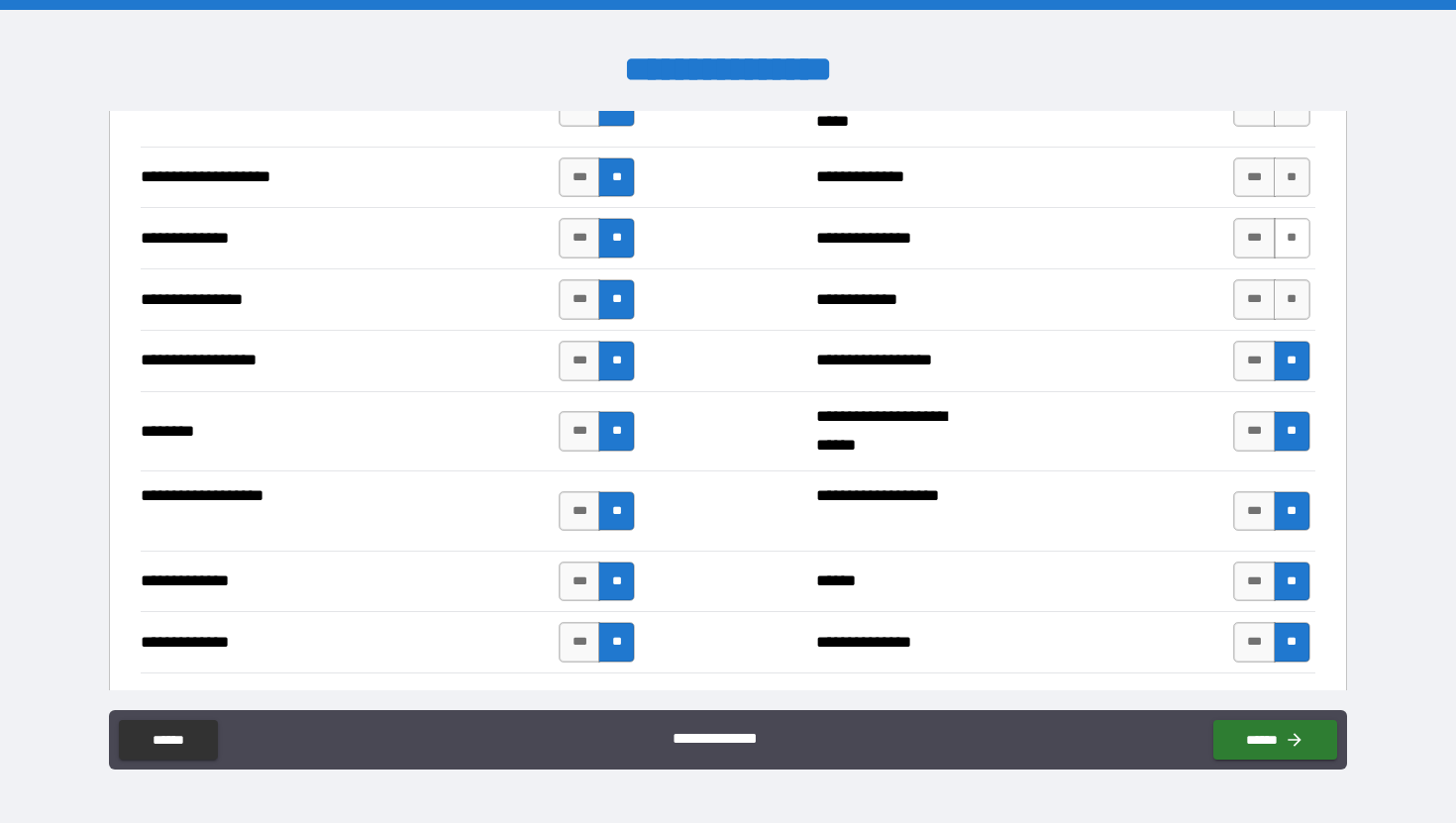 scroll, scrollTop: 3087, scrollLeft: 0, axis: vertical 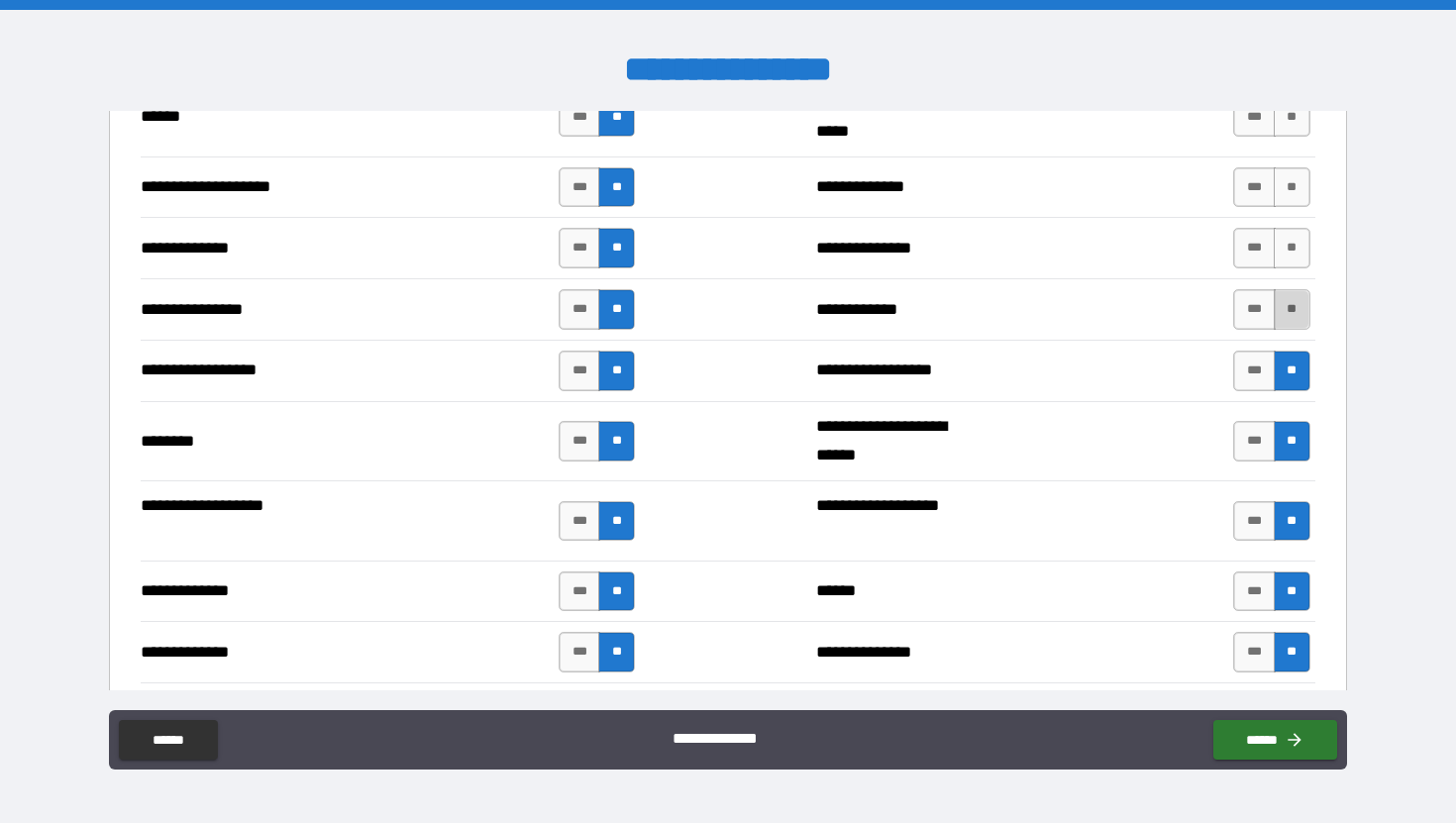 click on "**" at bounding box center [1292, 309] 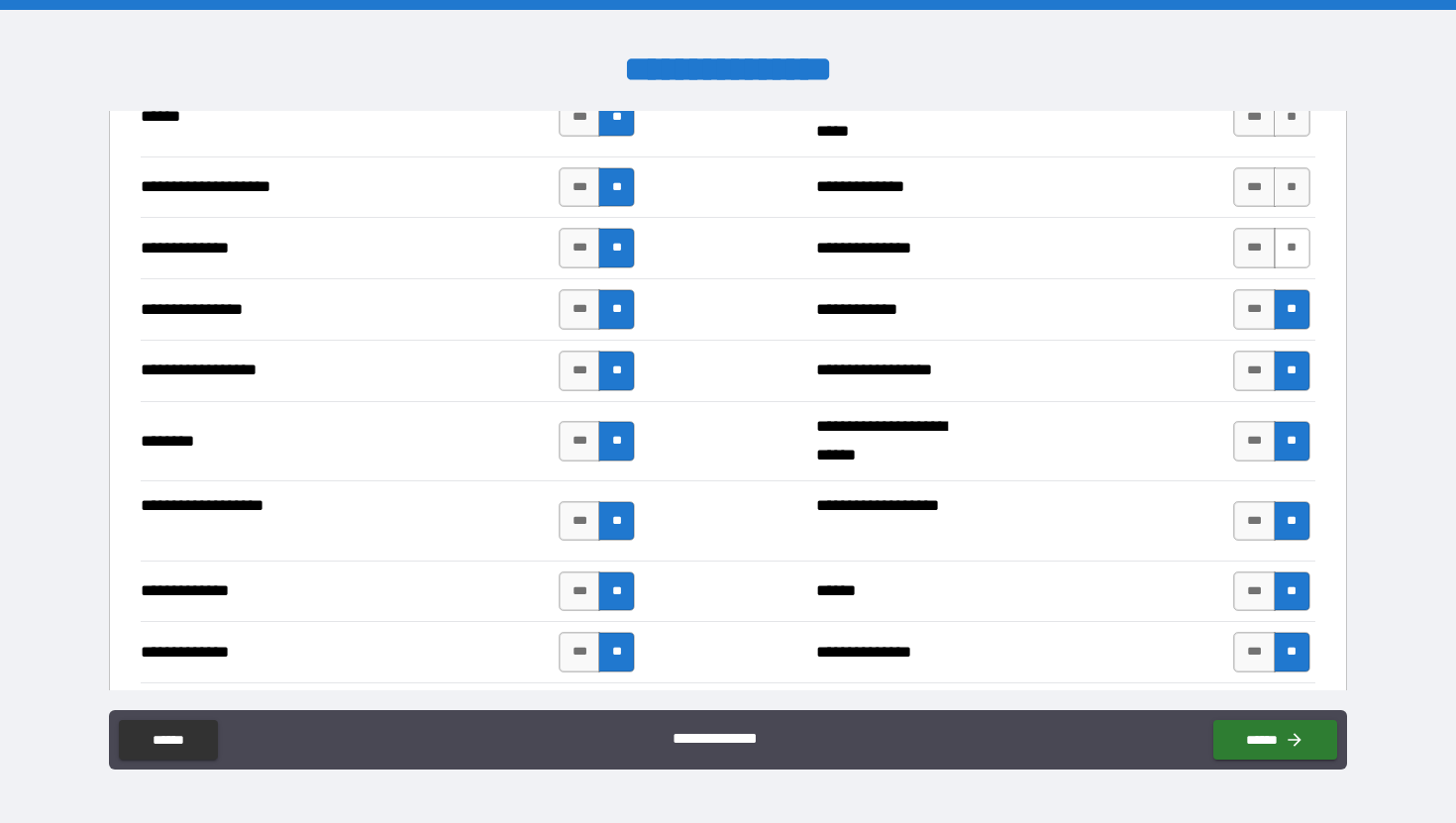 click on "**" at bounding box center [1292, 248] 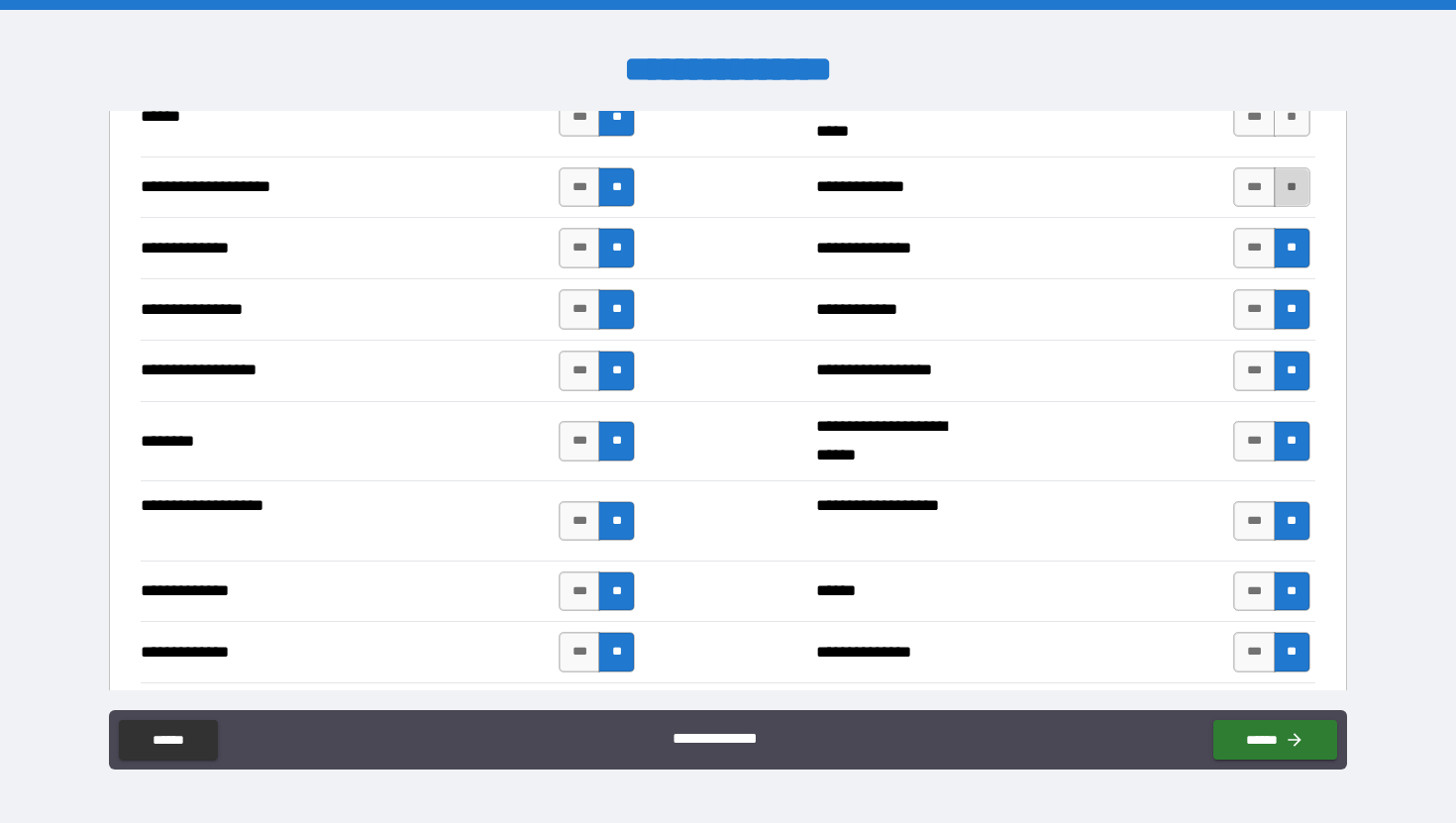 click on "**" at bounding box center [1292, 187] 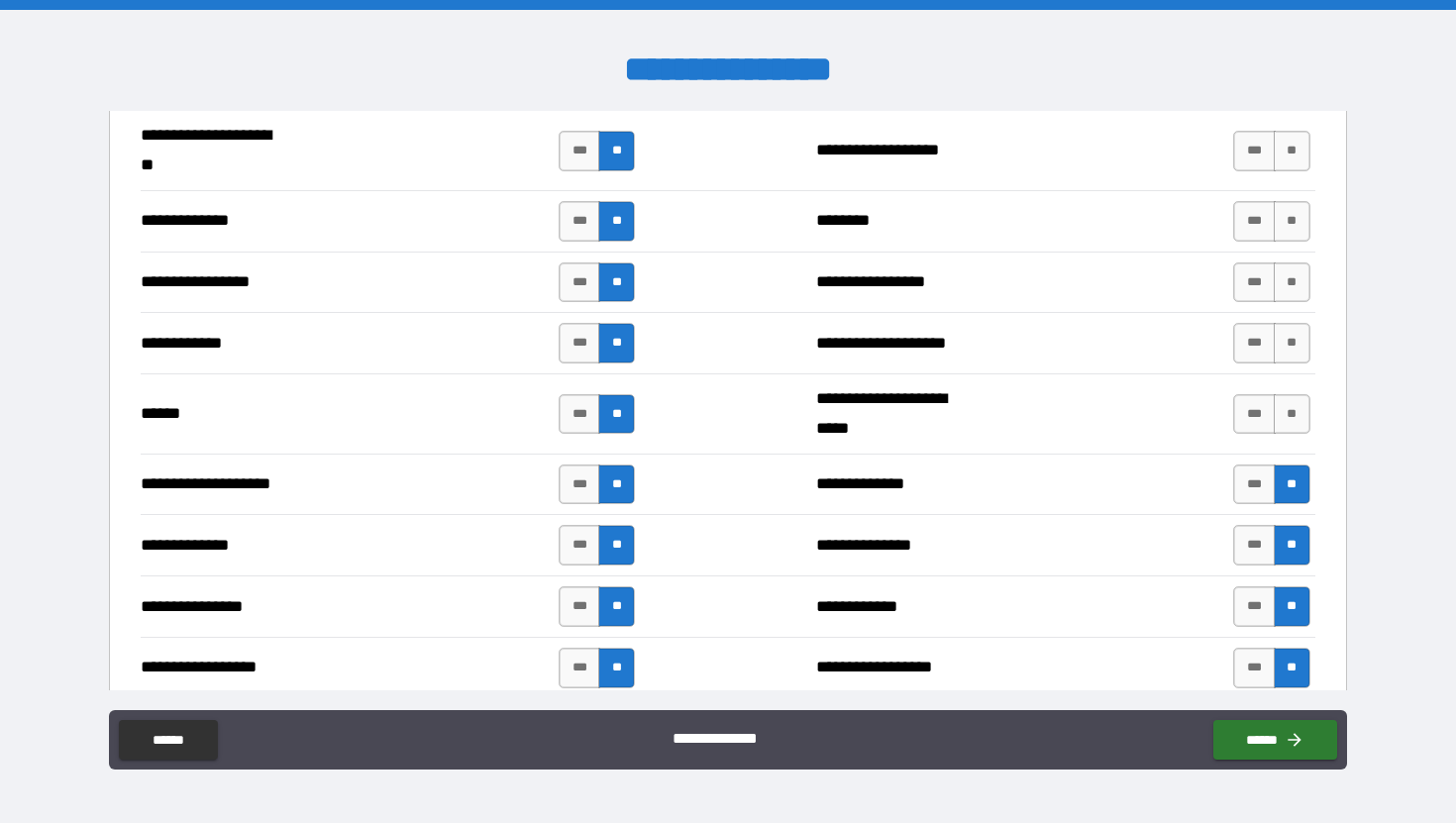 scroll, scrollTop: 2750, scrollLeft: 0, axis: vertical 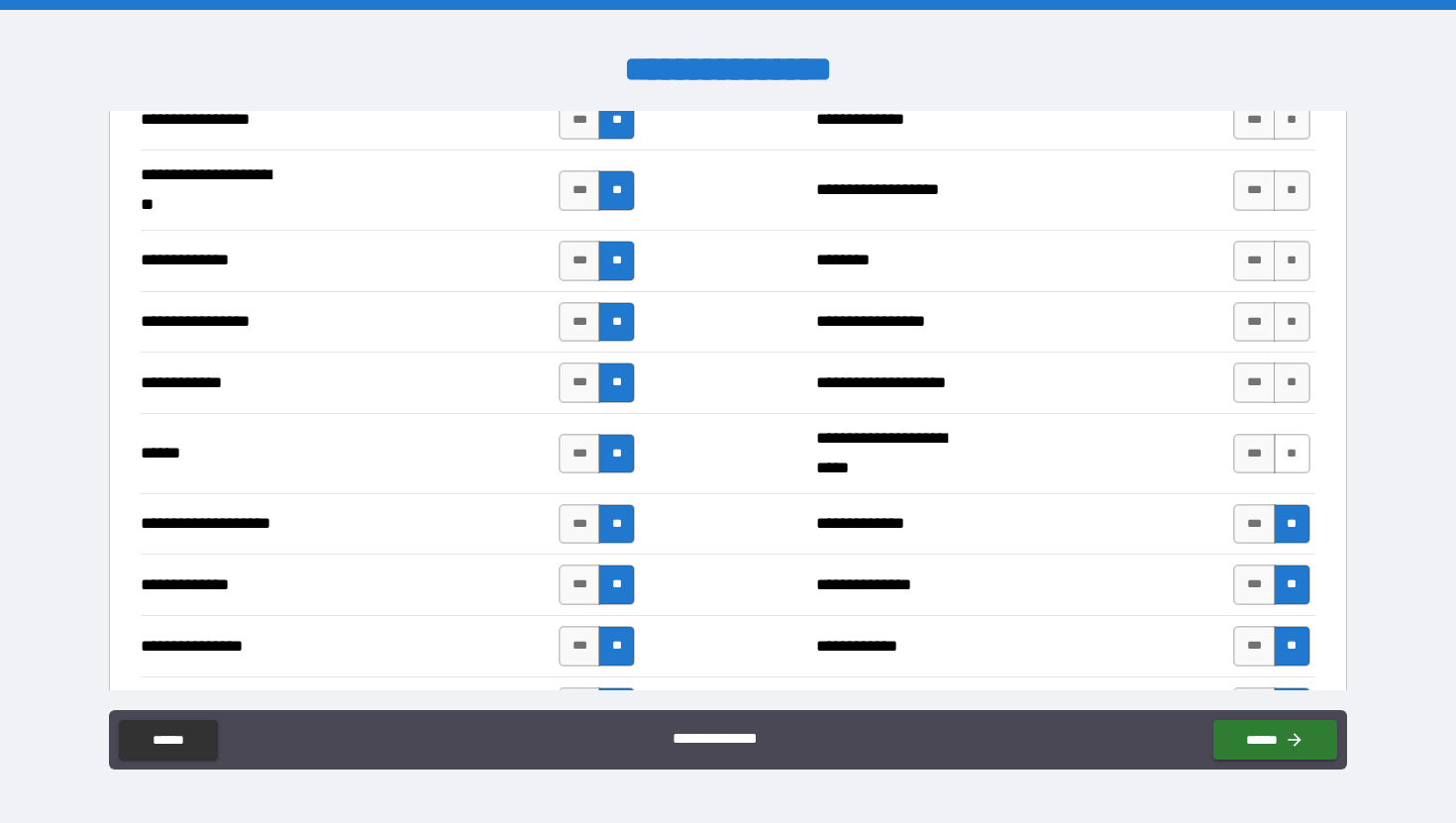 click on "**" at bounding box center (1292, 454) 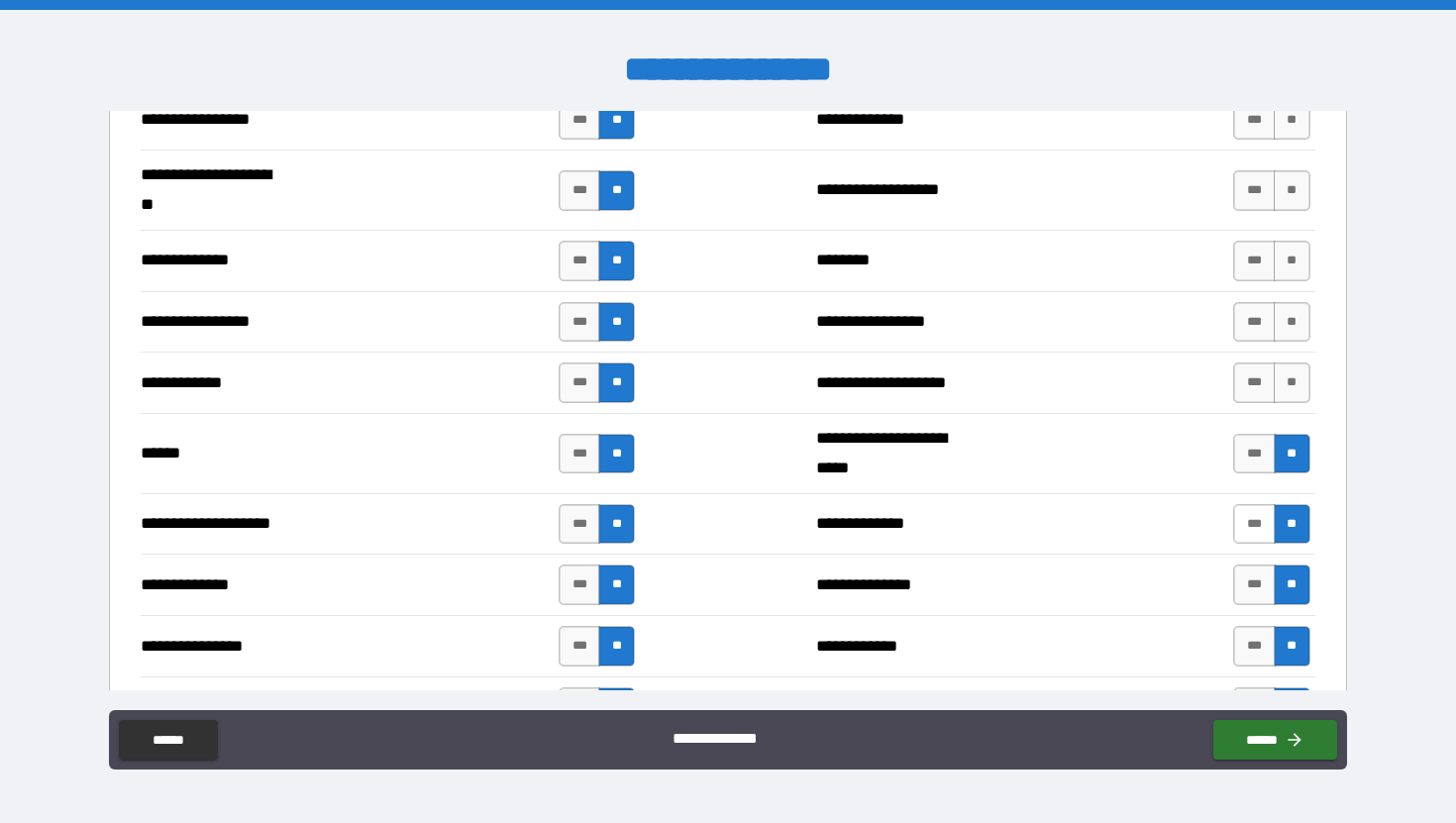 click on "***" at bounding box center (1254, 524) 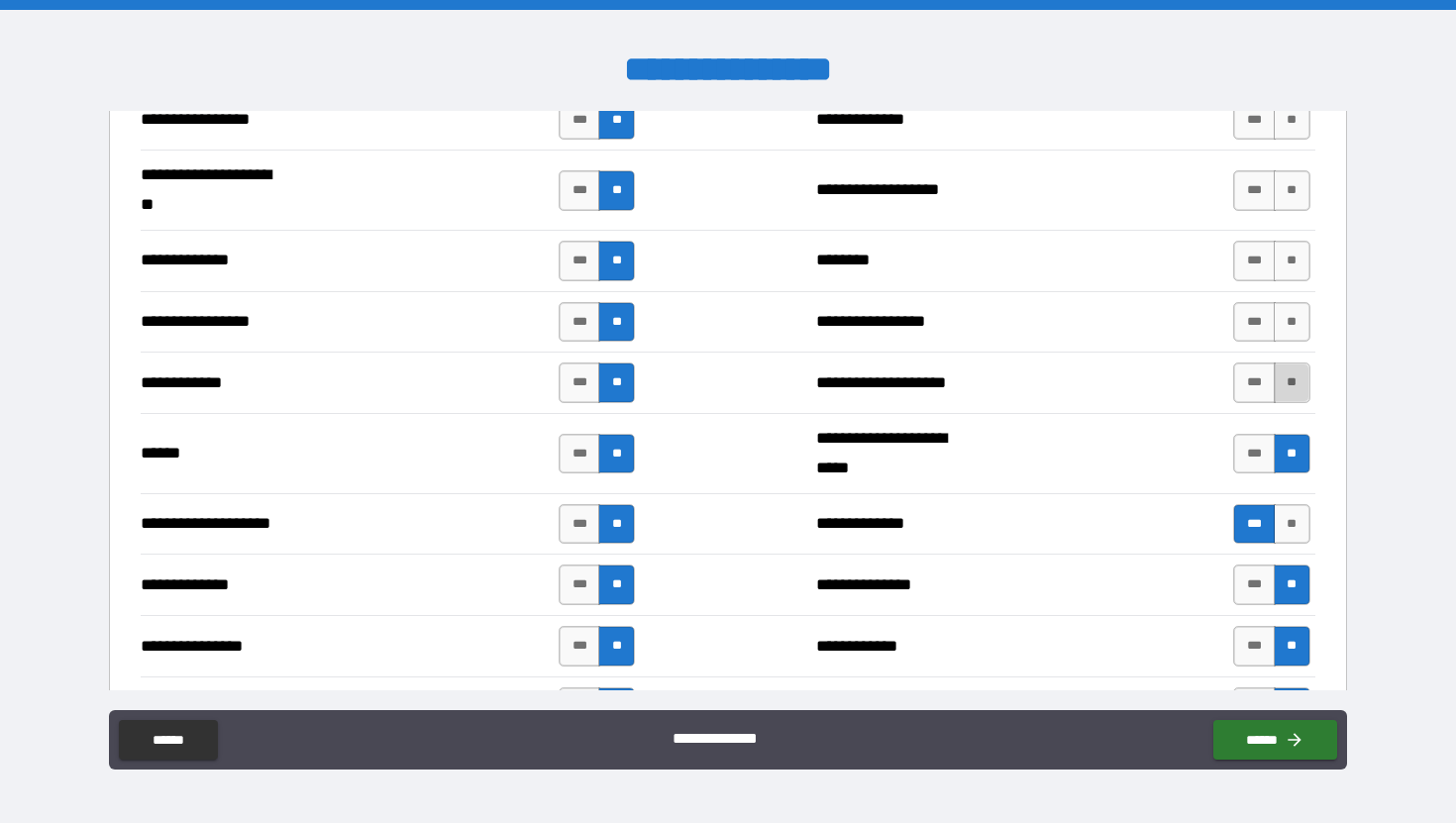 click on "**" at bounding box center [1292, 382] 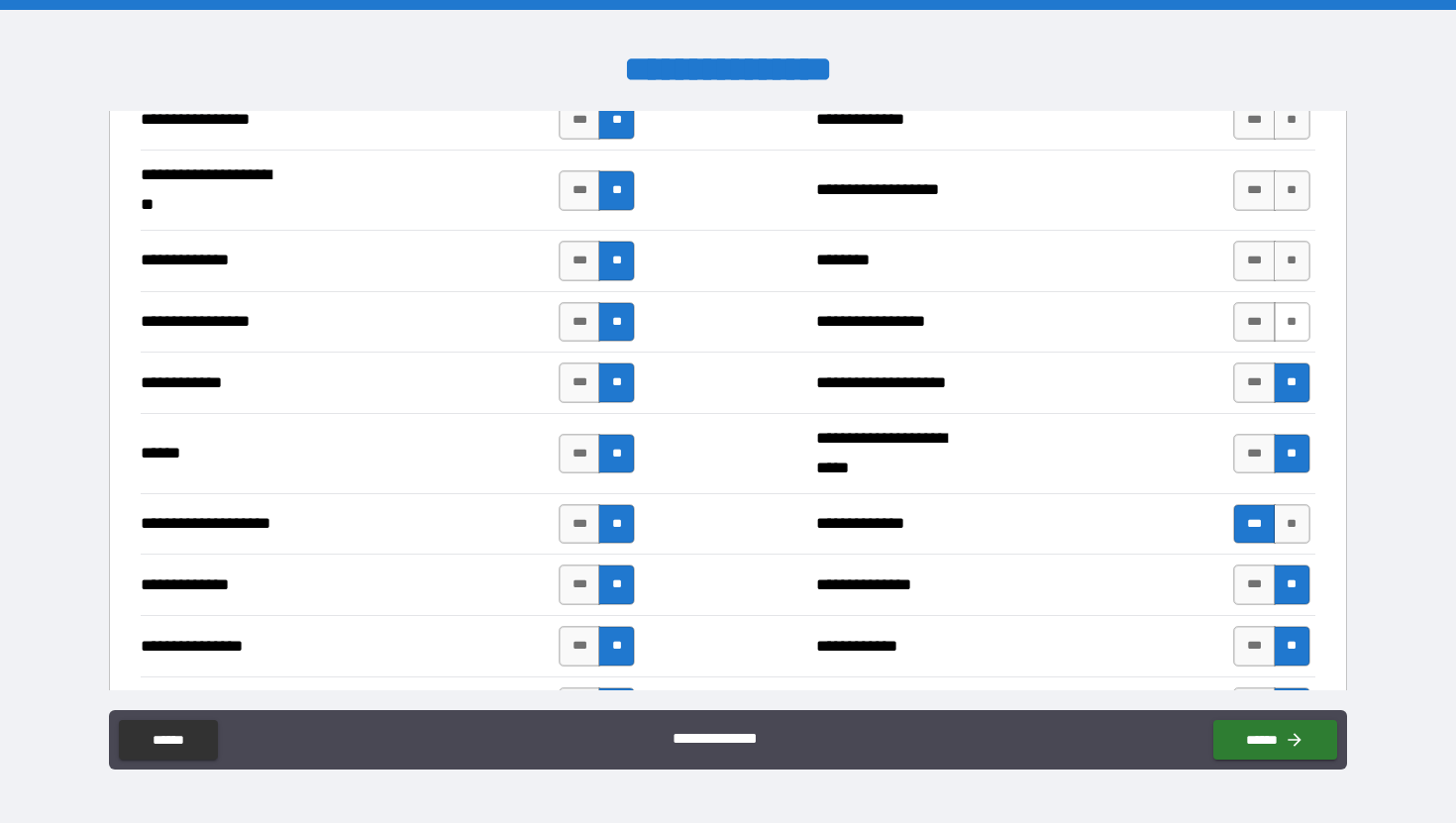 click on "**" at bounding box center (1292, 322) 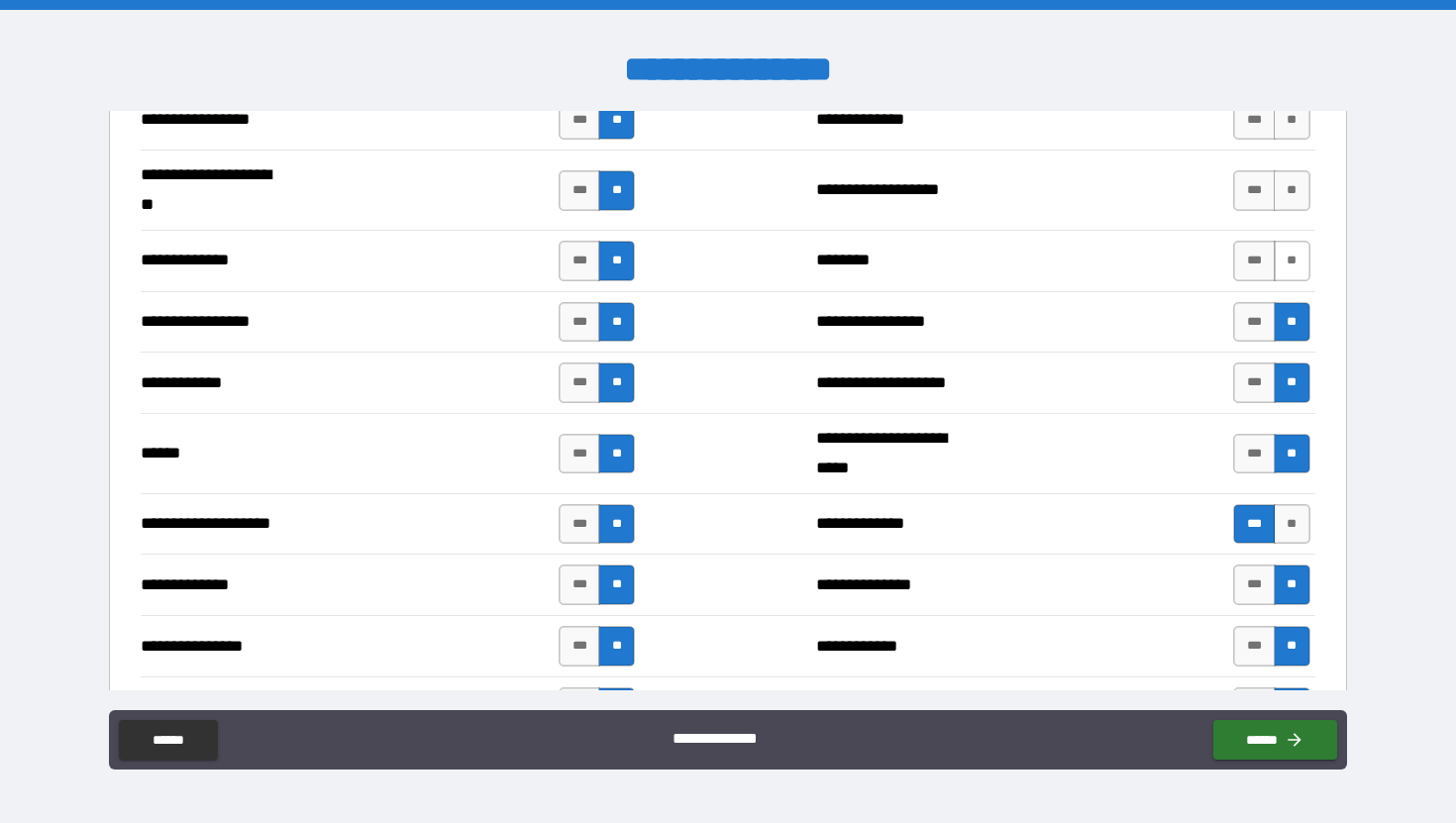 click on "**" at bounding box center (1292, 260) 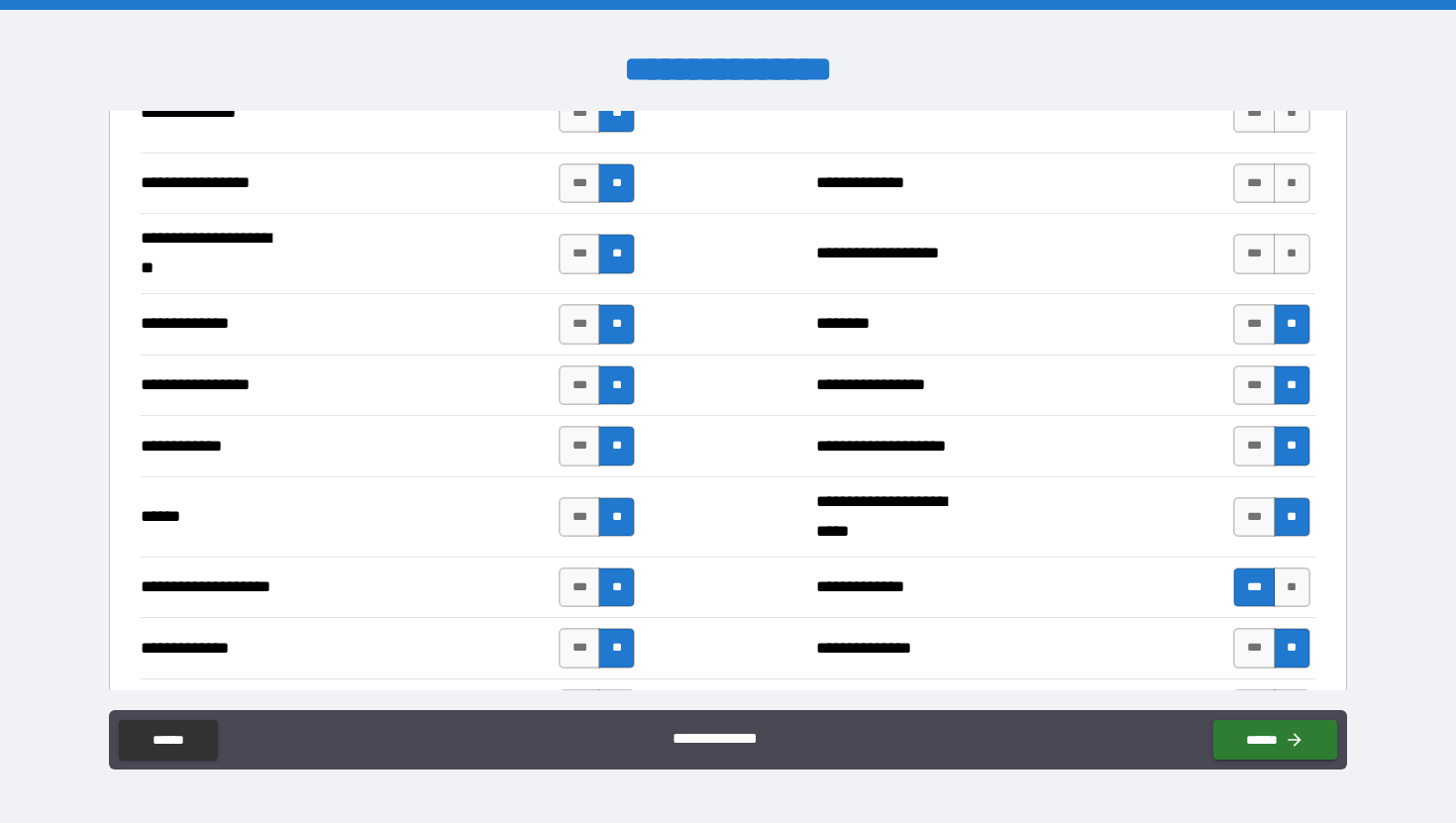 scroll, scrollTop: 2647, scrollLeft: 0, axis: vertical 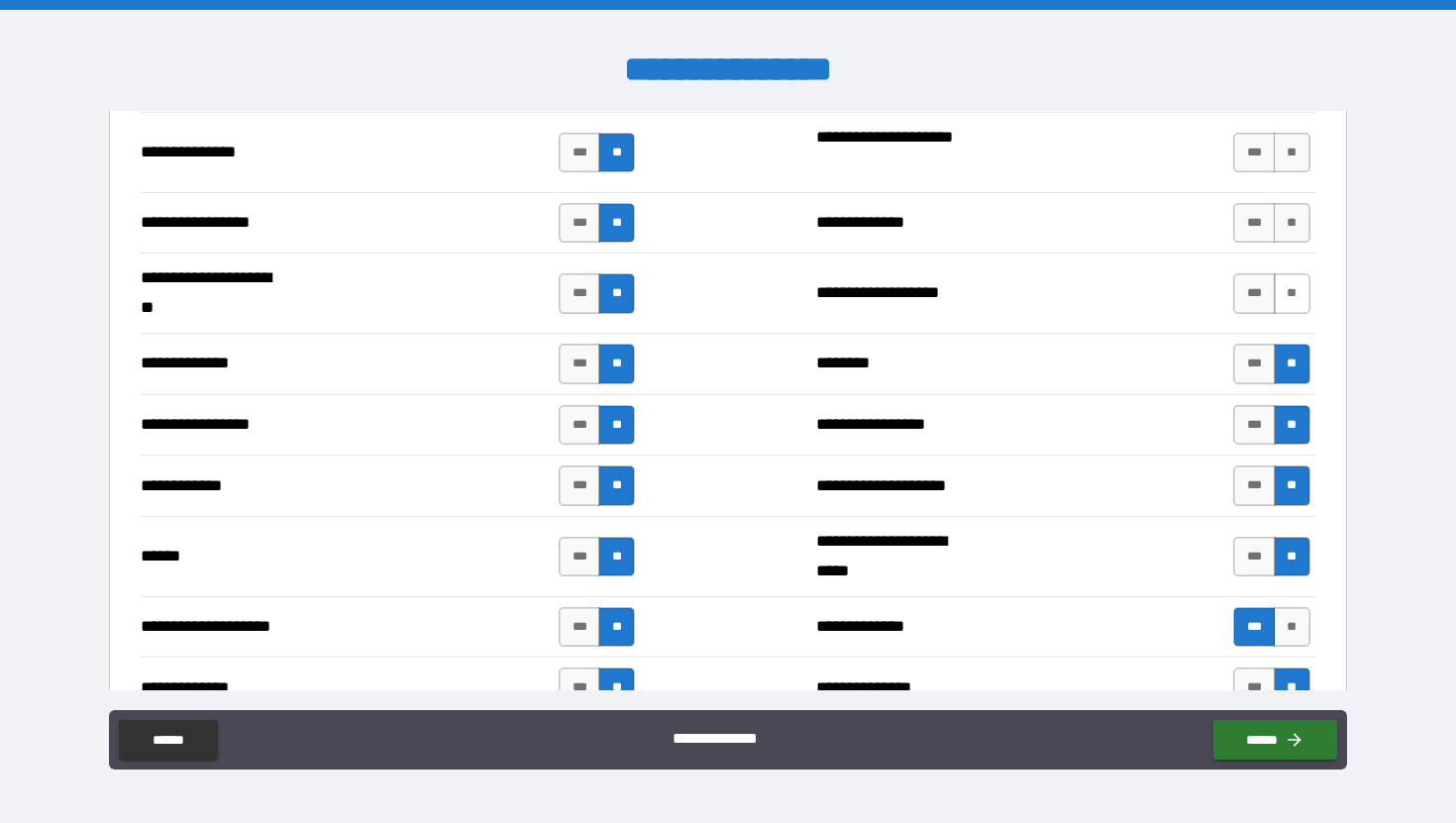 click on "**" at bounding box center (1292, 293) 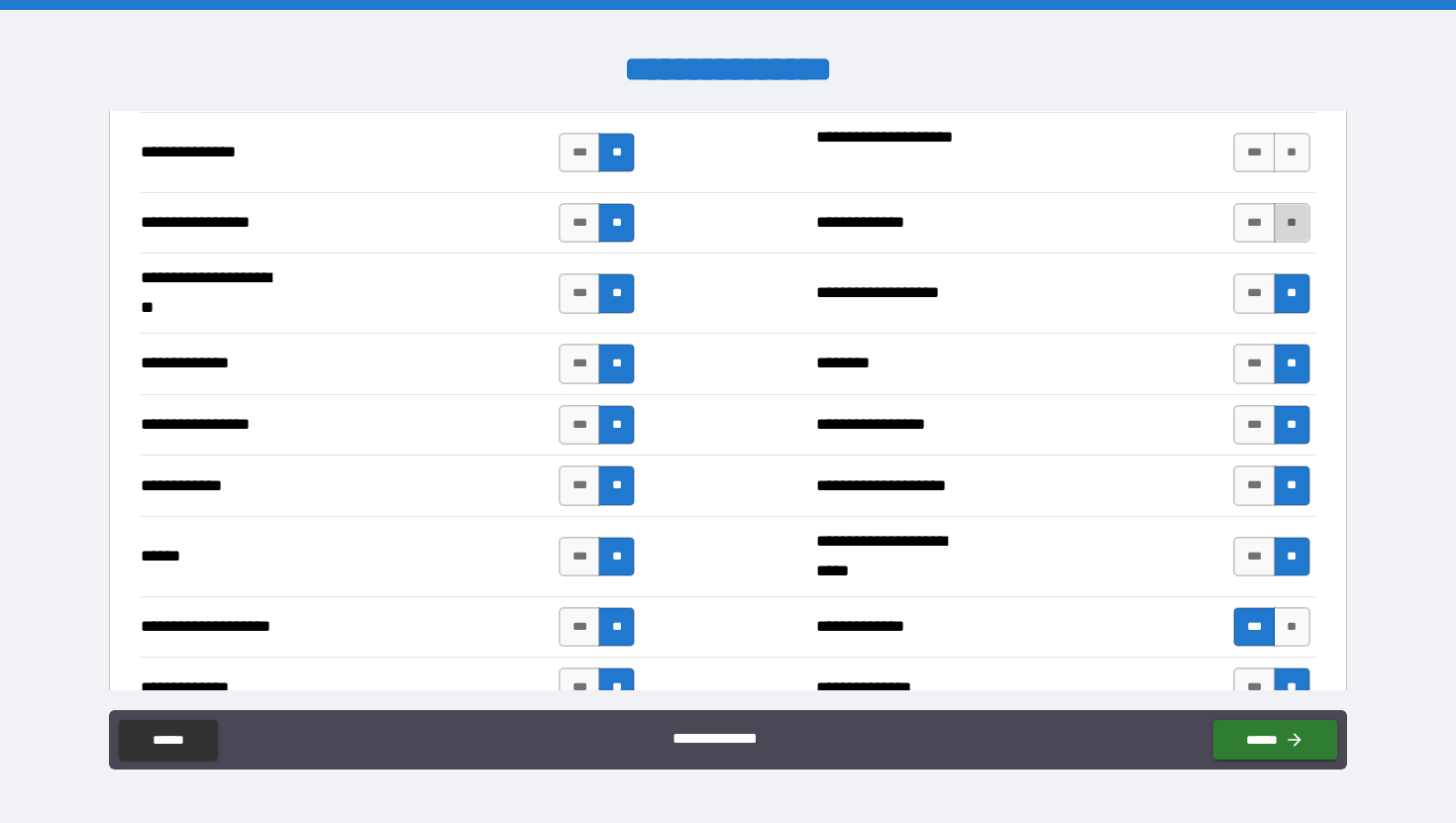 click on "**" at bounding box center (1292, 223) 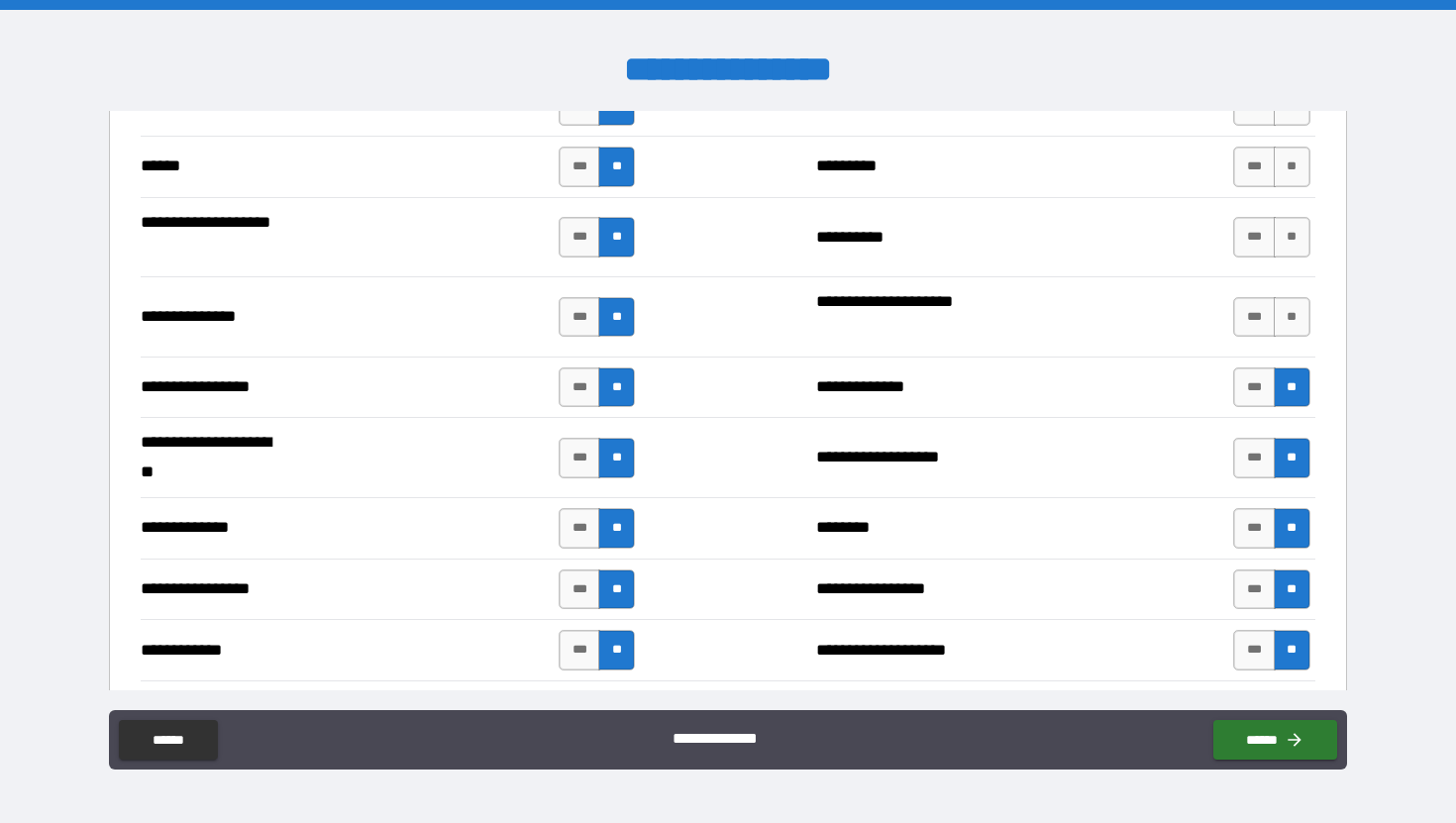 scroll, scrollTop: 2370, scrollLeft: 0, axis: vertical 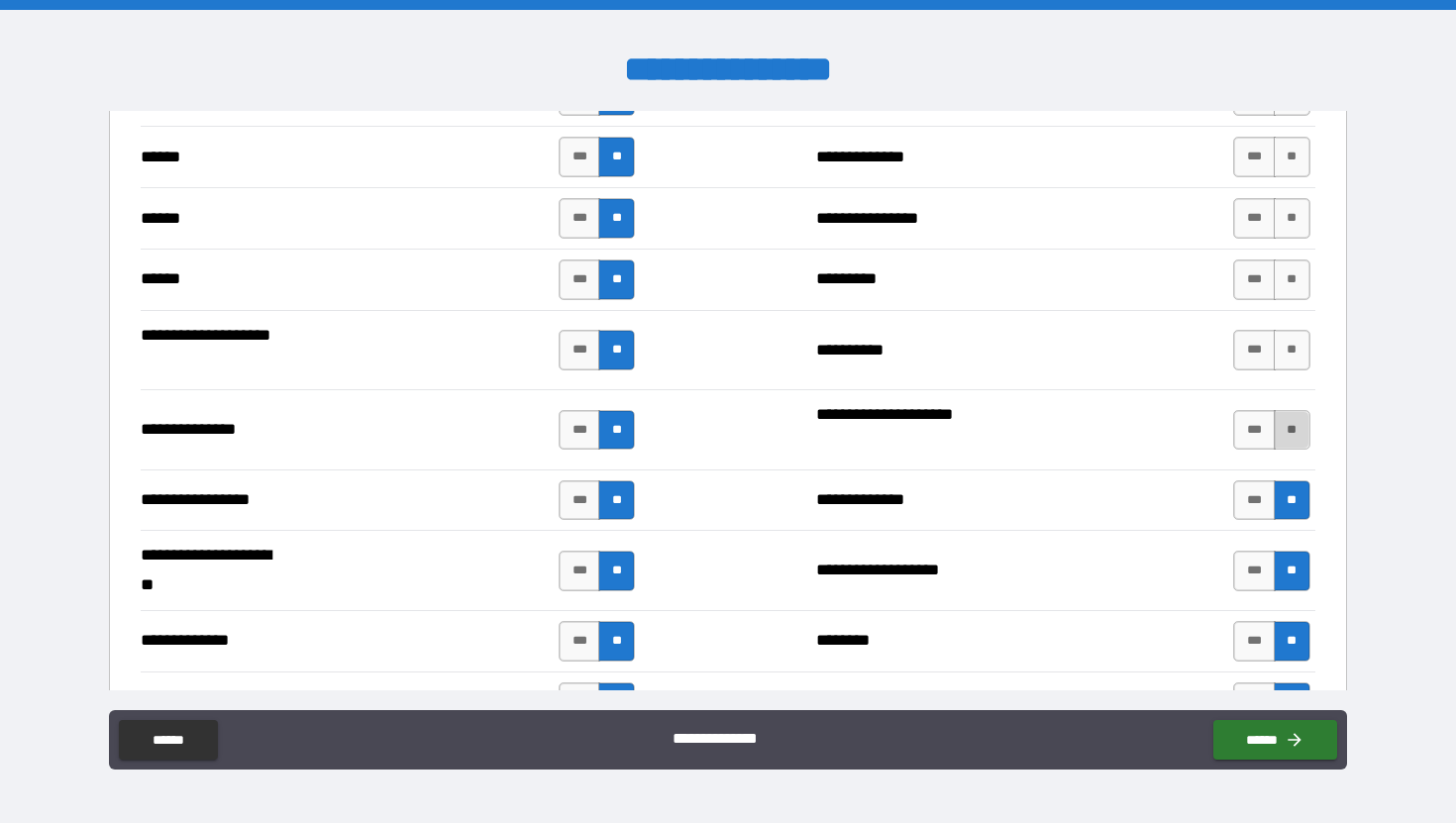 click on "**" at bounding box center [1292, 430] 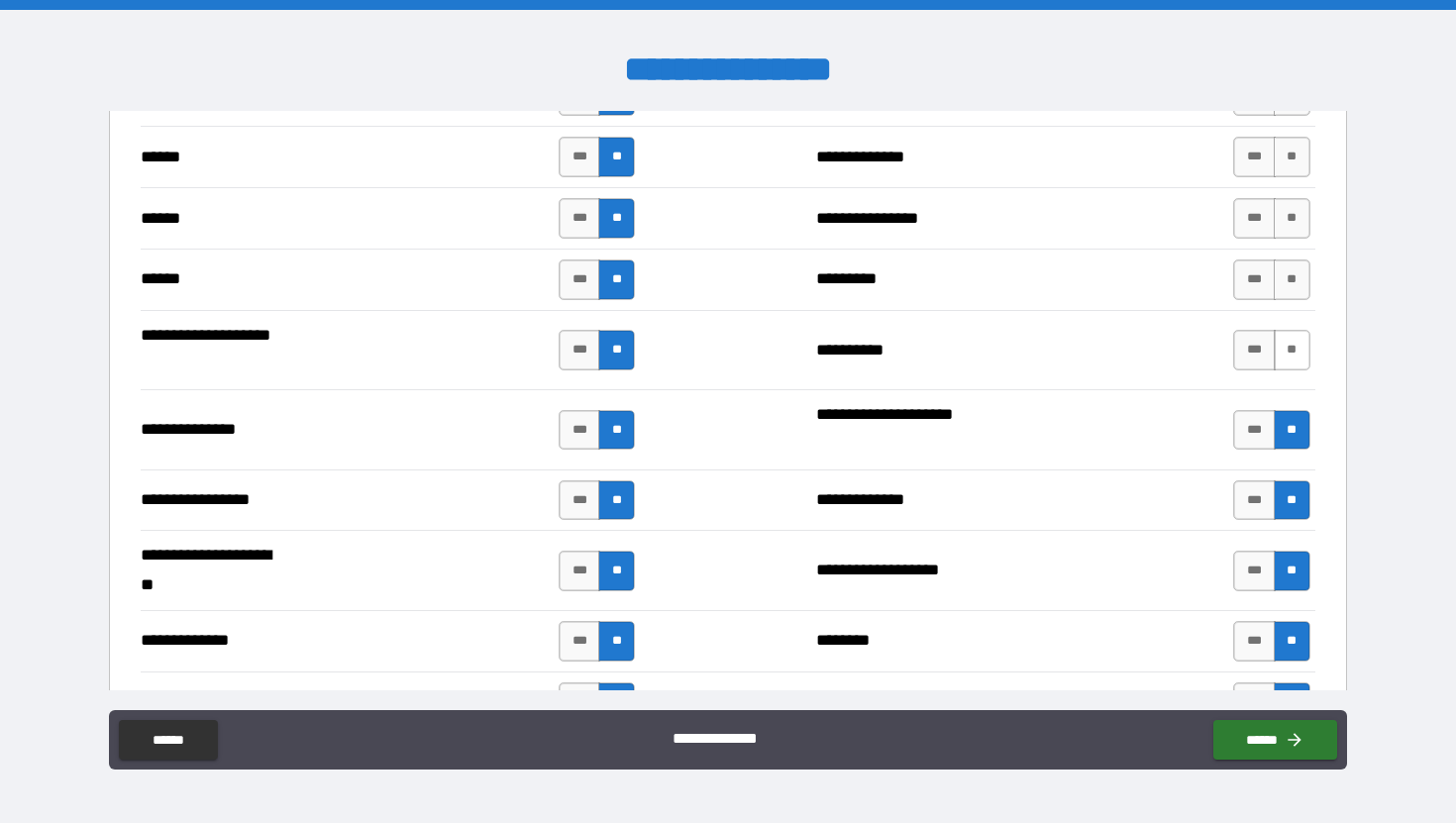 click on "**" at bounding box center (1292, 350) 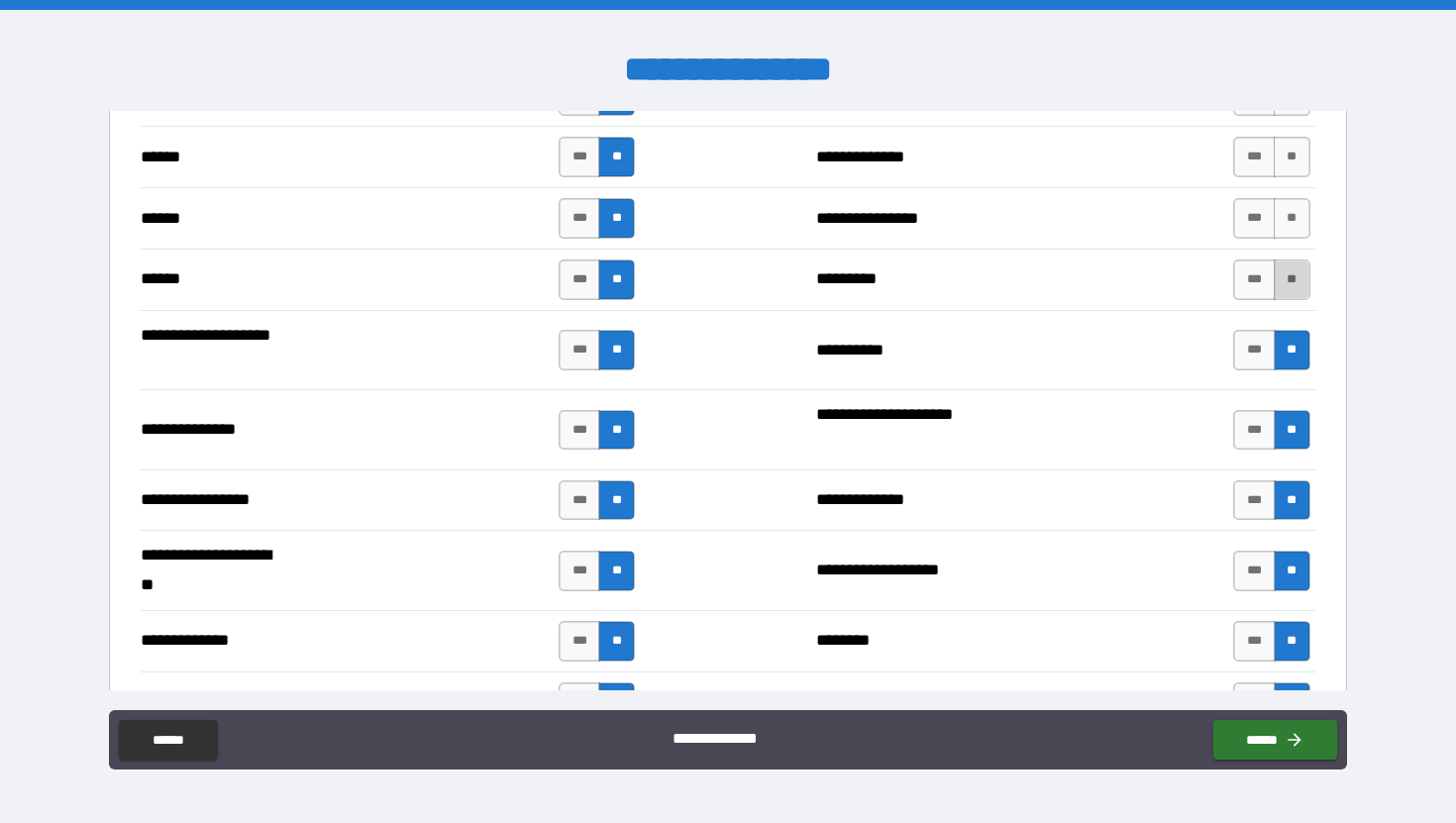 click on "**" at bounding box center [1292, 279] 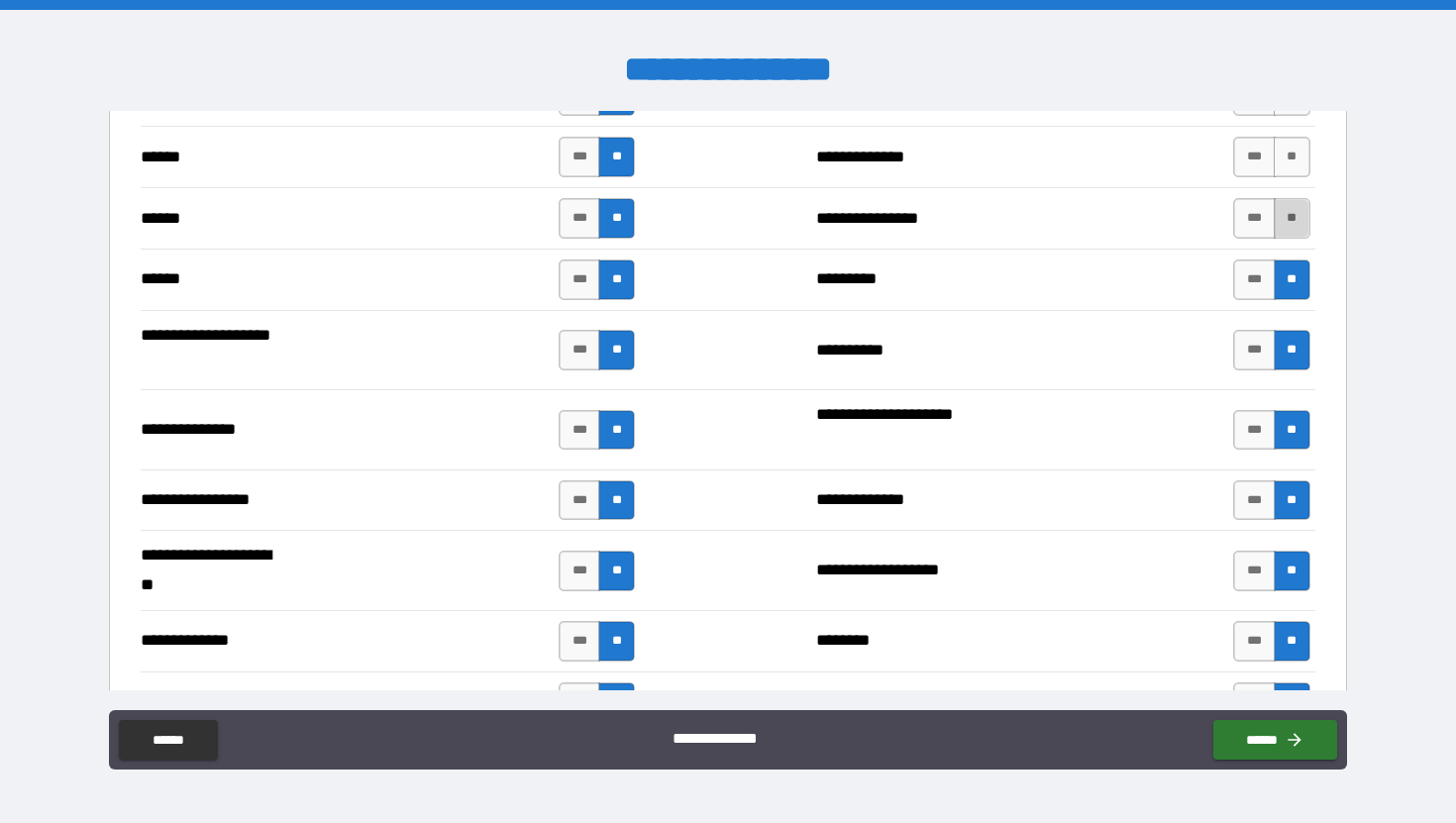 click on "**" at bounding box center [1292, 218] 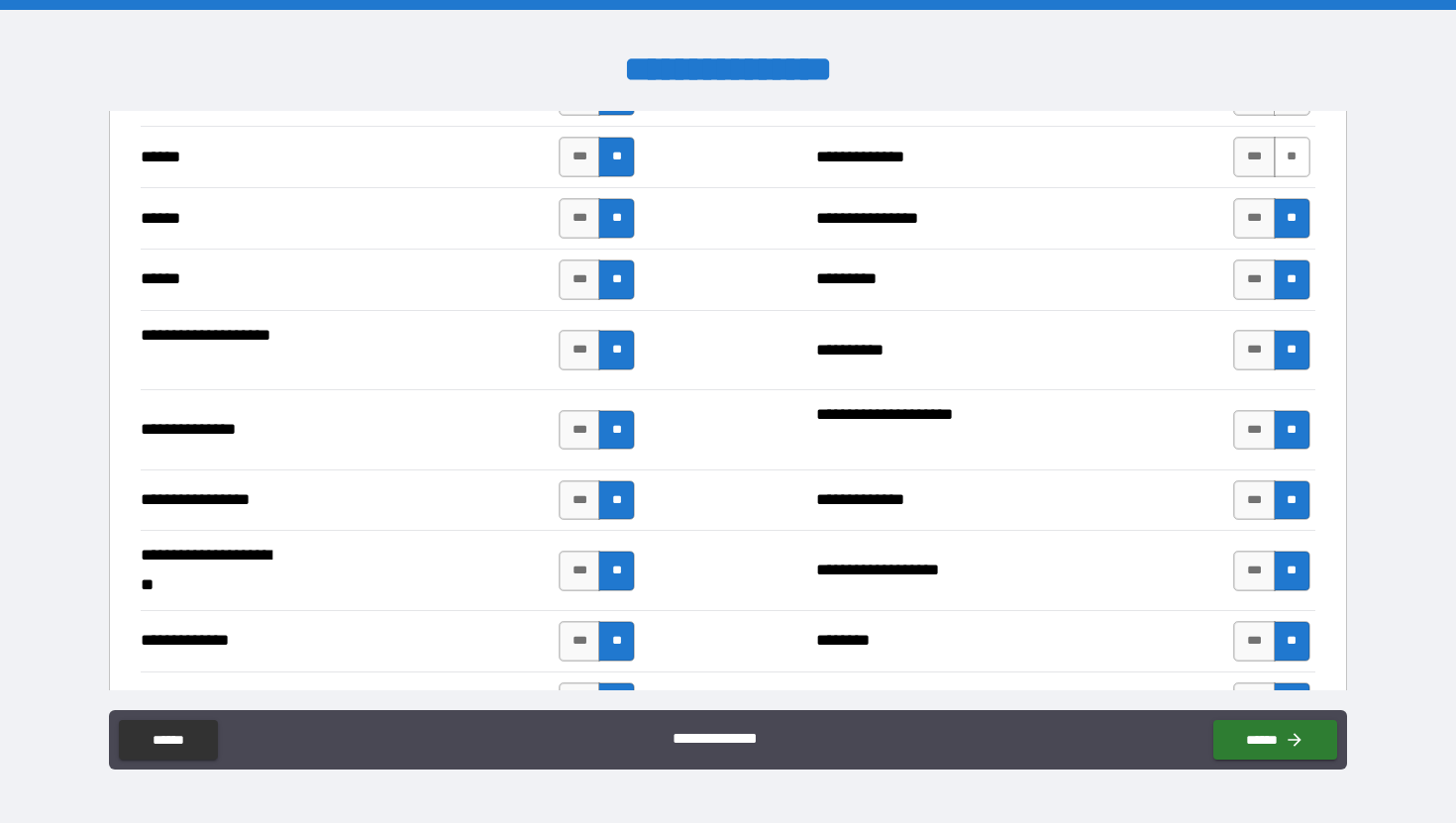 click on "**" at bounding box center [1292, 156] 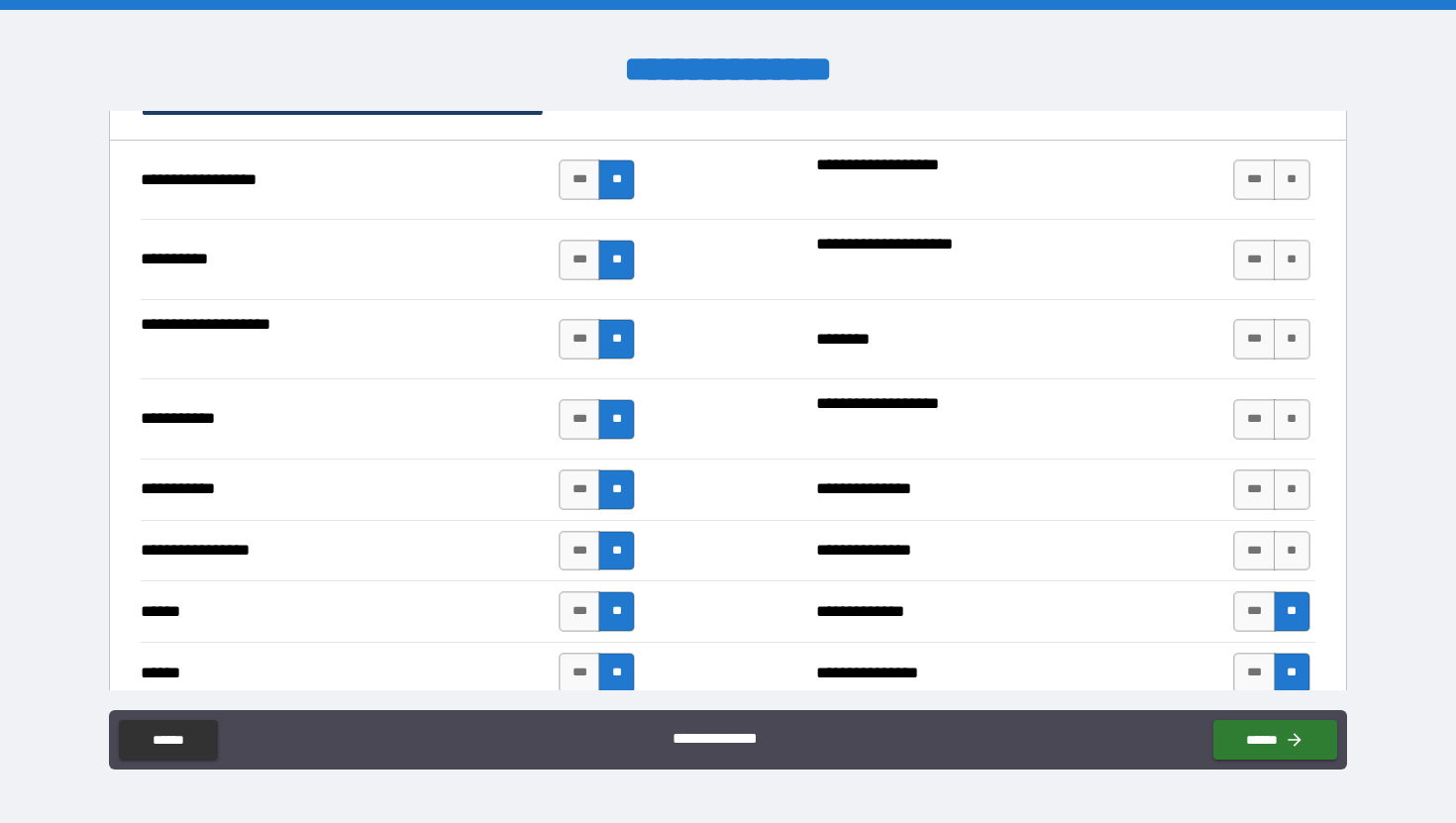 scroll, scrollTop: 1914, scrollLeft: 0, axis: vertical 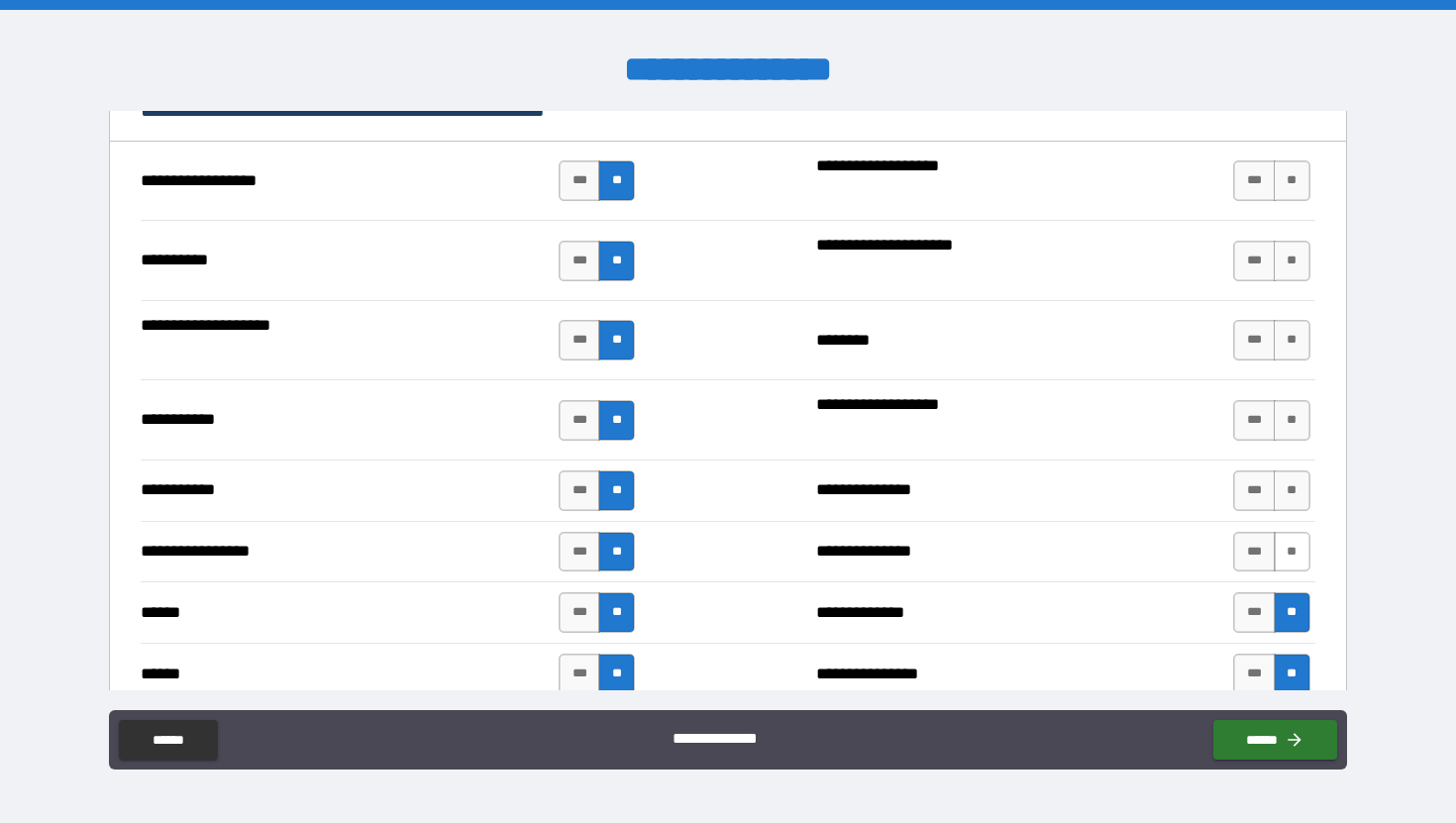 click on "**" at bounding box center [1292, 552] 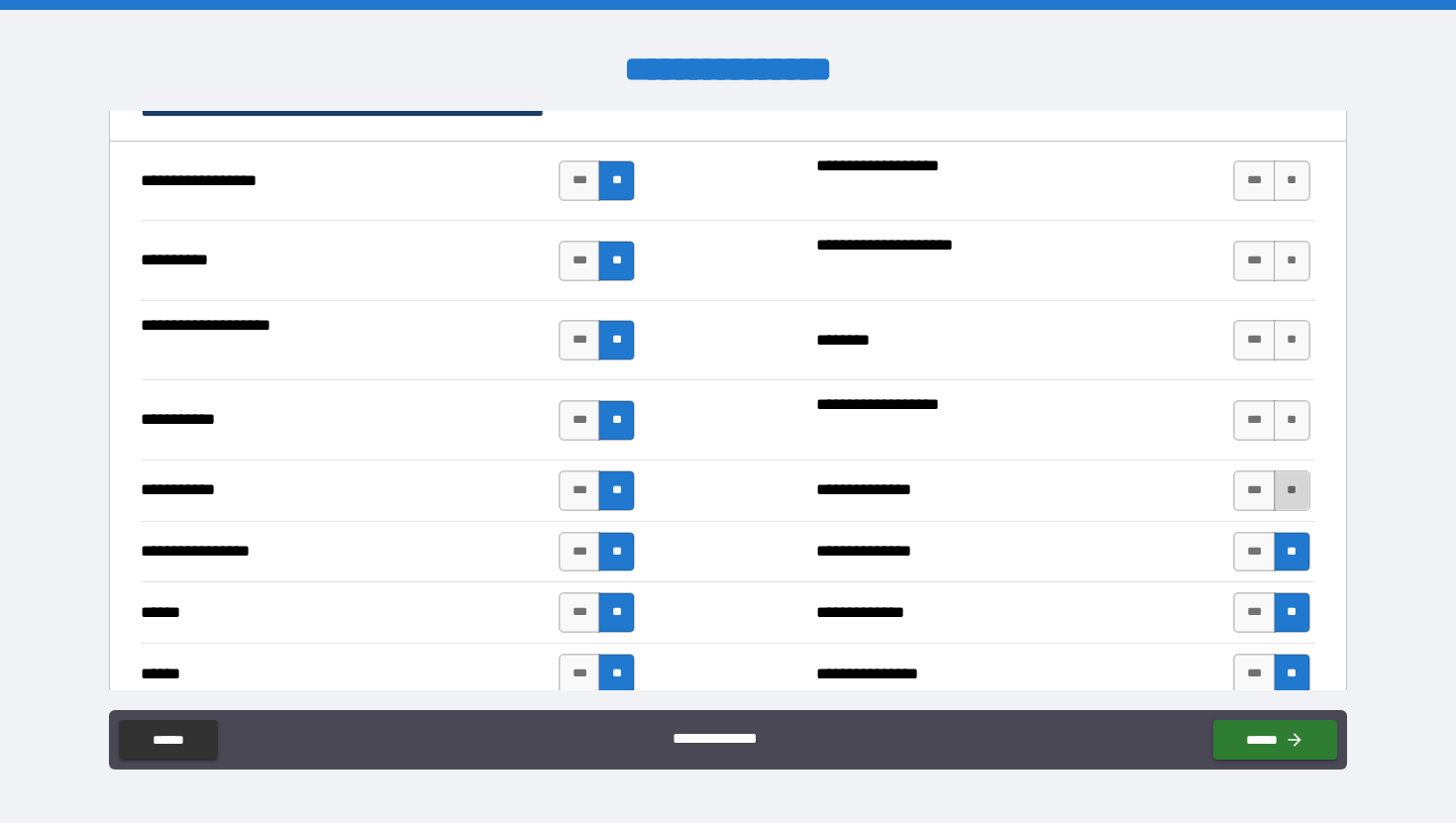 click on "**" at bounding box center [1292, 490] 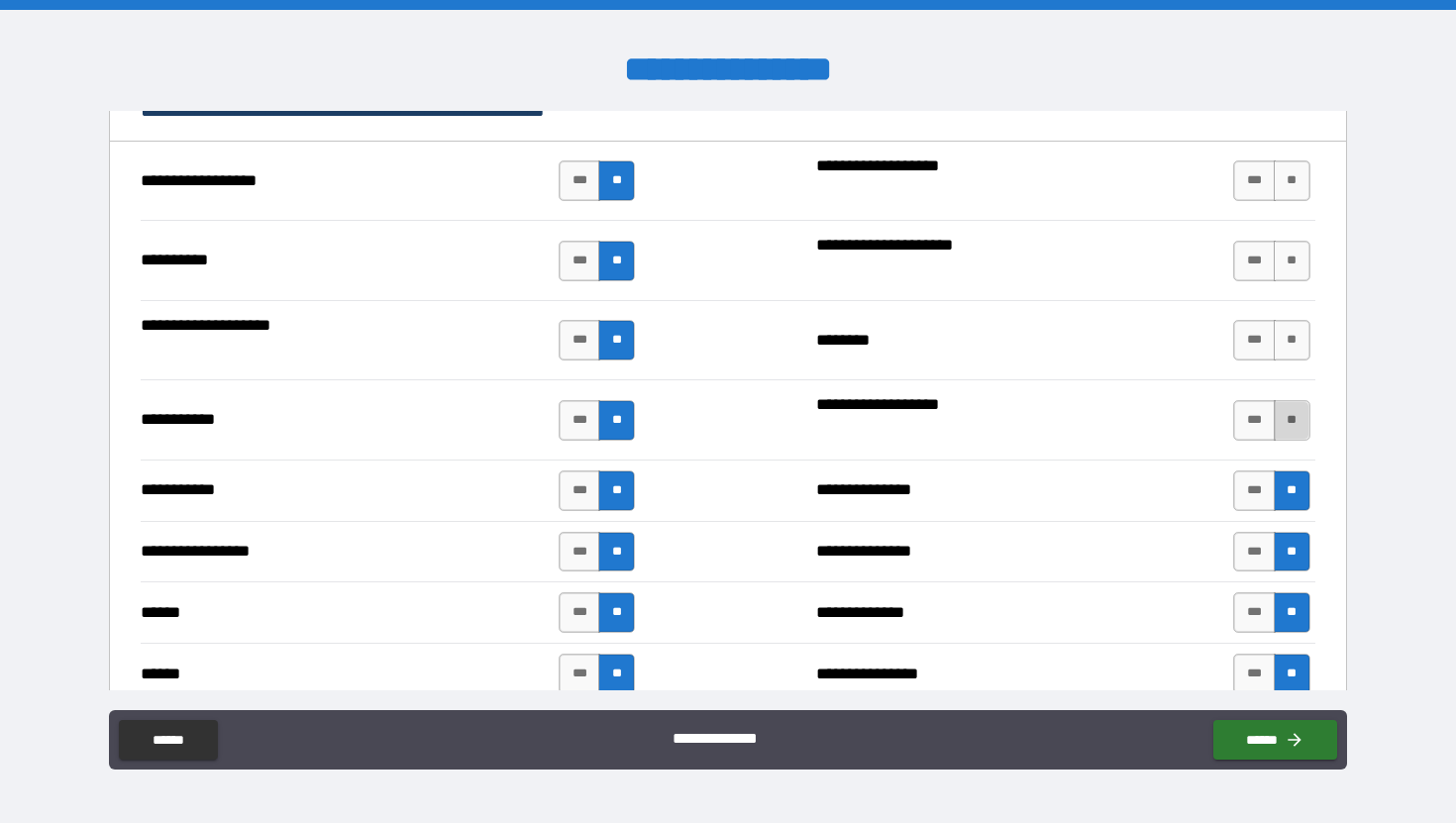 click on "**" at bounding box center (1292, 420) 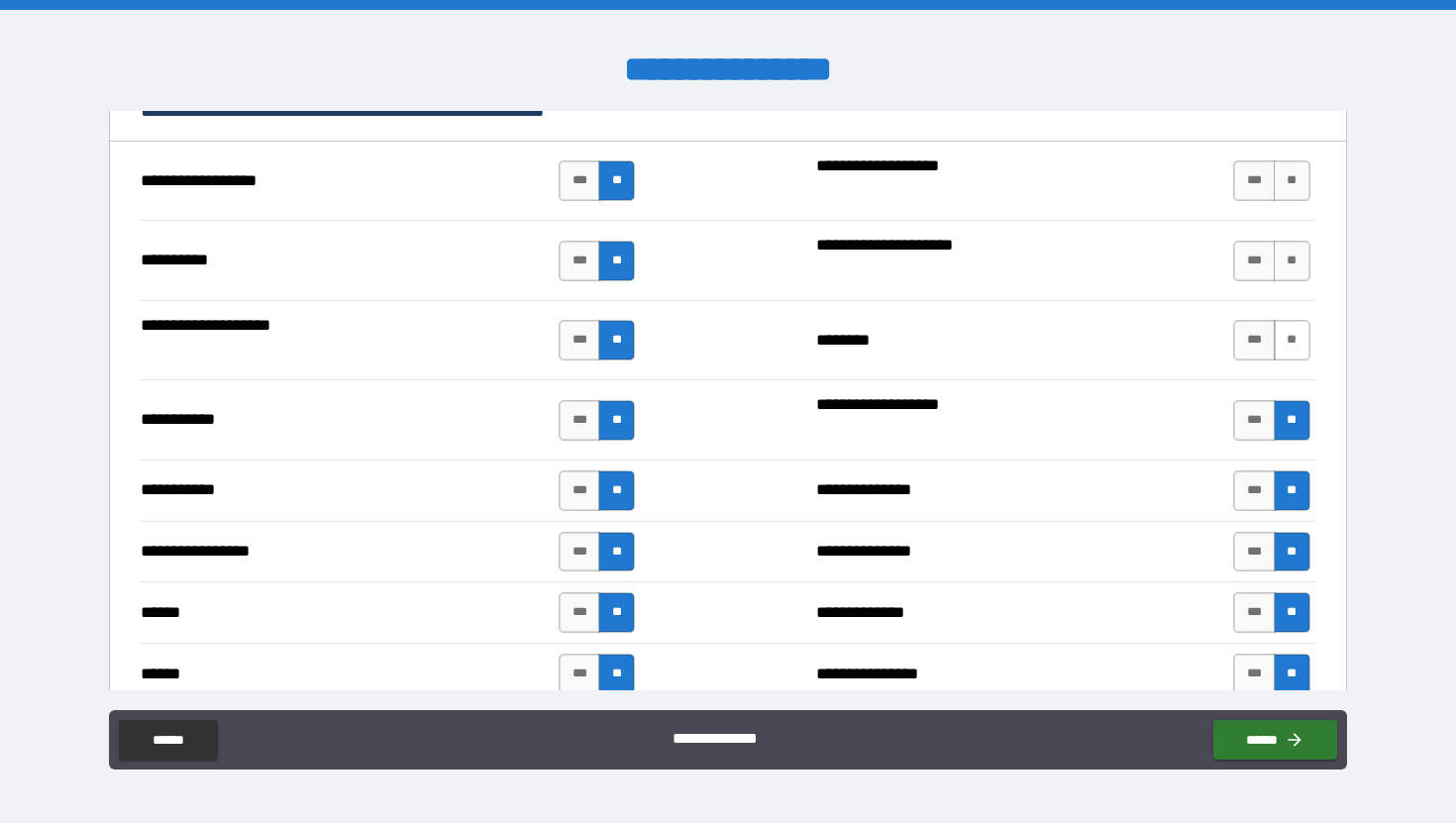 click on "**" at bounding box center [1292, 340] 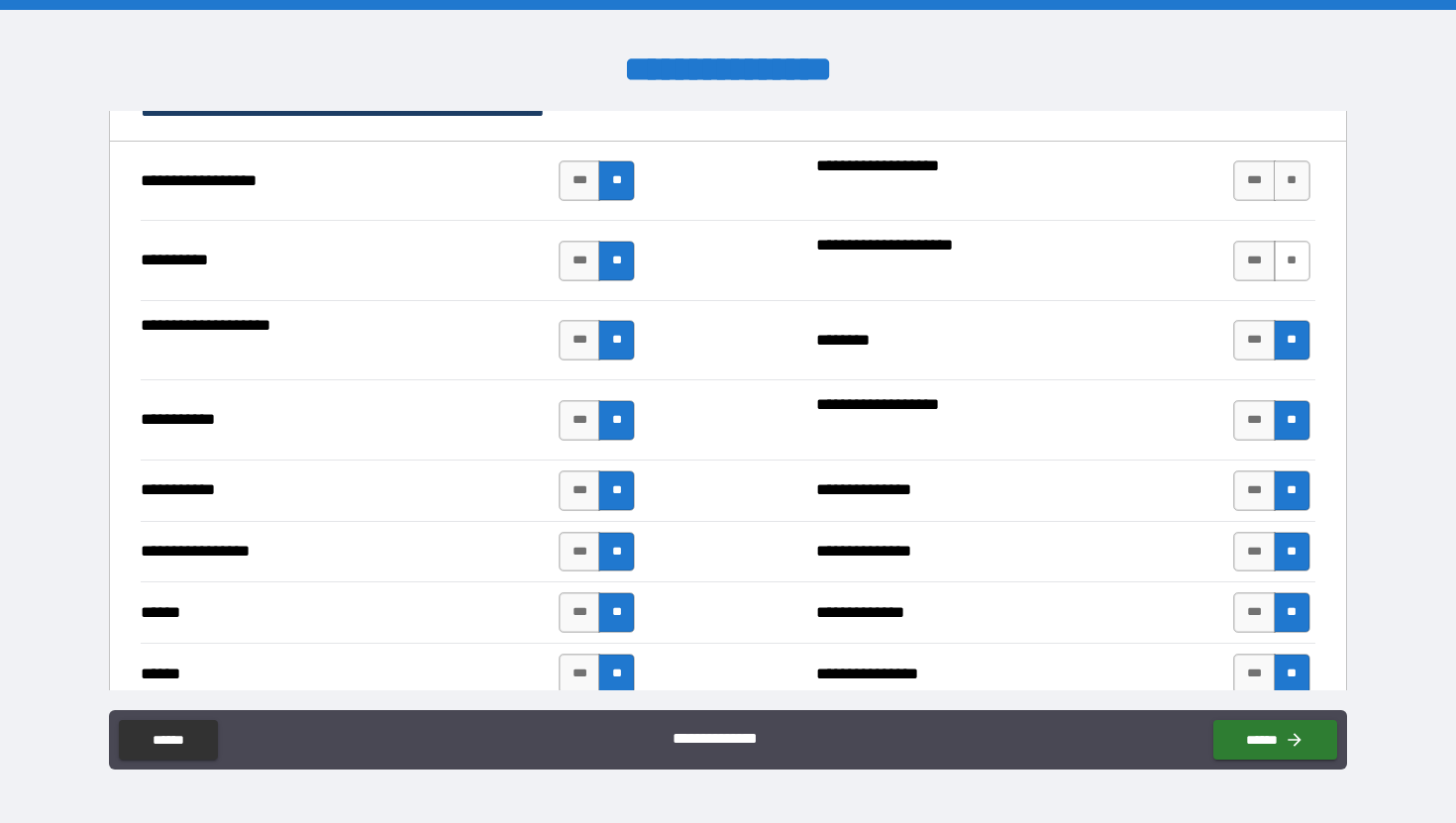 click on "**" at bounding box center [1292, 260] 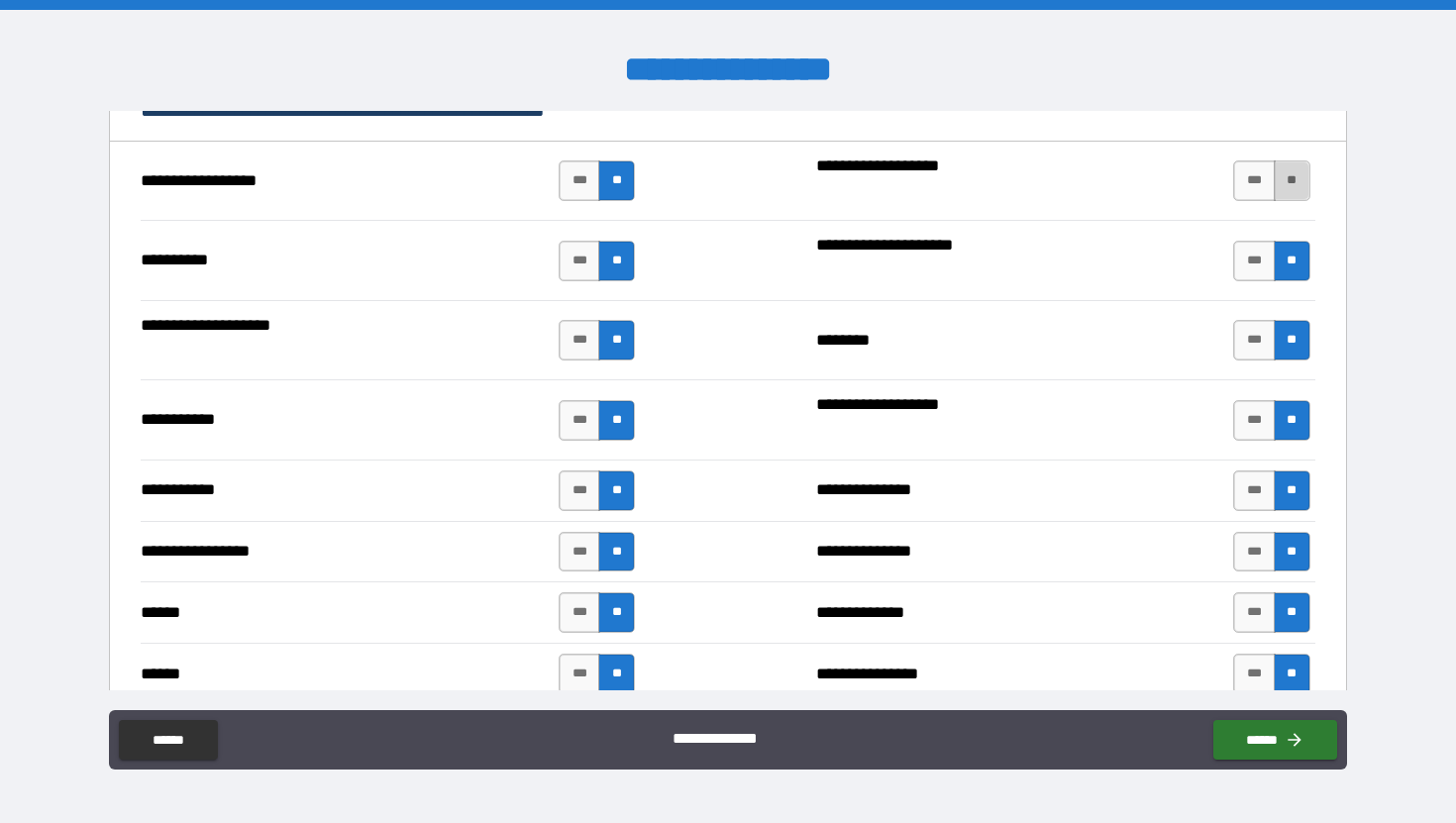 click on "**" at bounding box center [1292, 180] 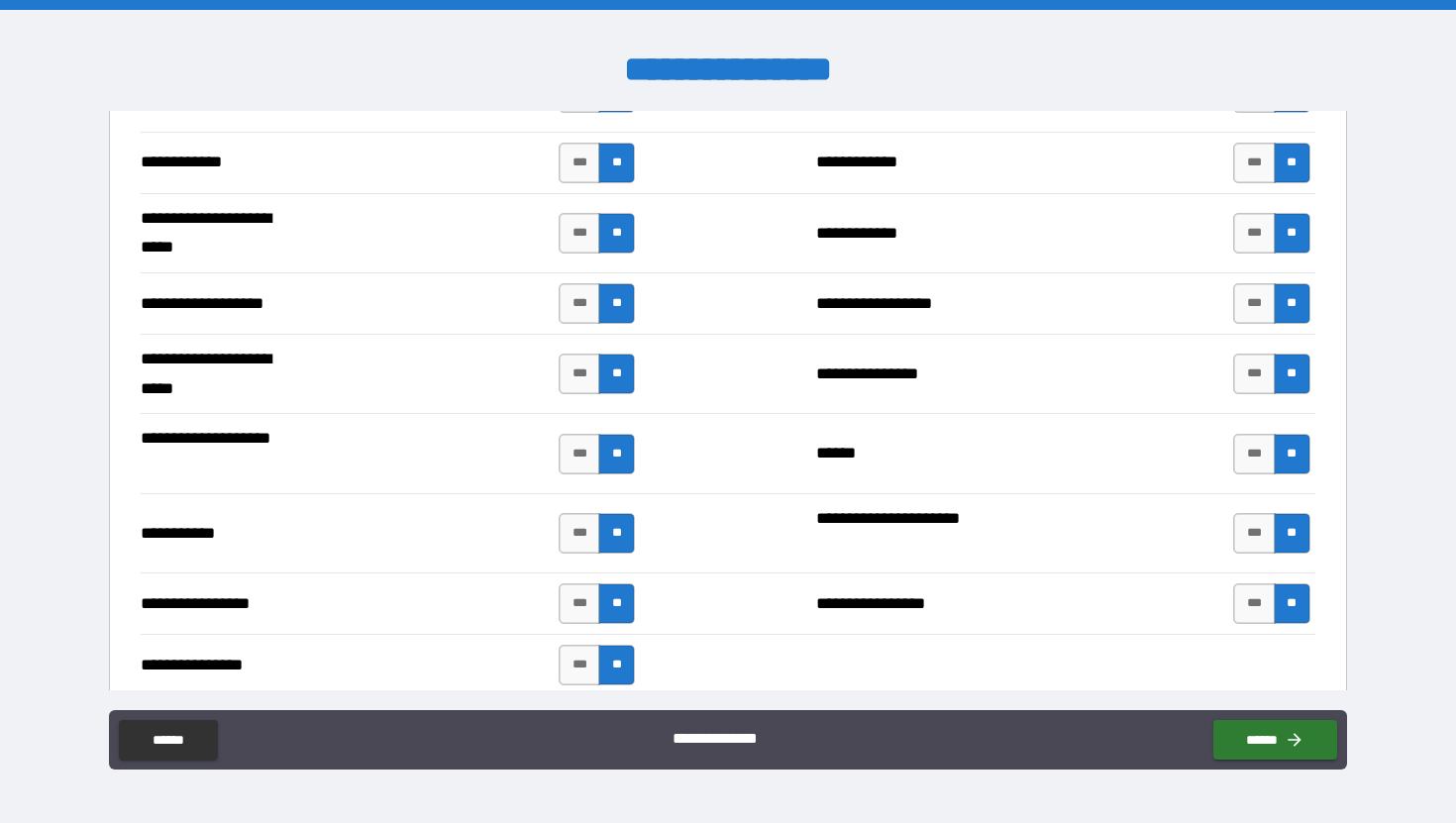 scroll, scrollTop: 4078, scrollLeft: 0, axis: vertical 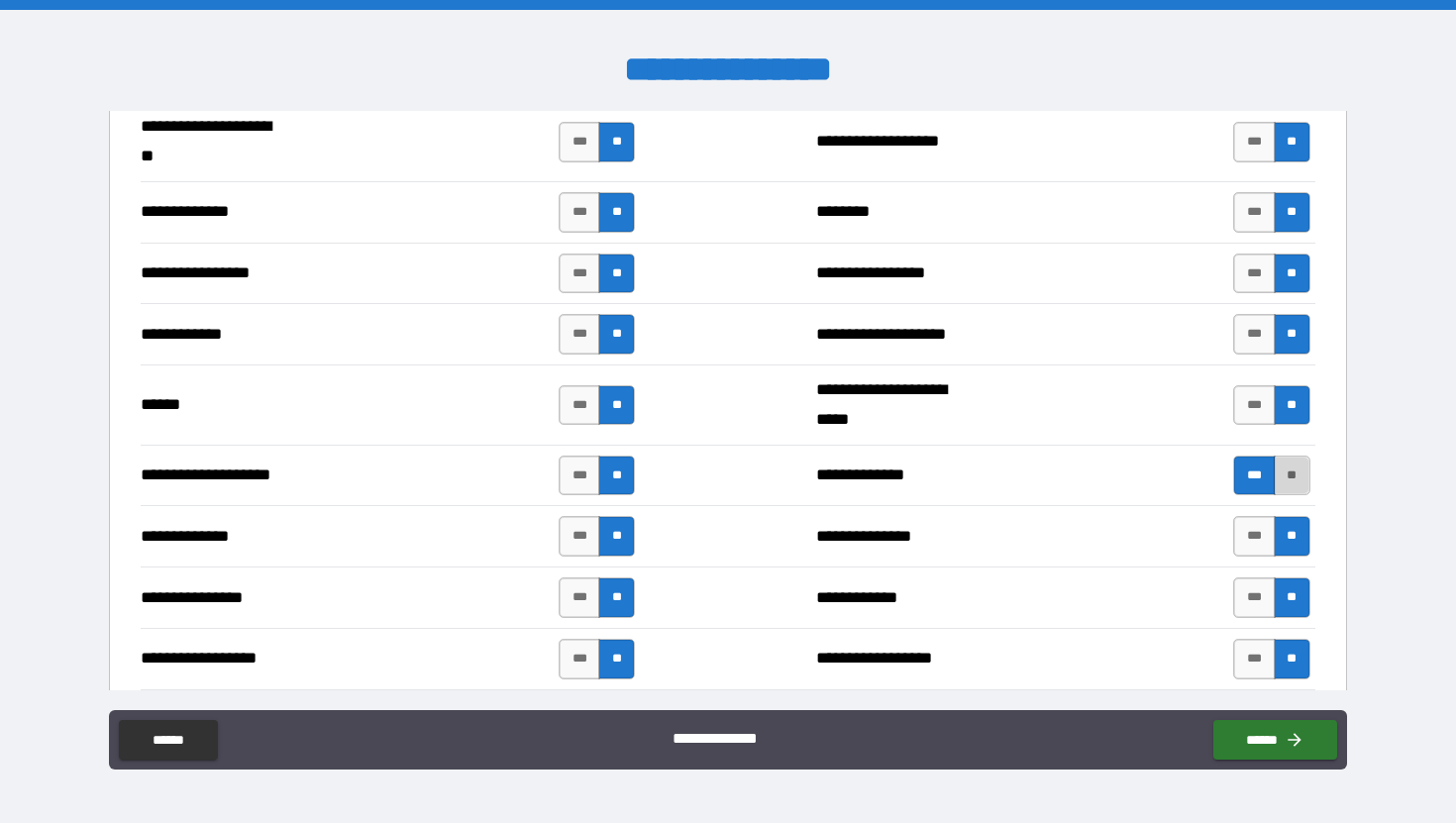 click on "**" at bounding box center (1292, 475) 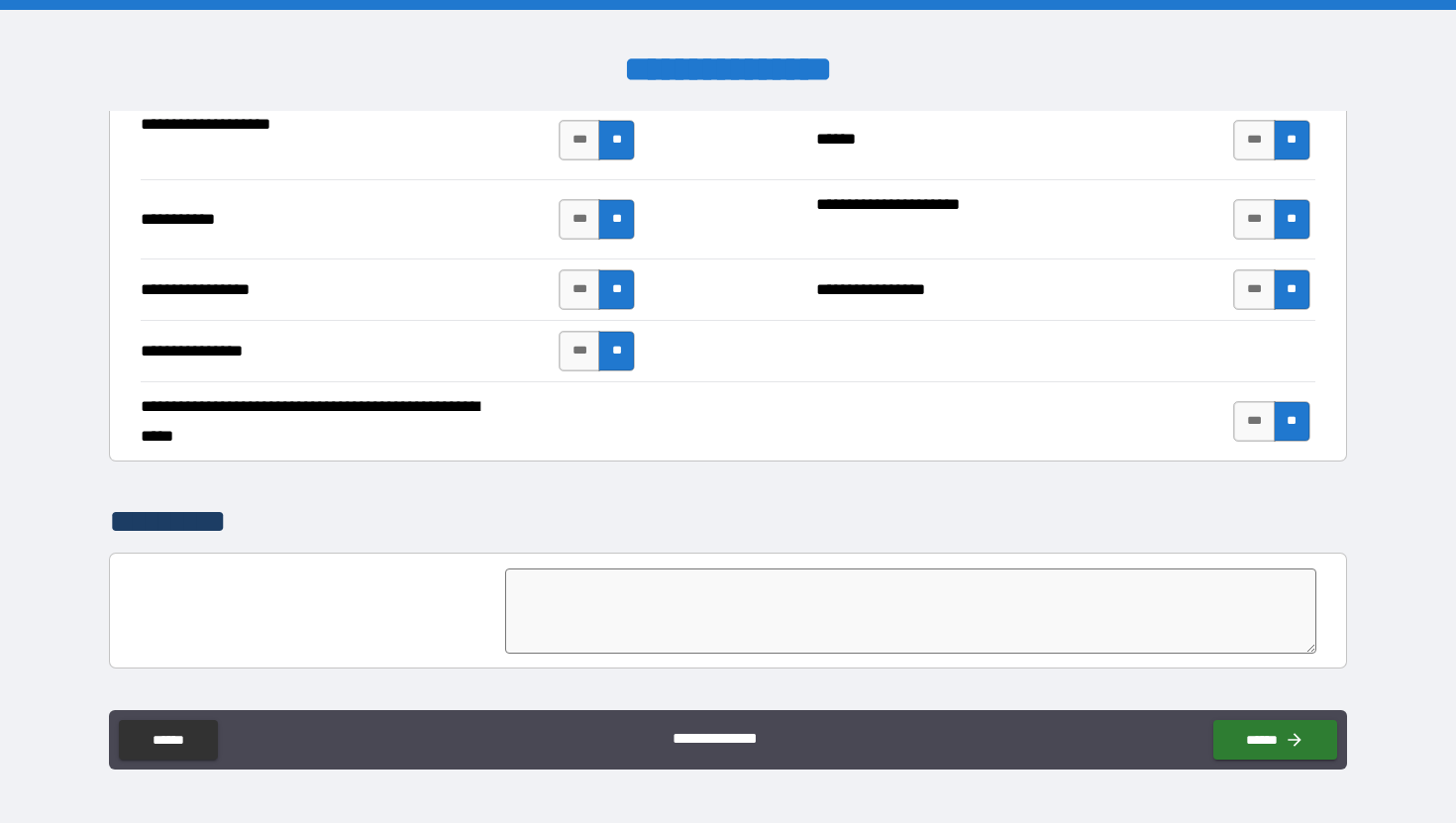scroll, scrollTop: 4410, scrollLeft: 0, axis: vertical 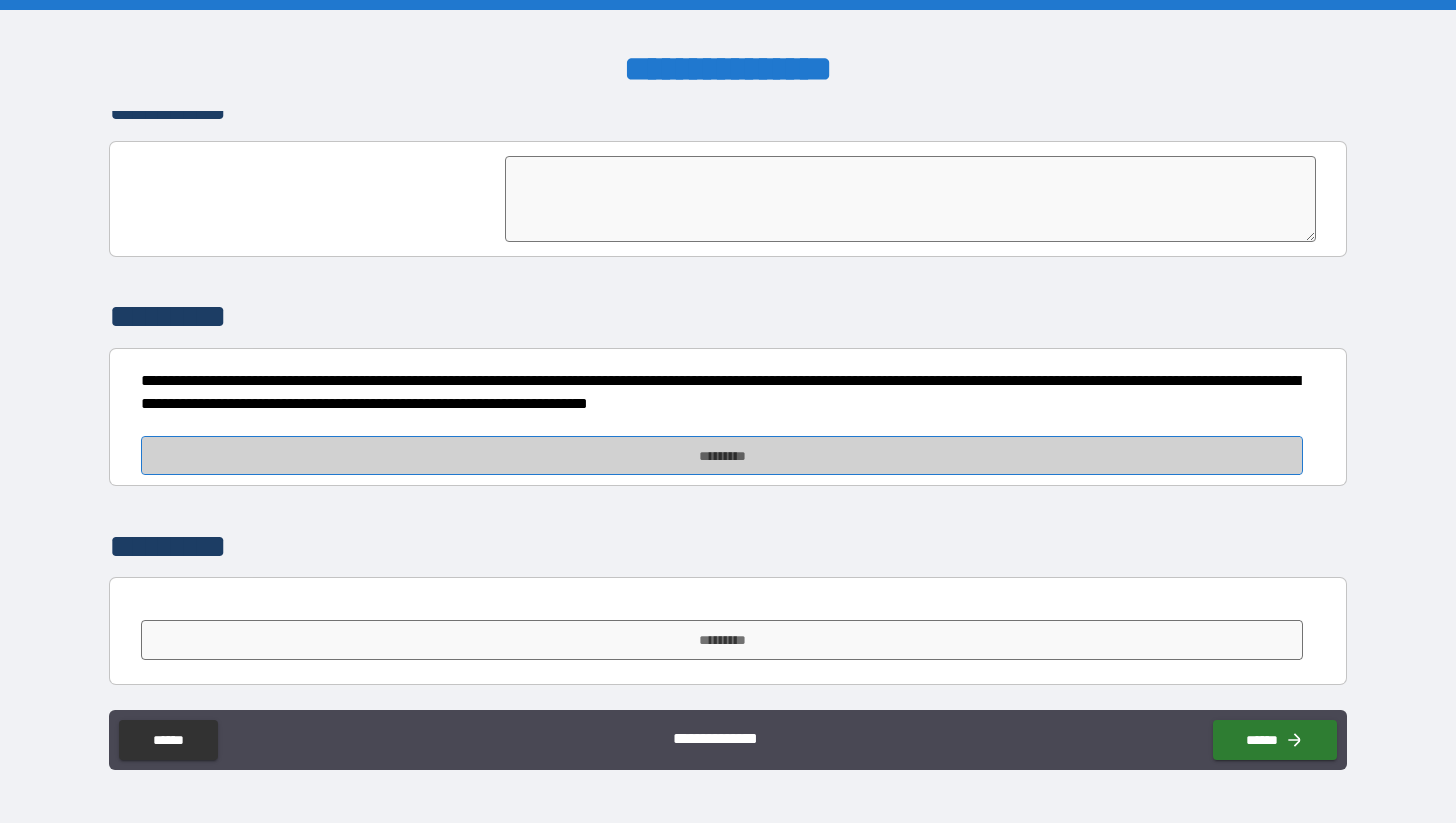 click on "*********" at bounding box center [721, 456] 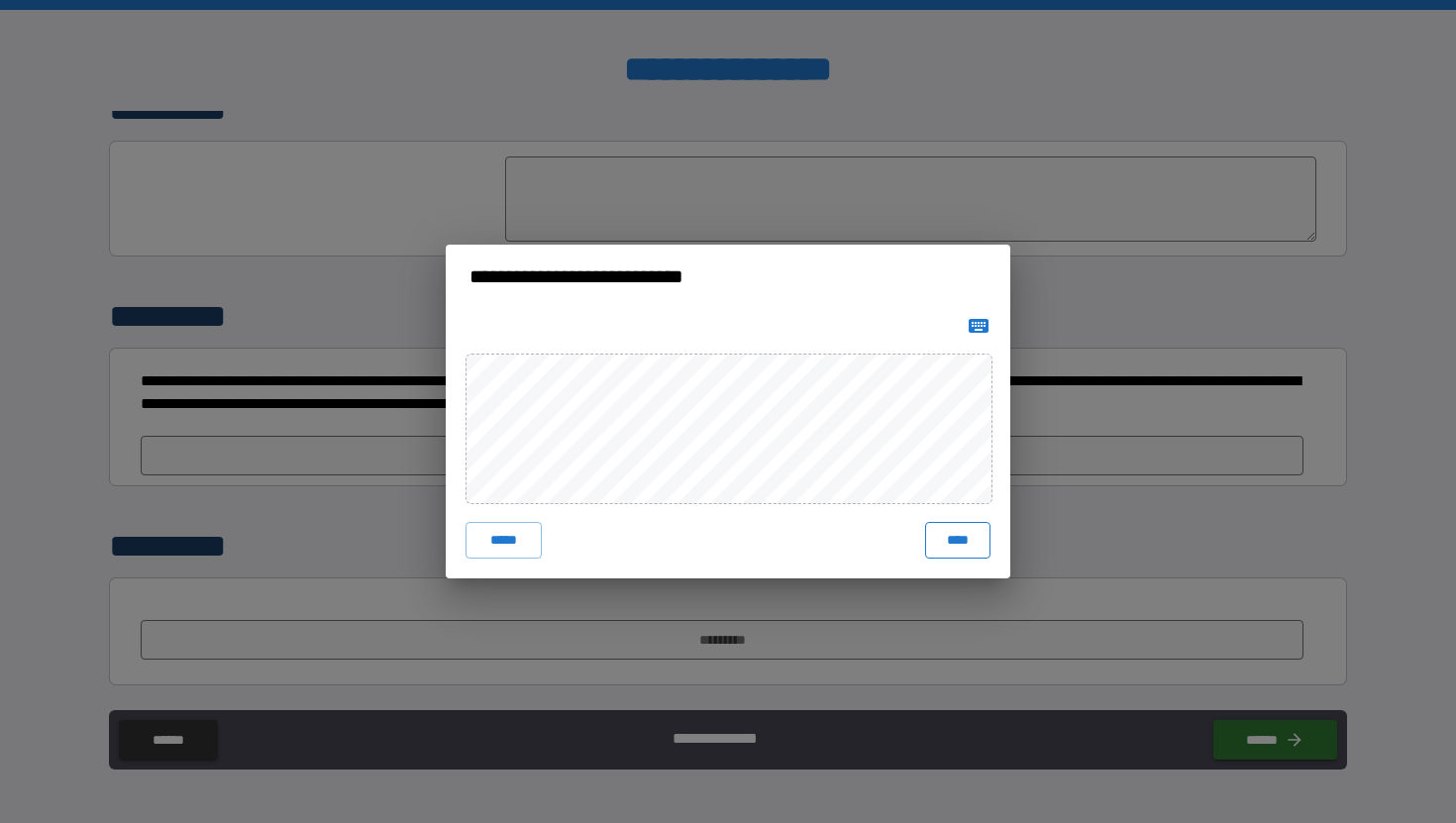 click on "****" at bounding box center [958, 540] 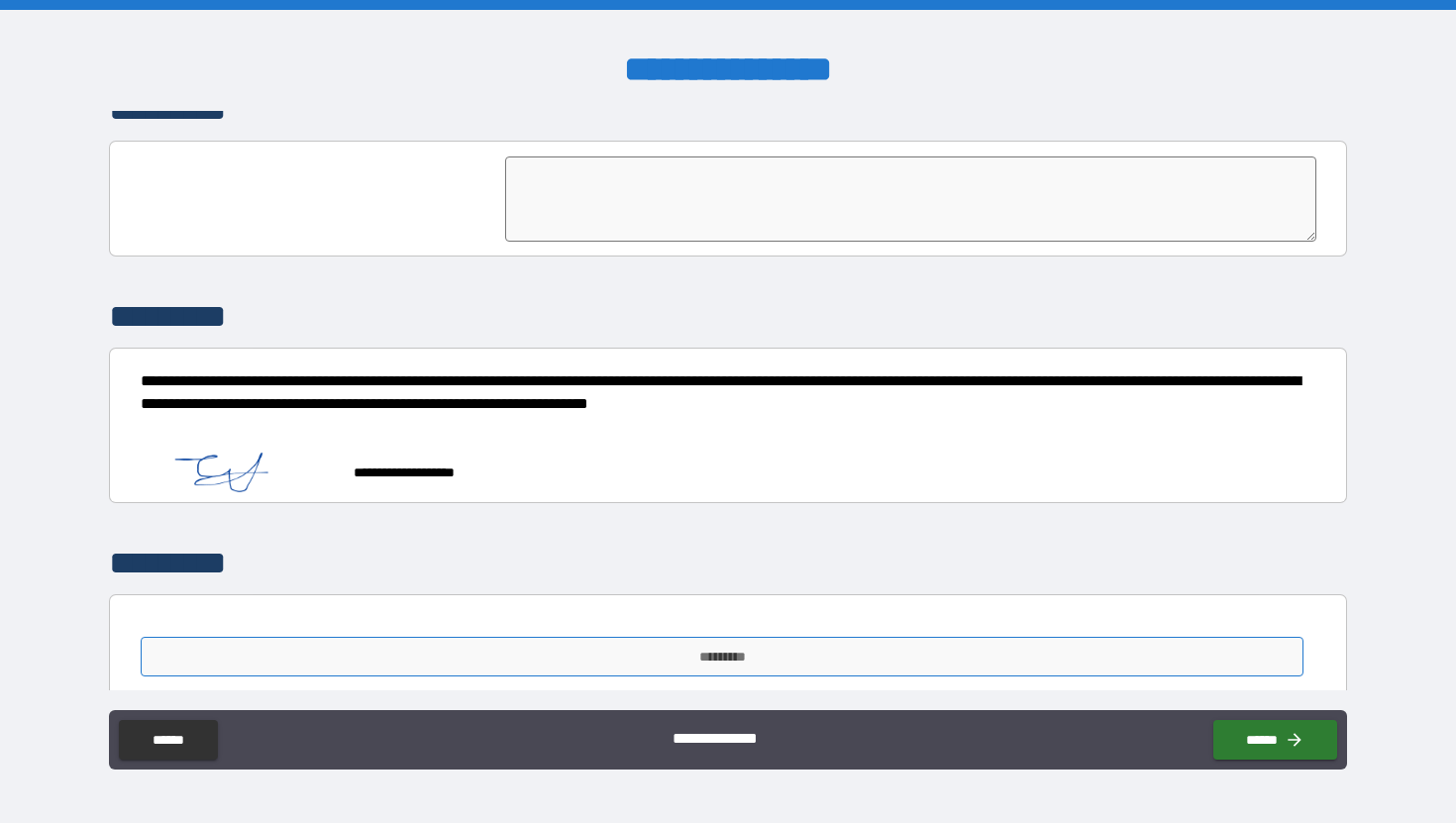 click on "*********" at bounding box center (721, 657) 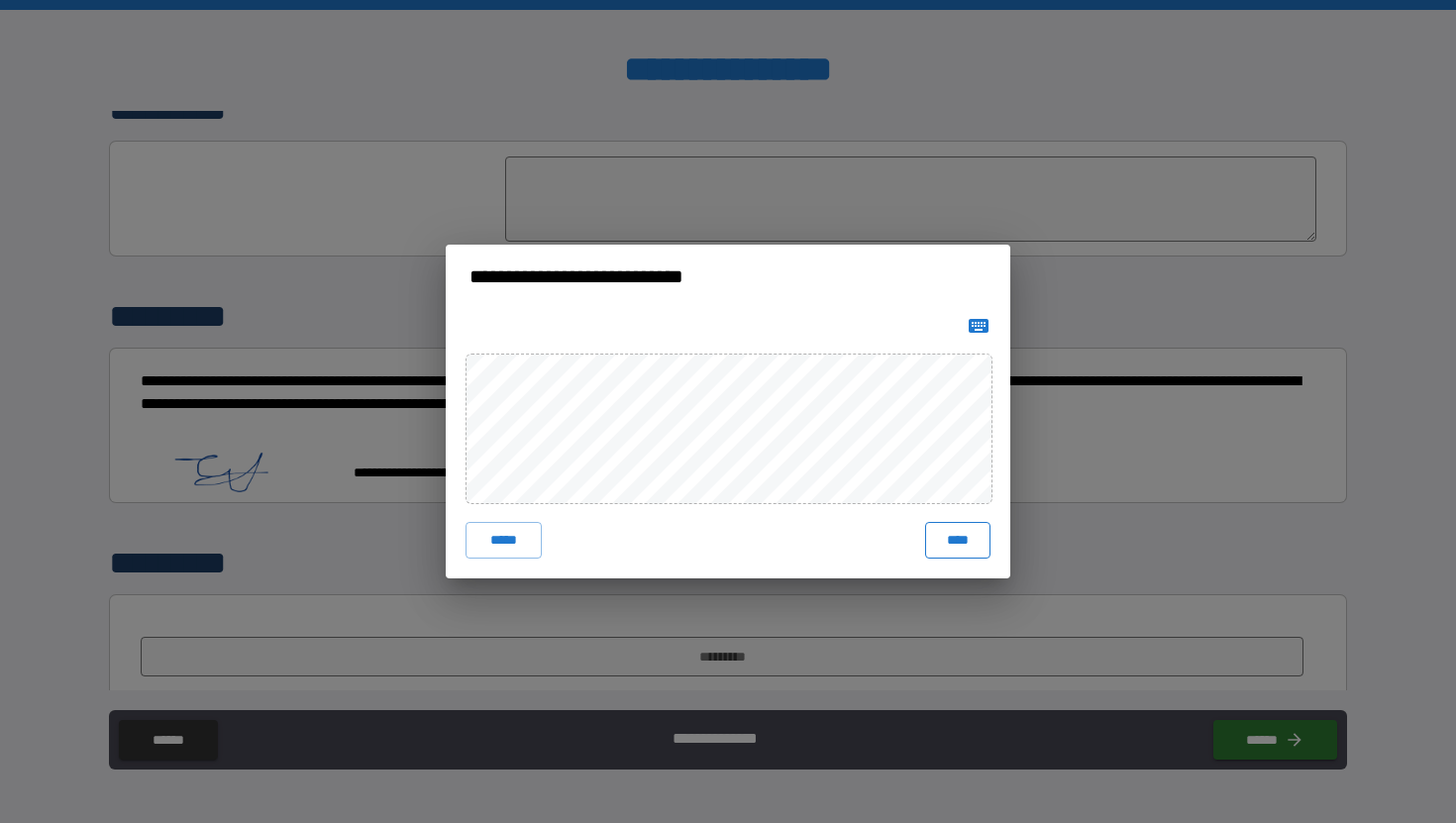 click on "****" at bounding box center (958, 540) 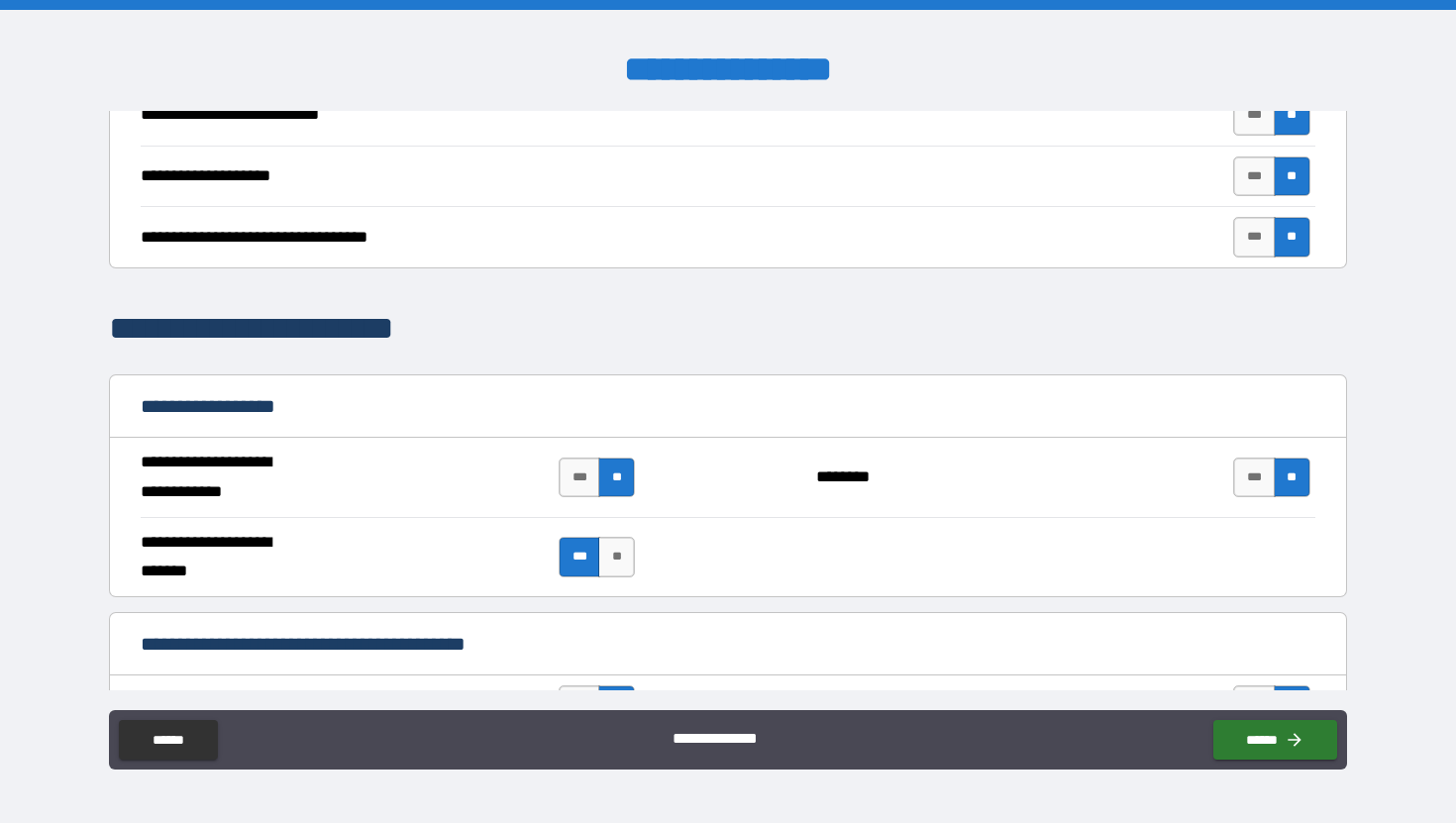 scroll, scrollTop: 556, scrollLeft: 0, axis: vertical 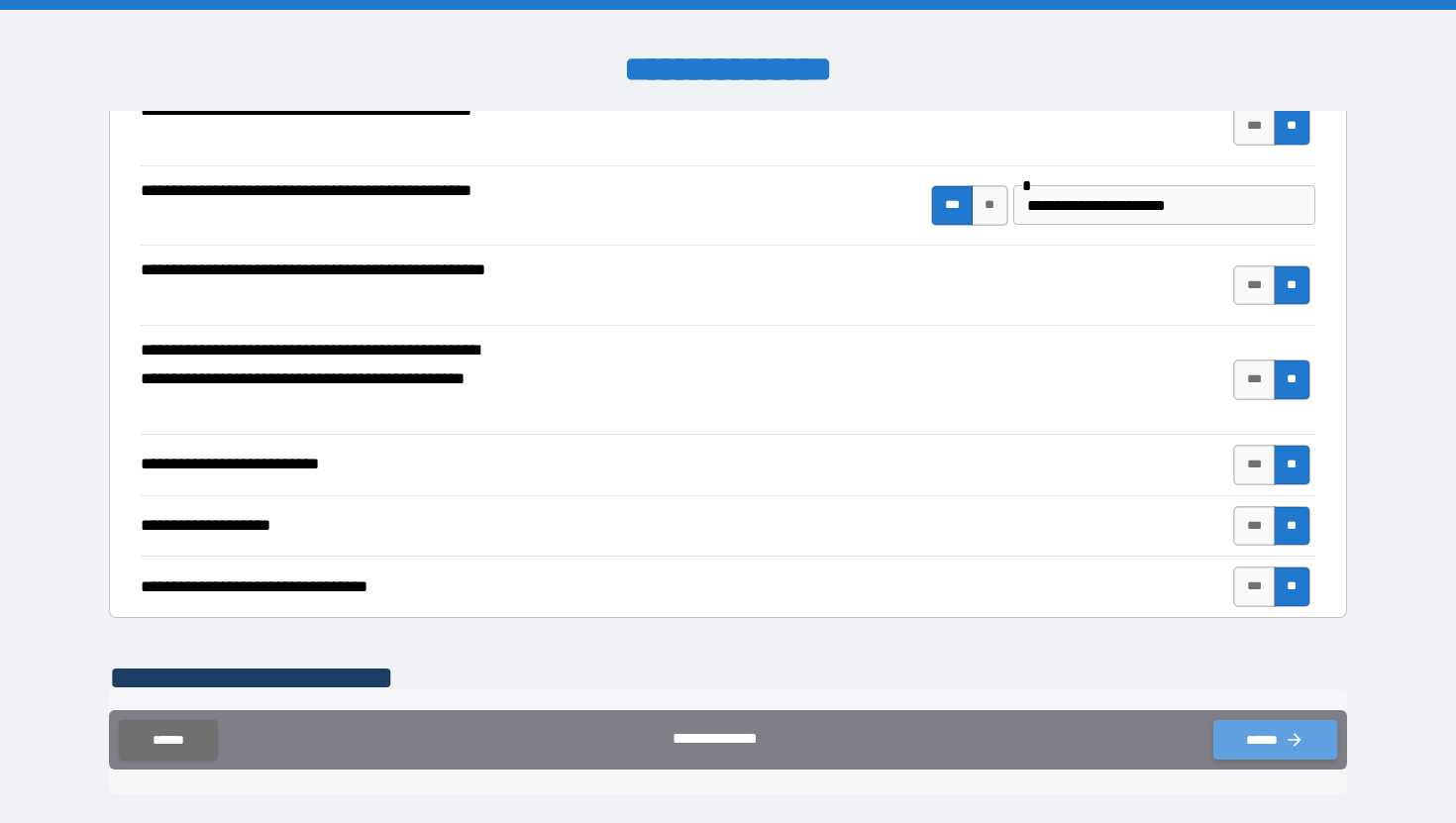 click on "******" at bounding box center (1275, 740) 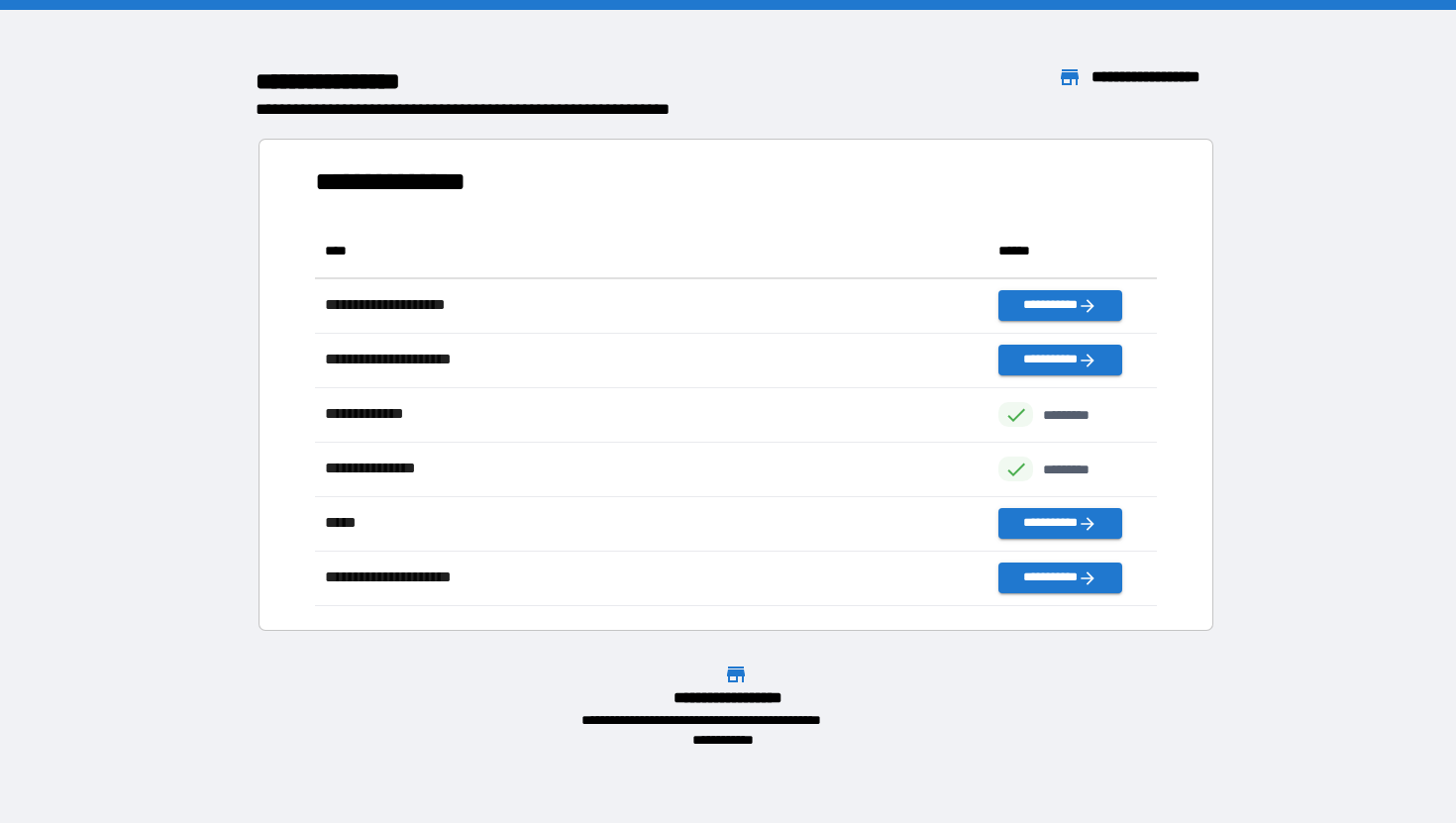 scroll, scrollTop: 1, scrollLeft: 1, axis: both 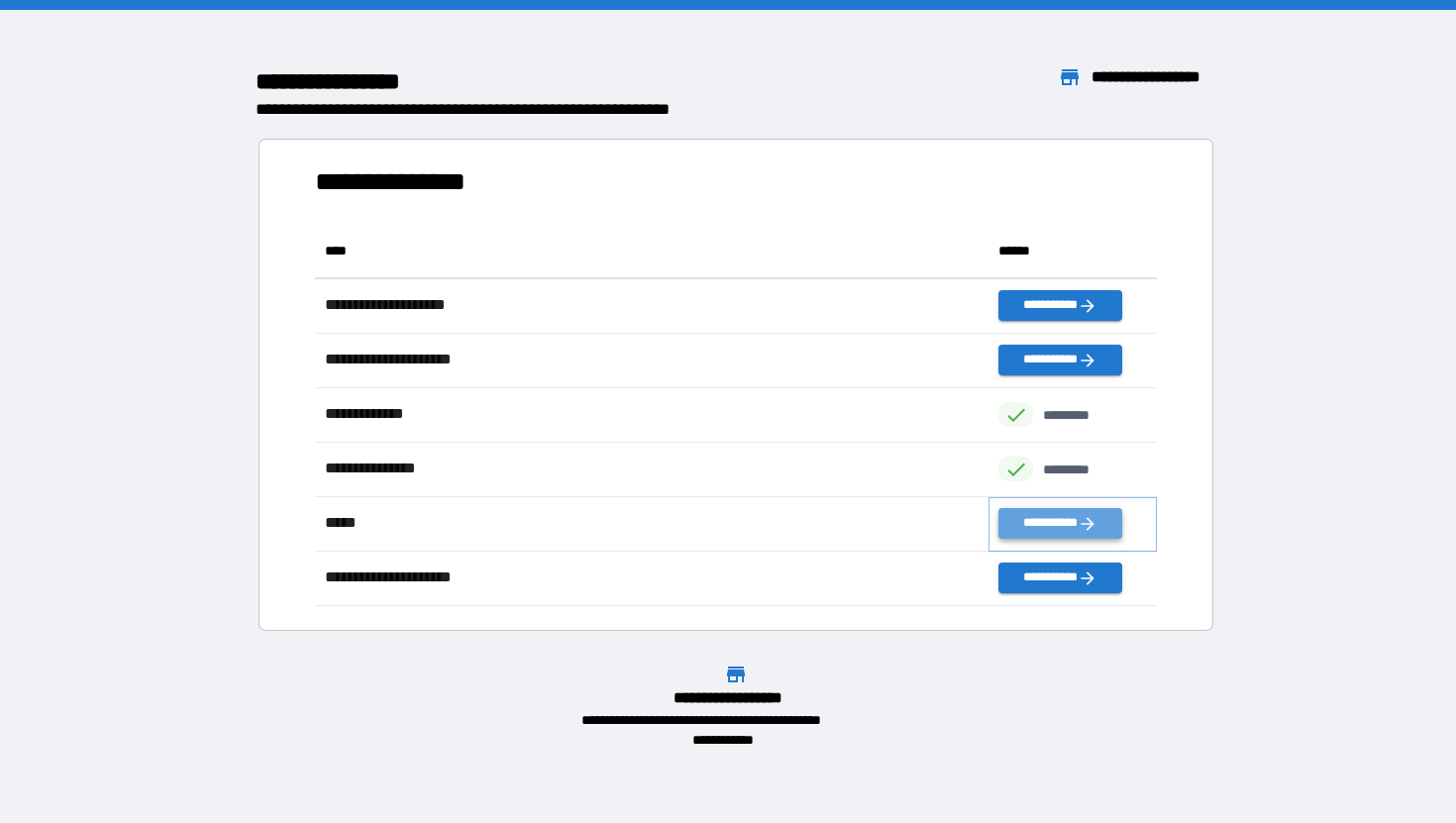 click on "**********" at bounding box center (1060, 523) 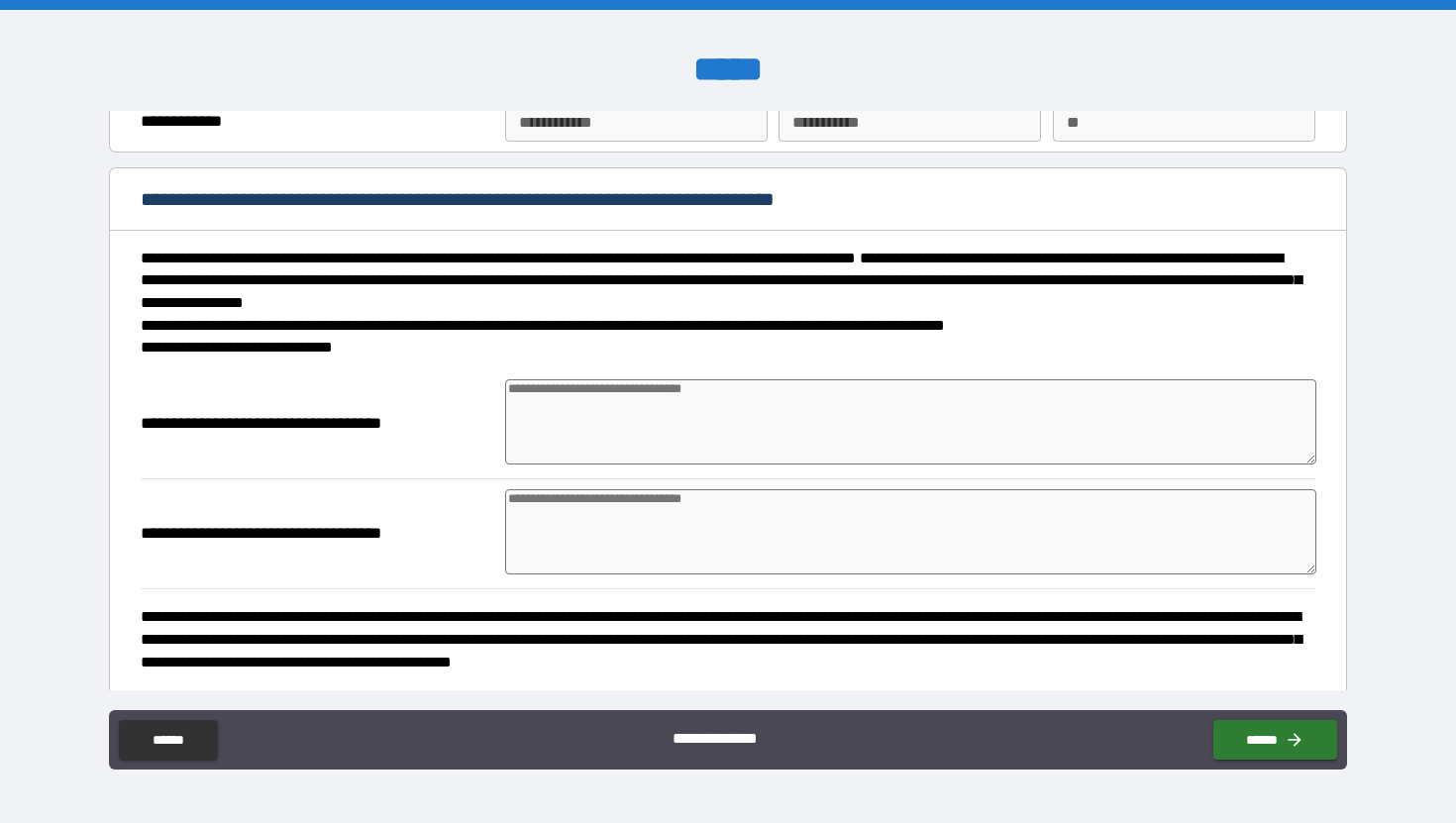 scroll, scrollTop: 0, scrollLeft: 0, axis: both 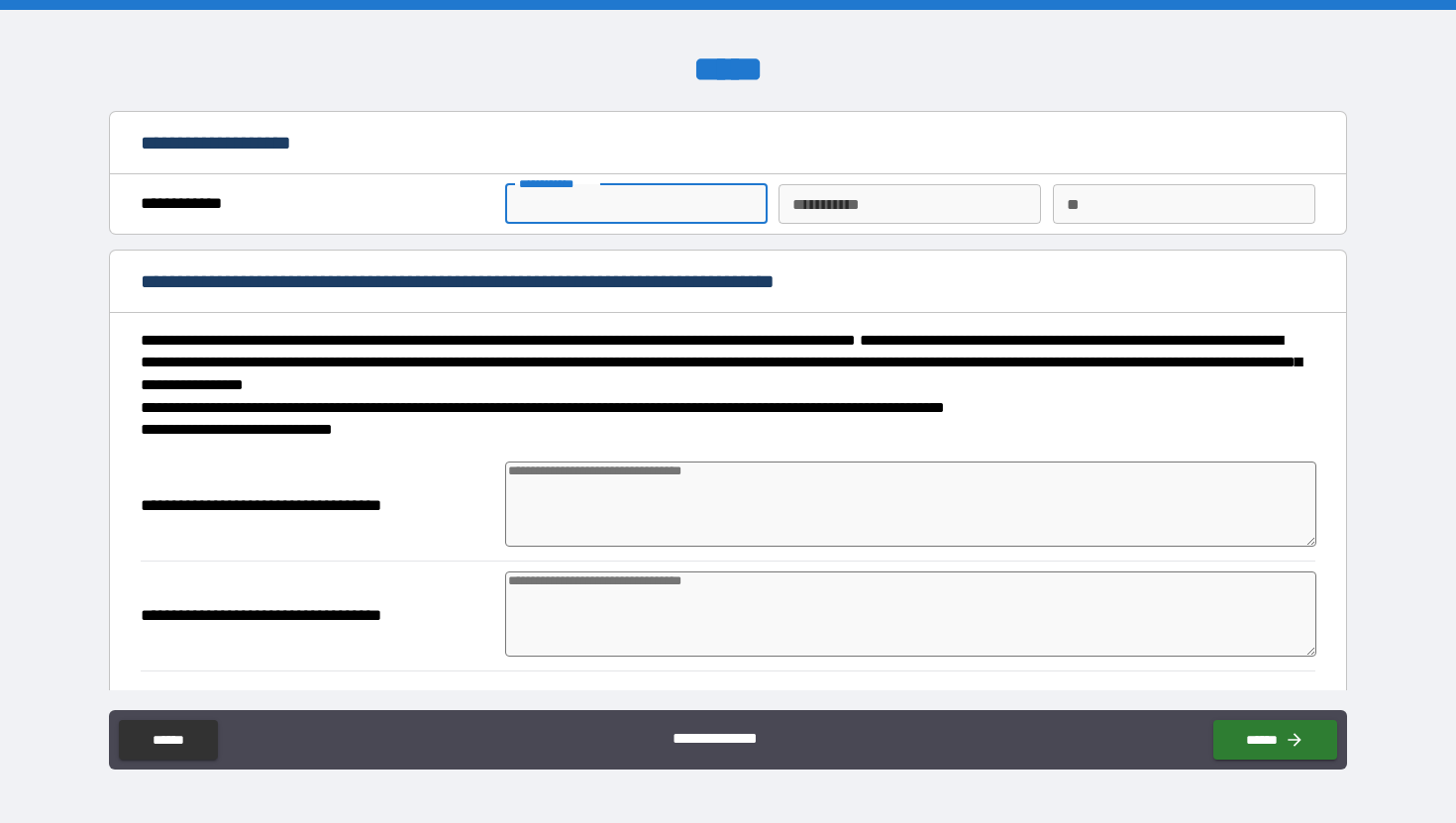 click on "**********" at bounding box center [636, 204] 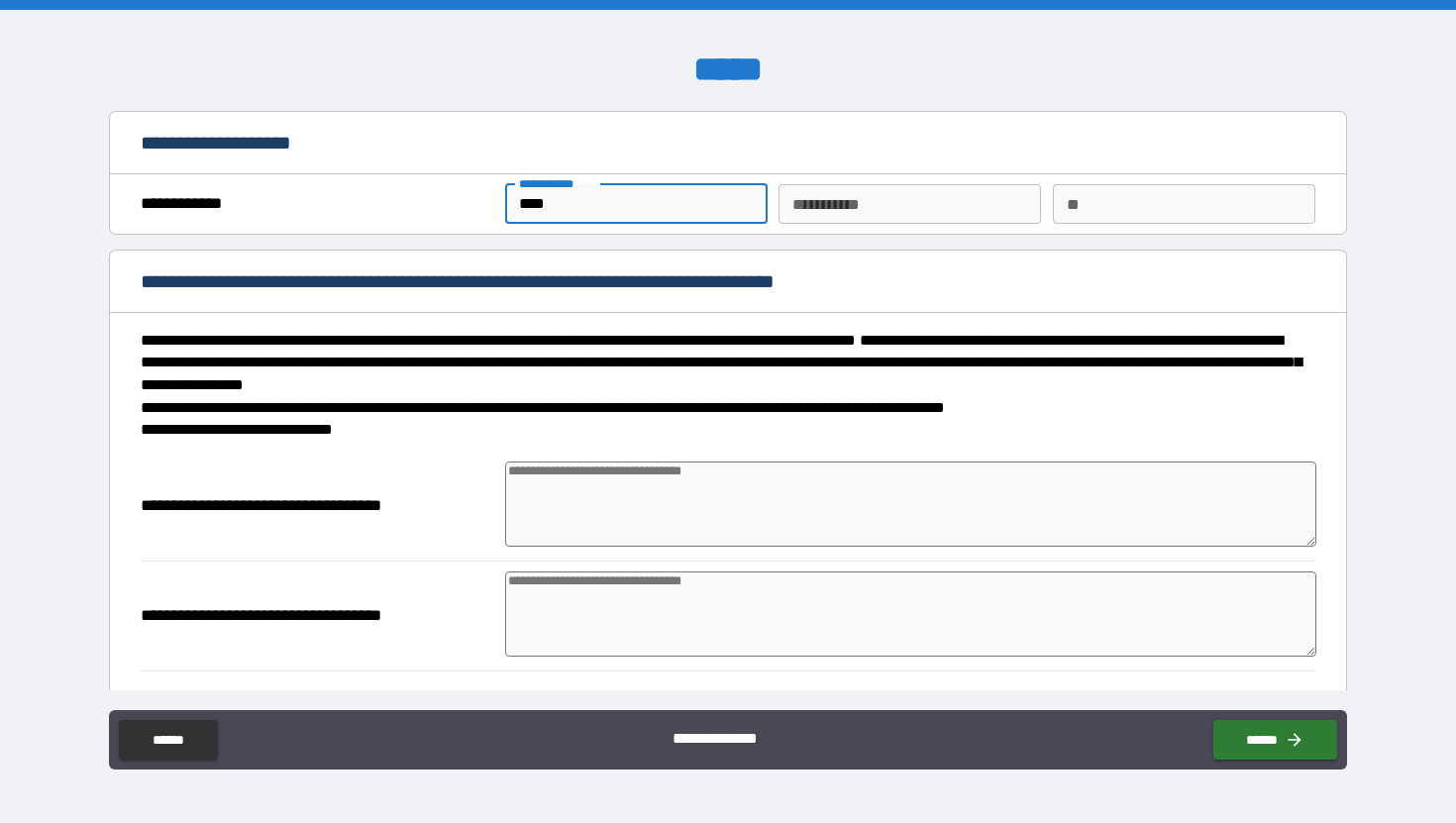 type on "*****" 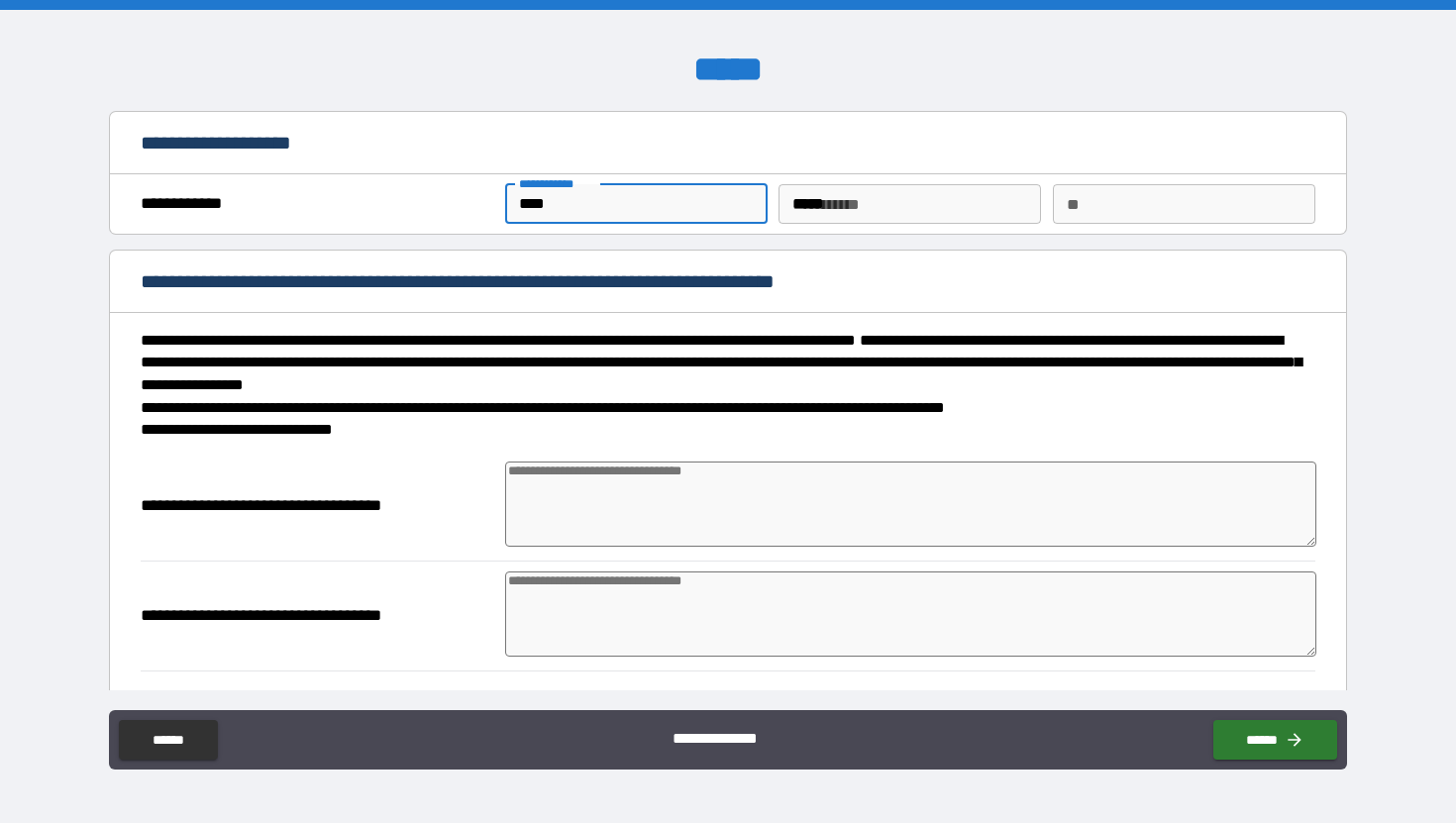 type on "*" 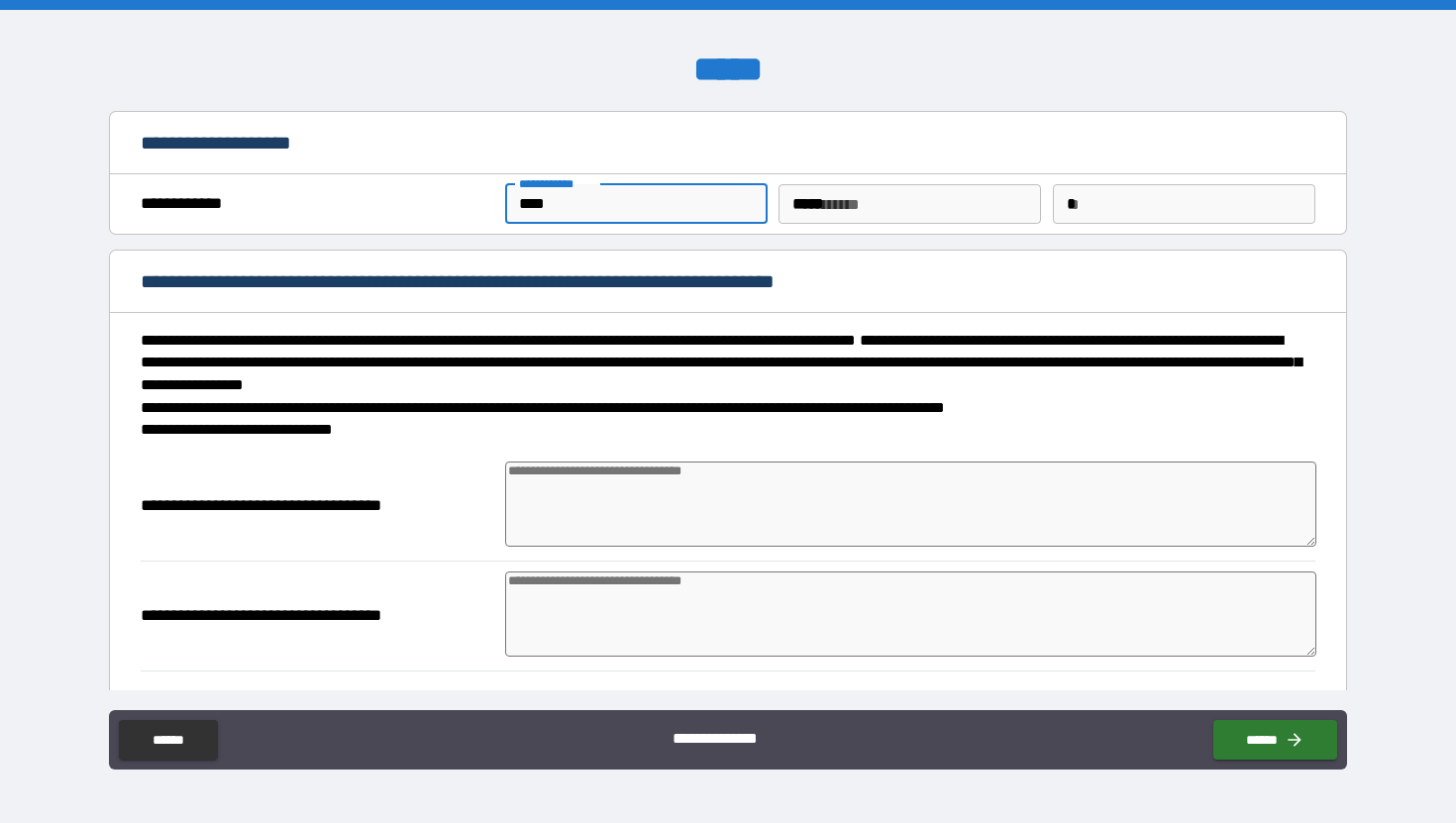 type on "*" 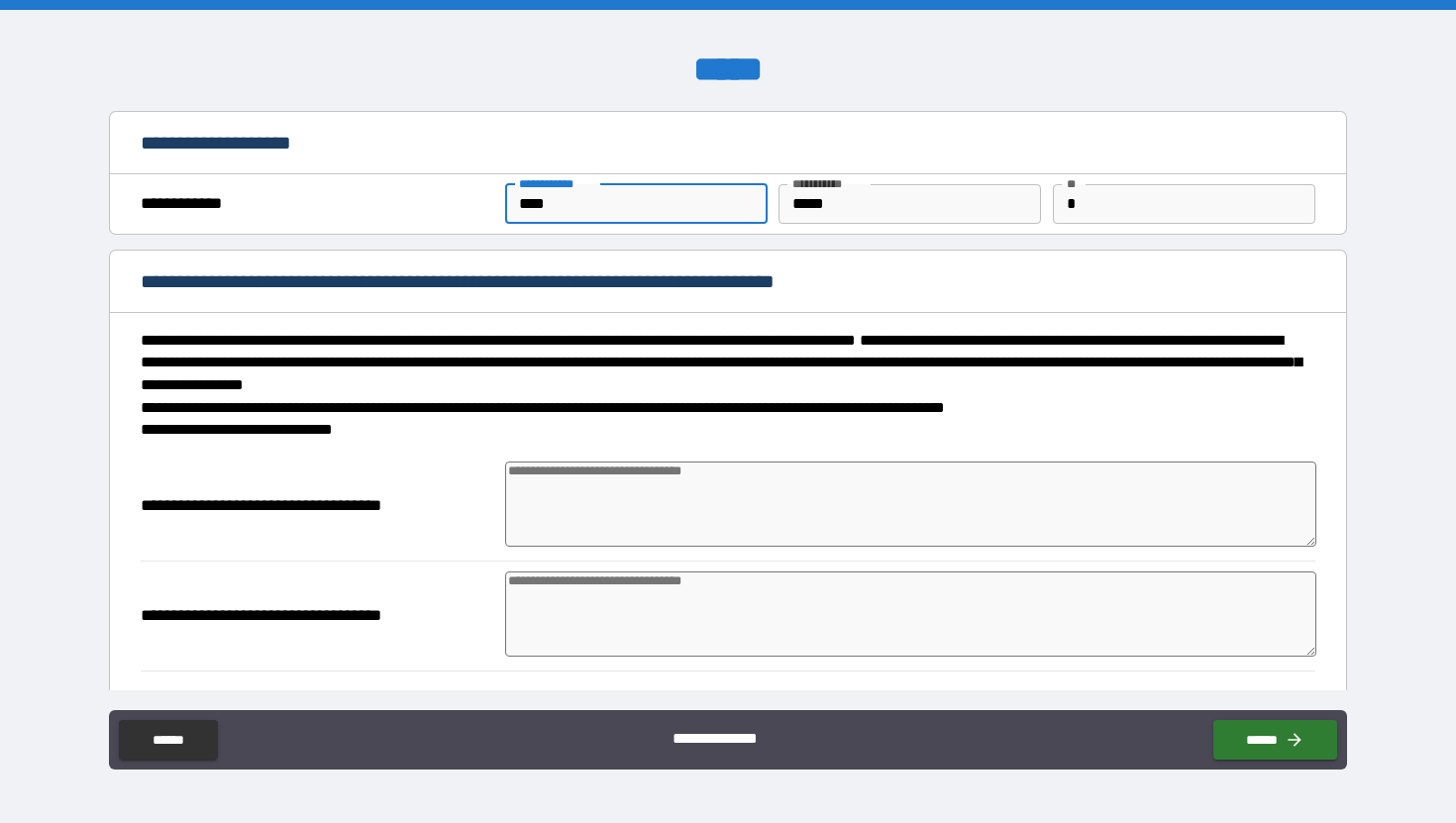 type on "*" 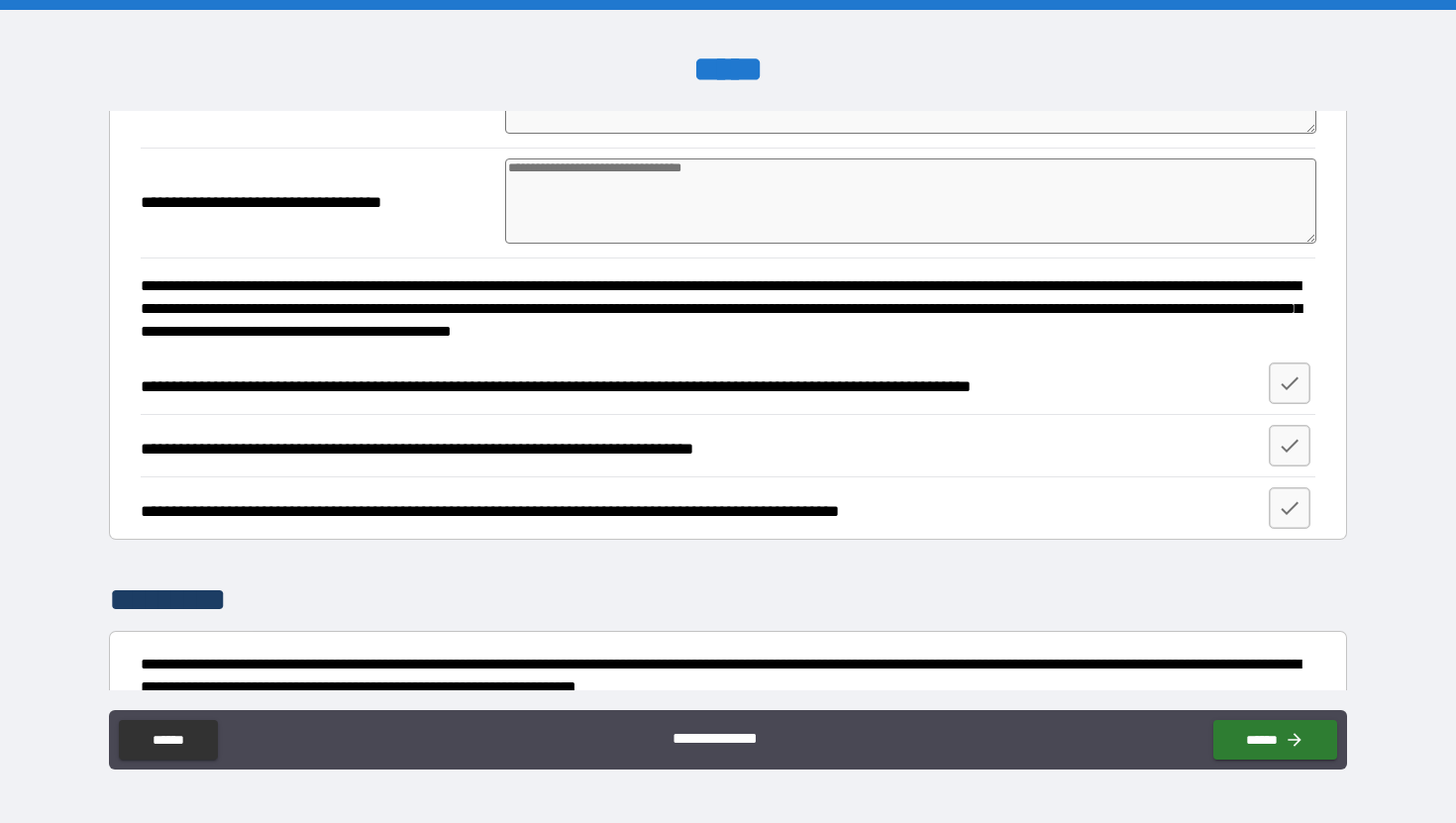 scroll, scrollTop: 423, scrollLeft: 0, axis: vertical 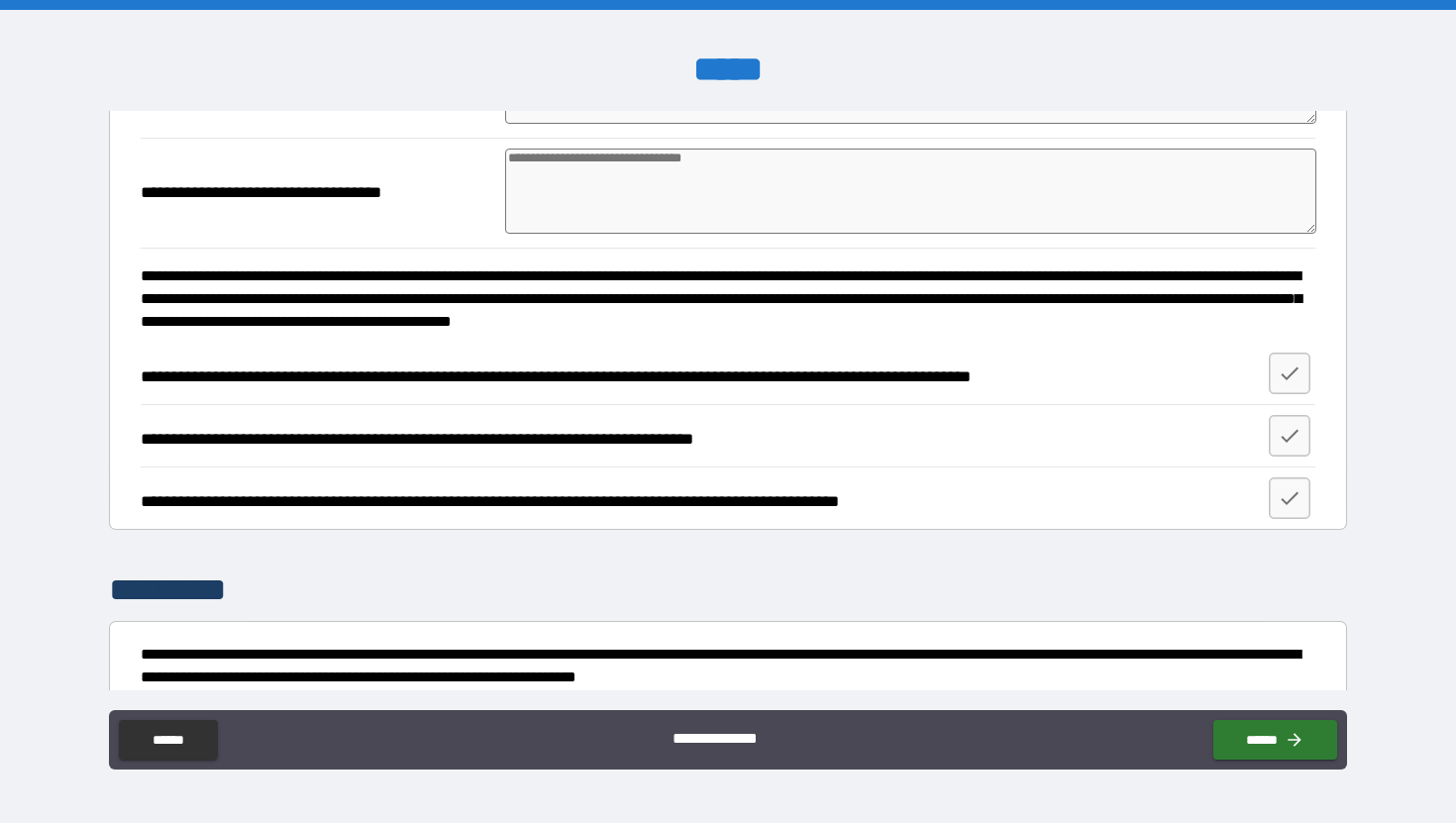 click on "**********" at bounding box center (602, 377) 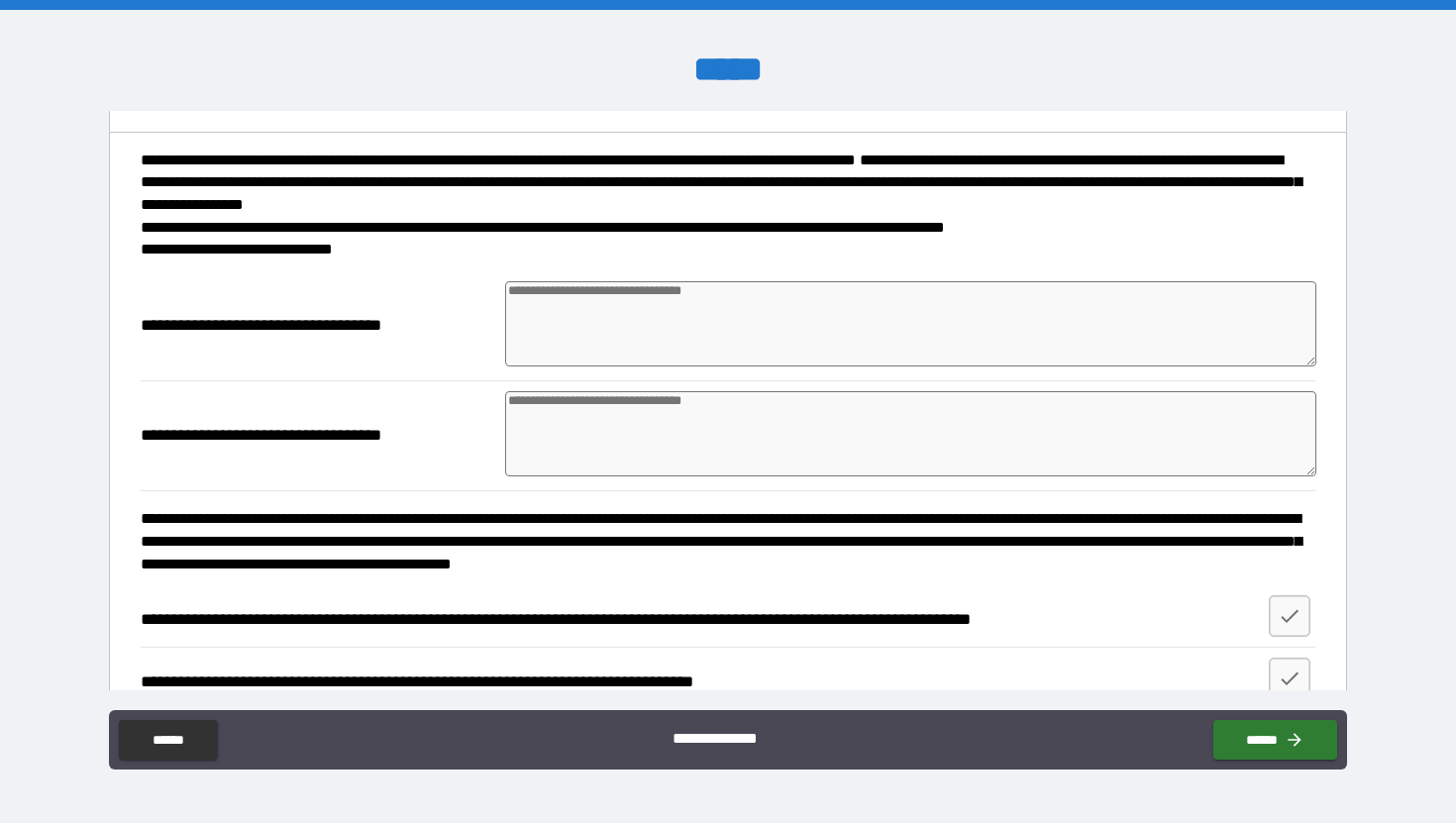 scroll, scrollTop: 115, scrollLeft: 0, axis: vertical 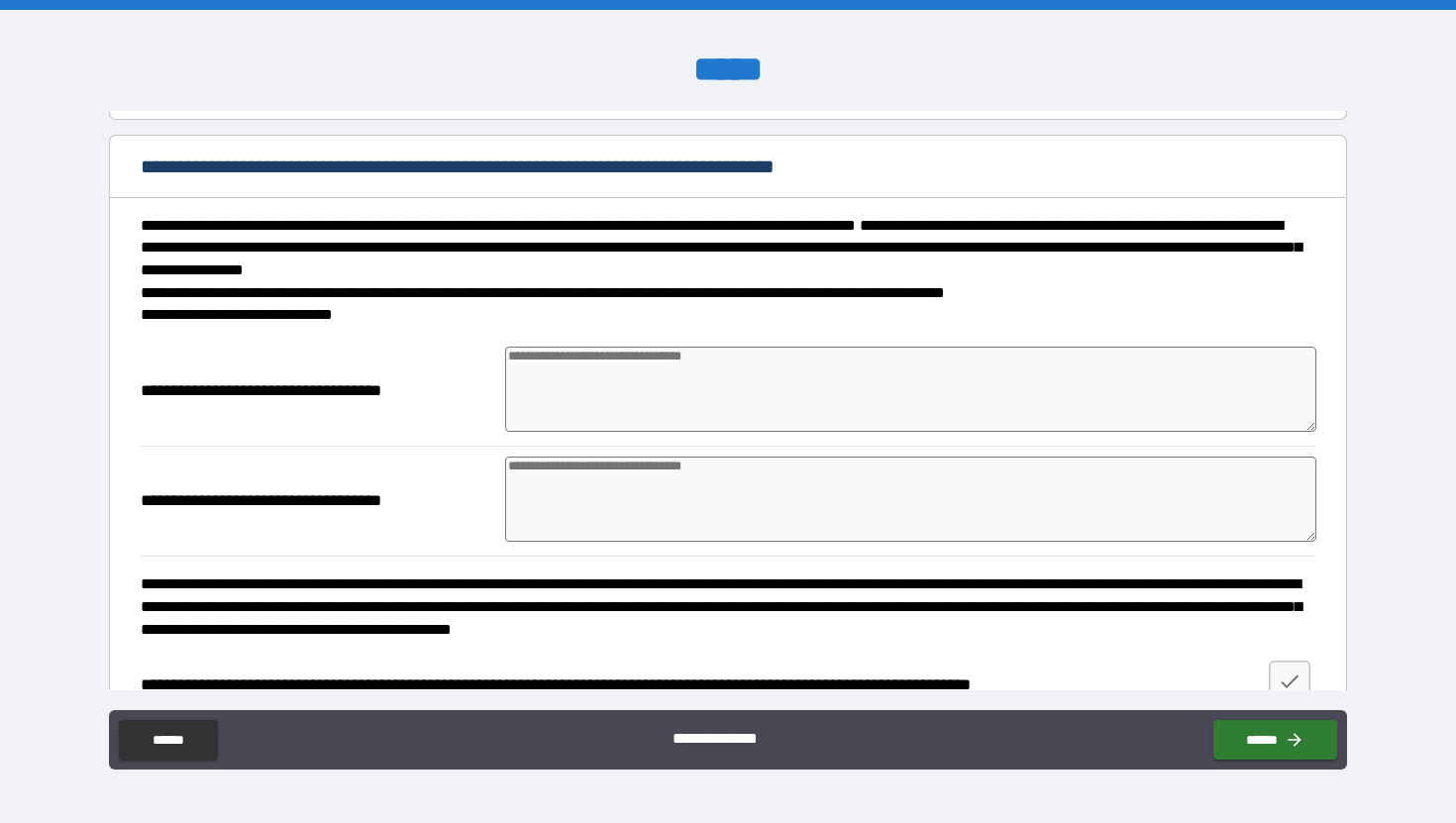 click at bounding box center (910, 389) 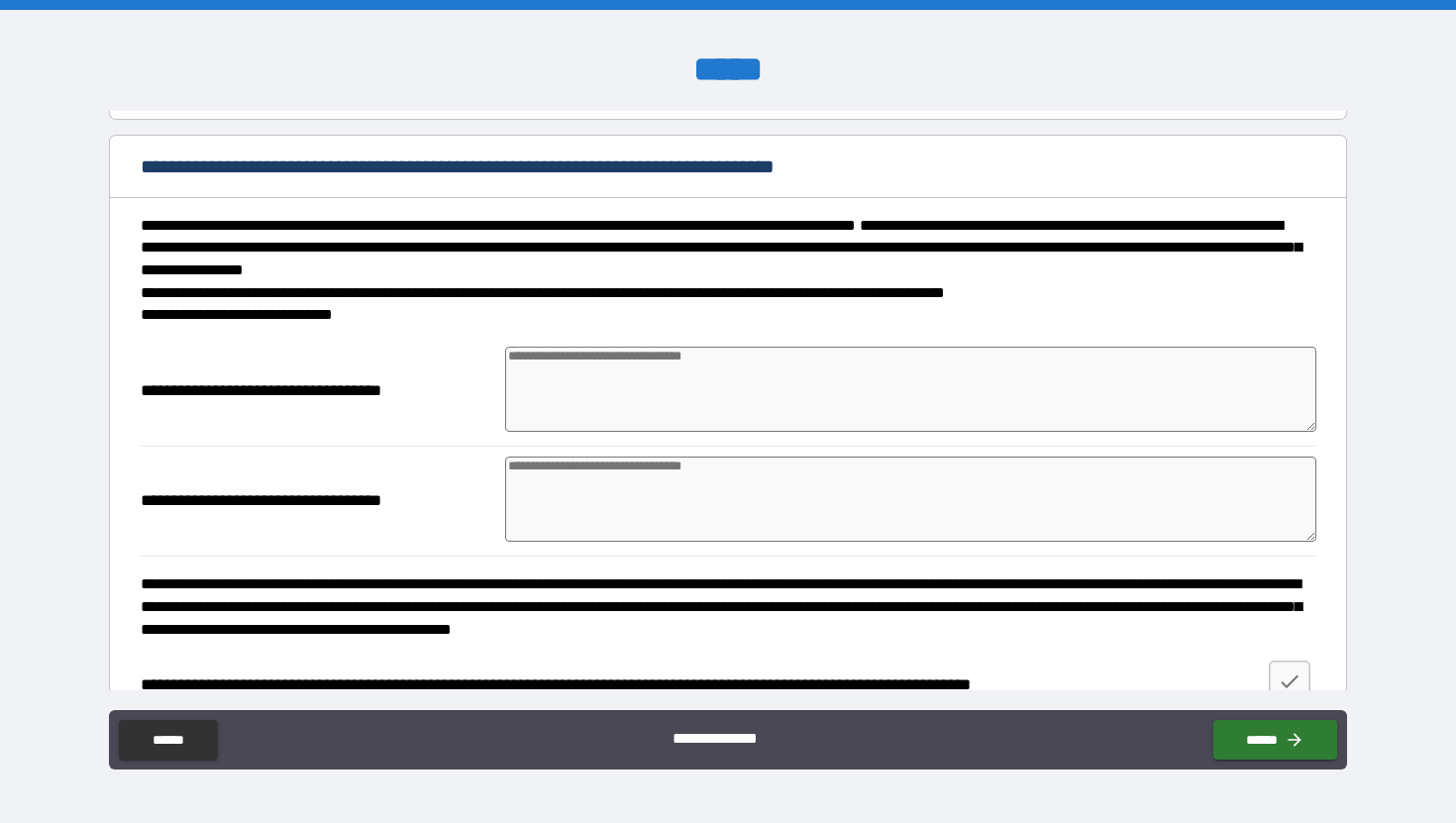 type on "*" 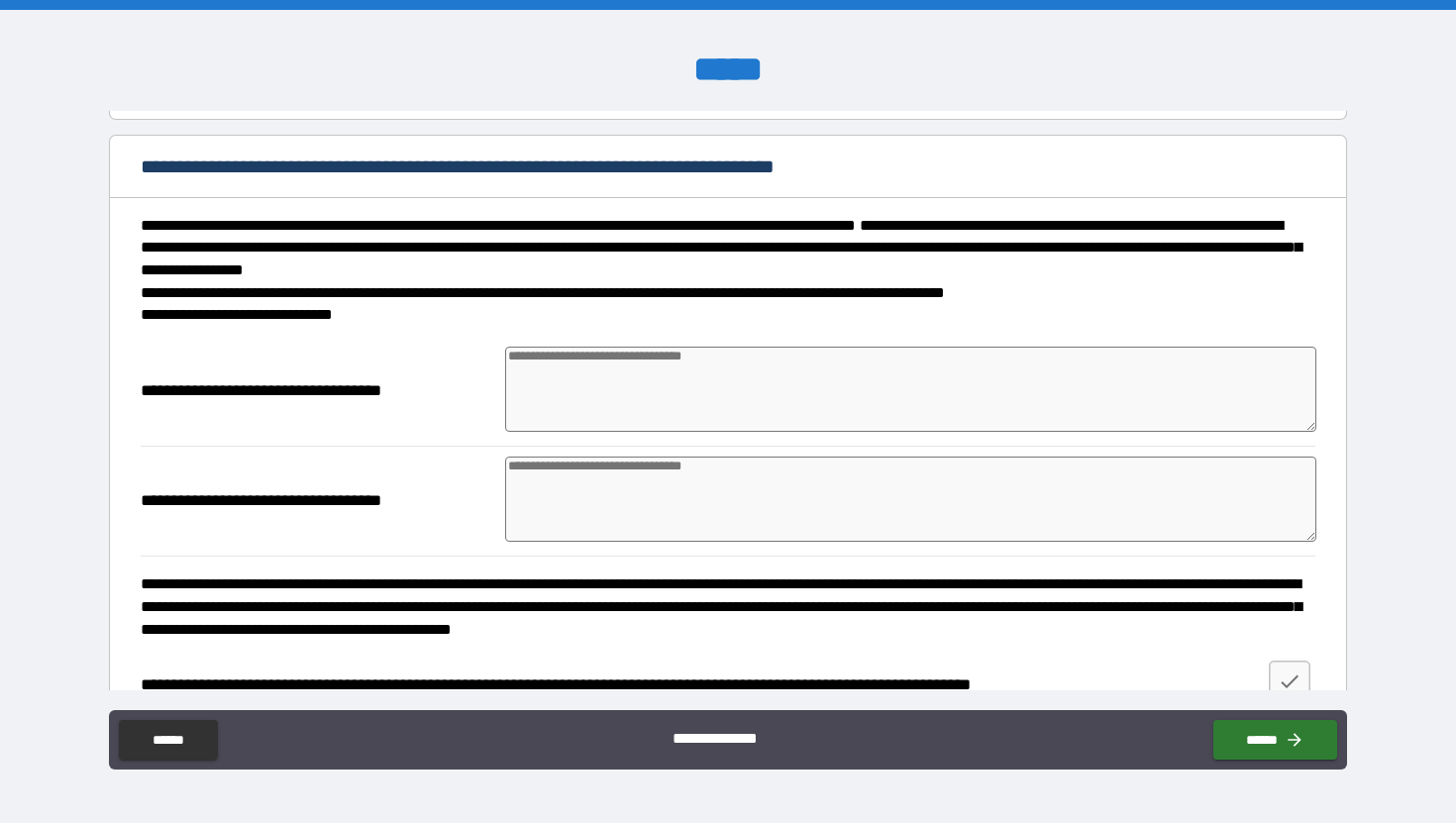 type on "*" 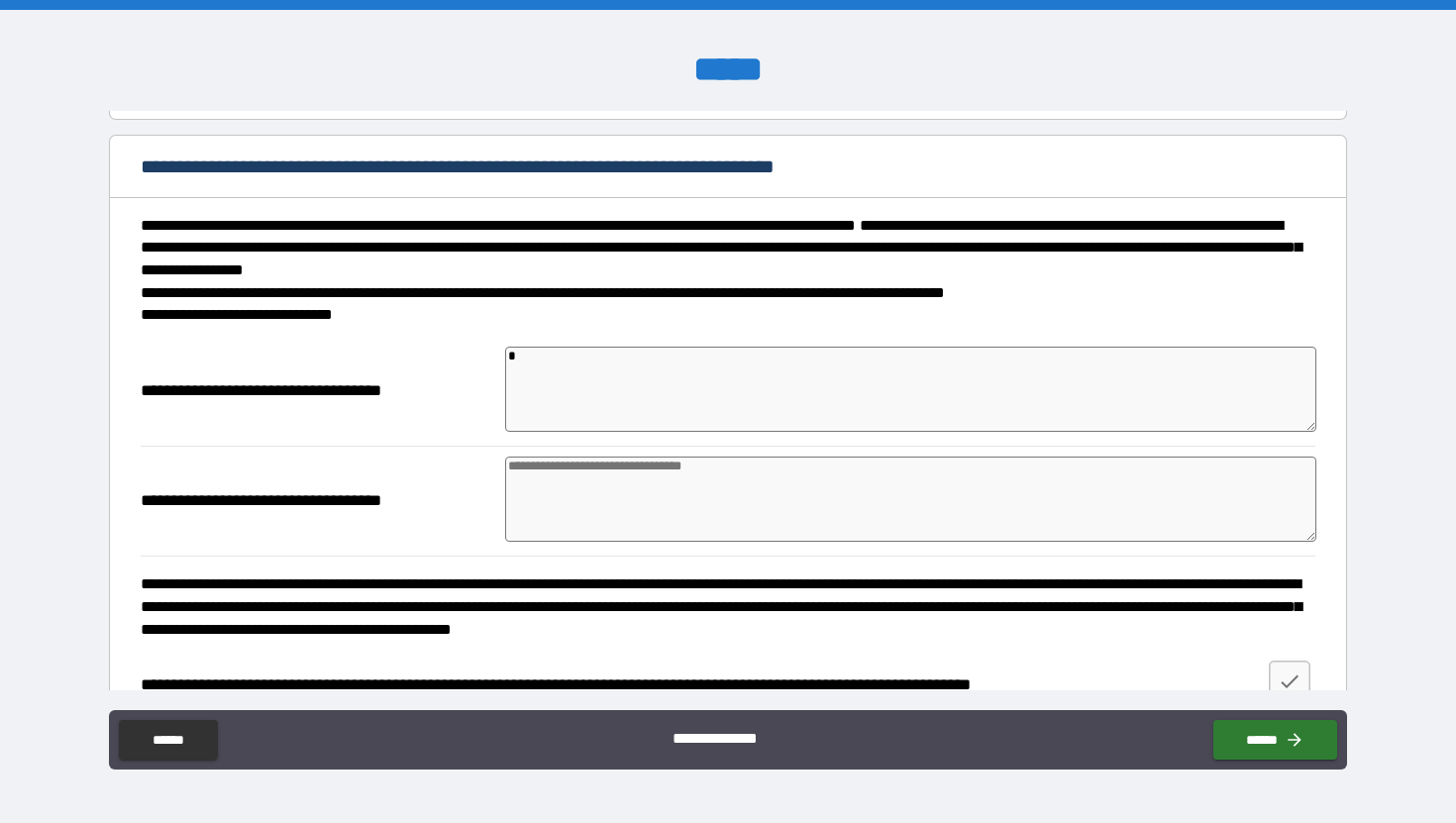 type on "**" 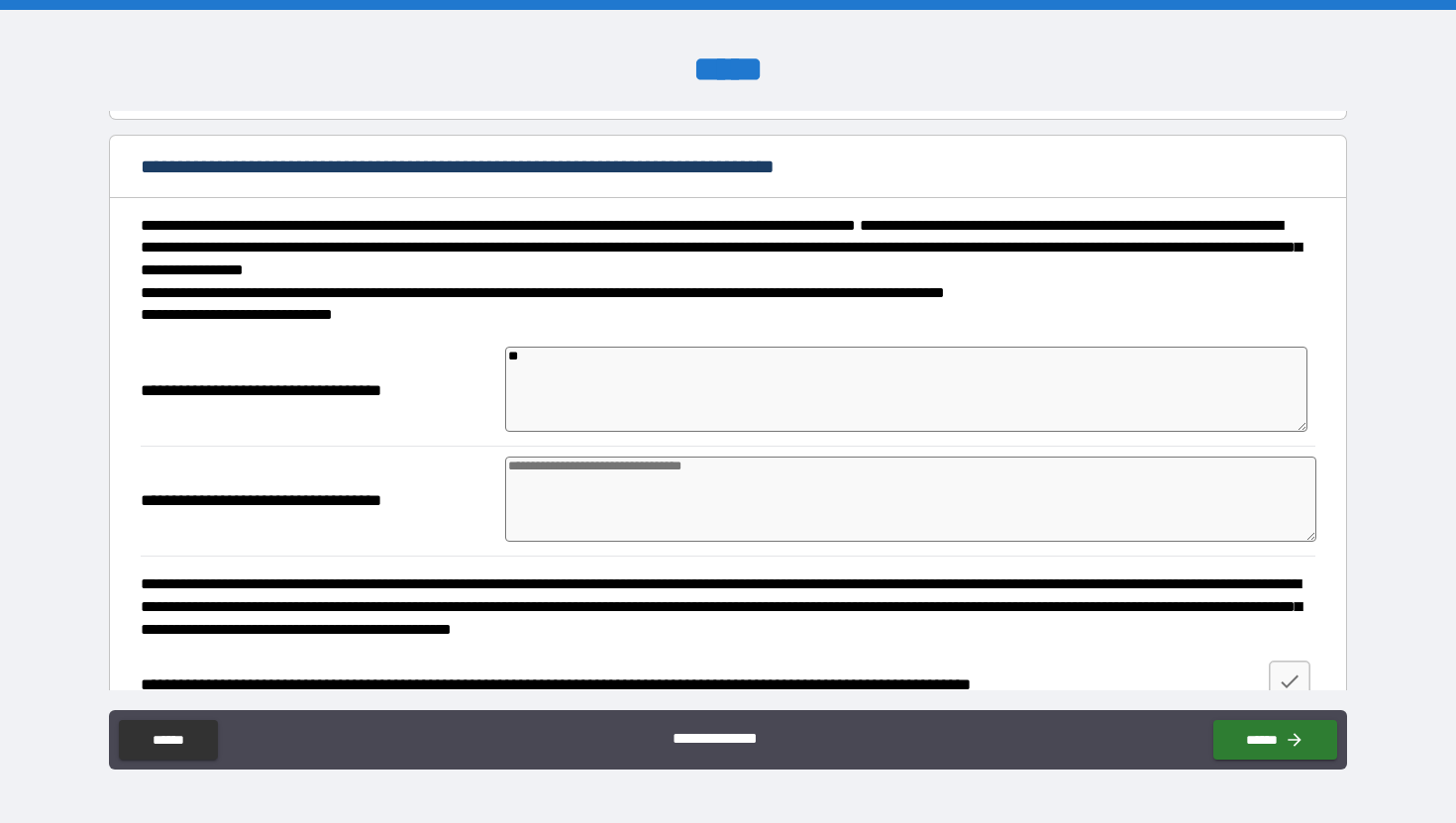 type on "***" 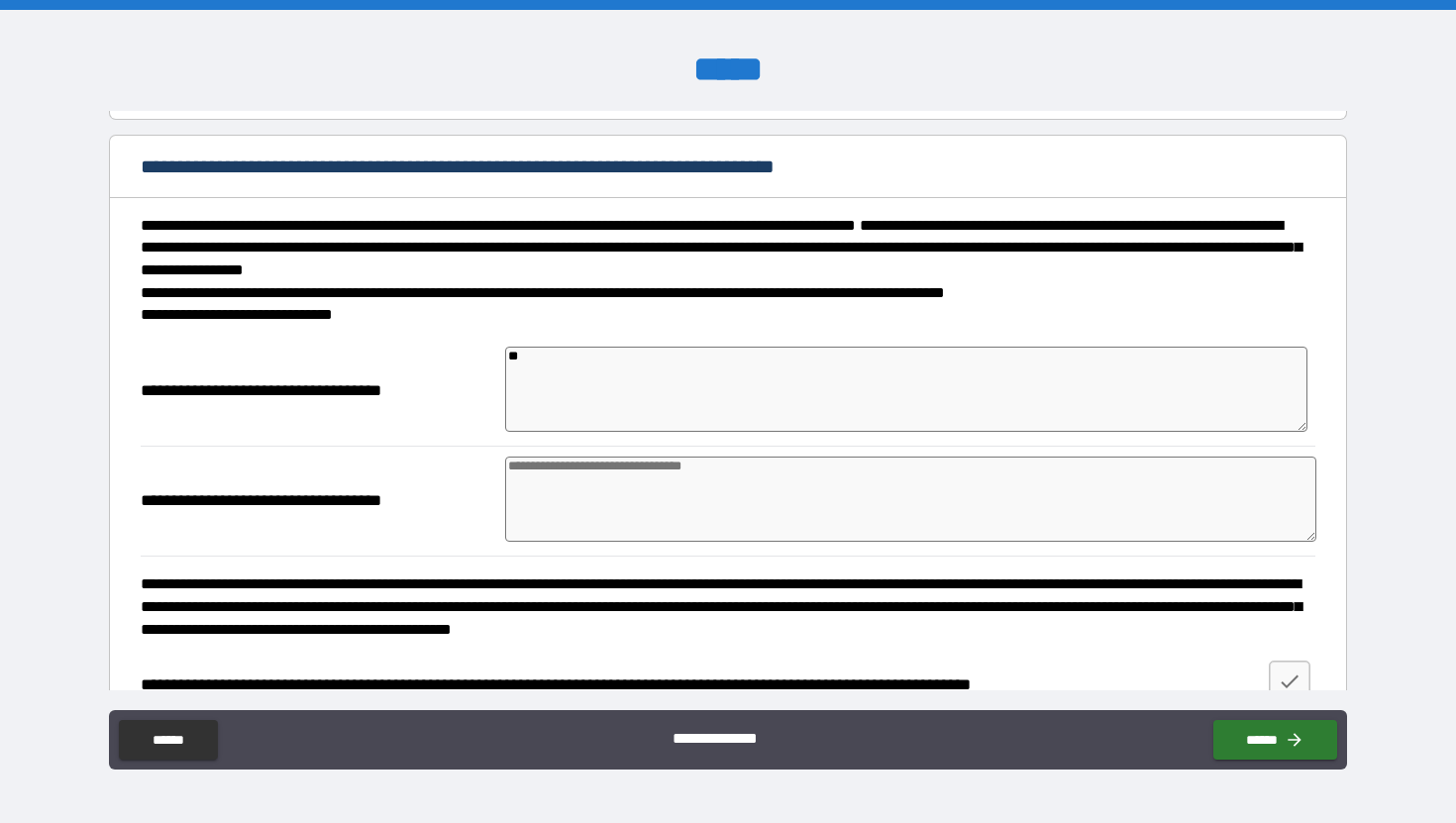 type on "*" 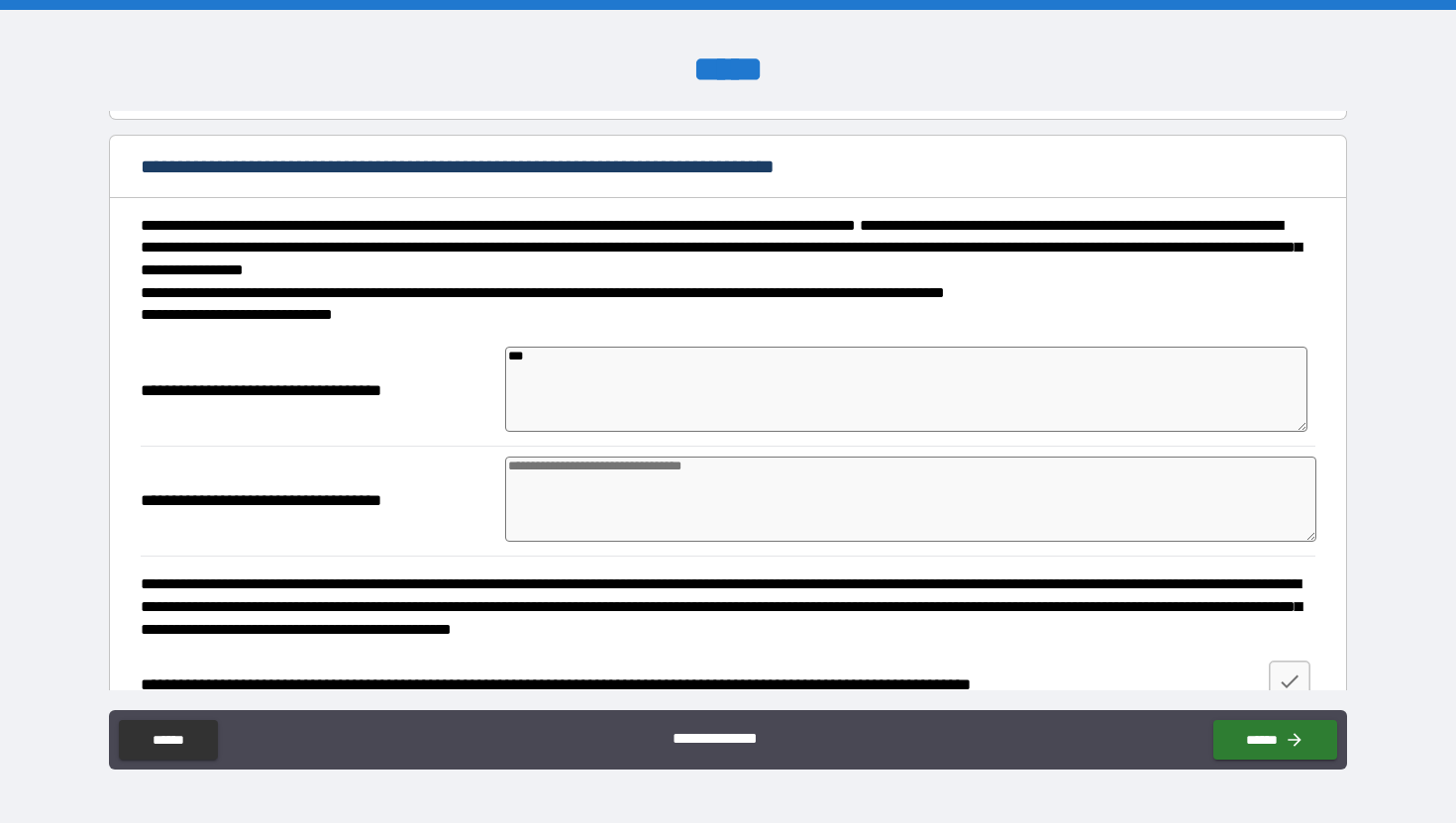 type on "****" 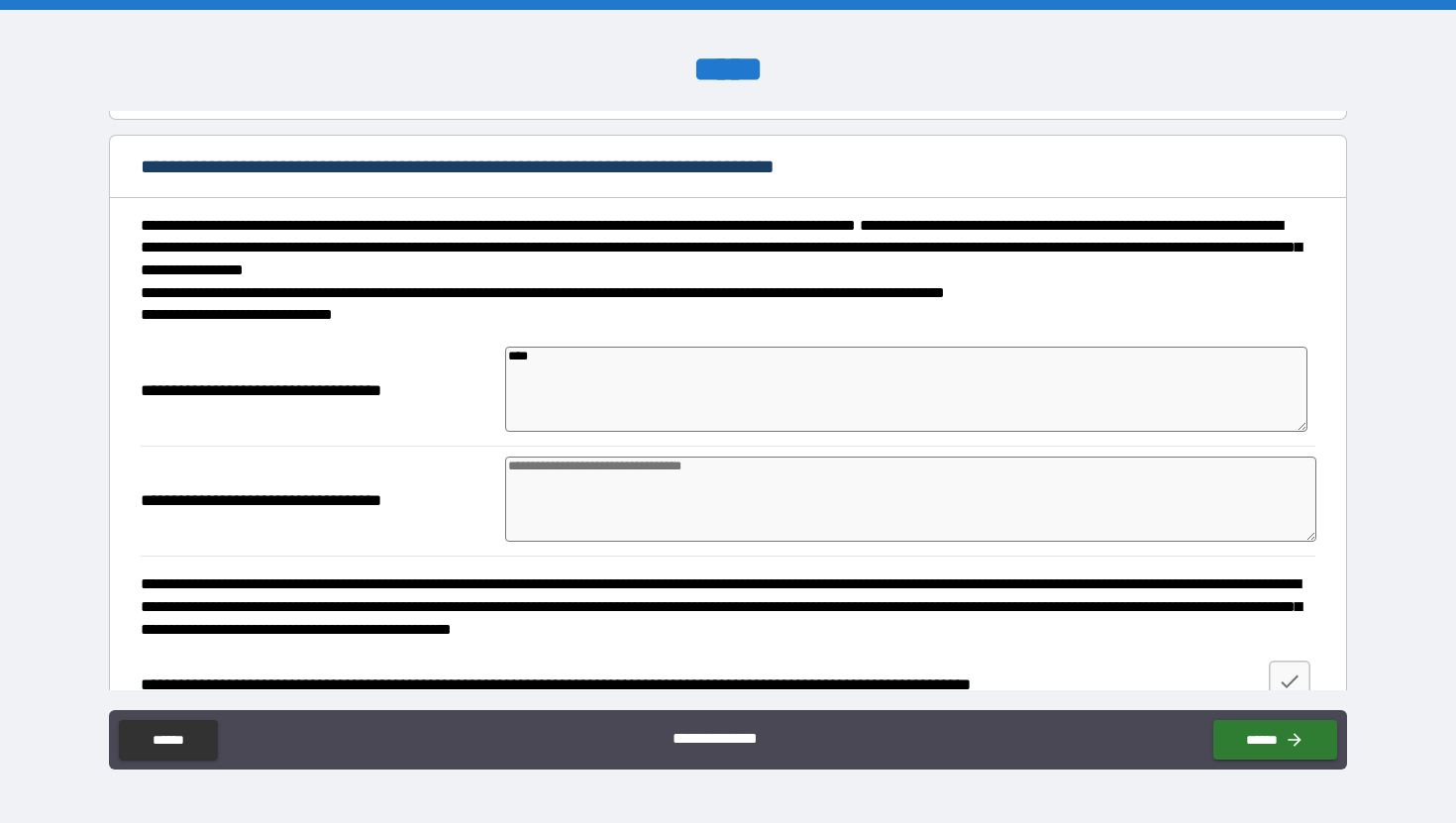type on "*" 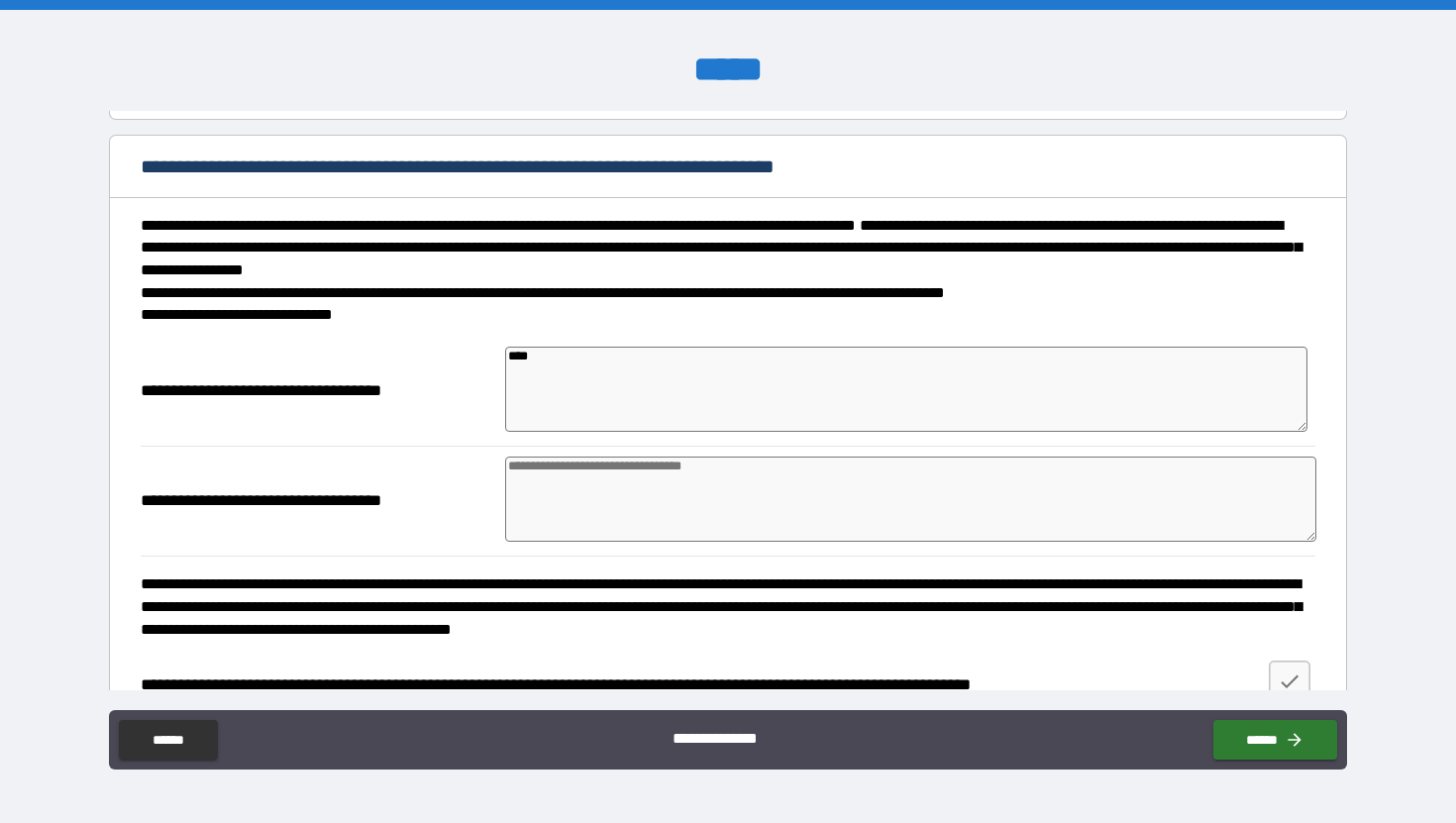 type on "*" 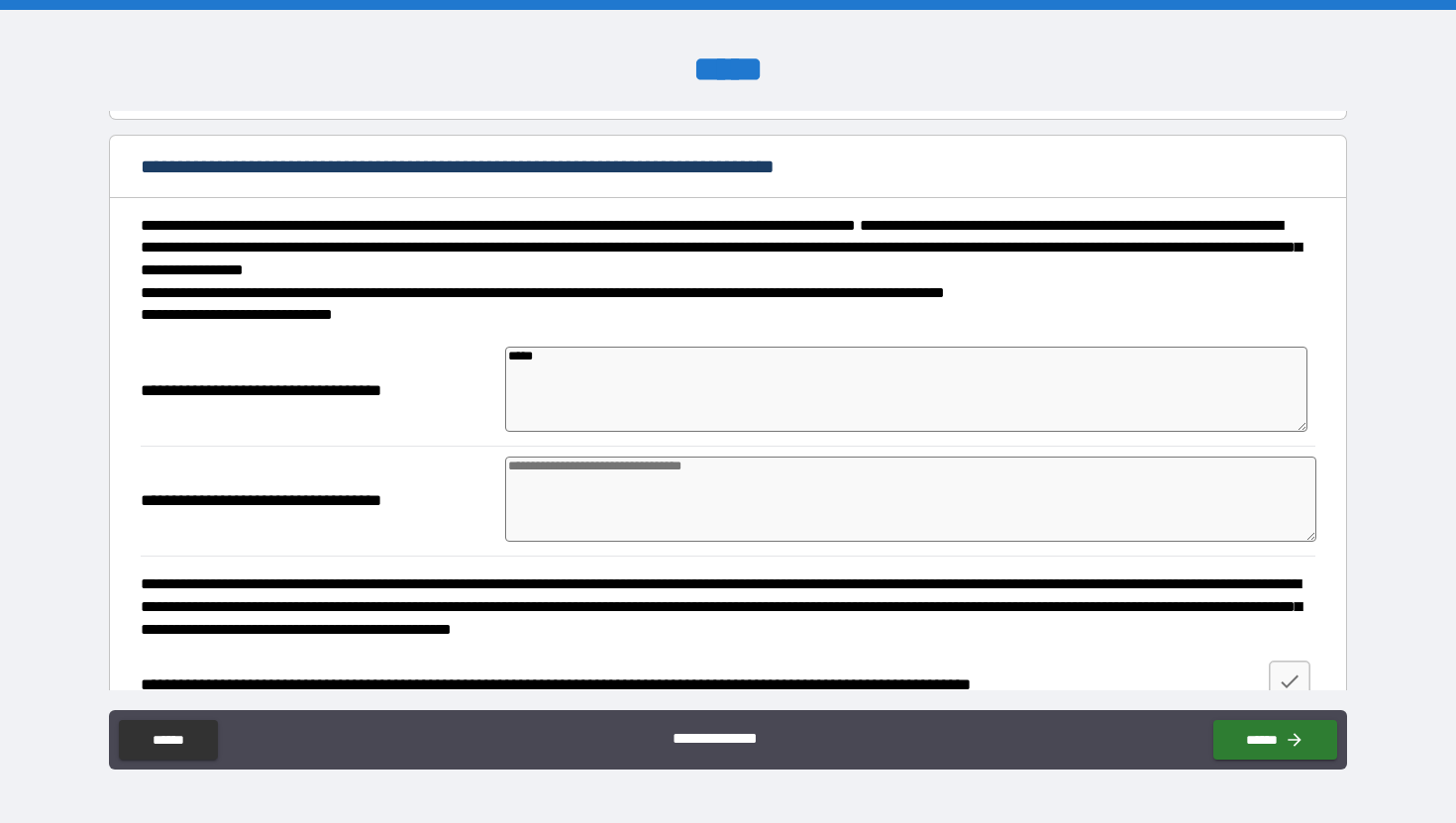 type on "******" 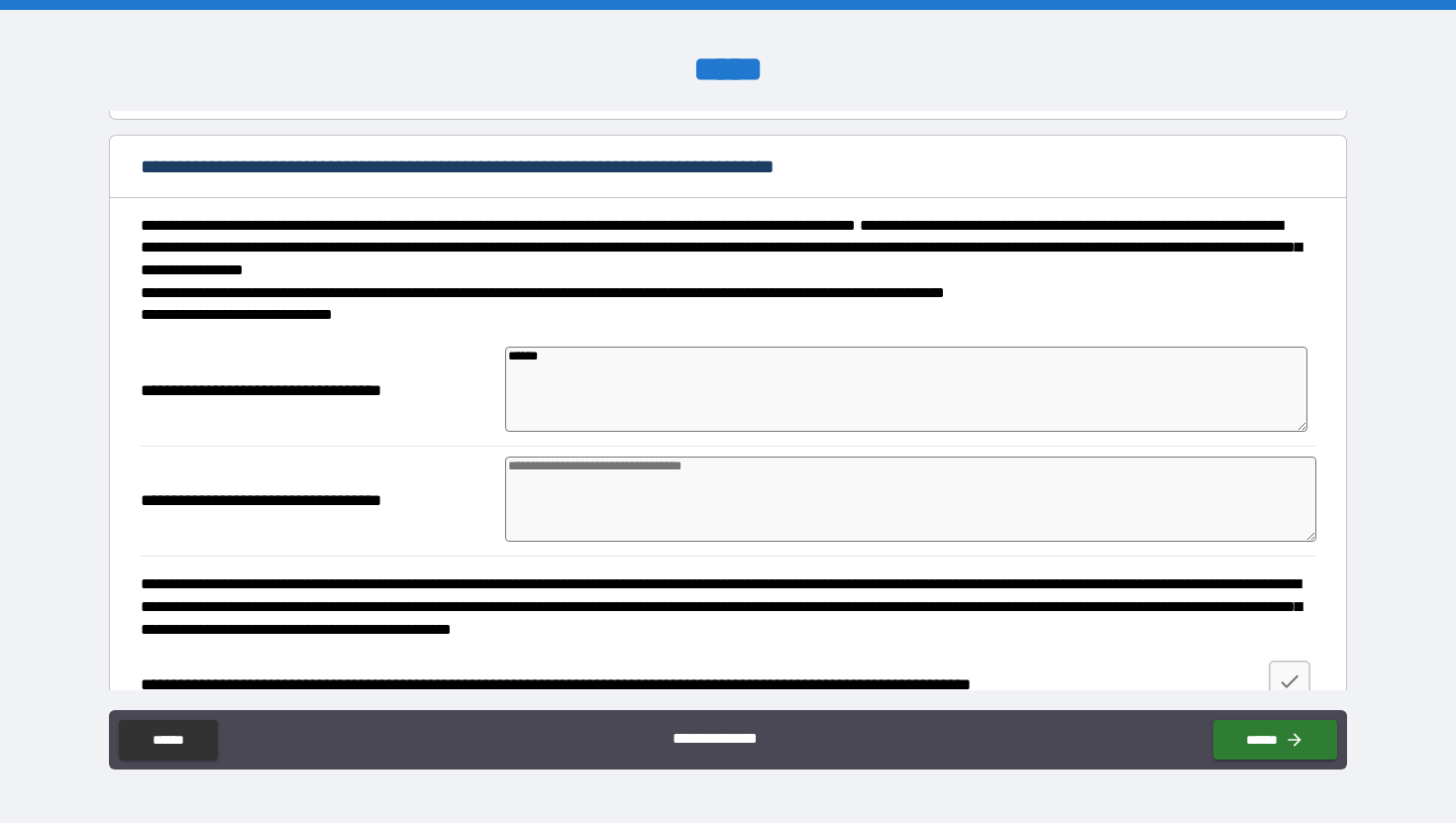 type on "*" 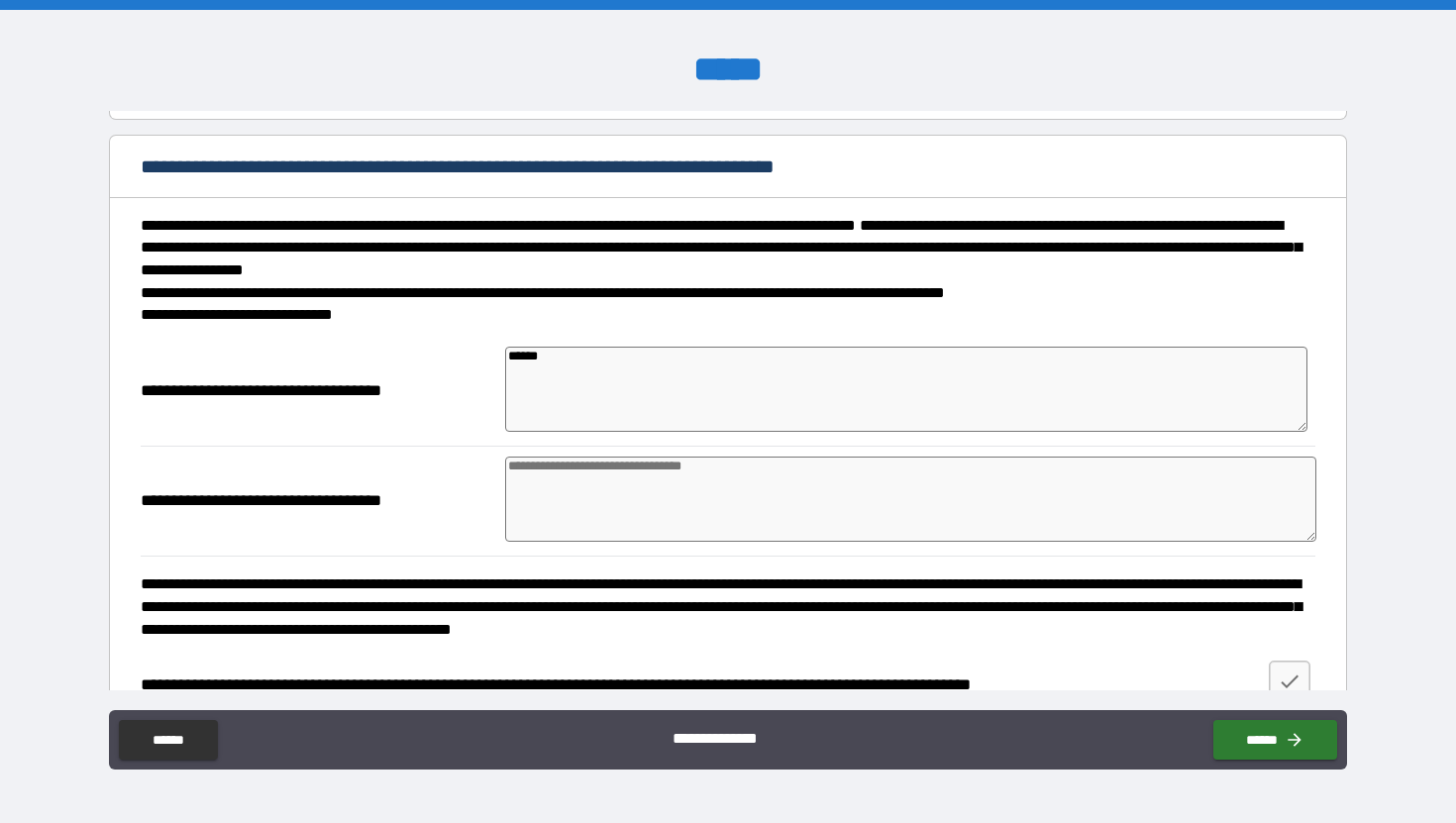 type on "******" 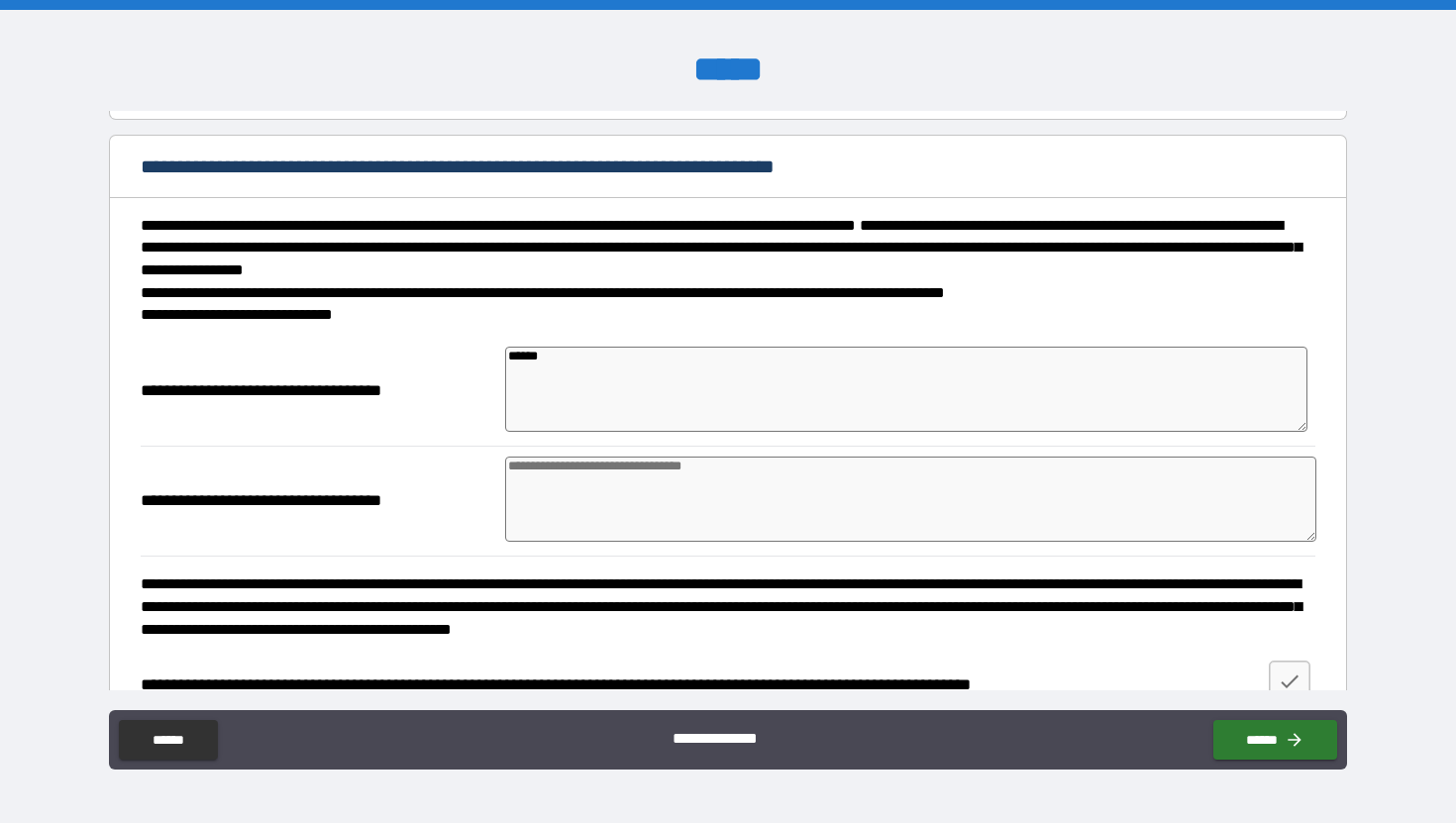 type on "*" 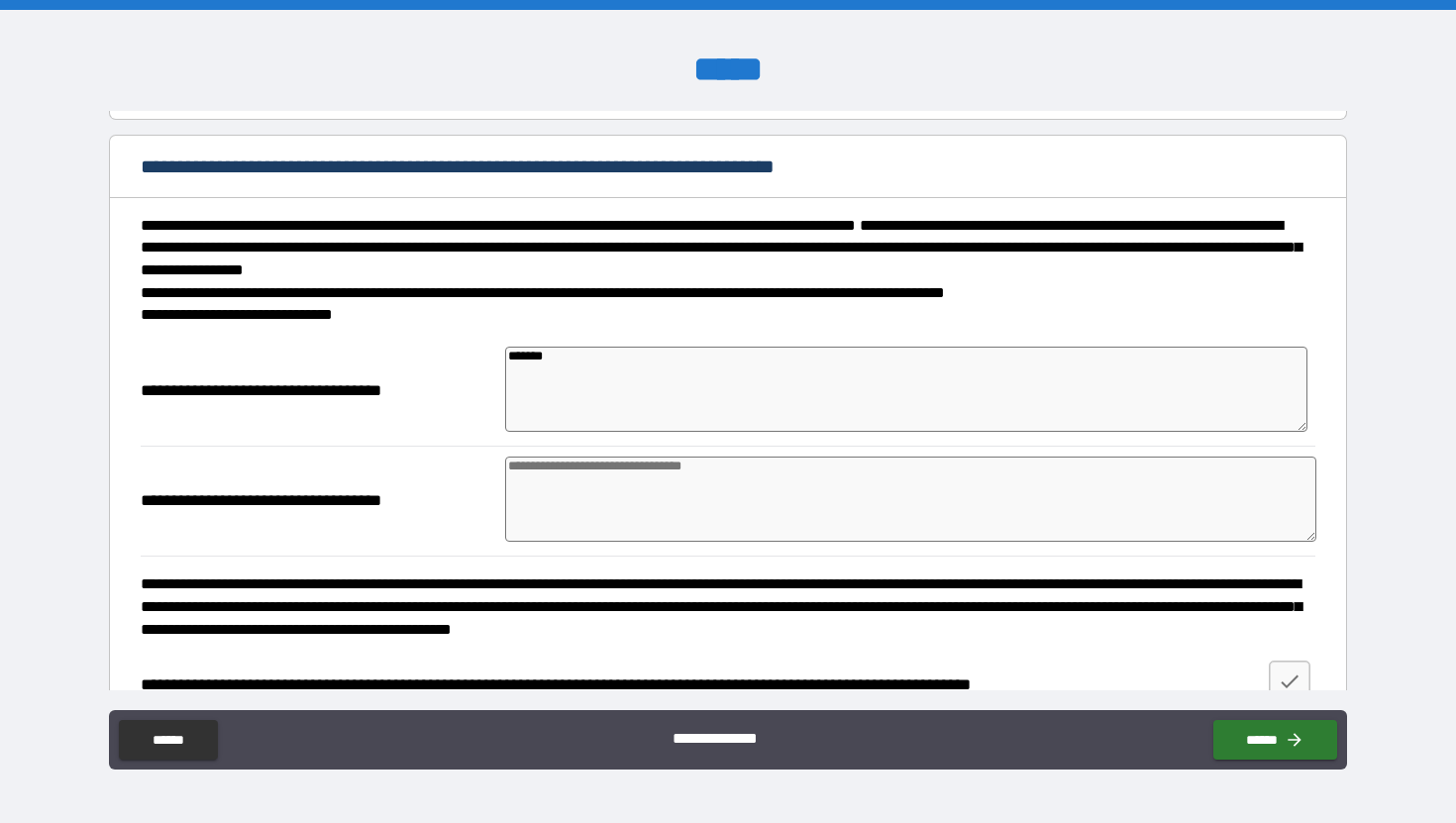 type on "*" 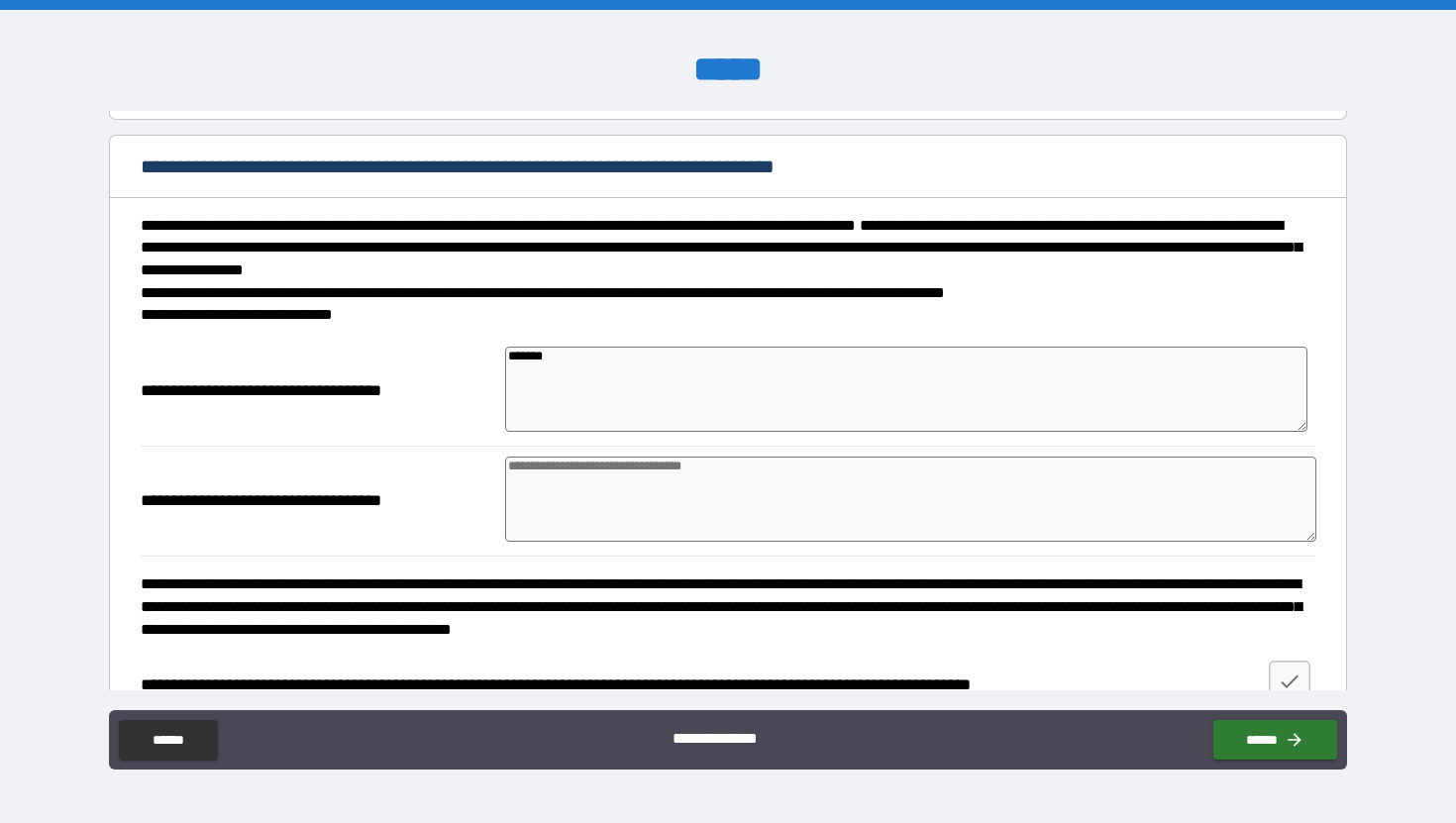 type on "********" 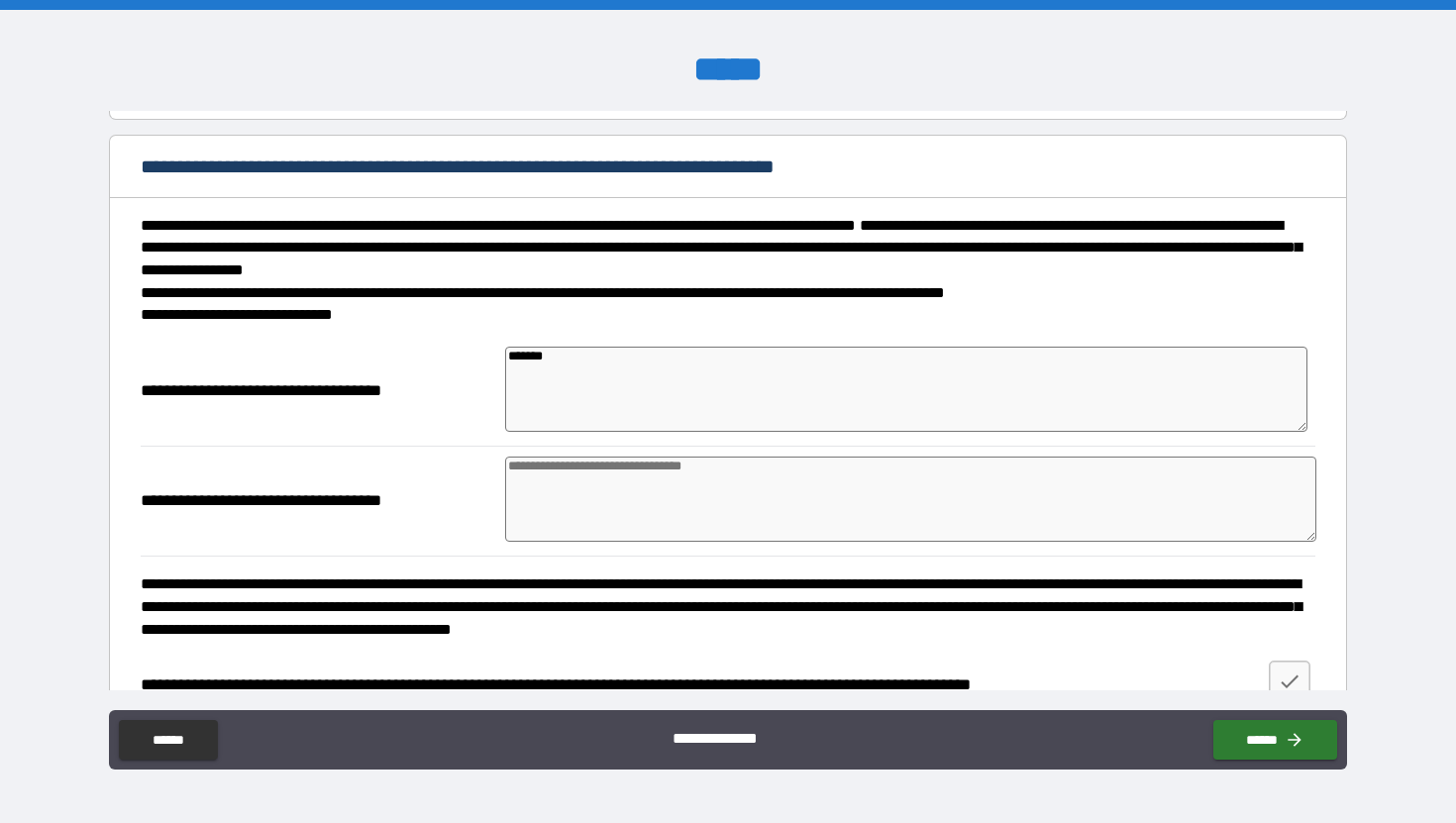 type on "*" 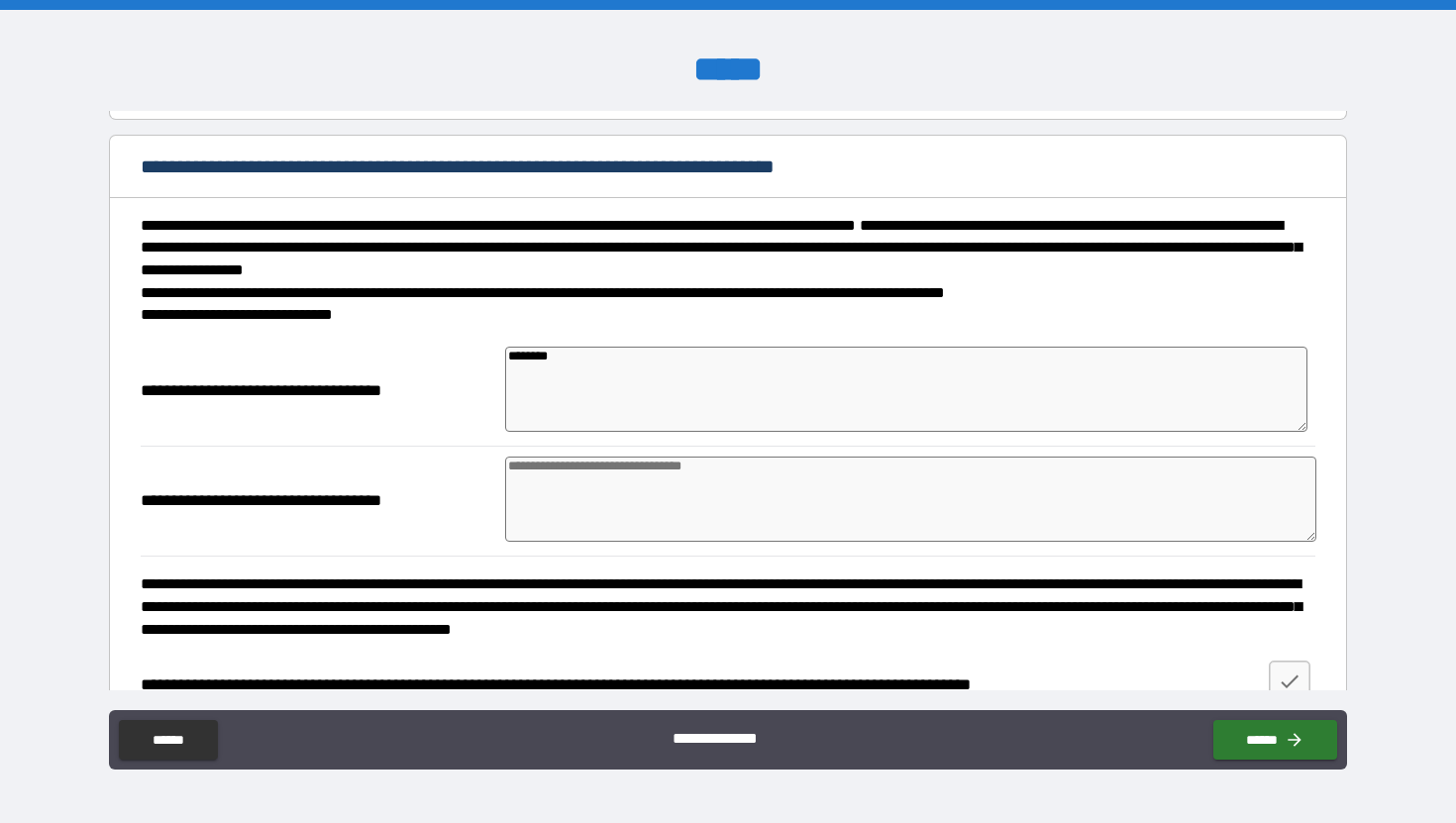 type on "*********" 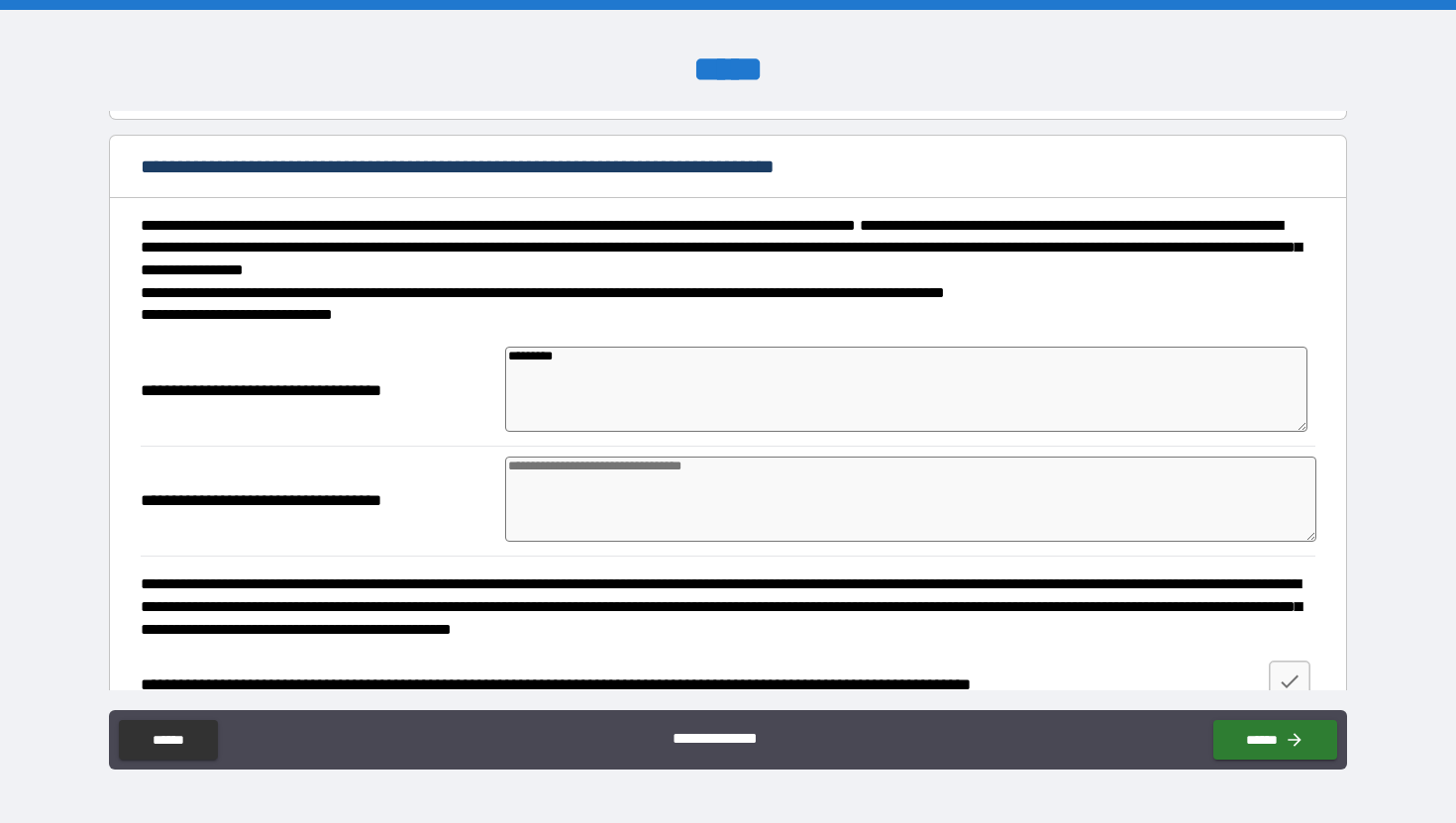 type on "**********" 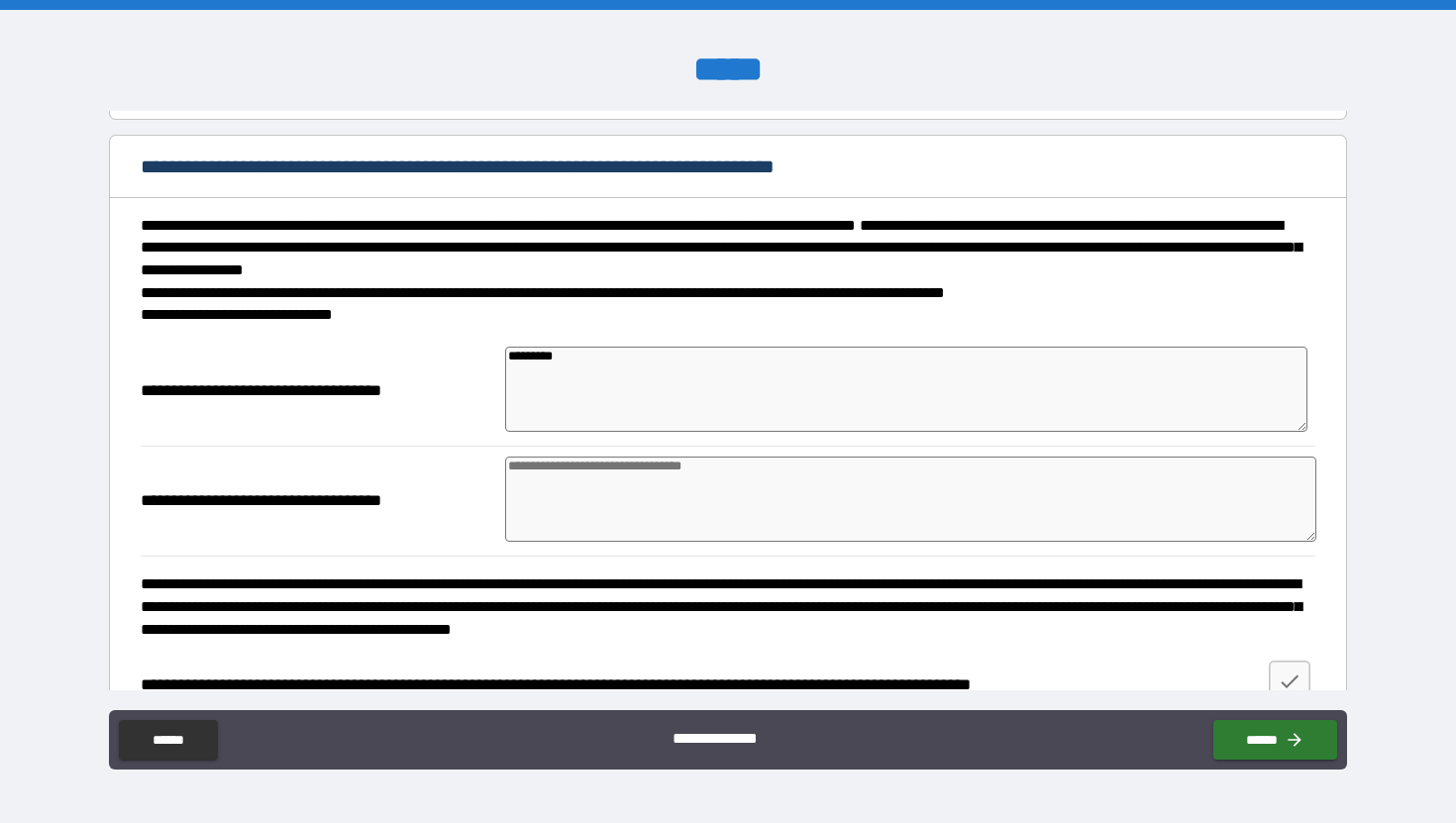 type on "*" 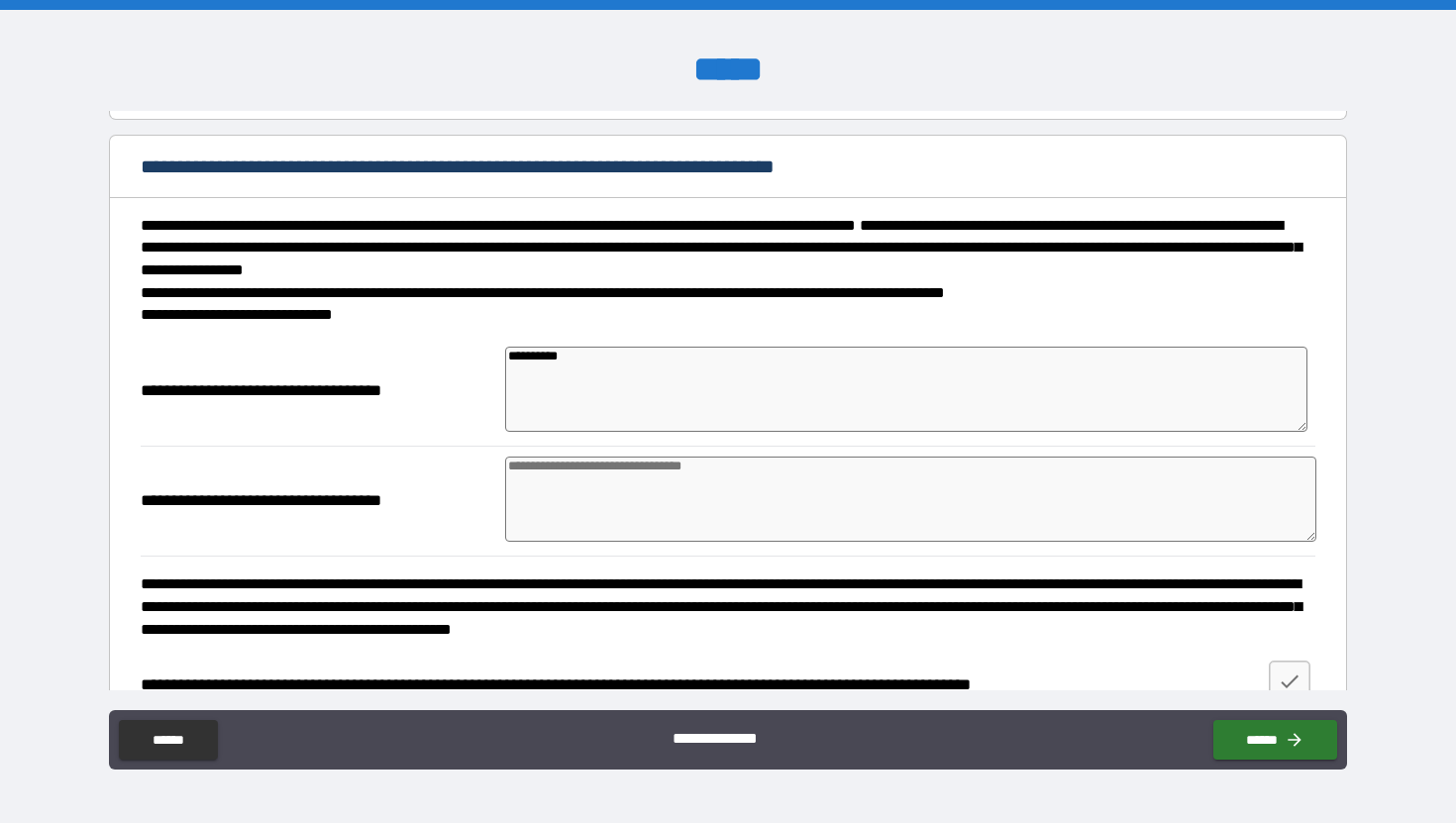 type on "**********" 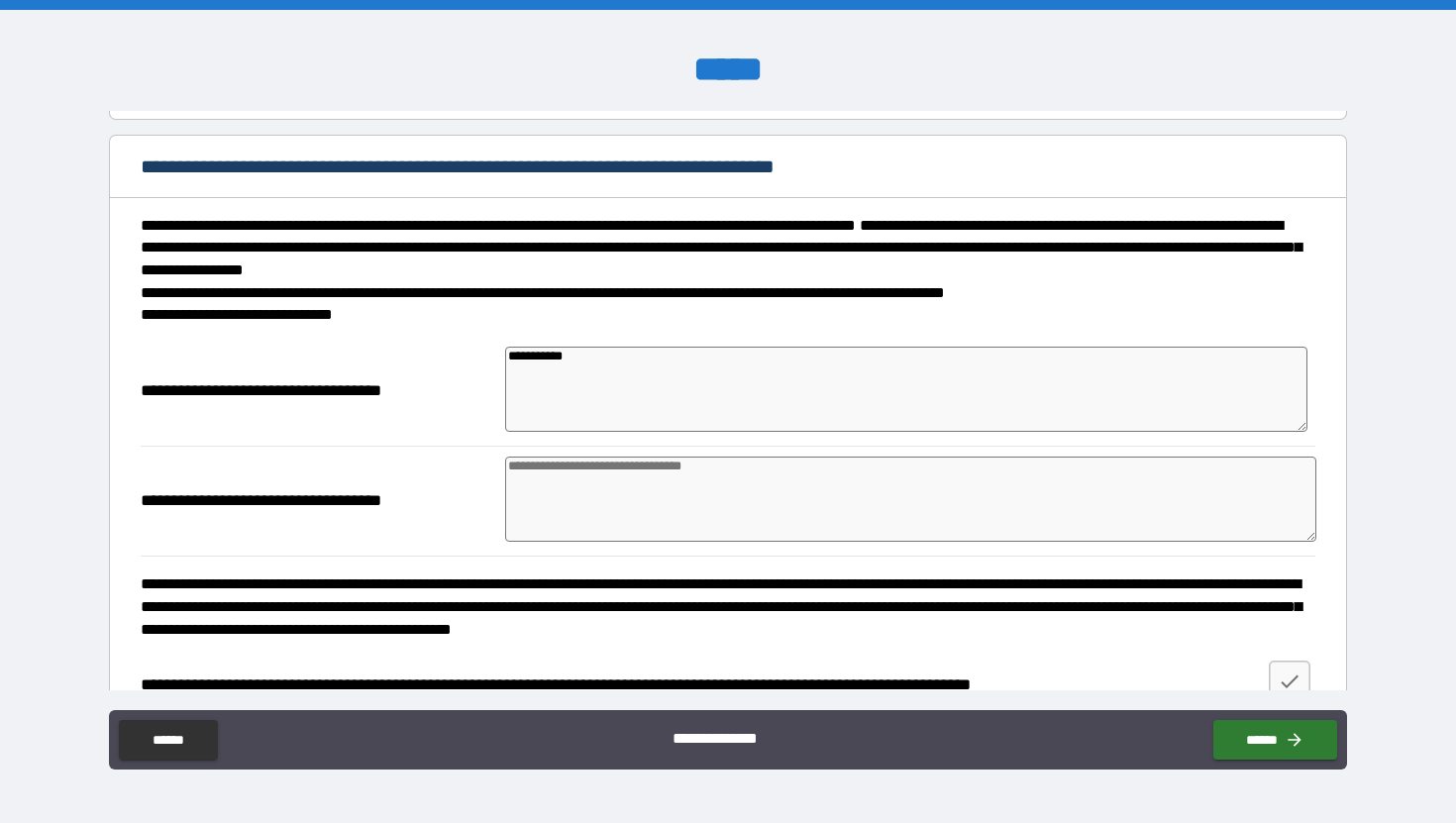 type on "*" 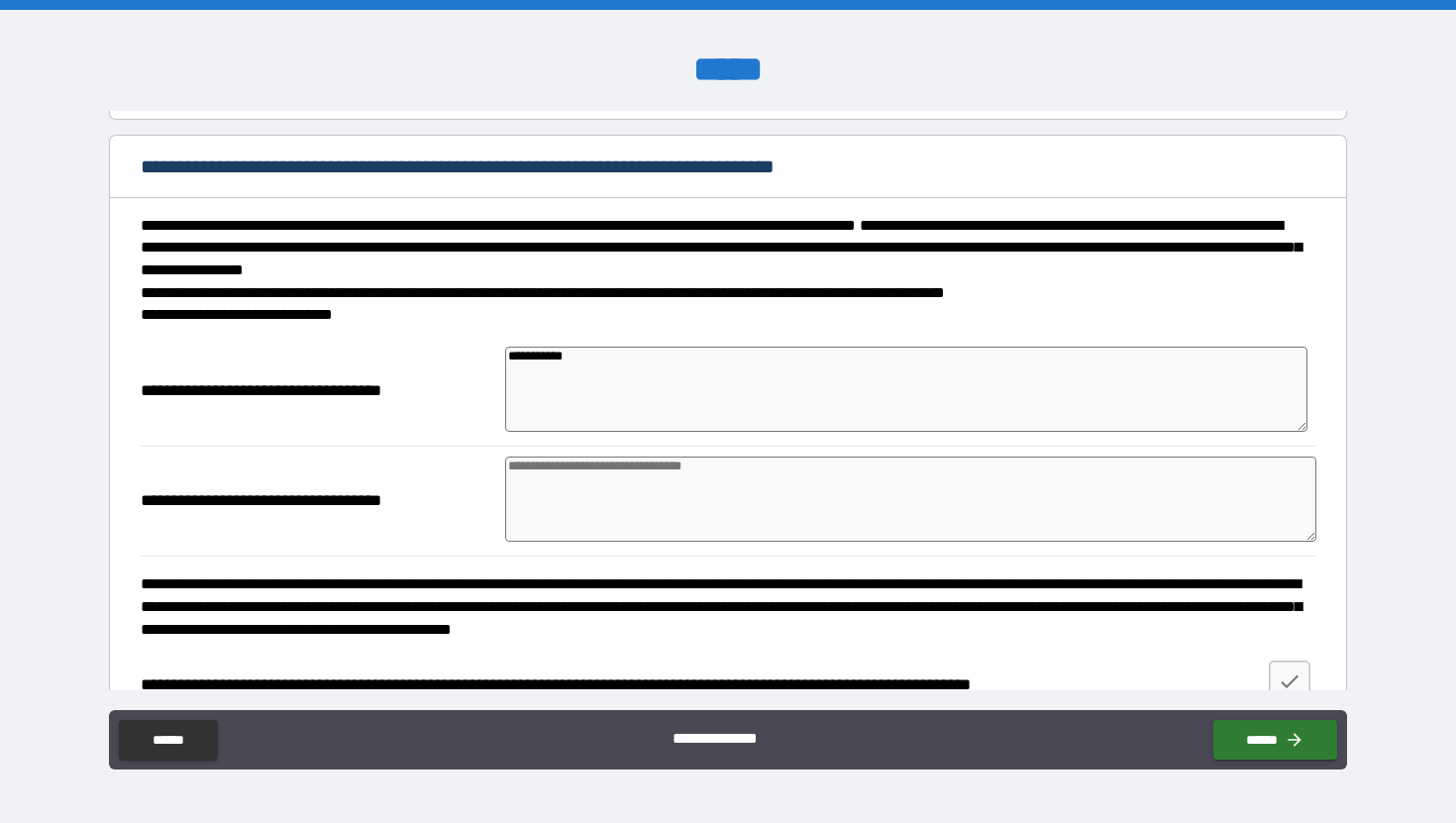 type on "**********" 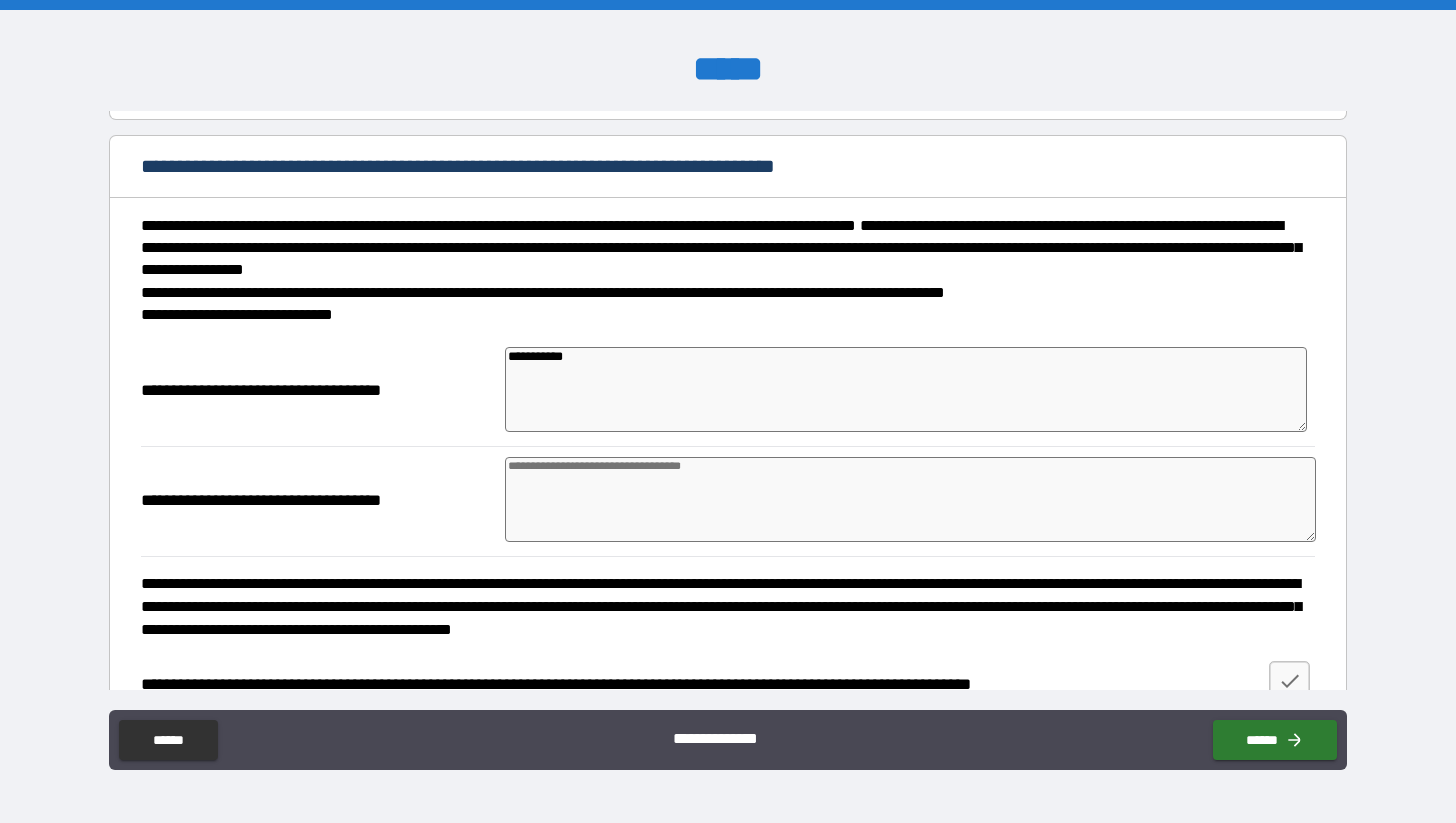 type on "*" 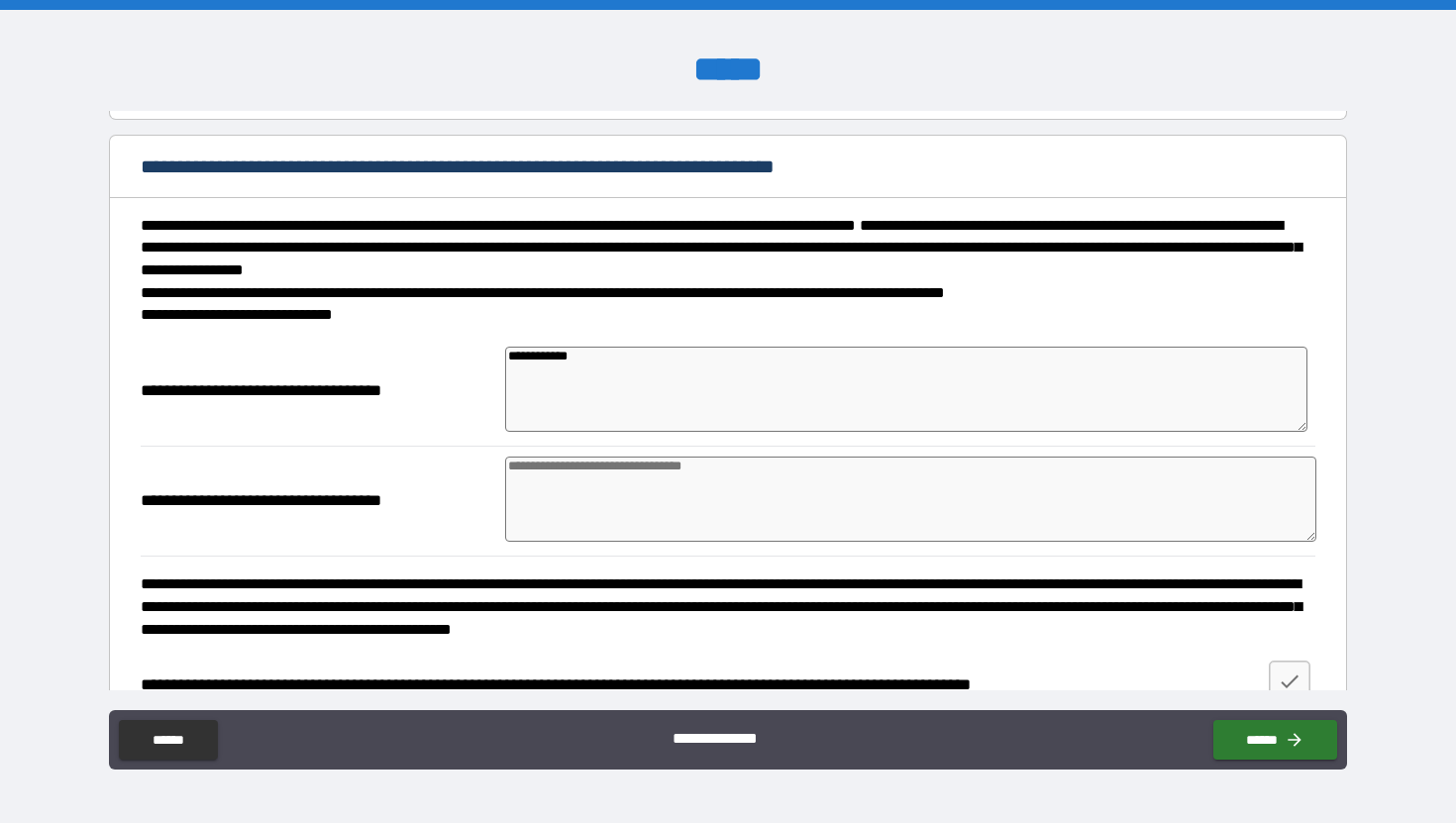 type on "**********" 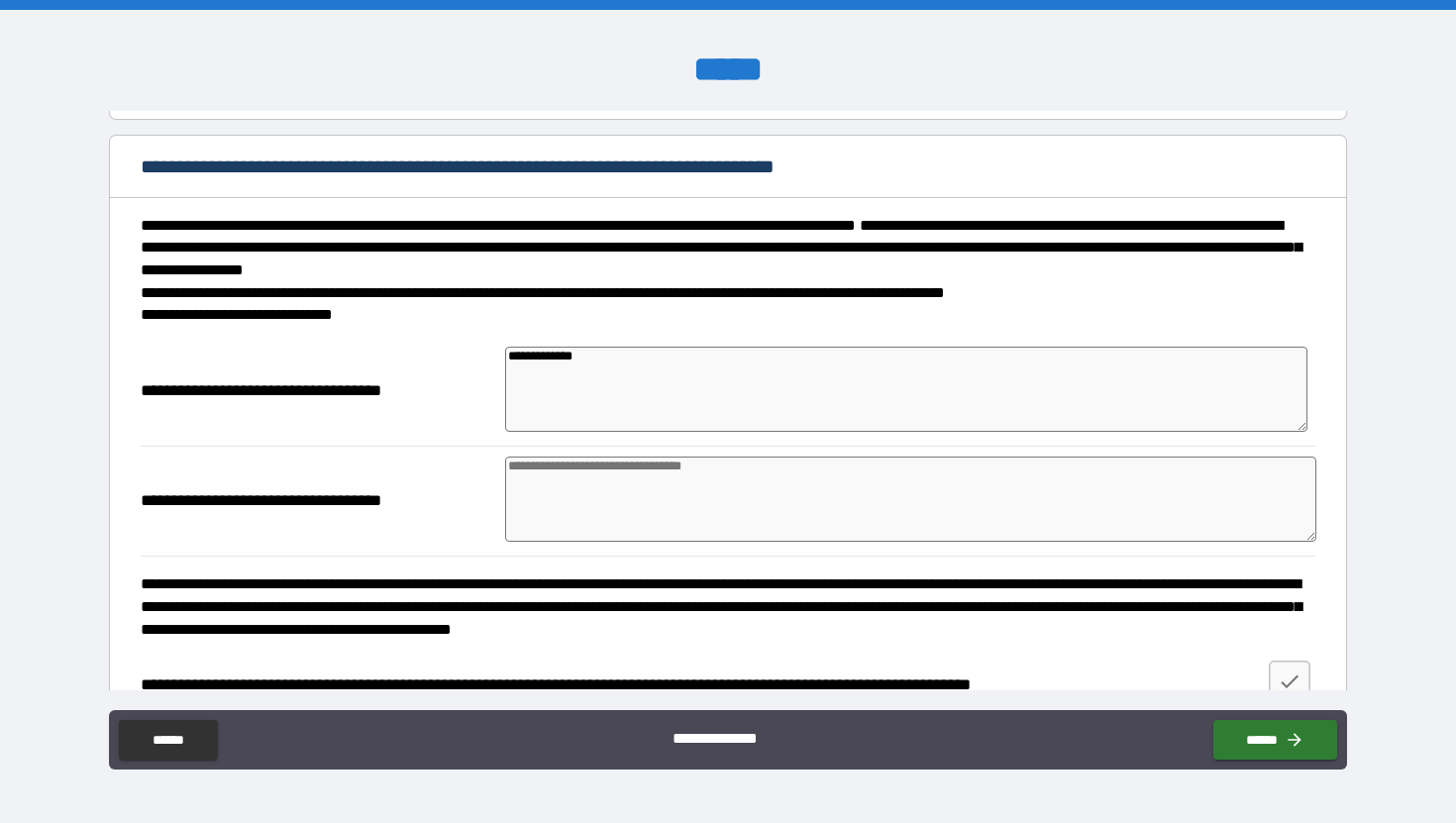 type on "*" 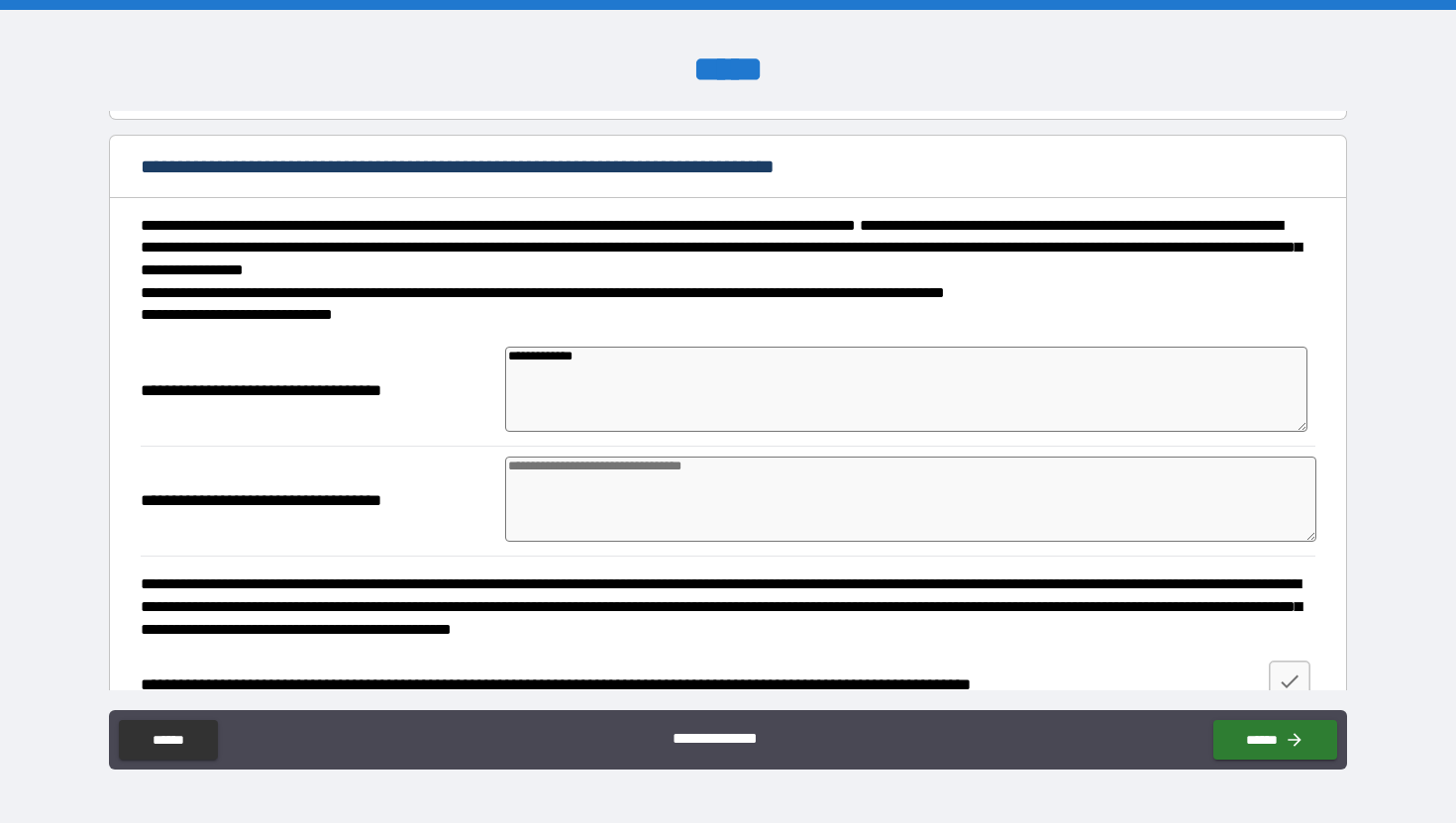 type on "*" 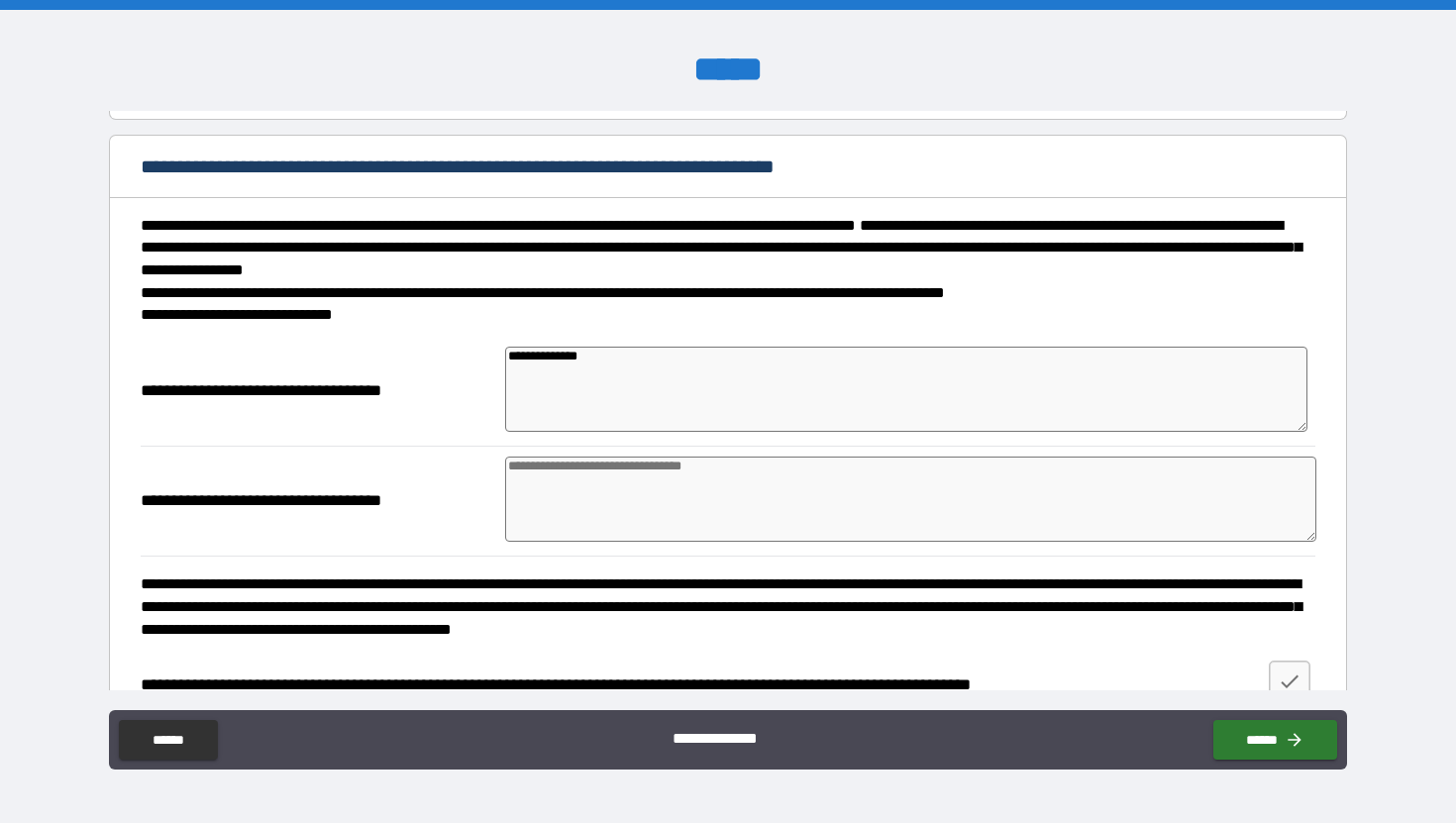 type on "**********" 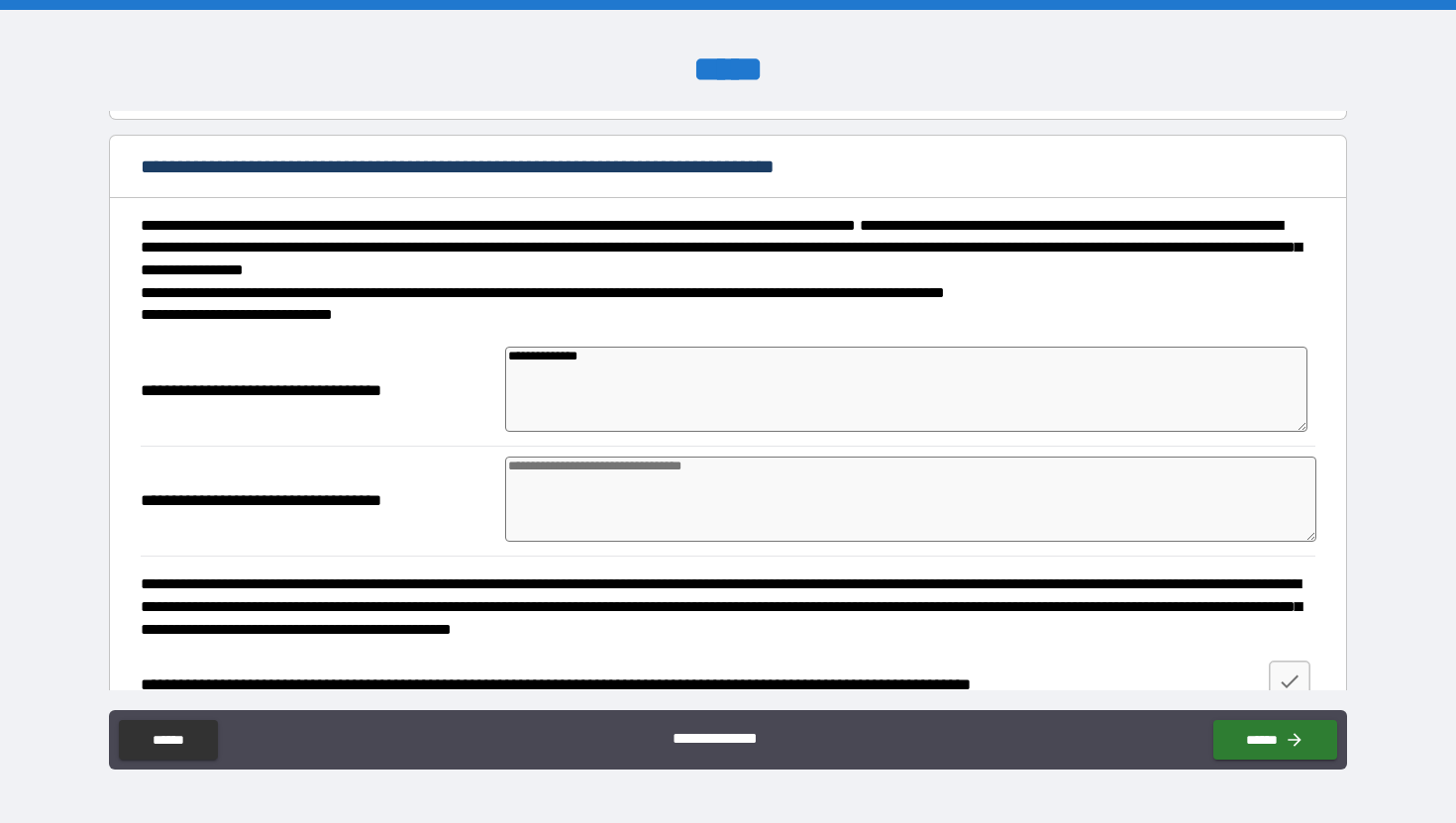 type on "*" 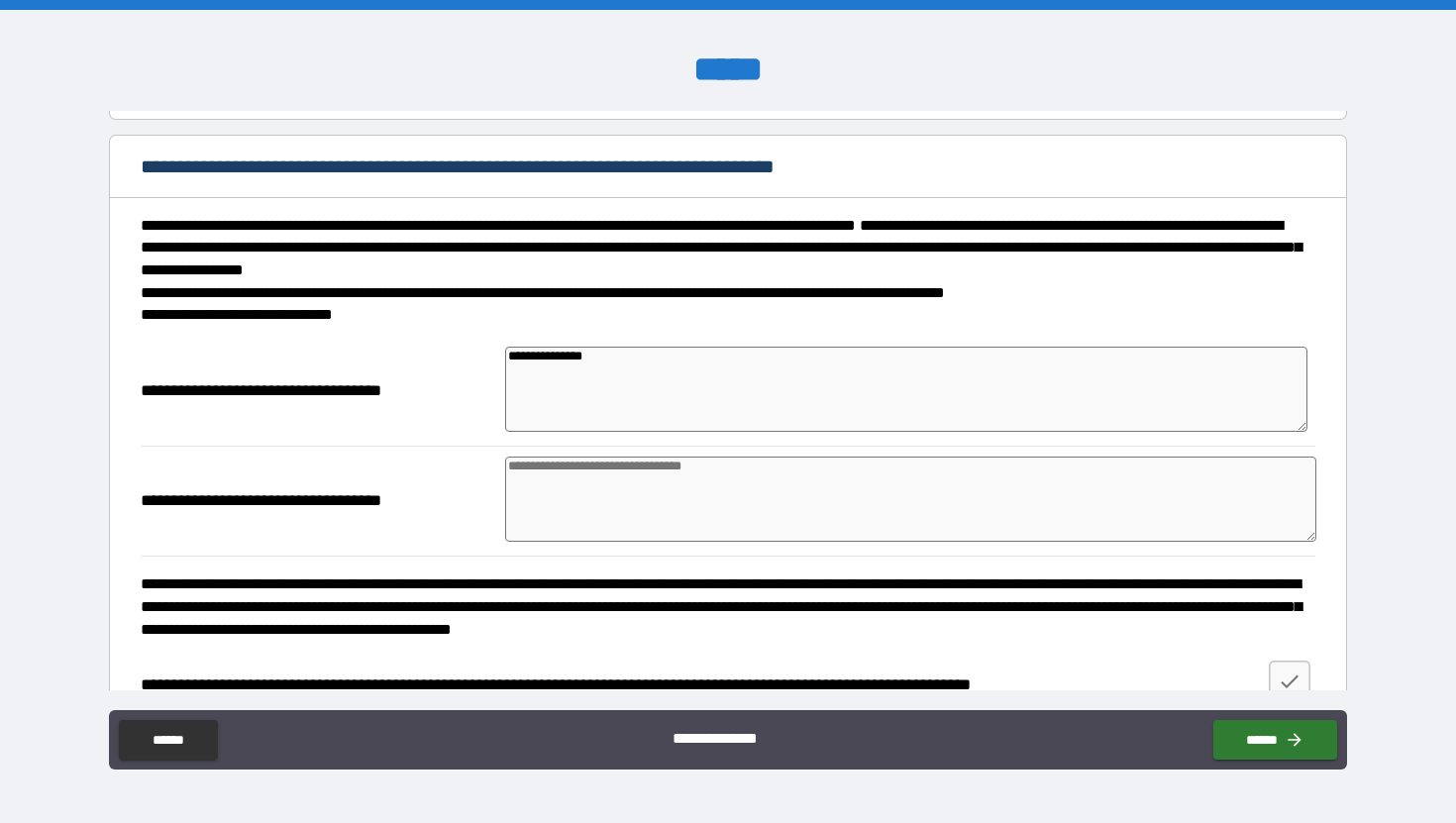 type on "*" 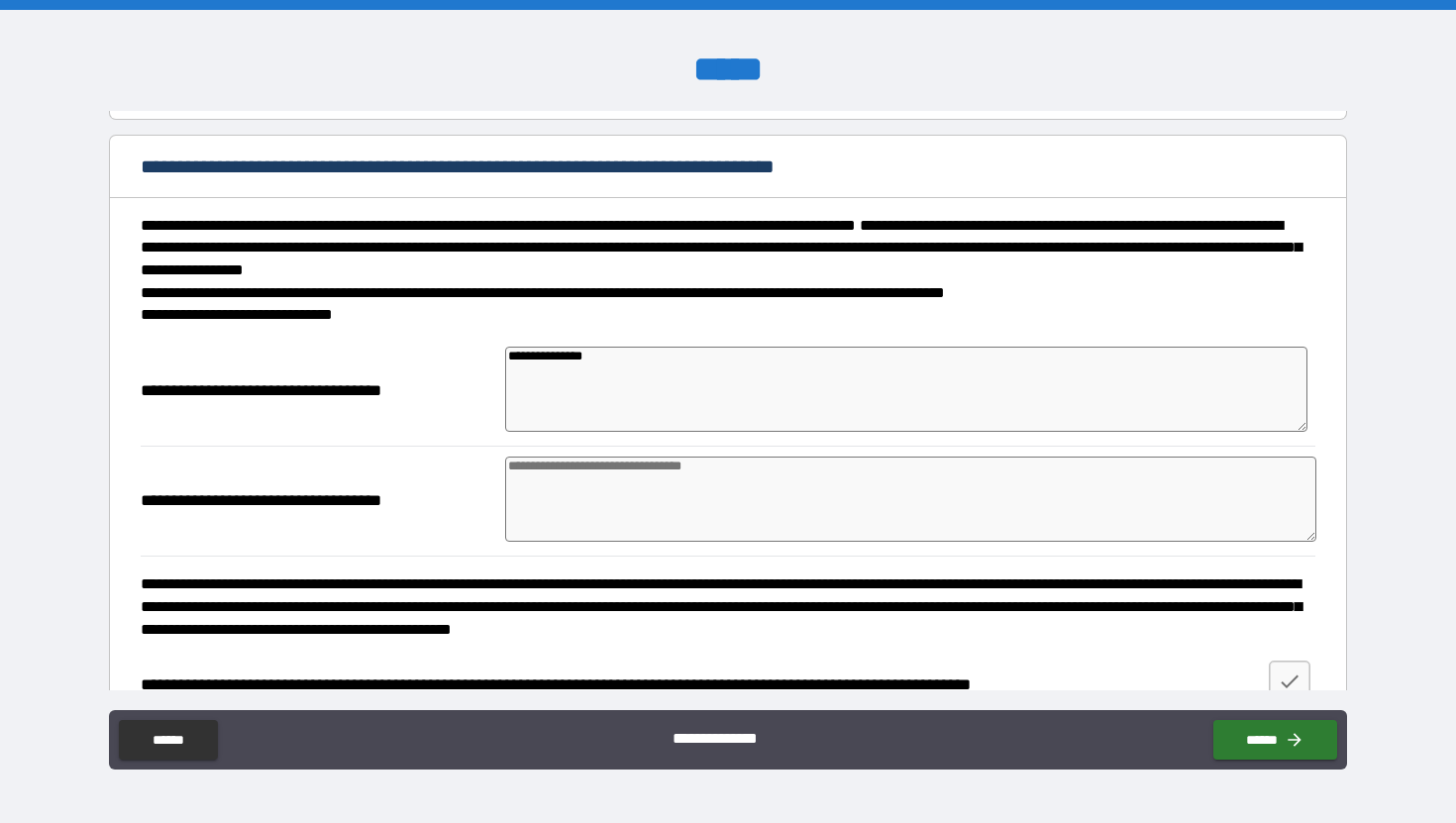 type on "*" 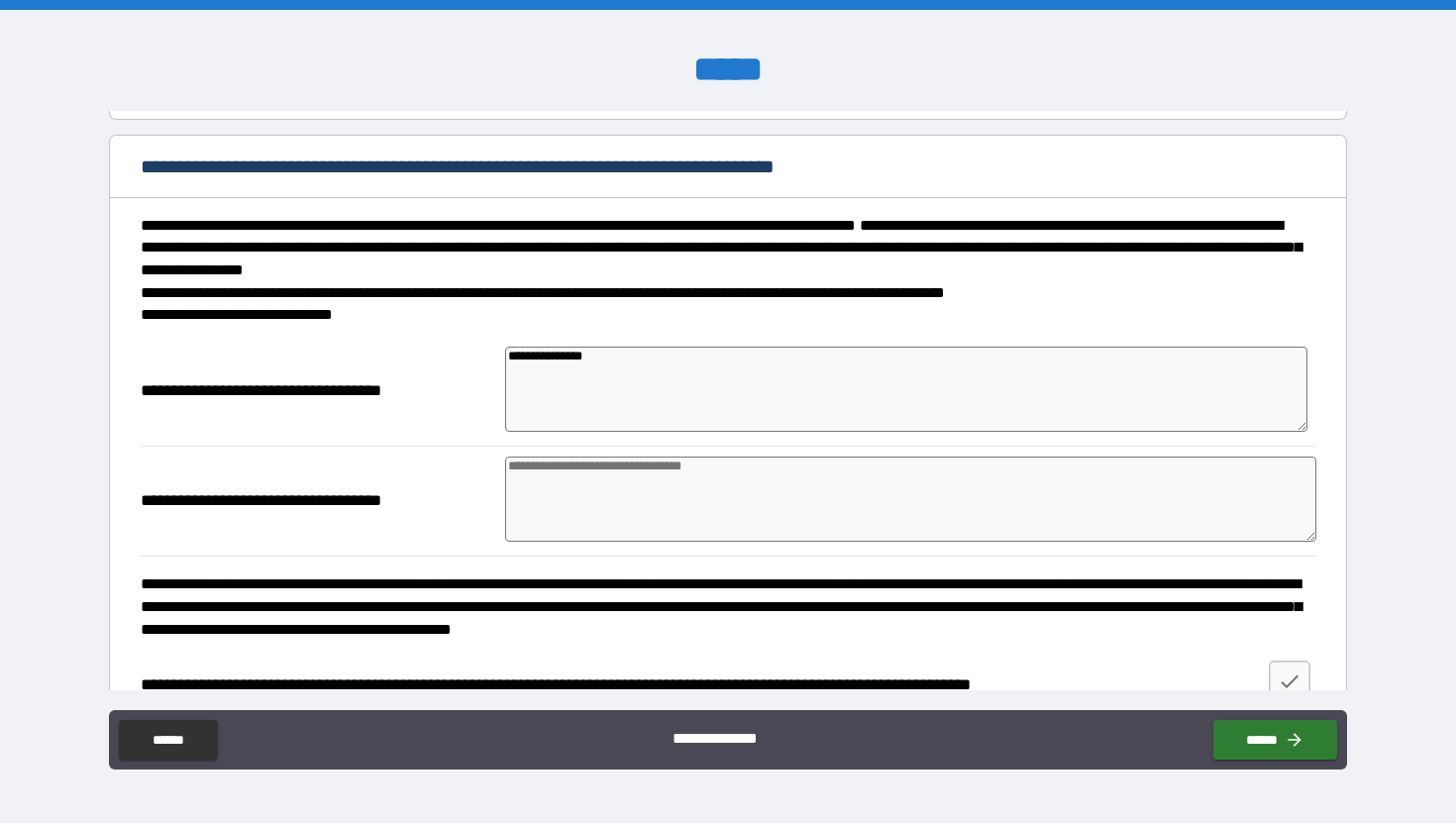 type on "**********" 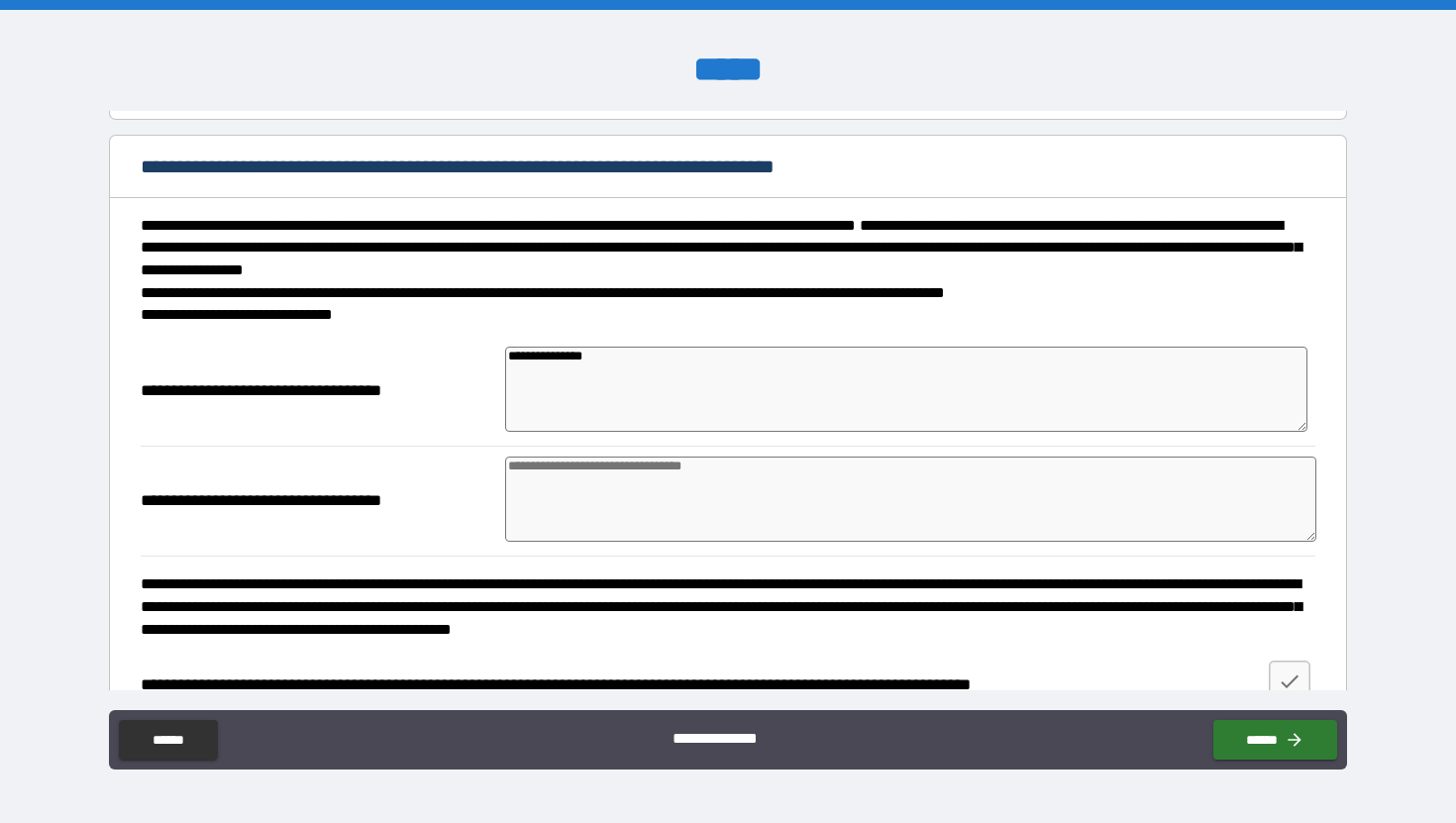 type on "*" 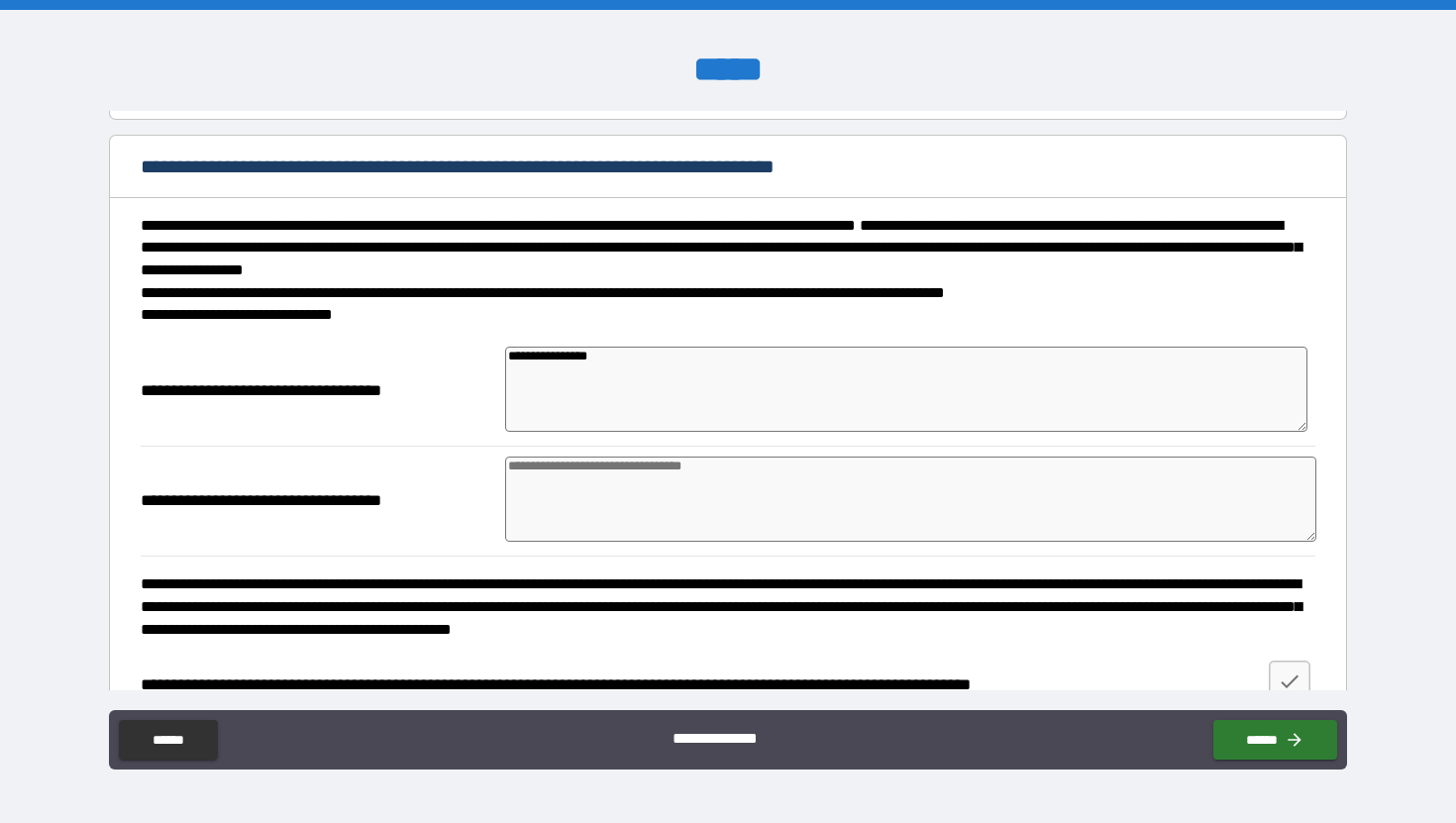 type on "*" 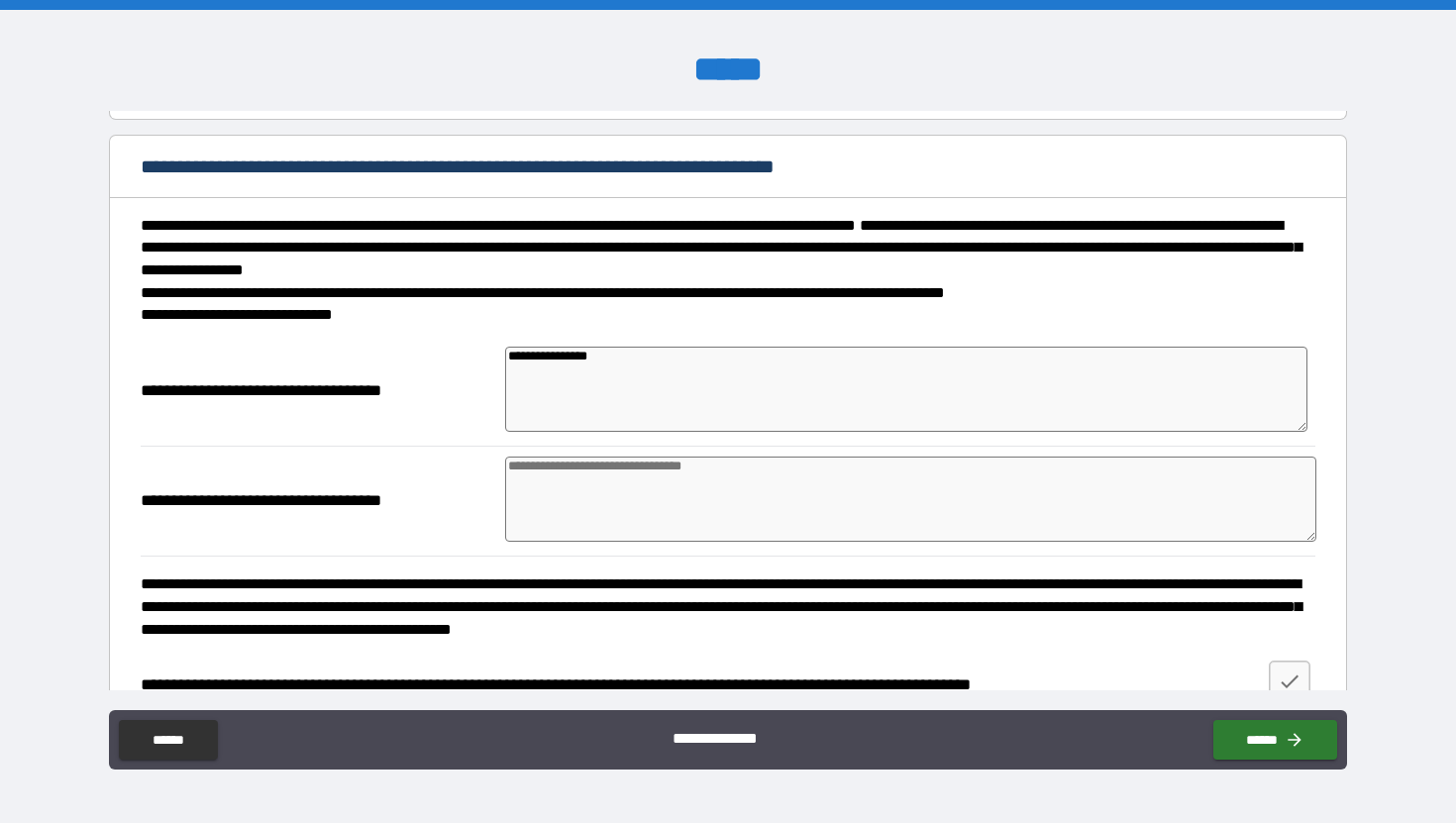 type on "*" 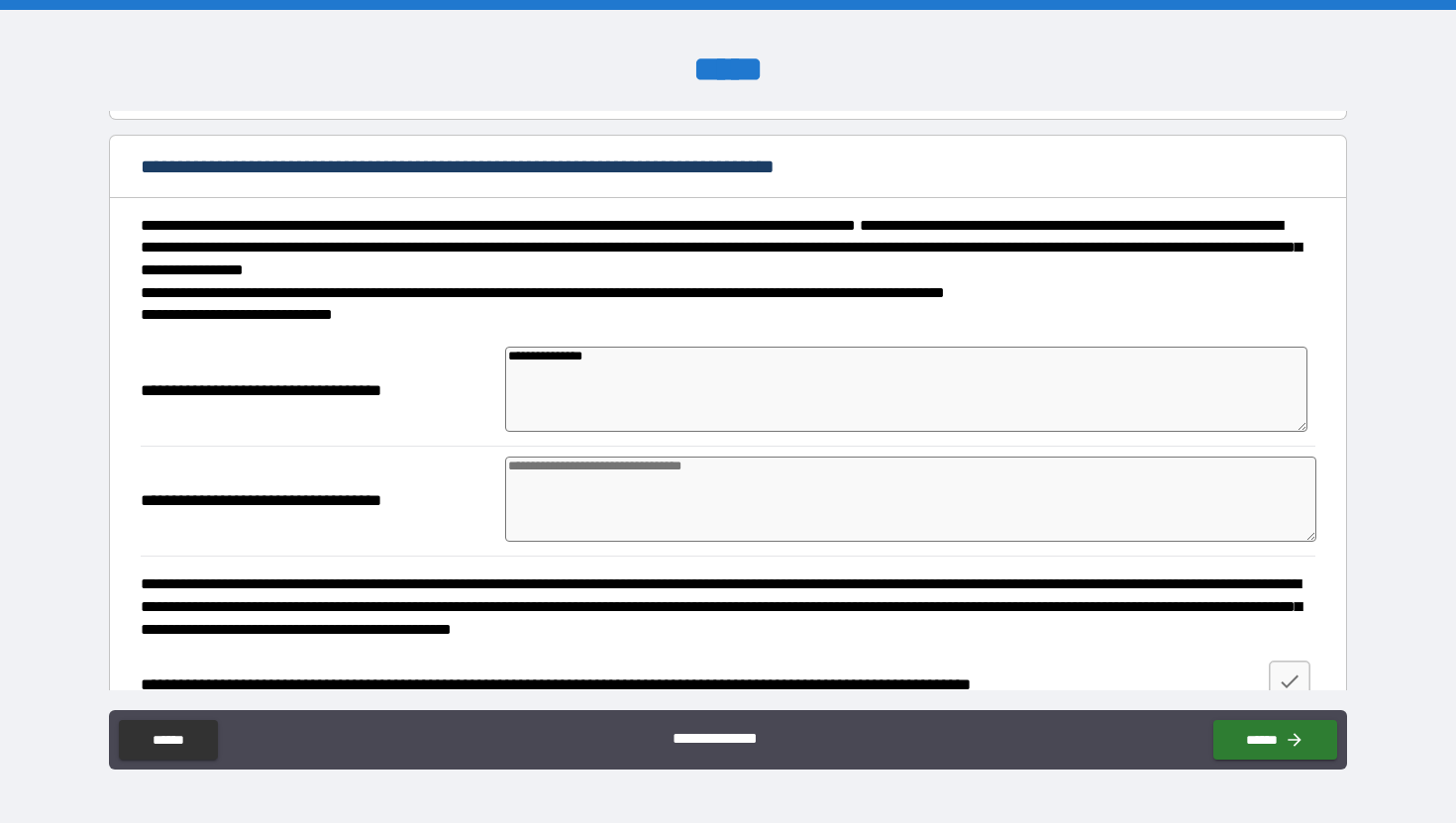 type on "*" 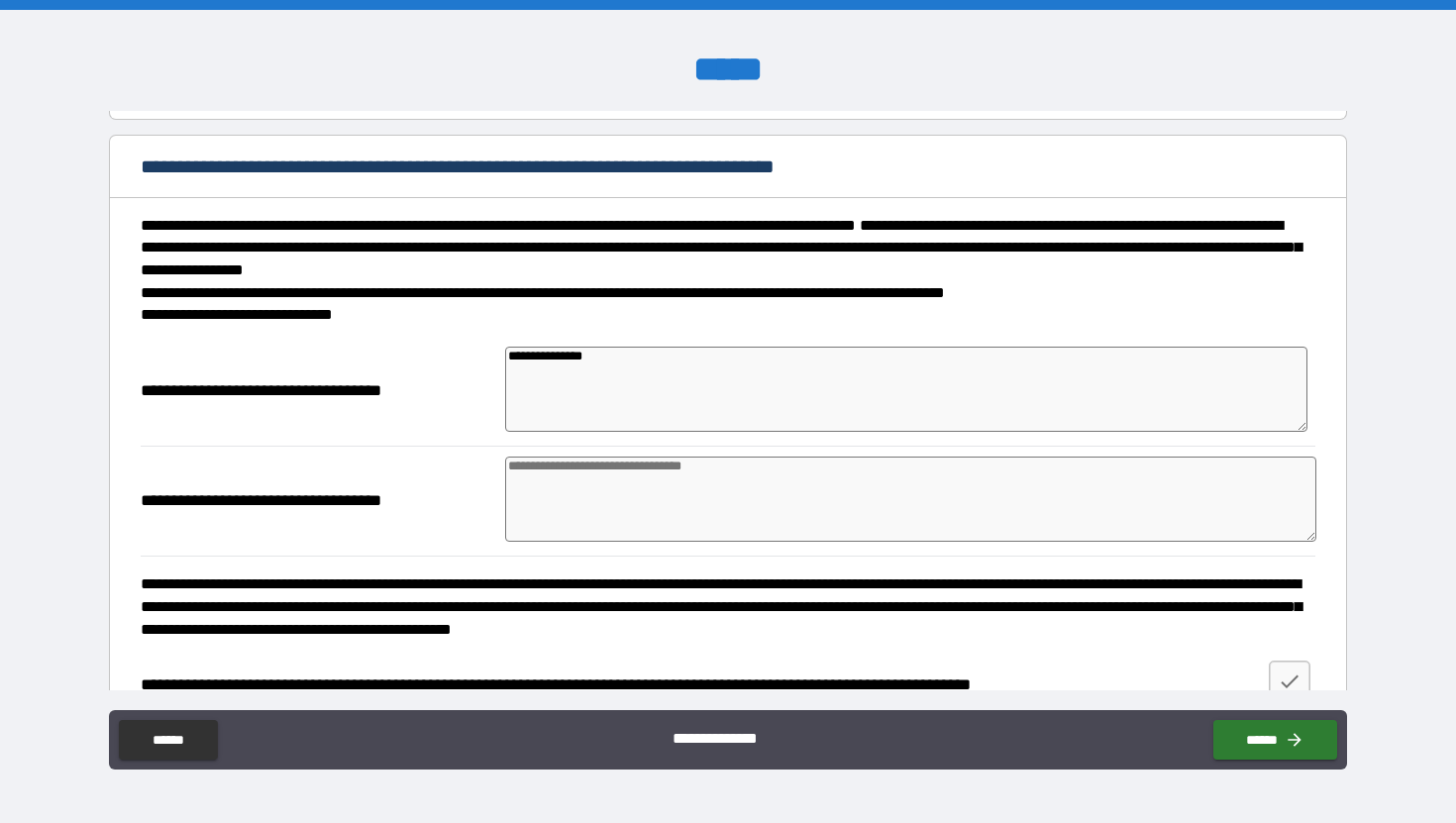 type on "*" 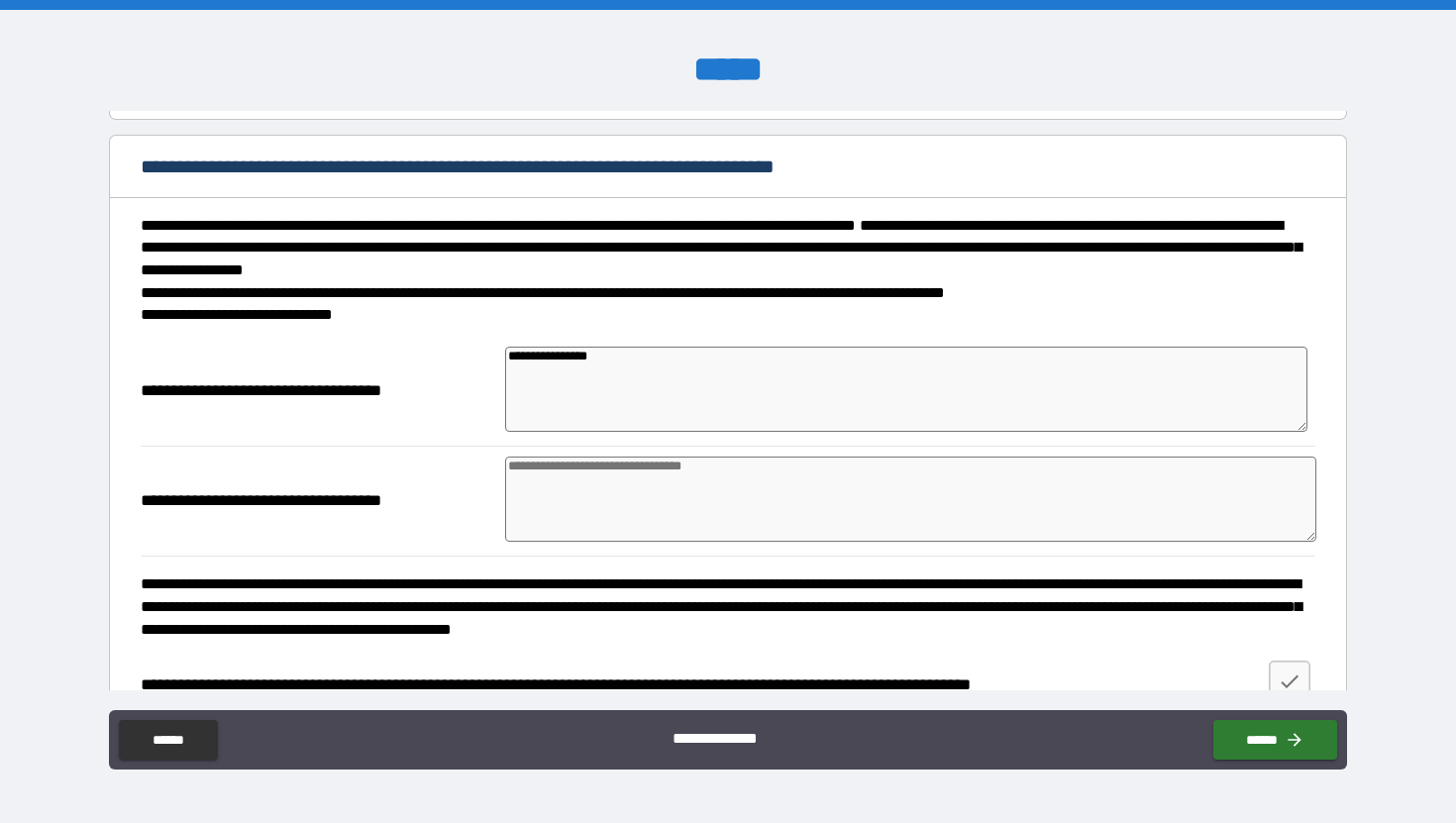 type on "*" 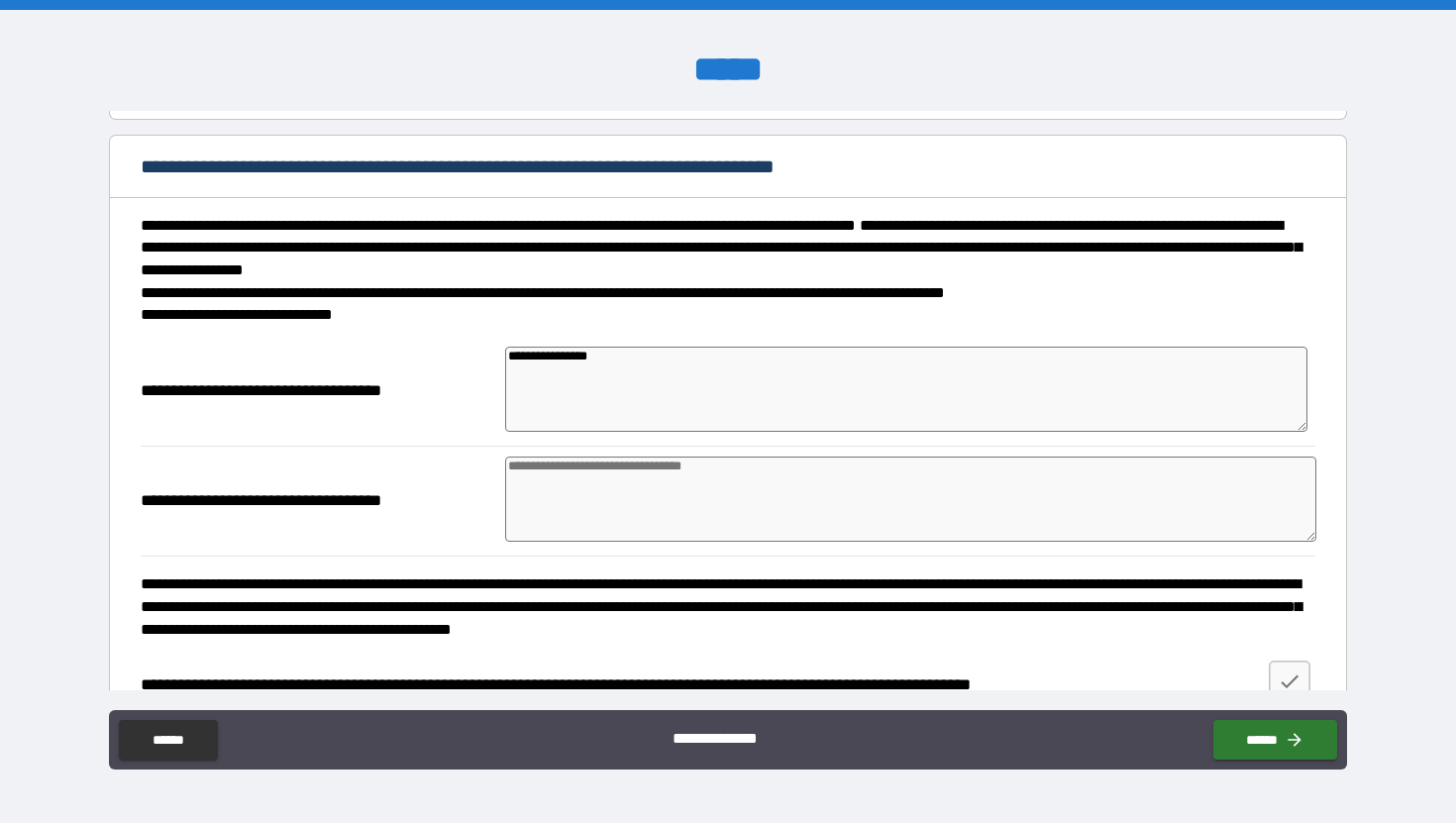 type on "*" 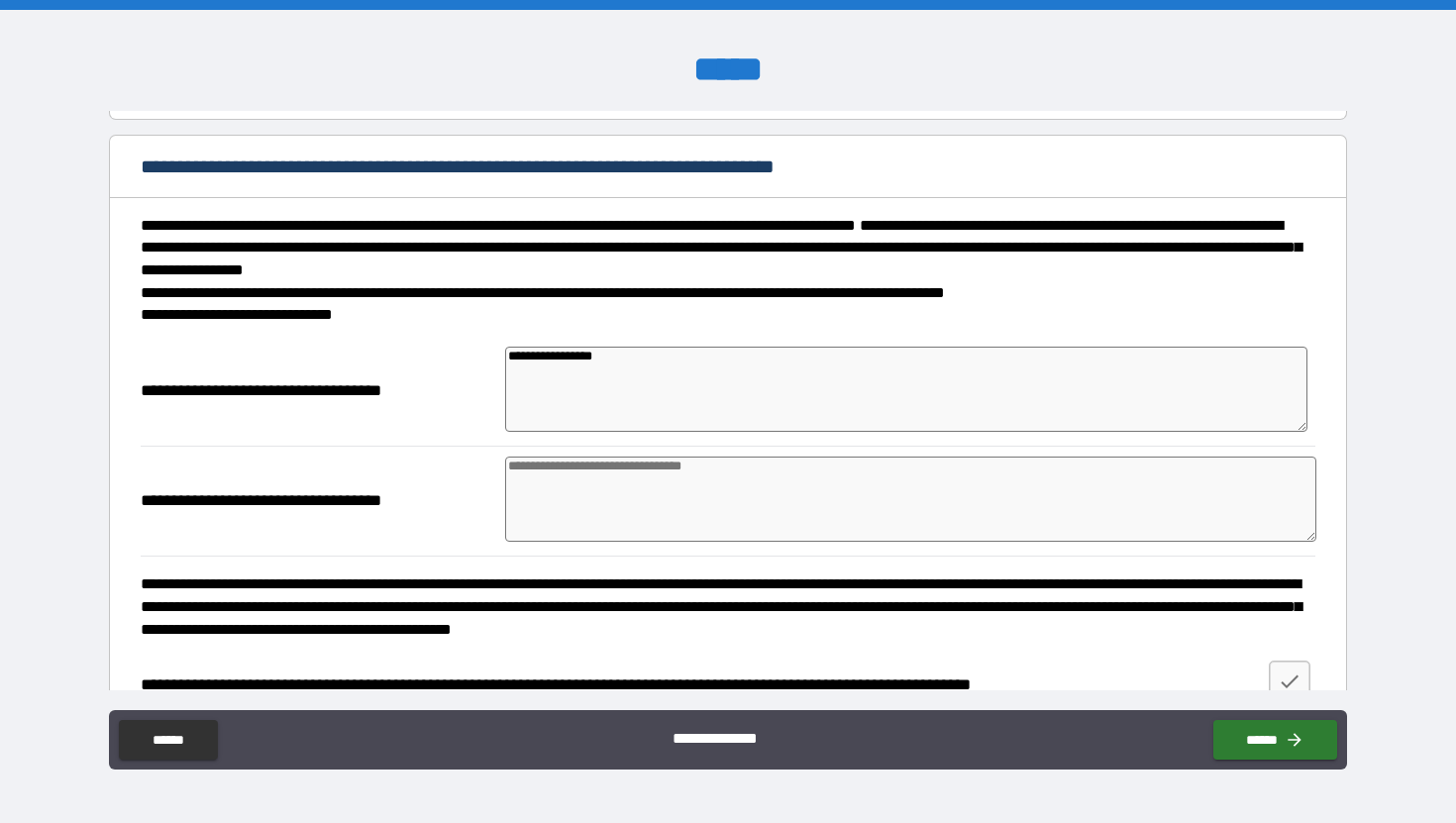 type on "**********" 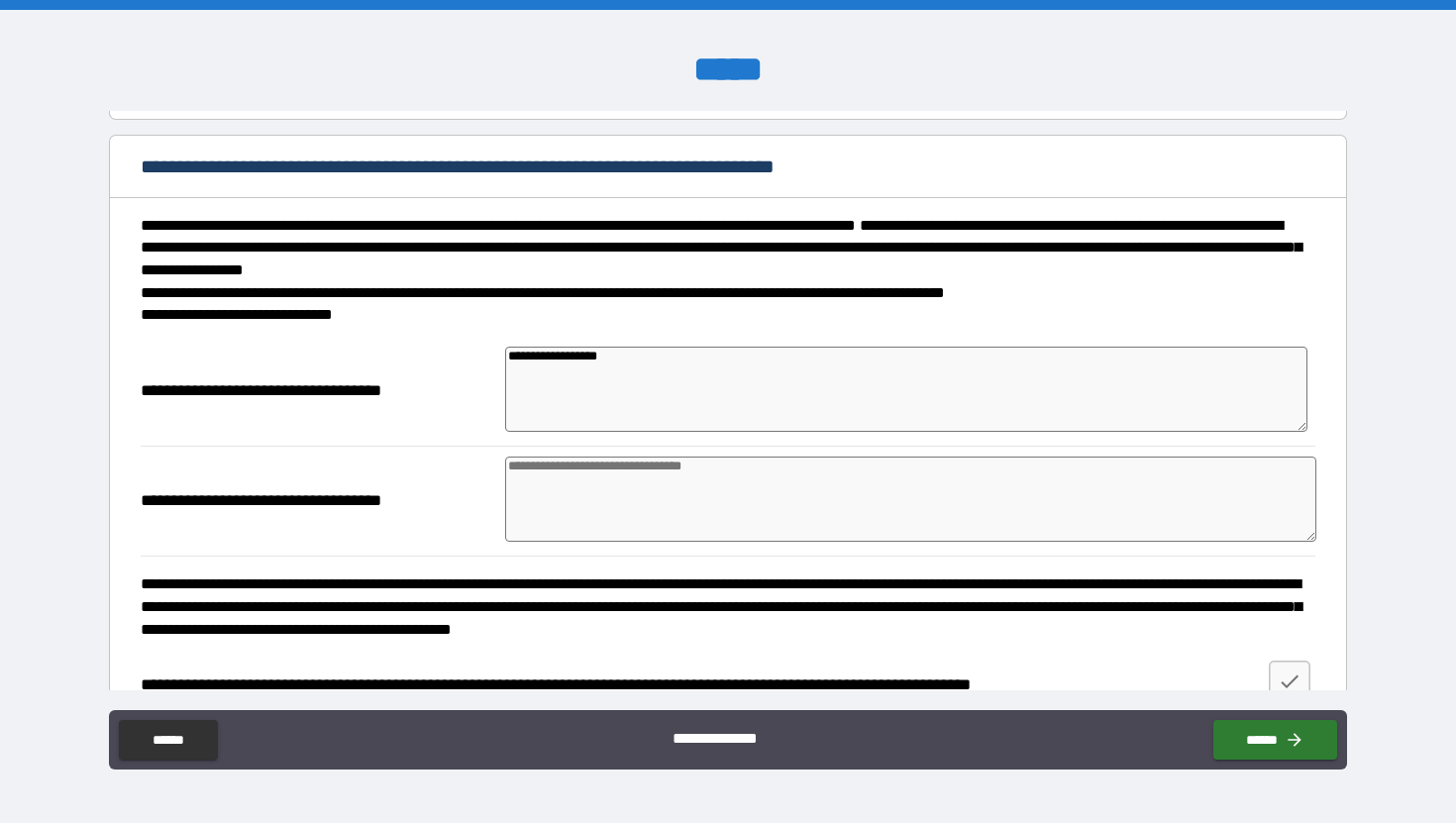 type on "**********" 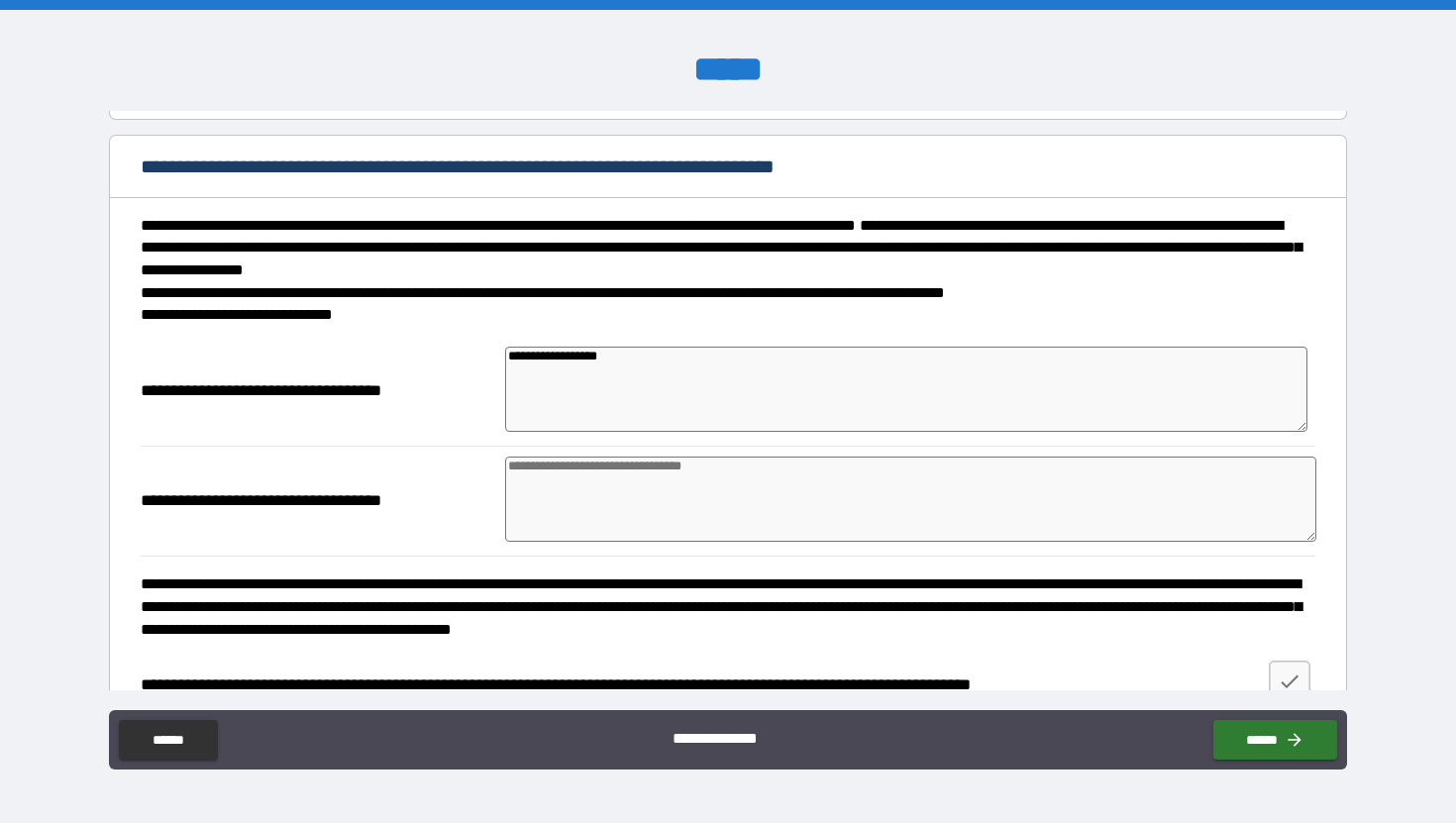 type on "*" 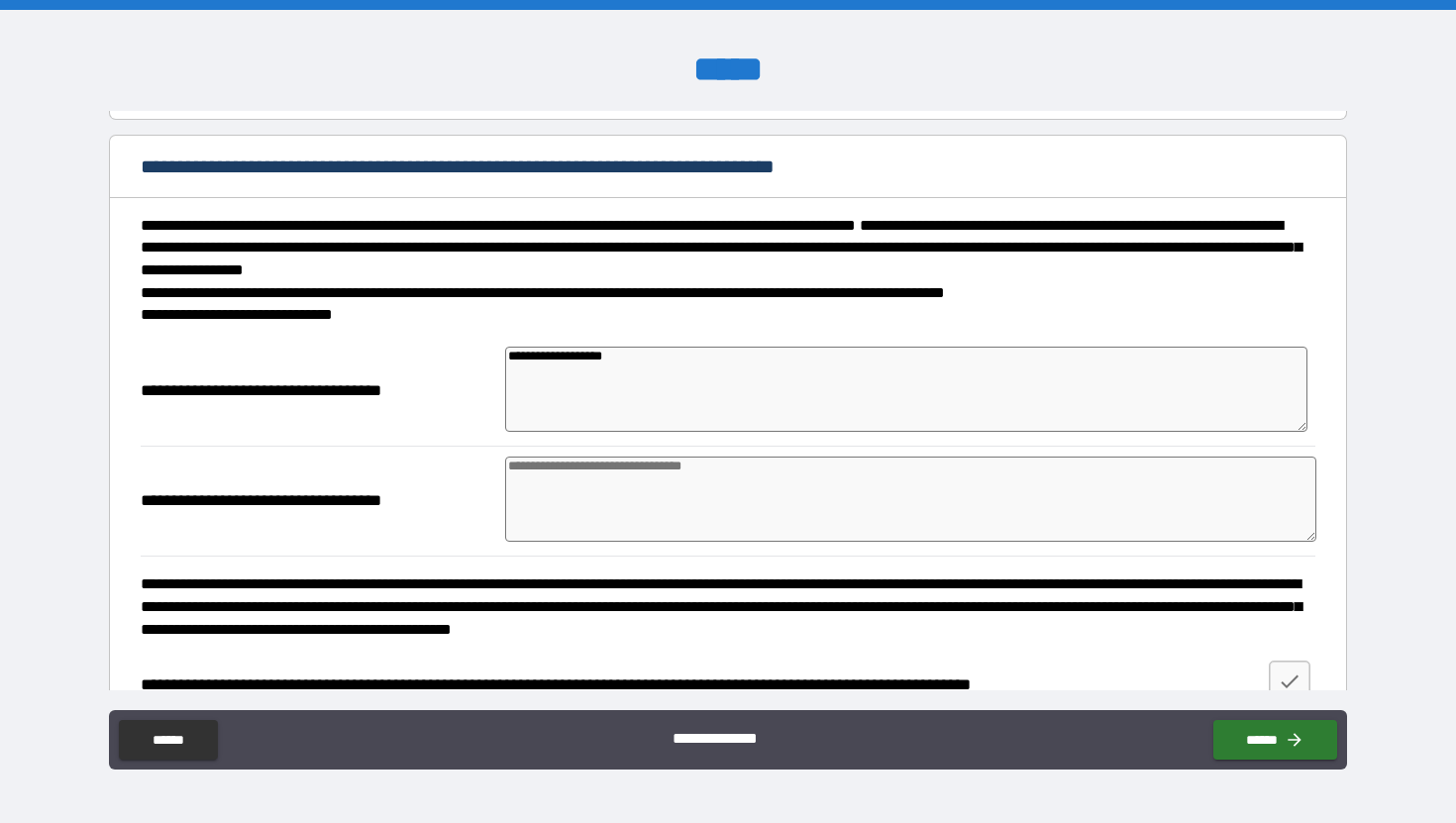 type on "**********" 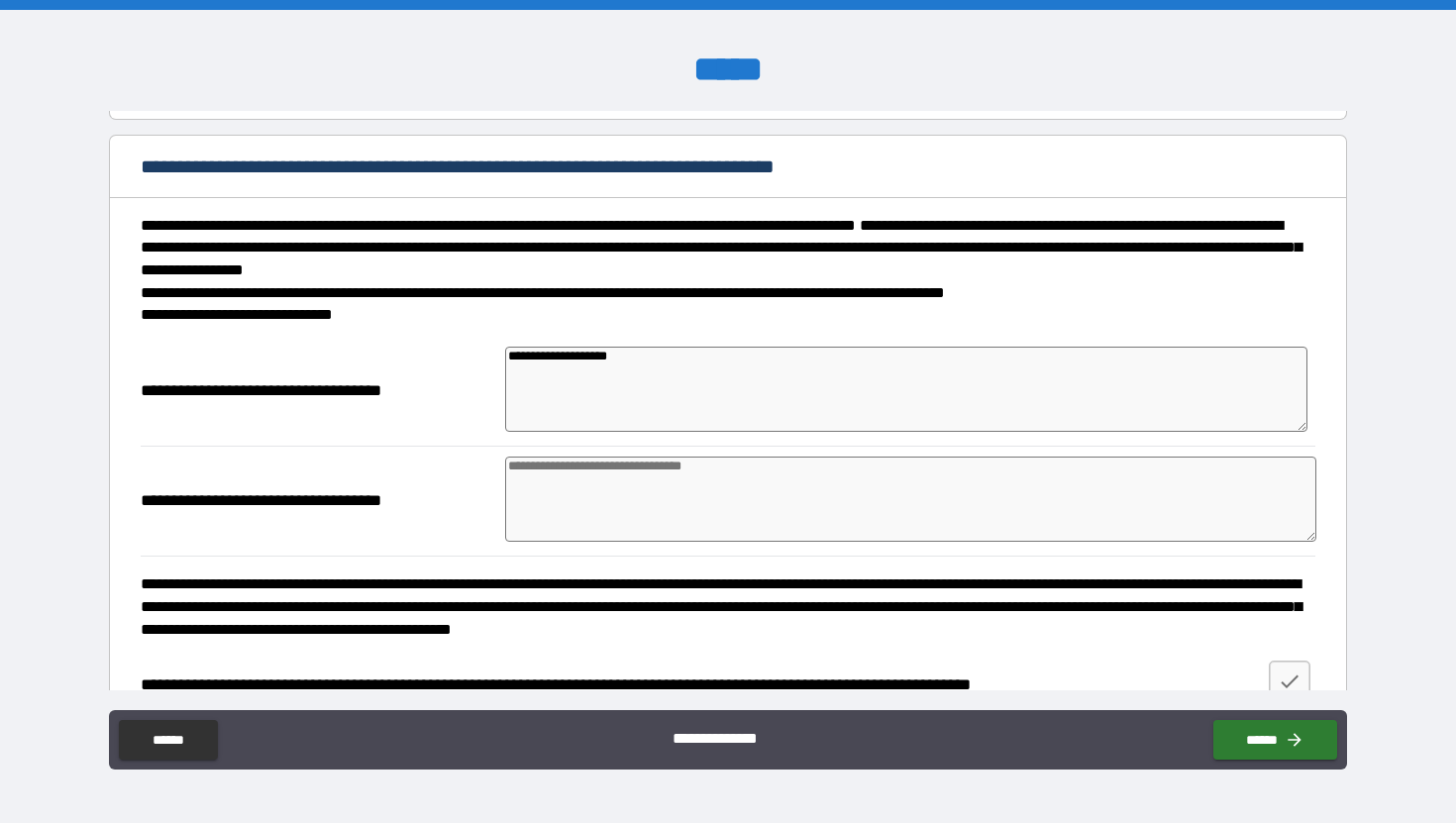 type on "*" 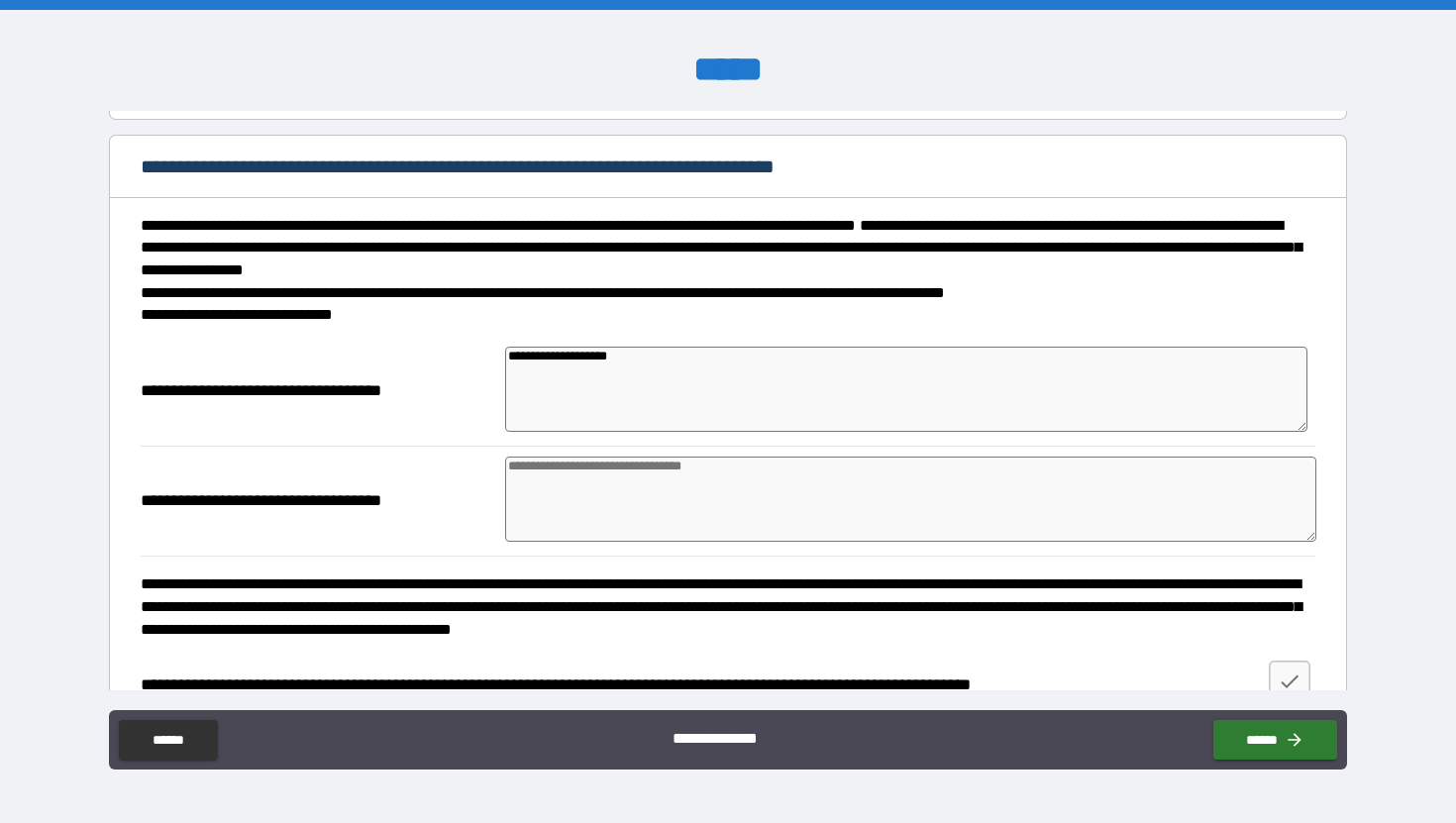 type on "*" 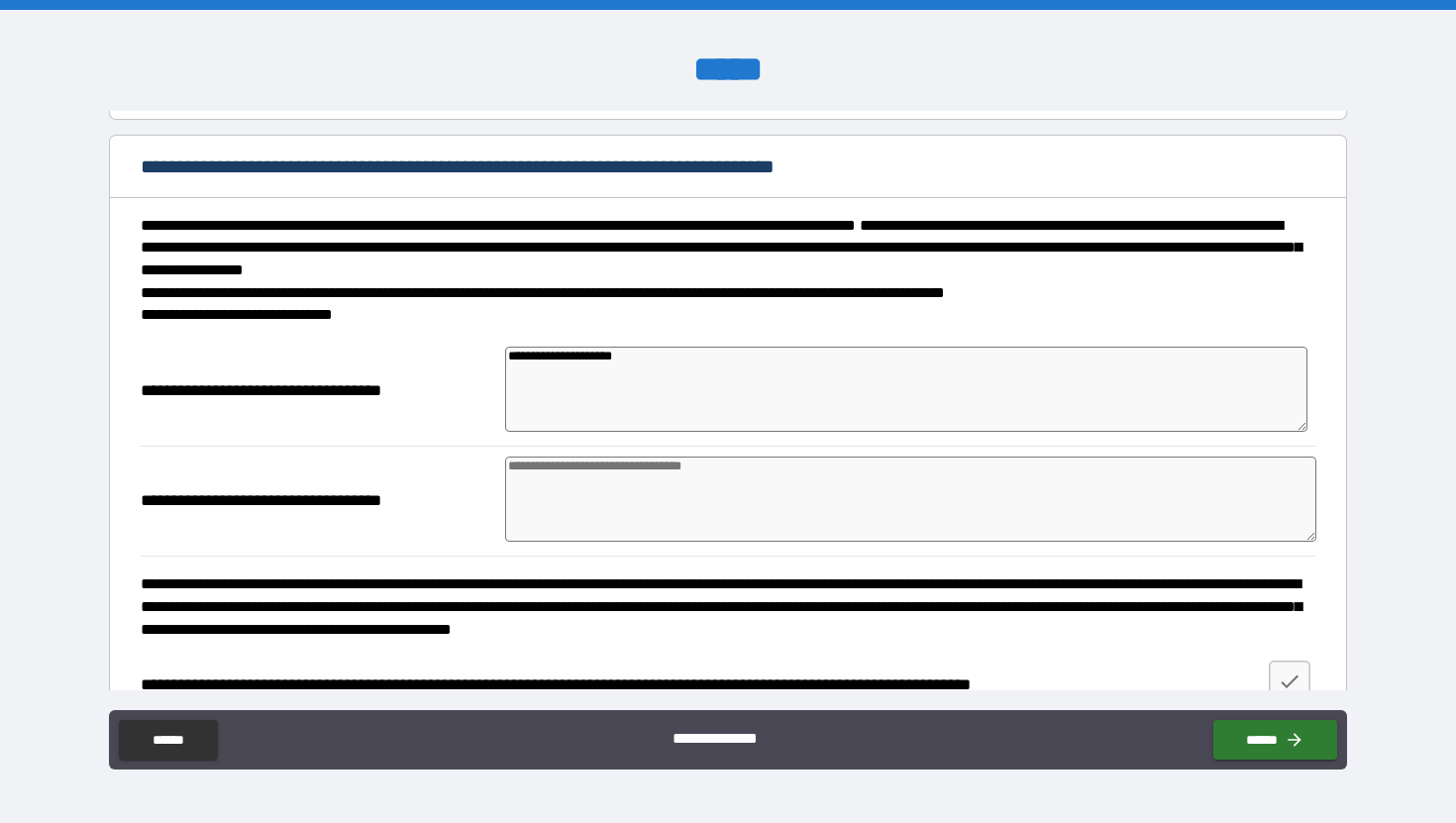 type on "**********" 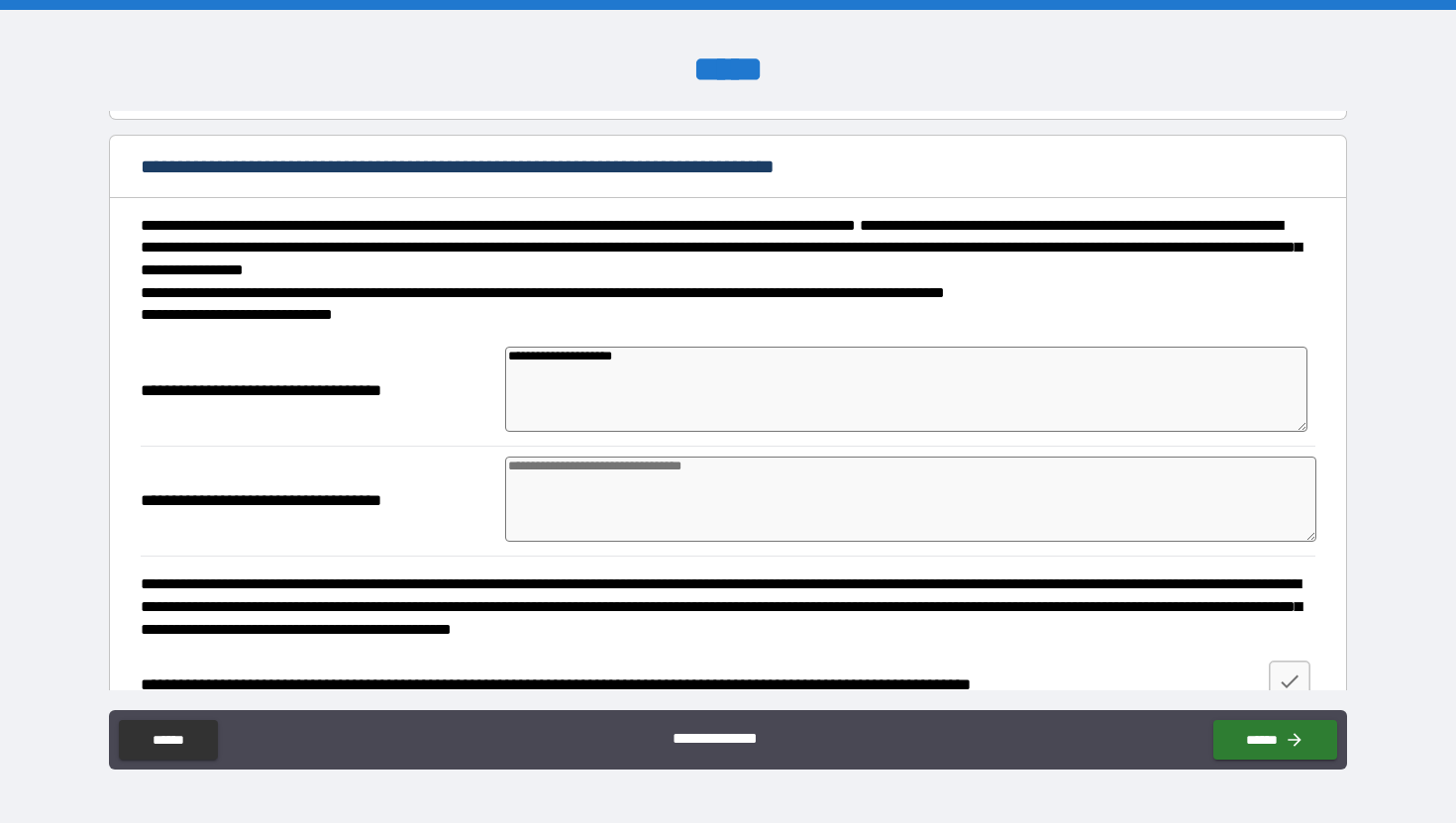 type on "*" 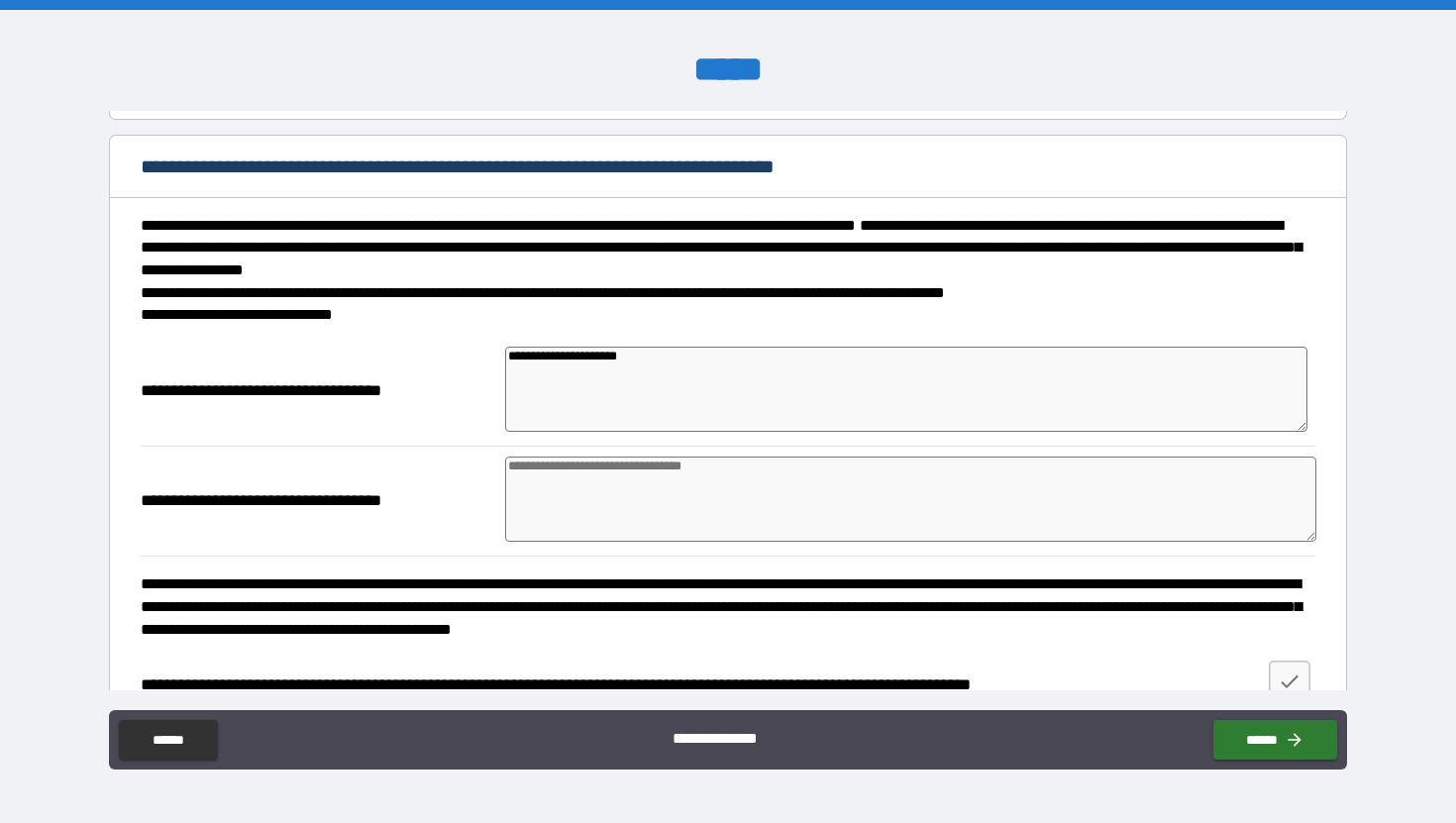 type on "**********" 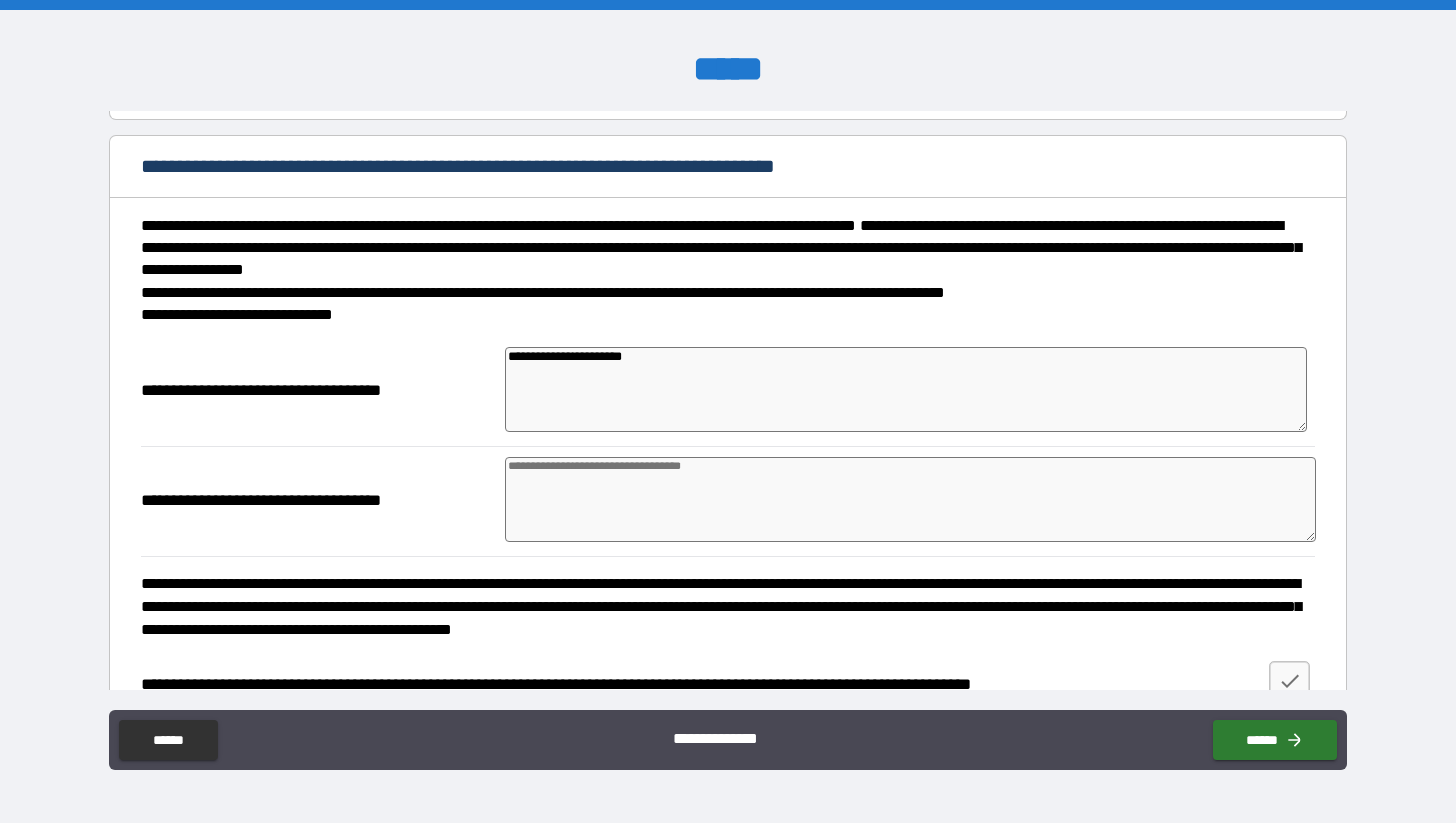 type on "*" 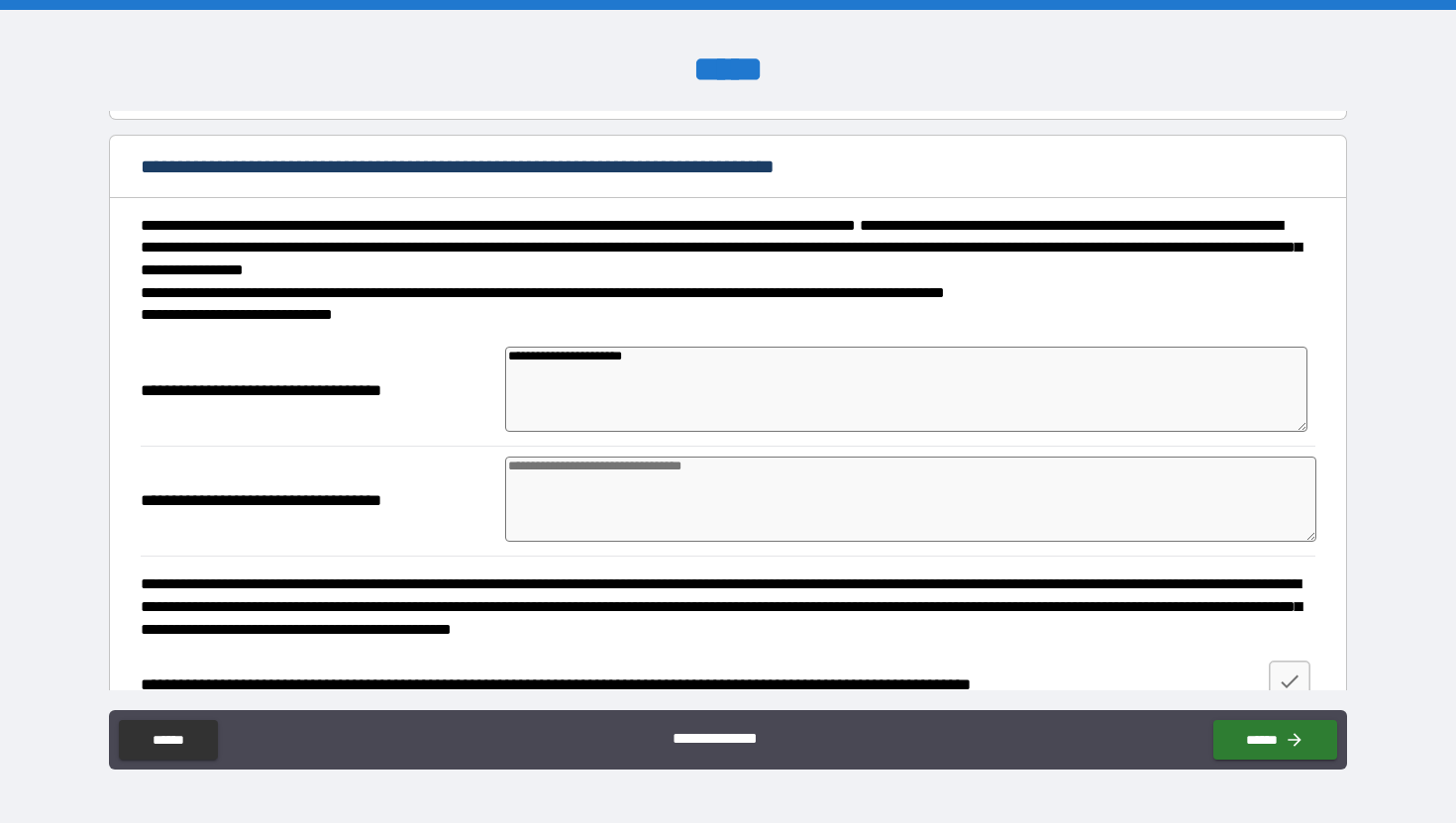 type on "*" 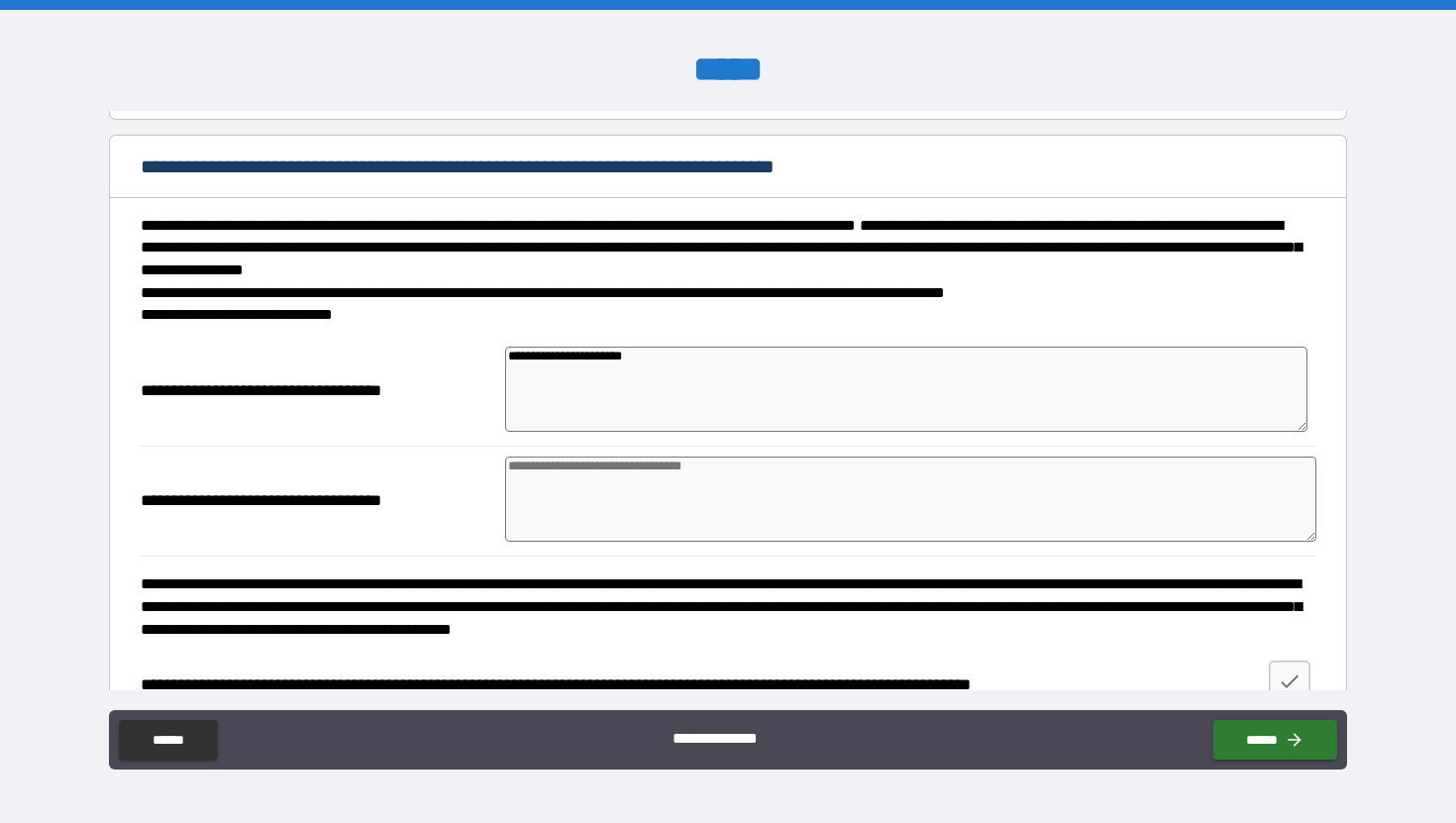 type on "*" 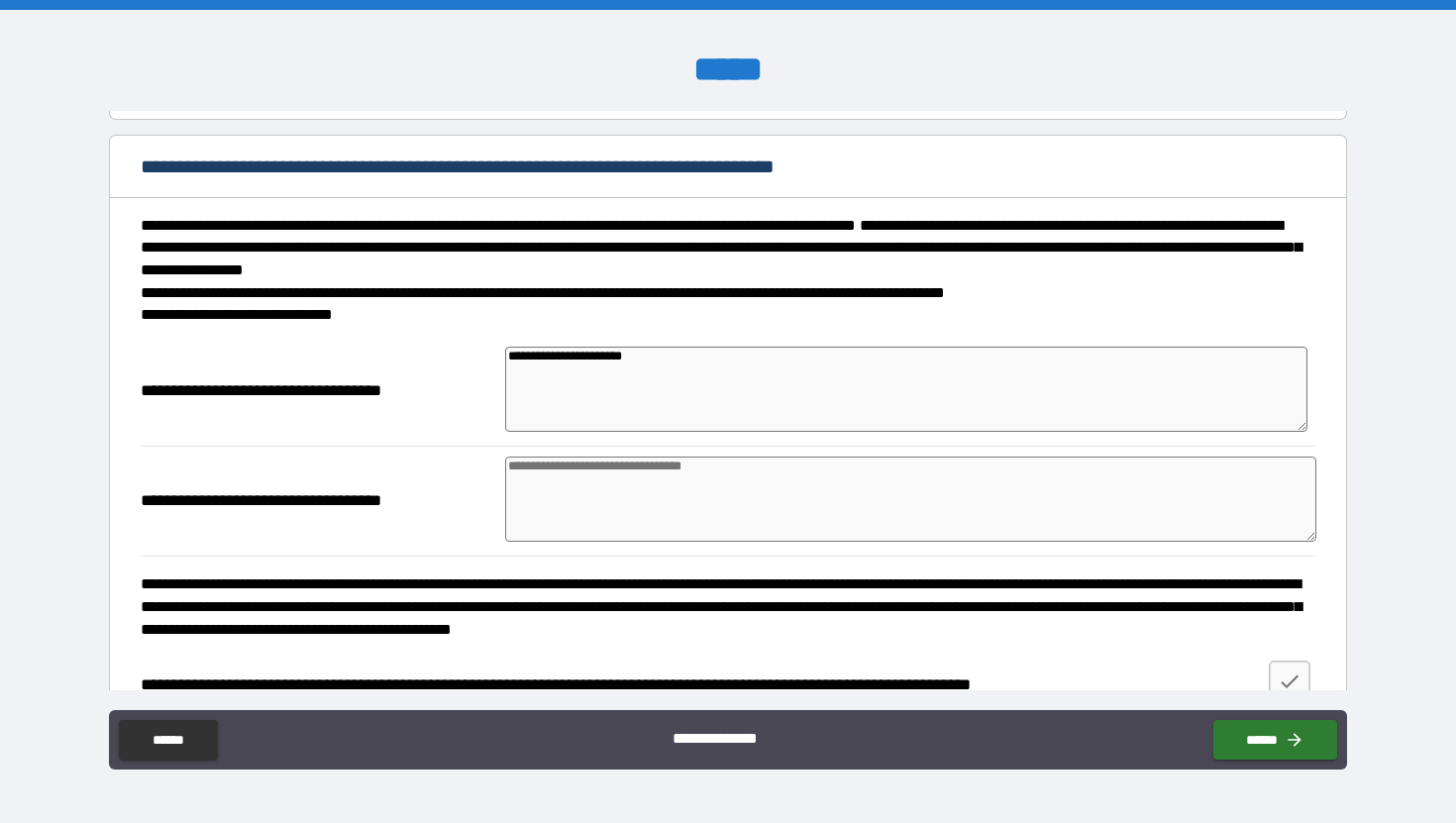 type on "*" 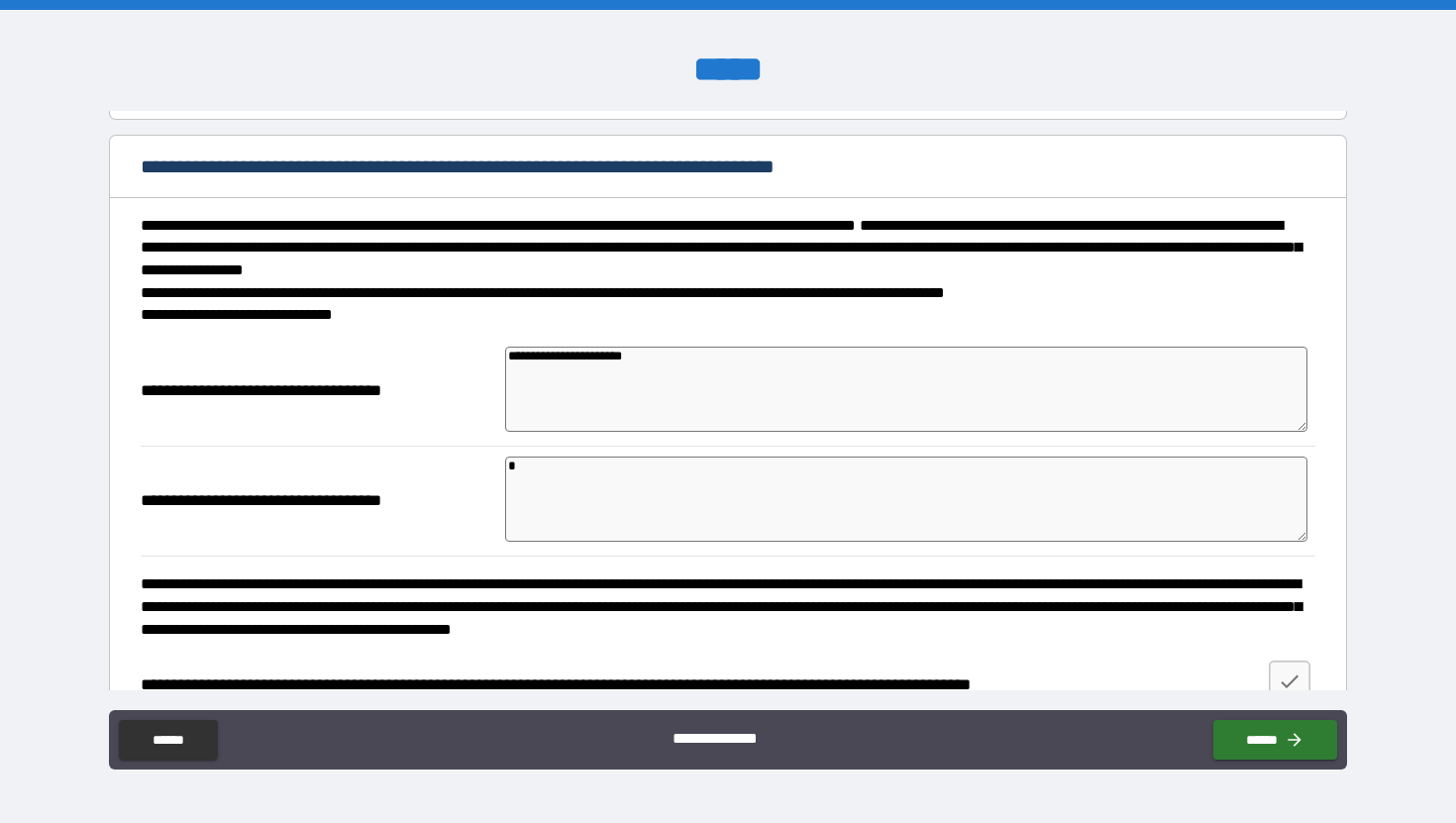 type on "*" 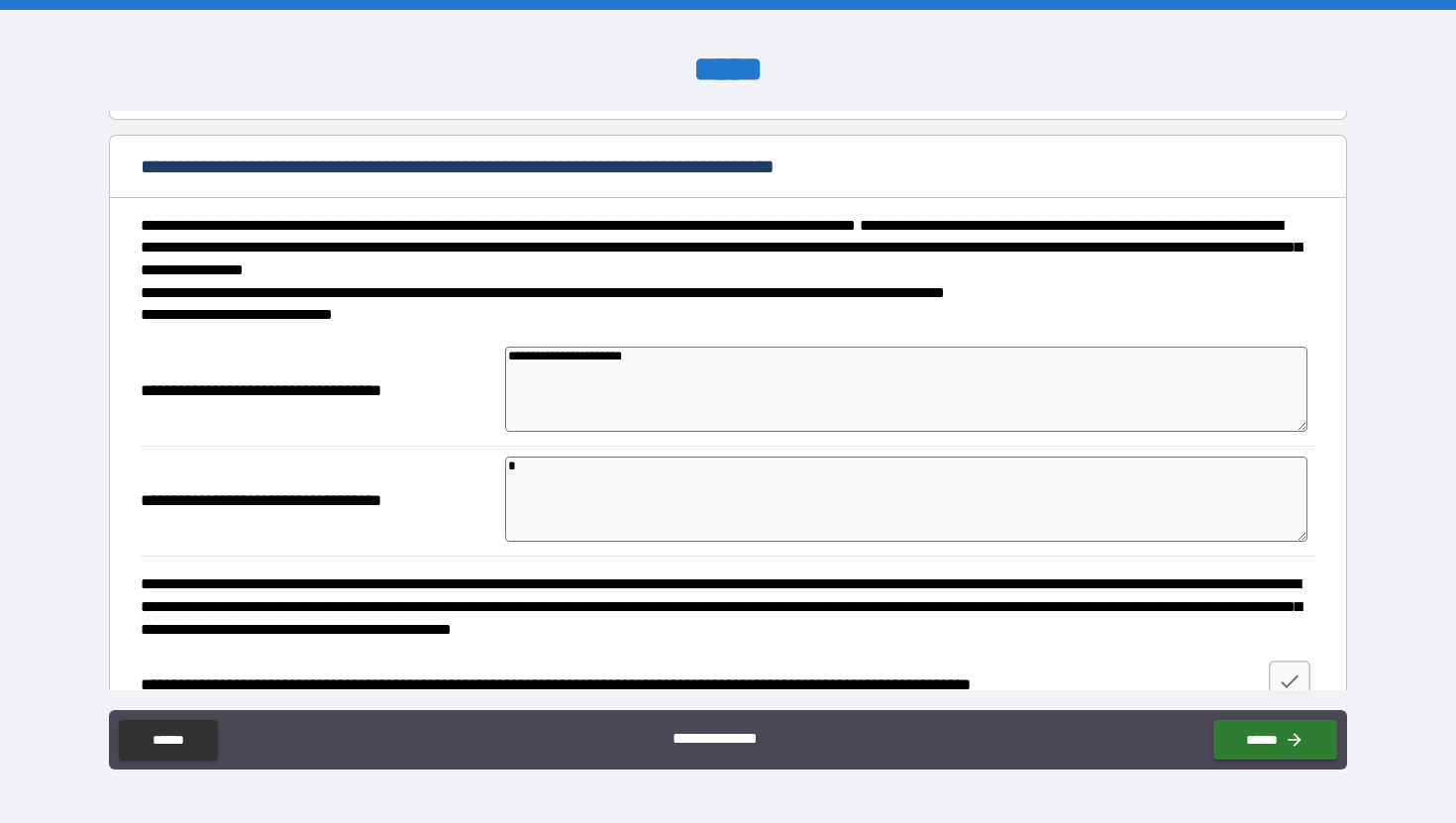 type on "*" 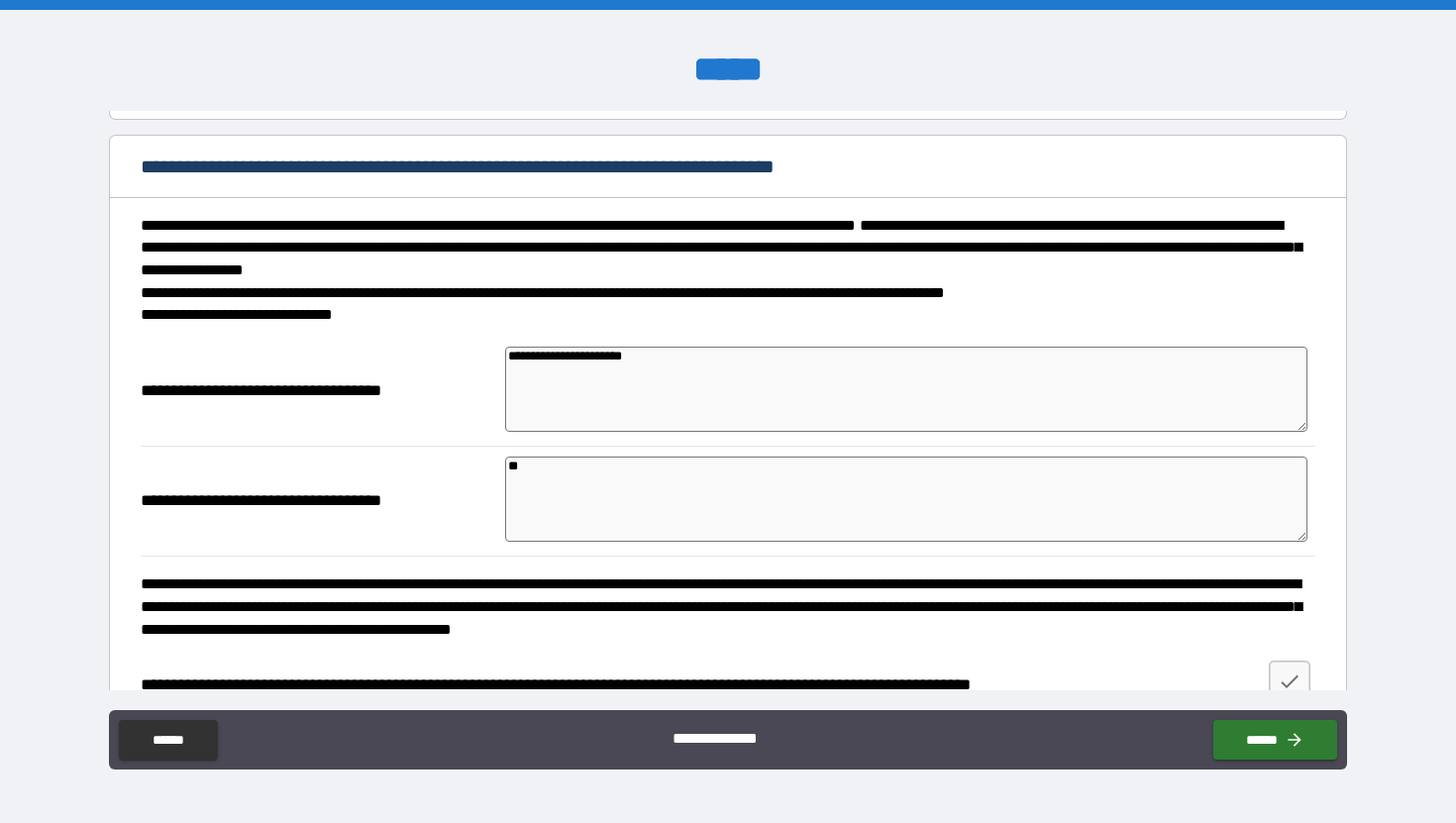 type on "*" 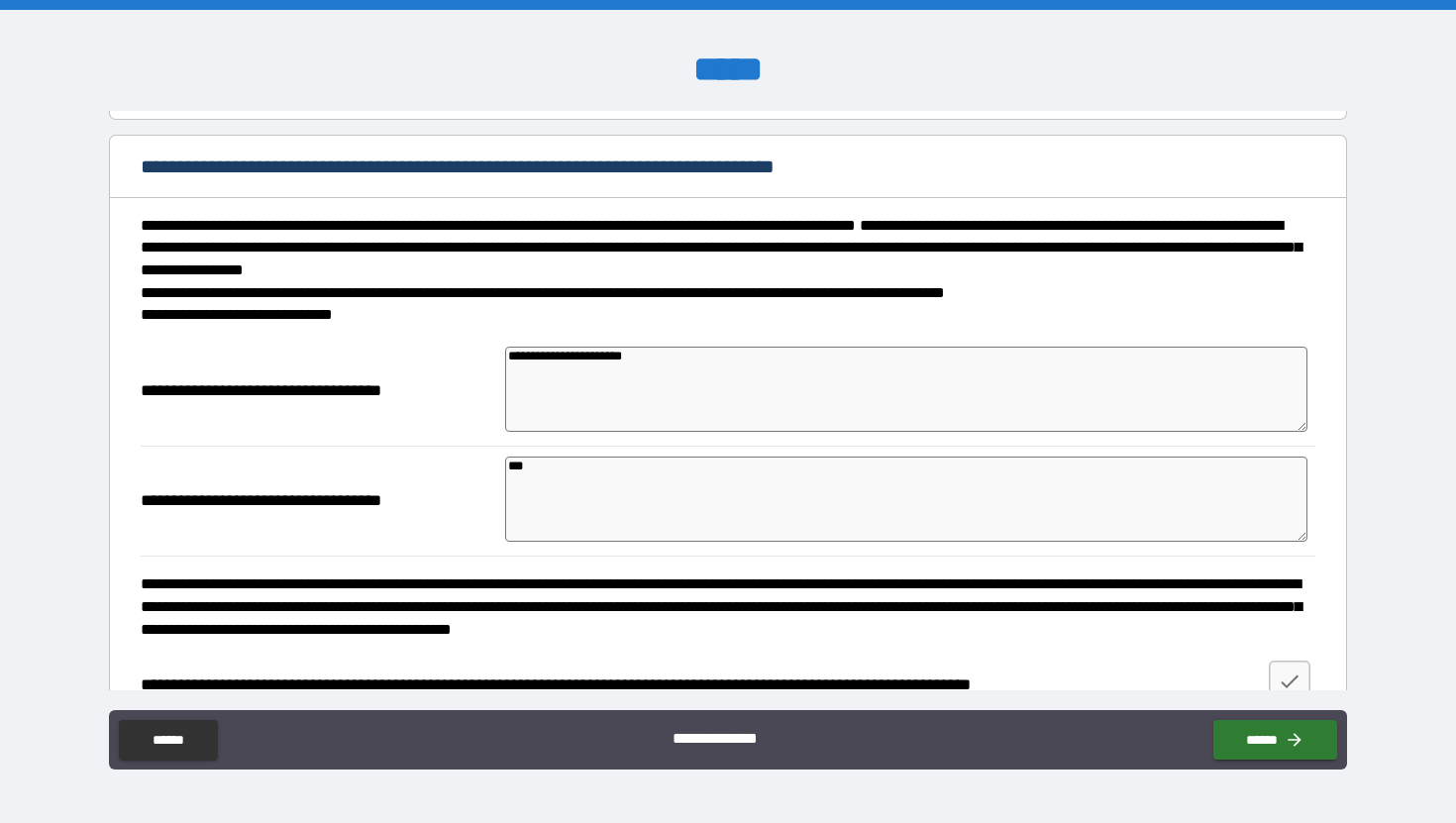 type on "*" 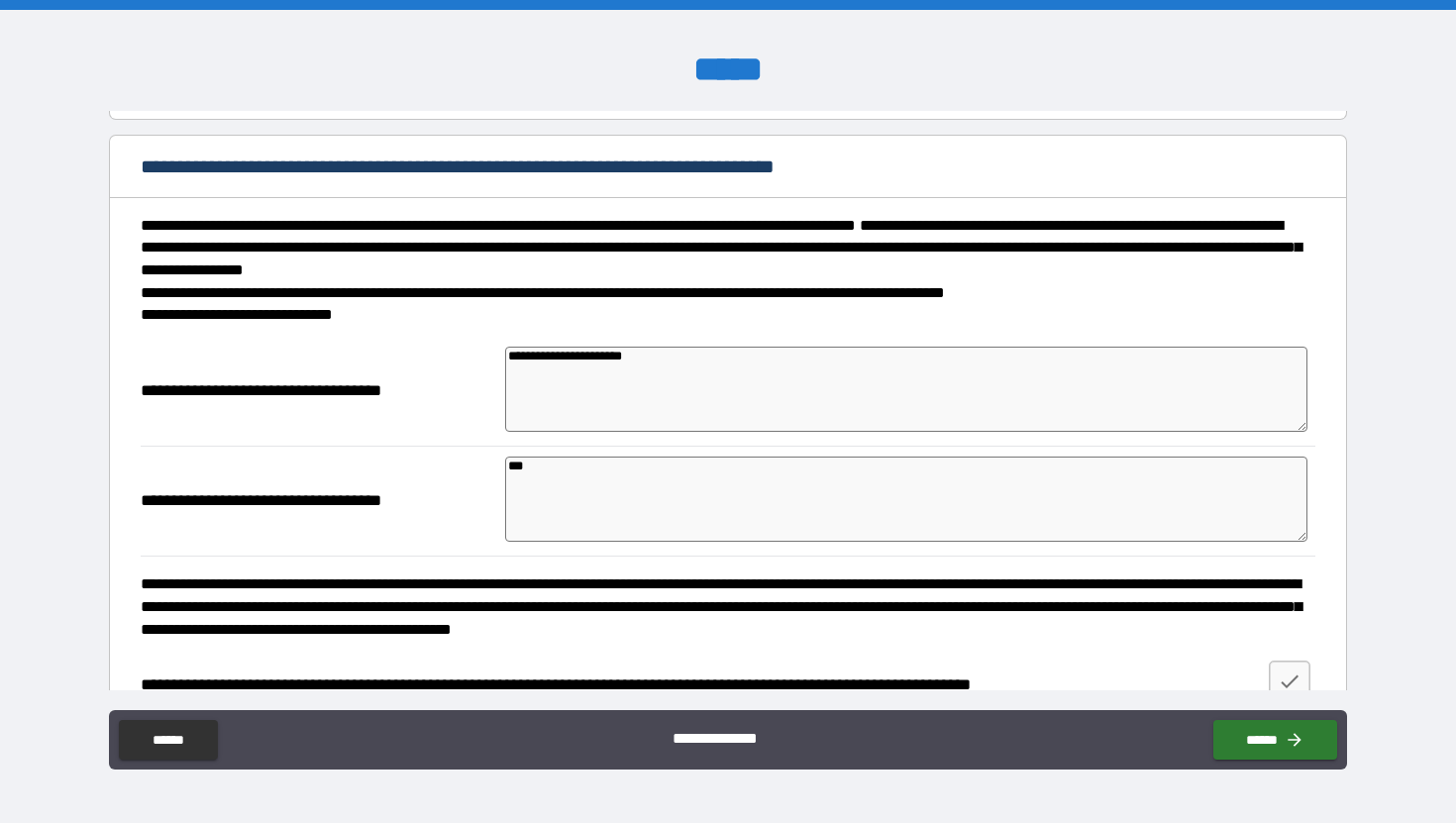 type on "****" 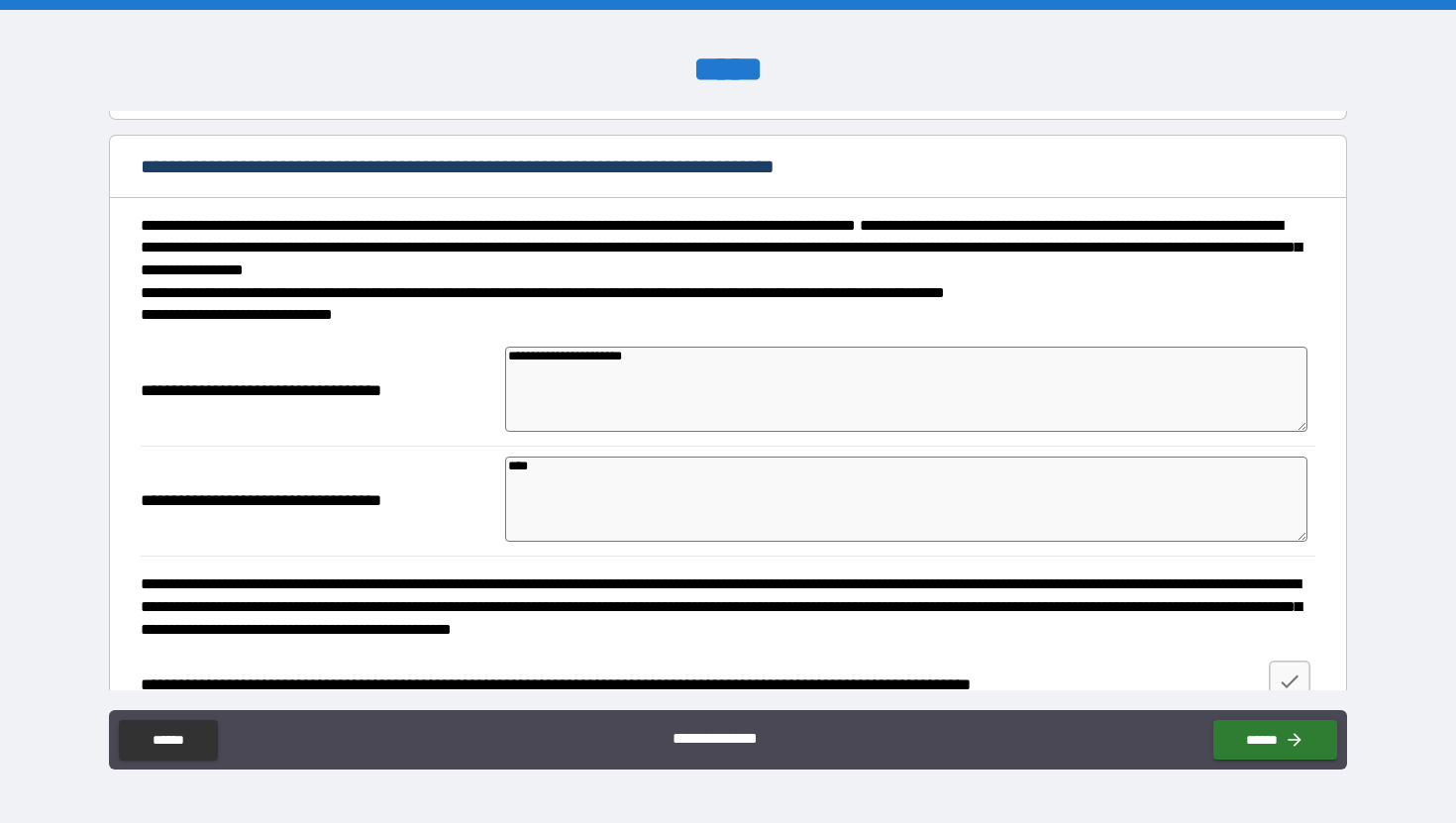type on "*" 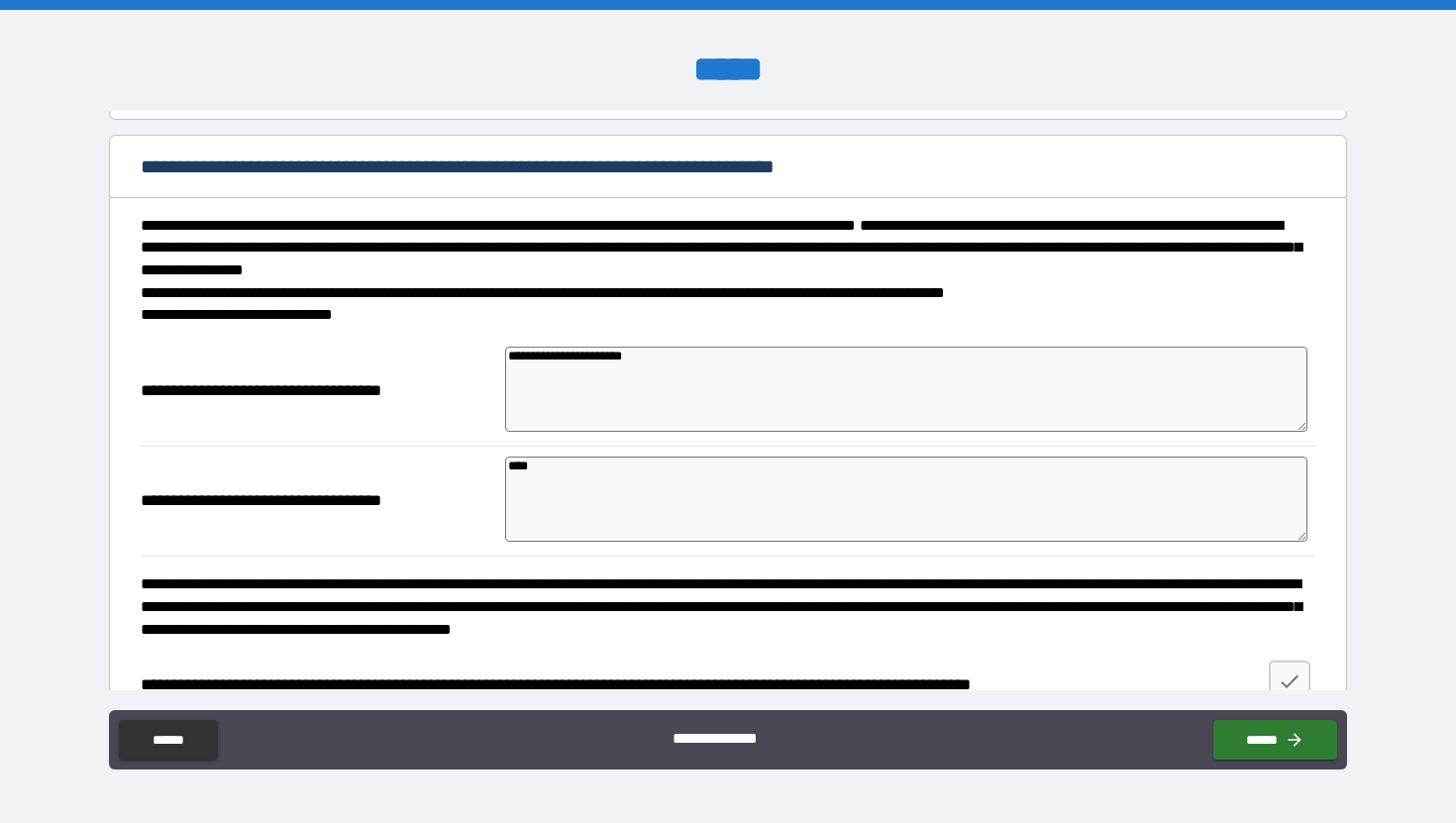 type on "*" 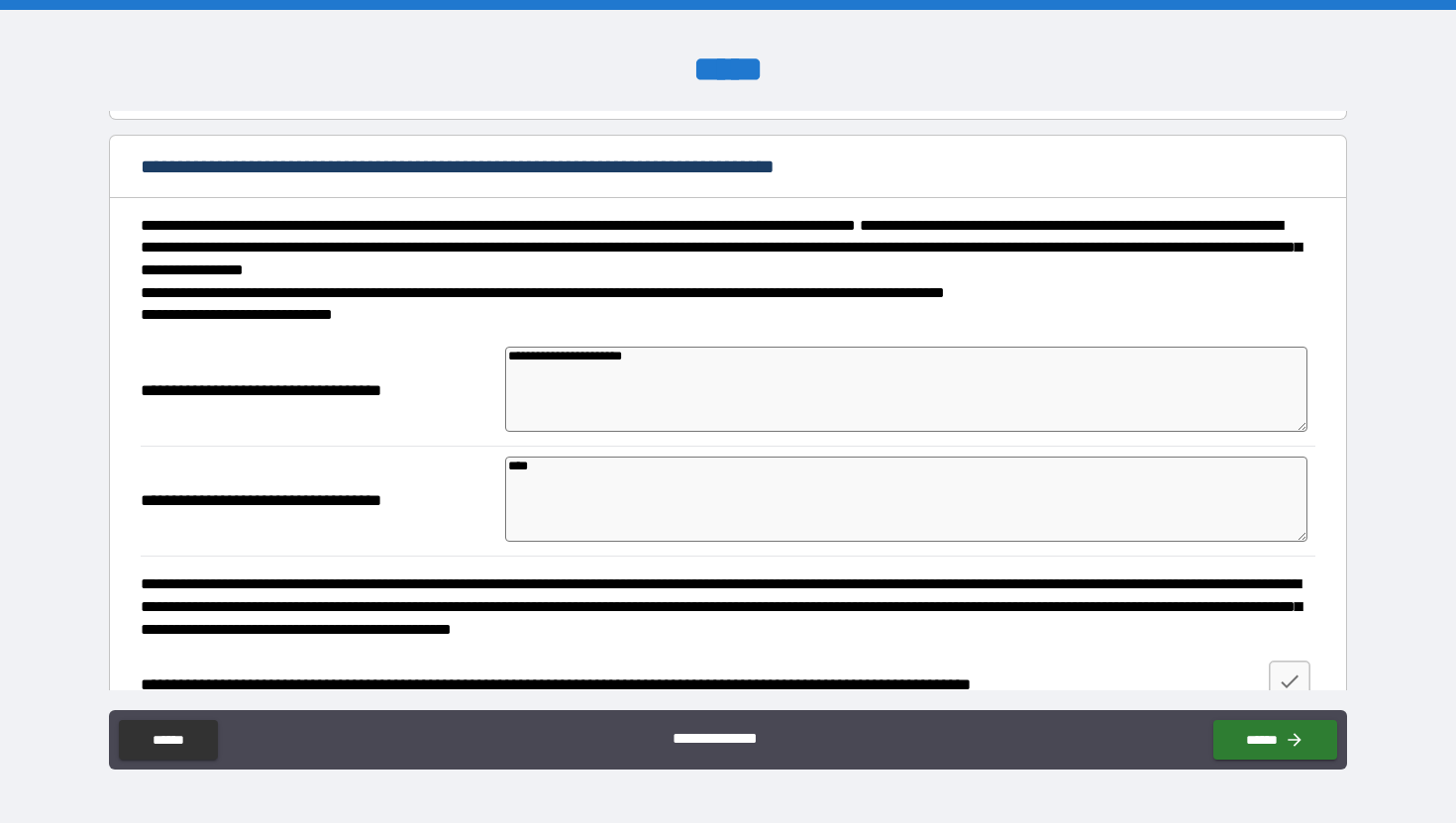 type on "*****" 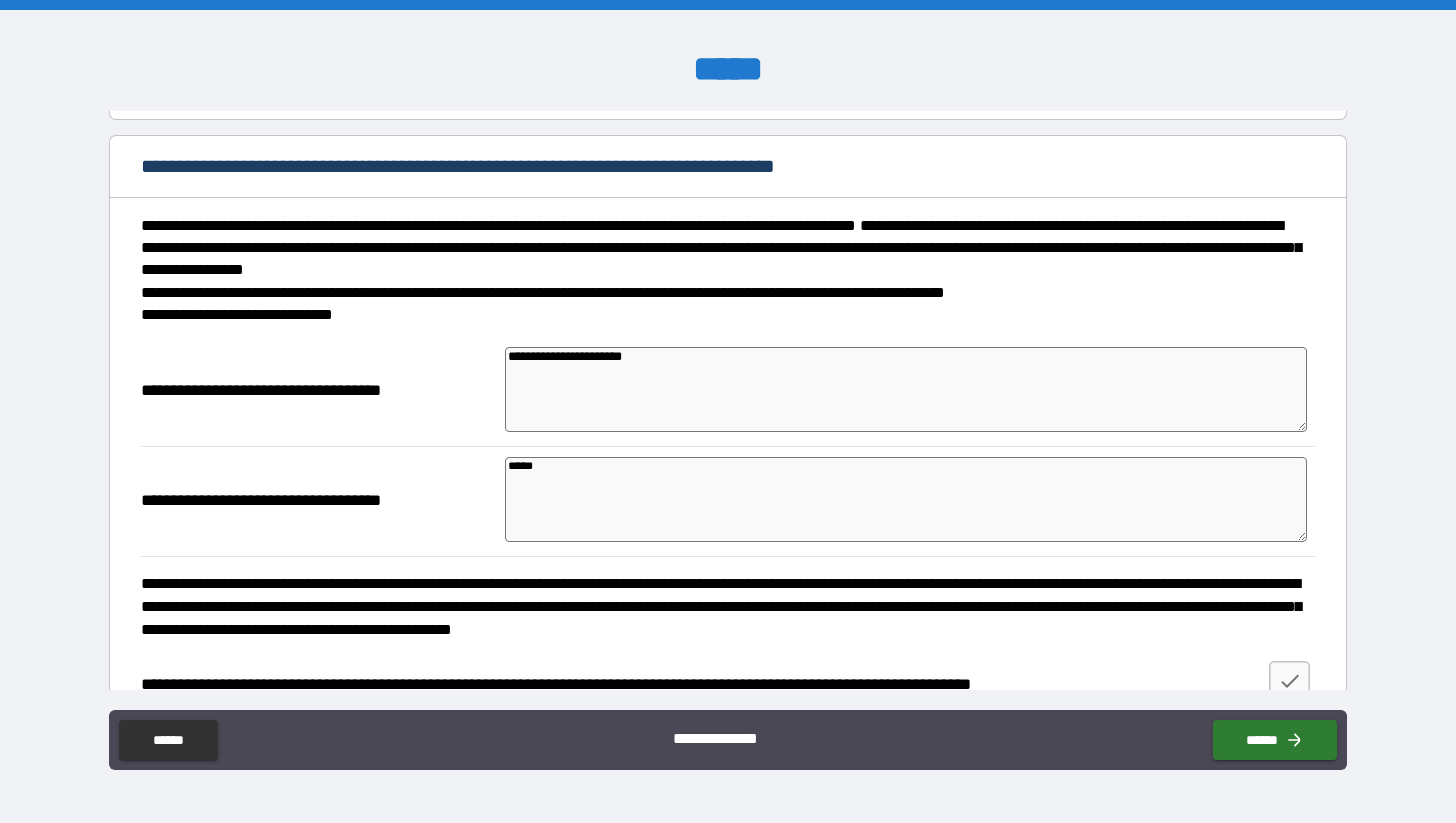 type on "*" 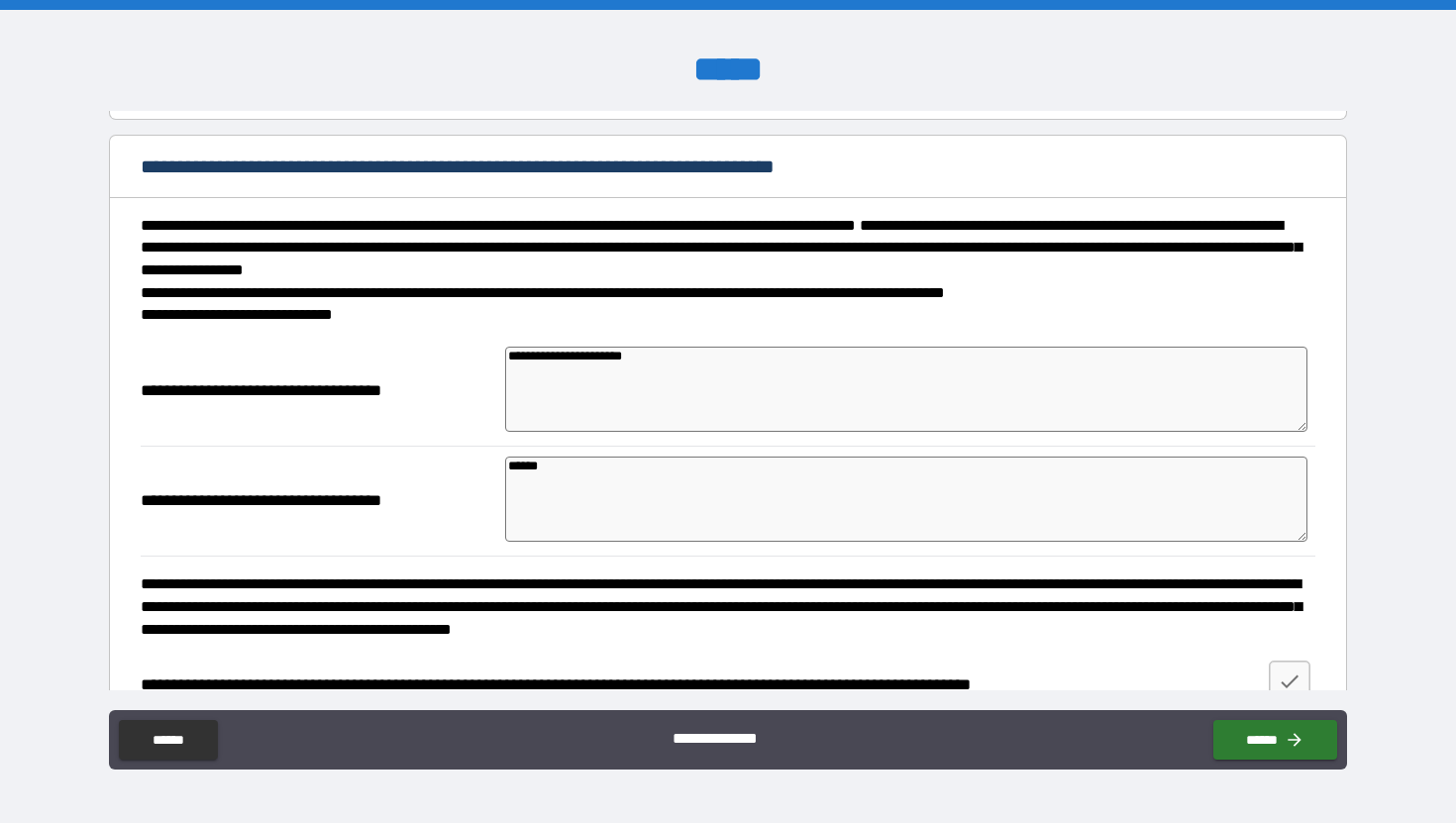 type on "*" 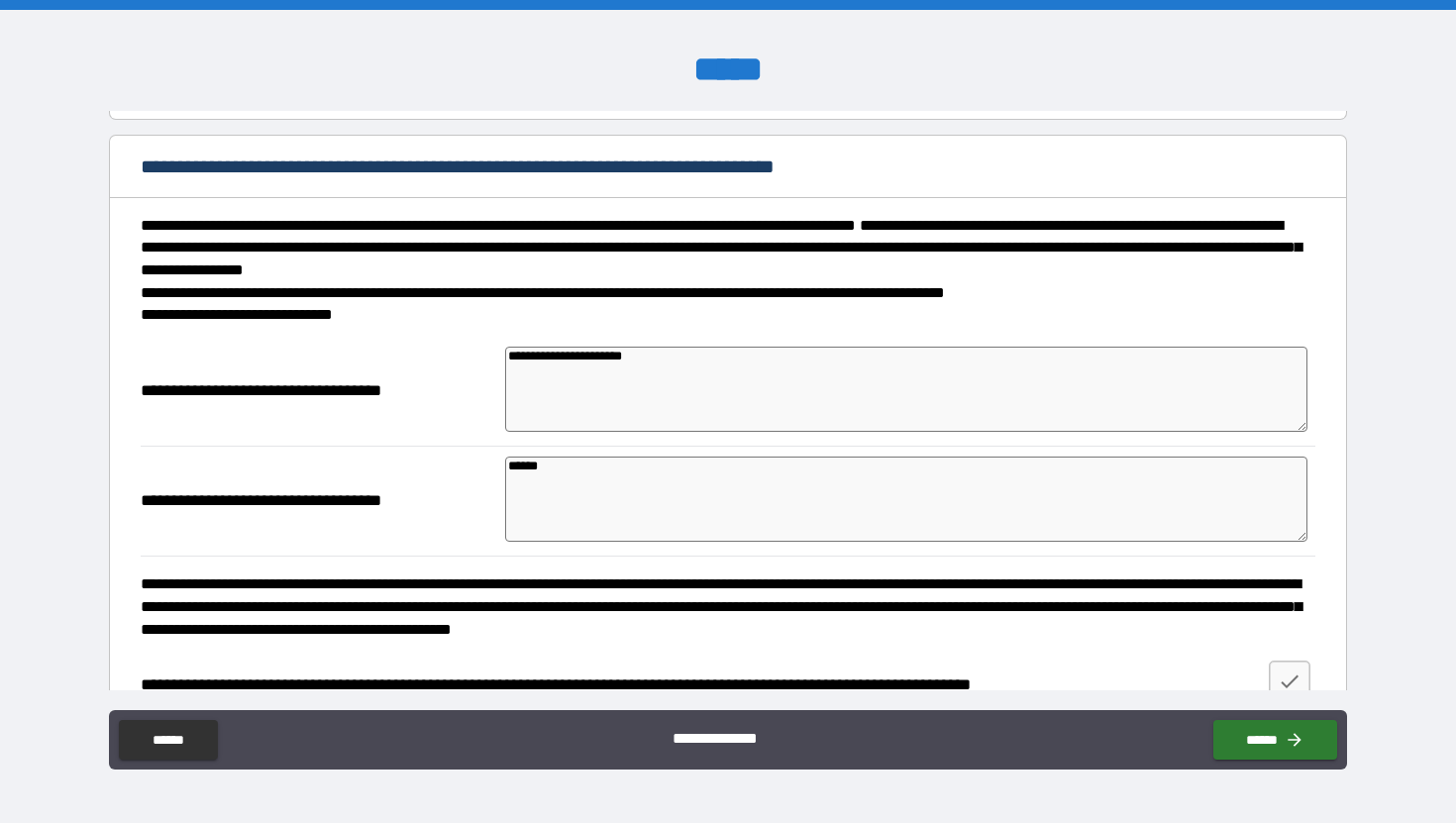 type on "*******" 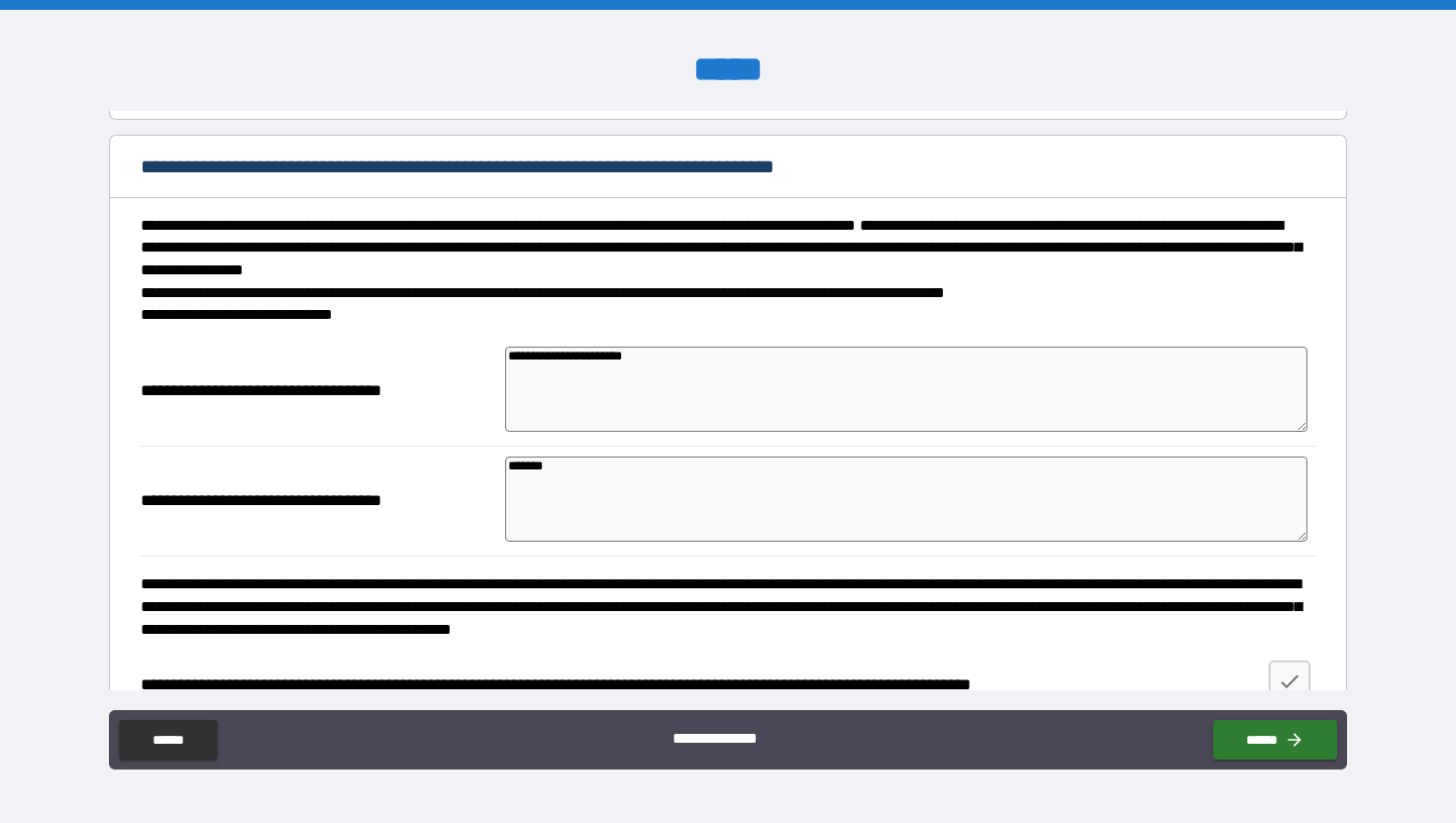 type on "*" 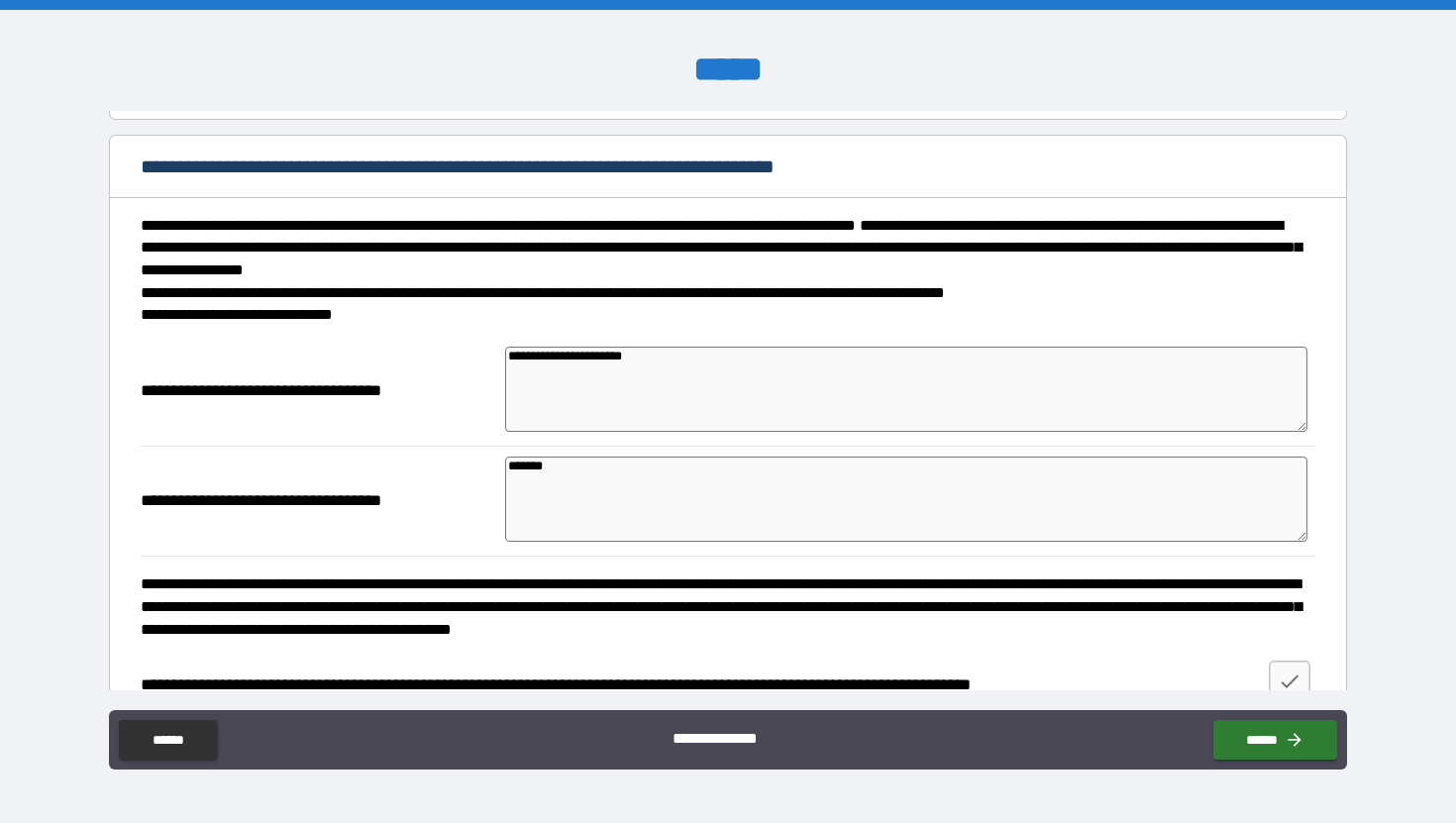 type on "*" 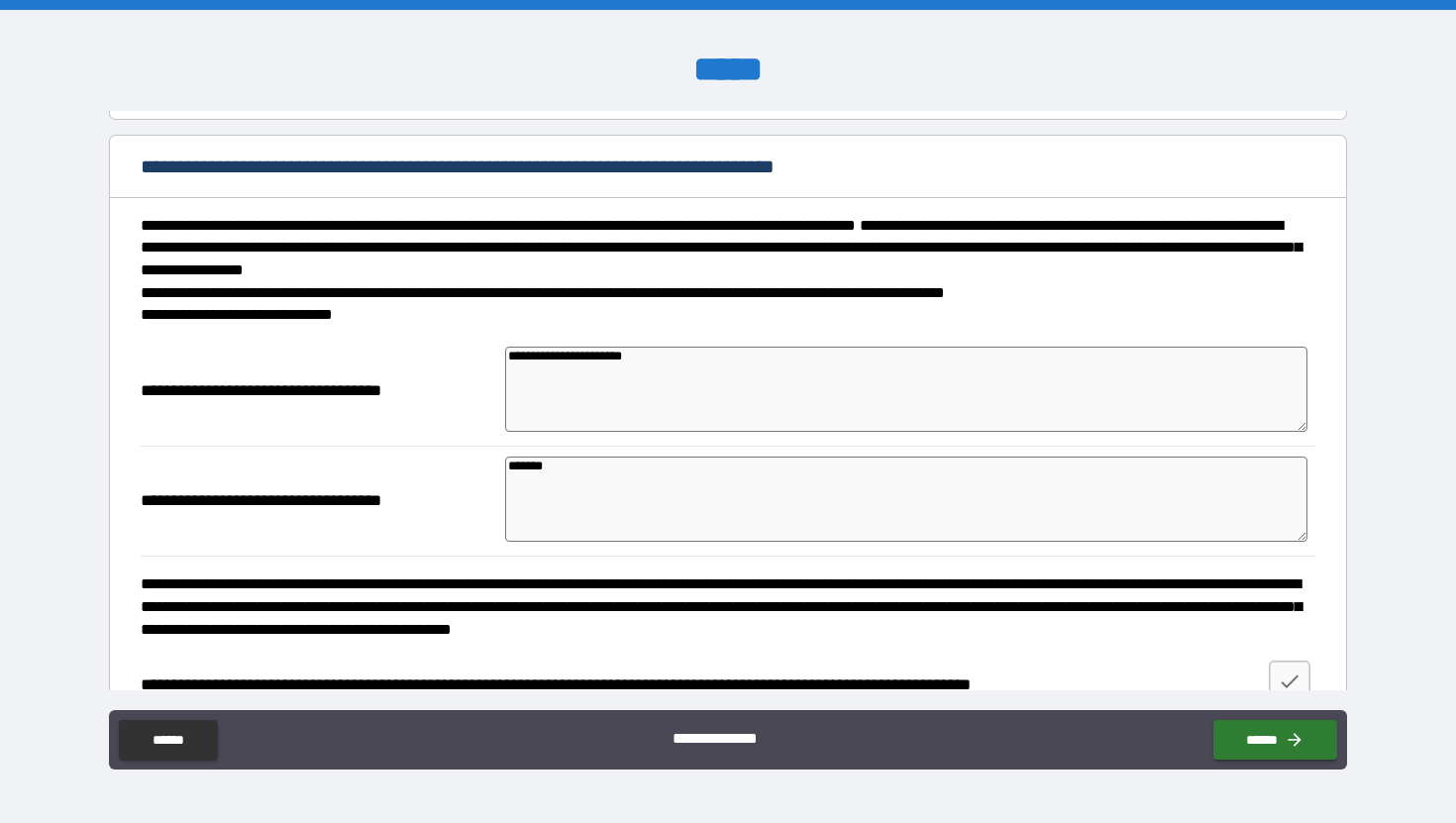 type on "********" 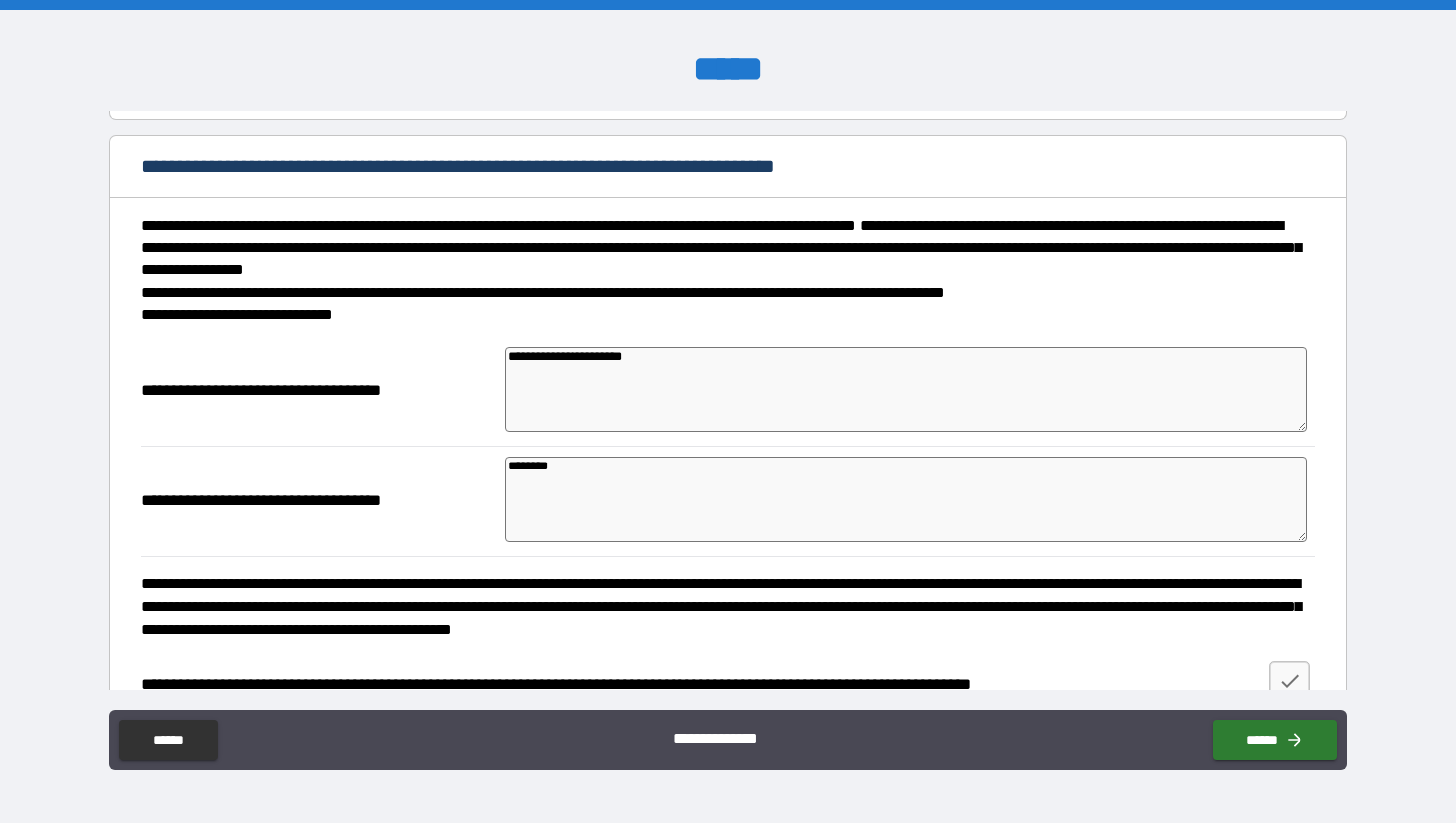 type on "*" 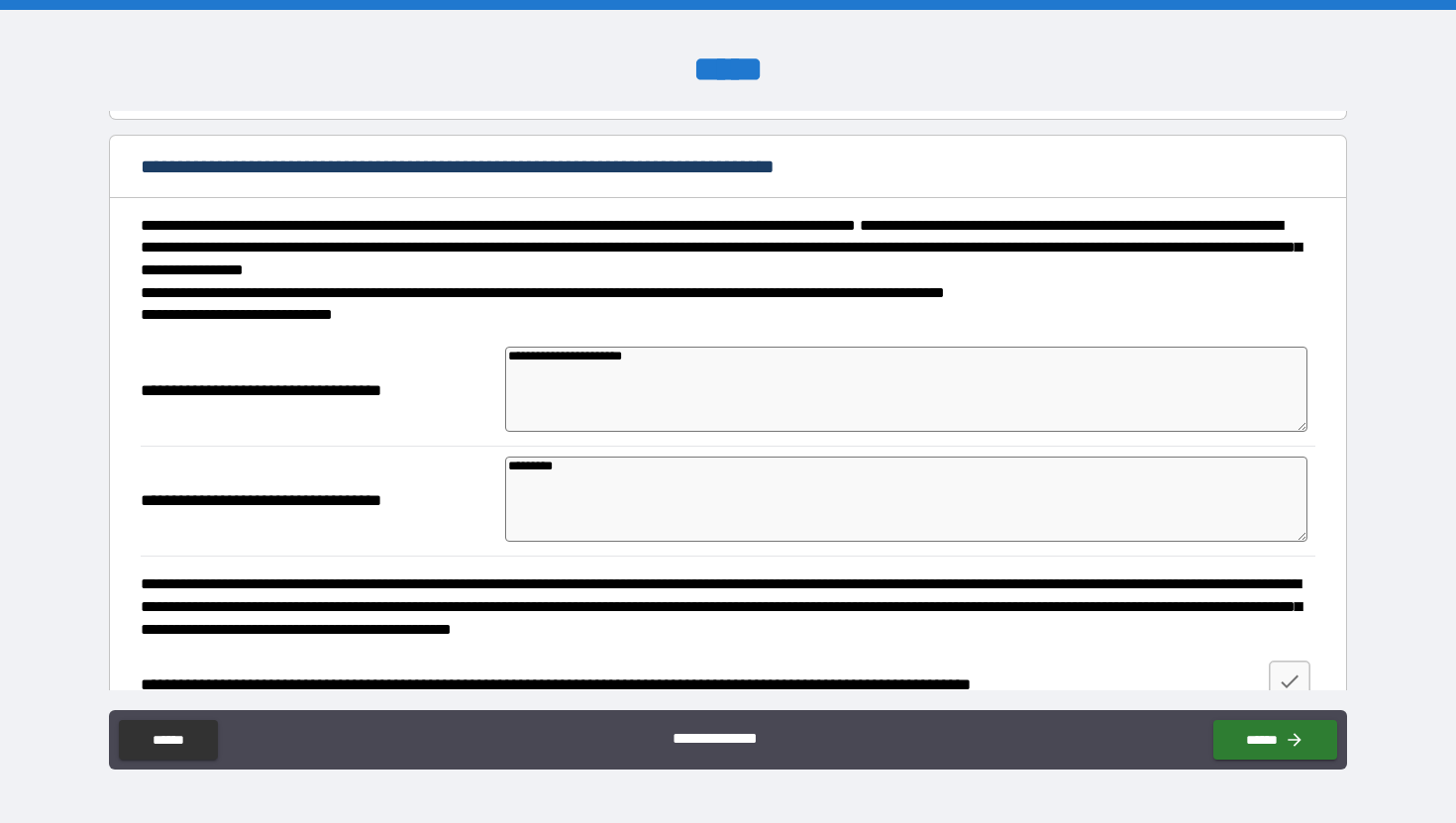 type on "*" 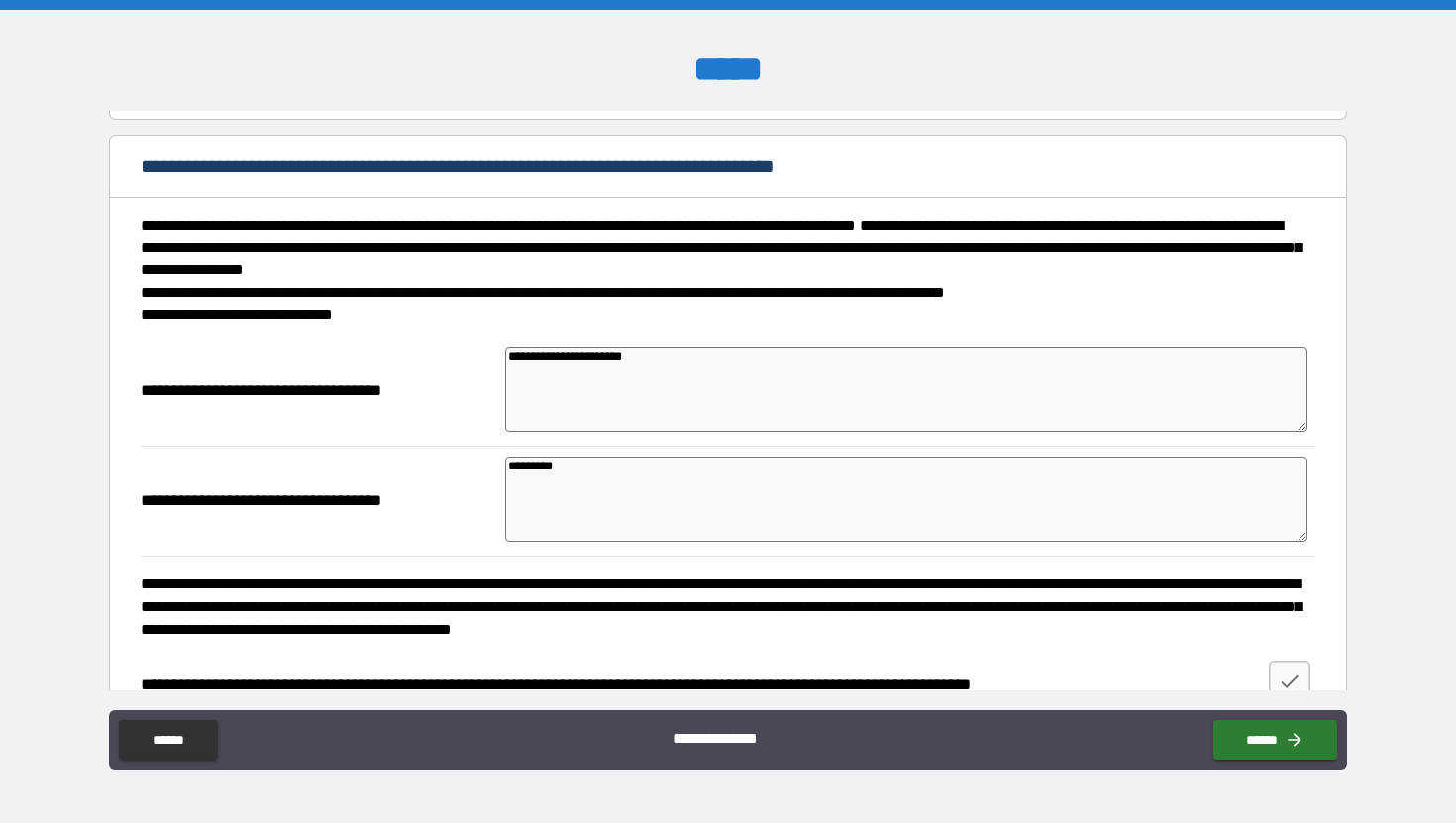 type on "*" 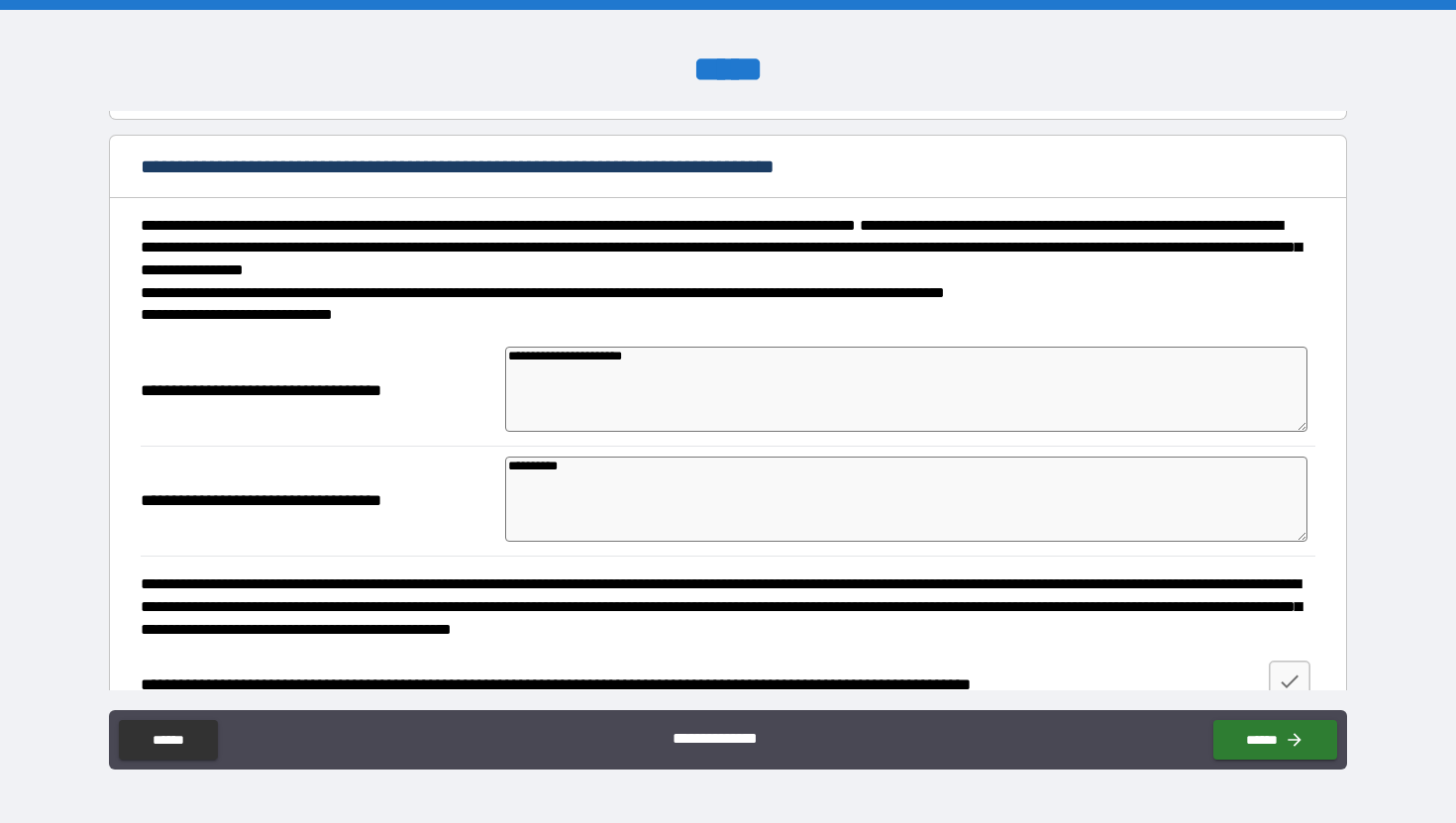 type on "*" 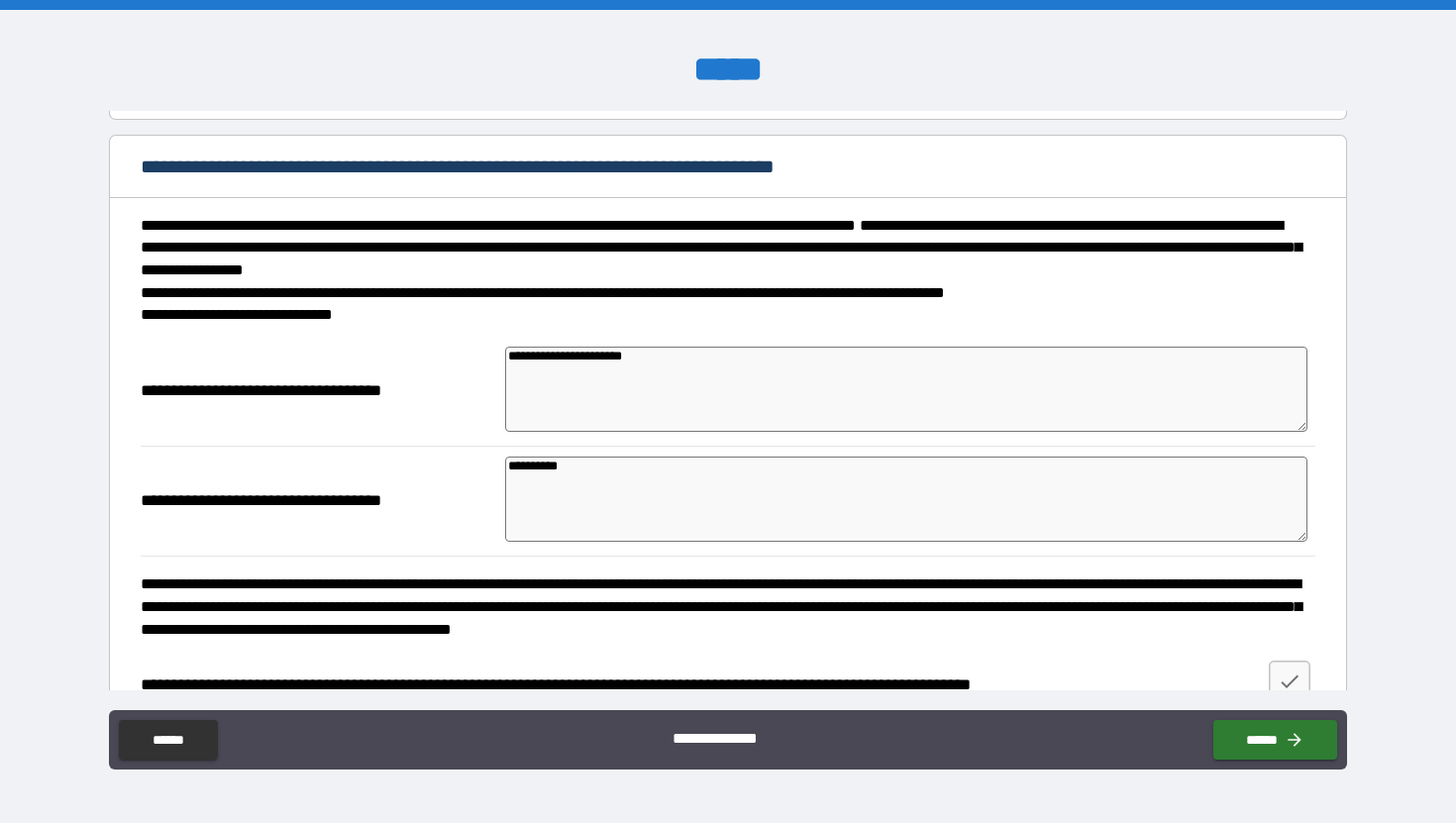 type on "**********" 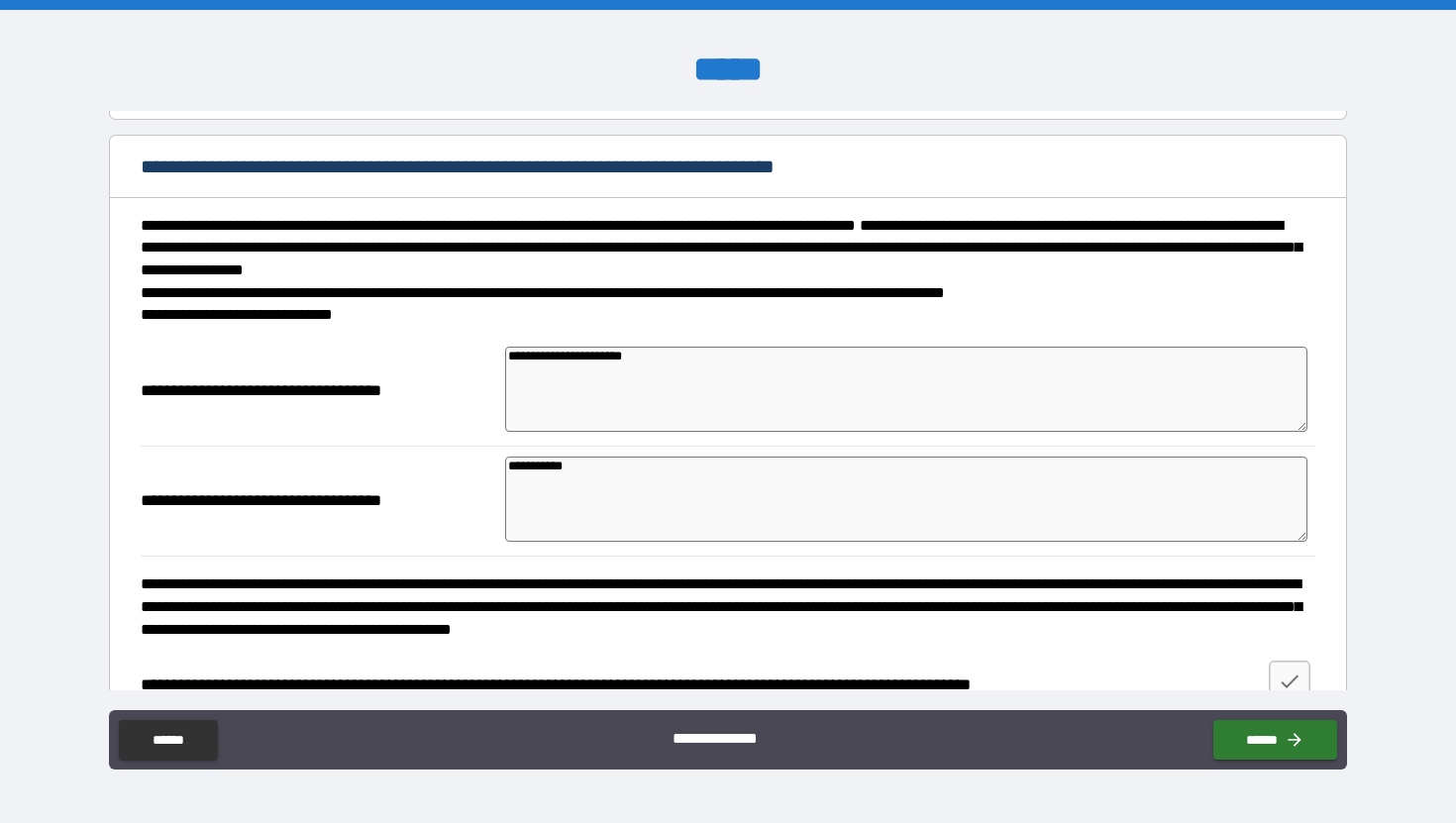 type on "*" 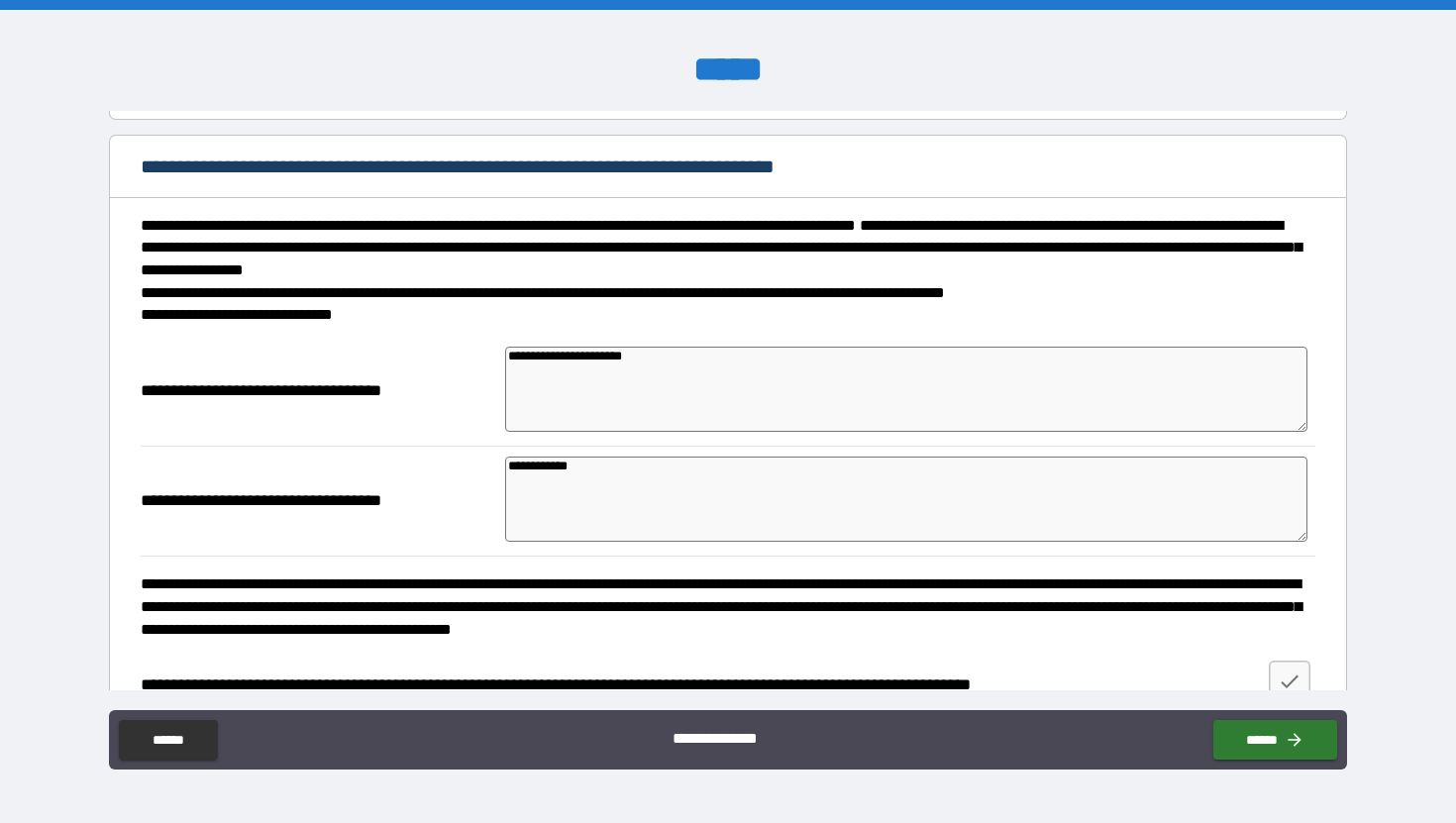 type on "*" 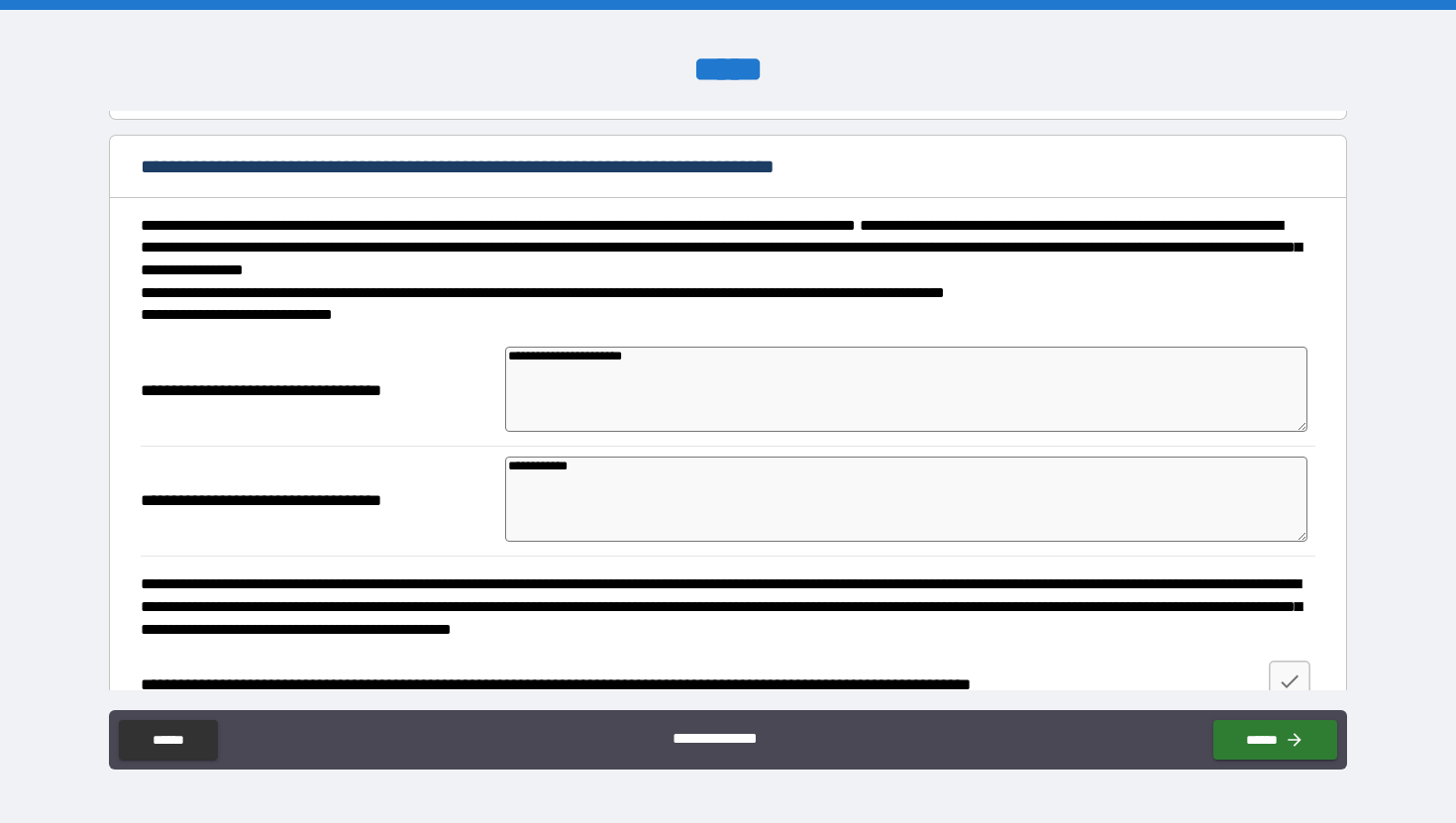 type on "**********" 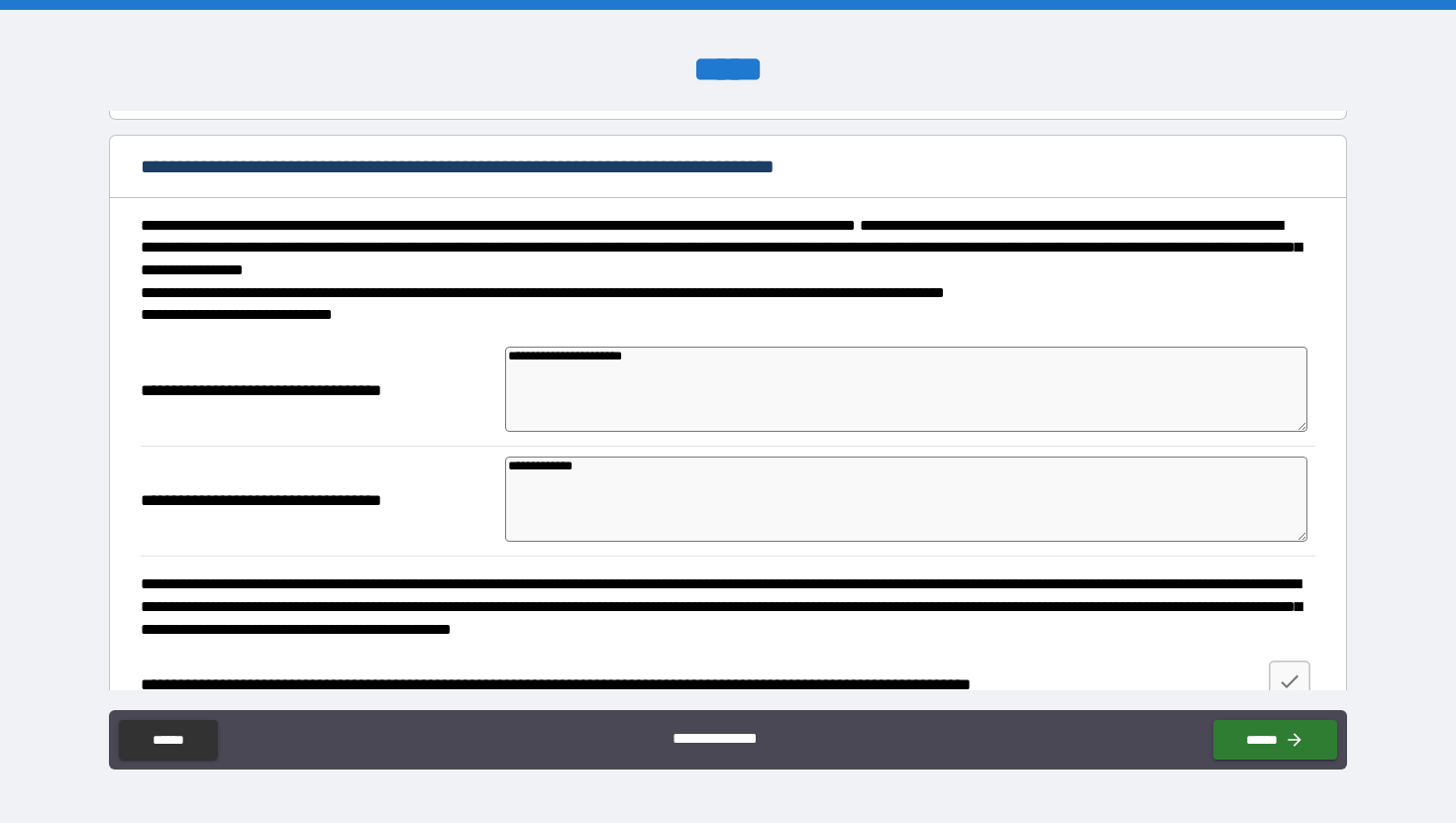 type on "*" 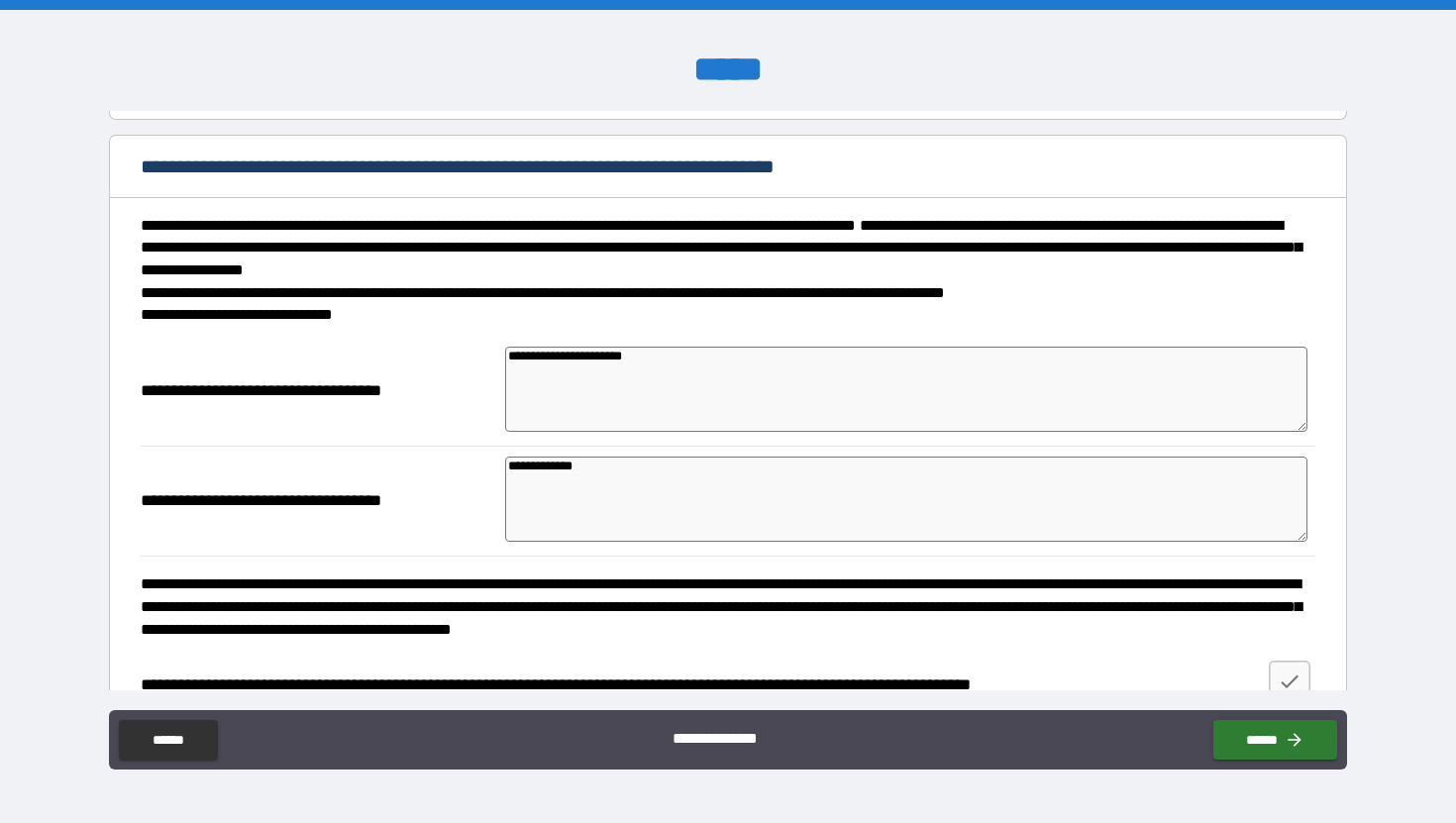 type on "**********" 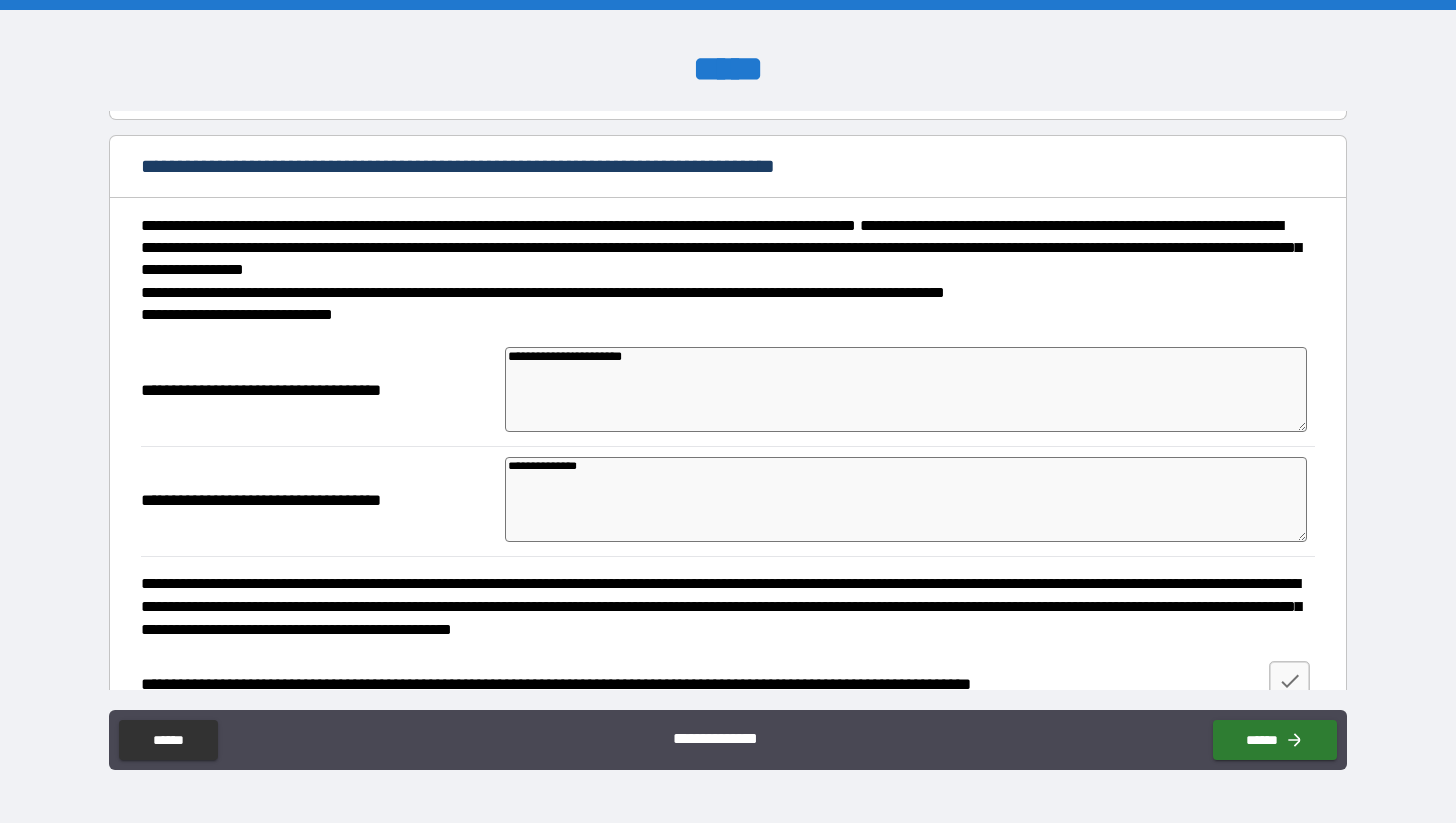 type on "*" 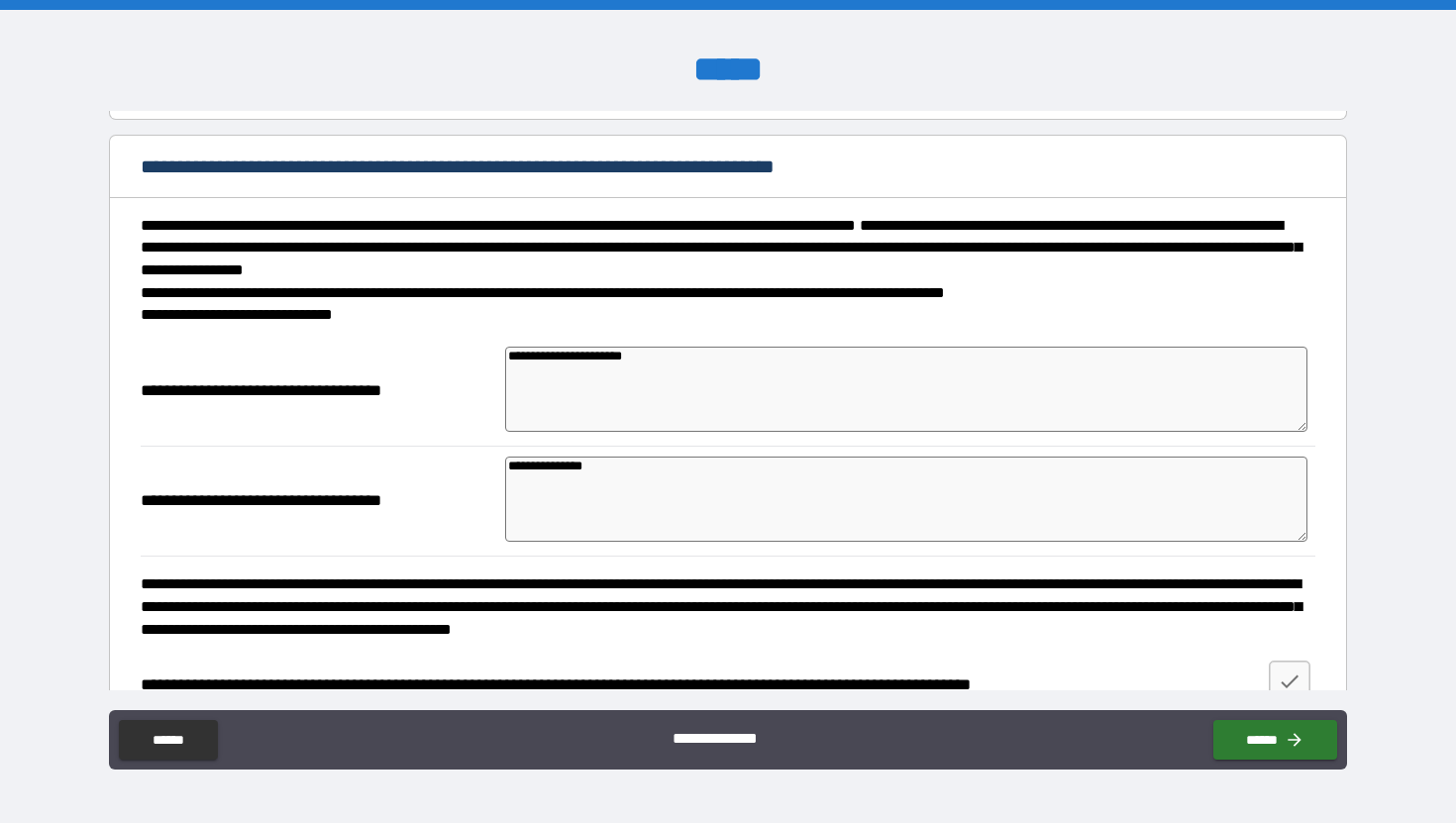 type on "*" 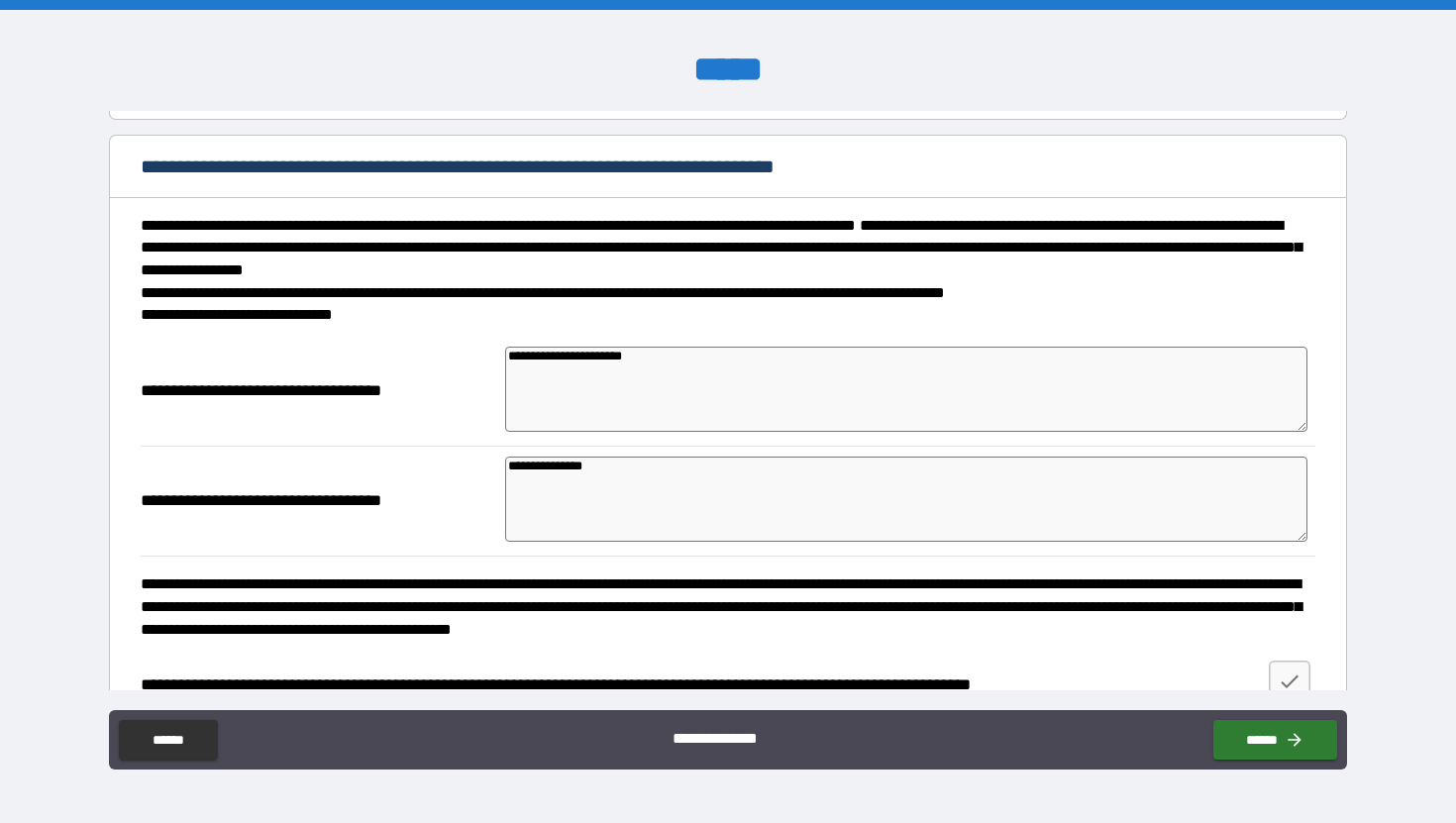 type on "**********" 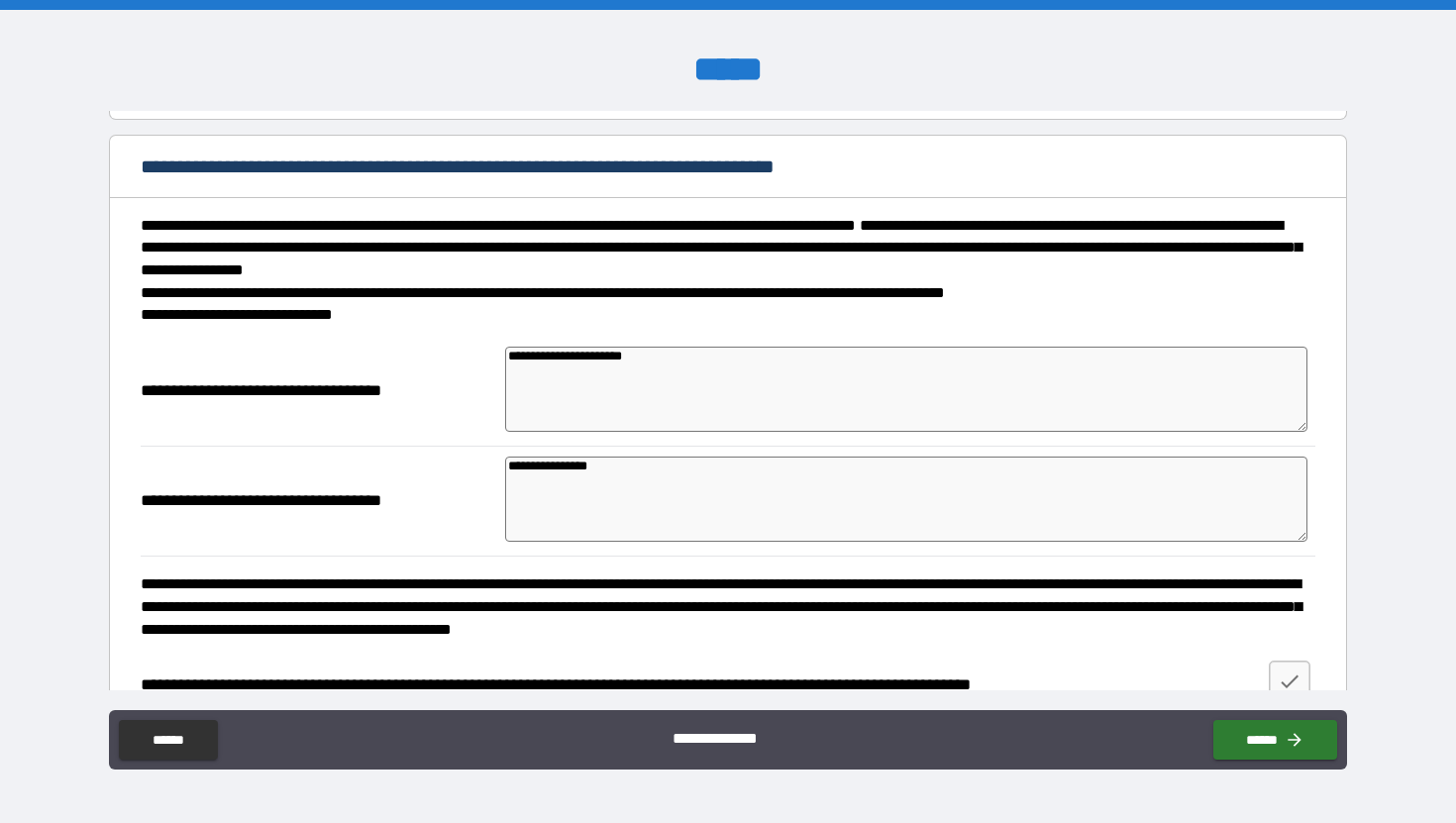 type on "*" 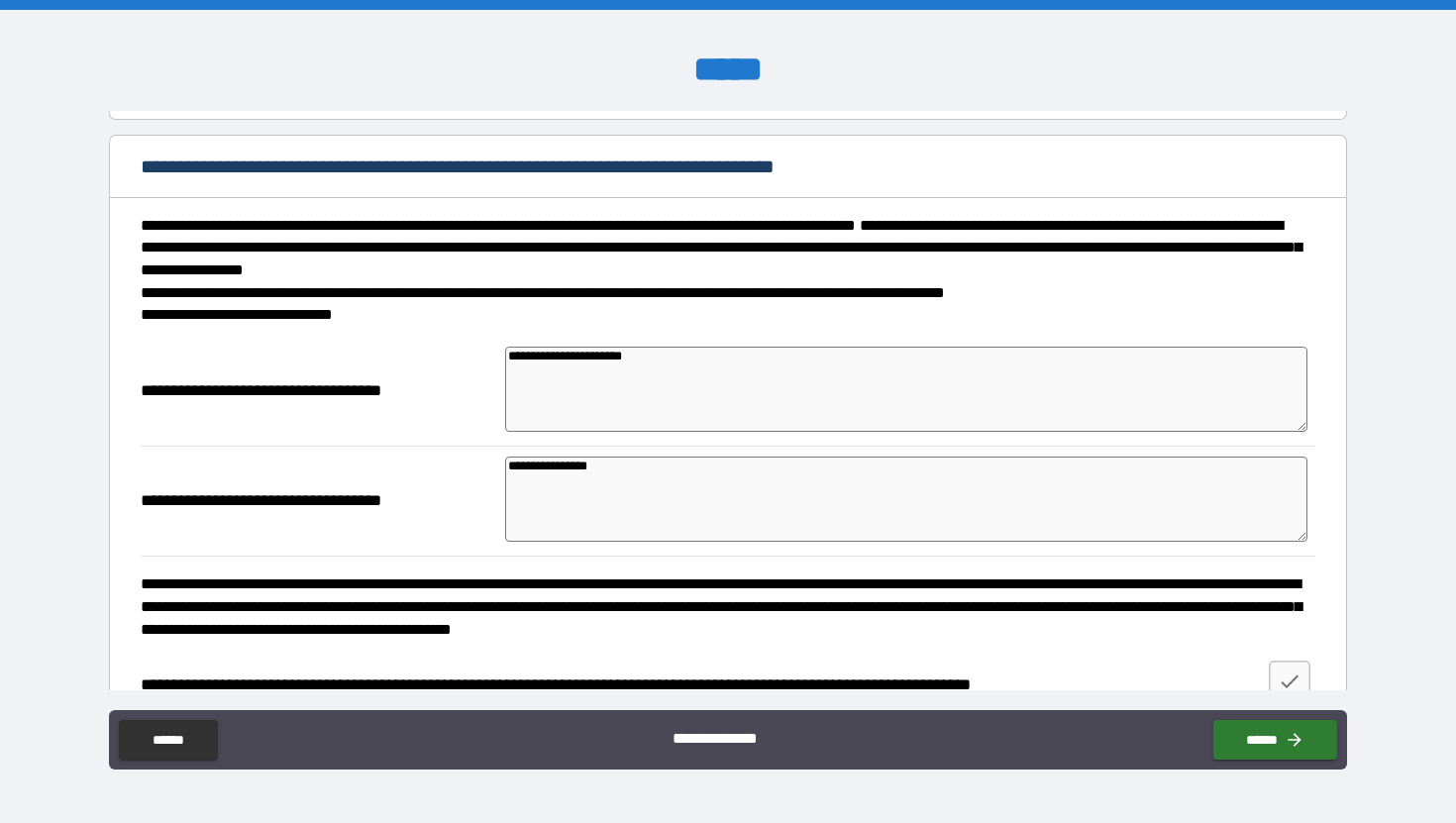 type on "**********" 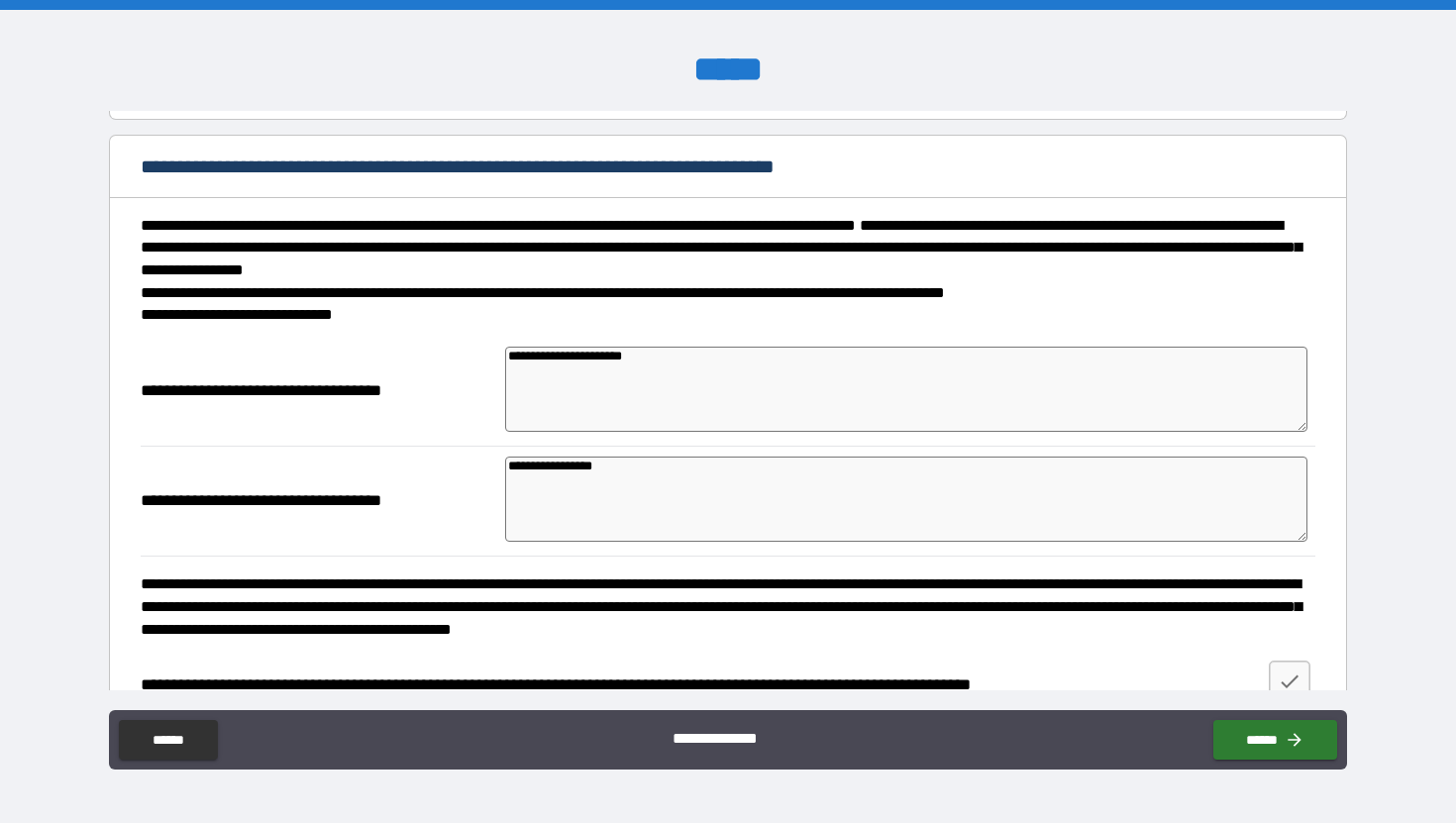 type on "*" 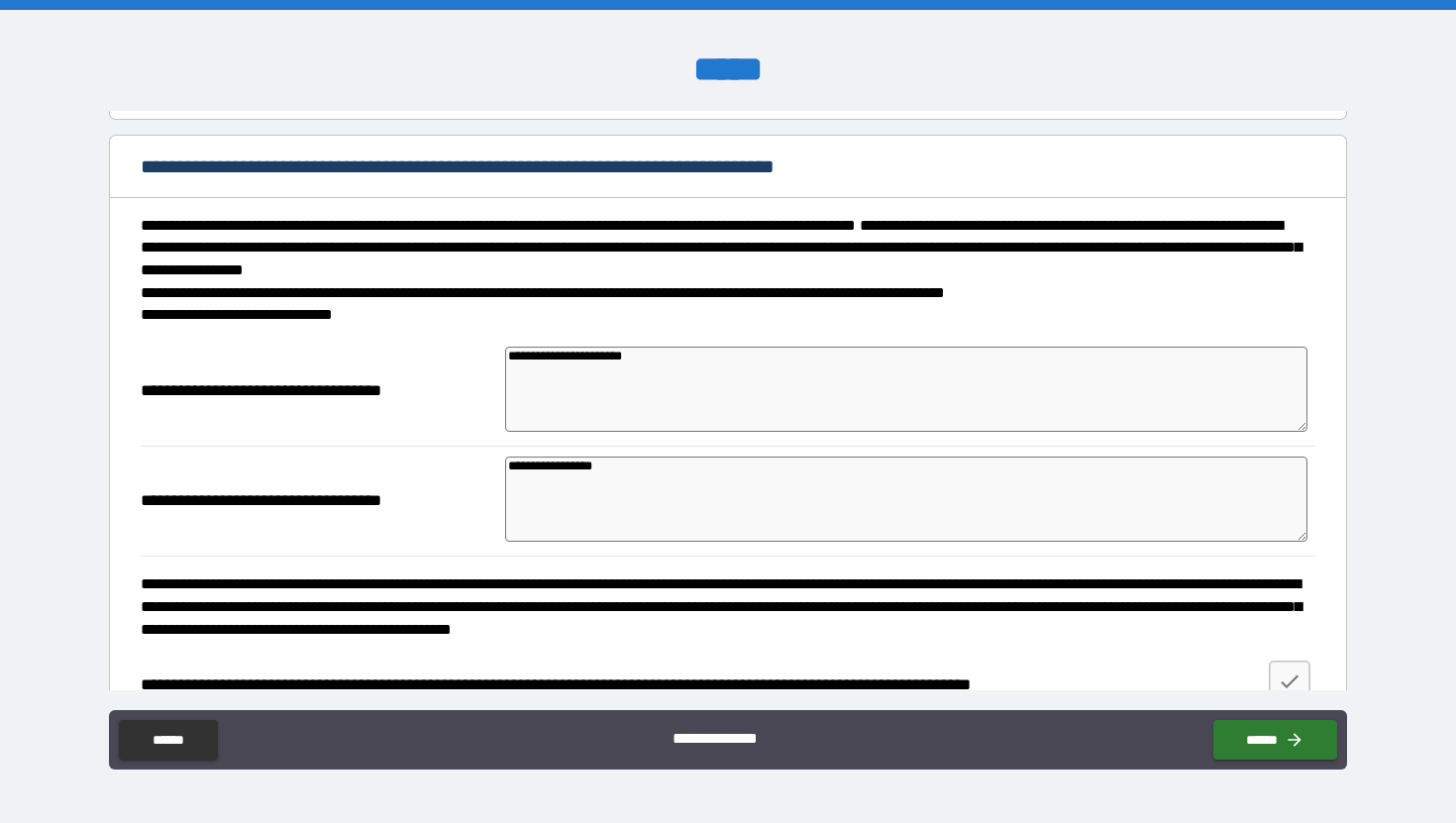 type on "*" 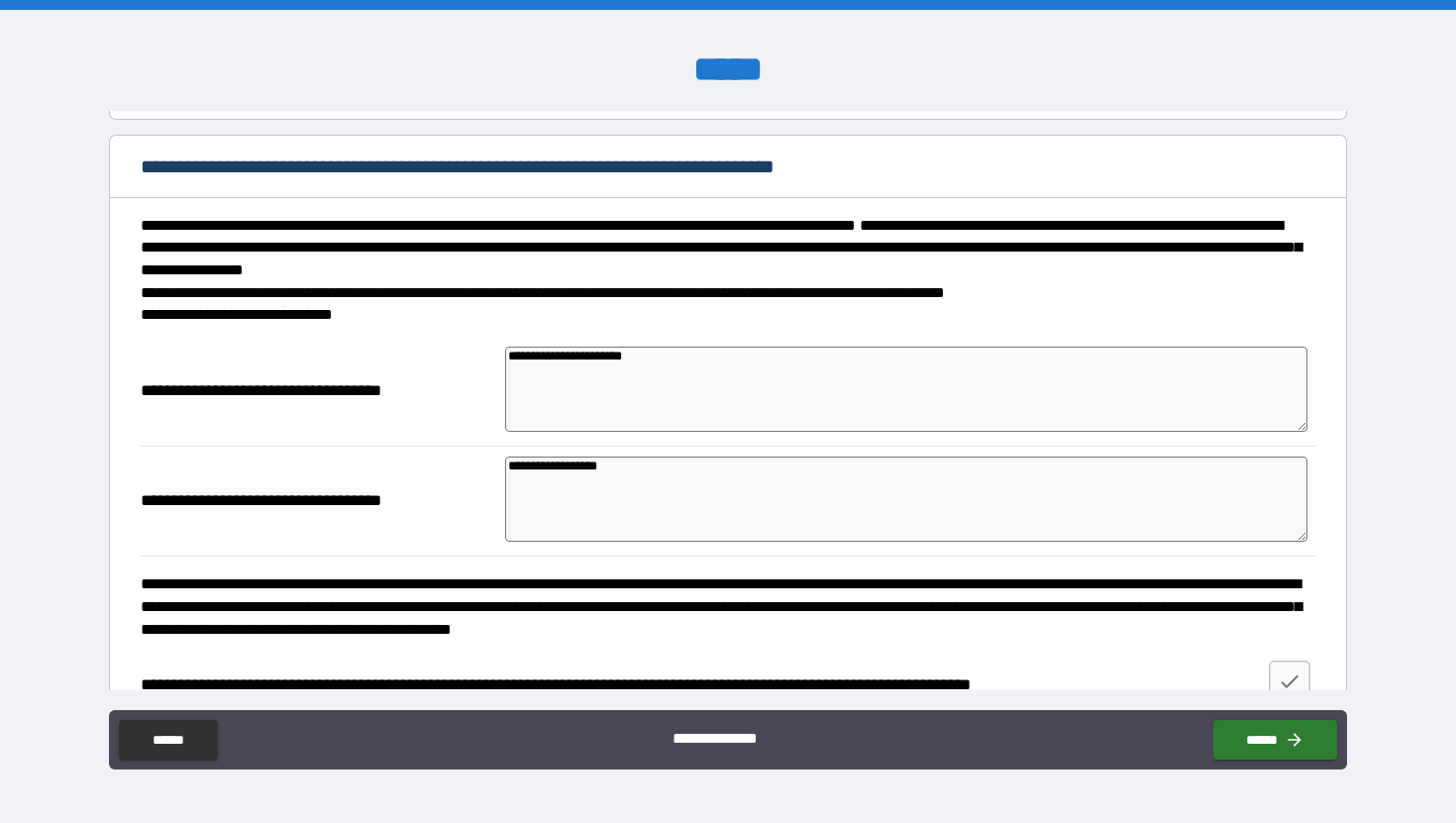 type on "*" 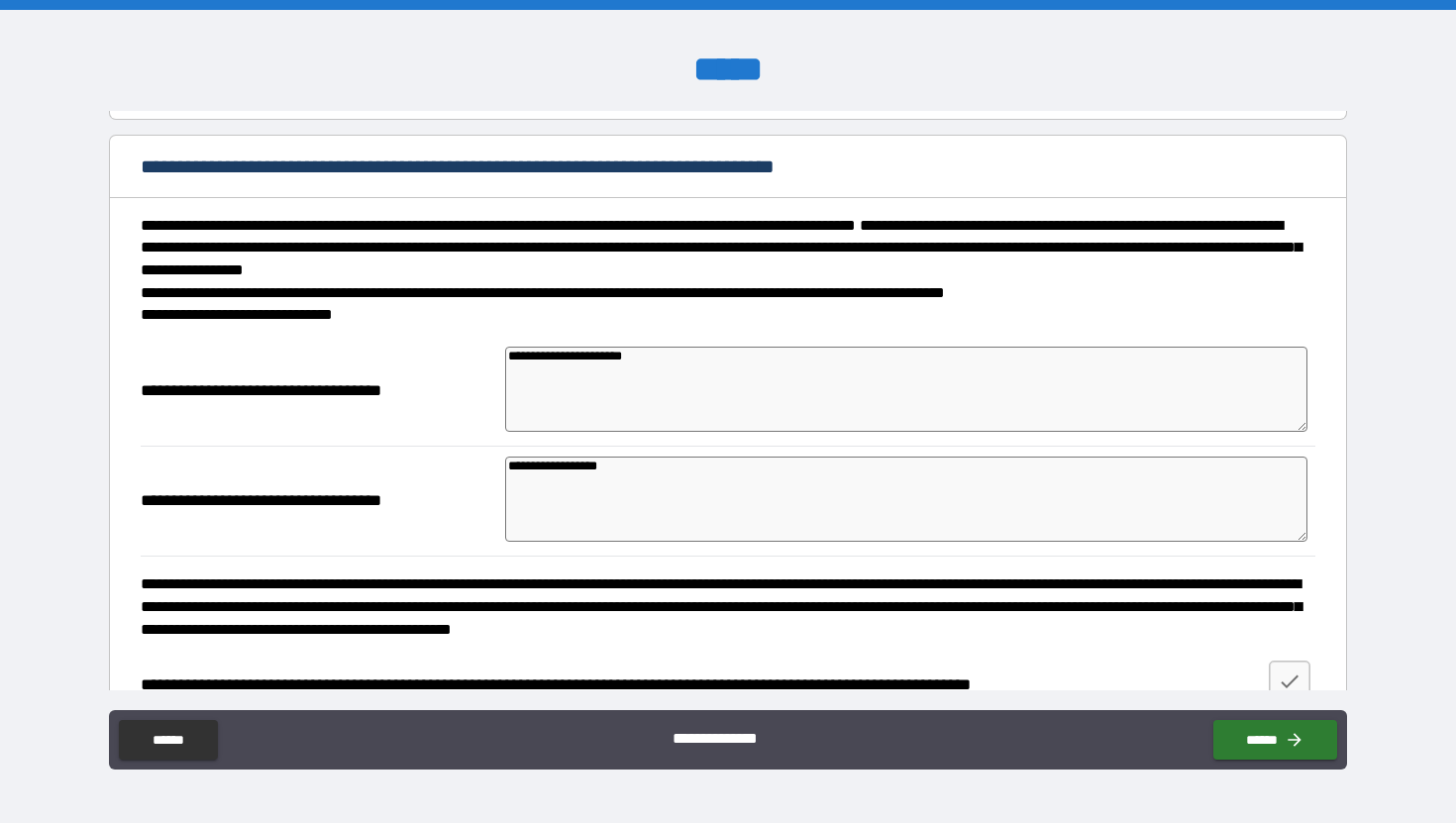 type on "*" 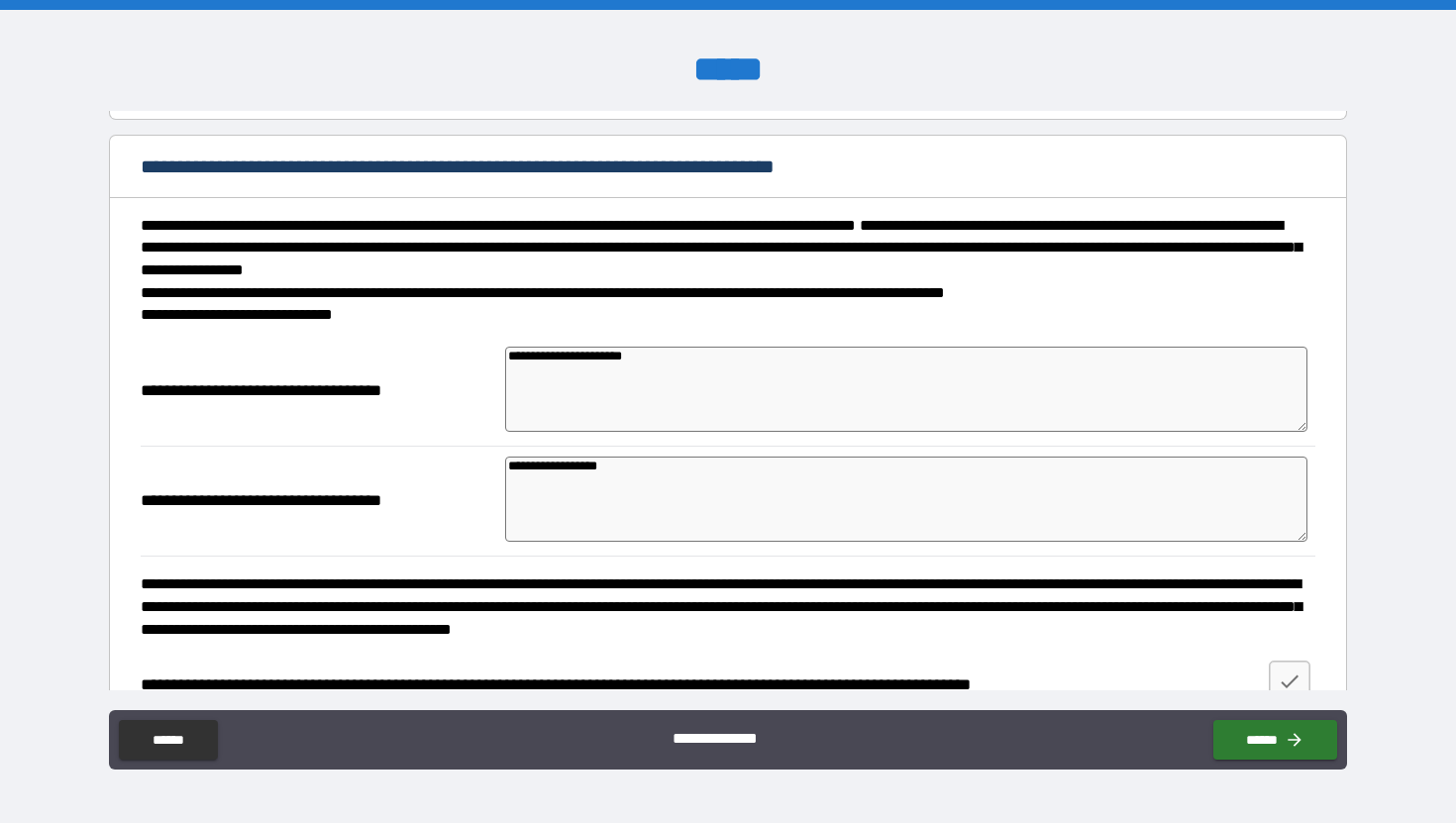 type on "**********" 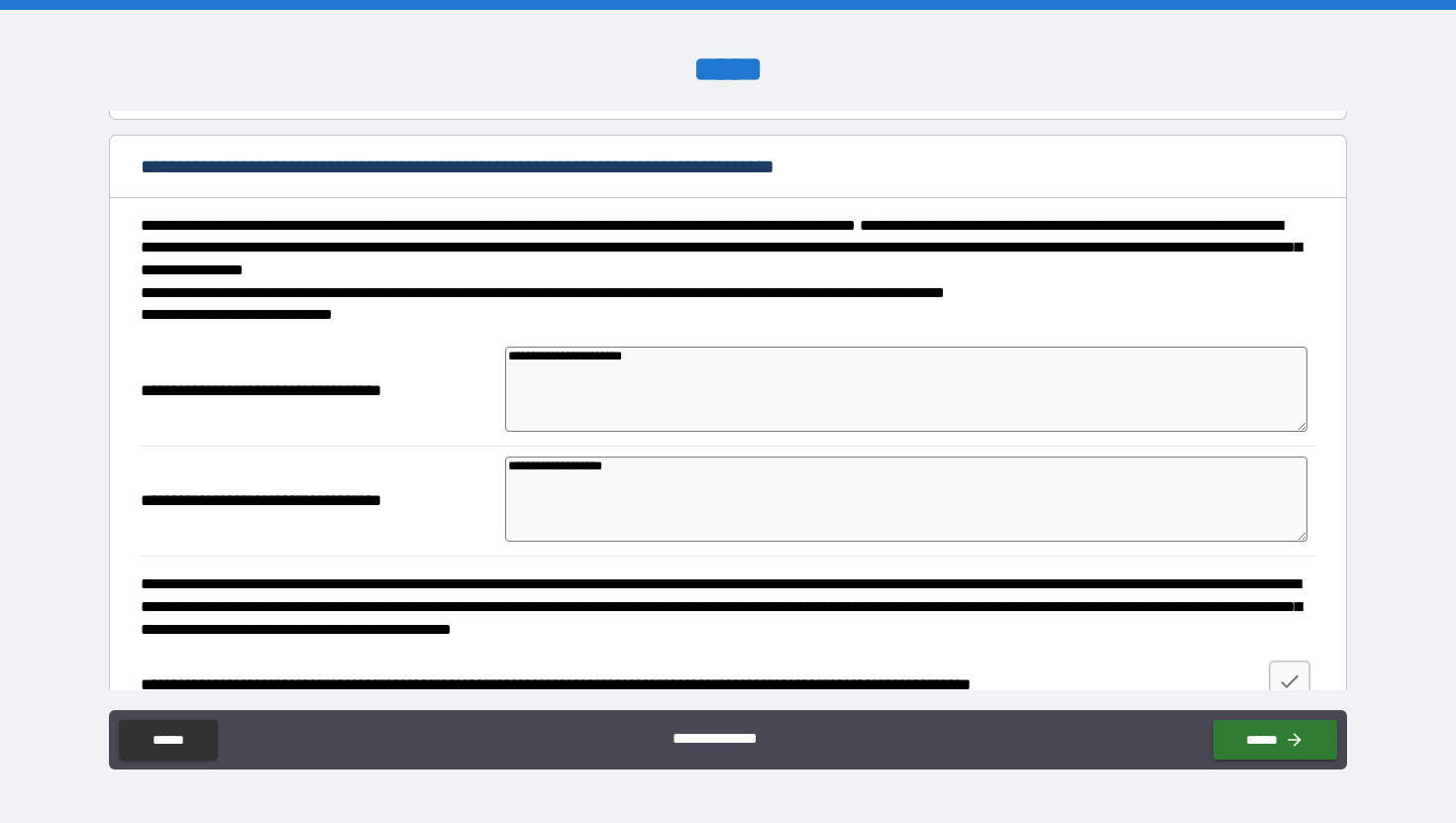 type on "*" 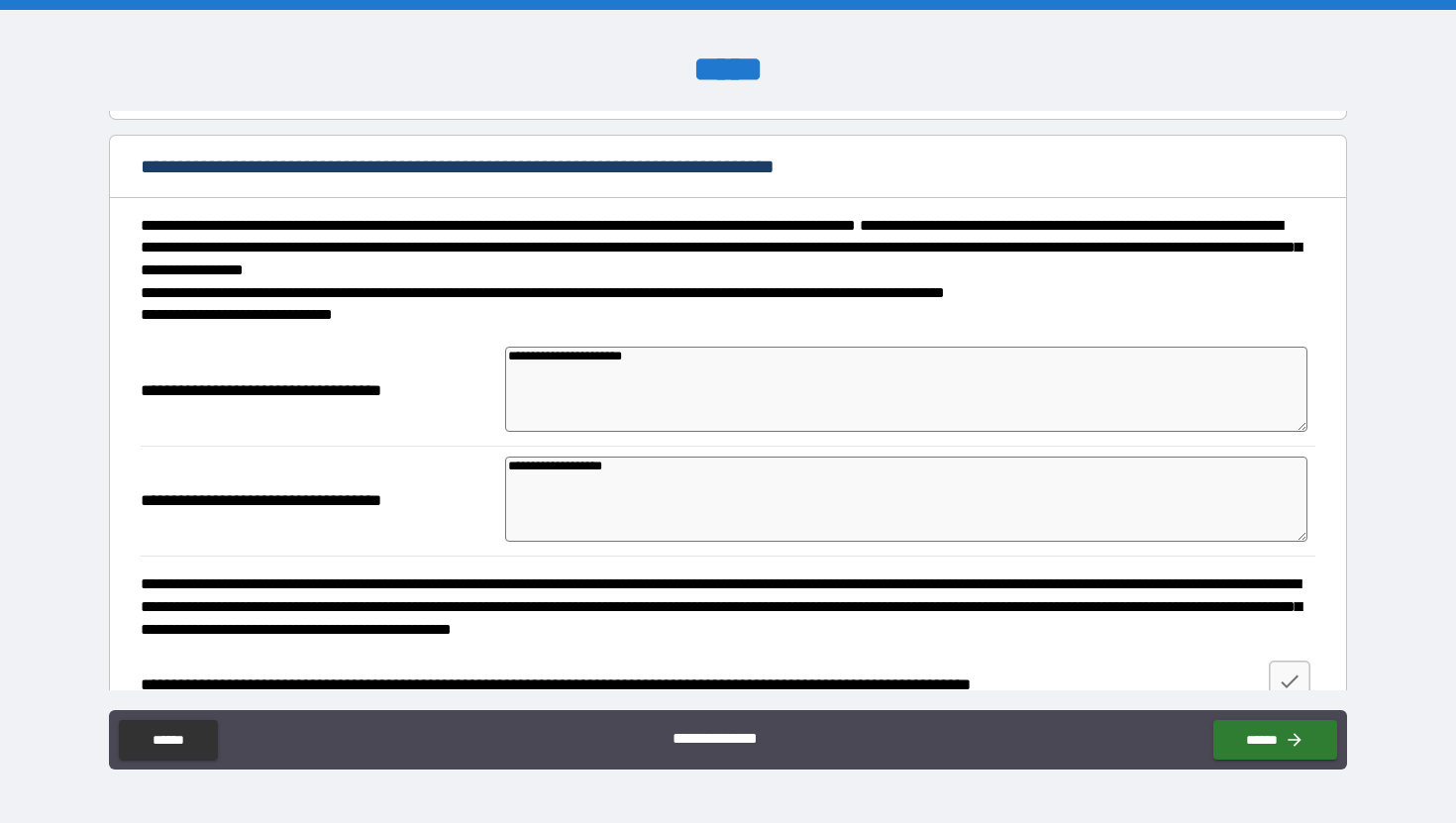 type on "*" 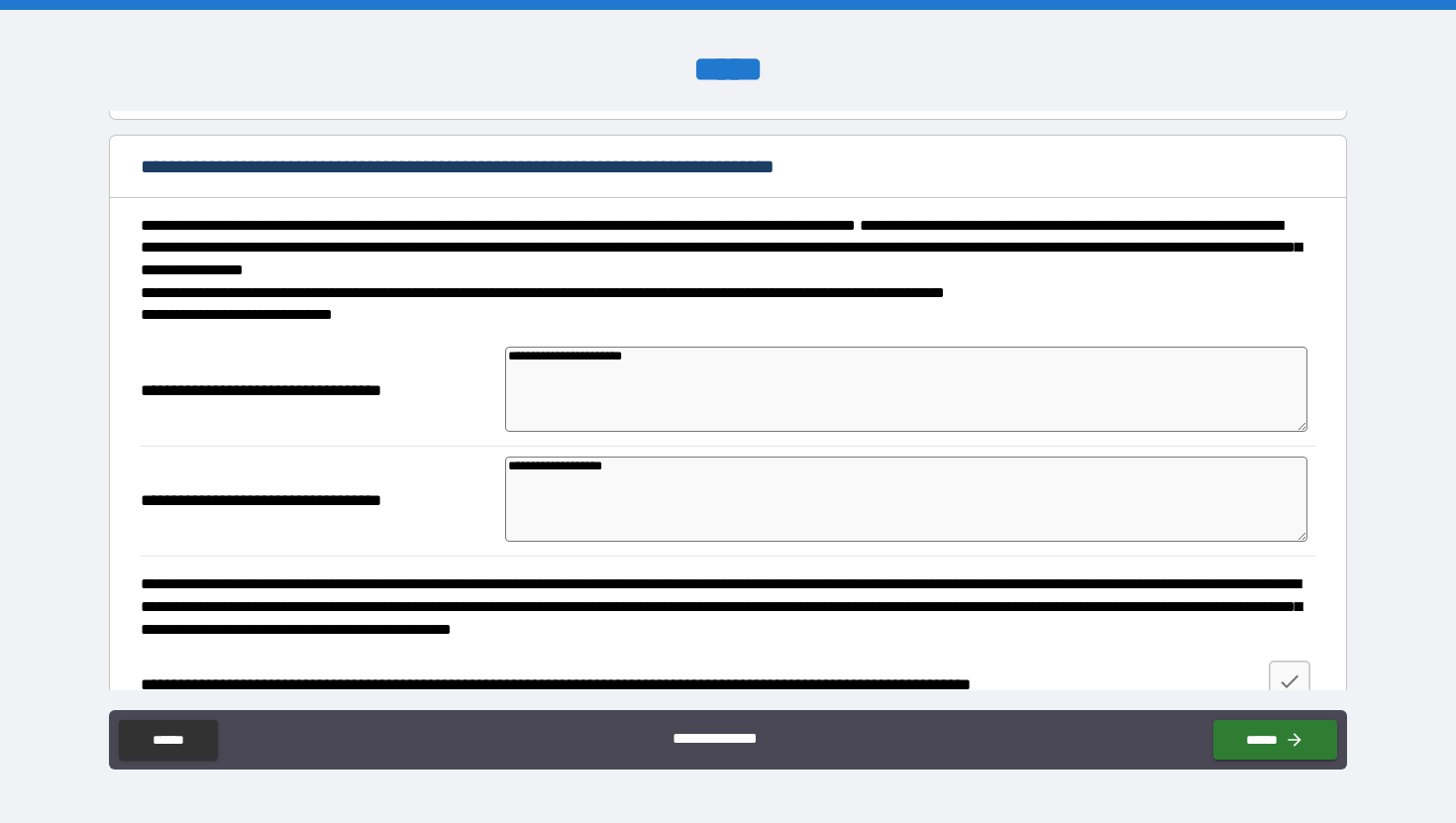 type on "**********" 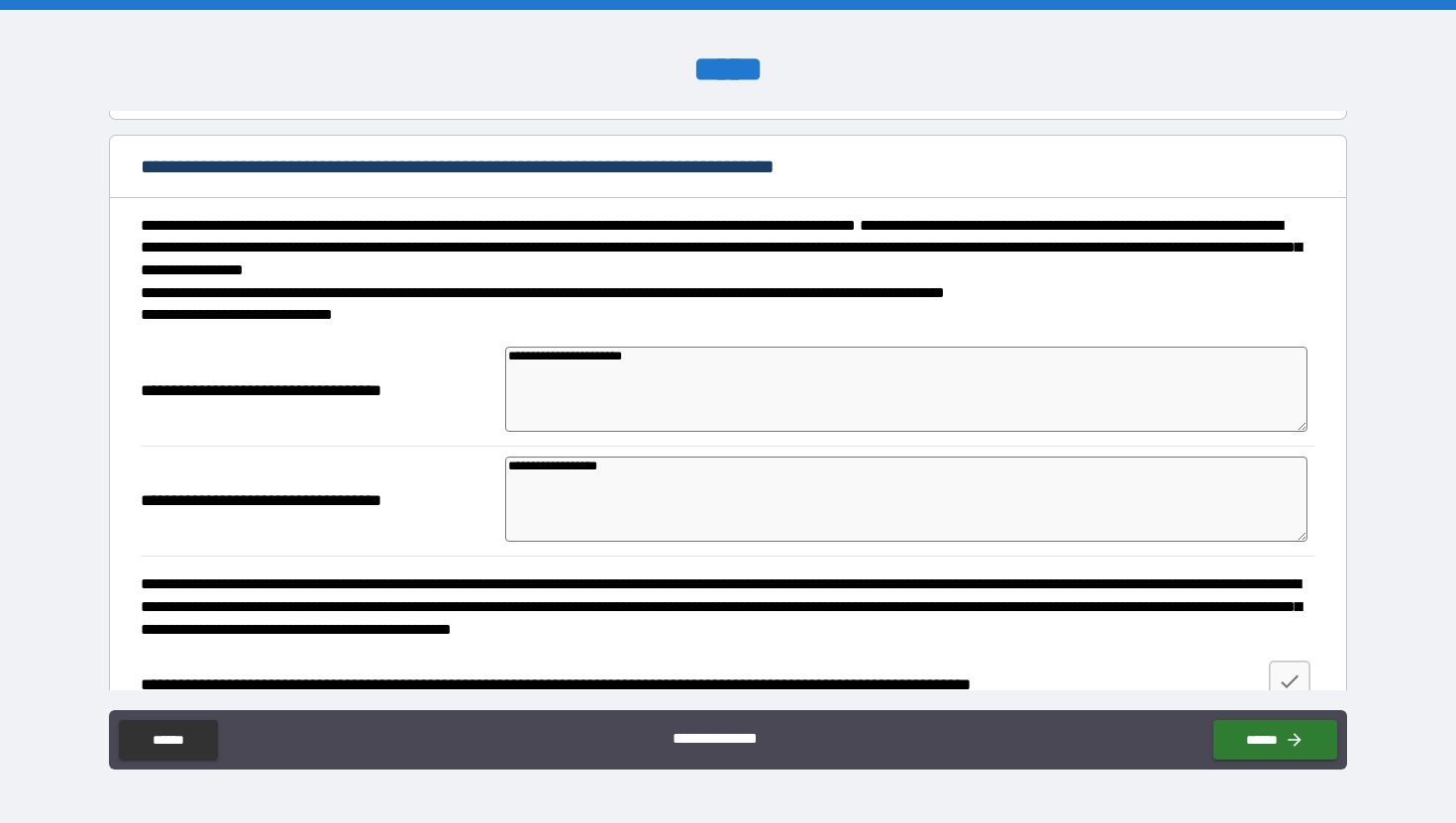 type on "*" 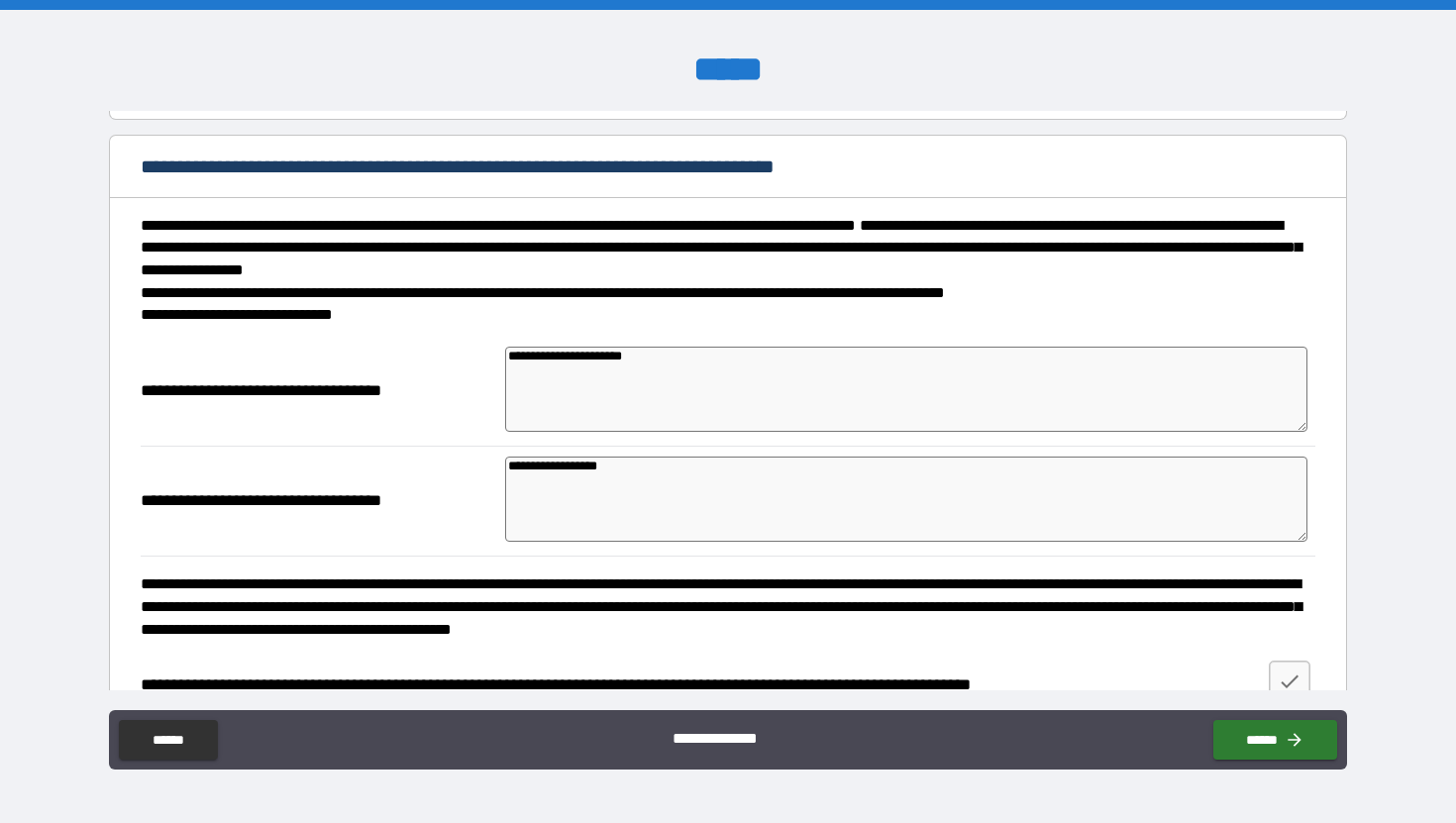 type on "**********" 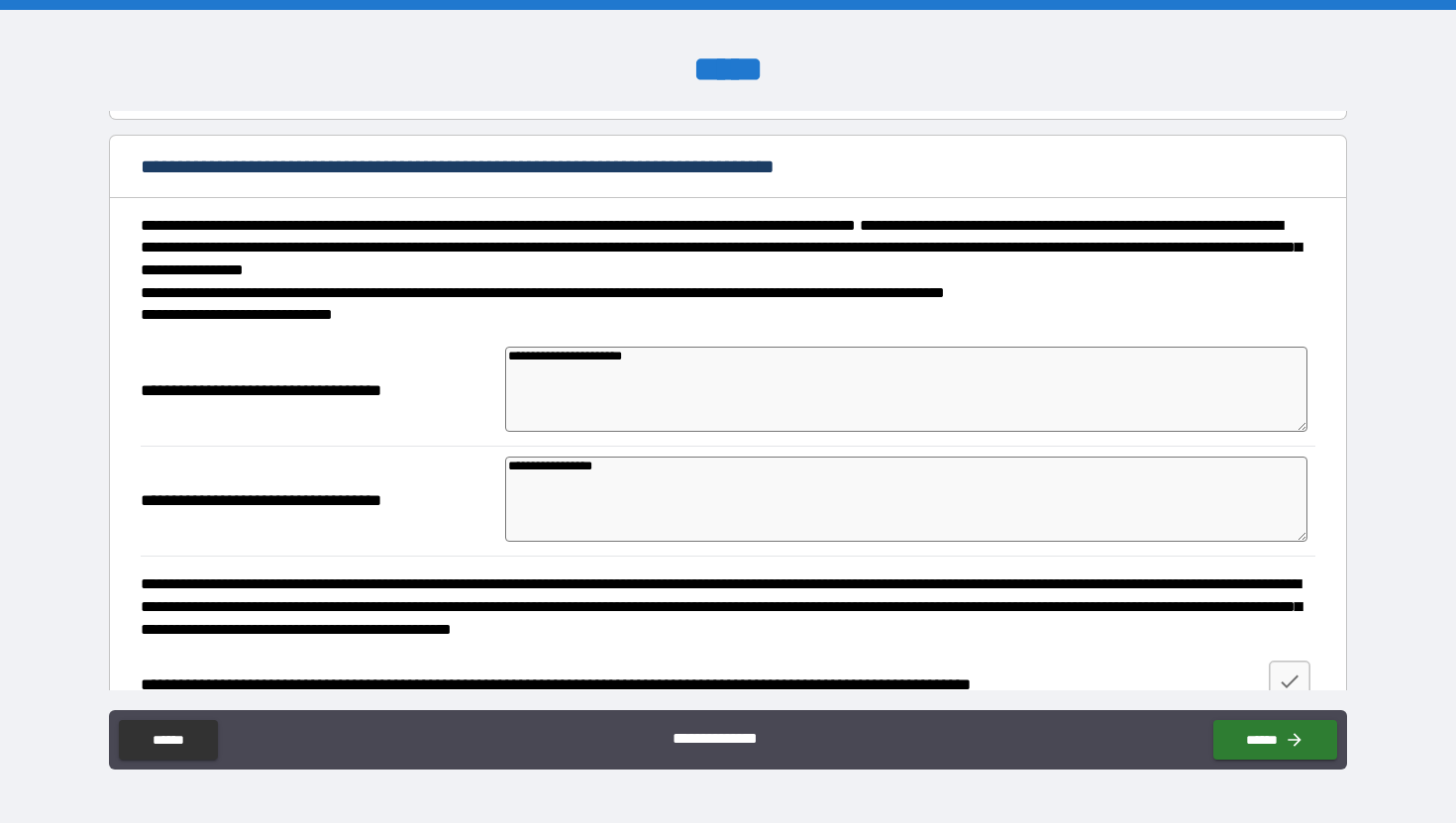 type on "*" 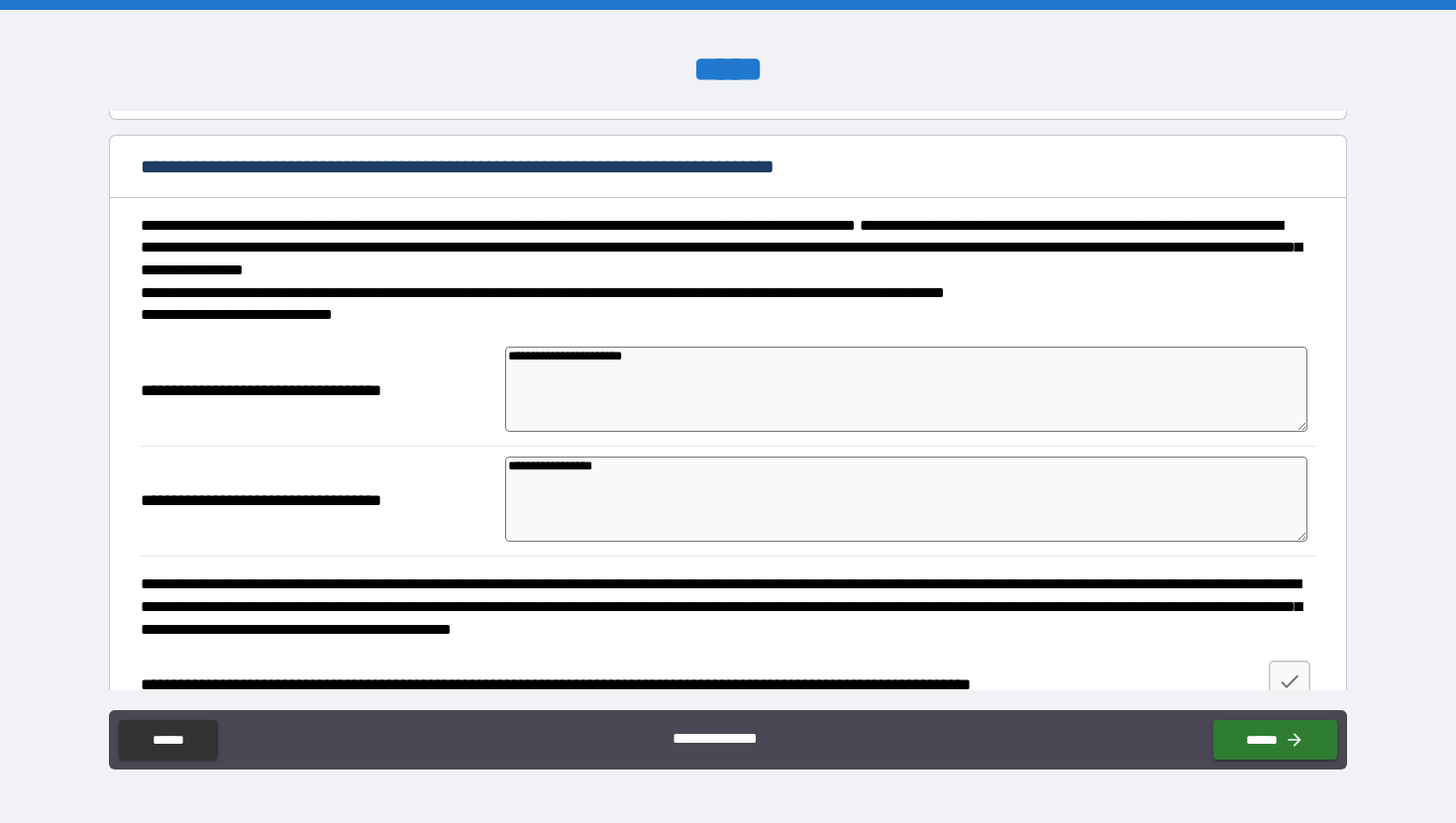 type on "*" 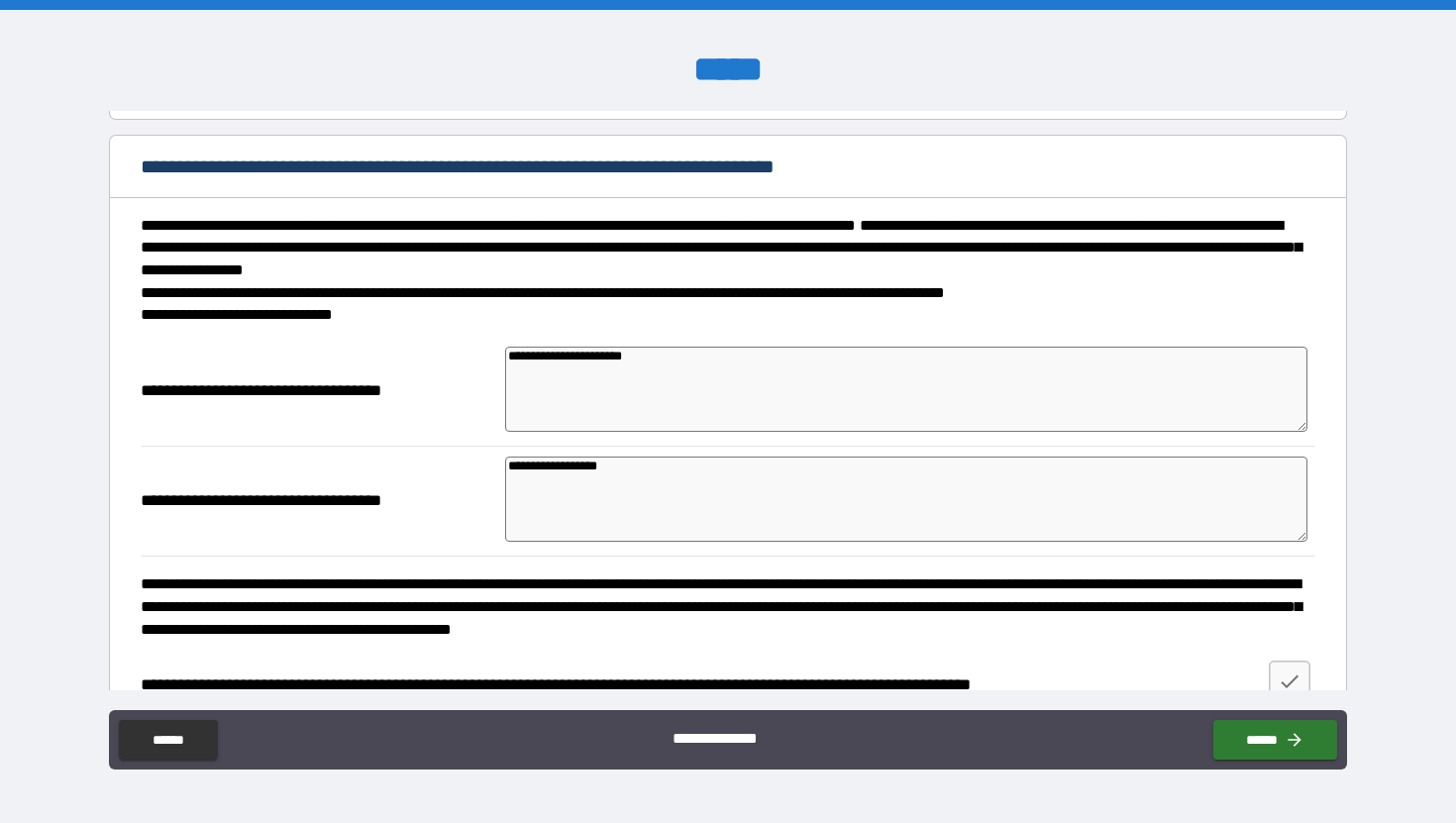 type on "*" 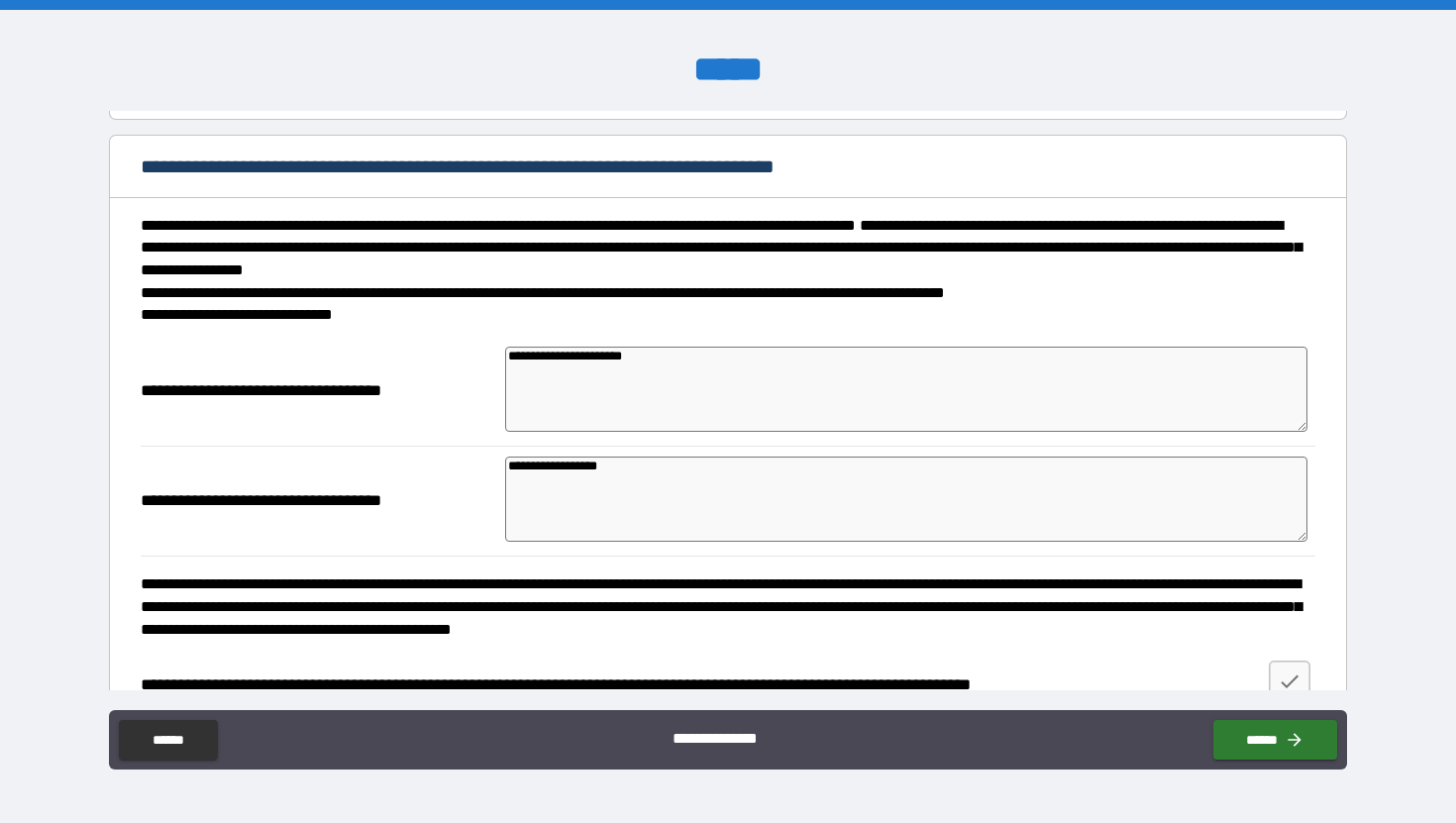 type on "**********" 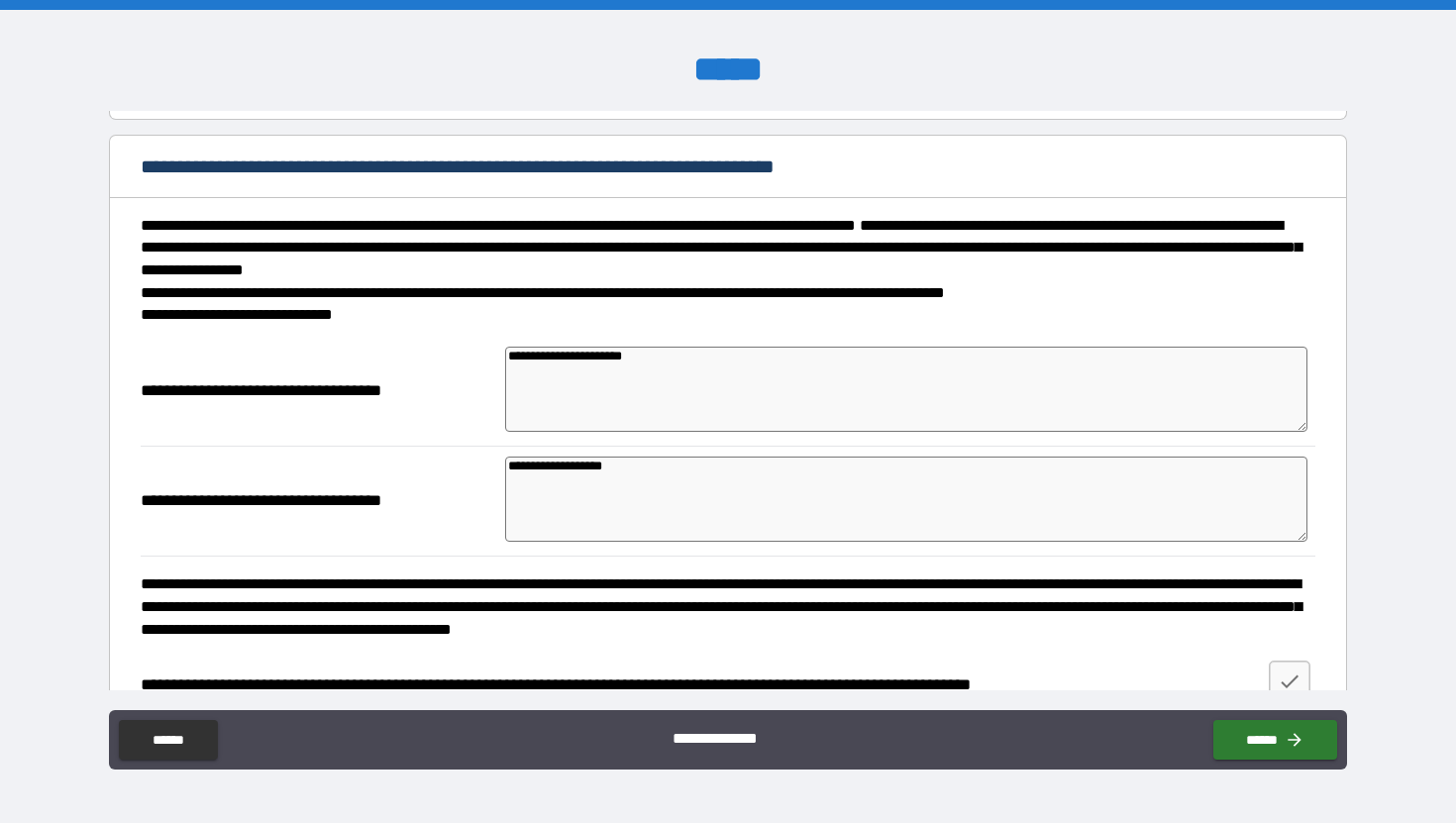 type on "*" 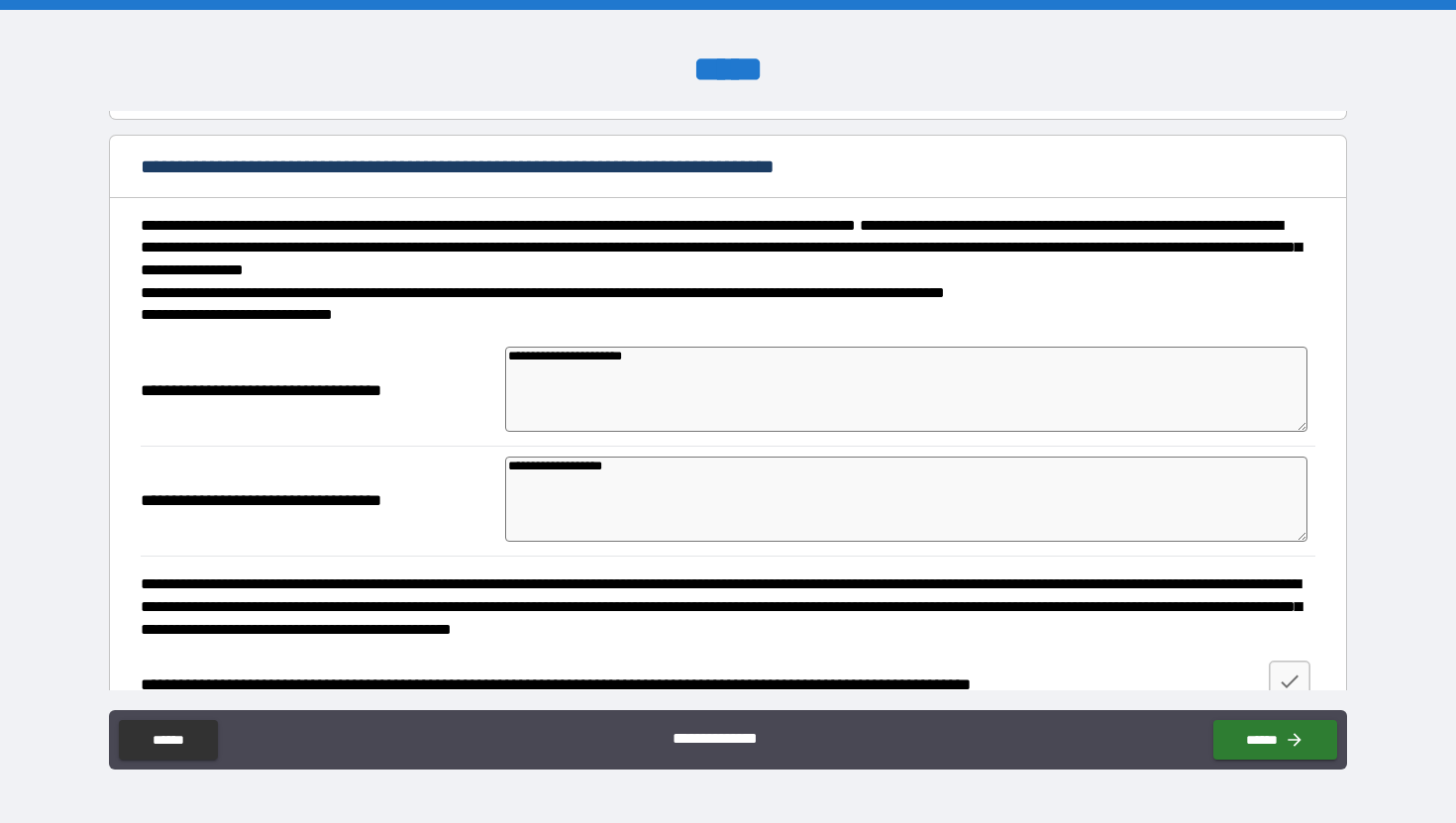 type on "*" 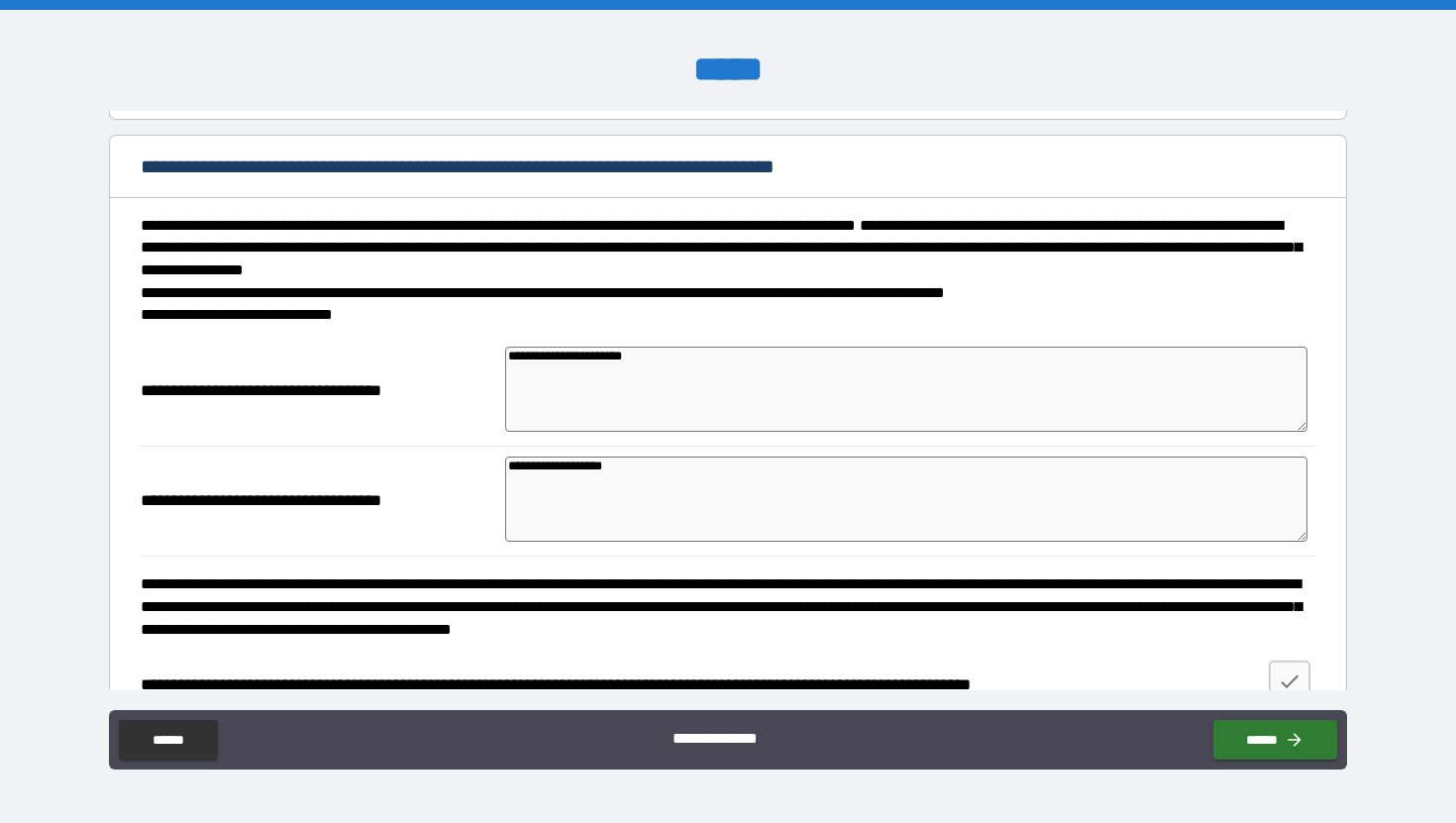 type on "**********" 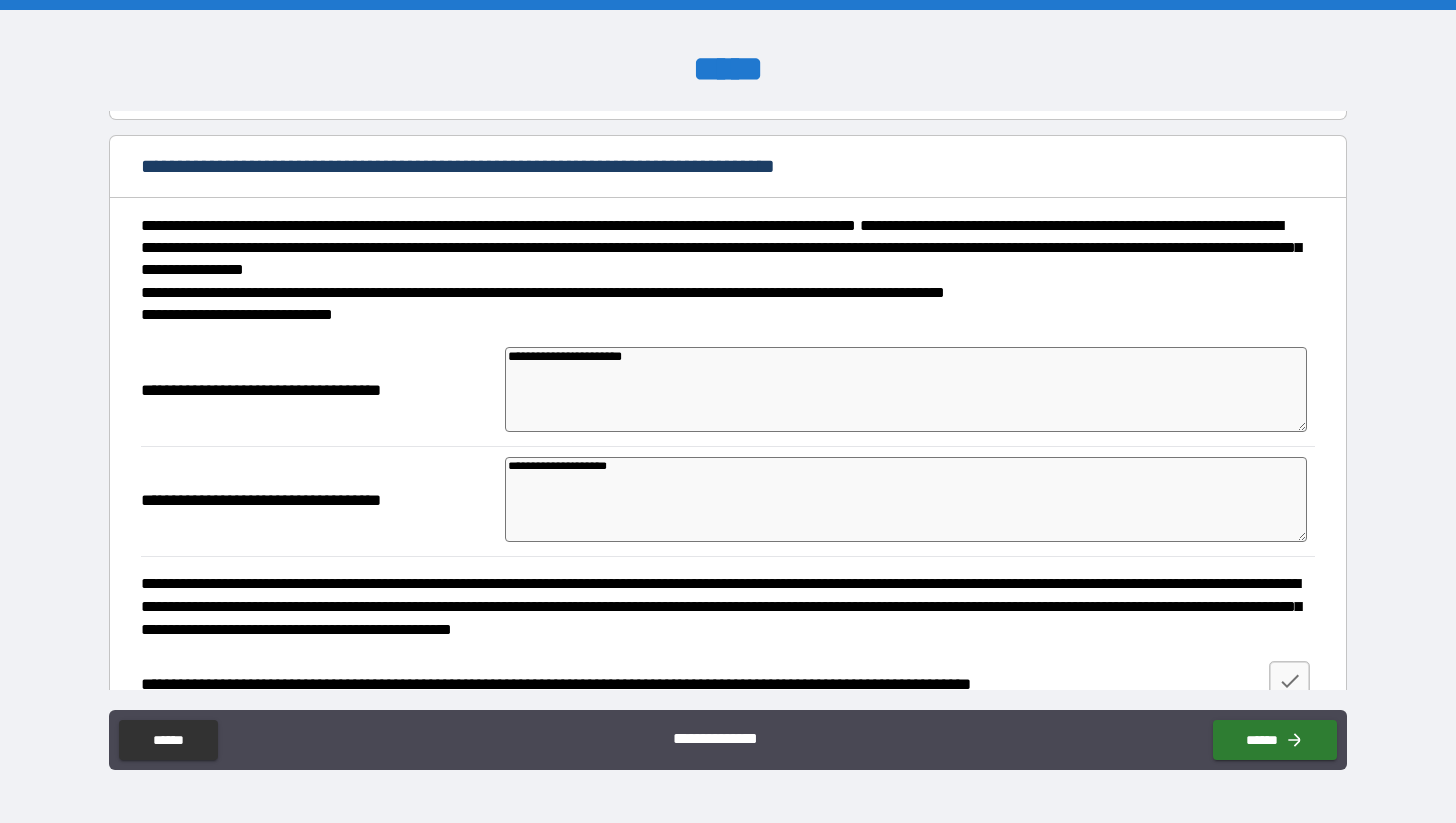type on "**********" 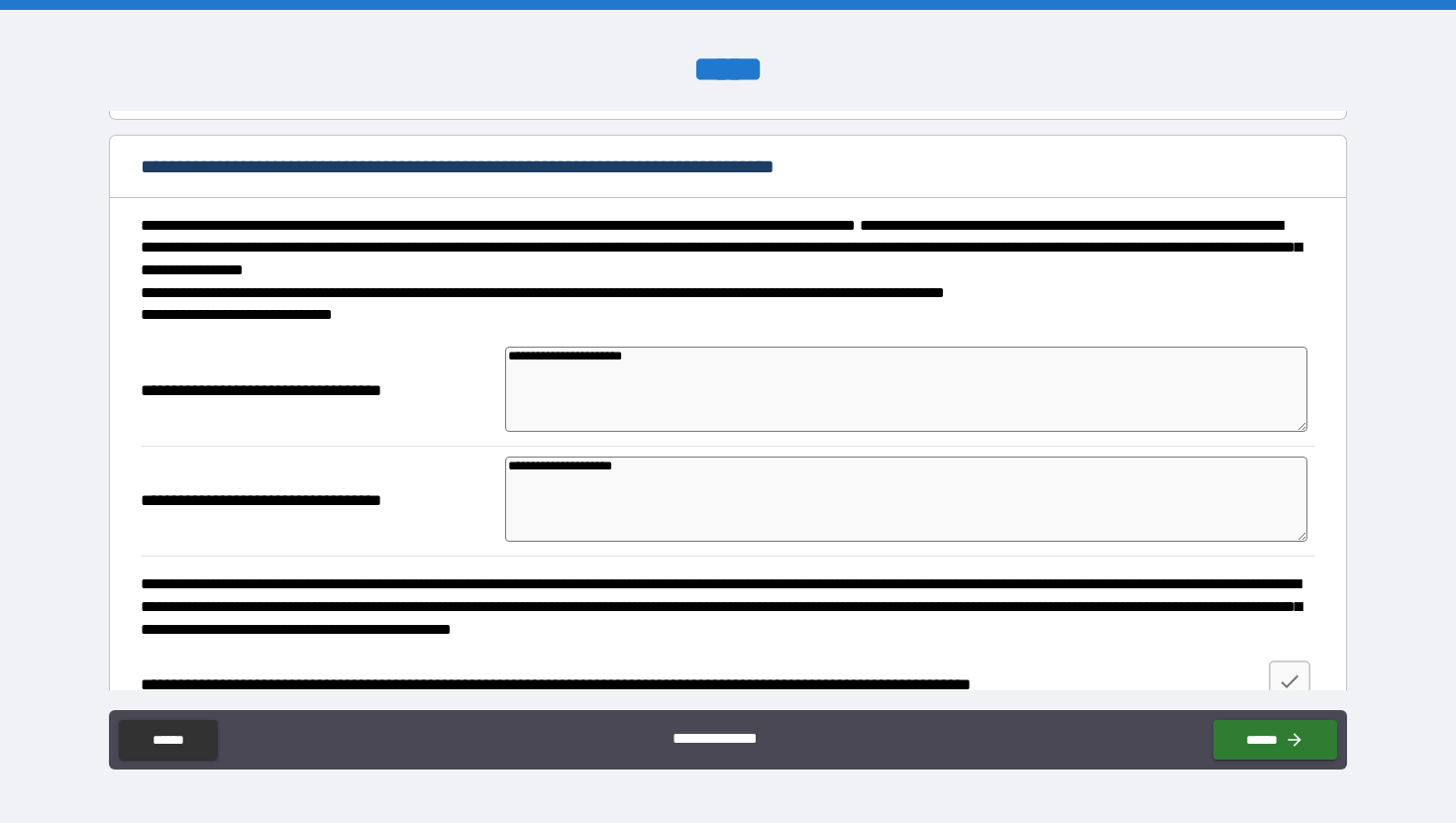 type on "*" 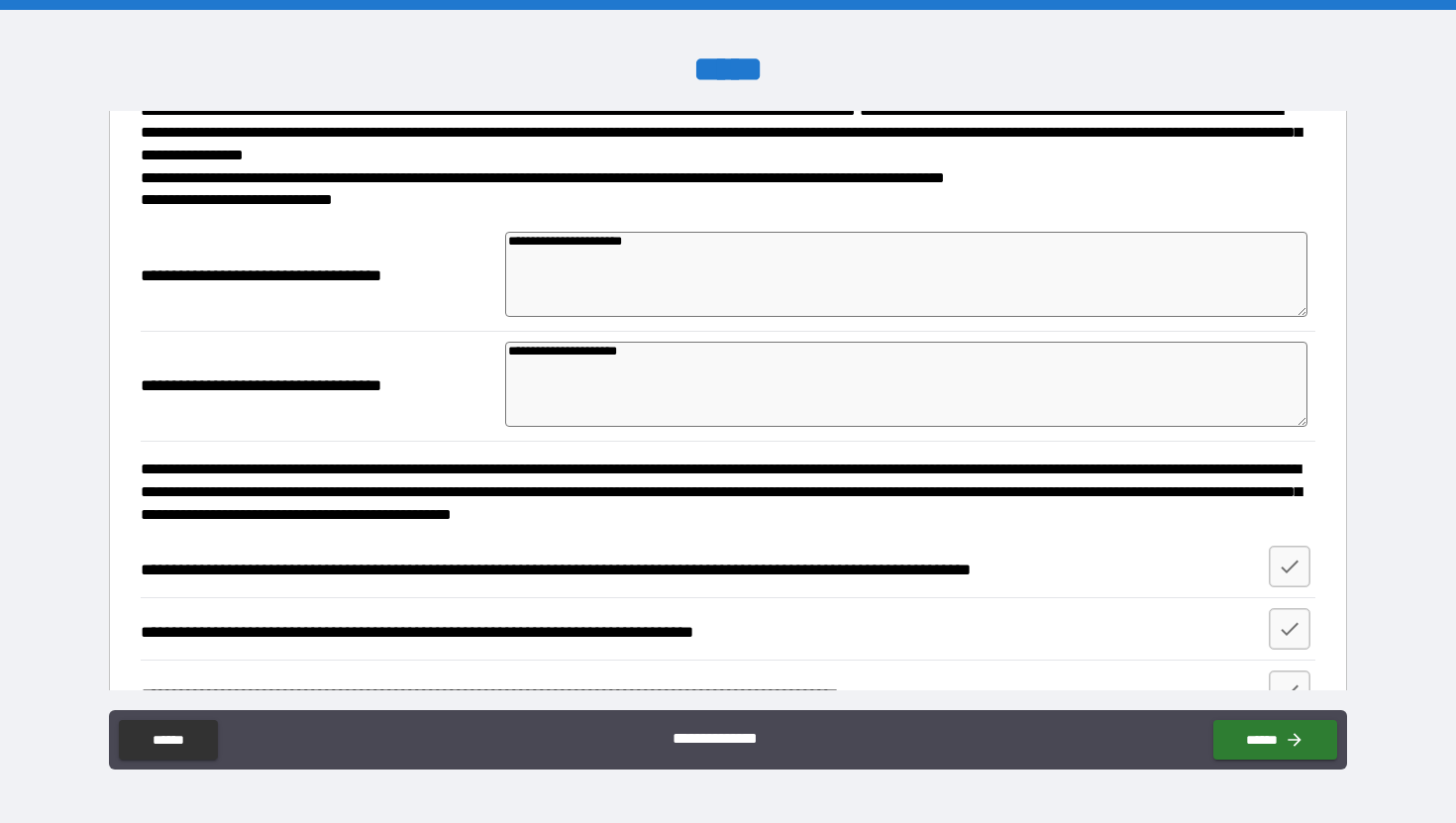 scroll, scrollTop: 234, scrollLeft: 0, axis: vertical 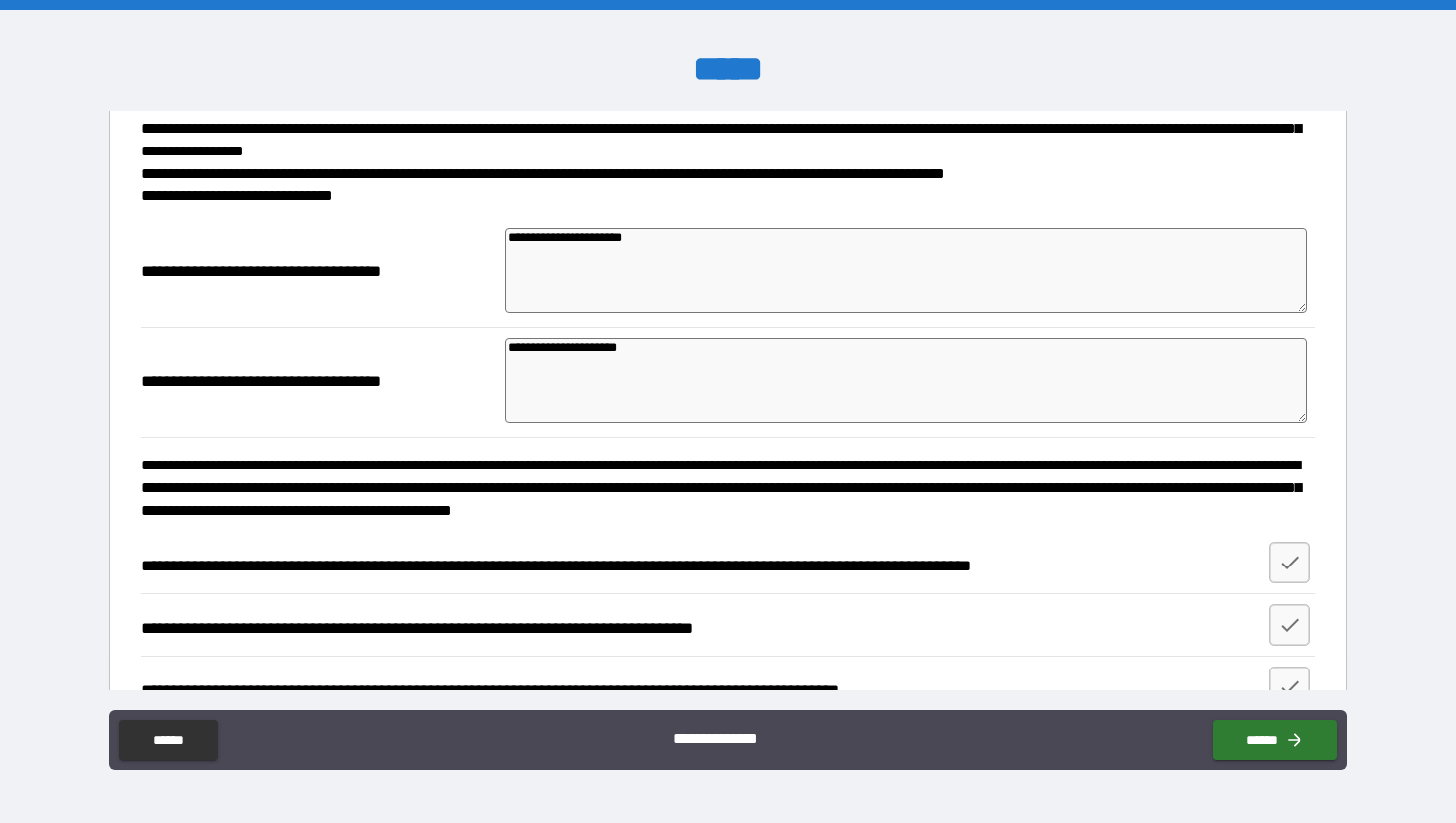 drag, startPoint x: 654, startPoint y: 351, endPoint x: 455, endPoint y: 350, distance: 199.00251 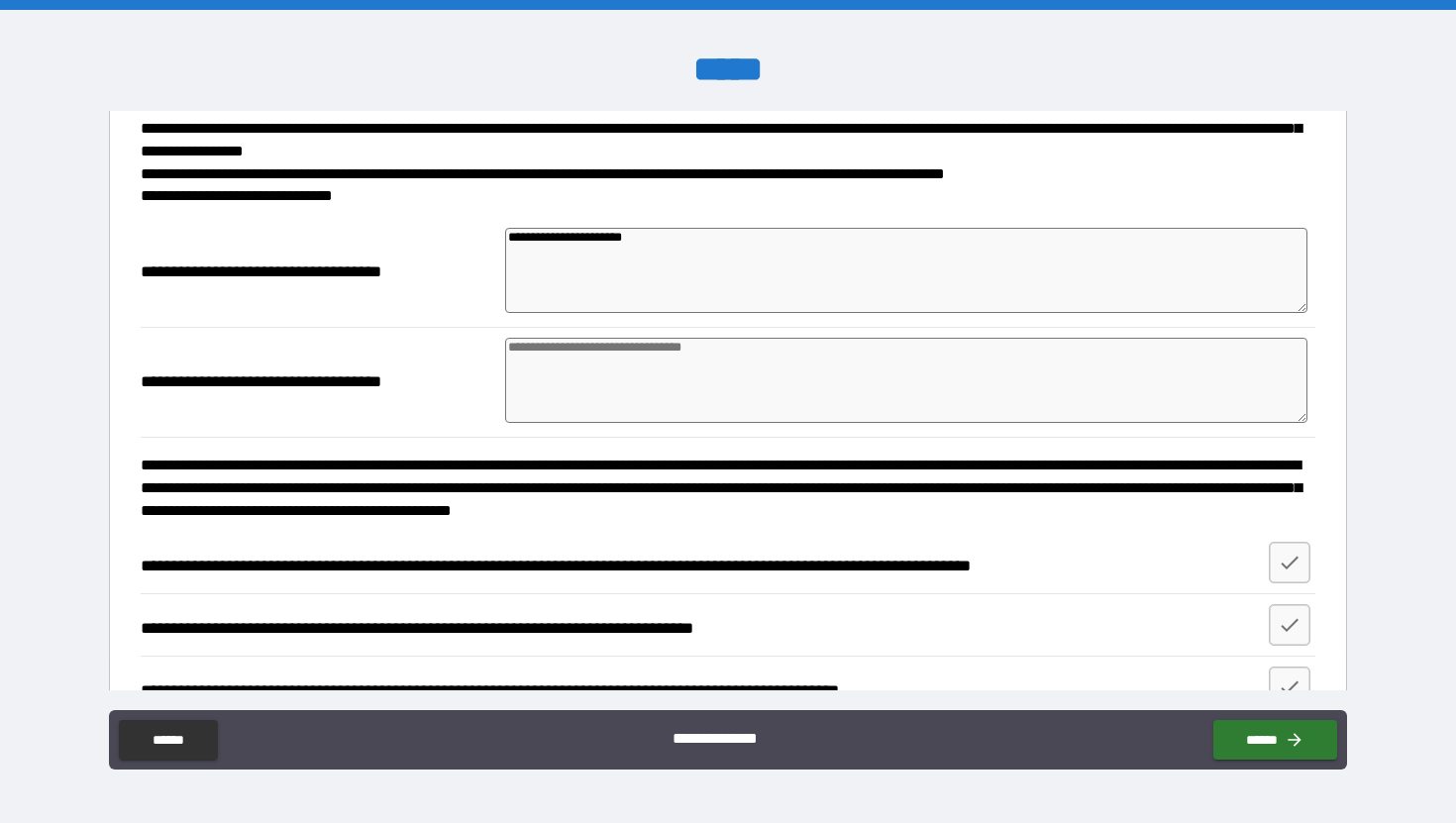 click on "**********" at bounding box center (315, 272) 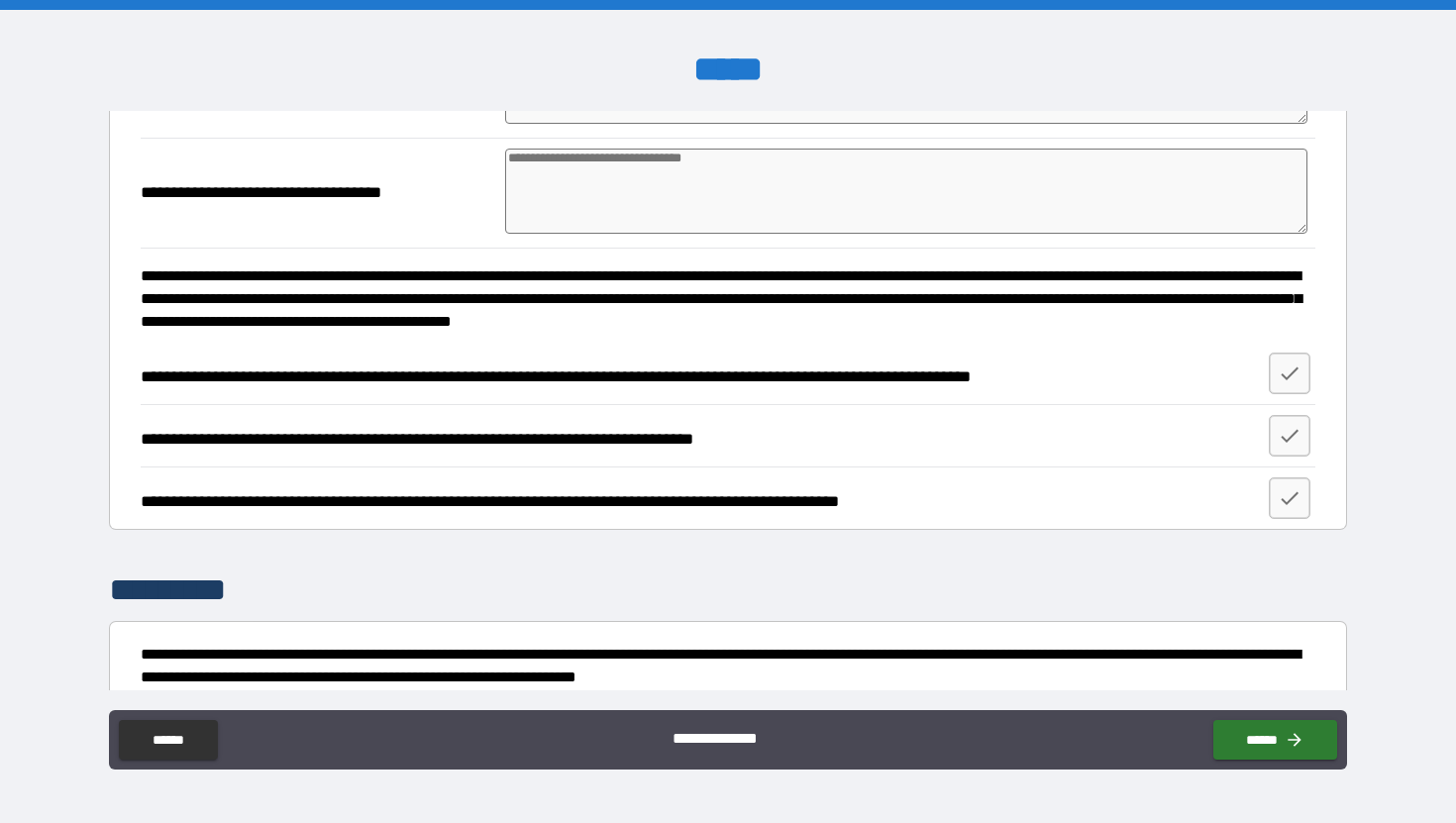 scroll, scrollTop: 486, scrollLeft: 0, axis: vertical 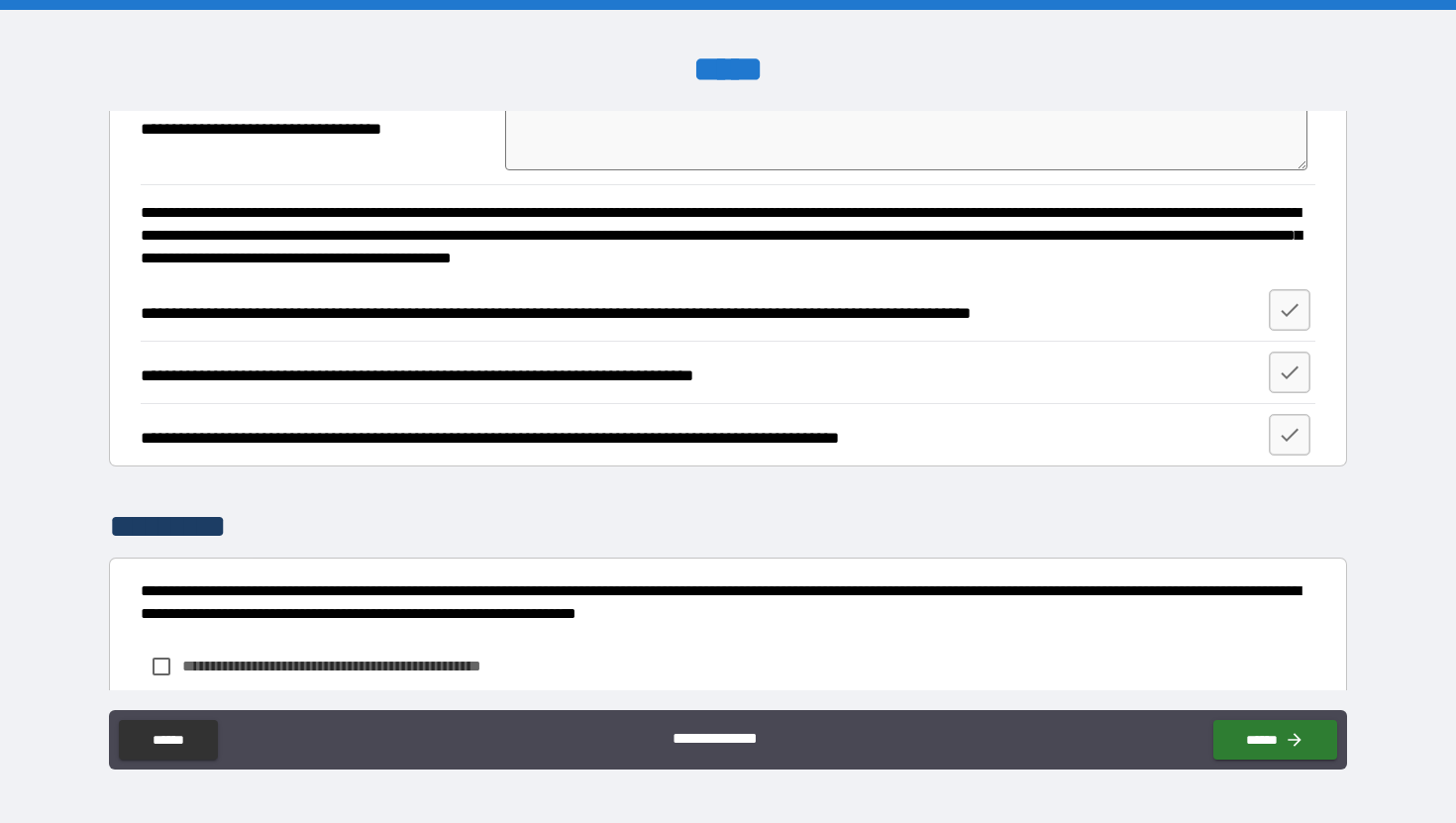click on "**********" at bounding box center (602, 314) 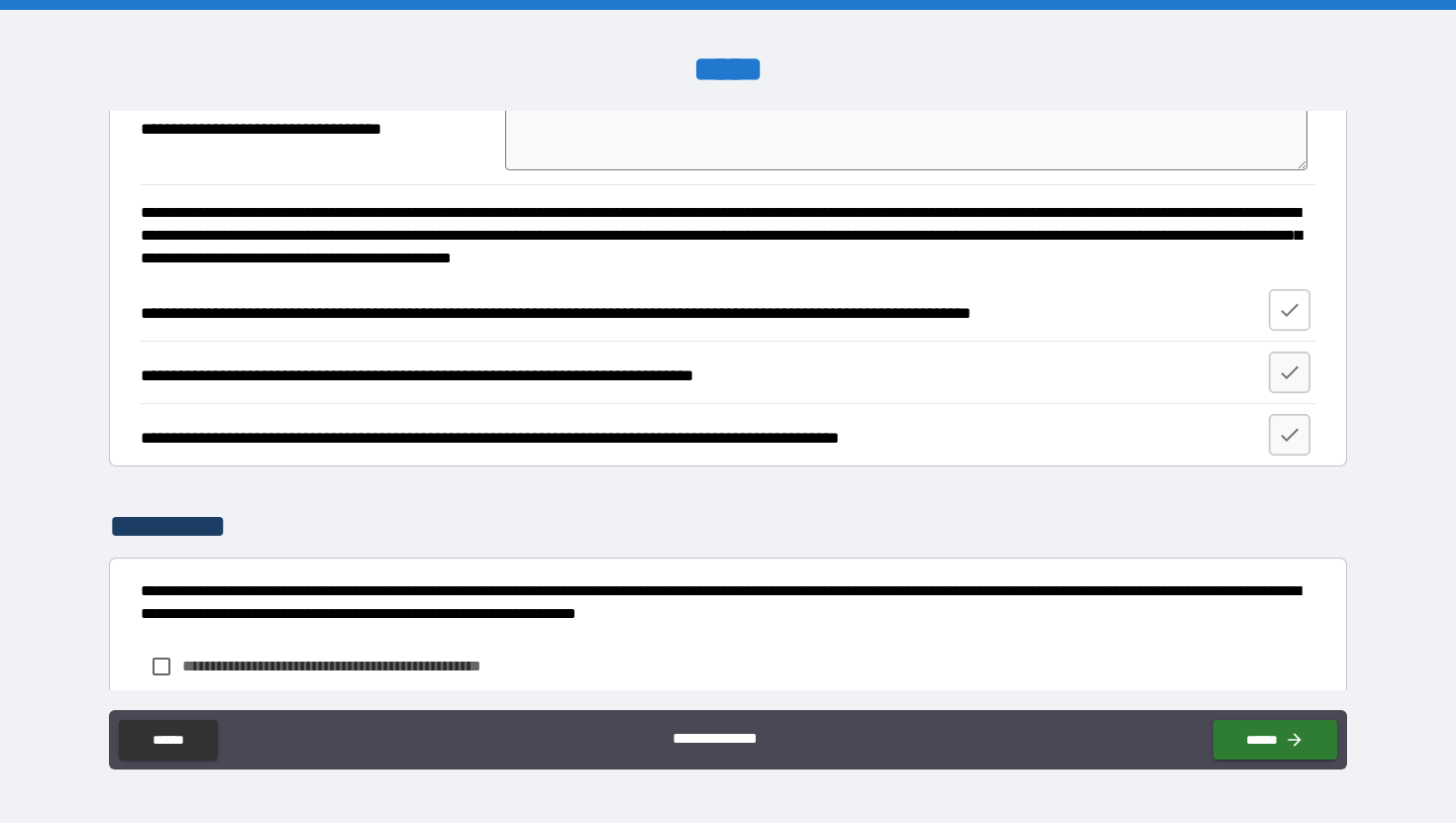 click 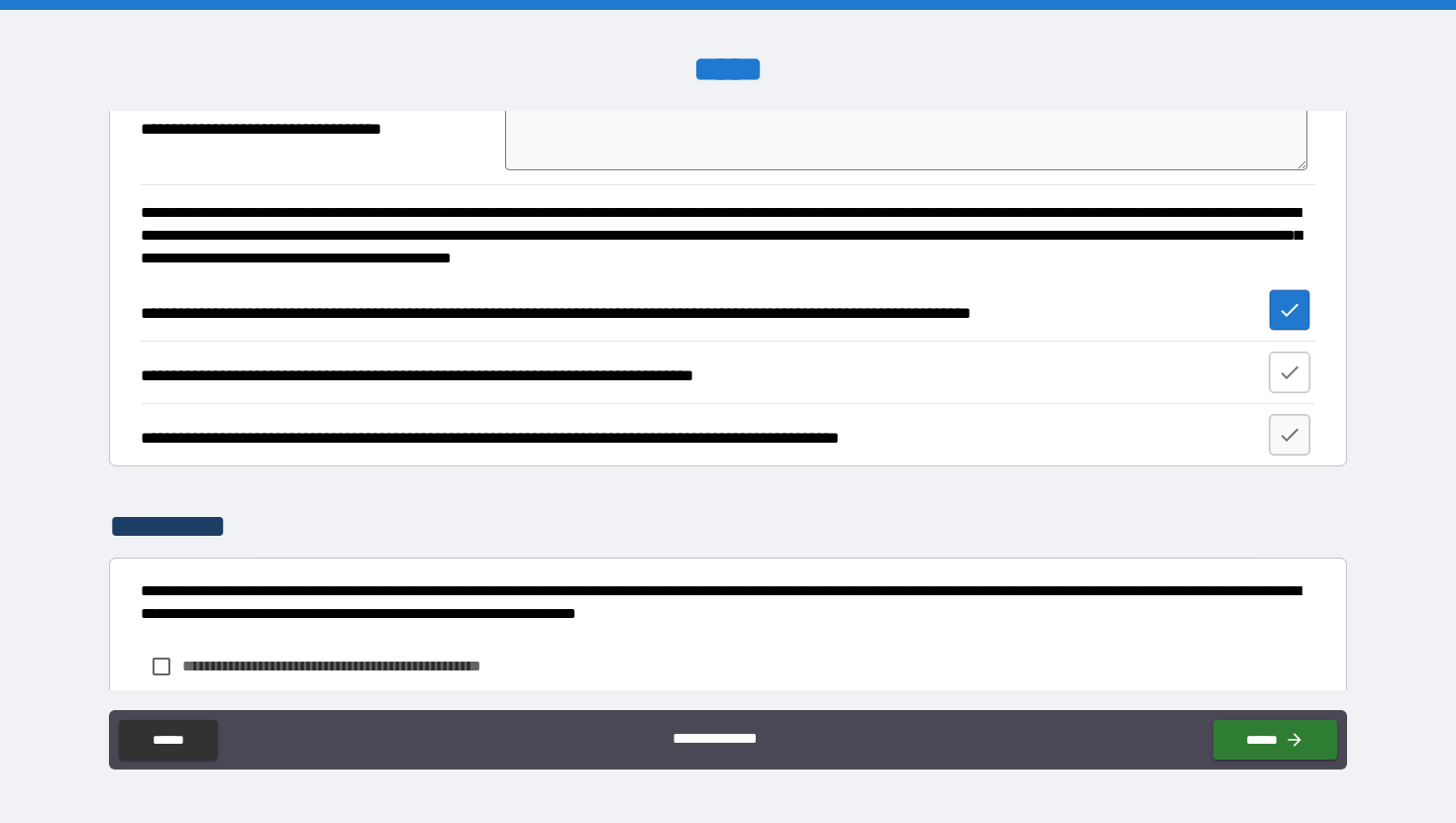 click at bounding box center [1290, 372] 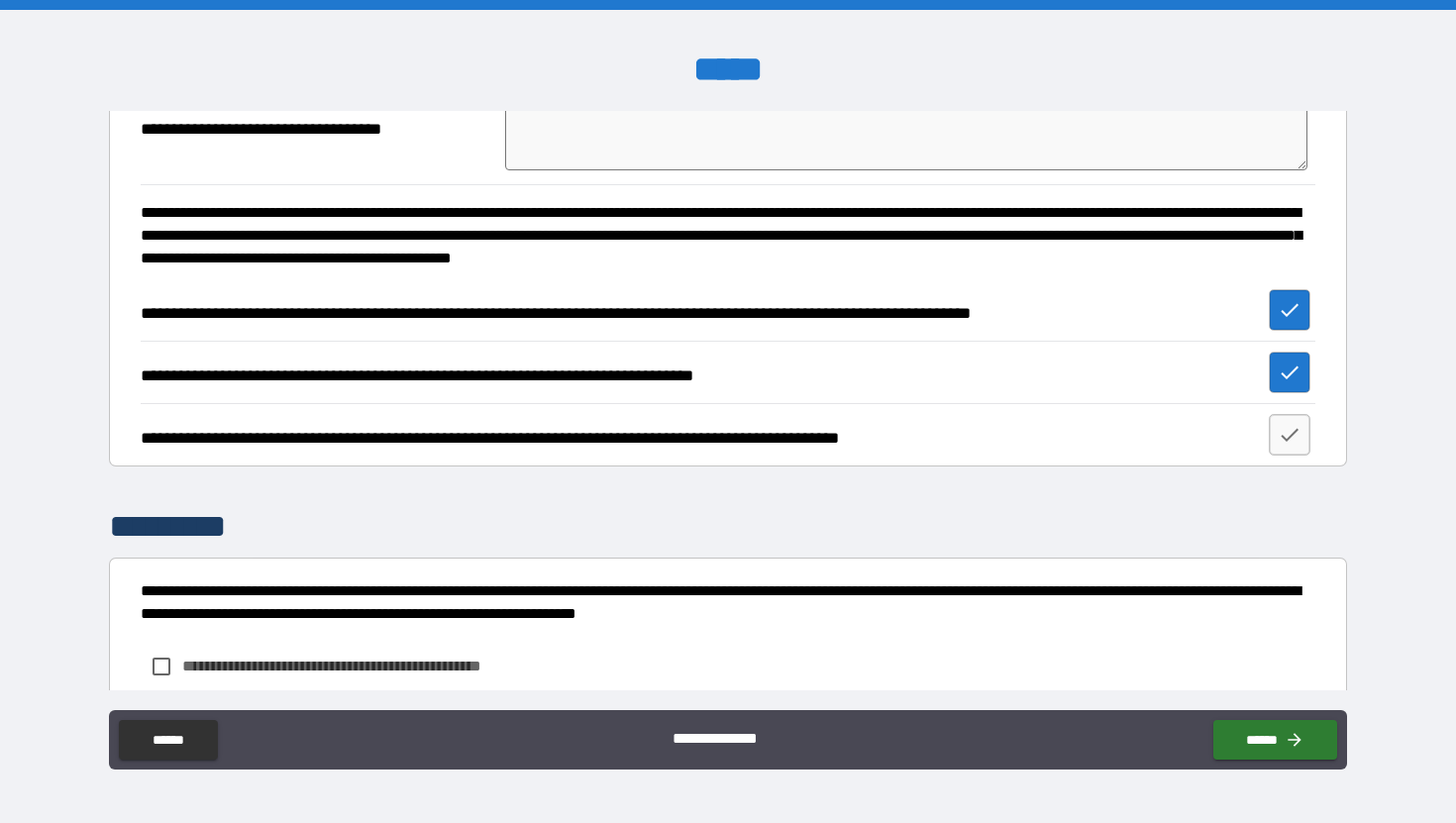 click on "**********" at bounding box center (728, 400) 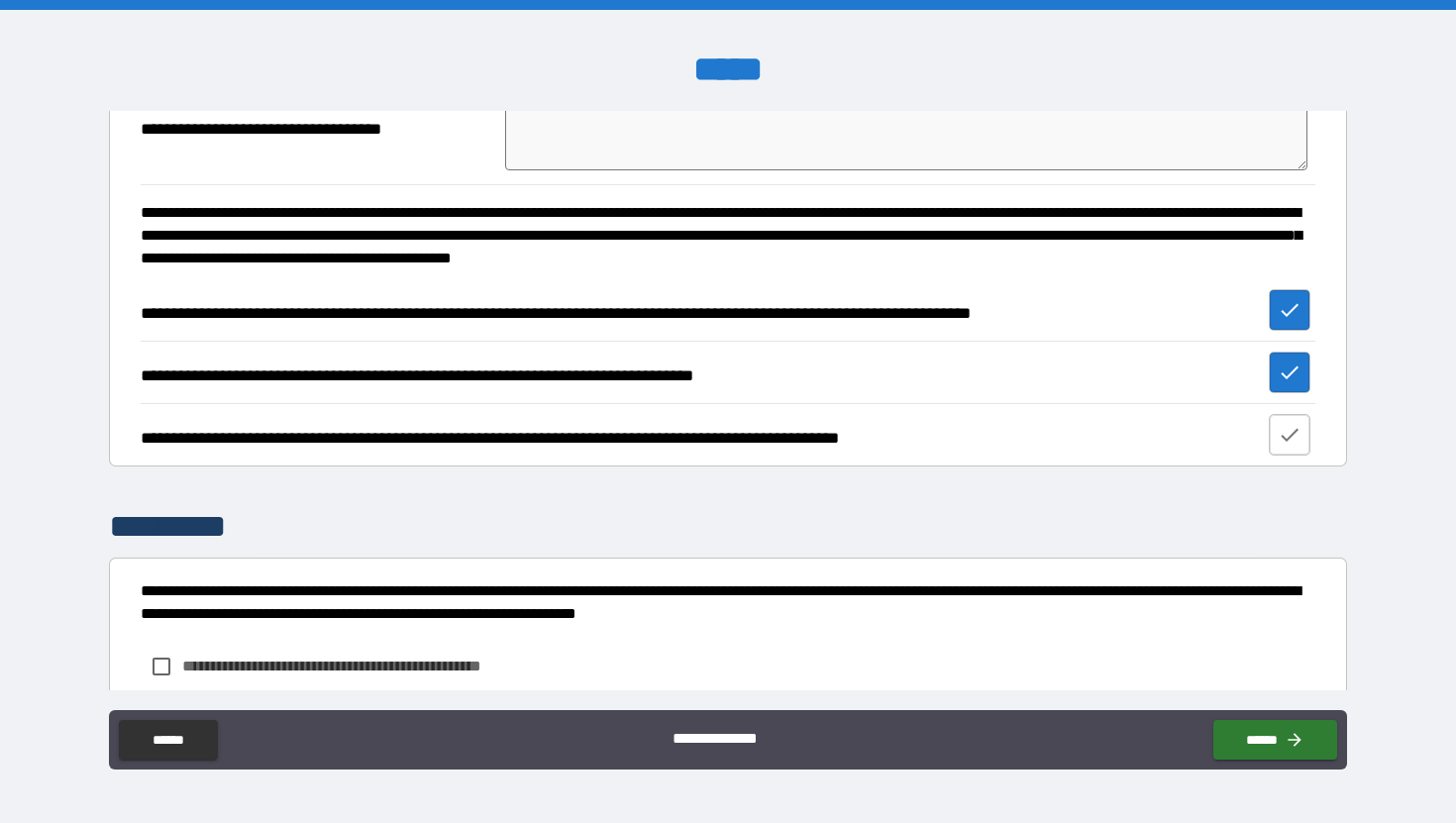 click 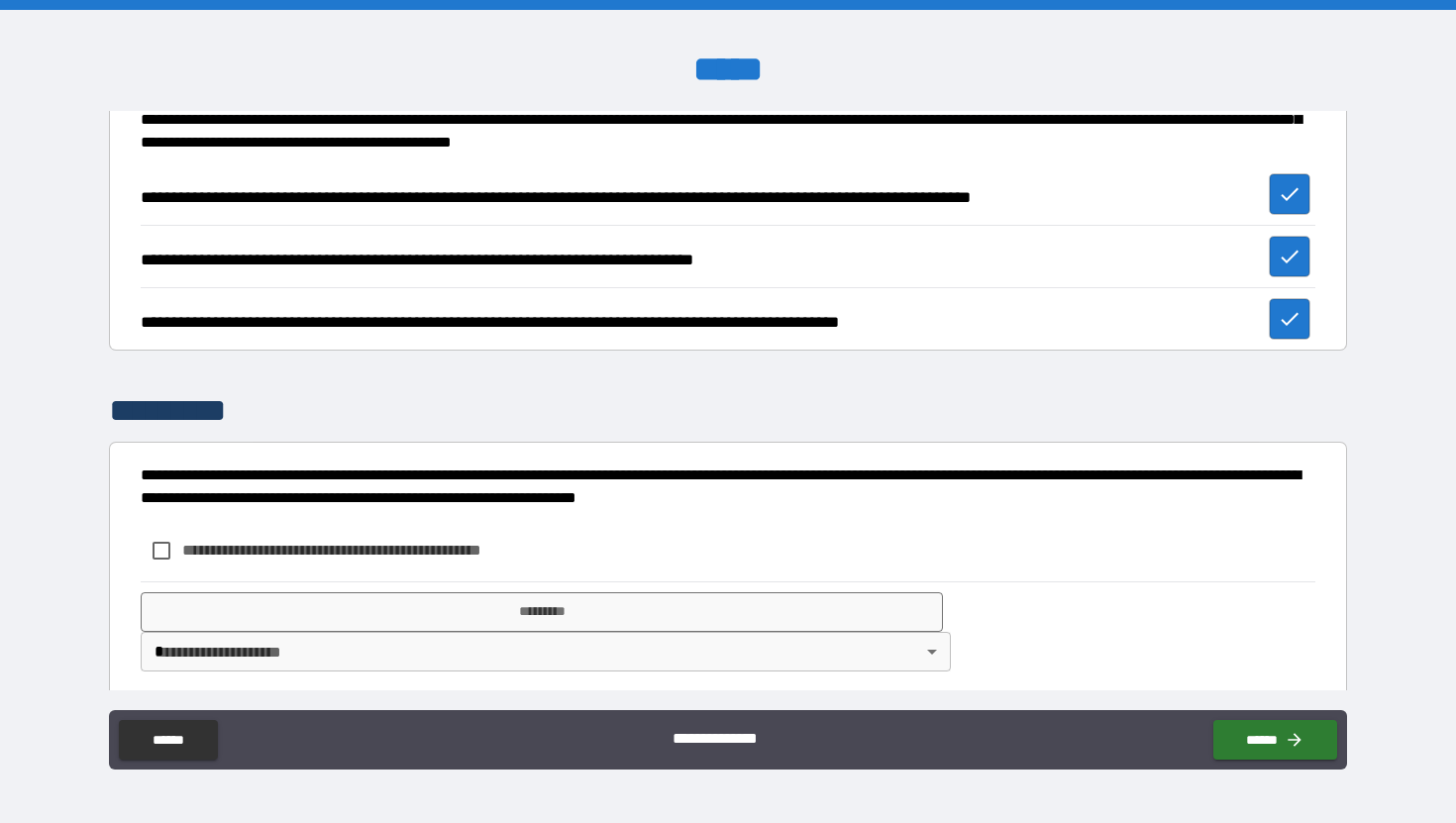 scroll, scrollTop: 614, scrollLeft: 0, axis: vertical 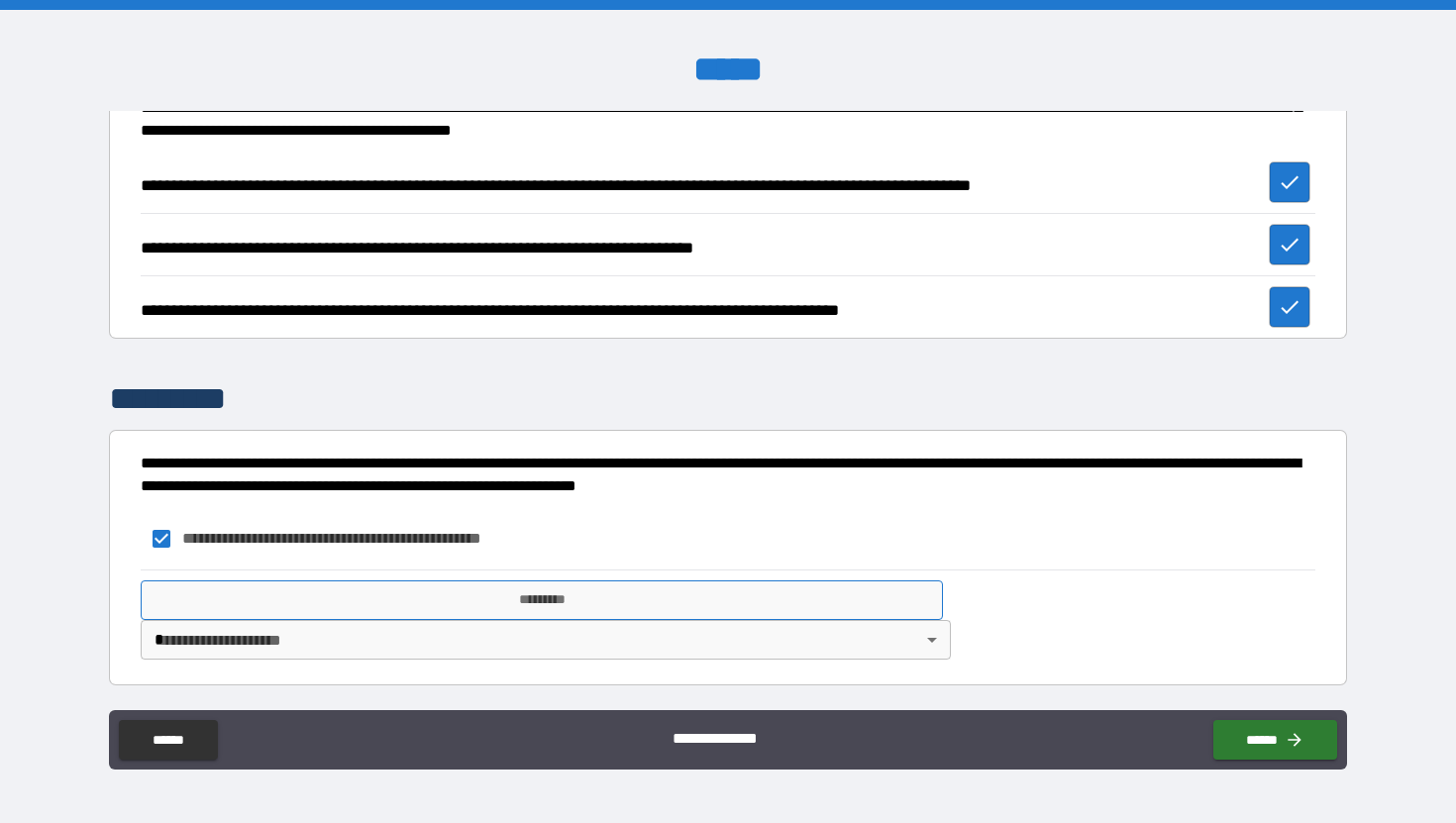 click on "*********" at bounding box center [542, 600] 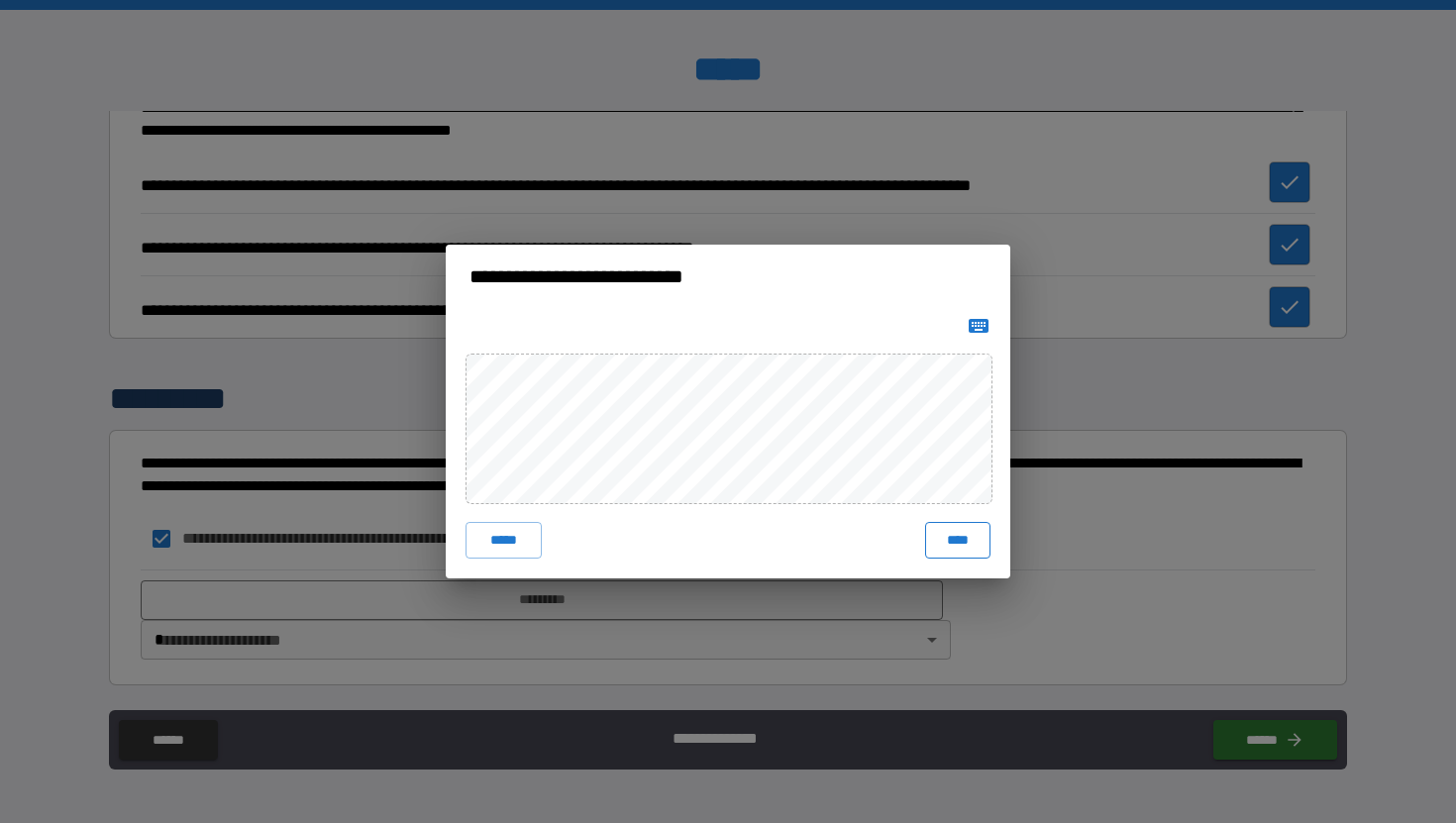 click on "****" at bounding box center (958, 540) 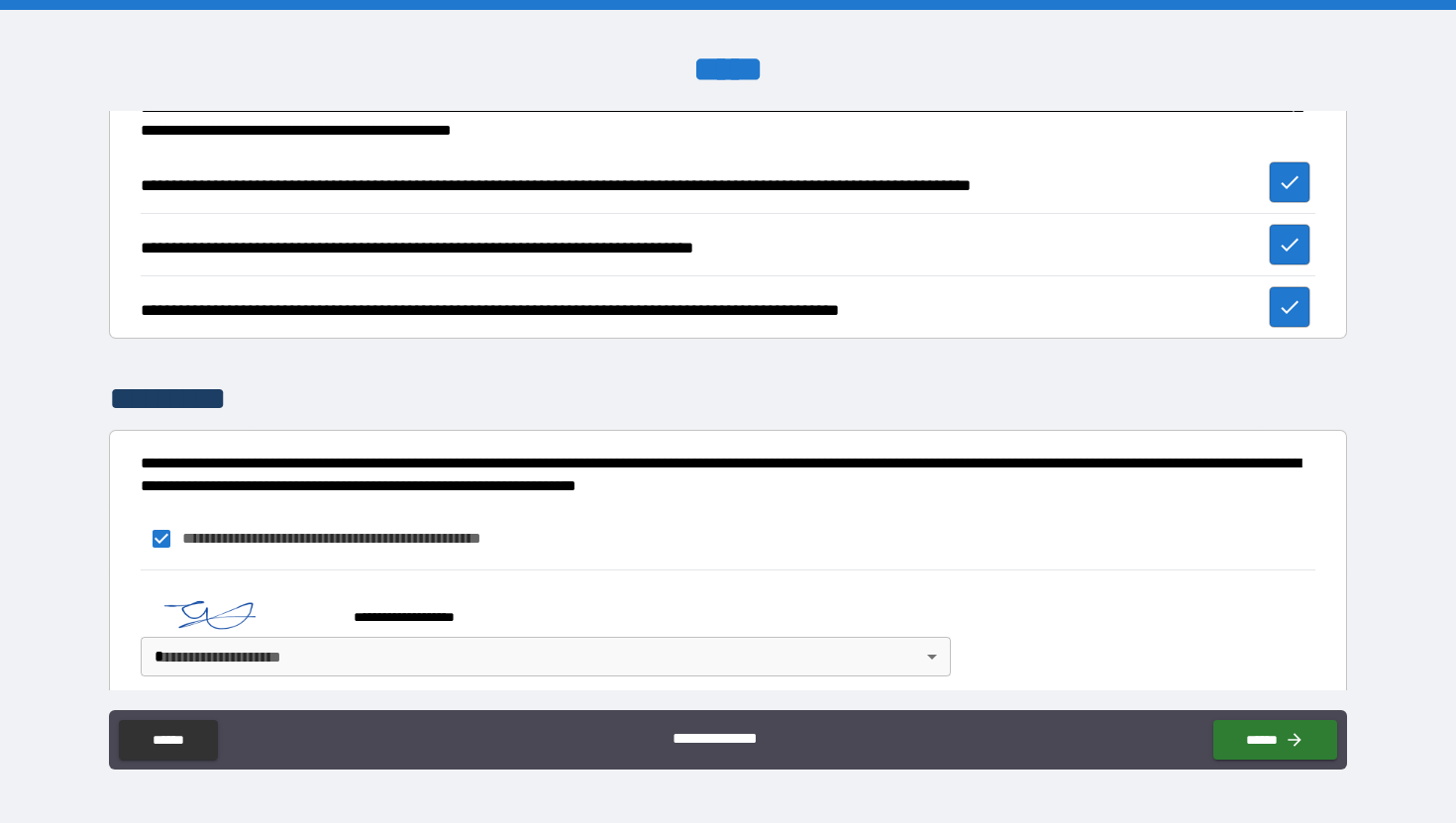 click on "**********" at bounding box center [728, 411] 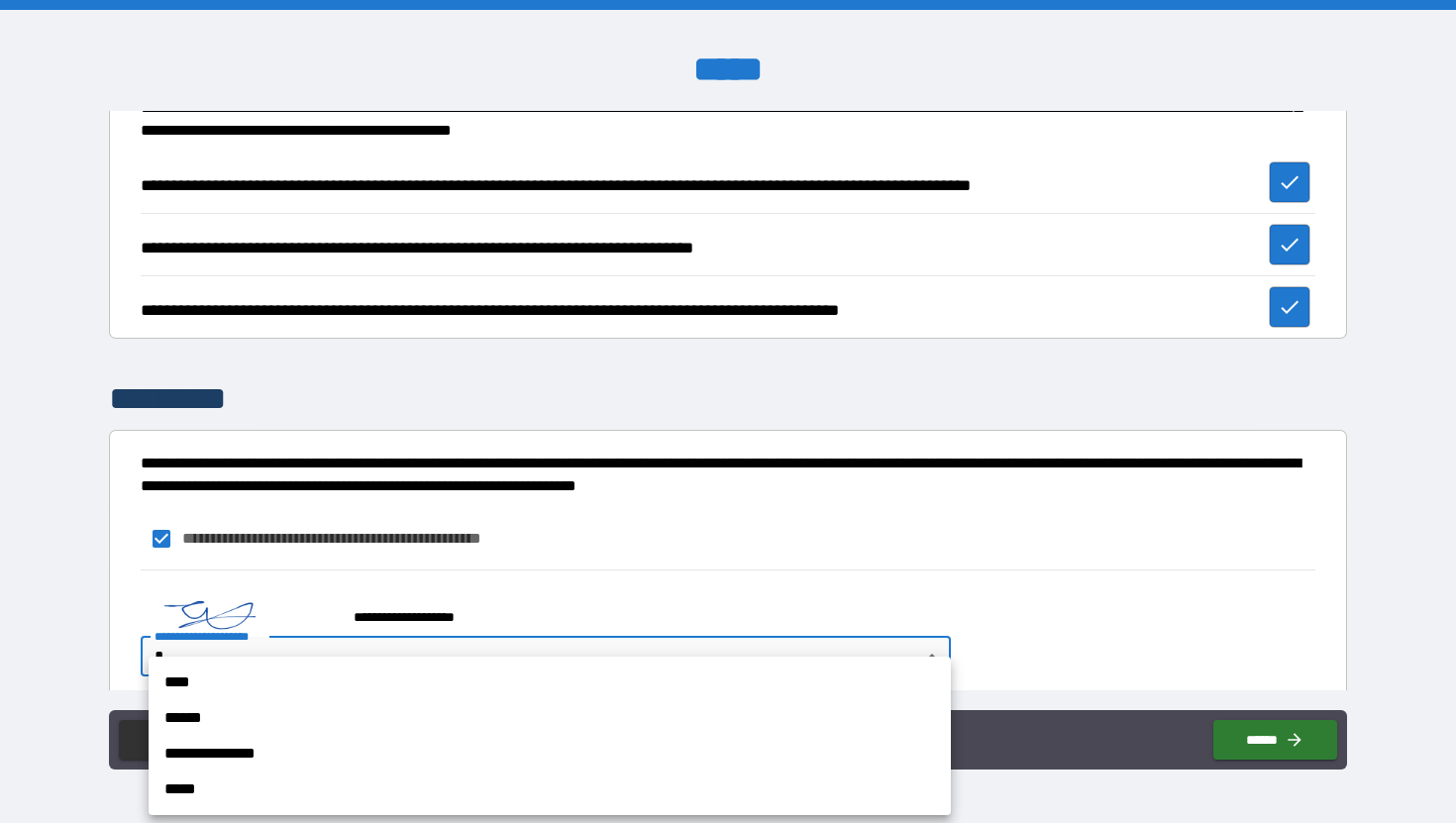 click on "****" at bounding box center (550, 682) 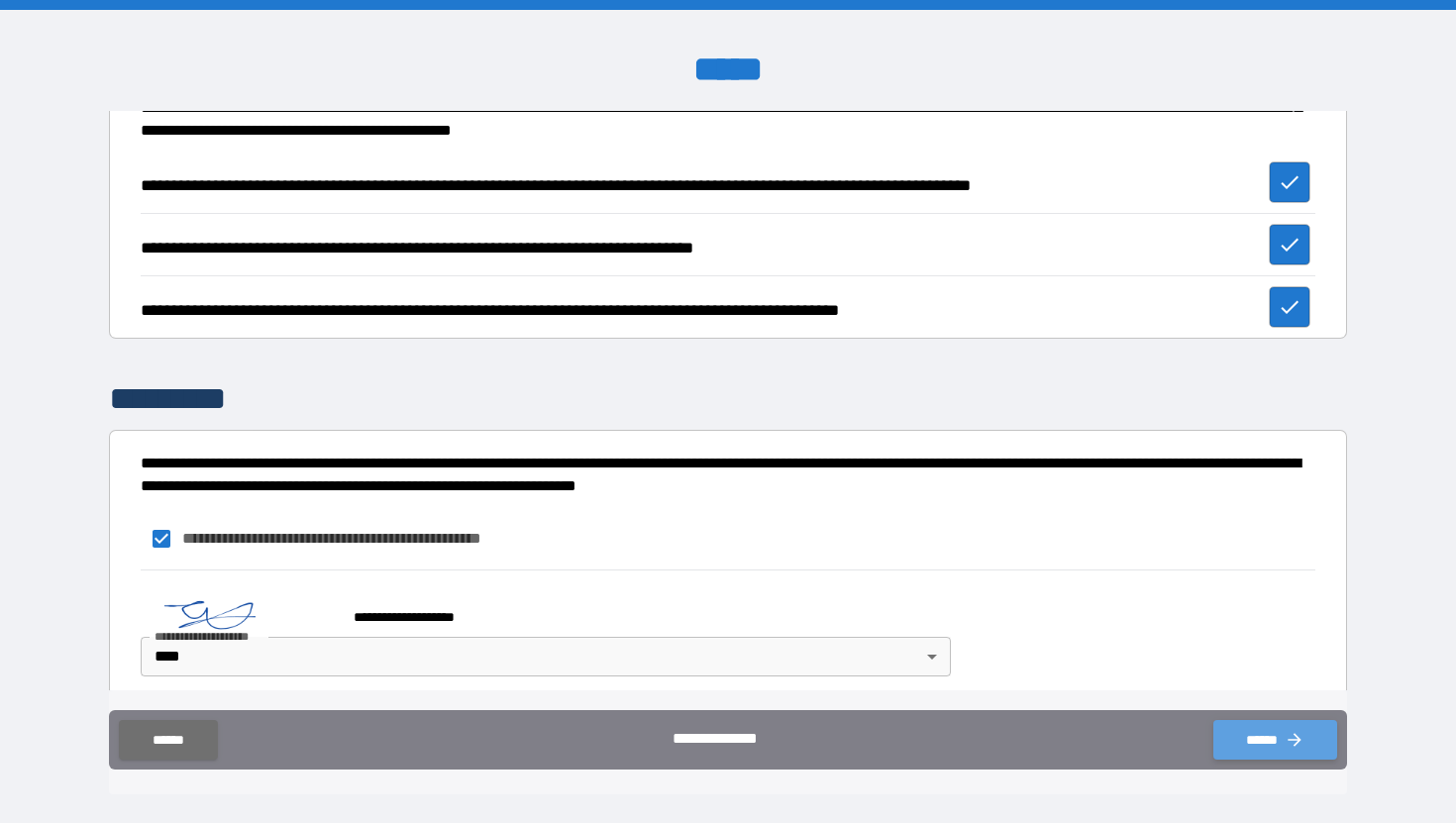 click on "******" at bounding box center (1275, 740) 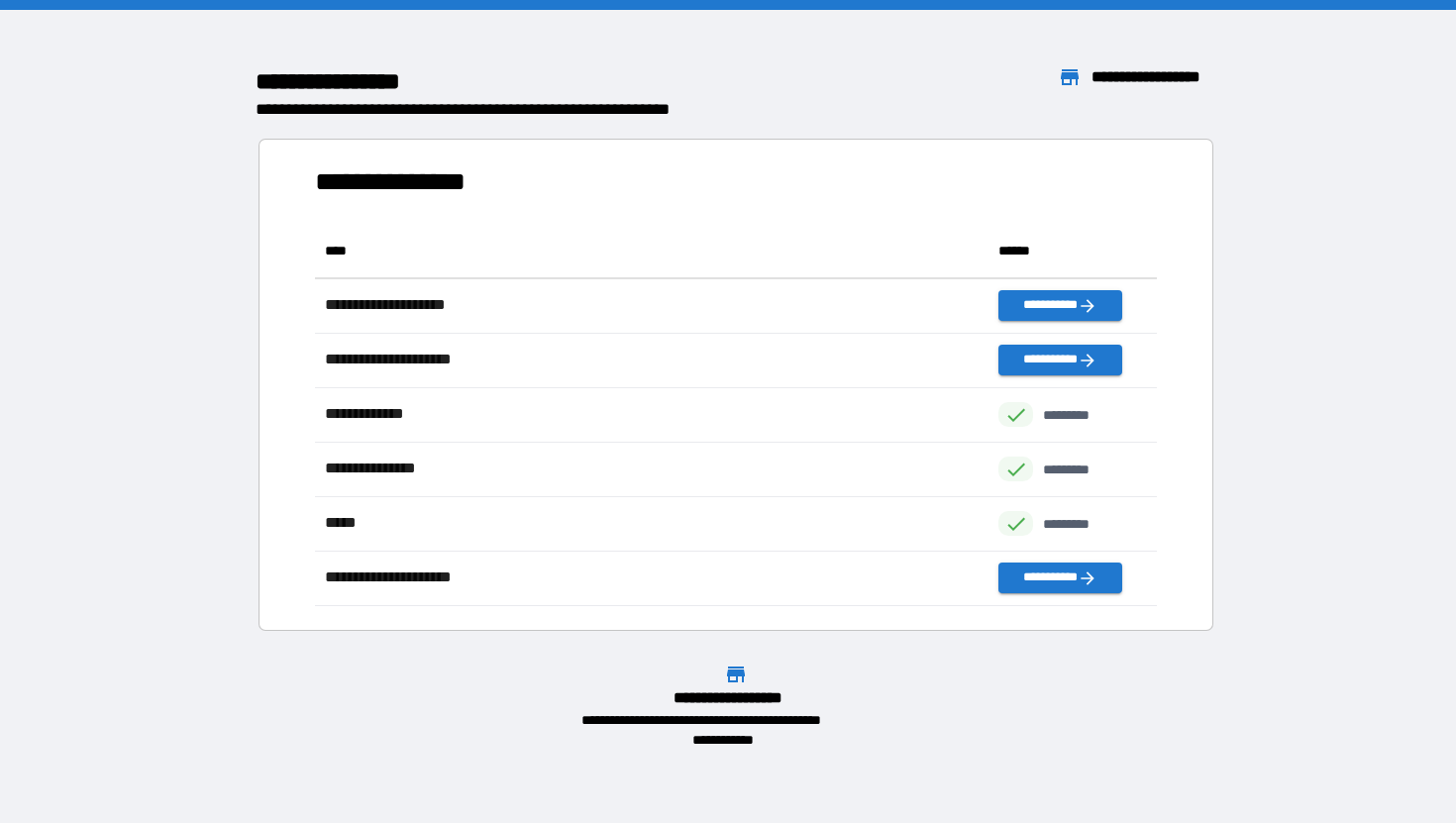 scroll, scrollTop: 1, scrollLeft: 1, axis: both 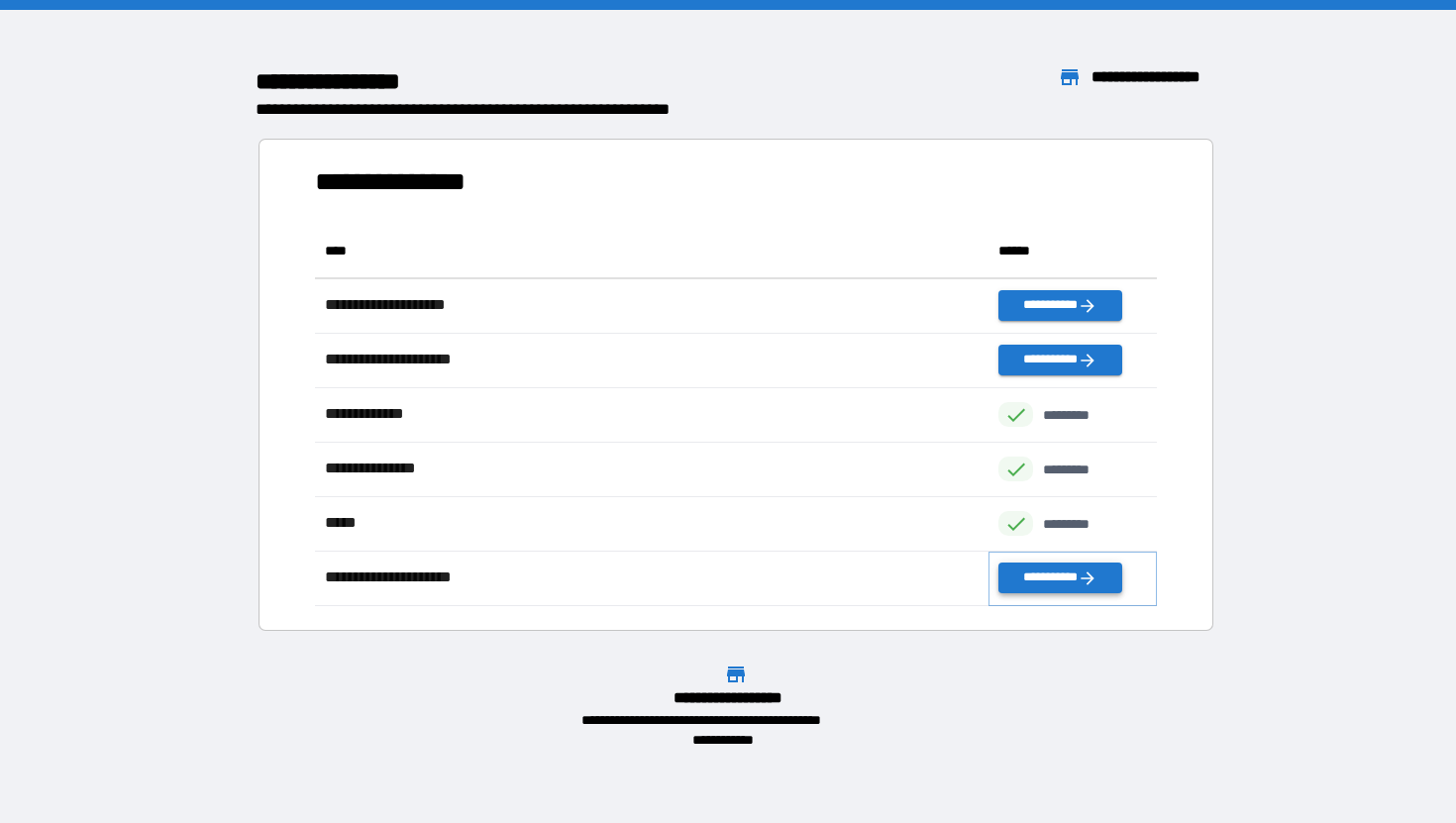 click on "**********" at bounding box center [1060, 577] 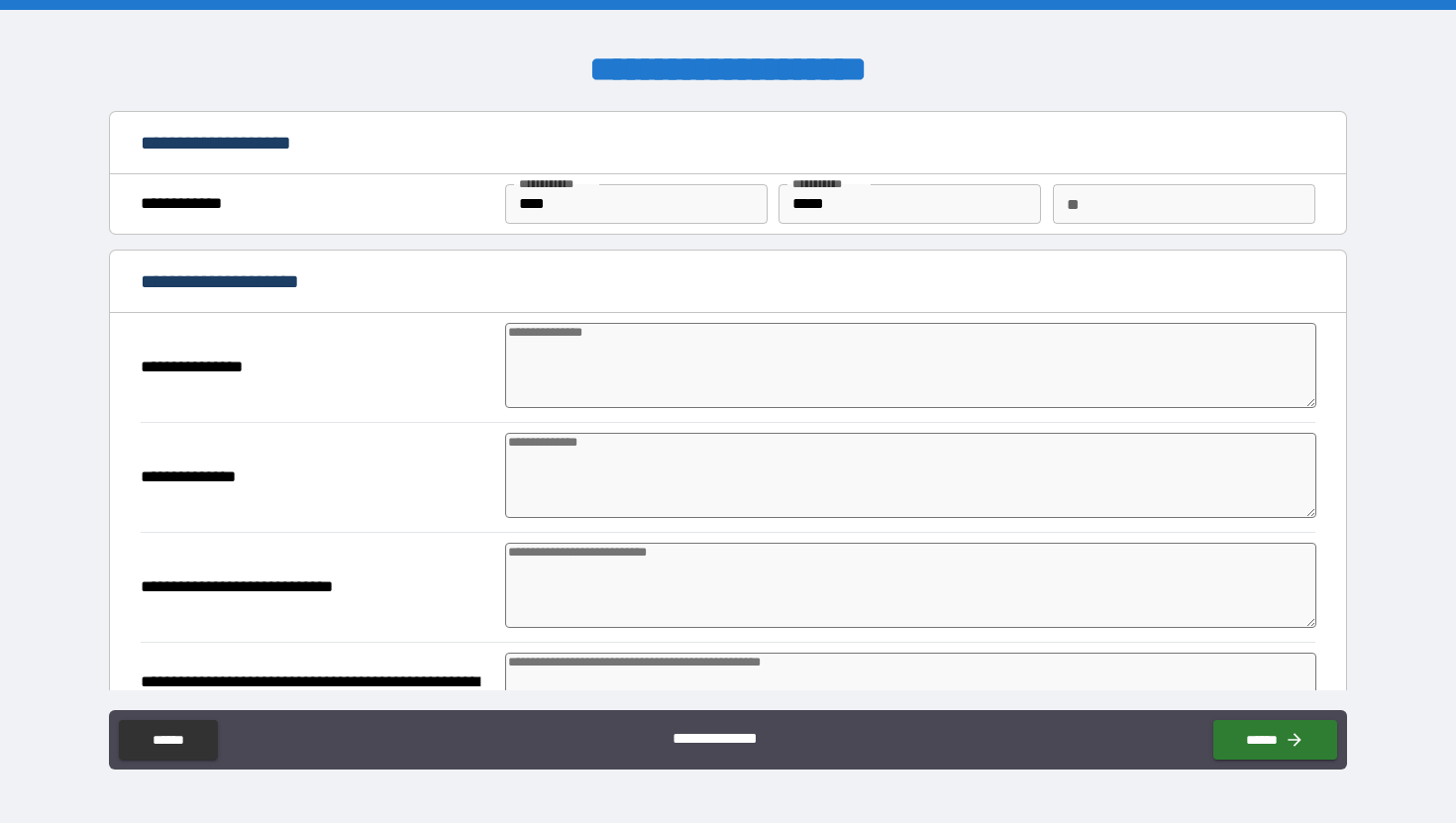 click at bounding box center (910, 365) 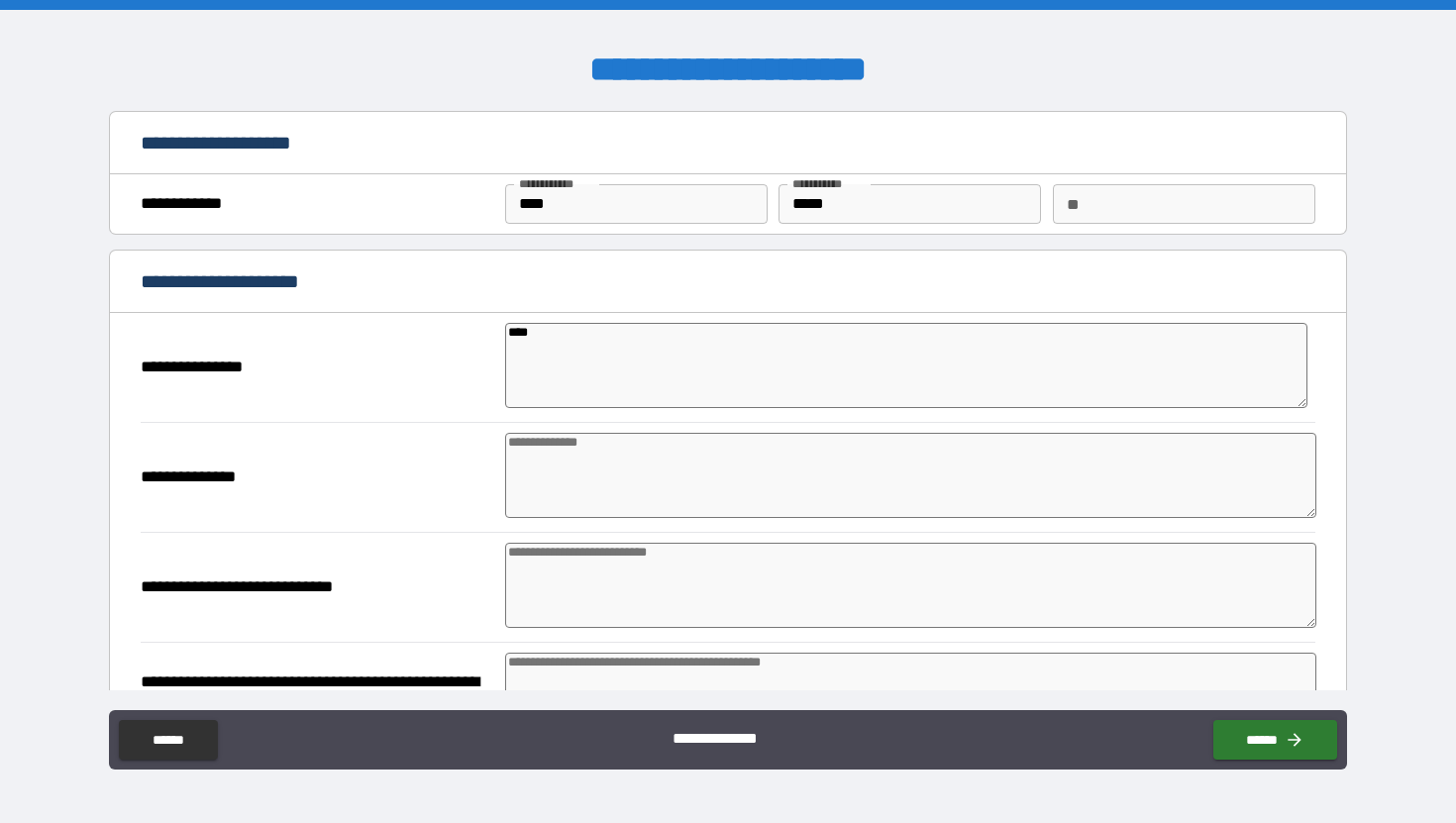 click at bounding box center (910, 475) 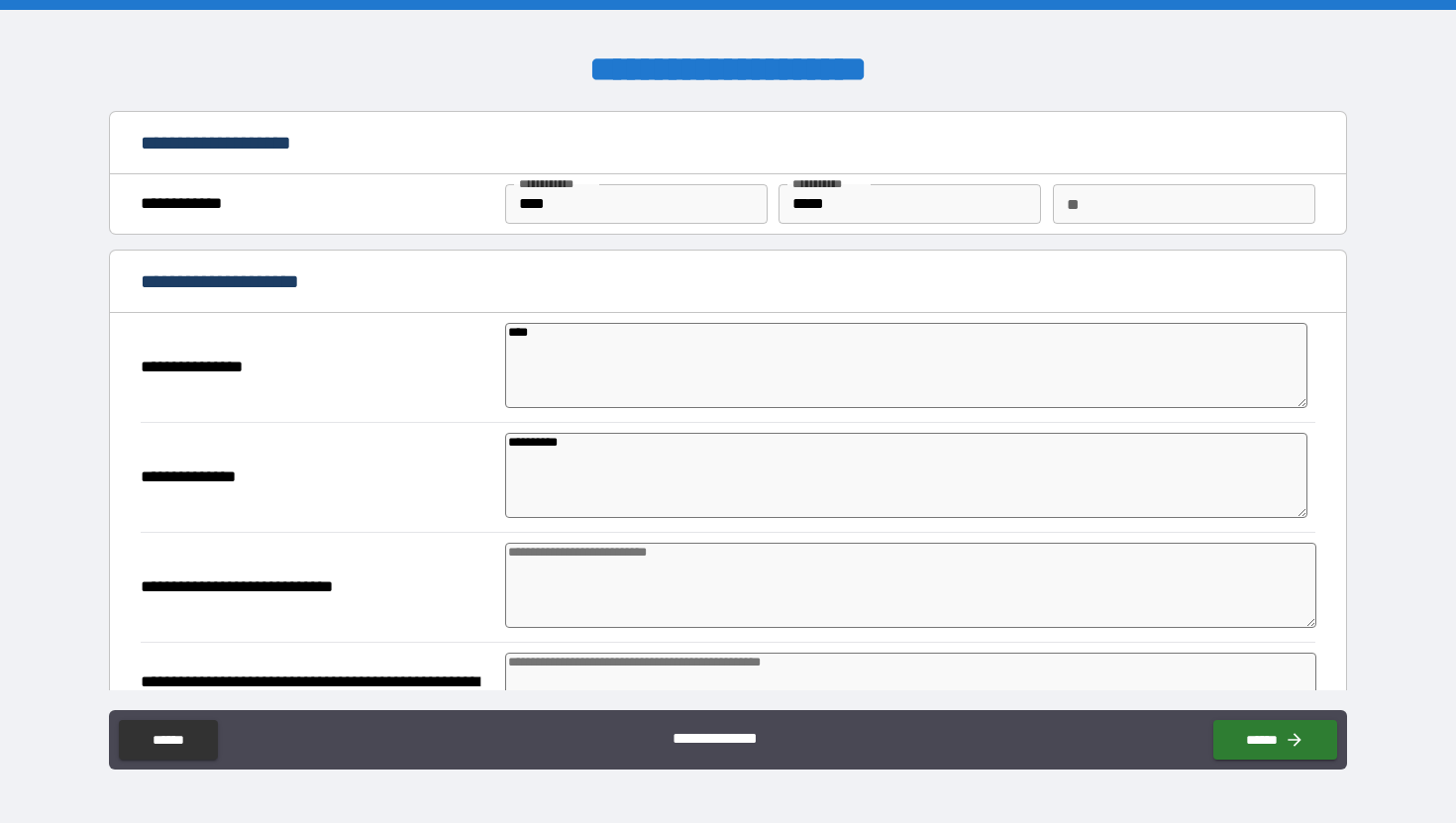 scroll, scrollTop: 28, scrollLeft: 0, axis: vertical 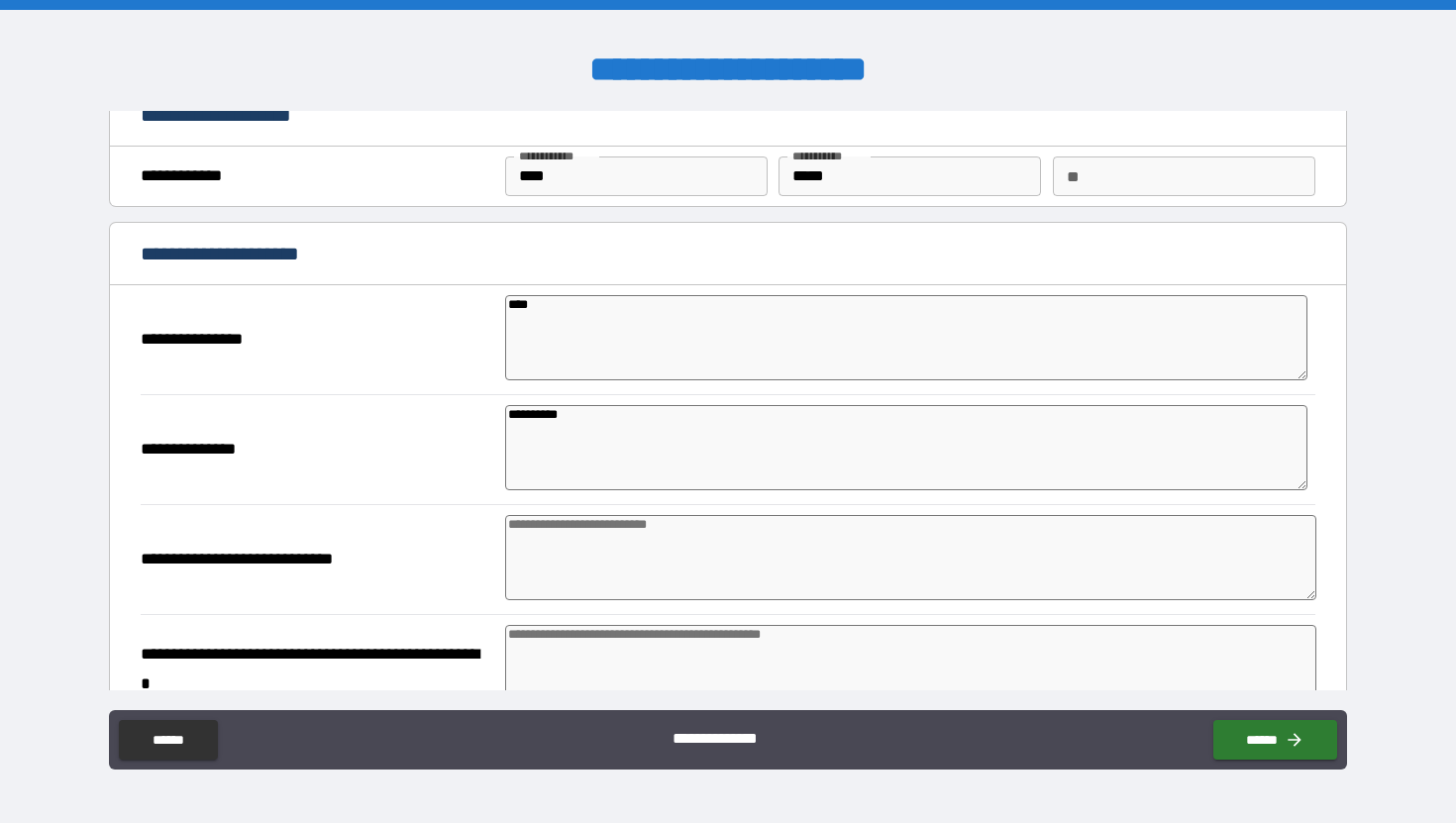 click at bounding box center [910, 558] 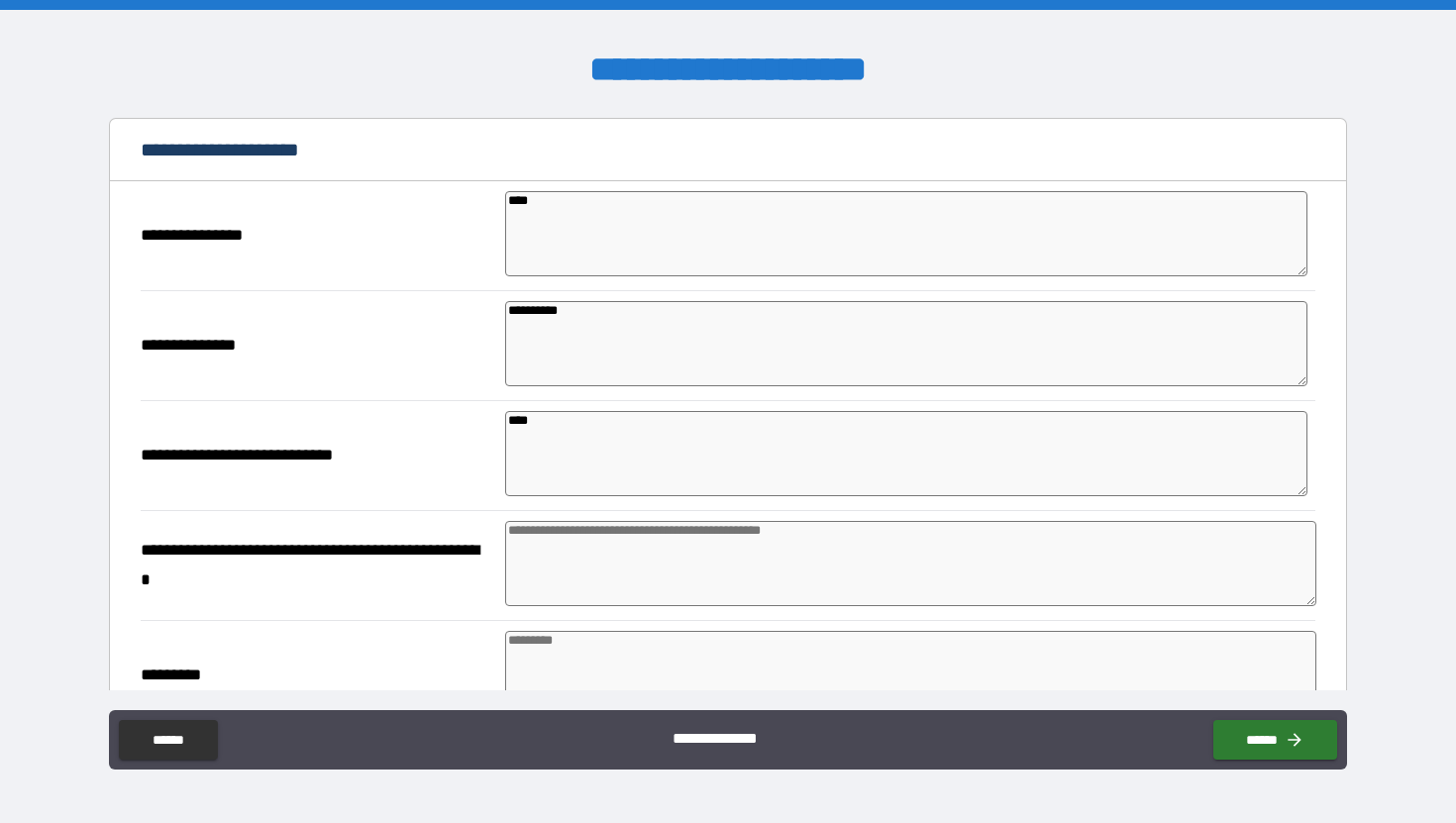 scroll, scrollTop: 135, scrollLeft: 0, axis: vertical 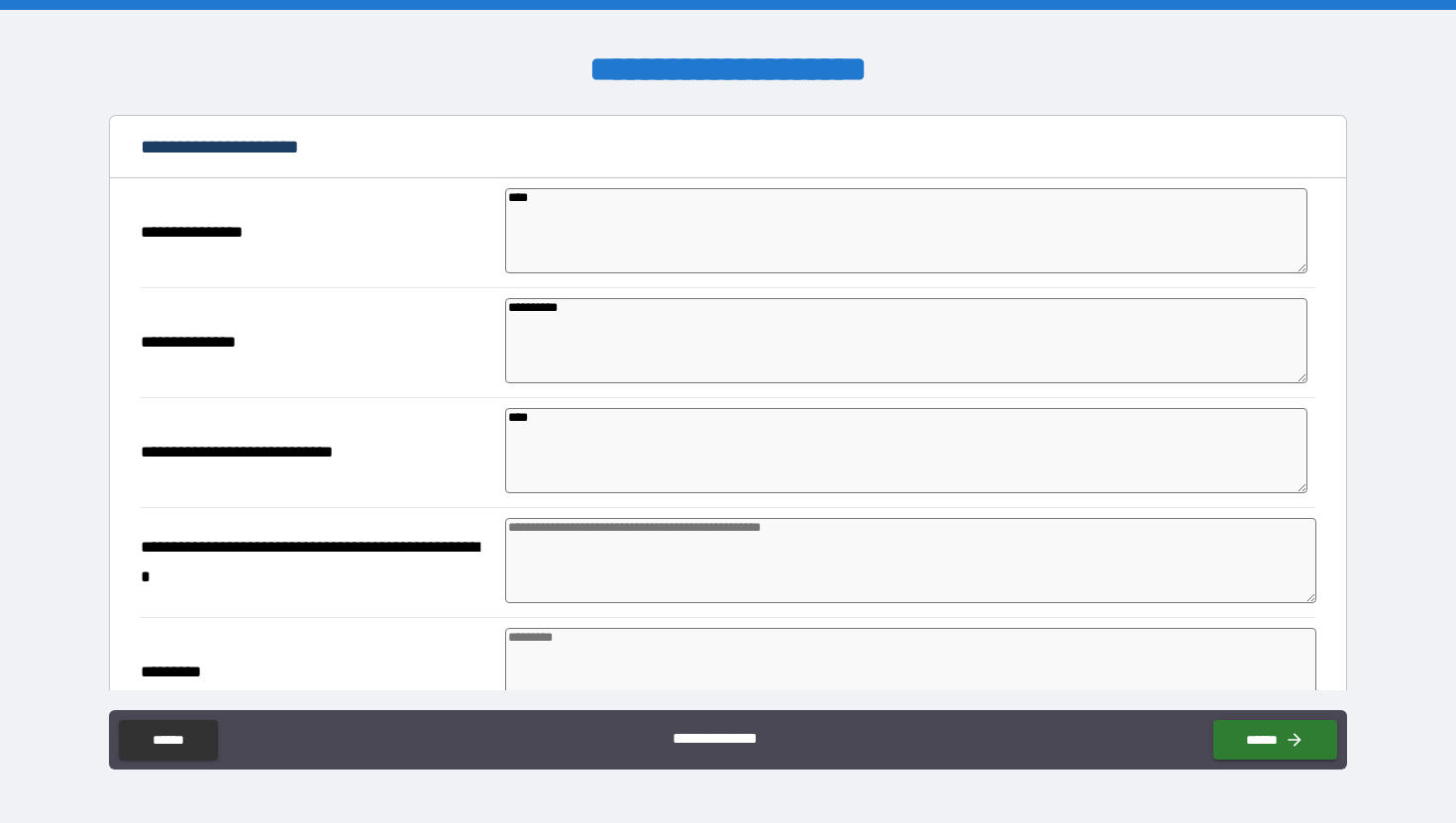 click at bounding box center [910, 561] 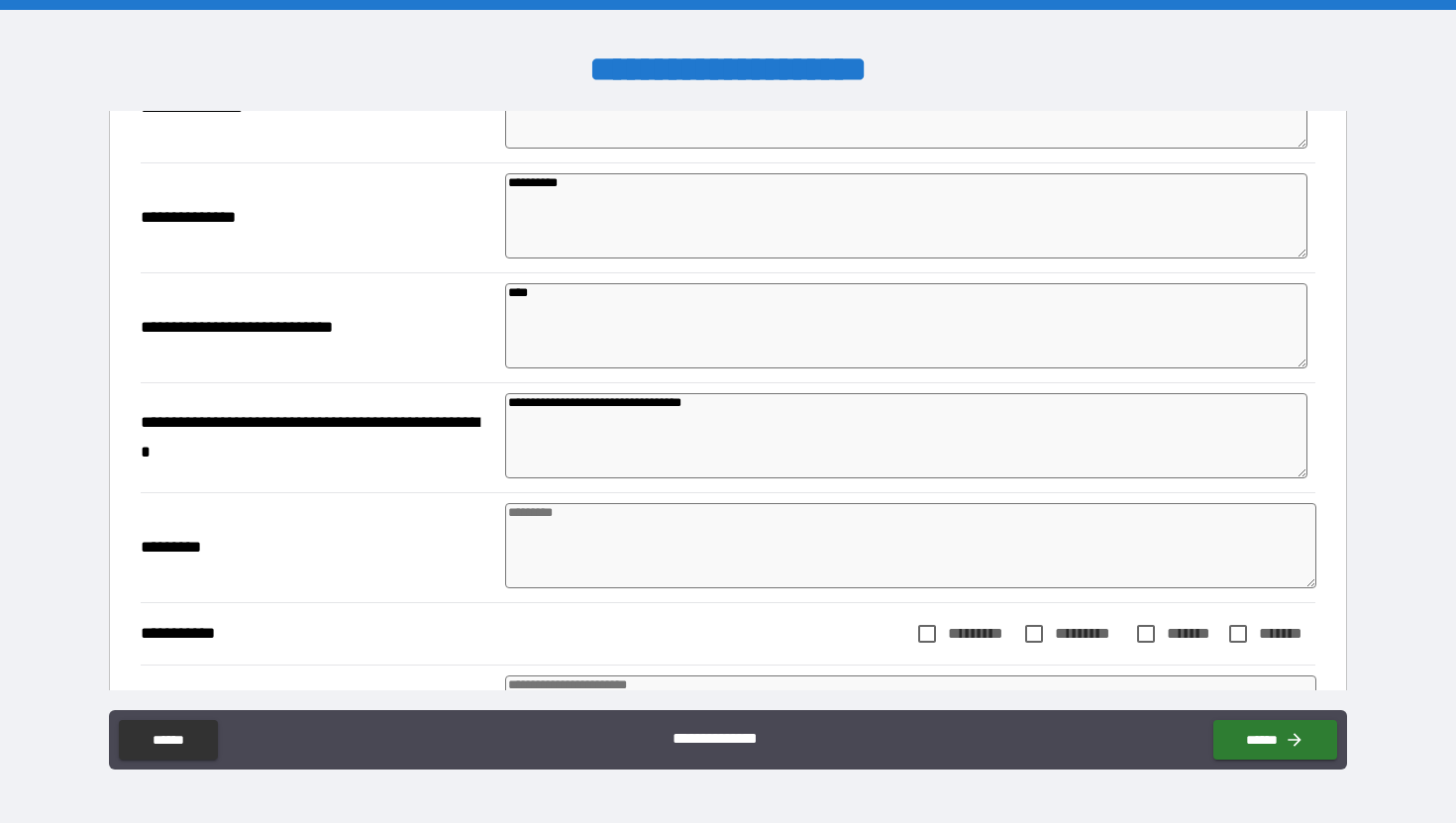 scroll, scrollTop: 287, scrollLeft: 0, axis: vertical 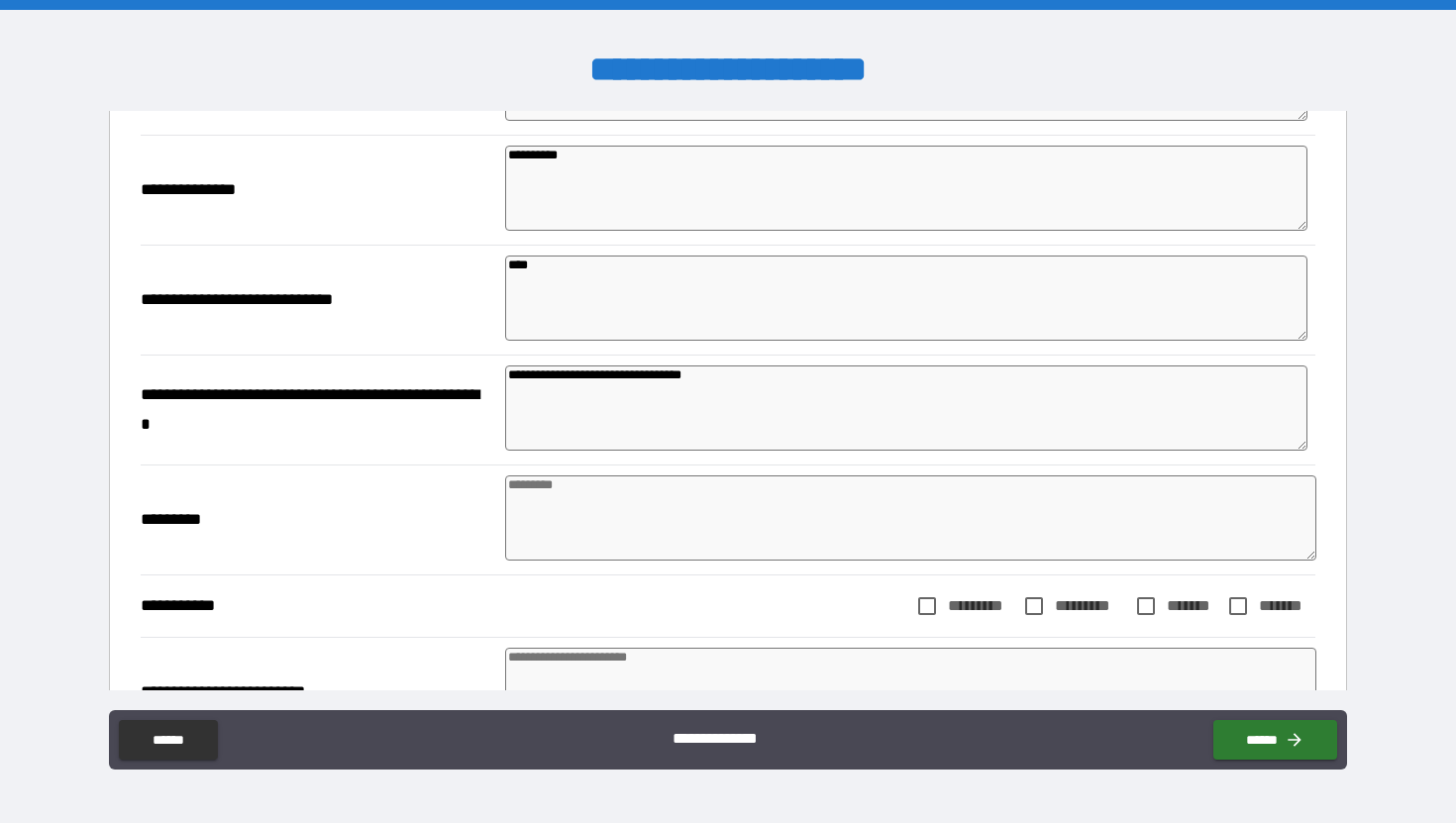 click at bounding box center [910, 518] 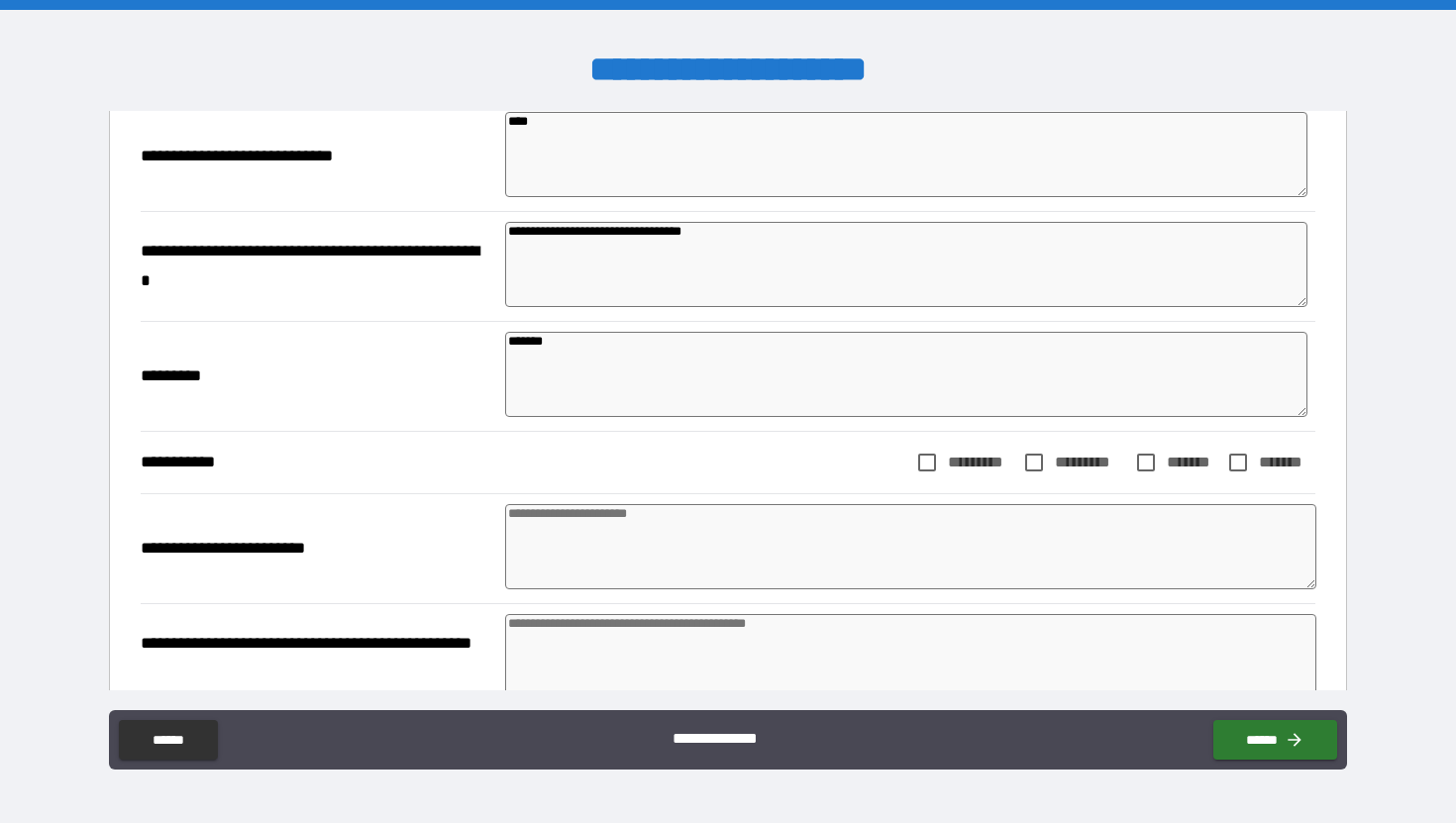 scroll, scrollTop: 438, scrollLeft: 0, axis: vertical 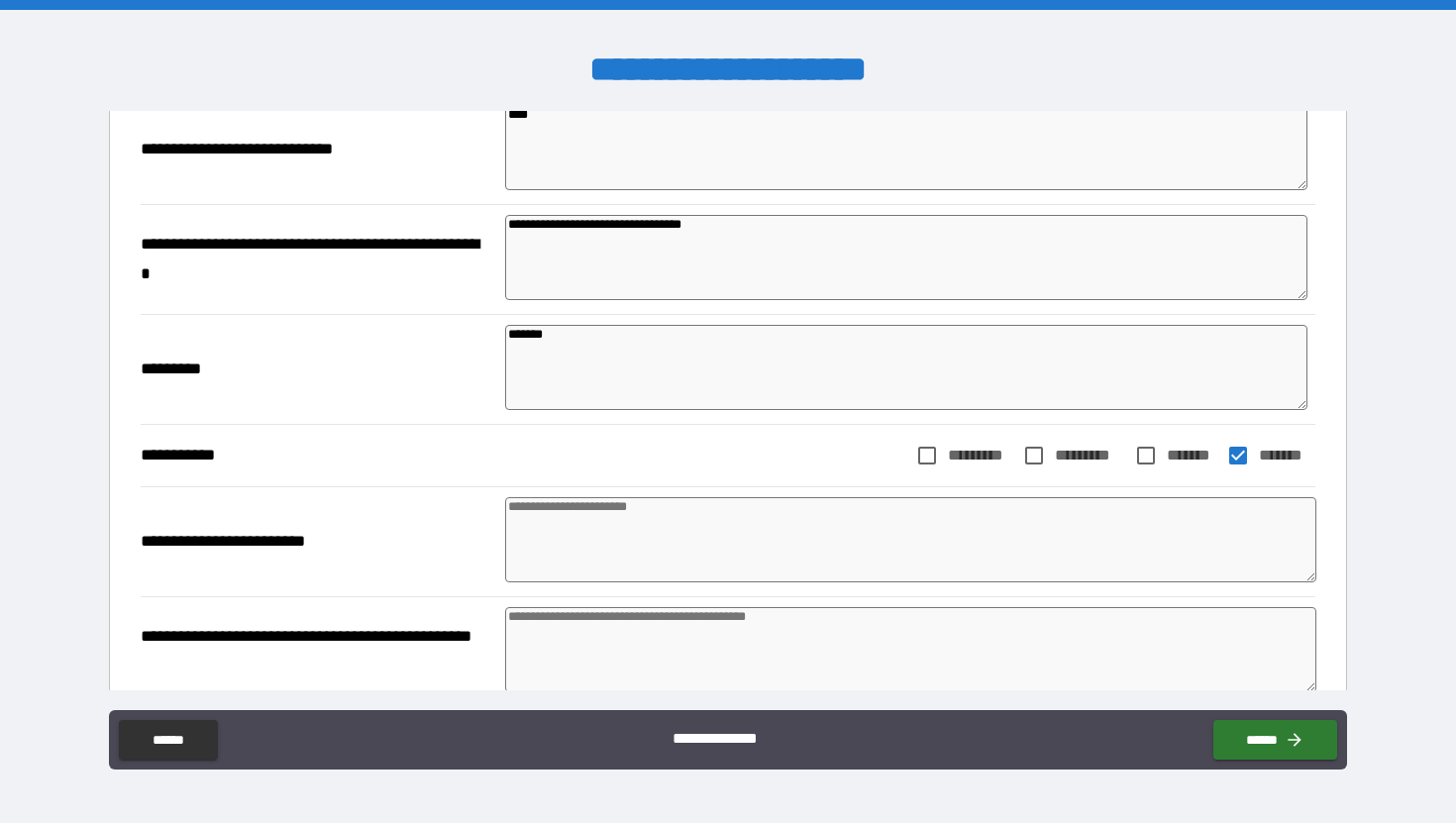 click at bounding box center [910, 540] 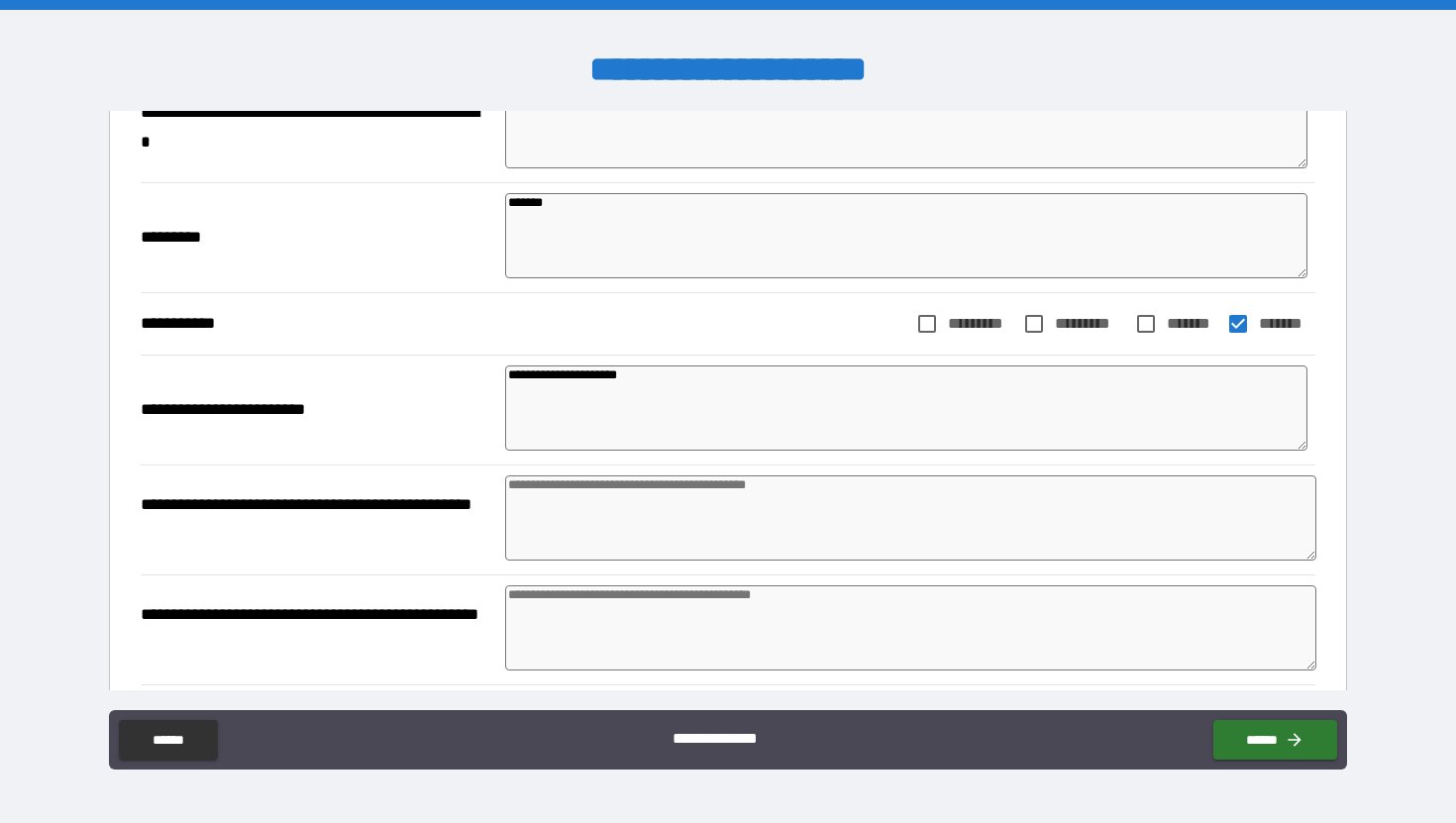 scroll, scrollTop: 570, scrollLeft: 0, axis: vertical 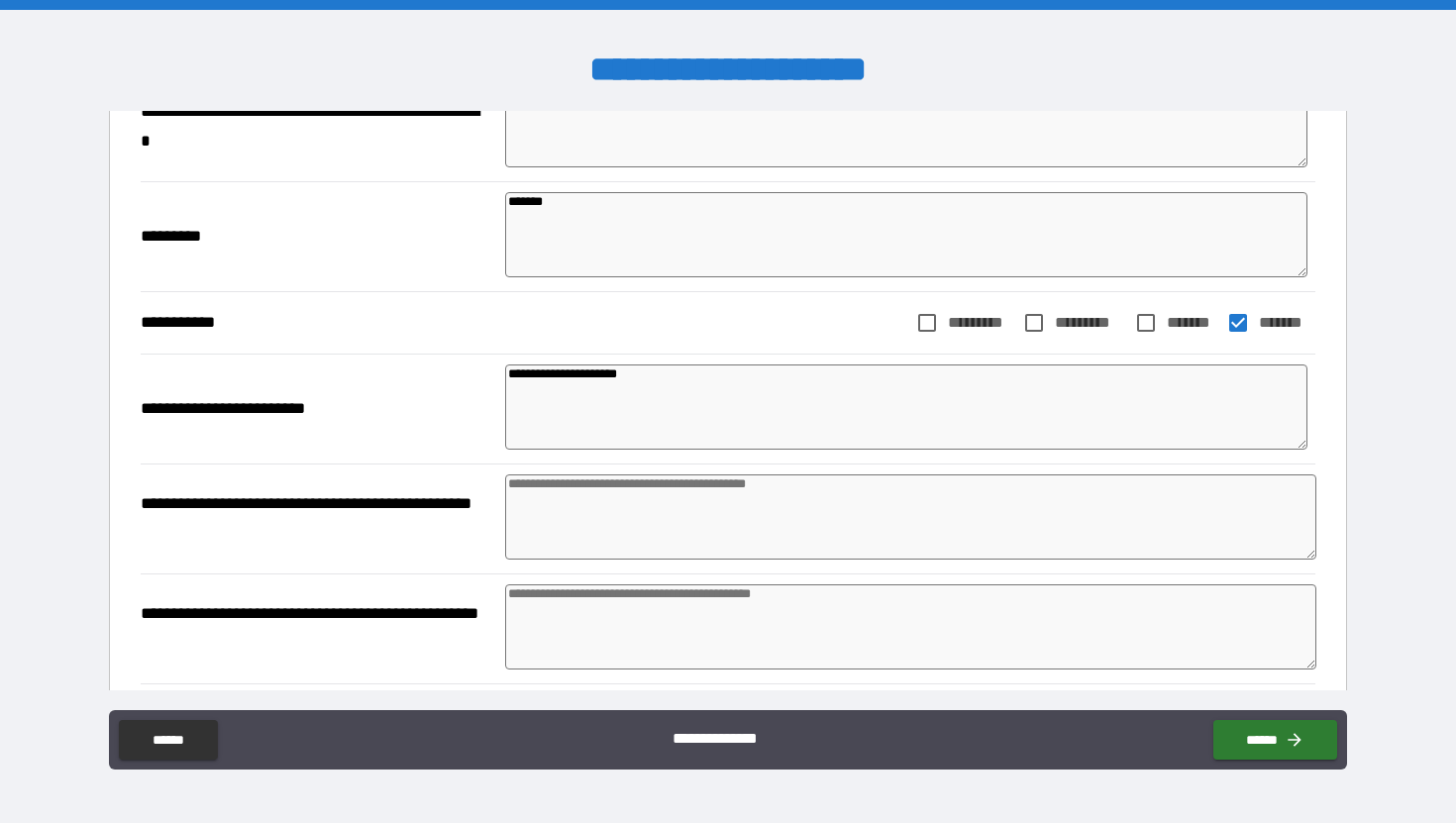 click at bounding box center [910, 517] 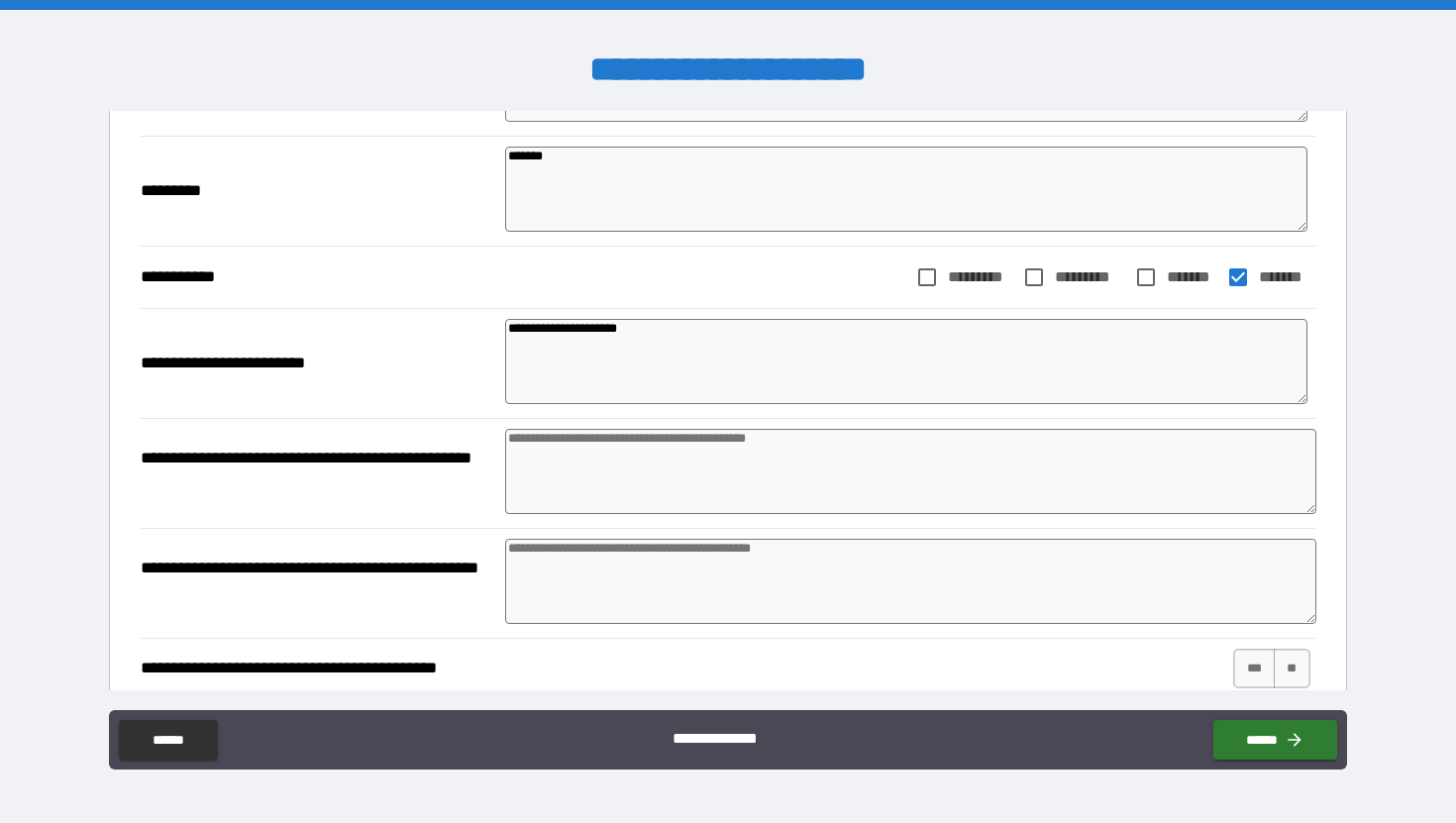 scroll, scrollTop: 666, scrollLeft: 0, axis: vertical 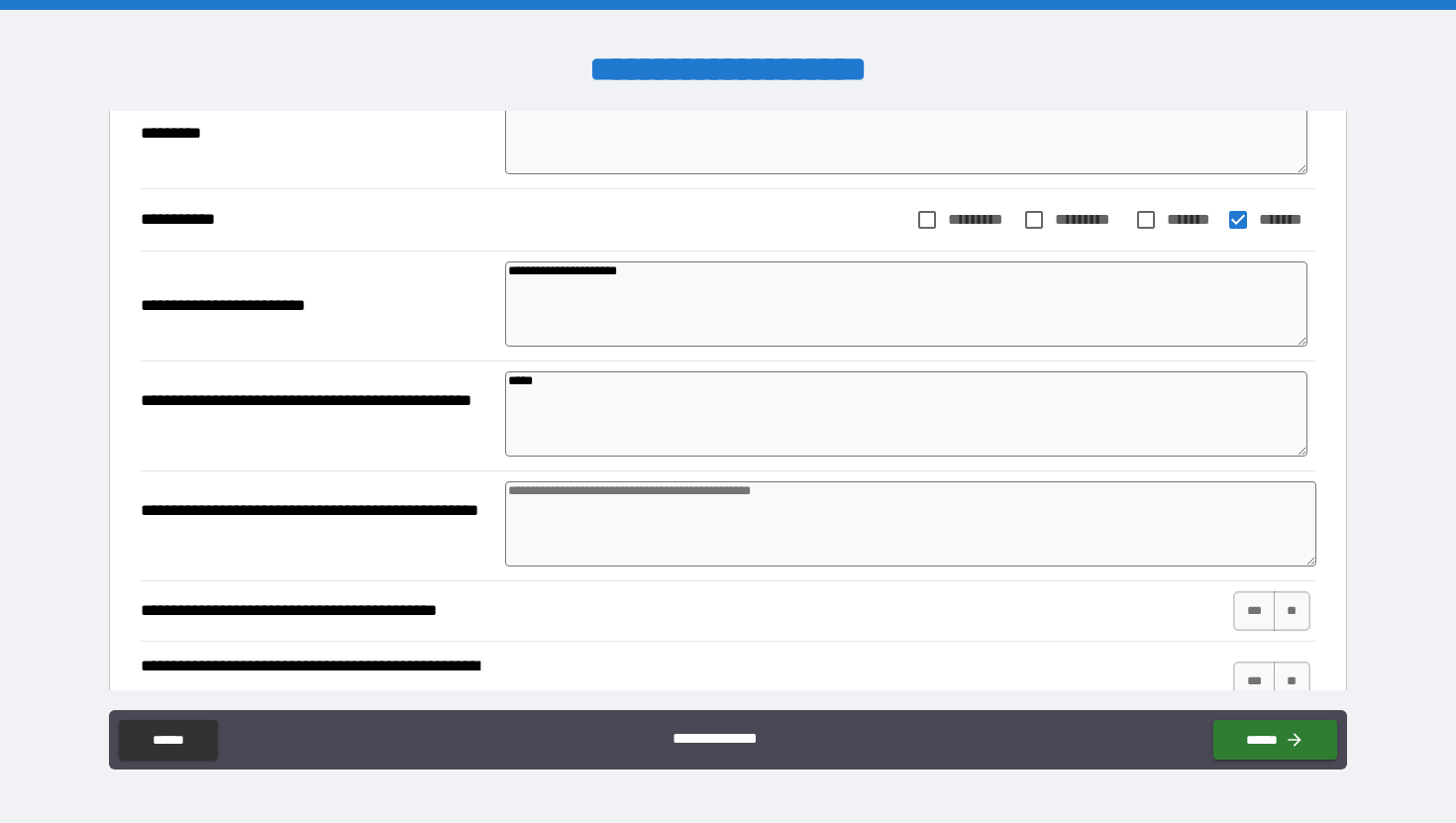 paste on "**********" 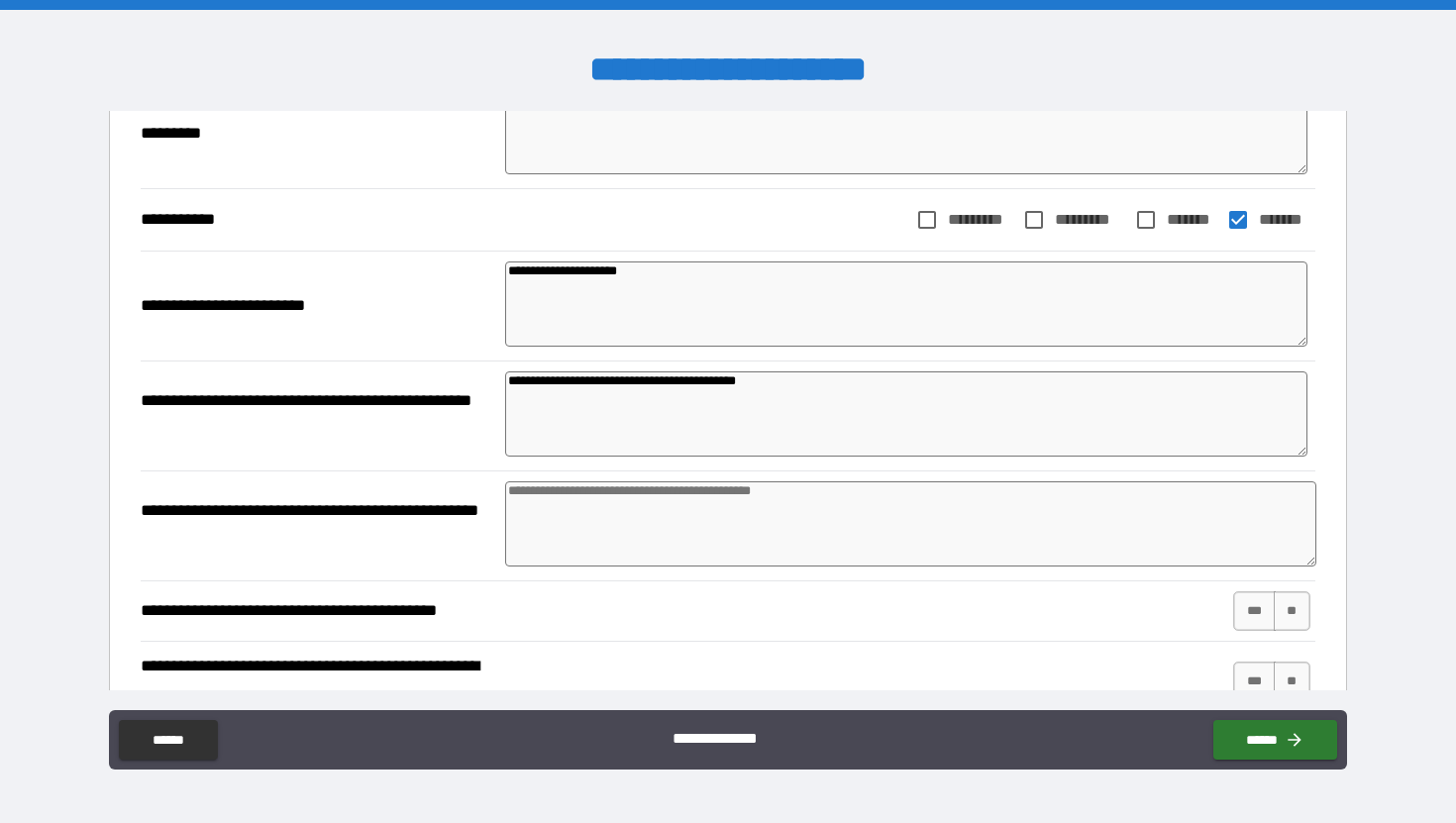 paste on "**********" 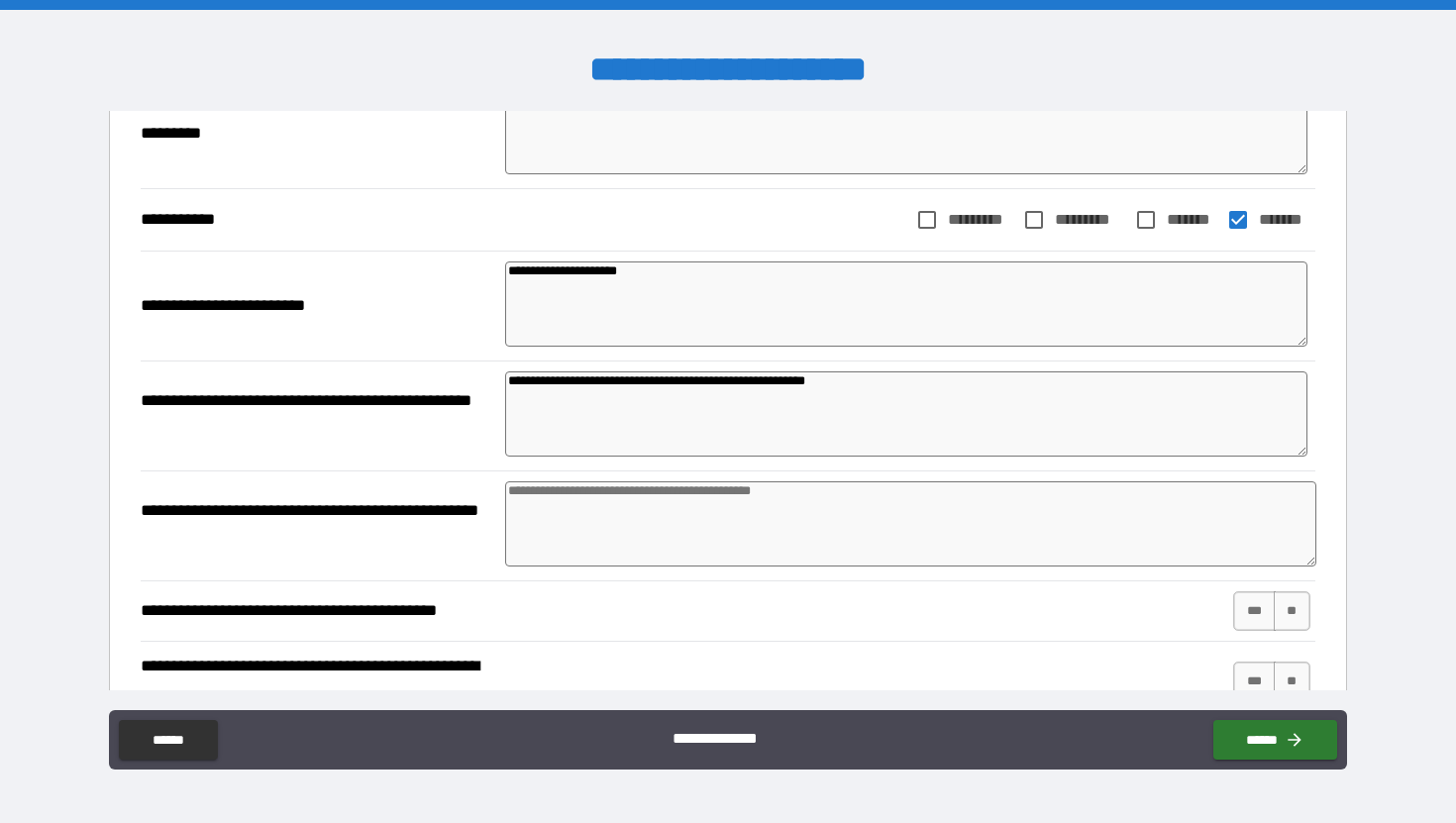 click at bounding box center [910, 524] 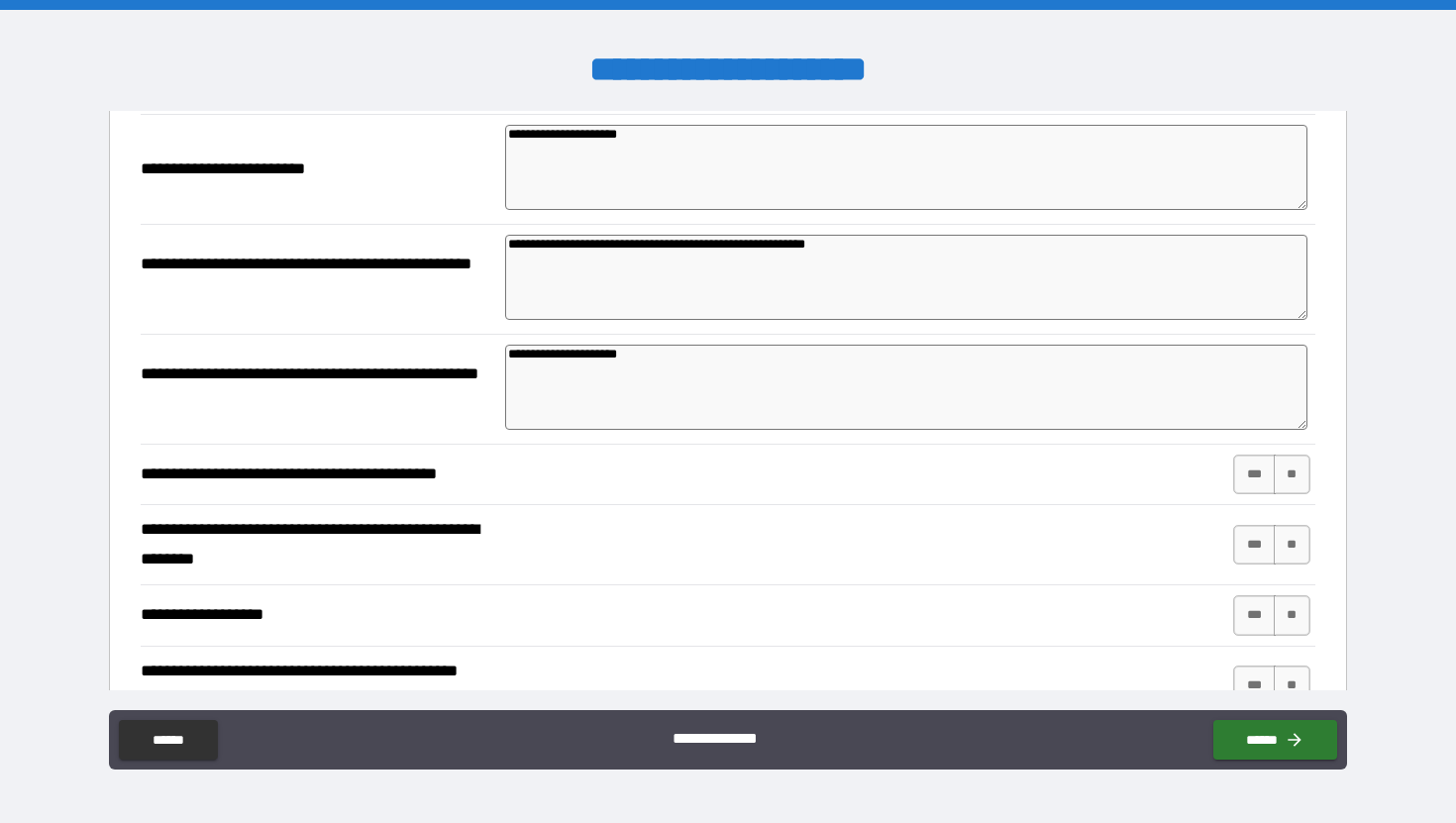 scroll, scrollTop: 820, scrollLeft: 0, axis: vertical 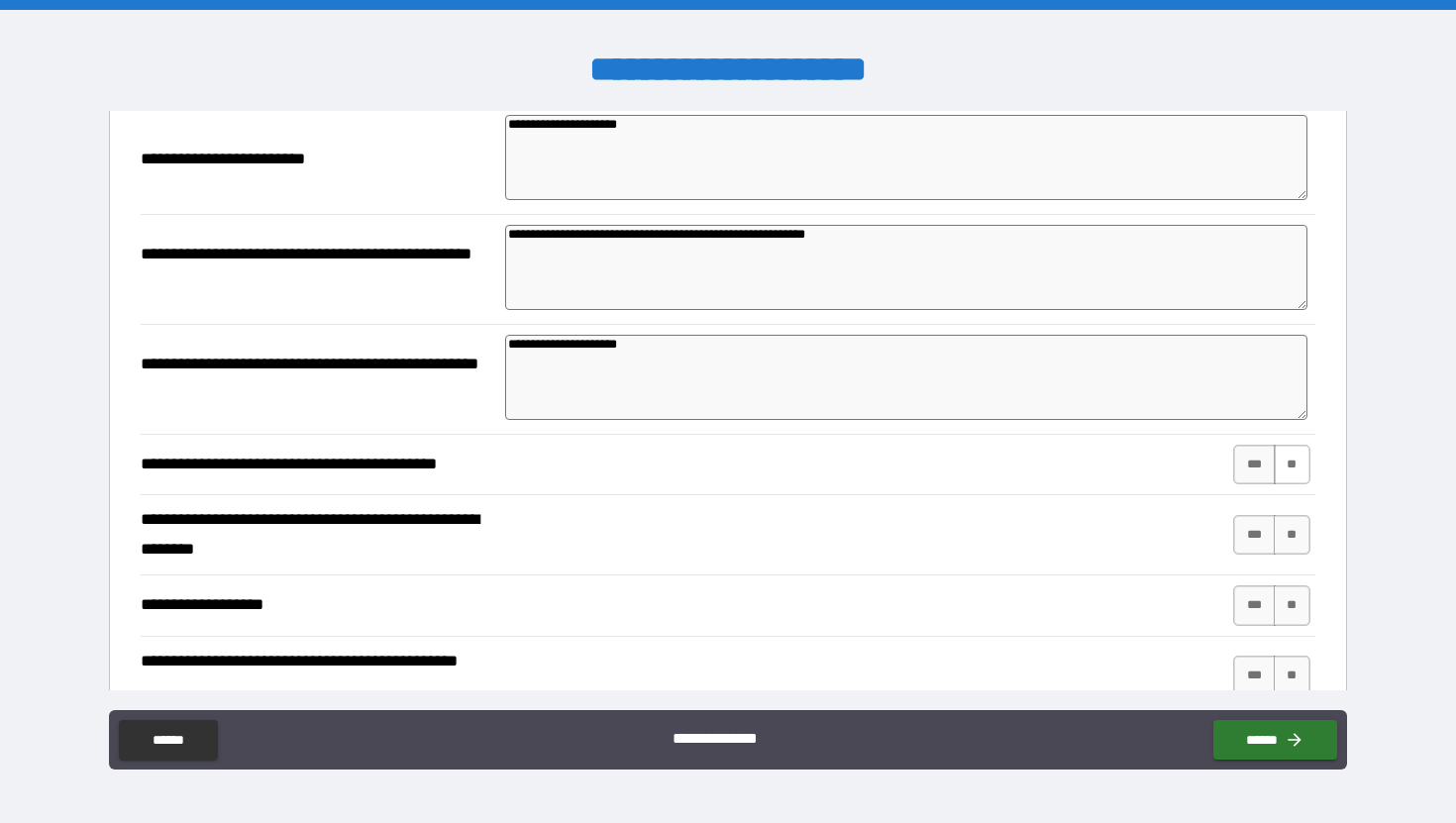 click on "**" at bounding box center [1292, 464] 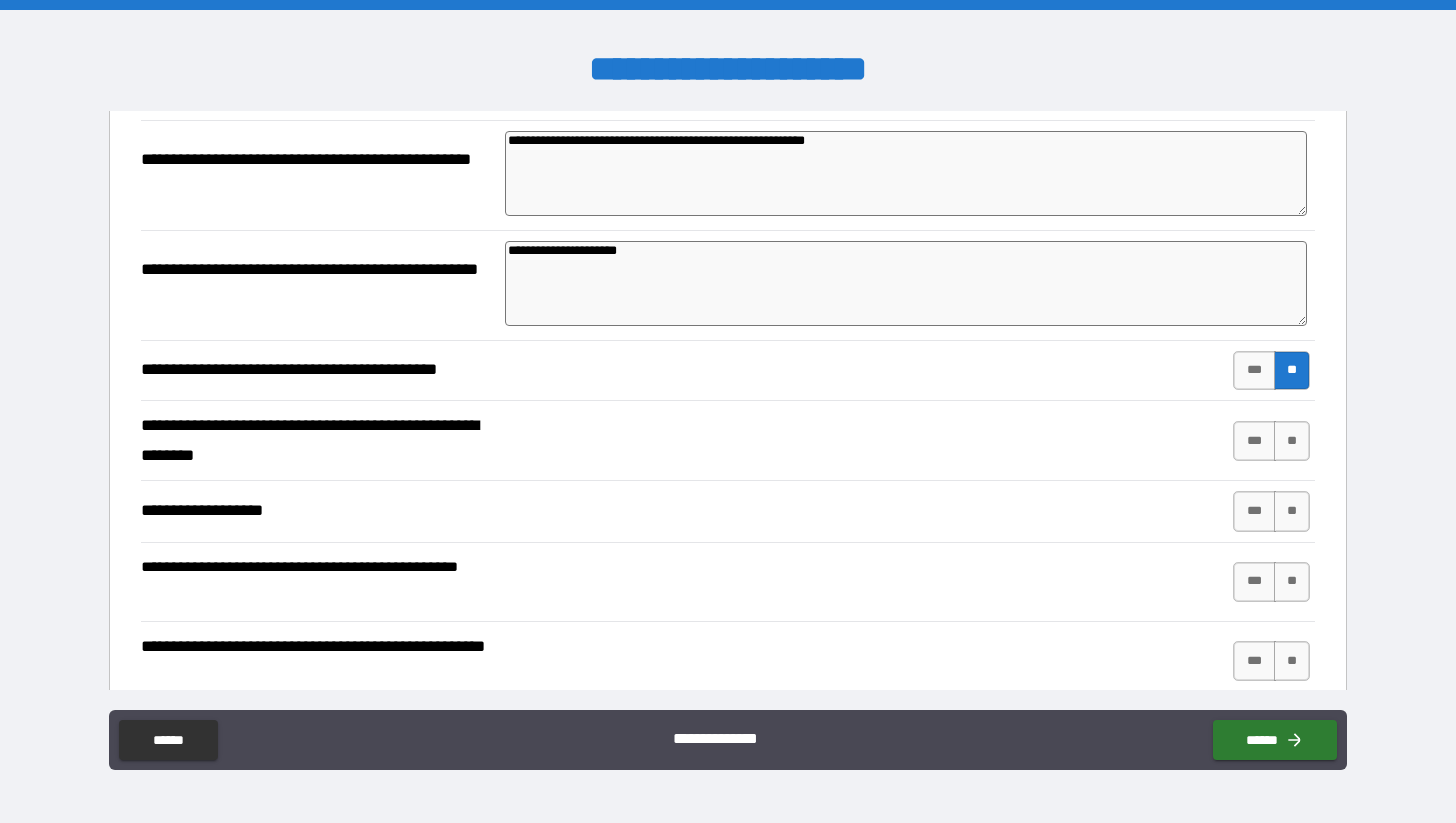 scroll, scrollTop: 964, scrollLeft: 0, axis: vertical 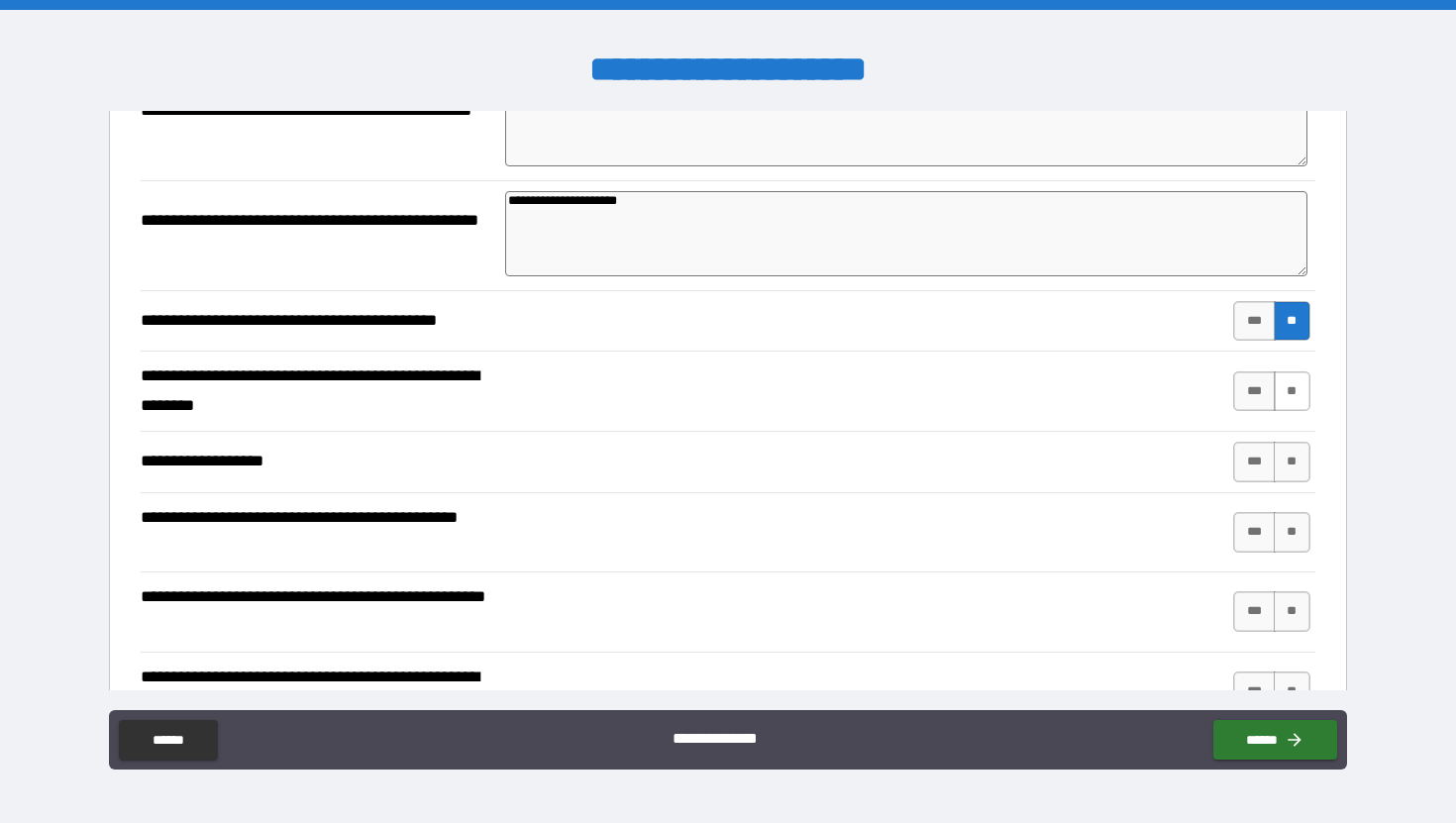 click on "**" at bounding box center [1292, 391] 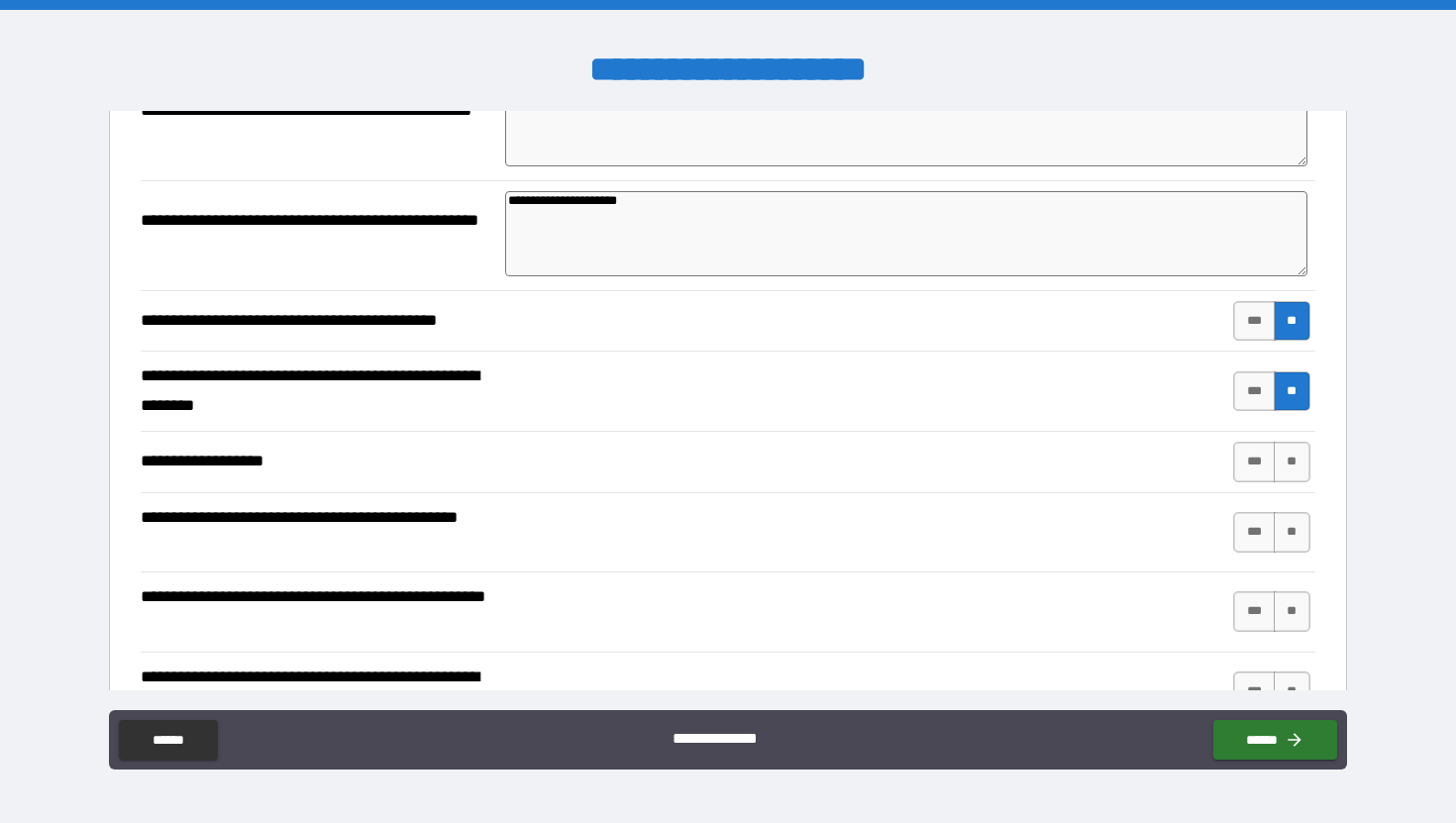 scroll, scrollTop: 989, scrollLeft: 0, axis: vertical 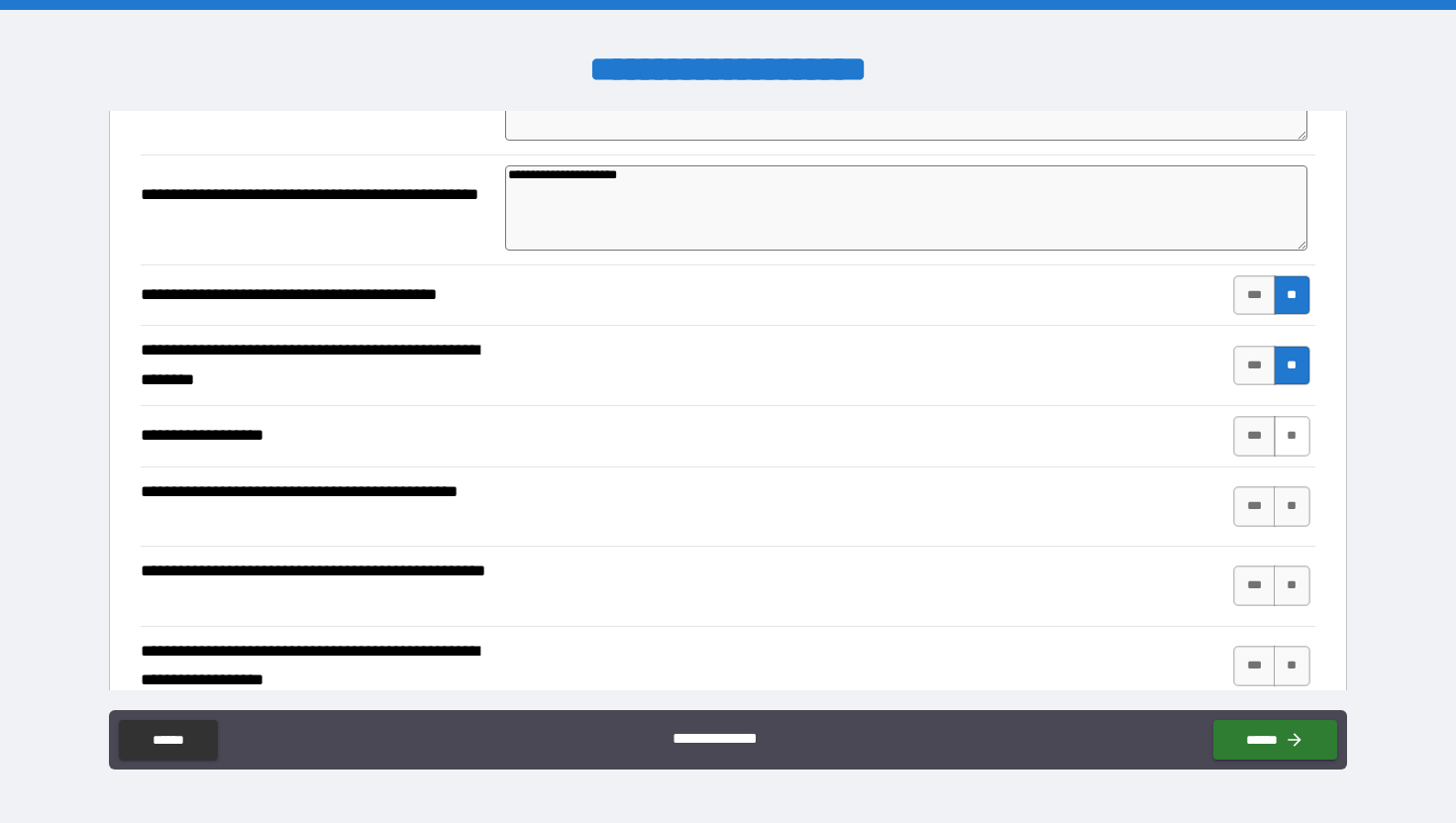 click on "**" at bounding box center (1292, 436) 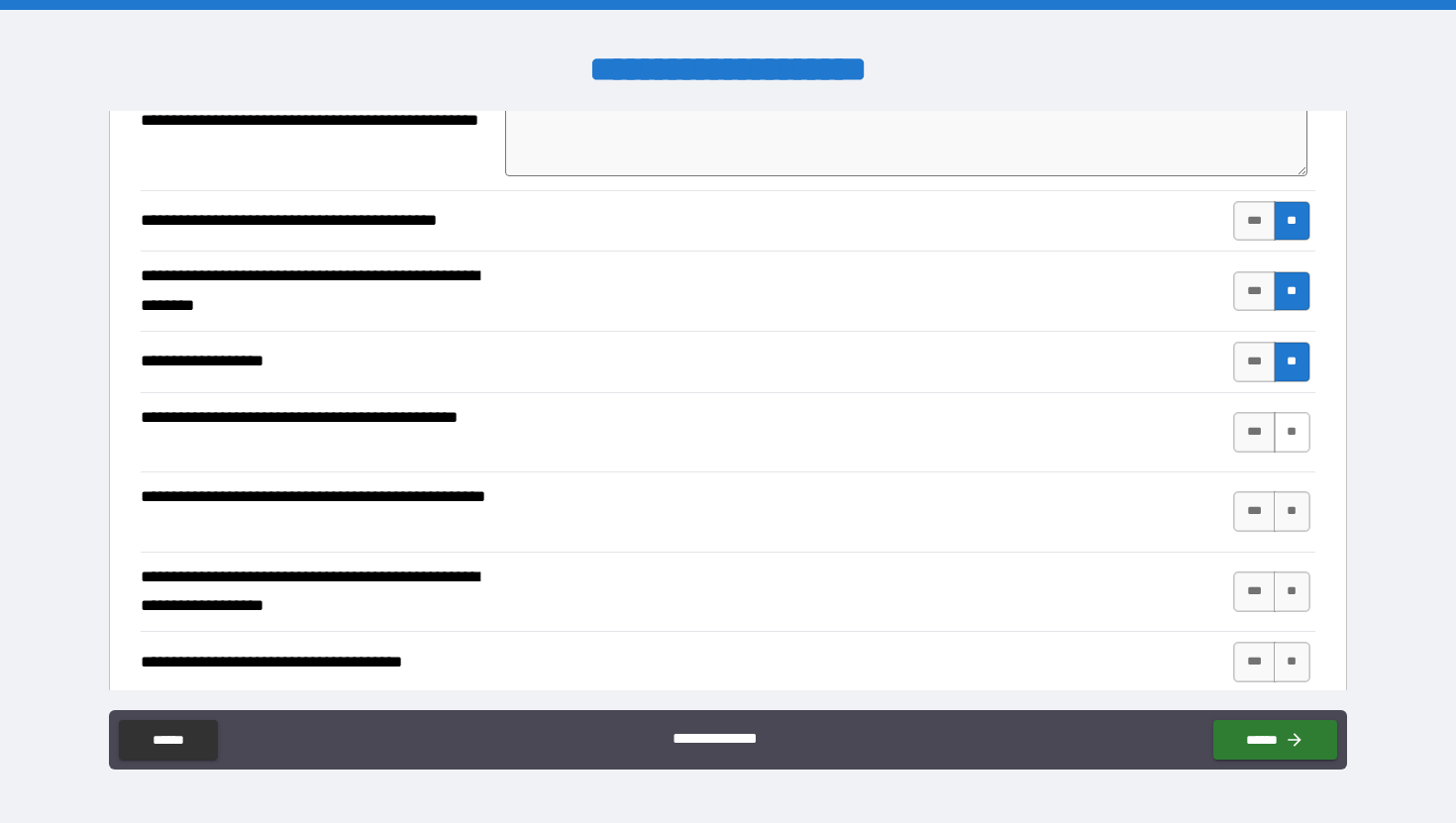 scroll, scrollTop: 1066, scrollLeft: 0, axis: vertical 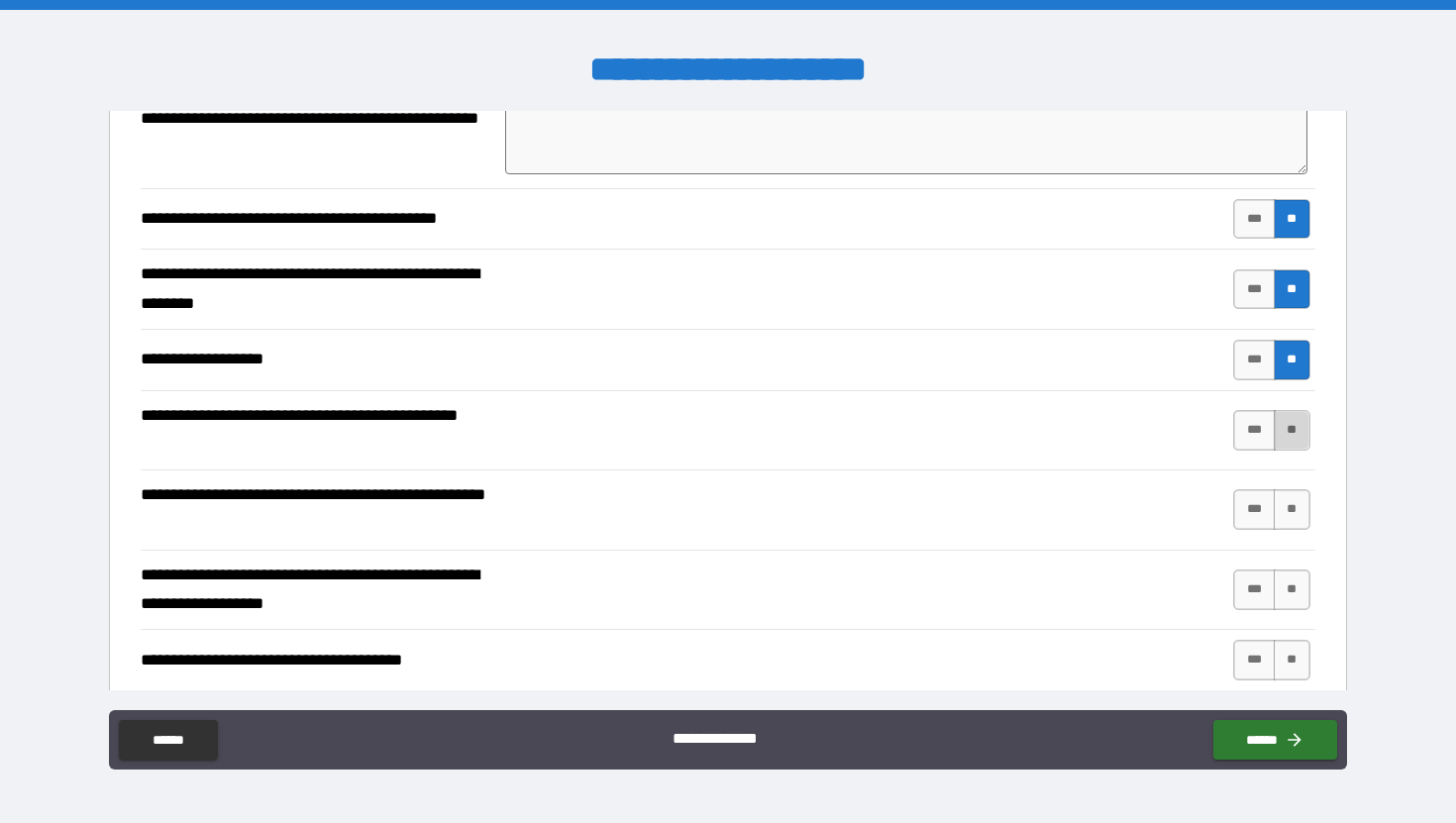 click on "**" at bounding box center (1292, 430) 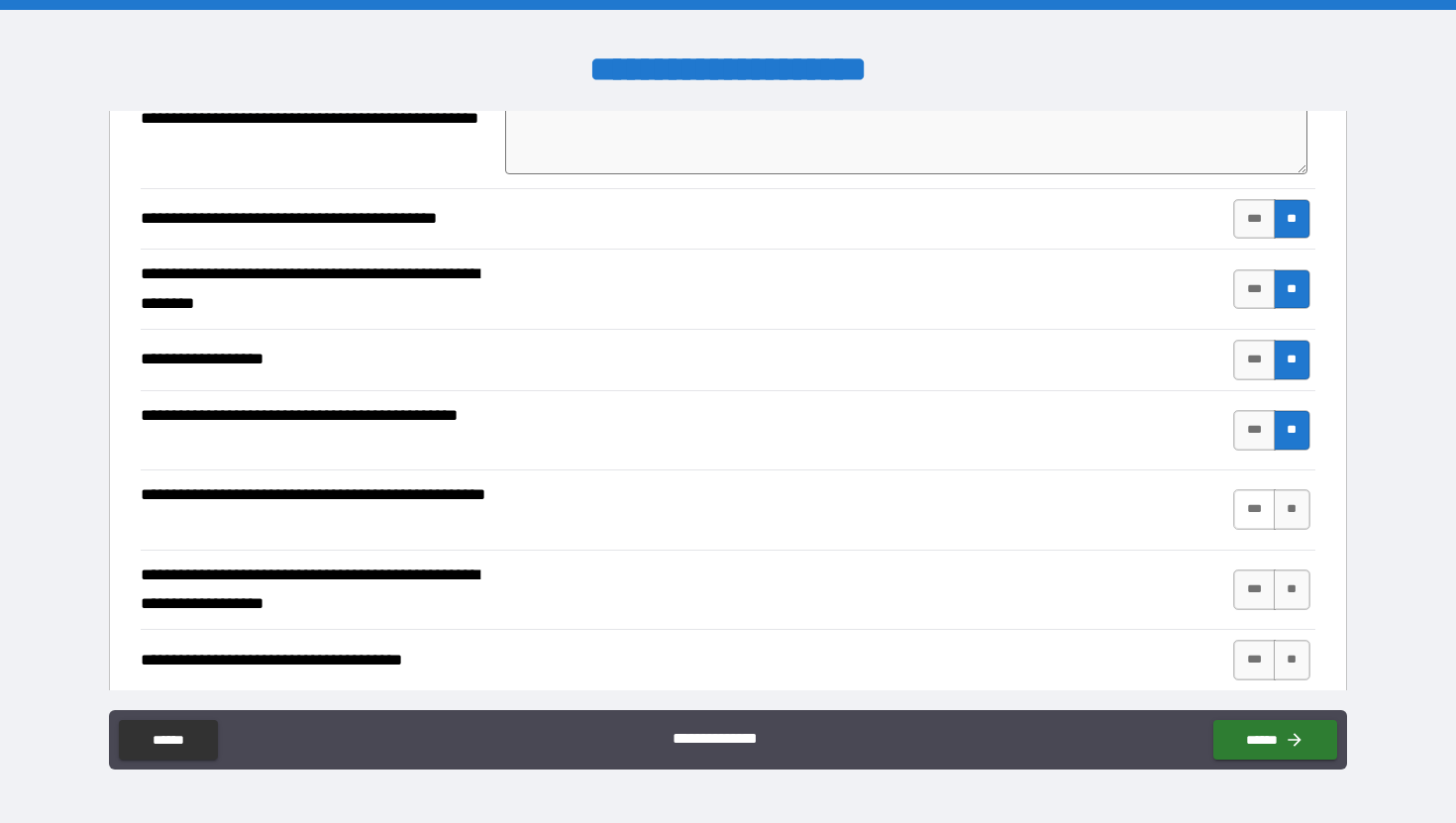 click on "*** **" at bounding box center [1271, 509] 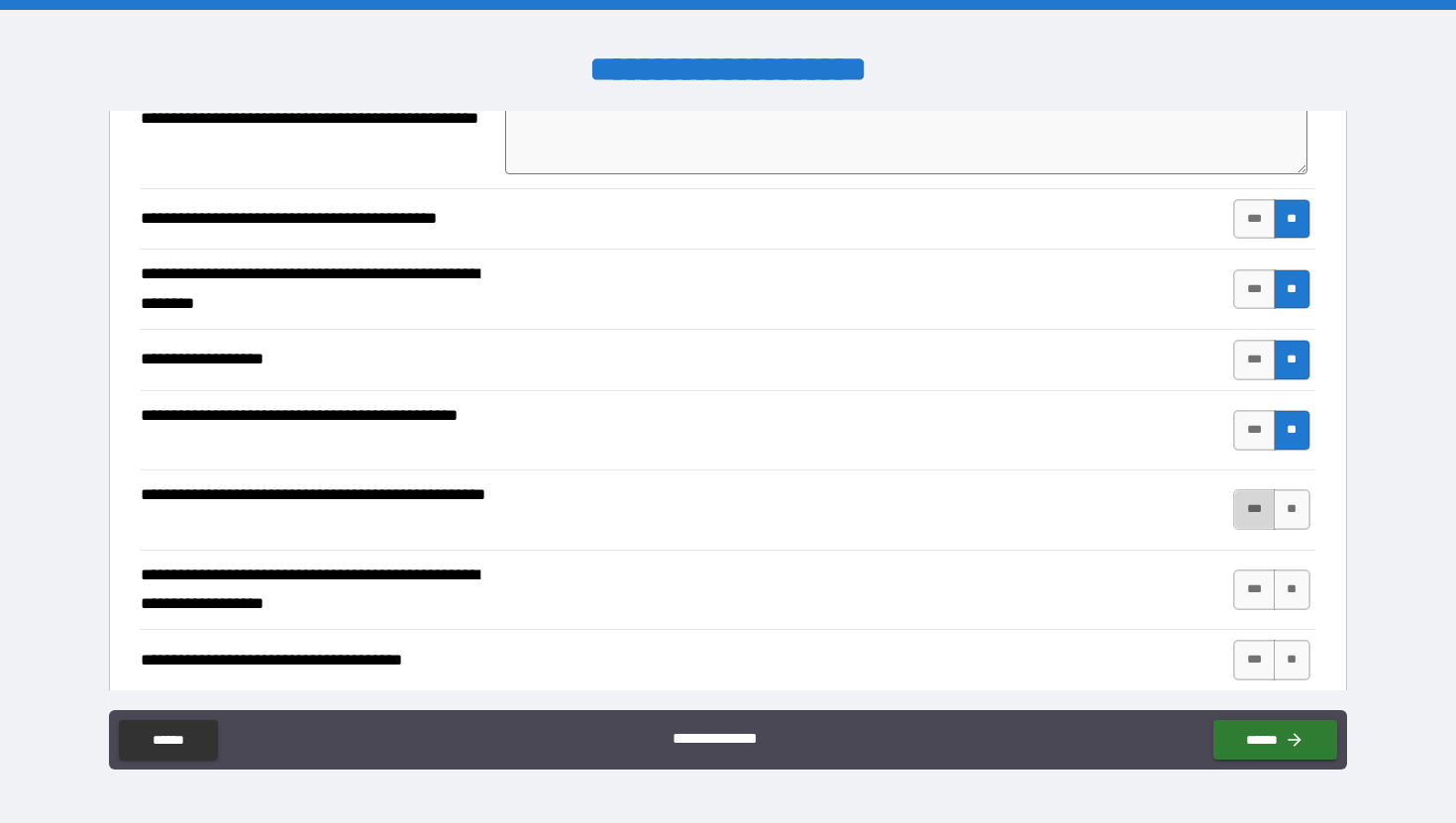 click on "***" at bounding box center [1254, 509] 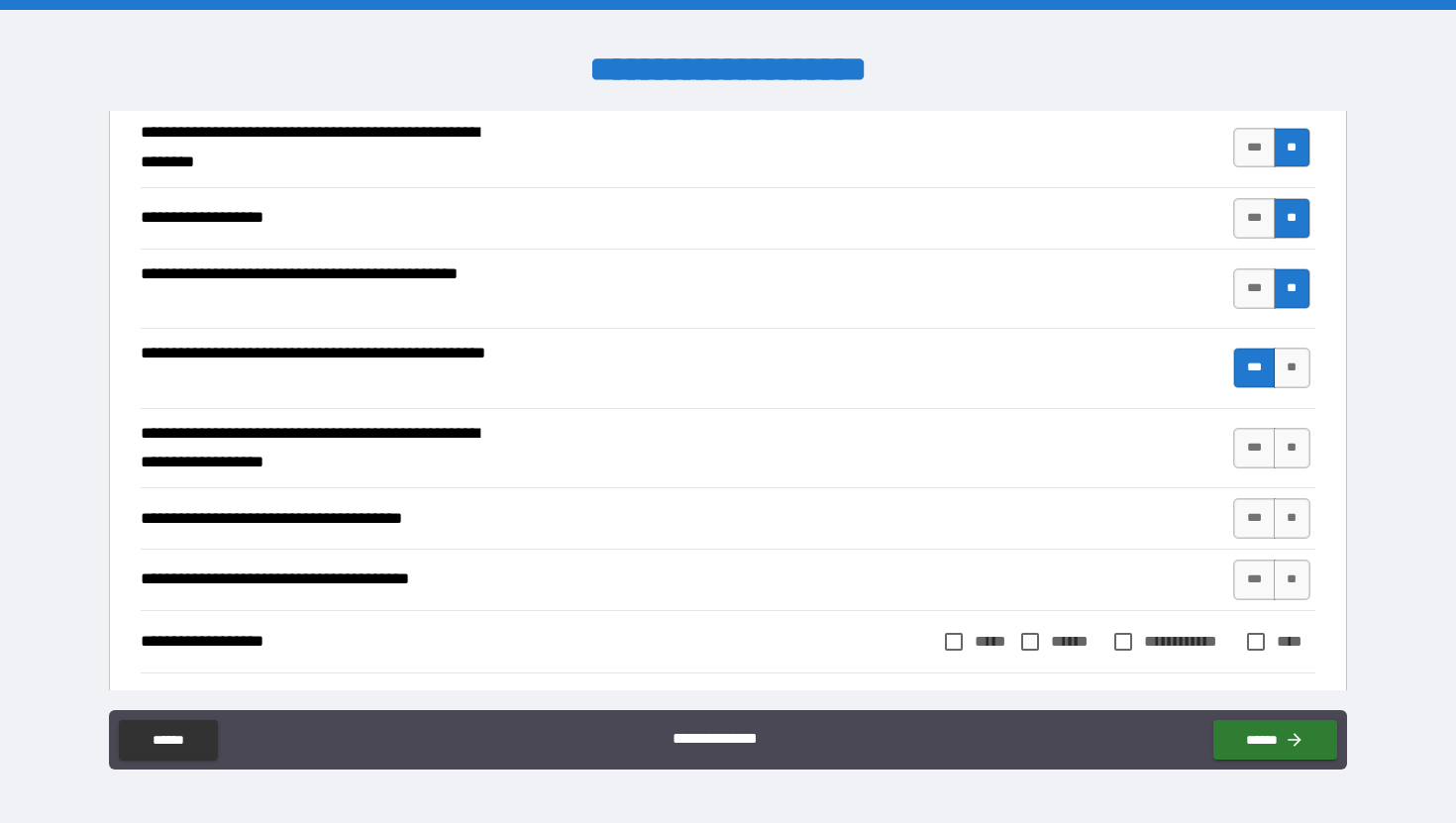 scroll, scrollTop: 1211, scrollLeft: 0, axis: vertical 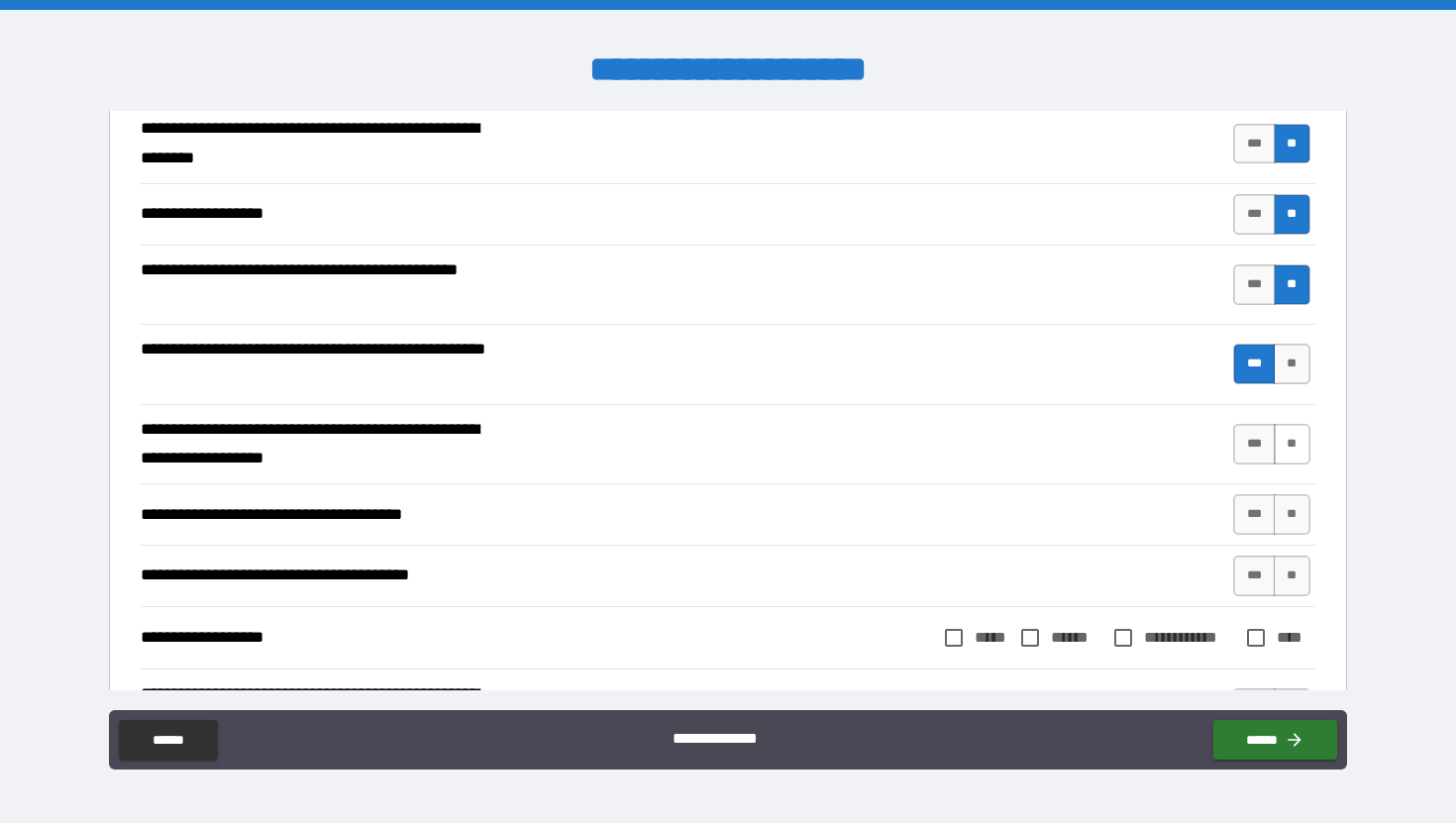 click on "**" at bounding box center (1292, 444) 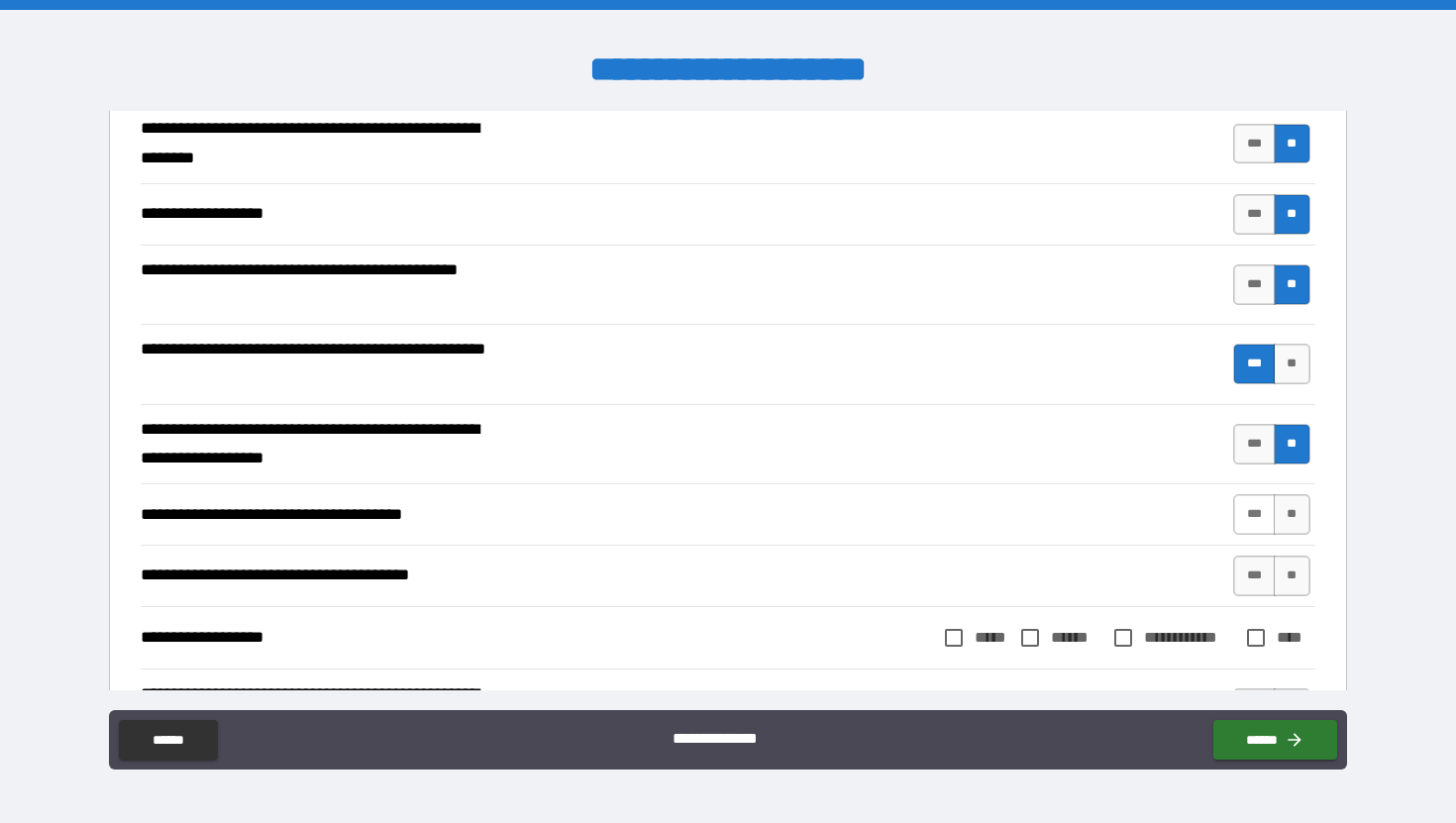 scroll, scrollTop: 1262, scrollLeft: 0, axis: vertical 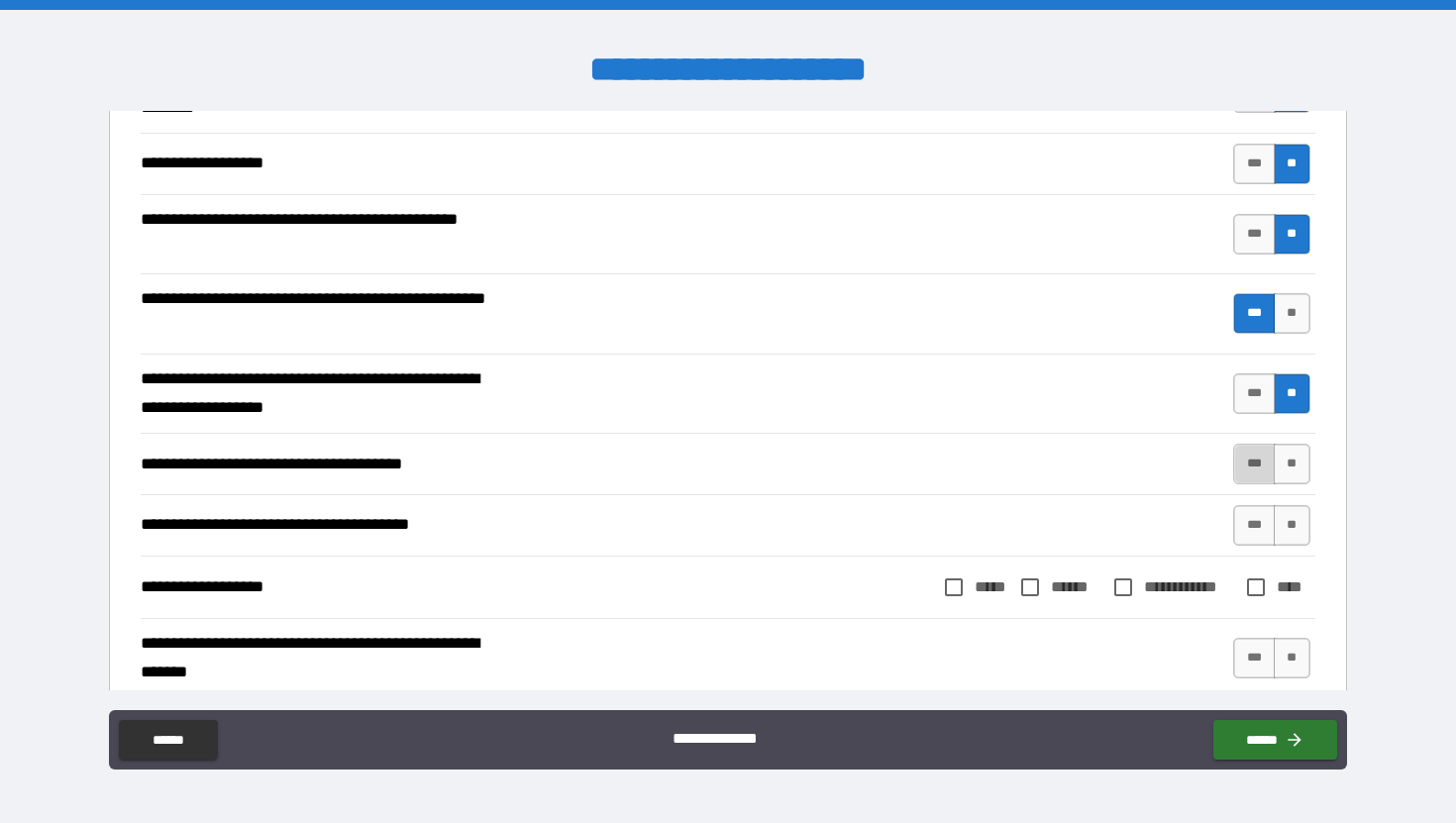 click on "***" at bounding box center [1254, 463] 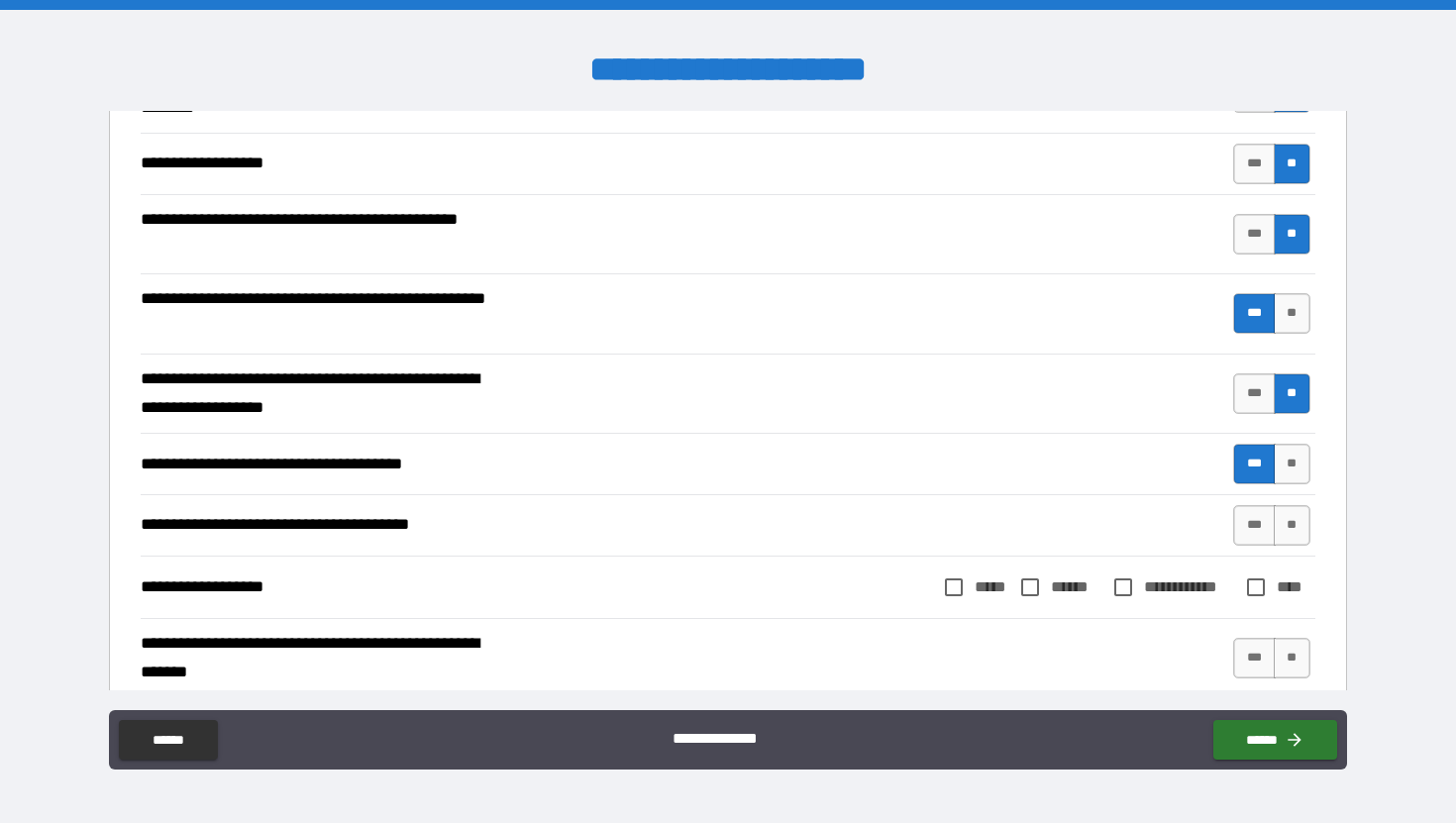 scroll, scrollTop: 1296, scrollLeft: 0, axis: vertical 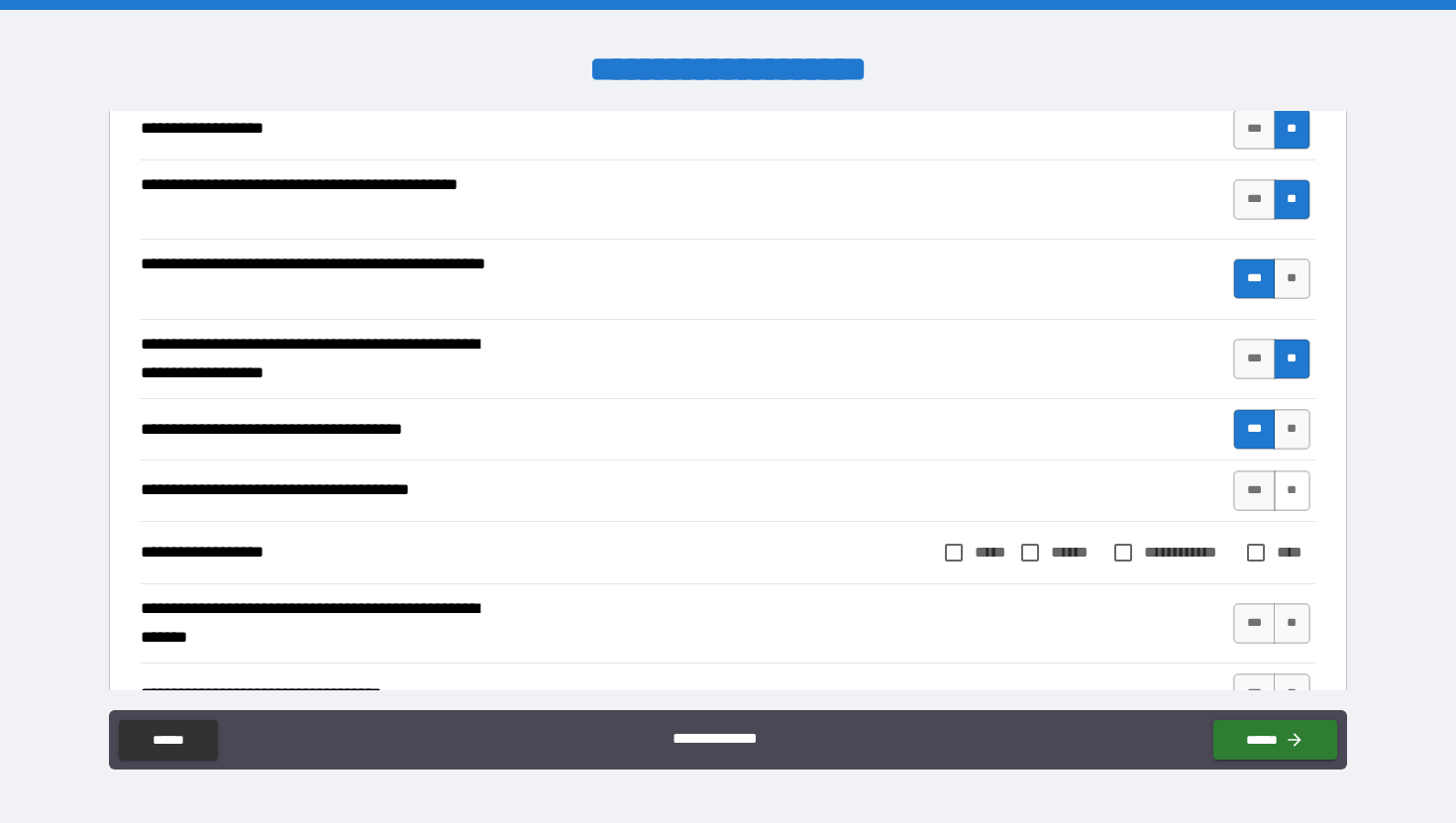 click on "**" at bounding box center [1292, 490] 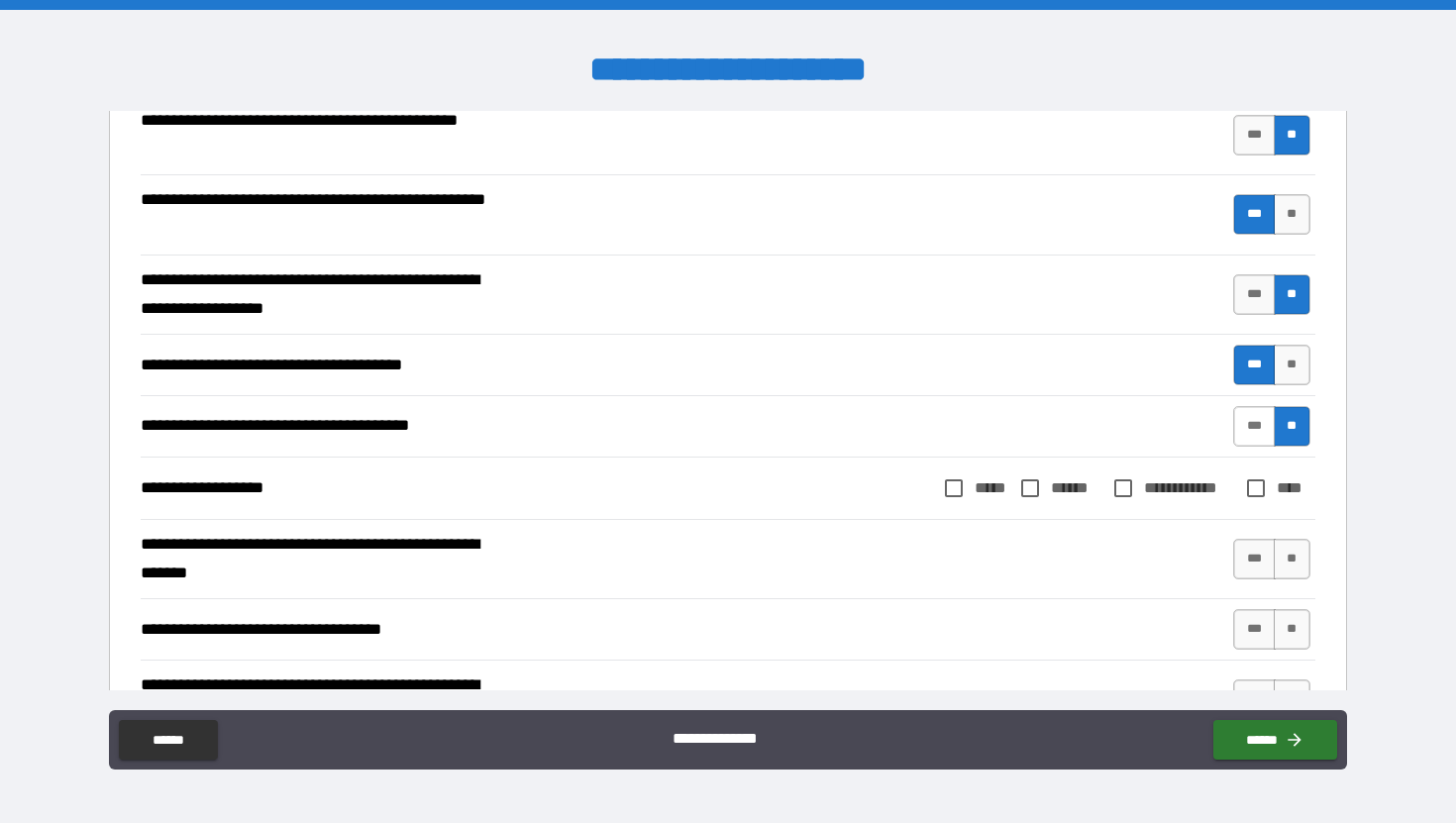 click on "***" at bounding box center [1254, 426] 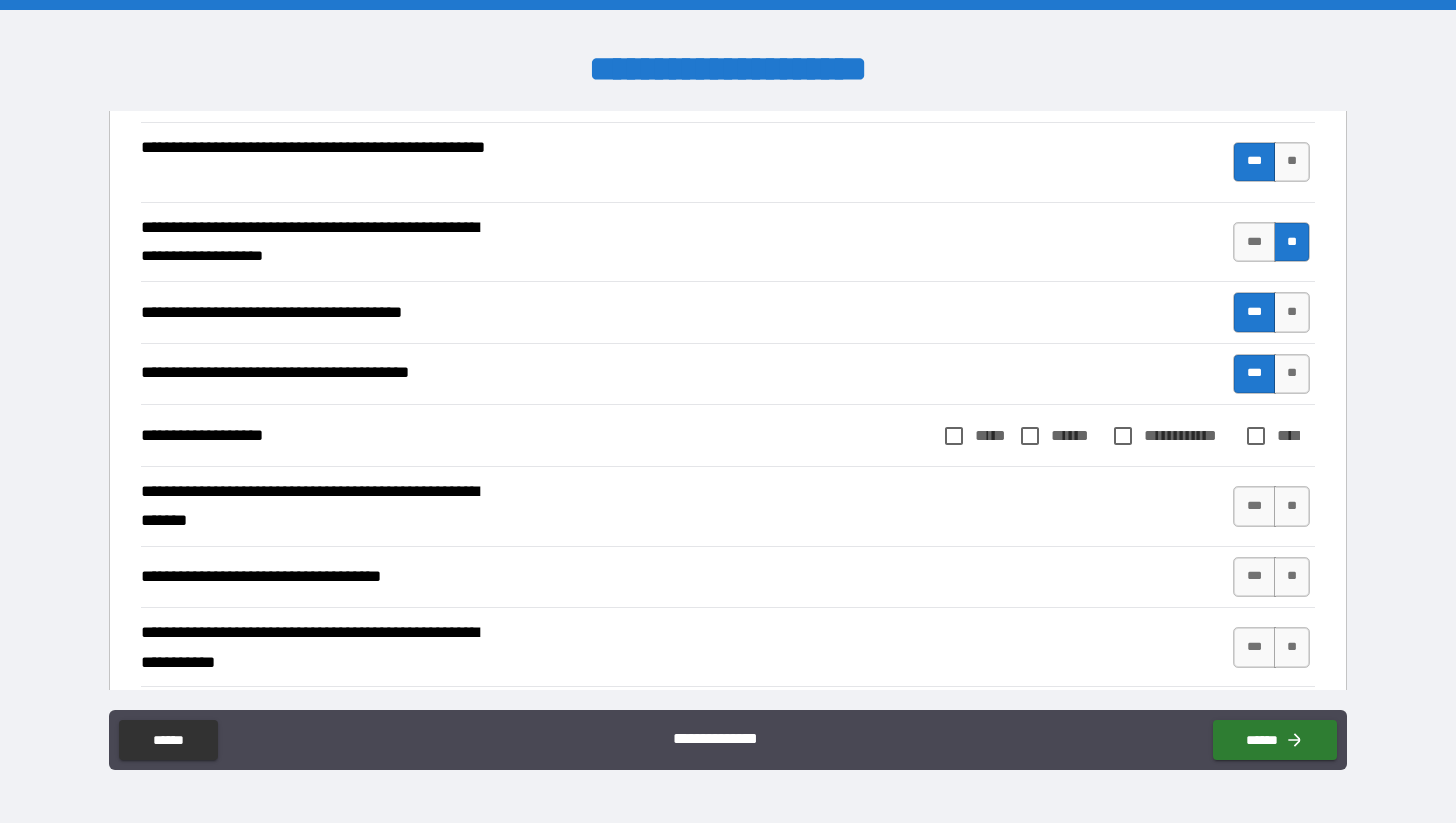 scroll, scrollTop: 1414, scrollLeft: 0, axis: vertical 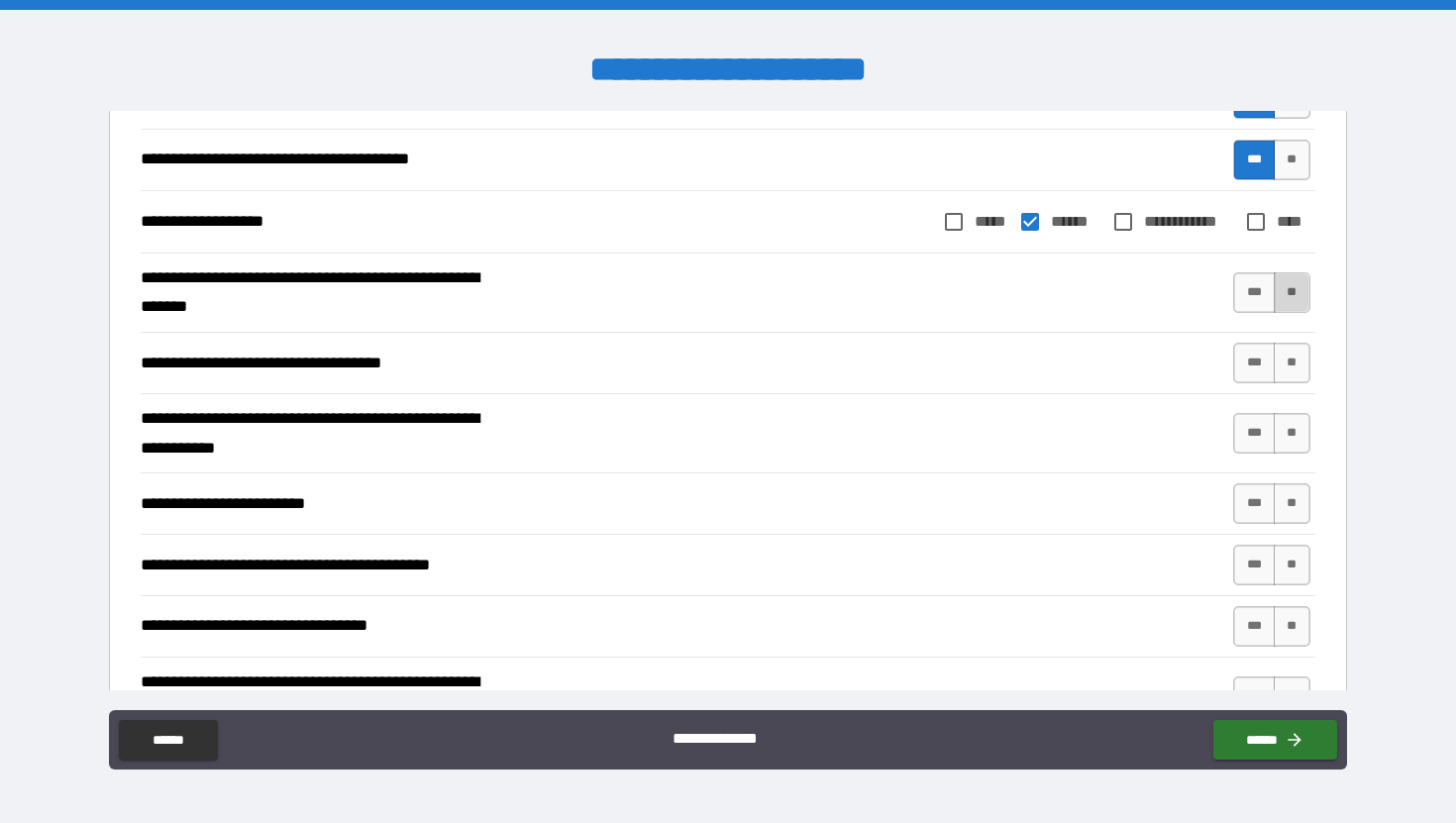 click on "**" at bounding box center (1292, 292) 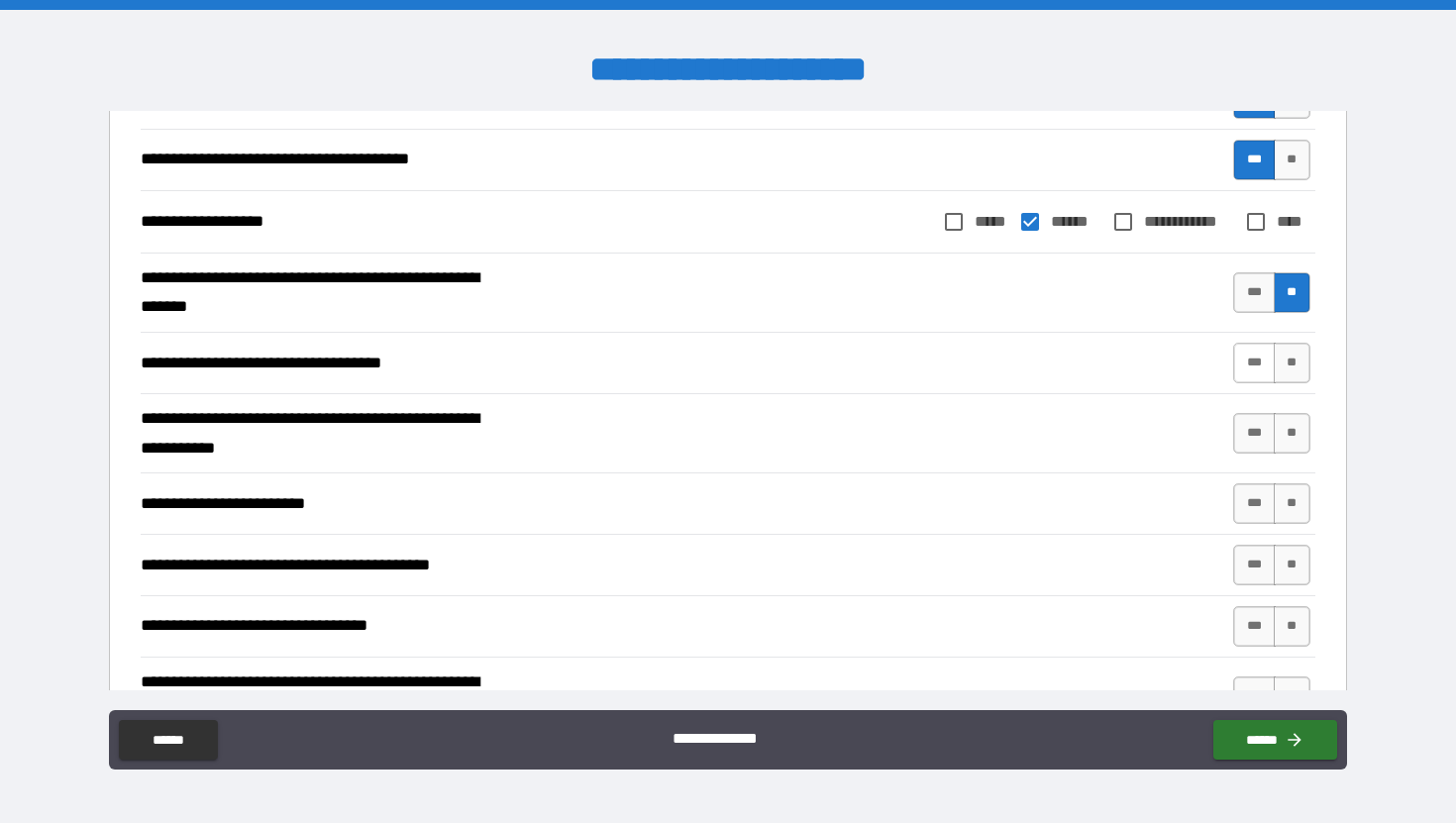 scroll, scrollTop: 1648, scrollLeft: 0, axis: vertical 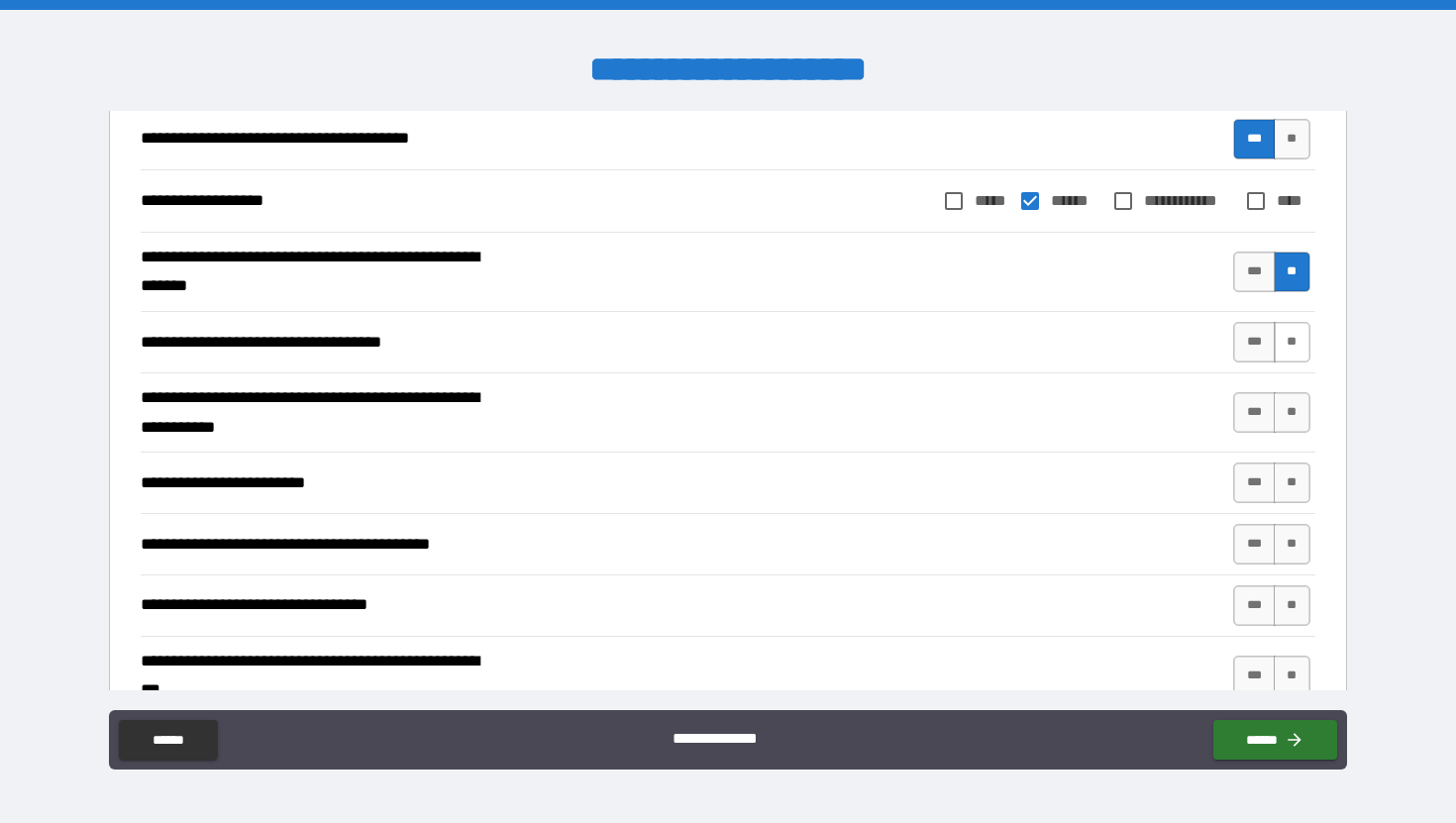 click on "**" at bounding box center [1292, 342] 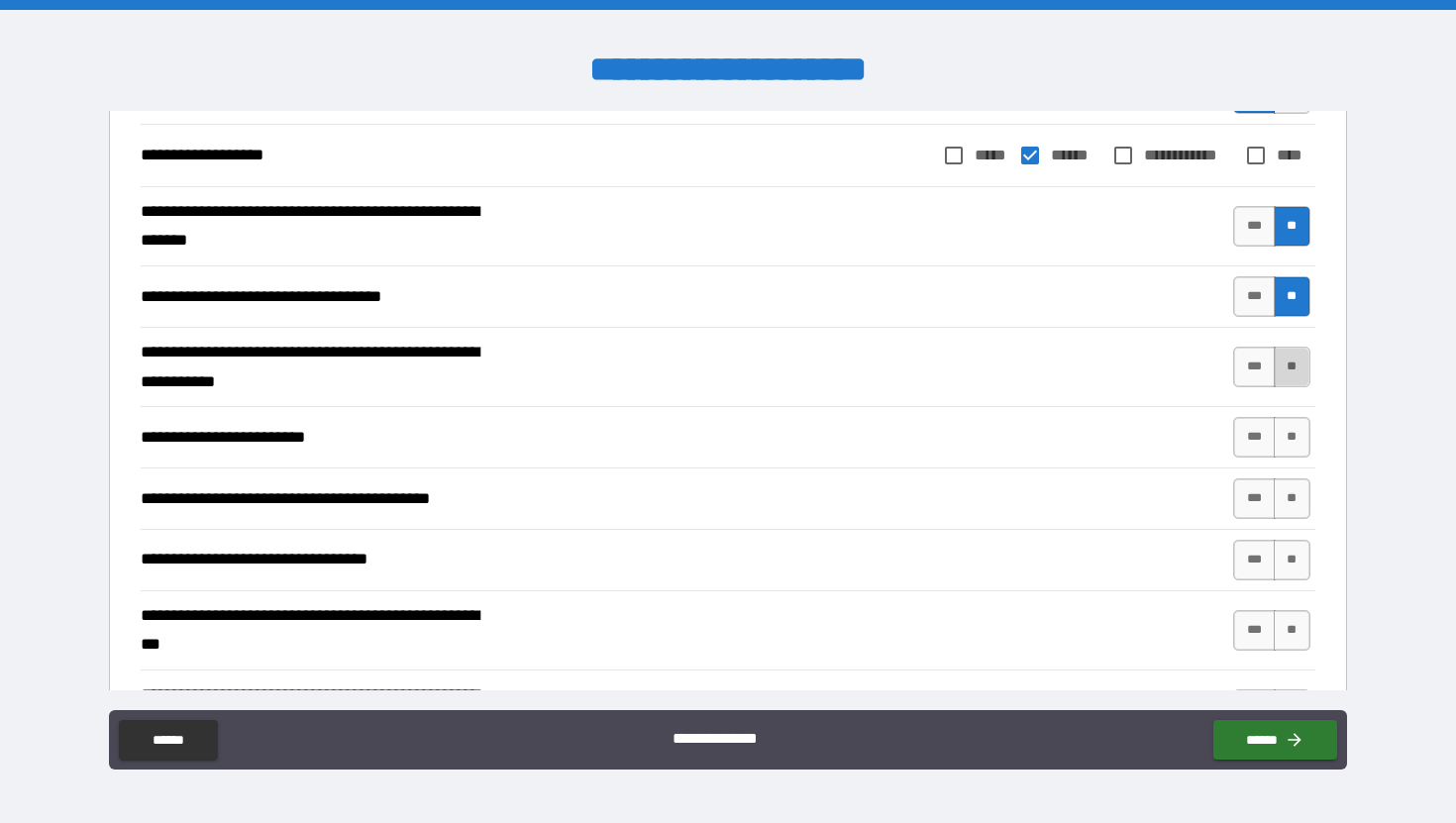 click on "**" at bounding box center [1292, 366] 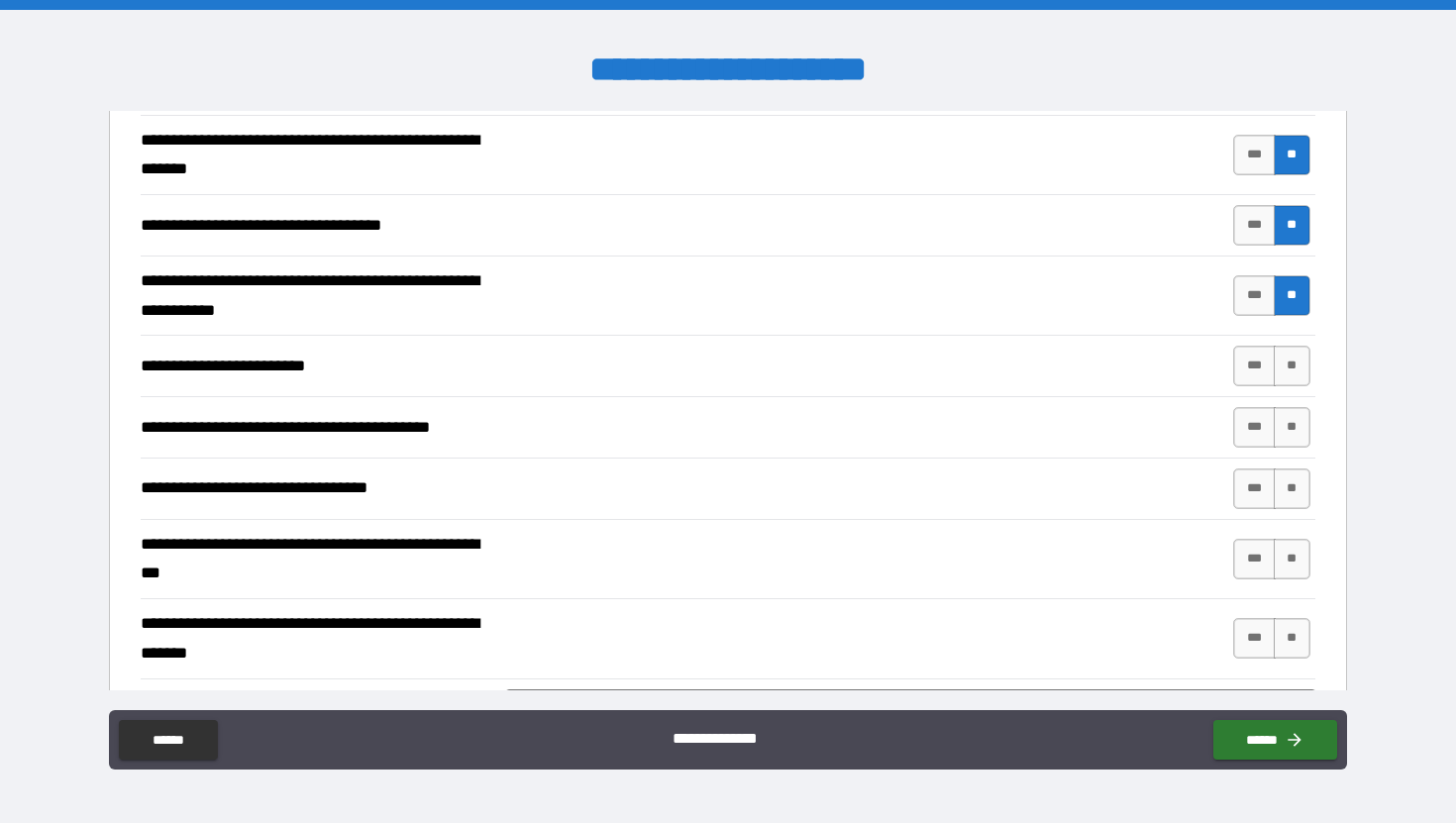 scroll, scrollTop: 1767, scrollLeft: 0, axis: vertical 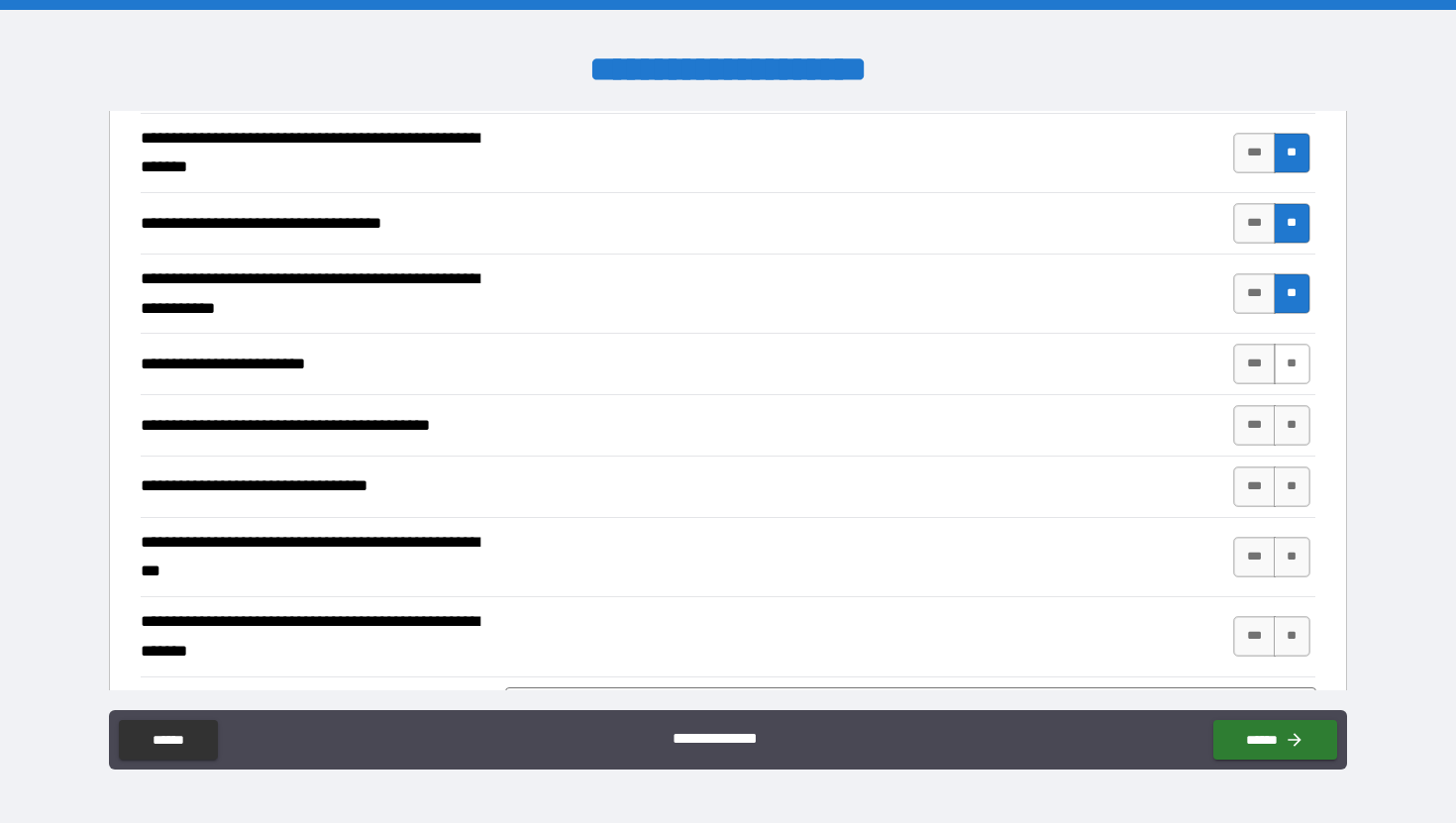 click on "**" at bounding box center (1292, 363) 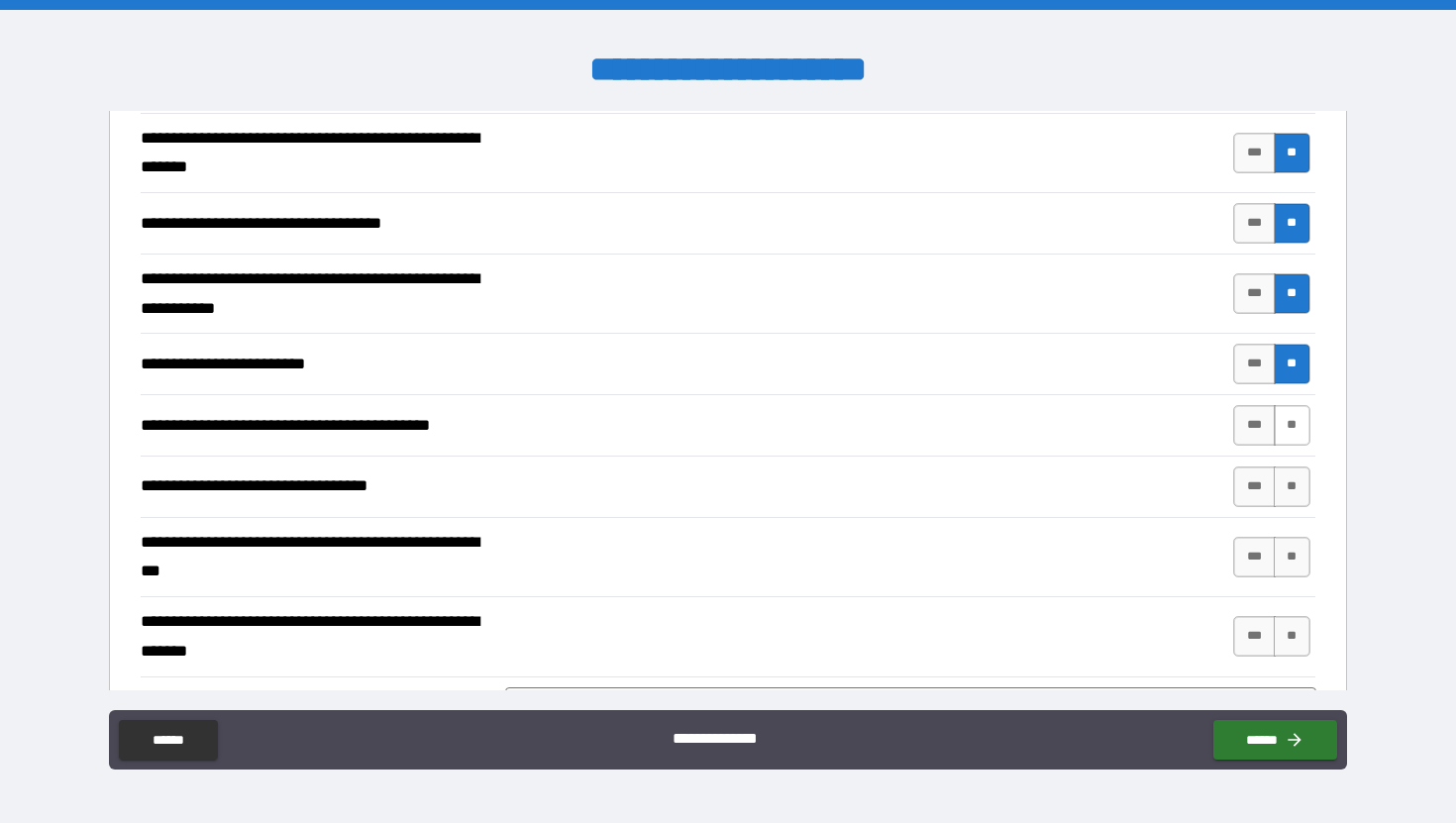 click on "**" at bounding box center (1292, 425) 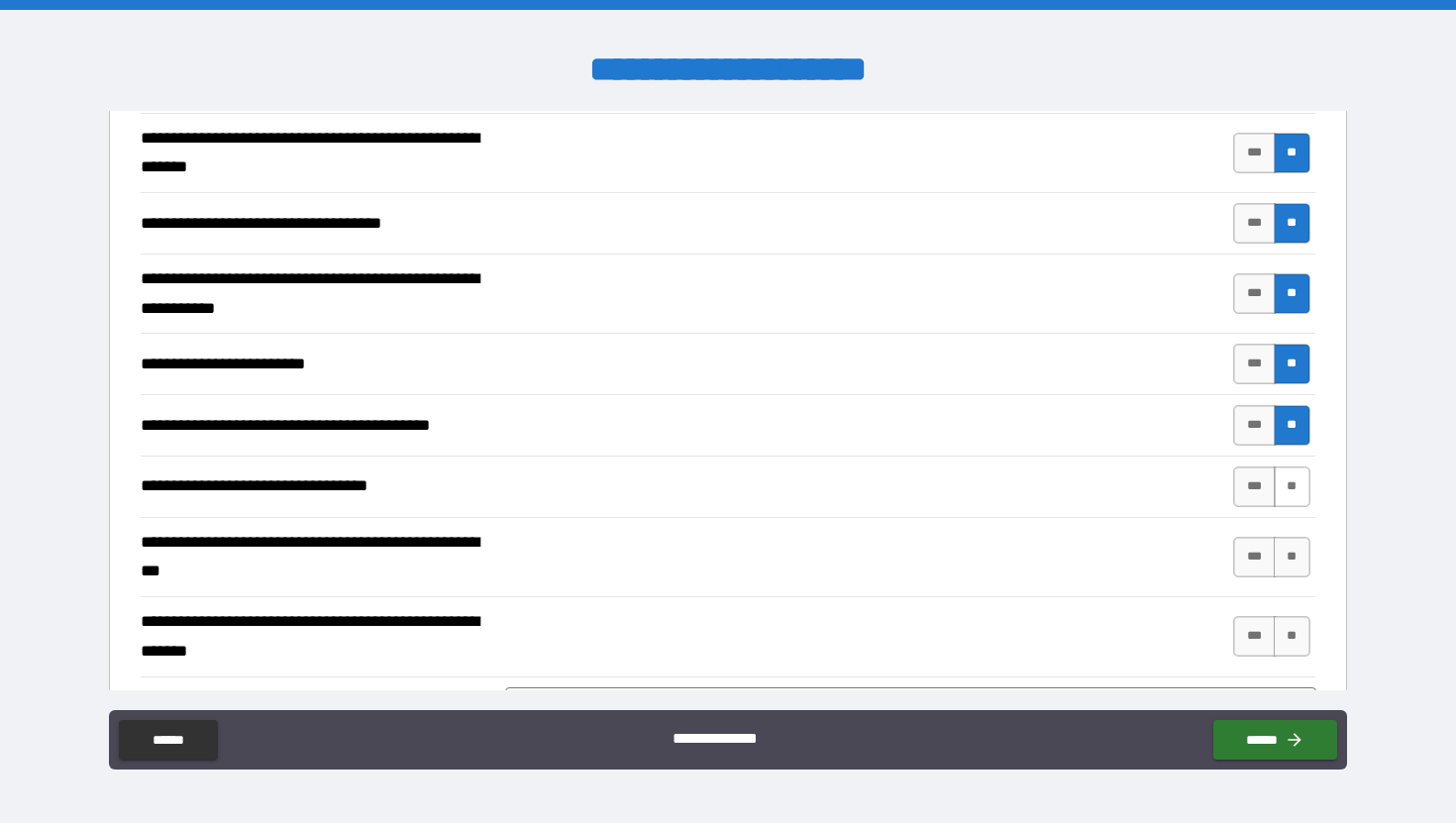 click on "**" at bounding box center [1292, 486] 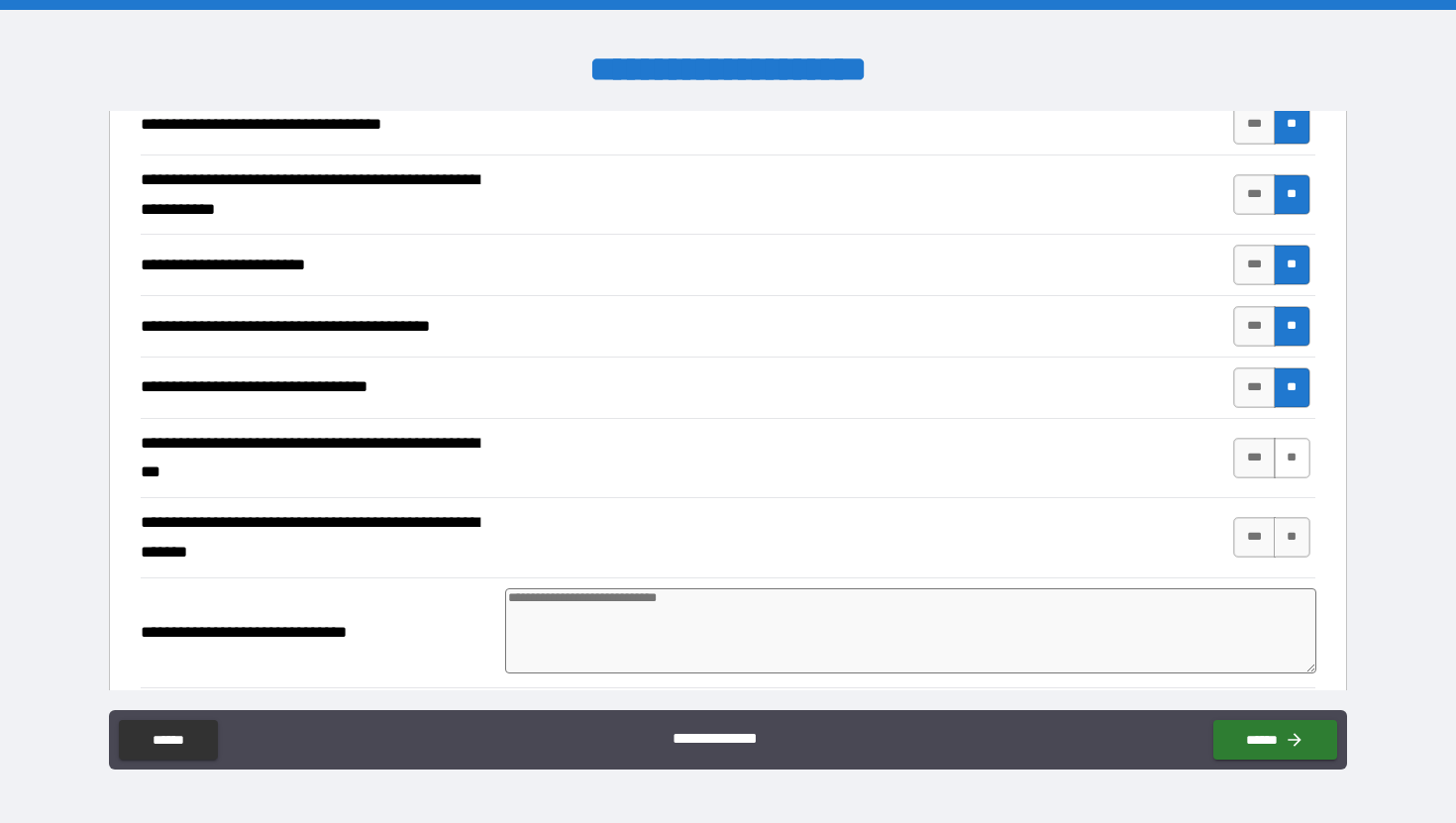 scroll, scrollTop: 1881, scrollLeft: 0, axis: vertical 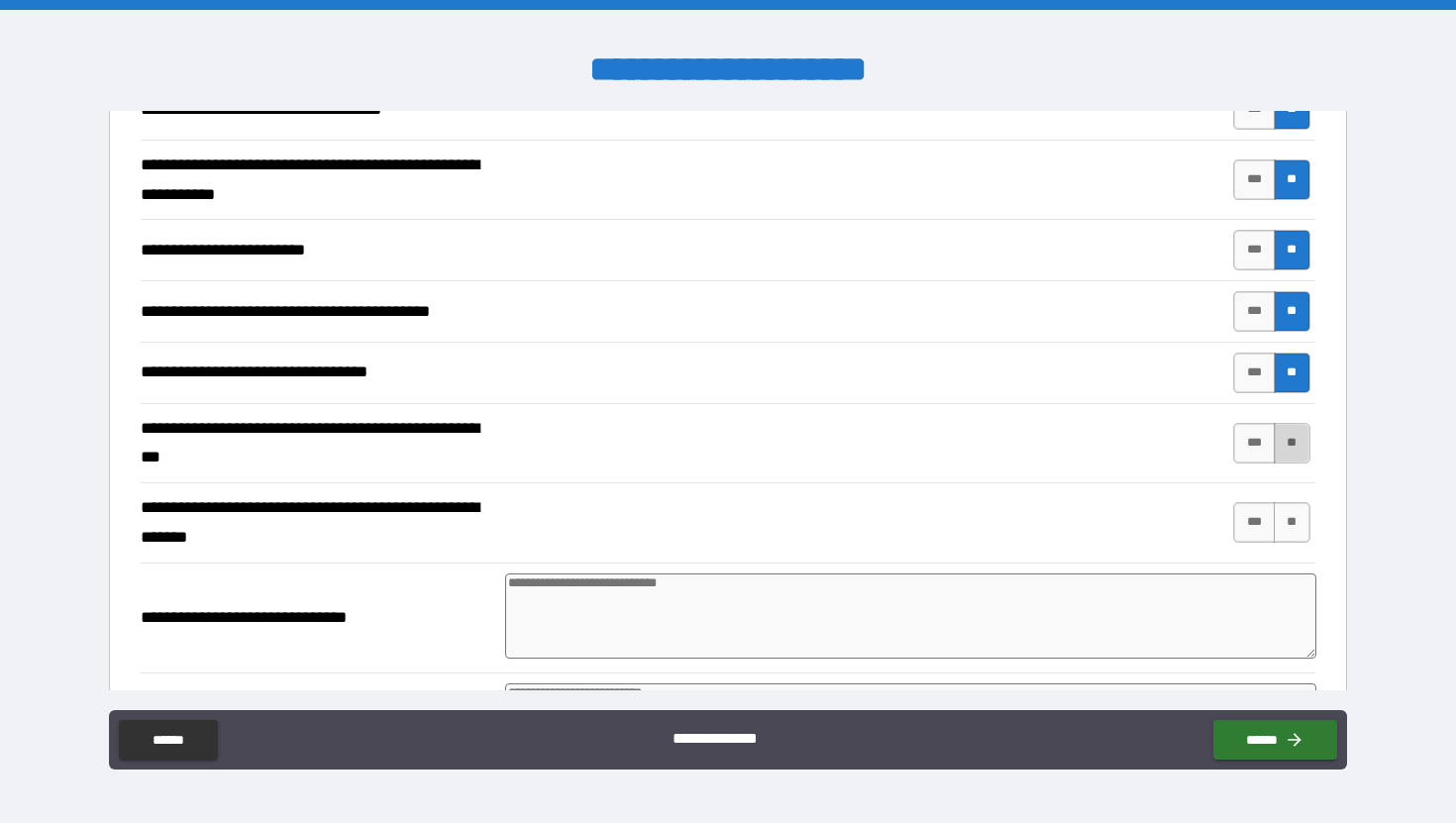 click on "**" at bounding box center [1292, 443] 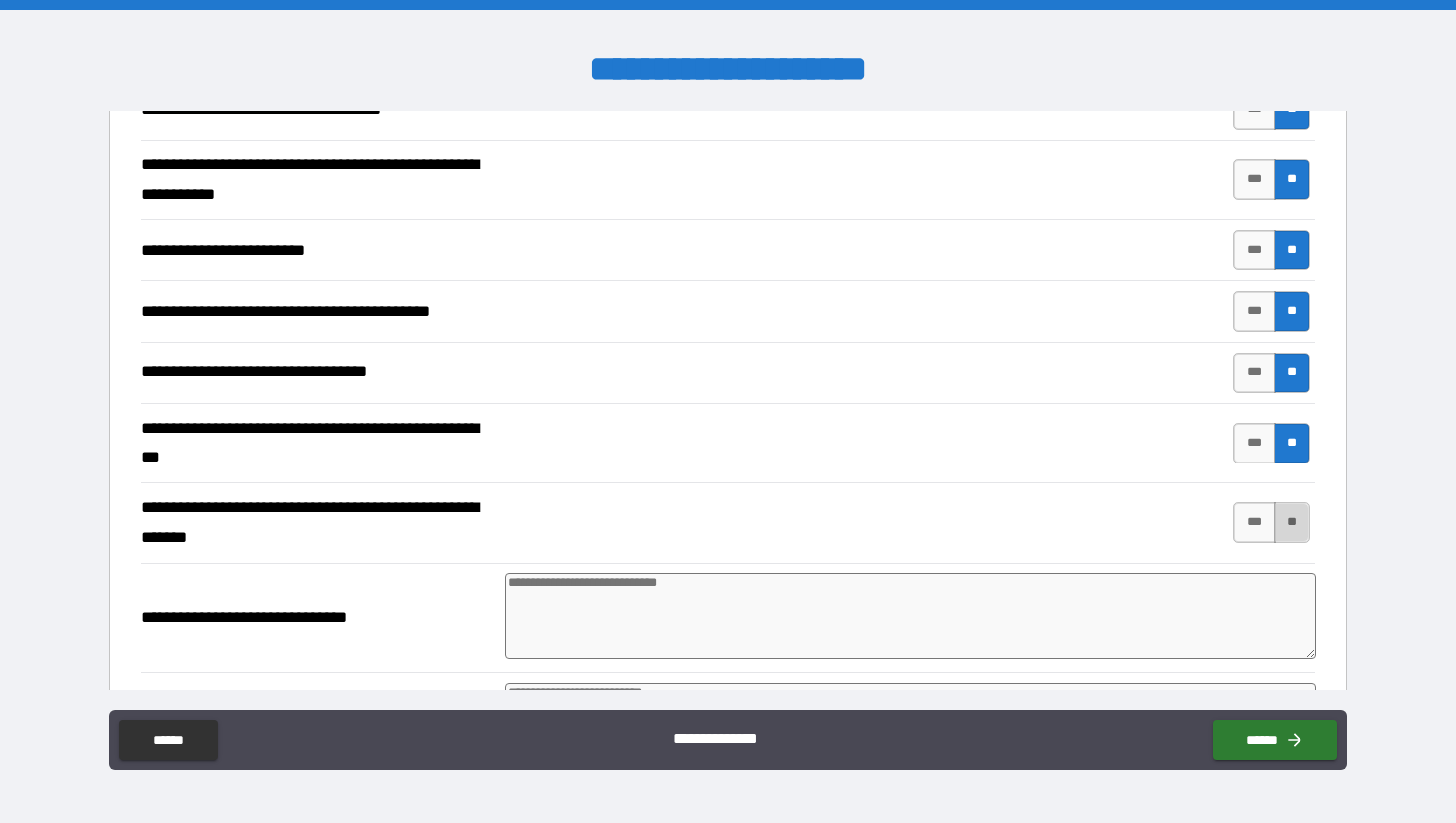 click on "**" at bounding box center [1292, 522] 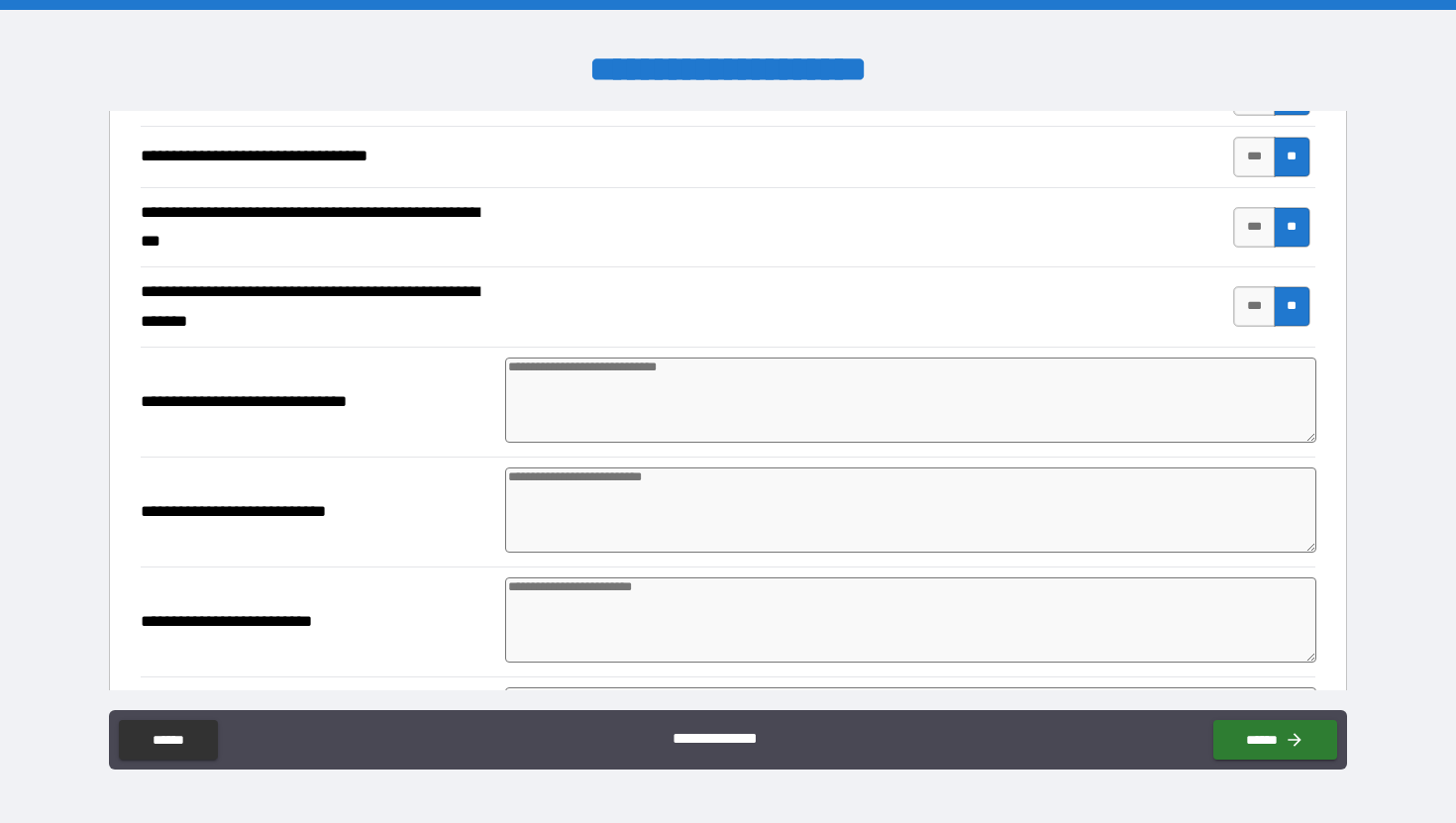 scroll, scrollTop: 2119, scrollLeft: 0, axis: vertical 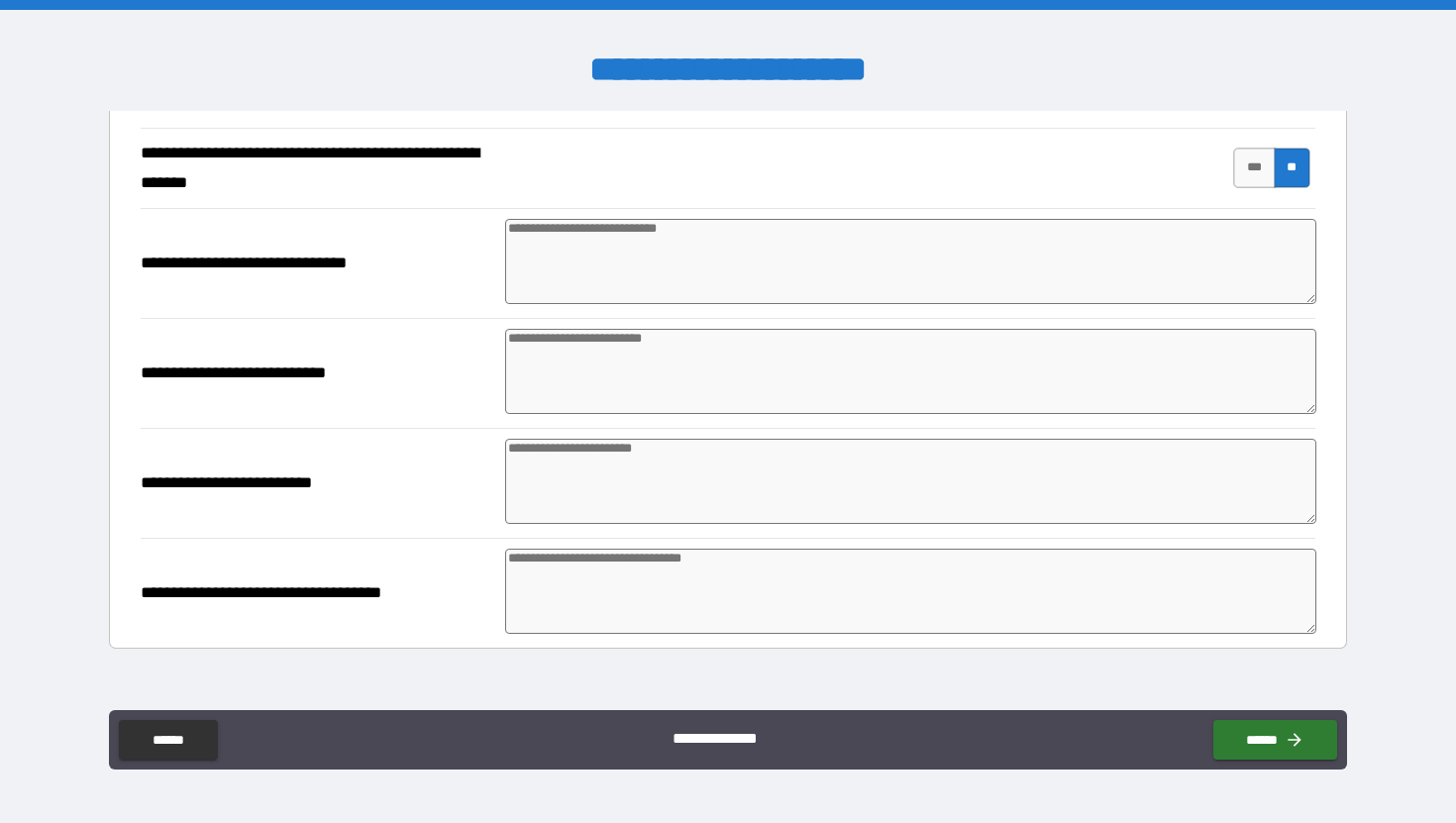 click at bounding box center (910, 371) 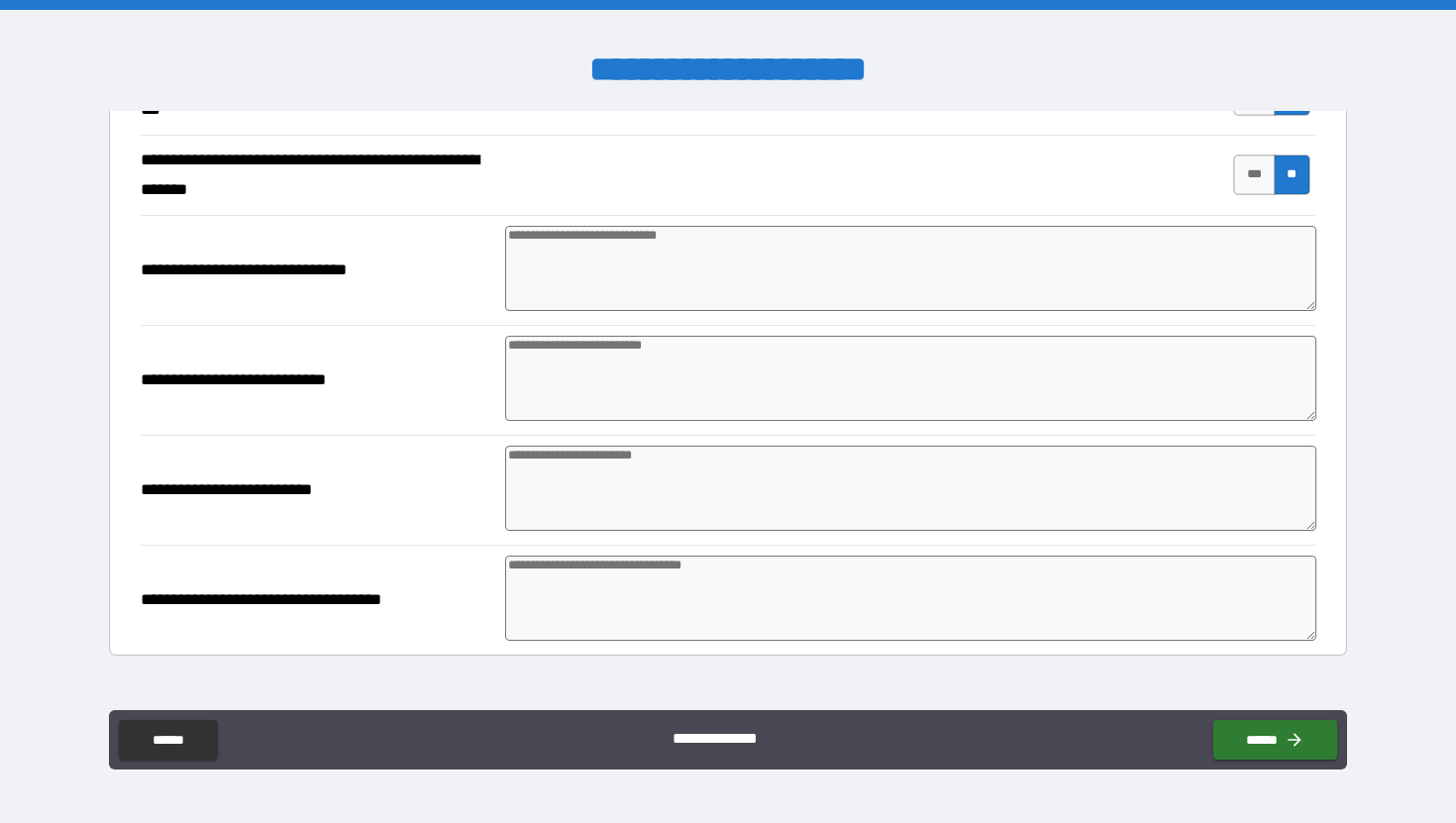 scroll, scrollTop: 2232, scrollLeft: 0, axis: vertical 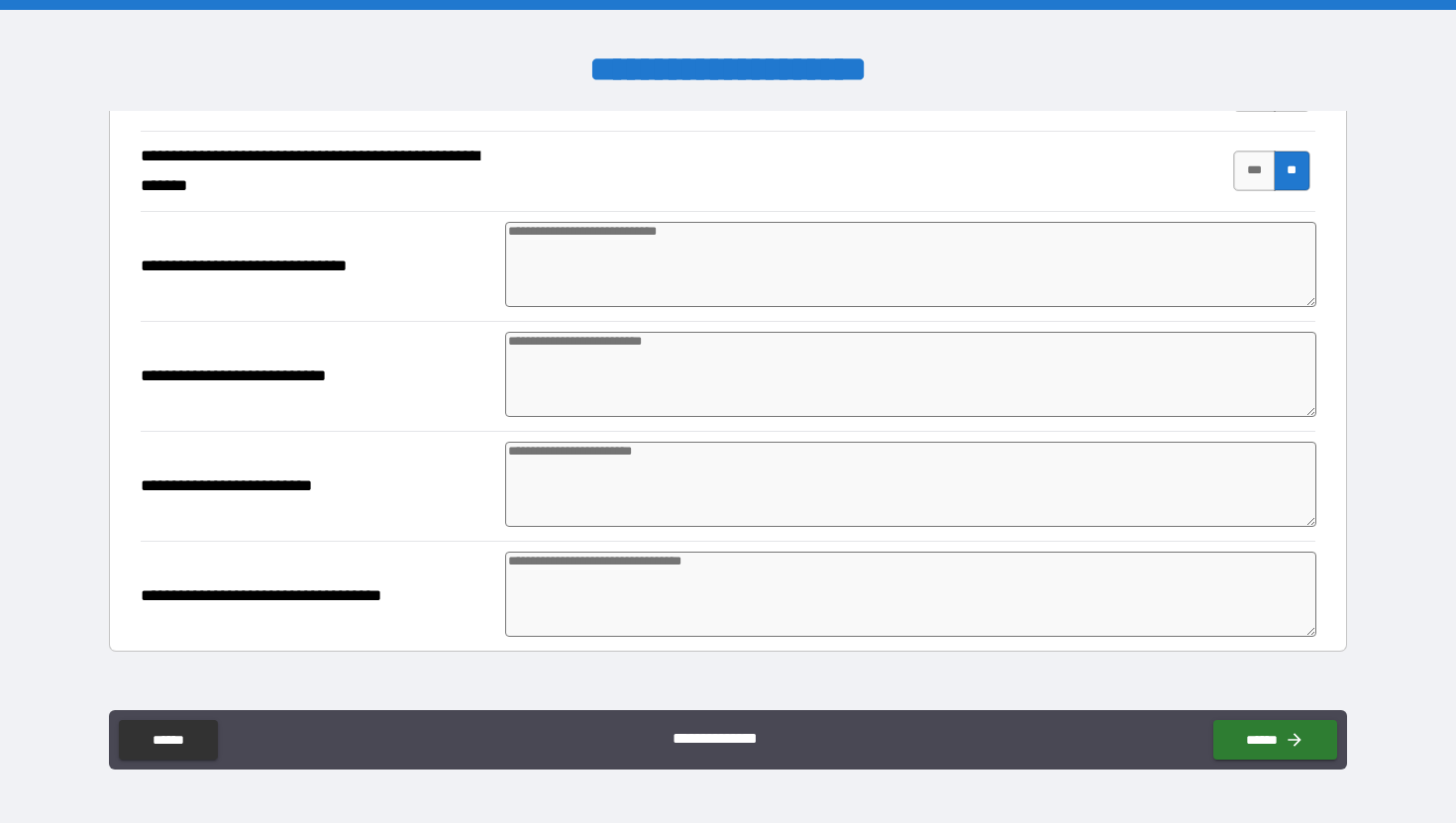 click at bounding box center (910, 264) 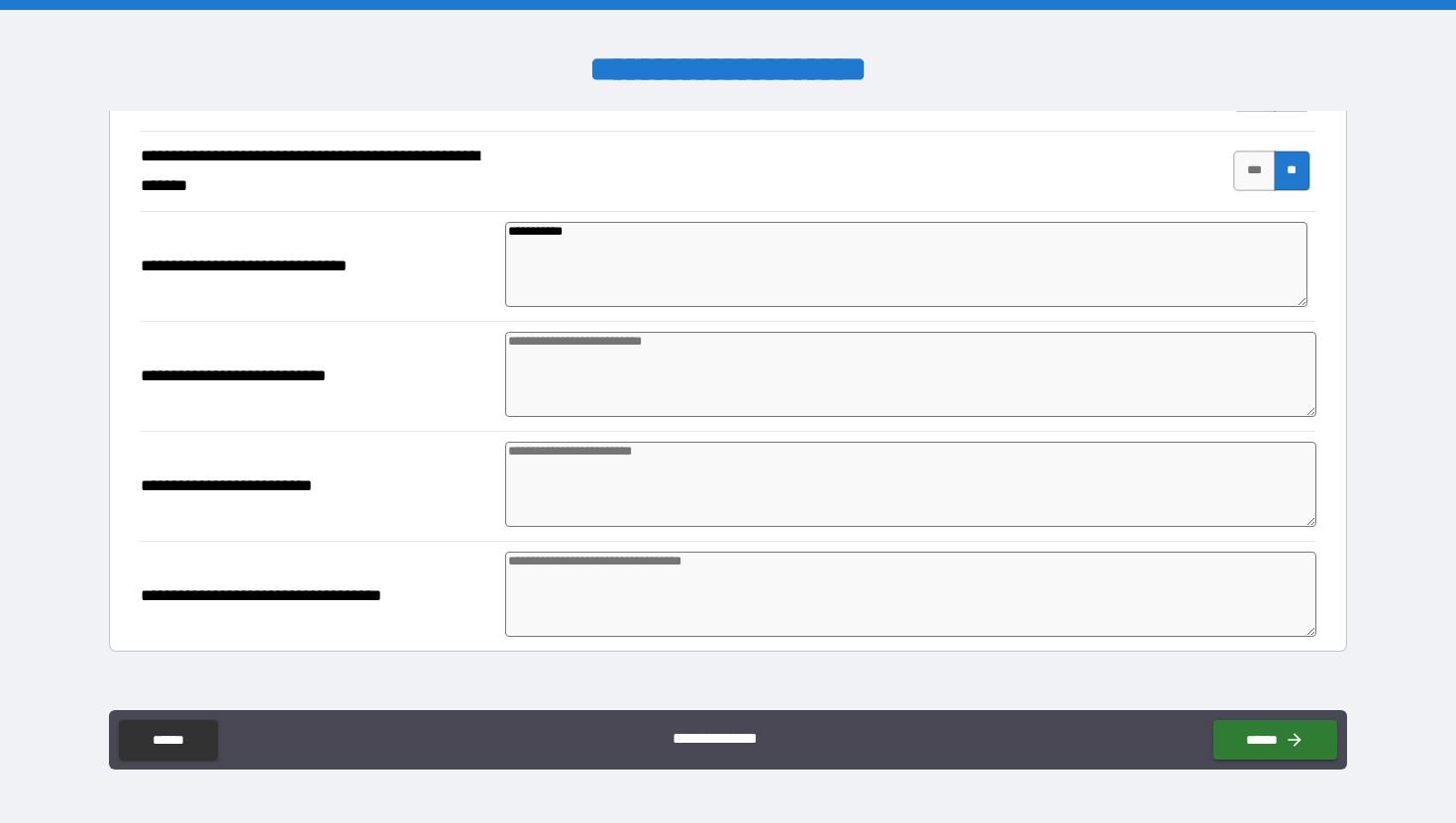 click at bounding box center (910, 374) 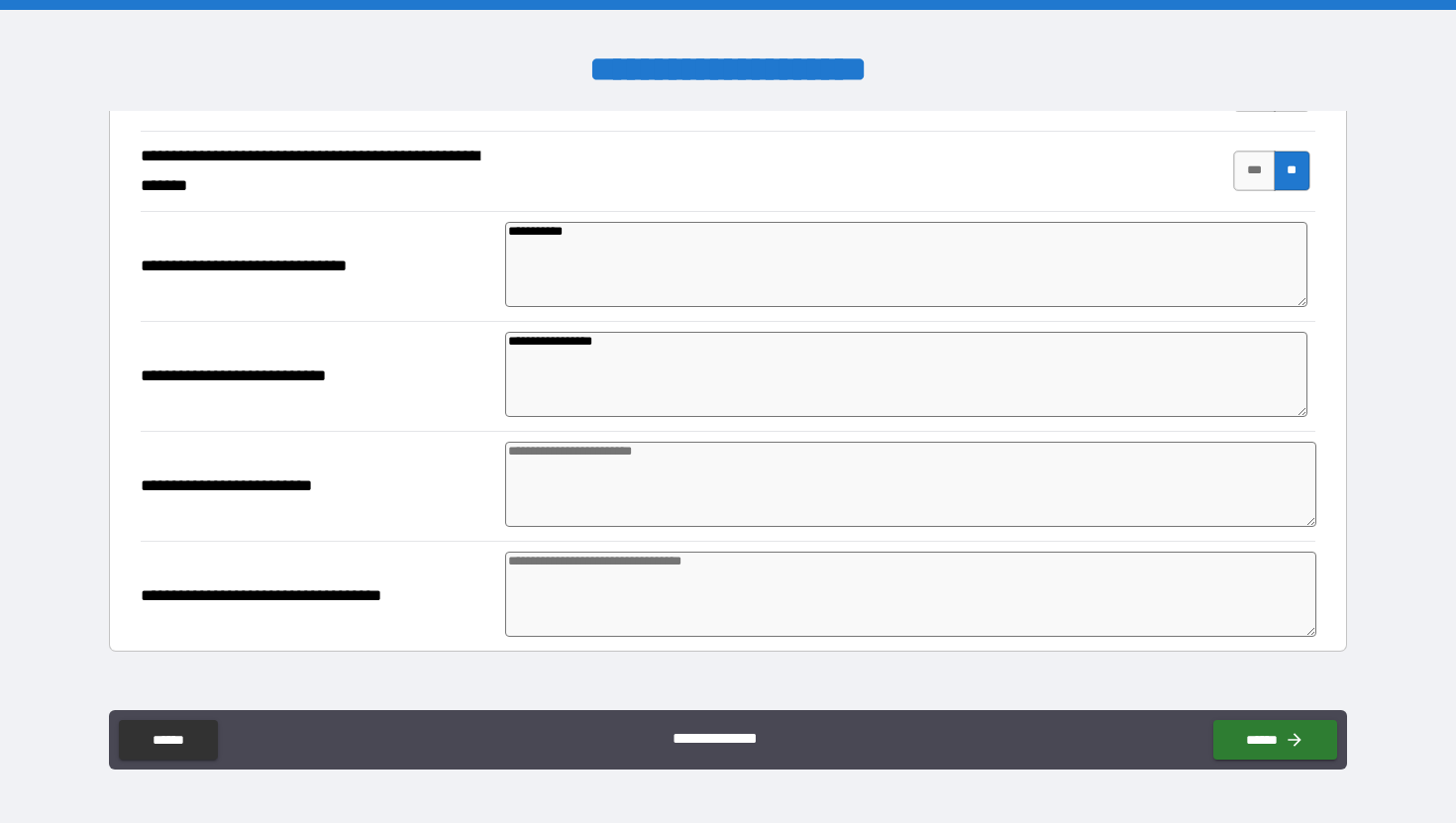 click on "**********" at bounding box center [906, 374] 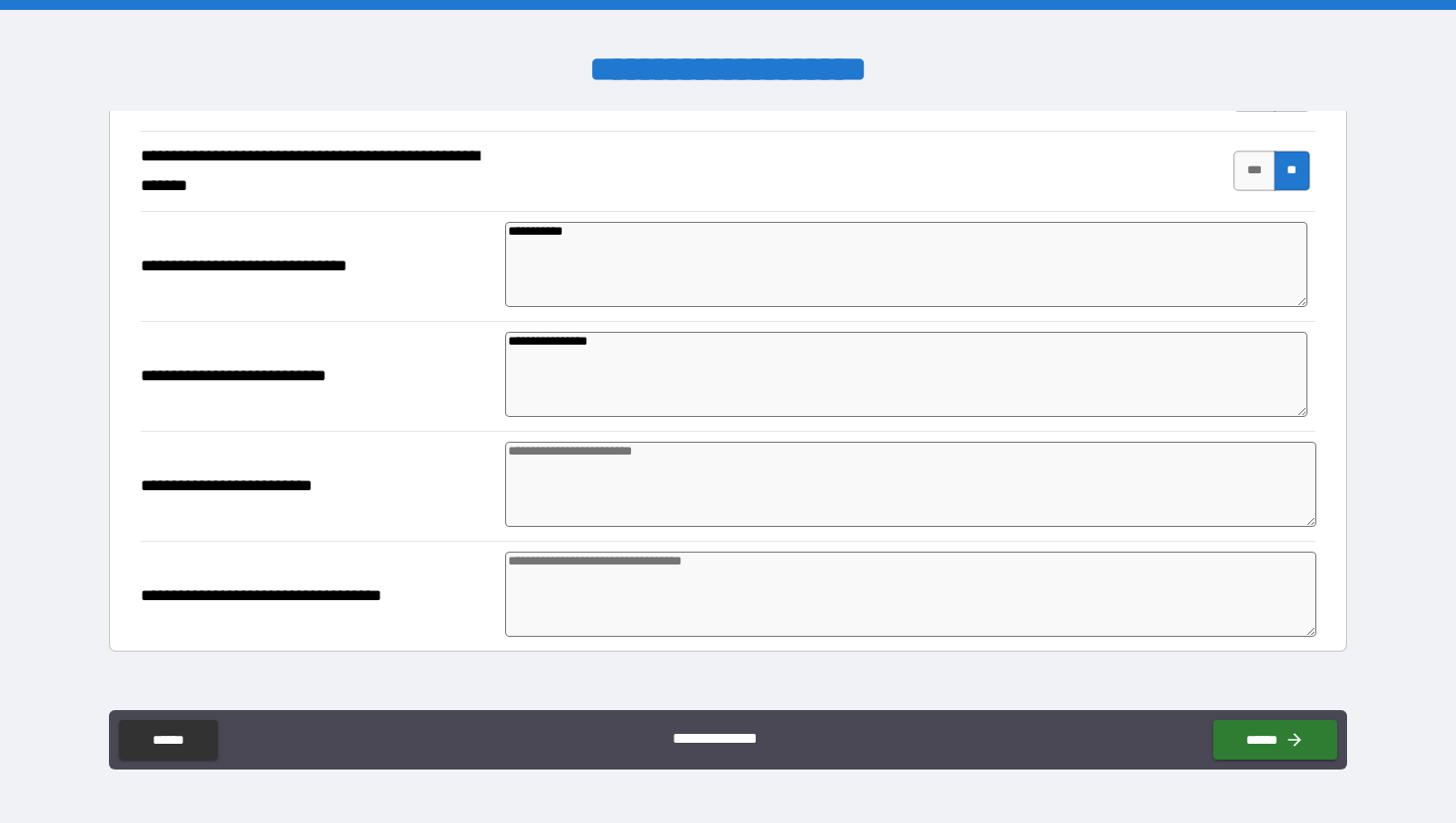 click at bounding box center [910, 594] 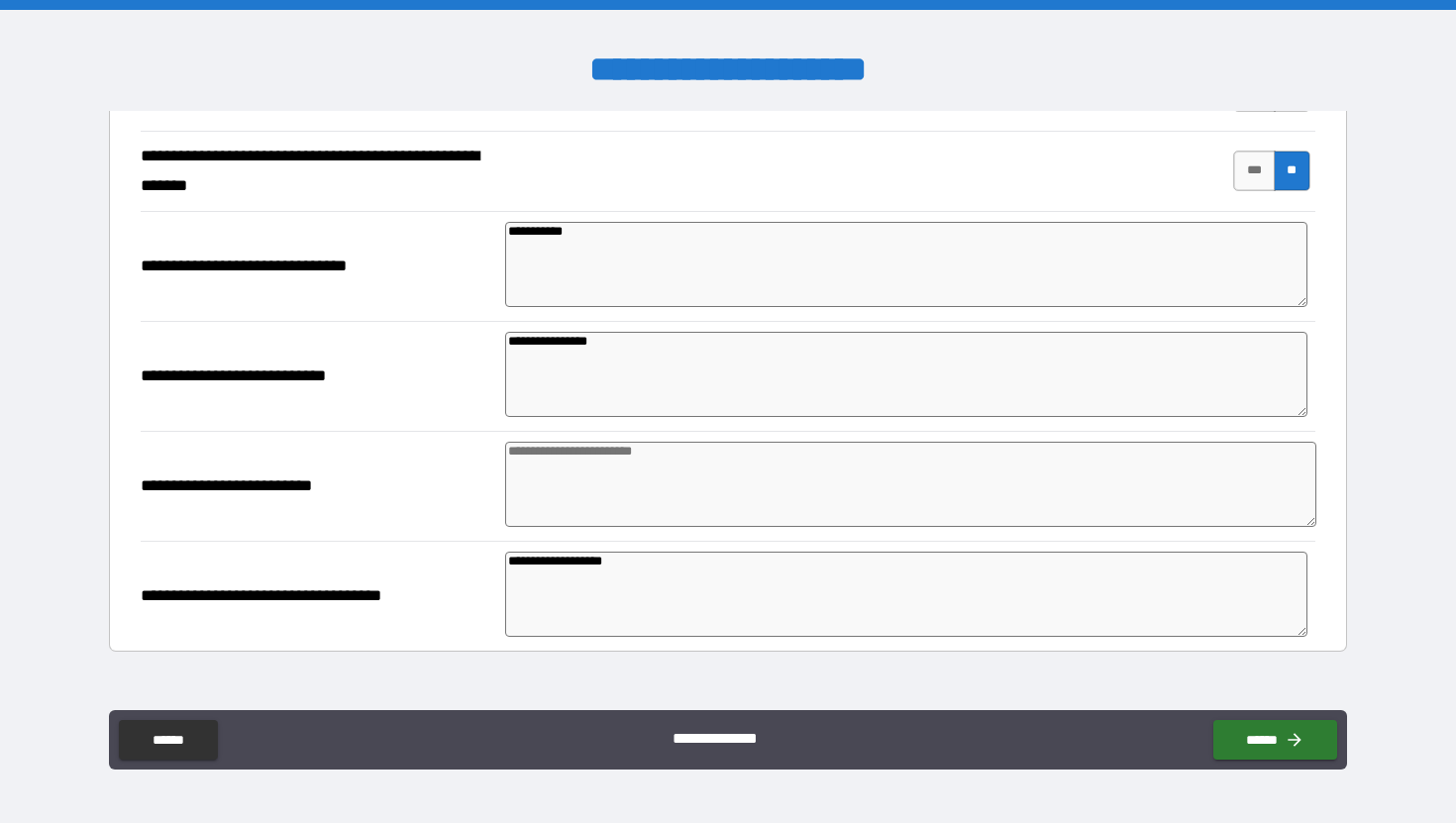 click on "**********" at bounding box center [906, 594] 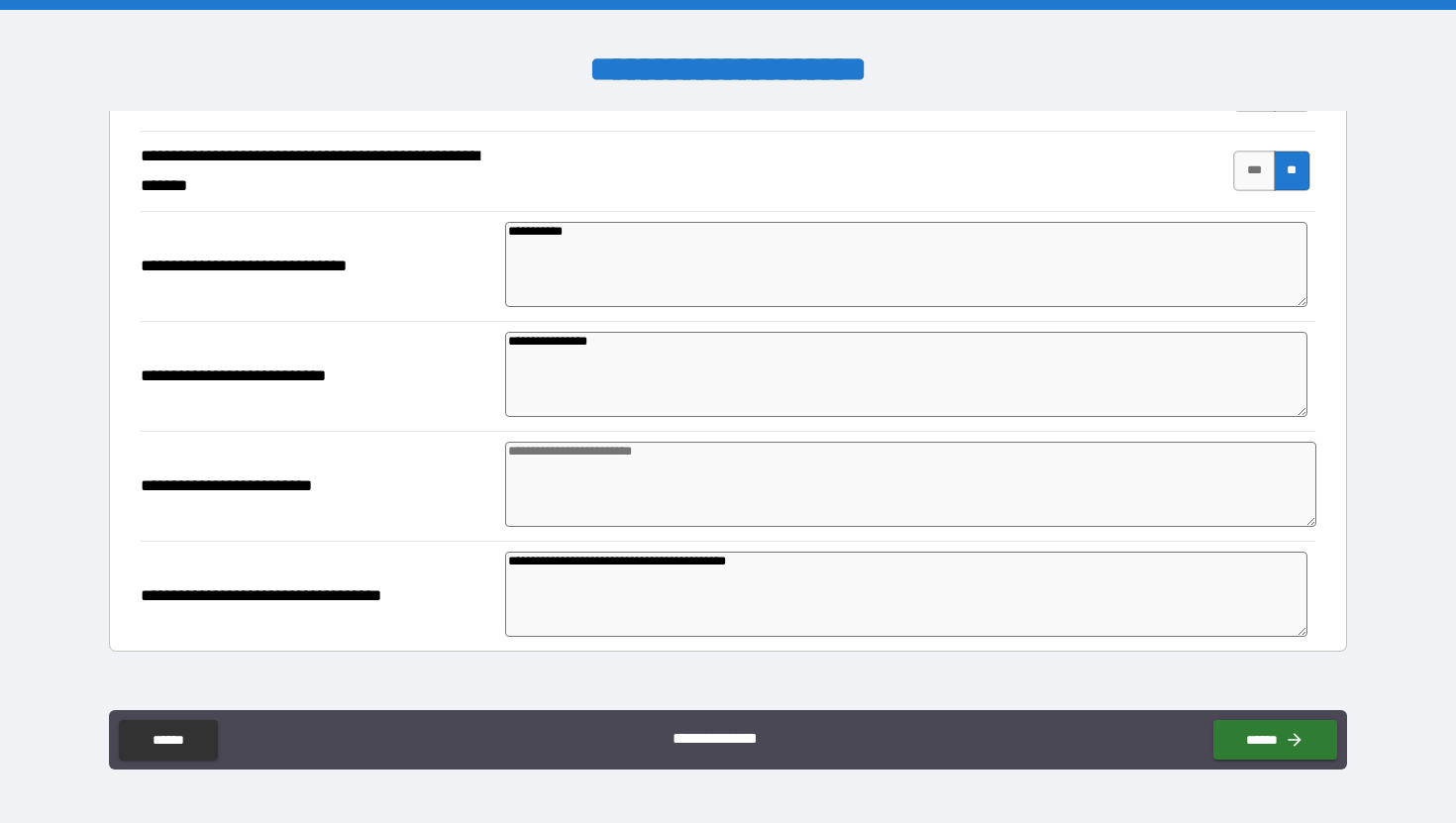 click at bounding box center (910, 484) 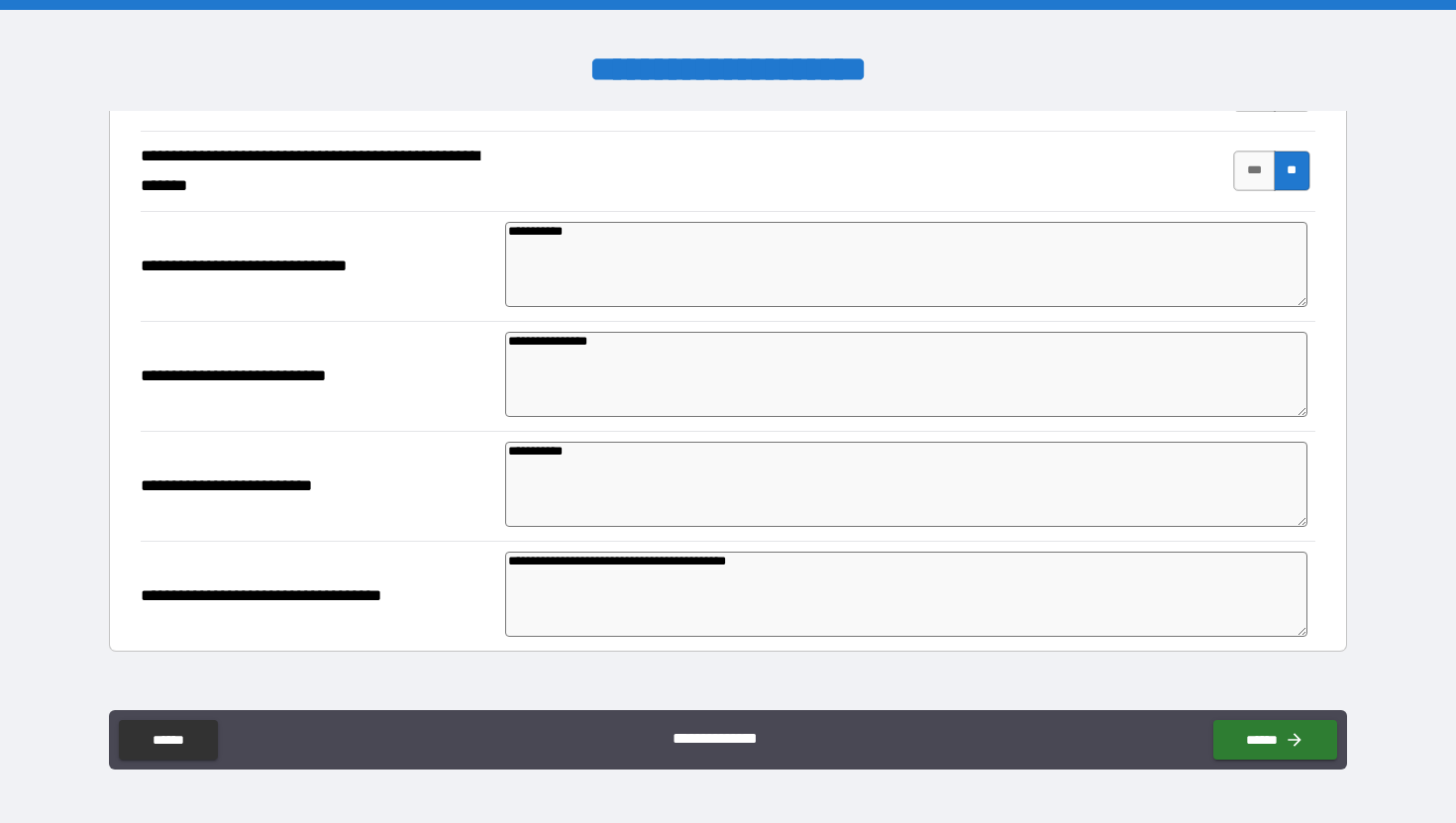 click on "**********" at bounding box center [906, 594] 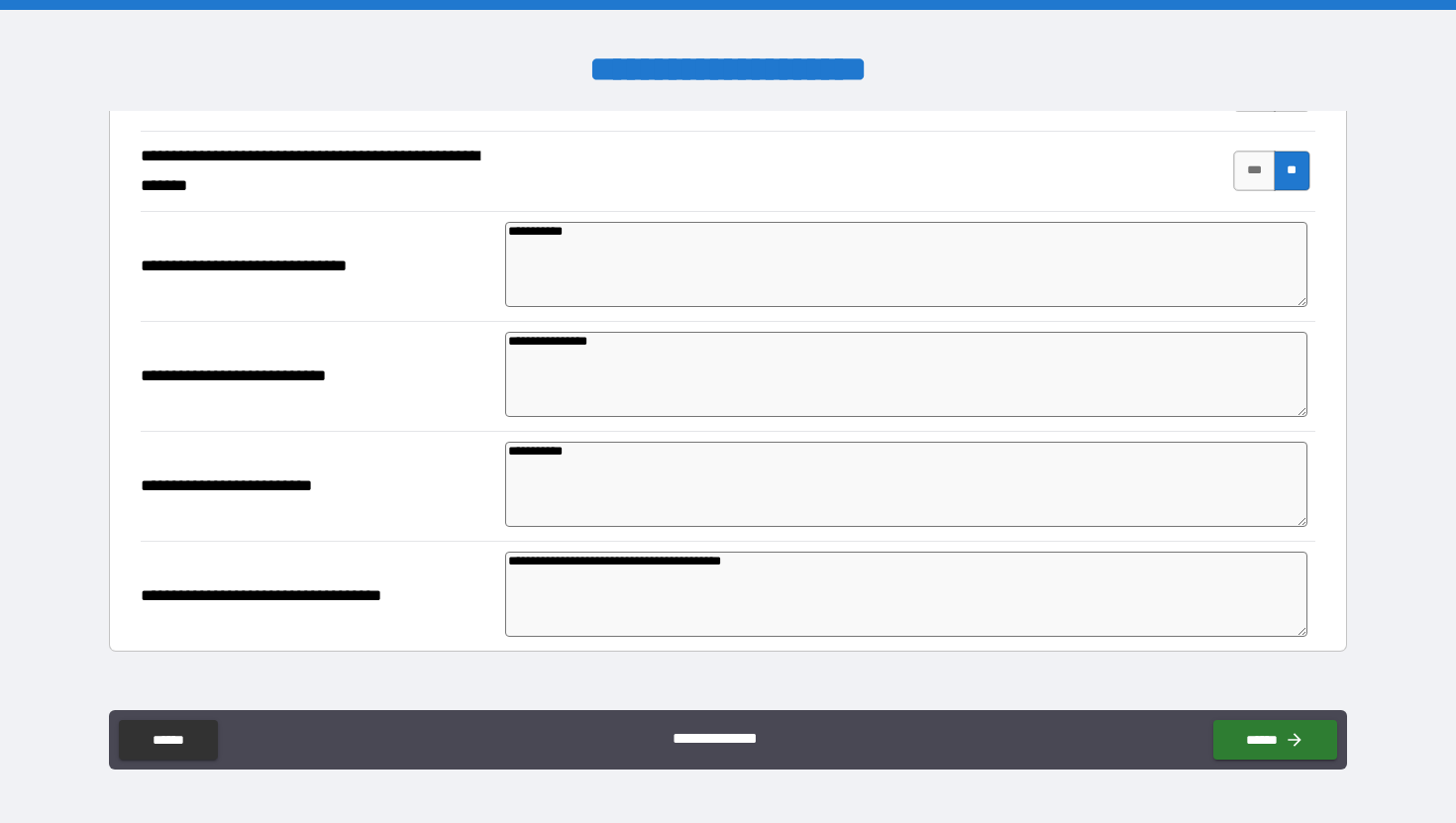 click on "**********" at bounding box center [906, 374] 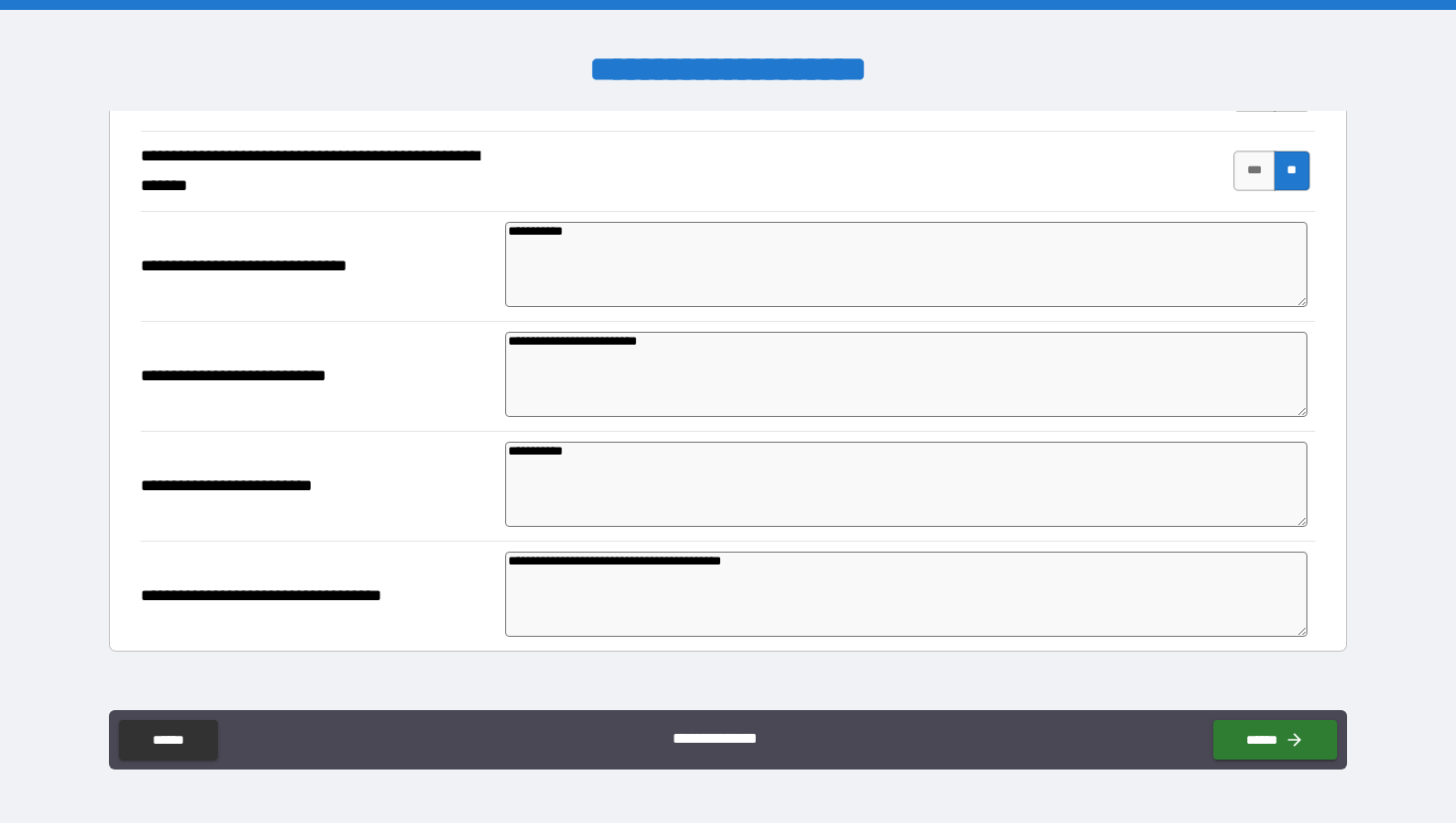 click on "**********" at bounding box center [906, 594] 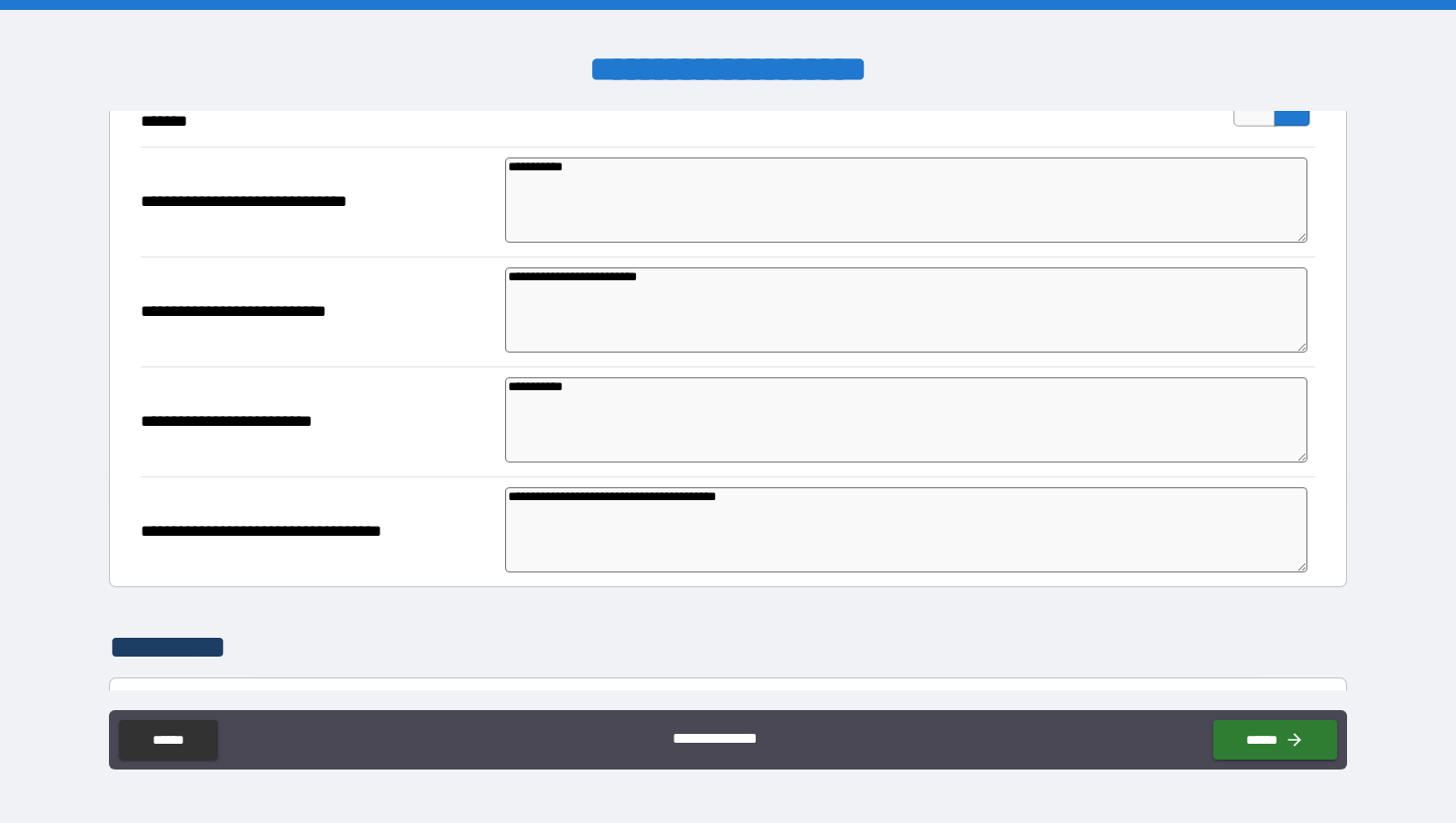scroll, scrollTop: 2544, scrollLeft: 0, axis: vertical 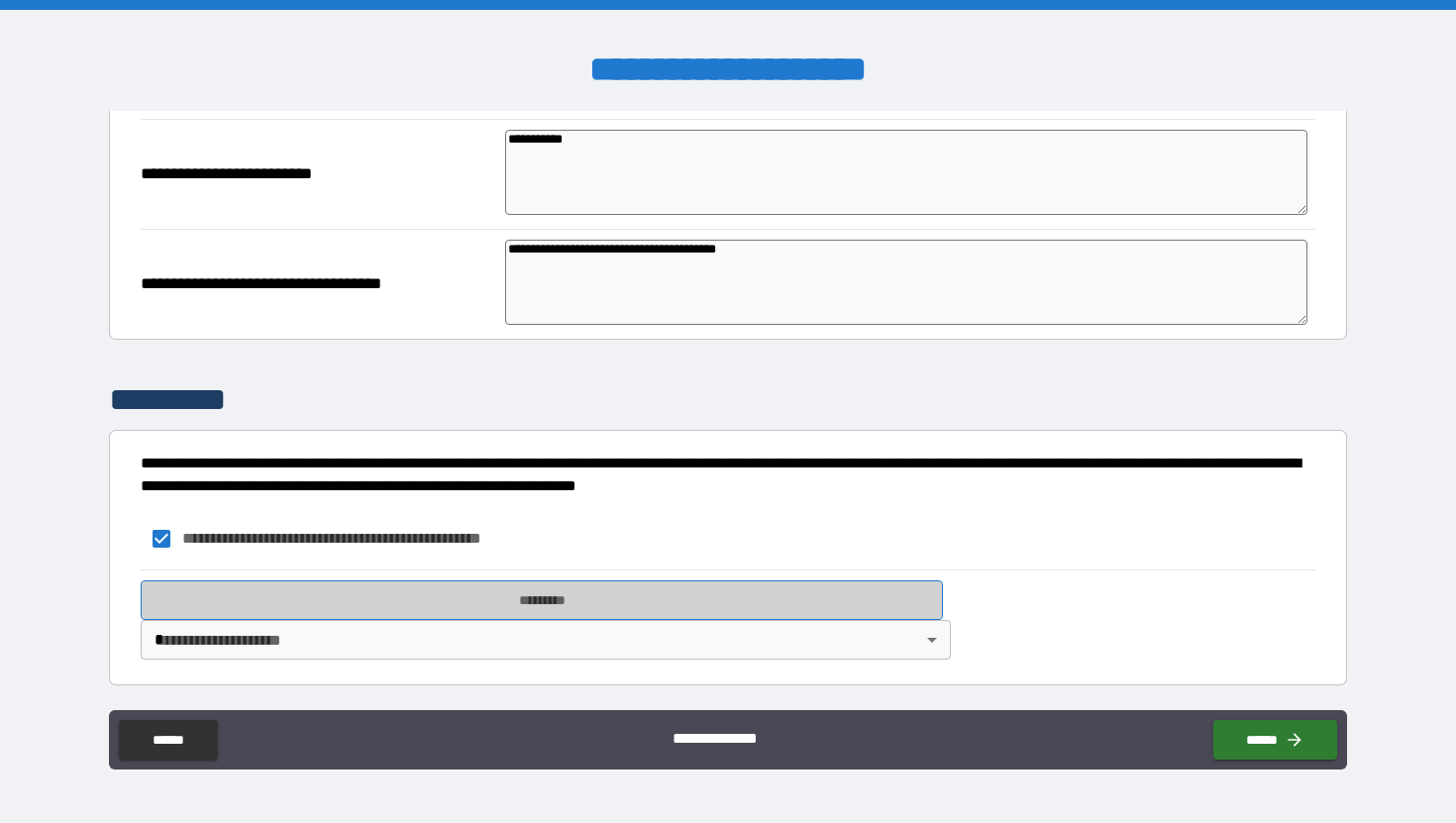 click on "*********" at bounding box center [542, 600] 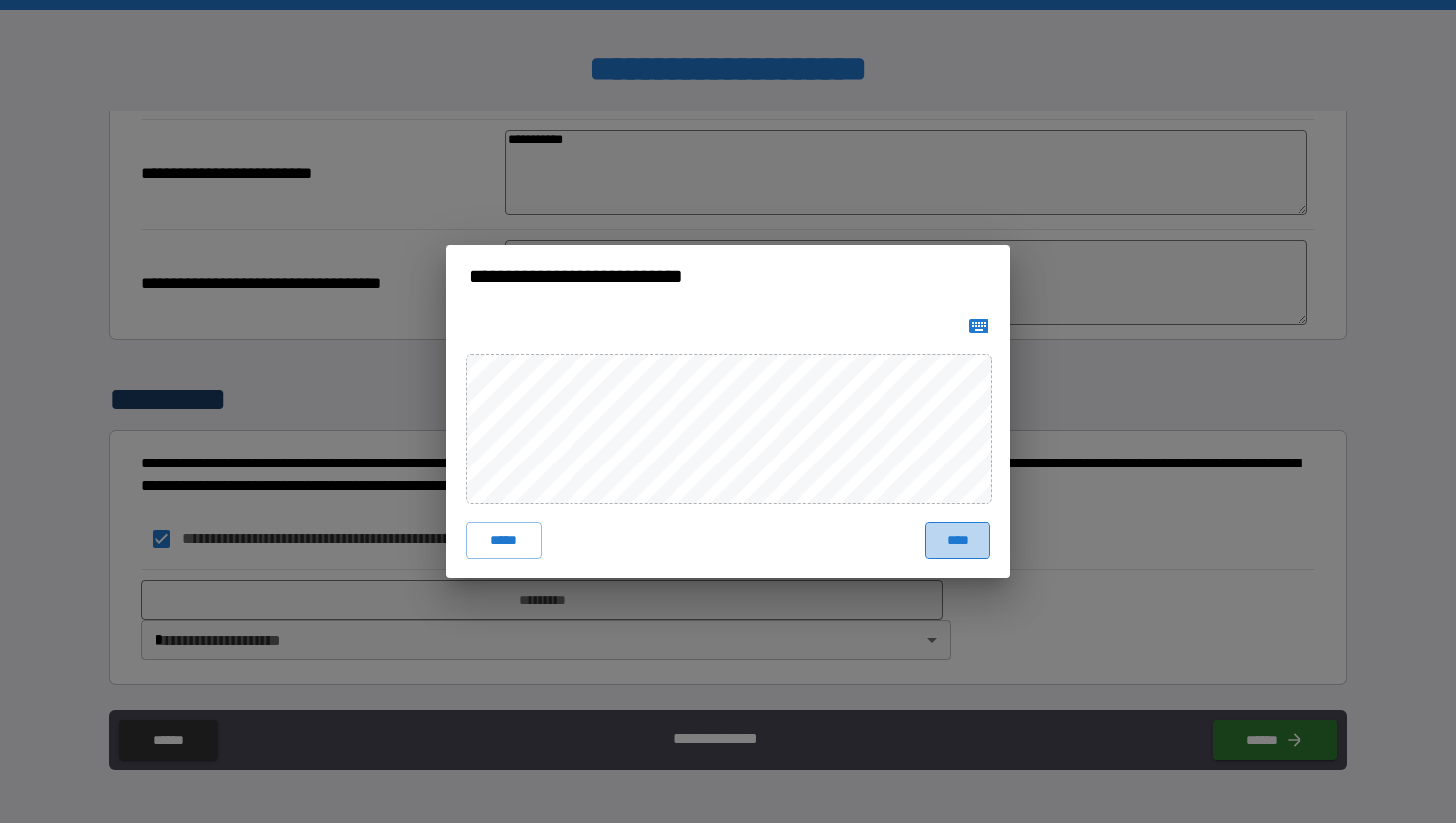 click on "****" at bounding box center (958, 540) 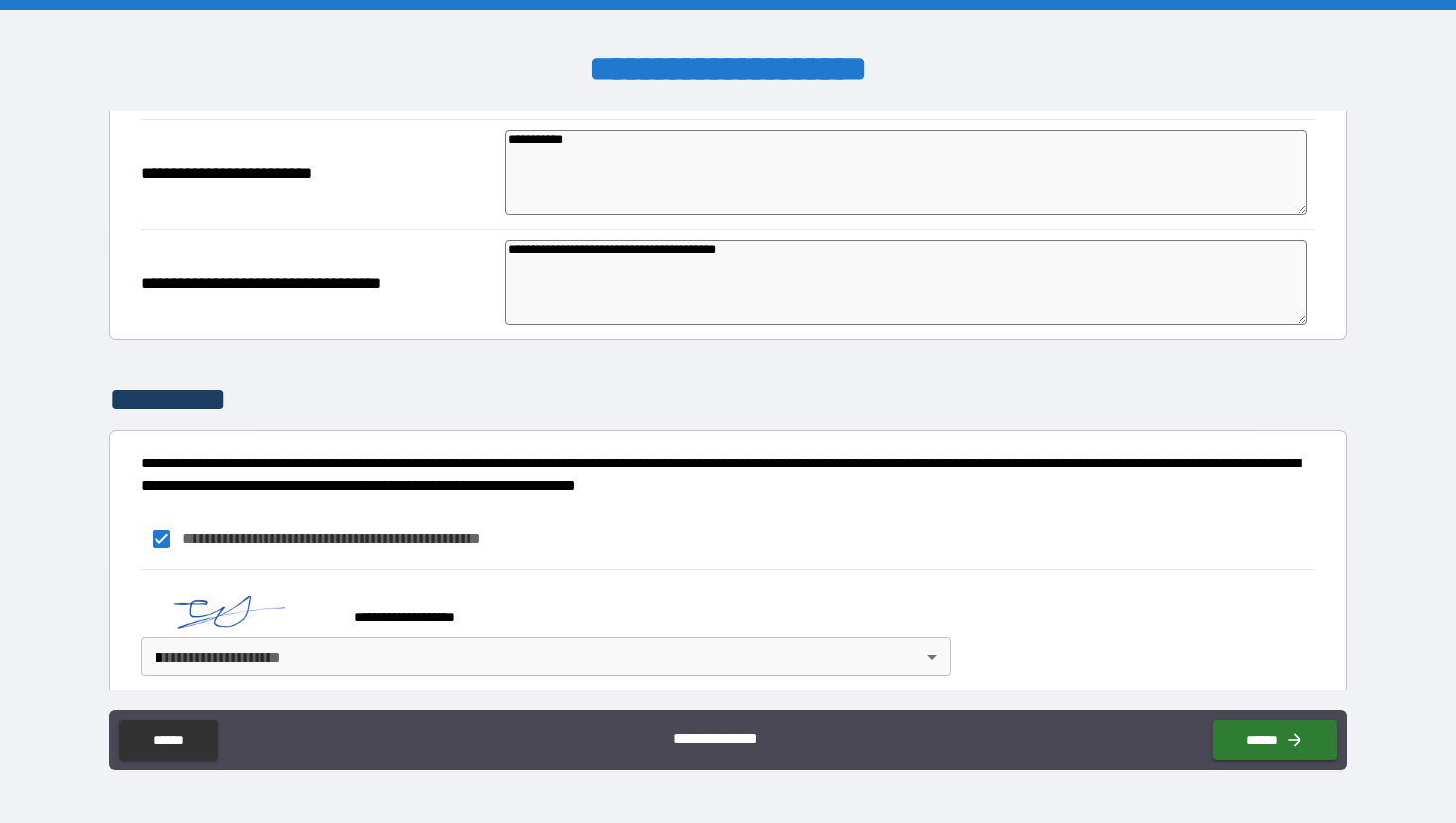 click on "**********" at bounding box center [728, 411] 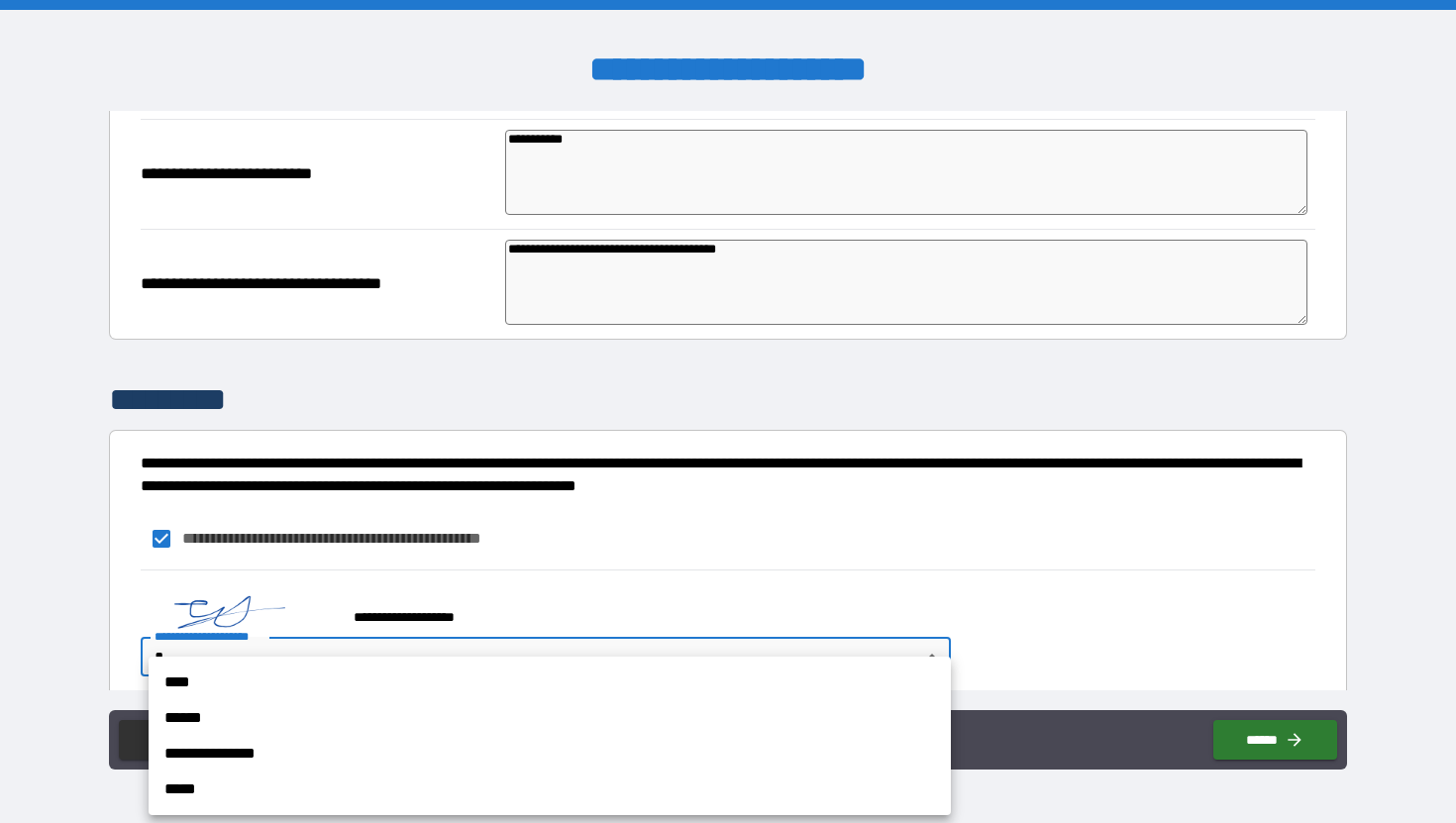 click on "****" at bounding box center (550, 682) 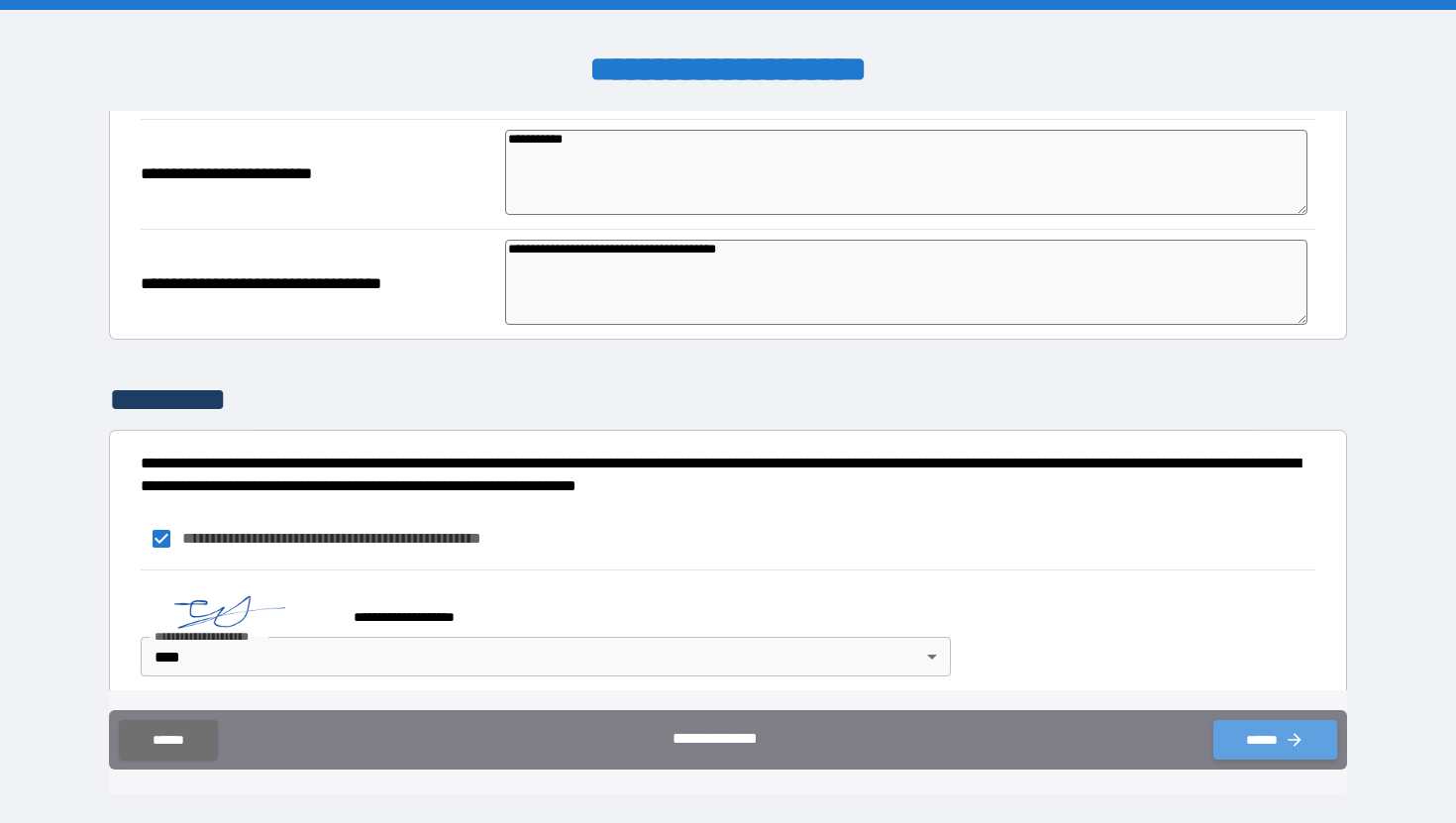click on "******" at bounding box center [1275, 740] 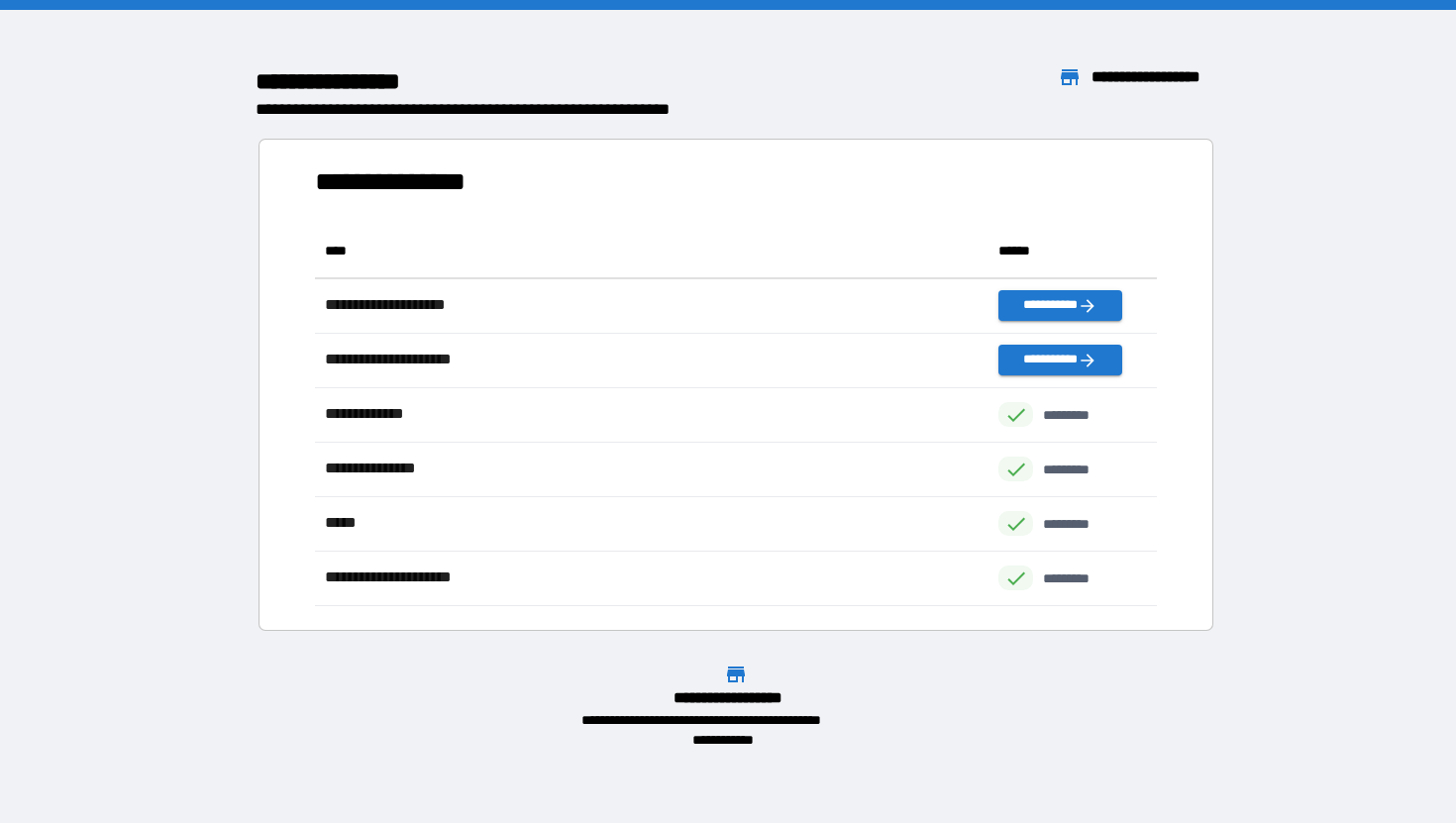 scroll, scrollTop: 1, scrollLeft: 1, axis: both 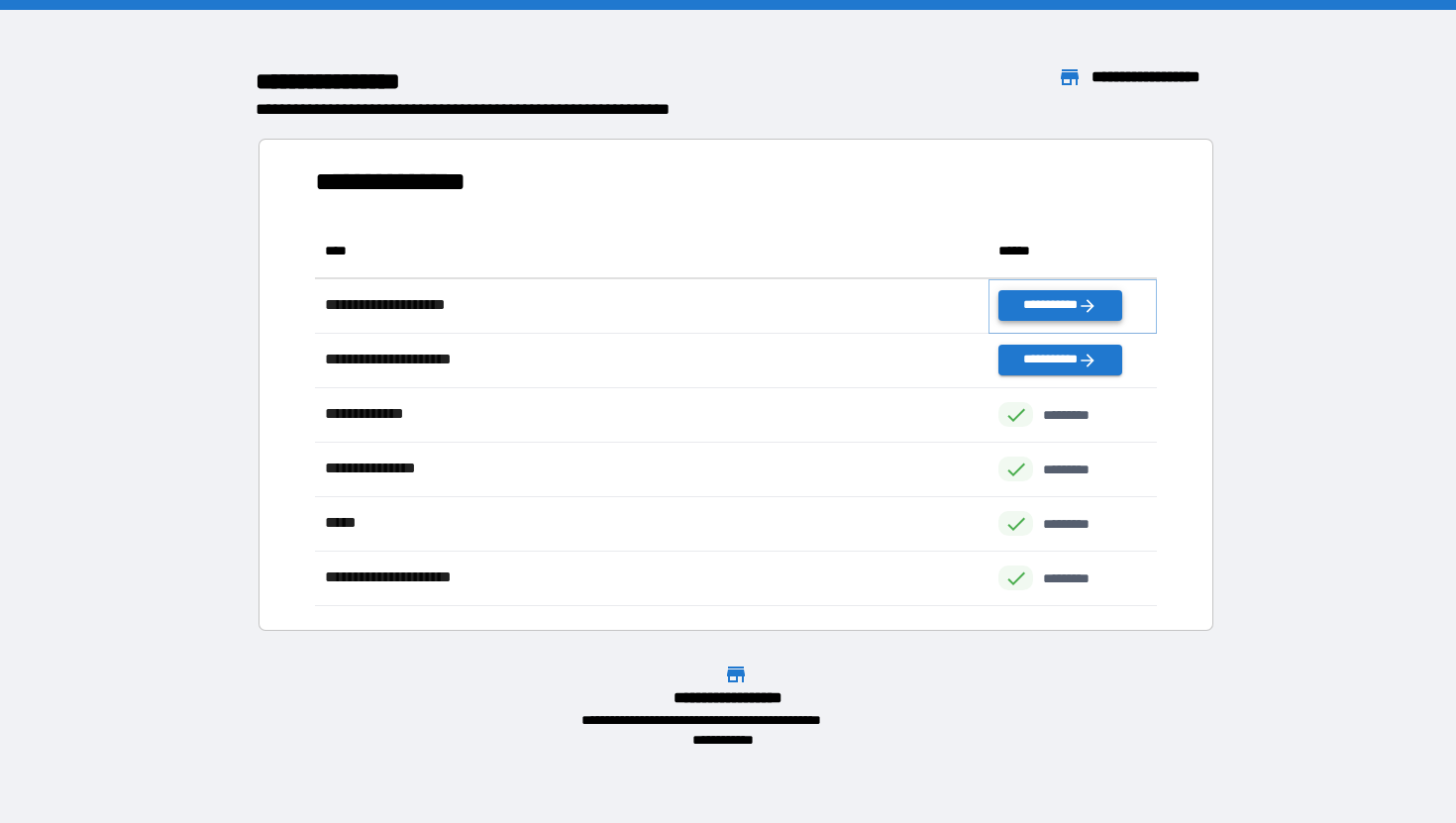 click on "**********" at bounding box center (1060, 305) 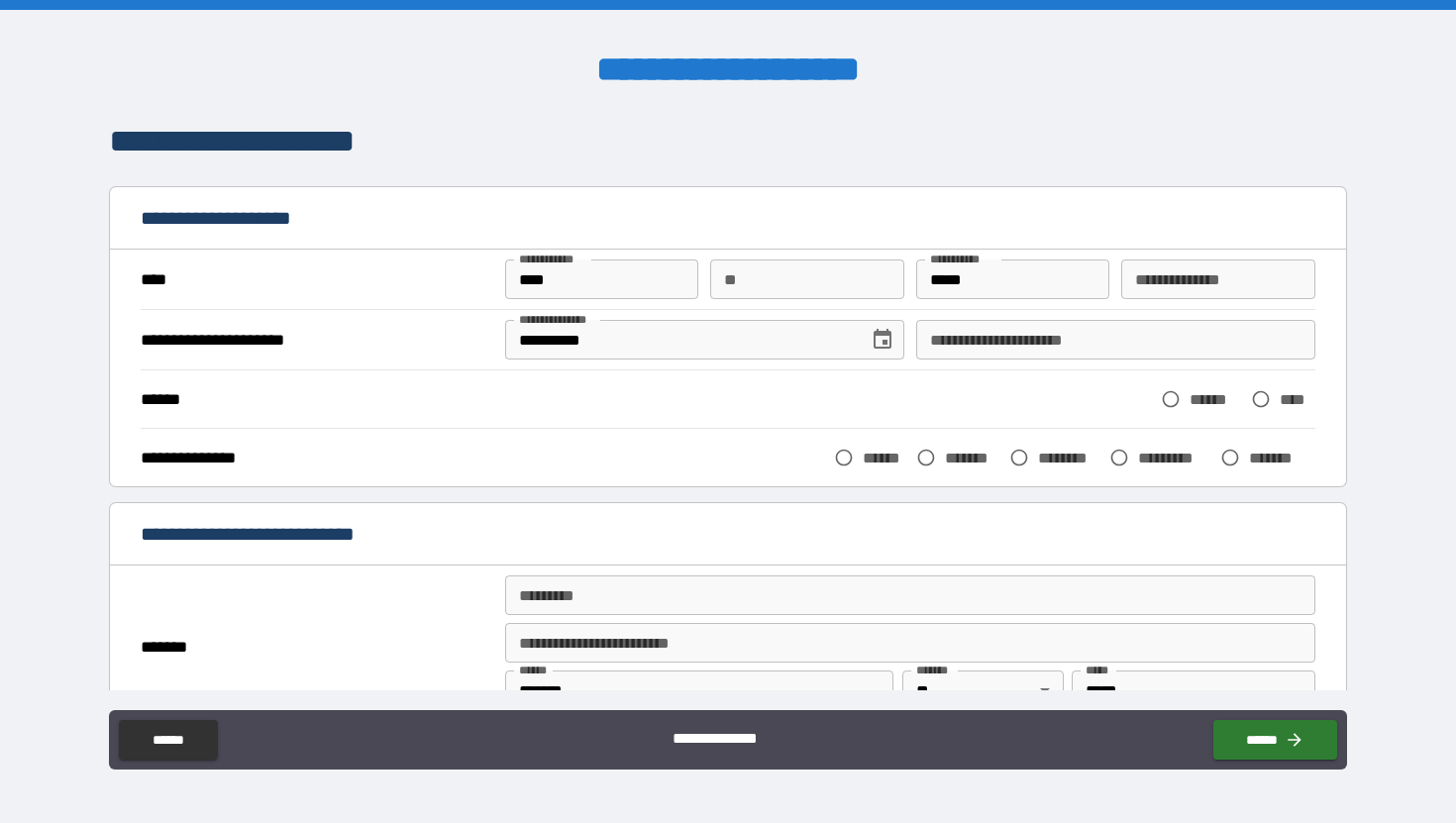 scroll, scrollTop: 95, scrollLeft: 0, axis: vertical 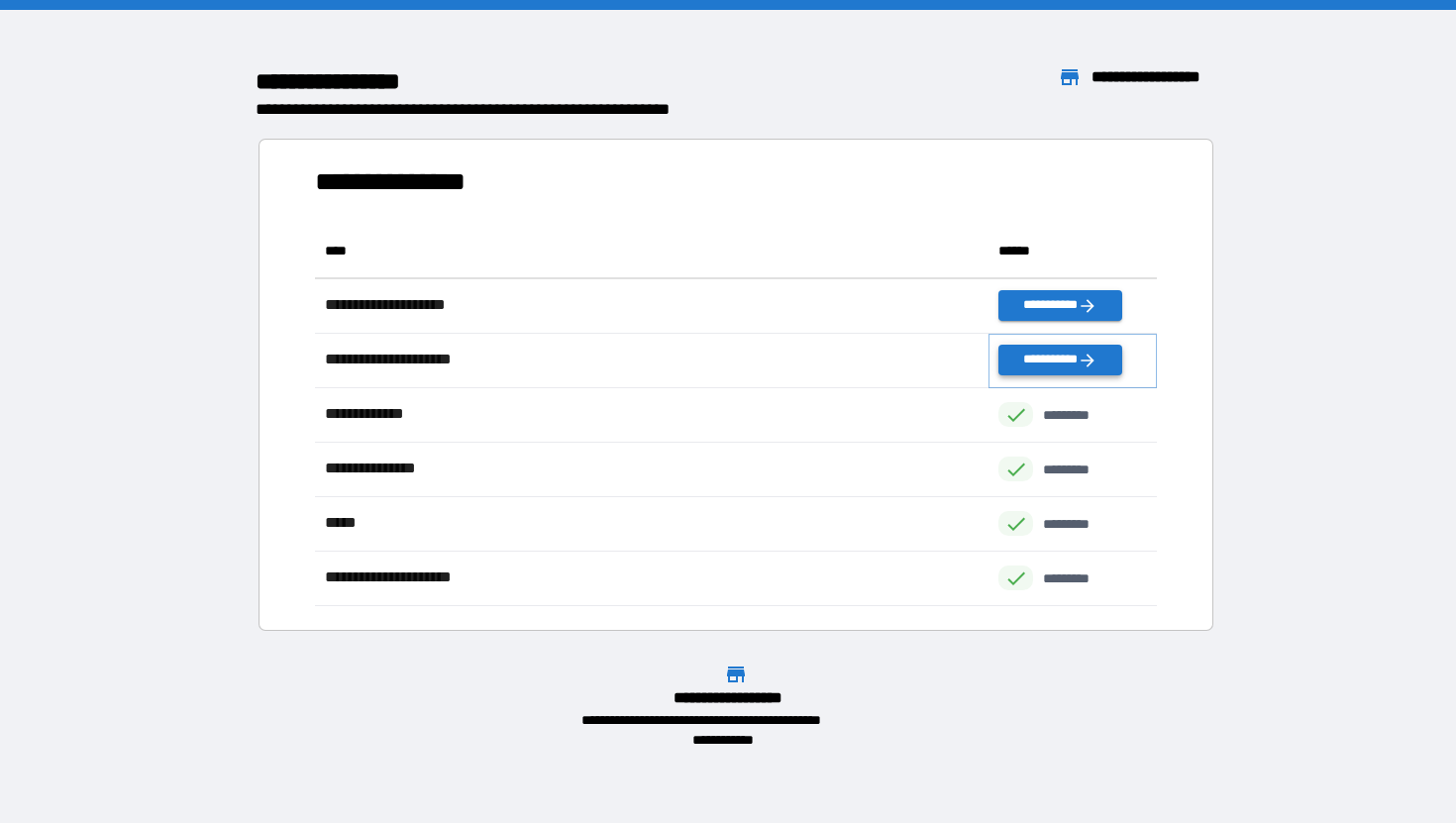 click on "**********" at bounding box center (1060, 360) 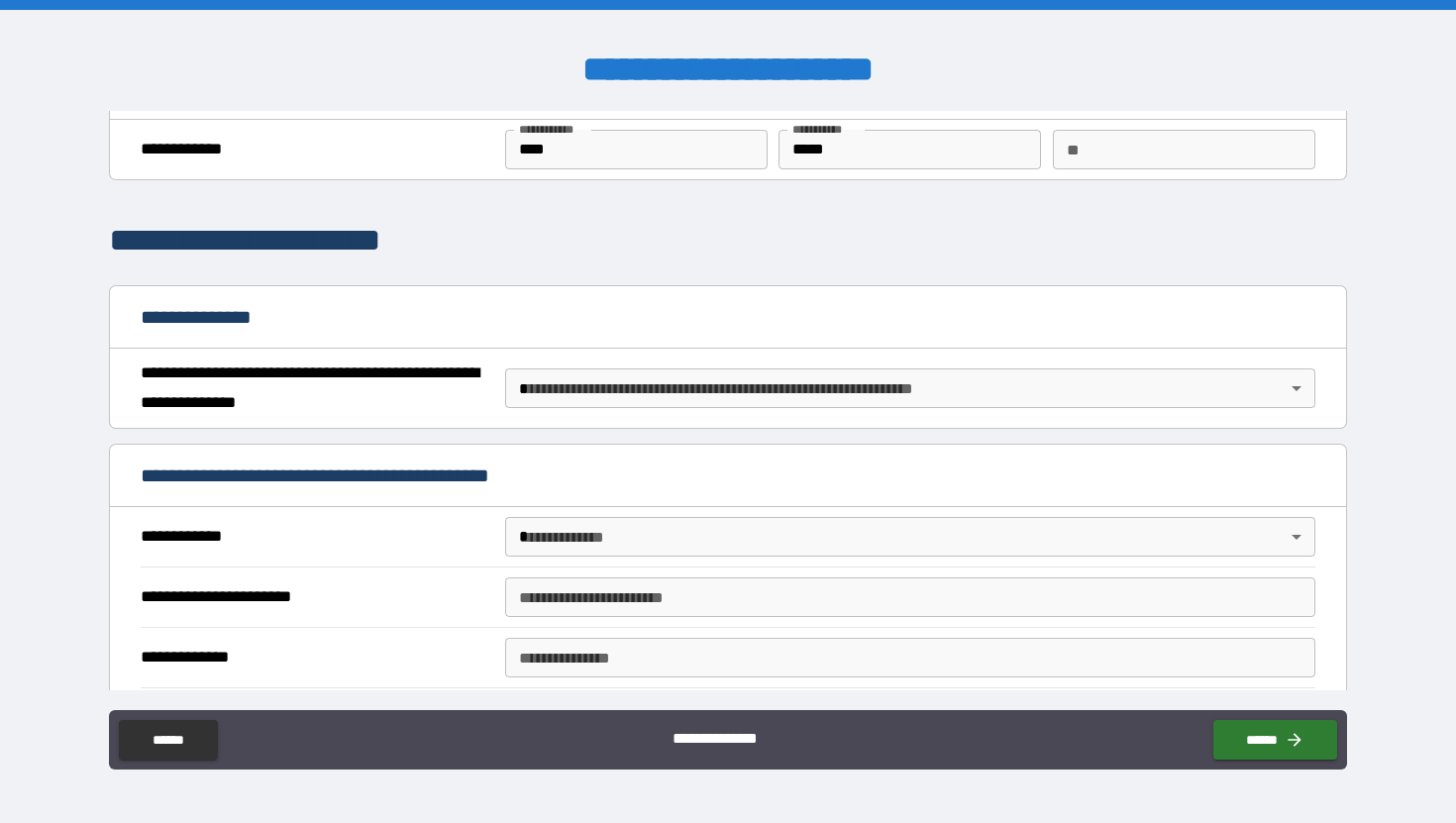 scroll, scrollTop: 0, scrollLeft: 0, axis: both 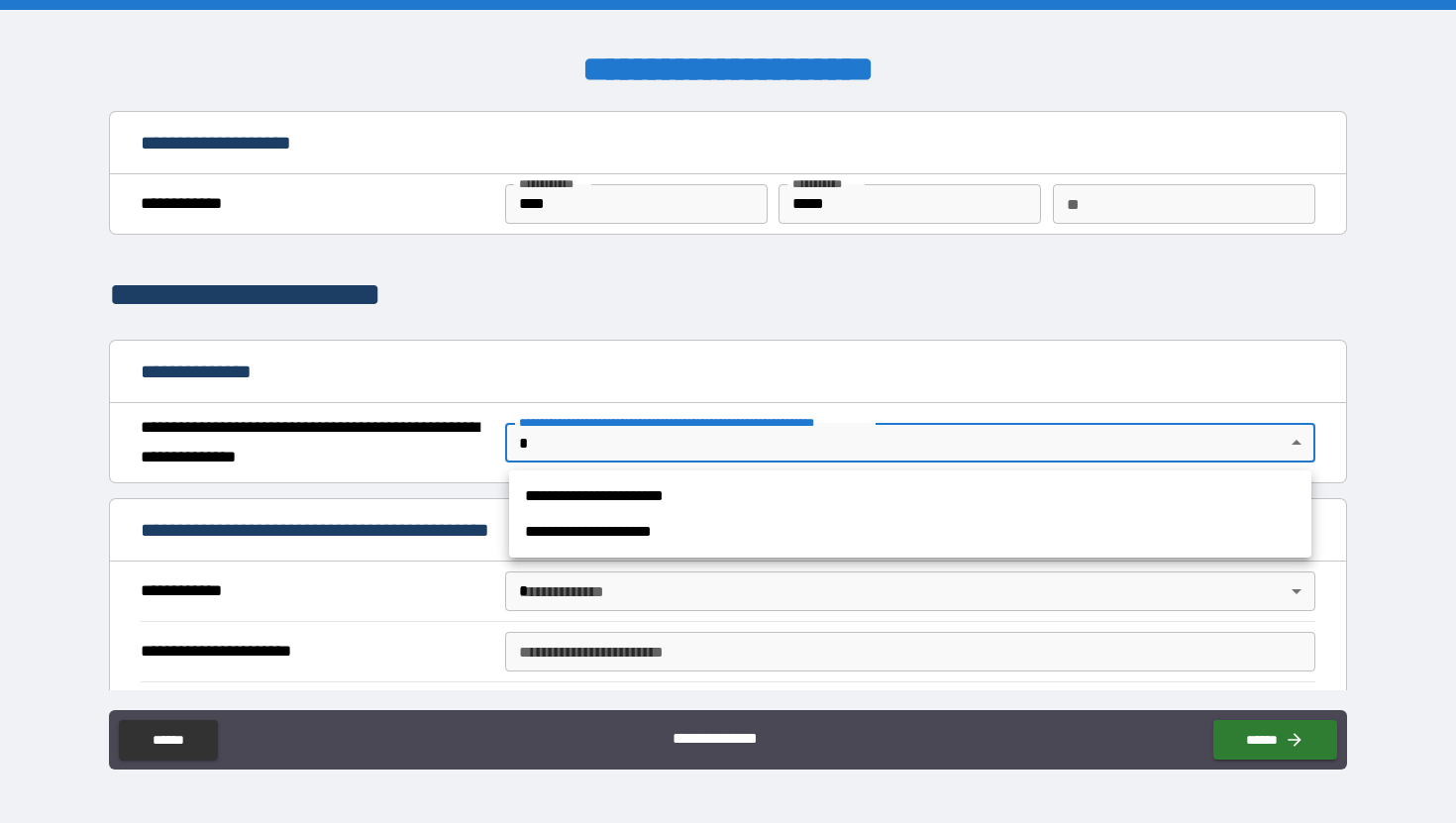 click on "**********" at bounding box center (728, 411) 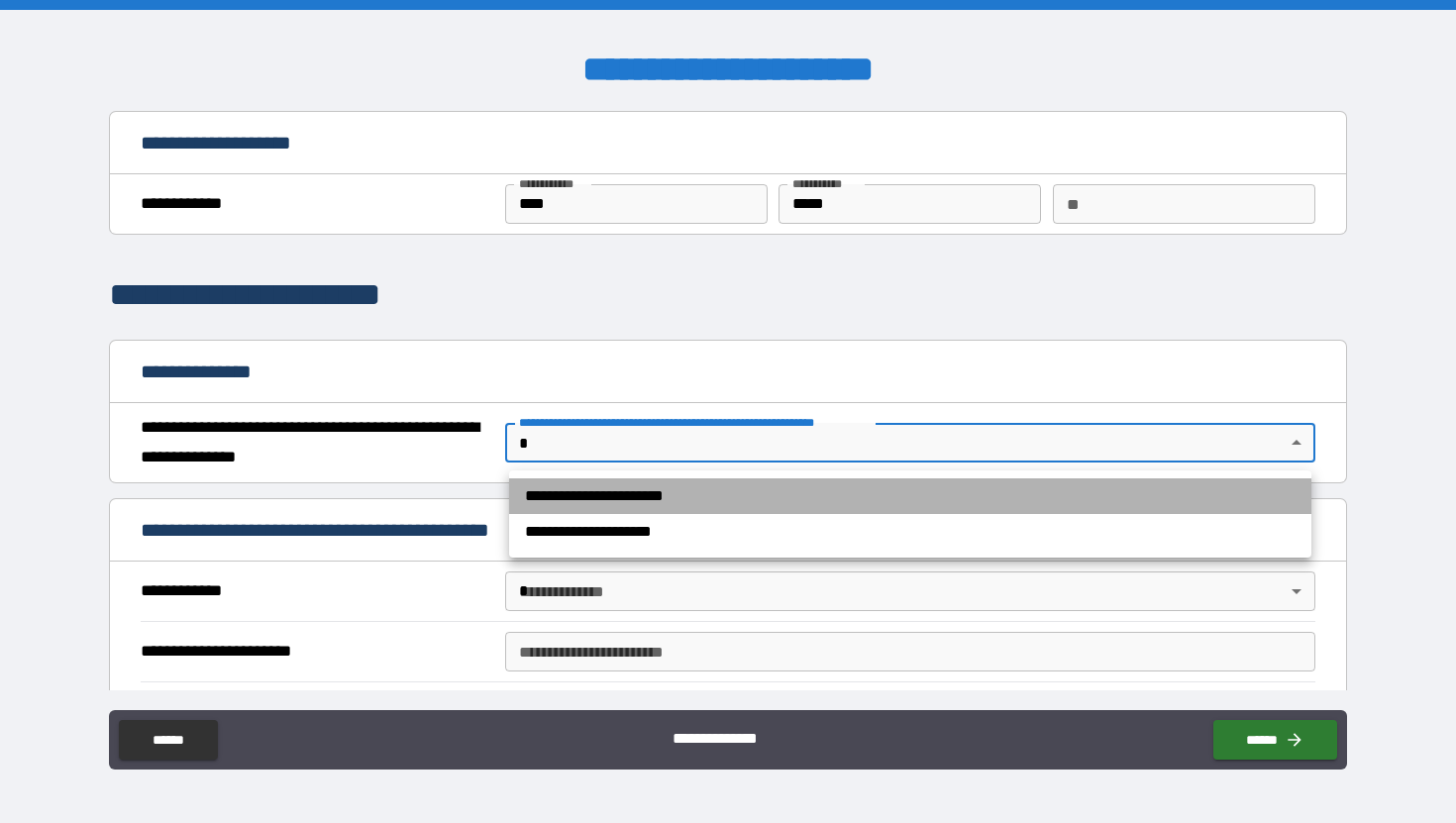 click on "**********" at bounding box center [910, 496] 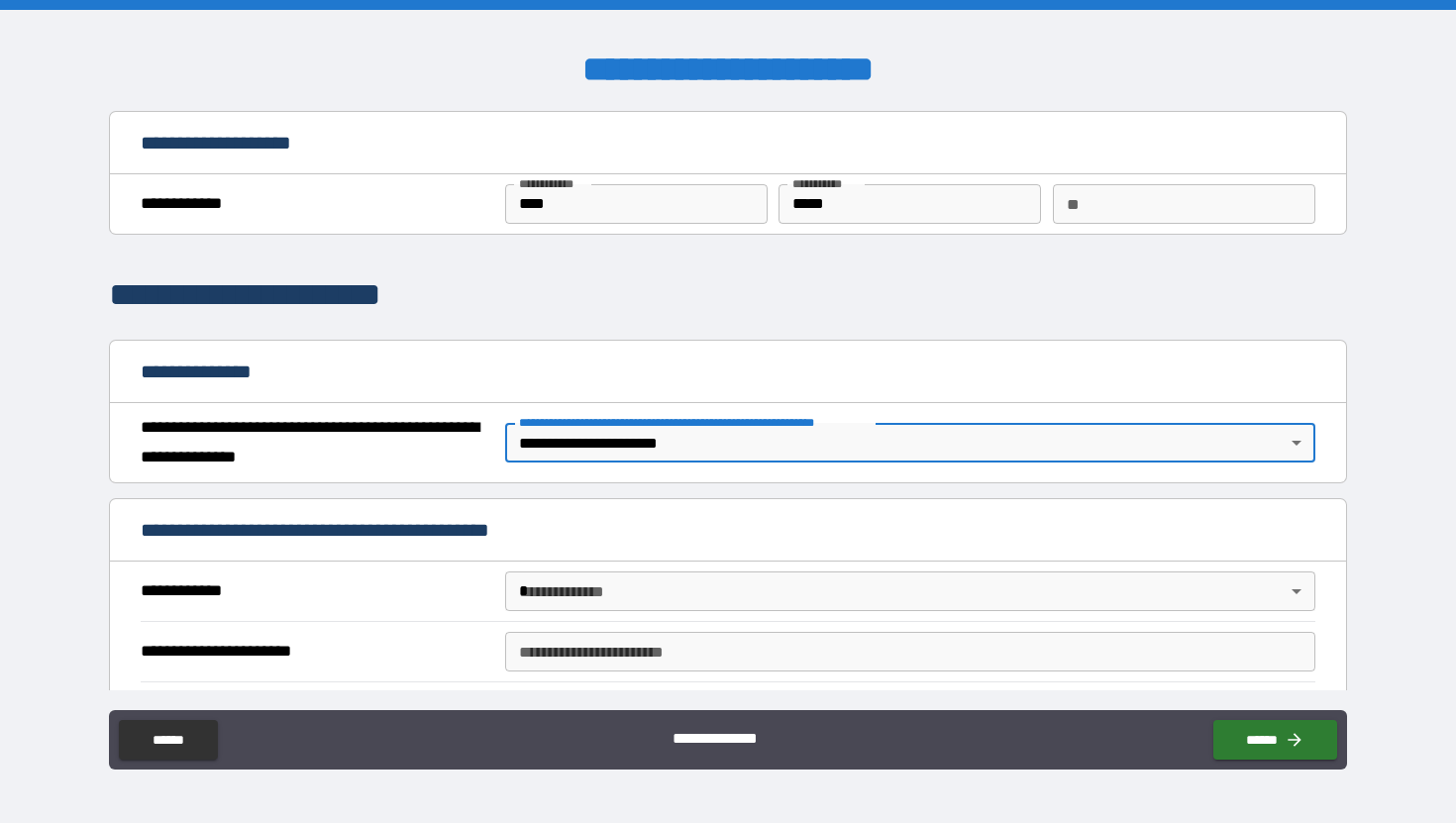 scroll, scrollTop: 184, scrollLeft: 0, axis: vertical 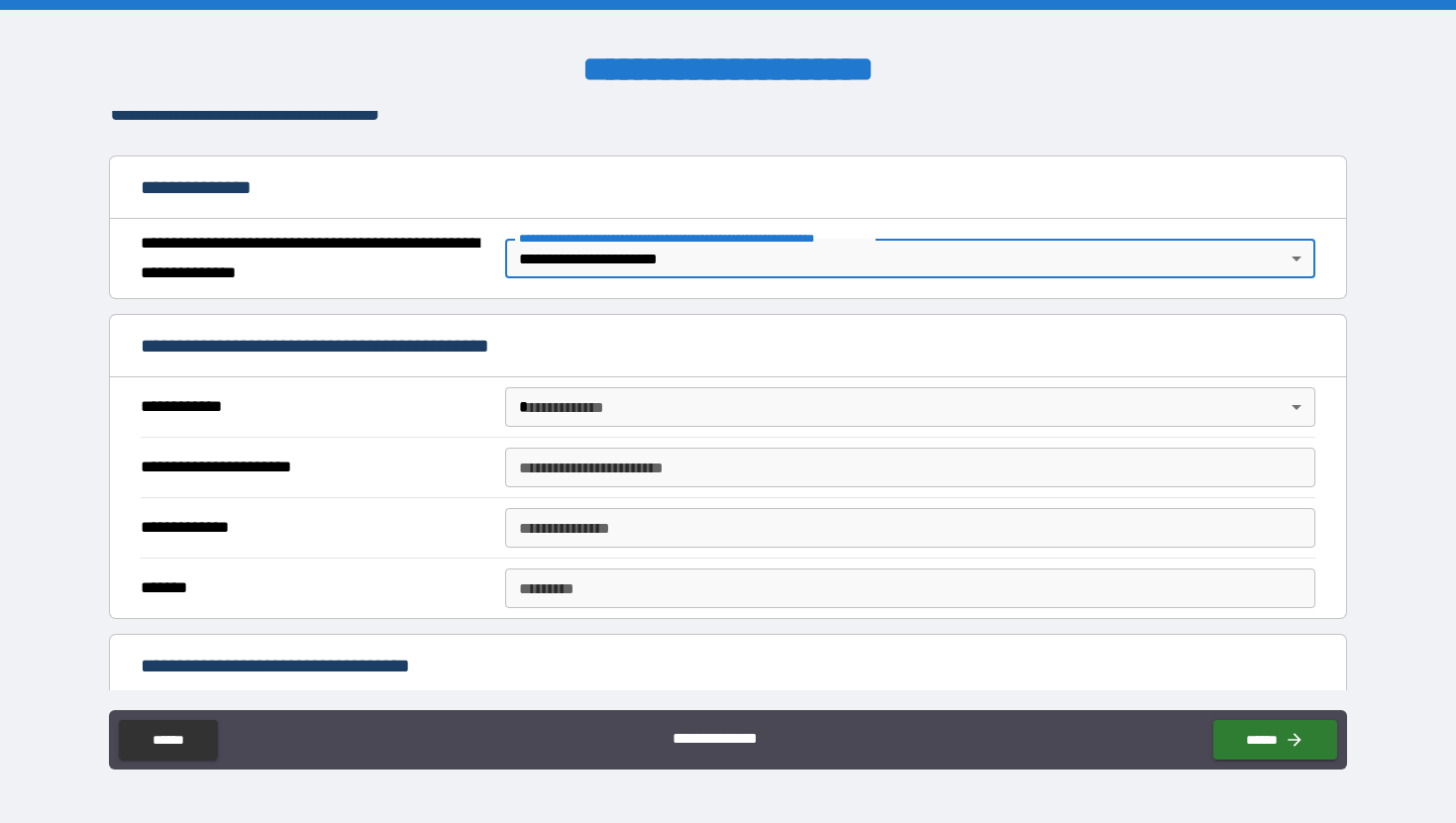 click on "**********" at bounding box center [728, 411] 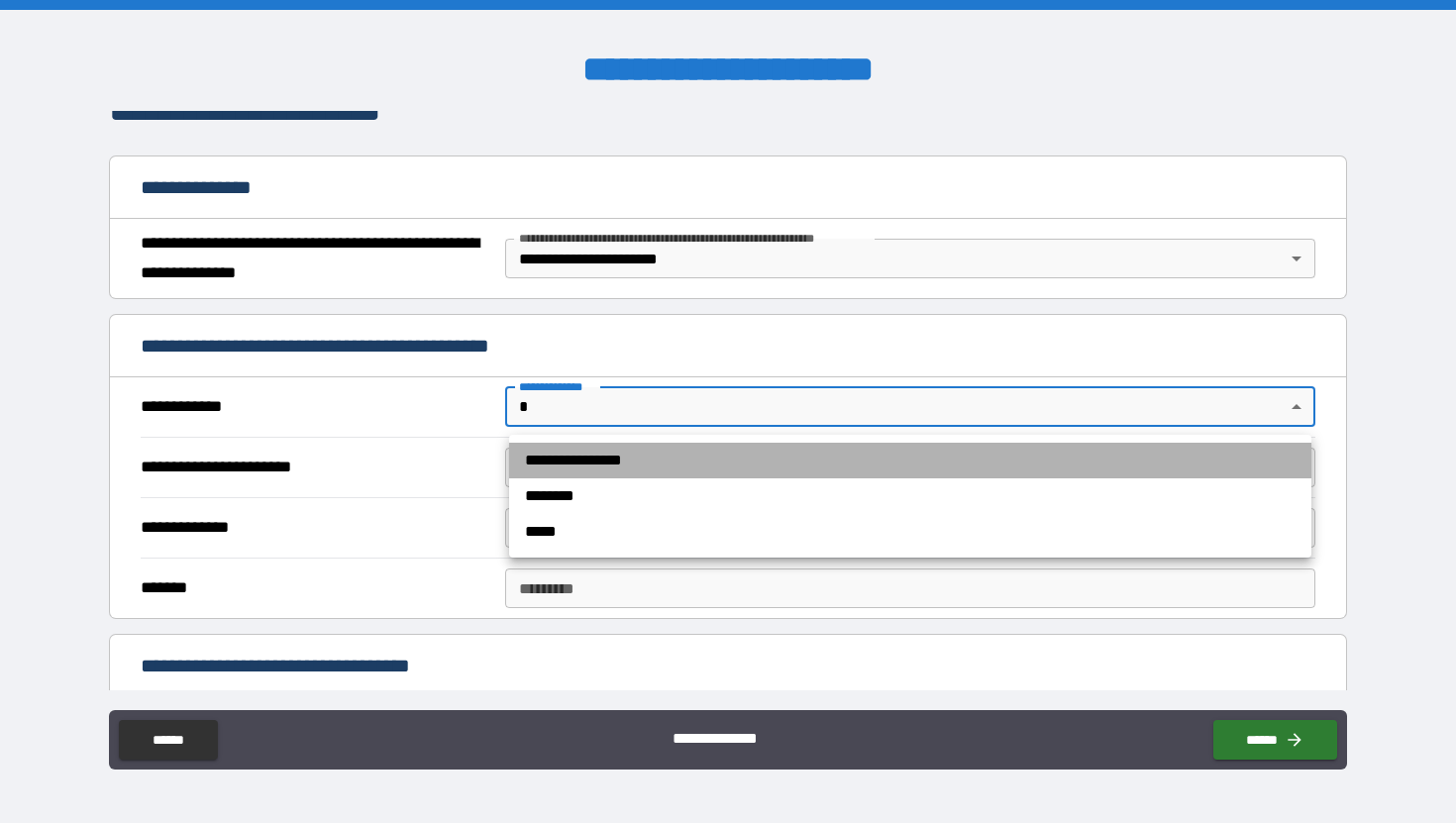 click on "**********" at bounding box center [910, 461] 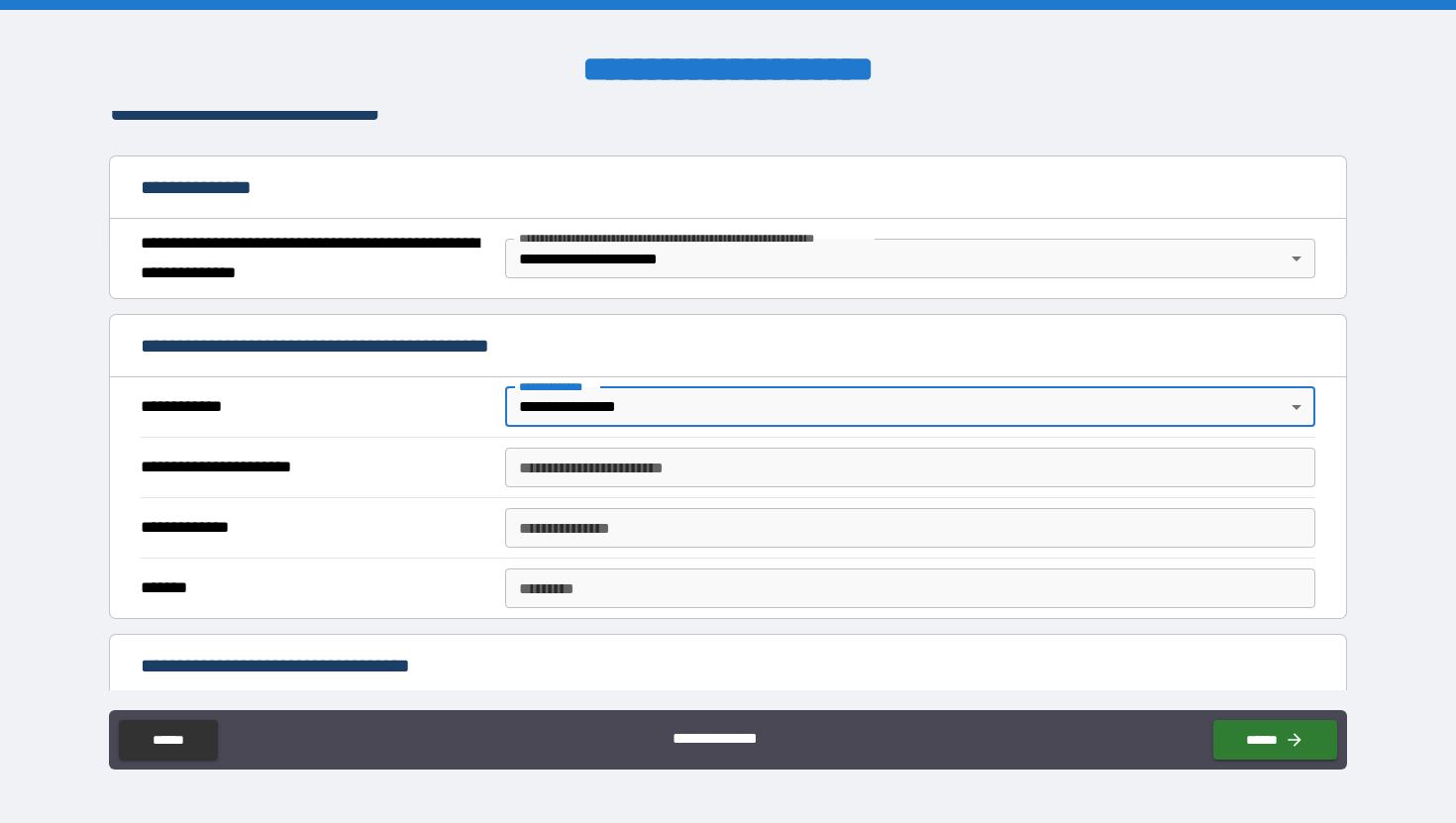 click on "**********" at bounding box center (910, 467) 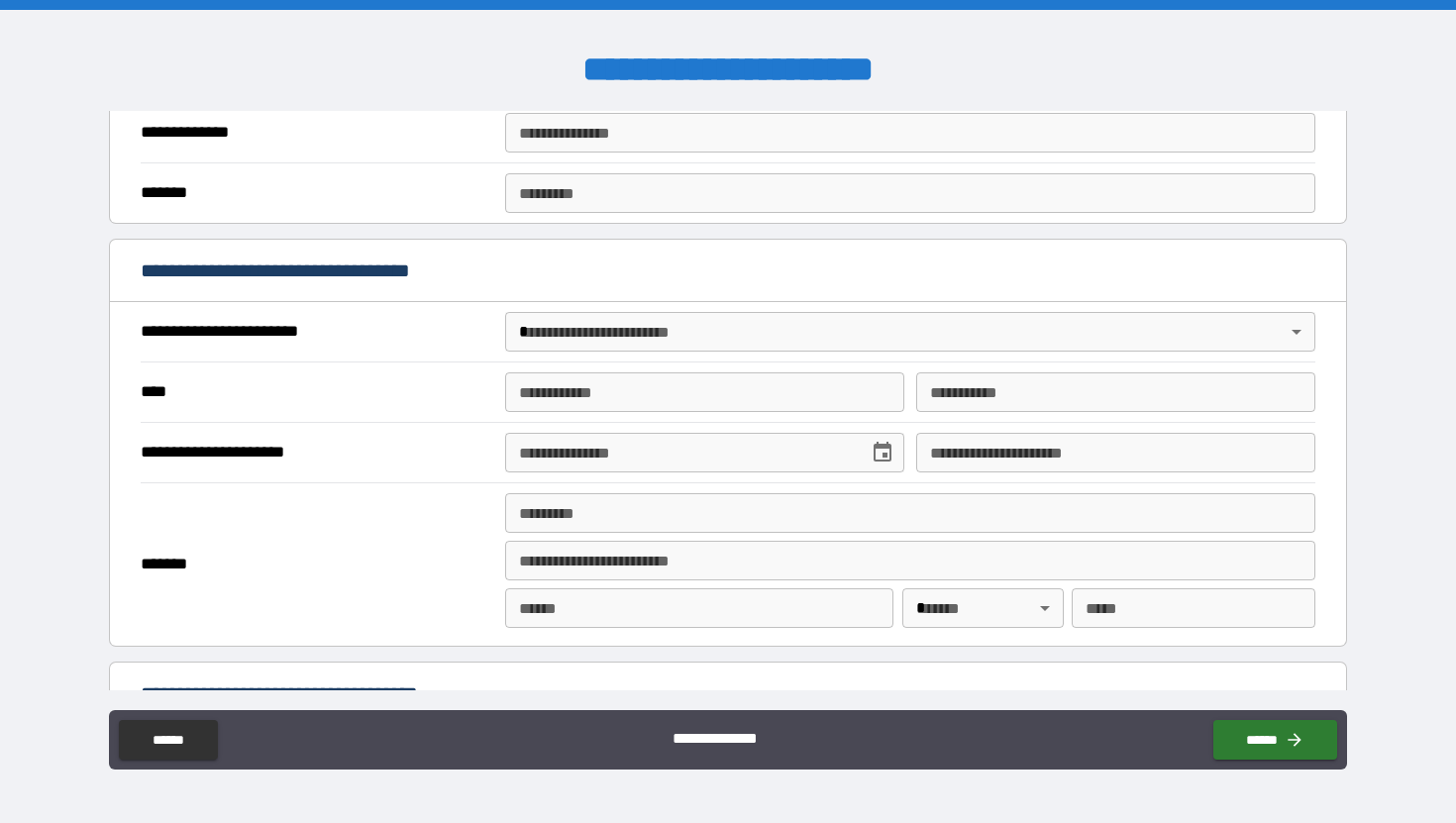 scroll, scrollTop: 580, scrollLeft: 0, axis: vertical 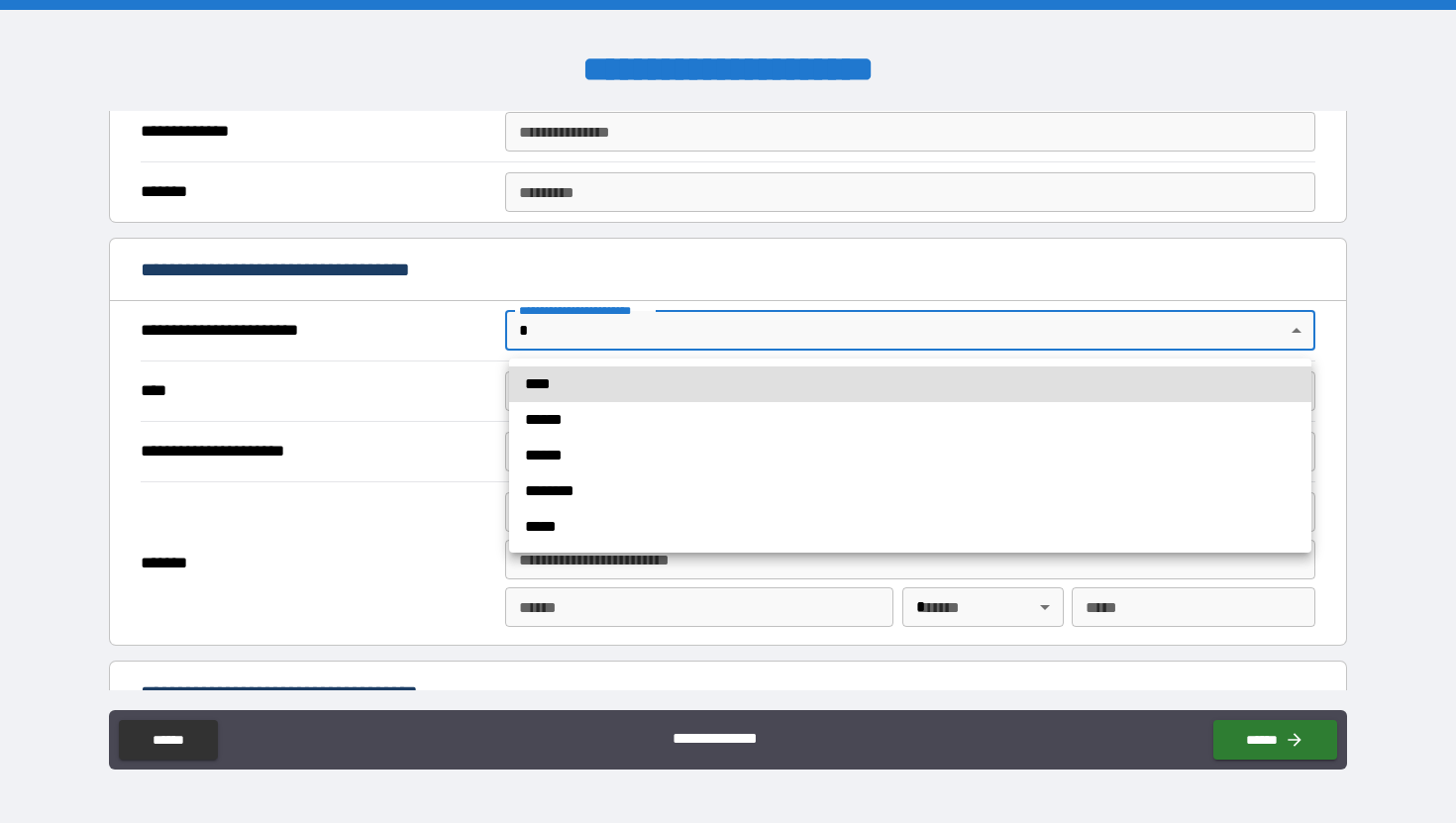 click on "**********" at bounding box center [728, 411] 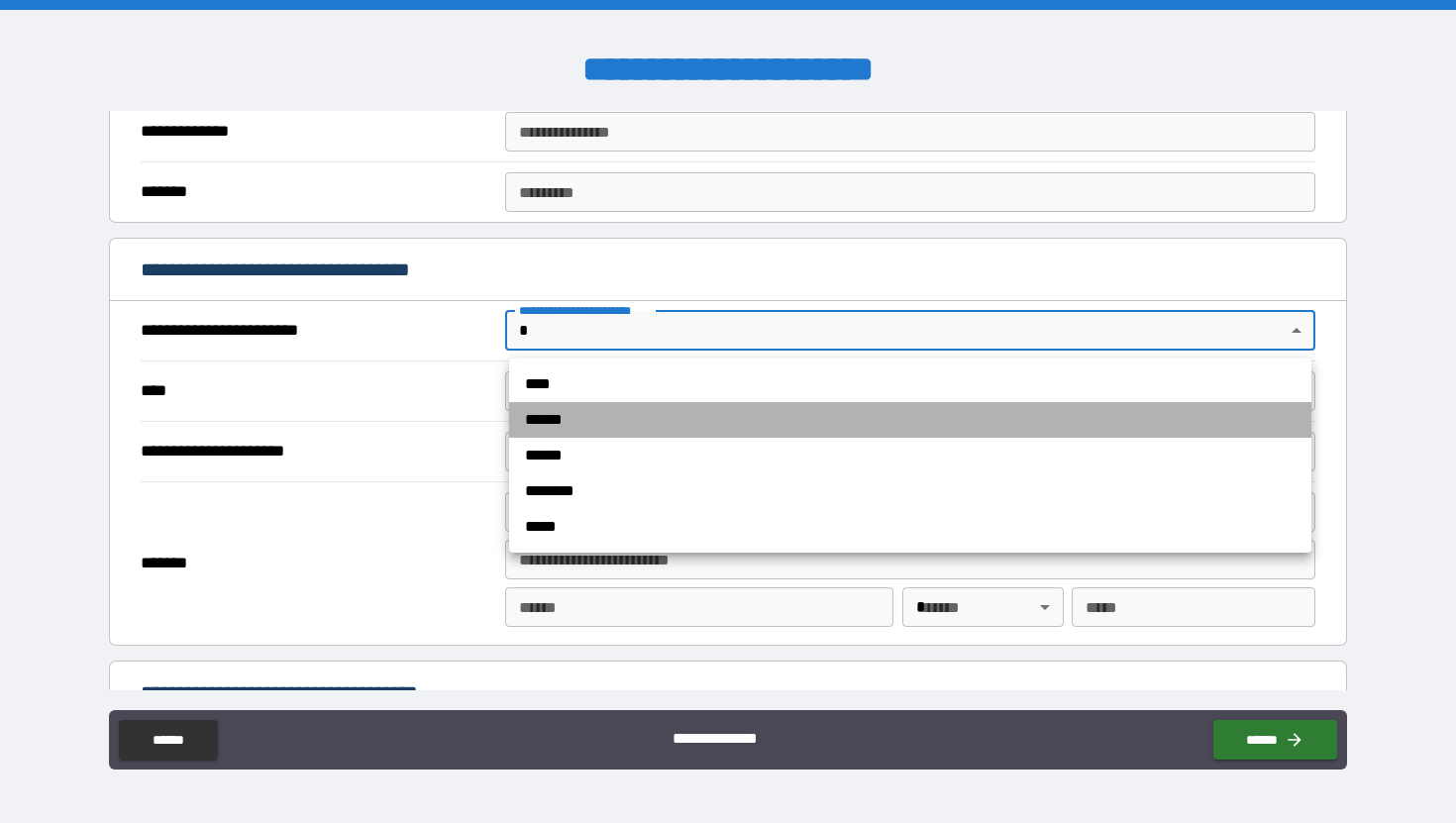 click on "******" at bounding box center [910, 420] 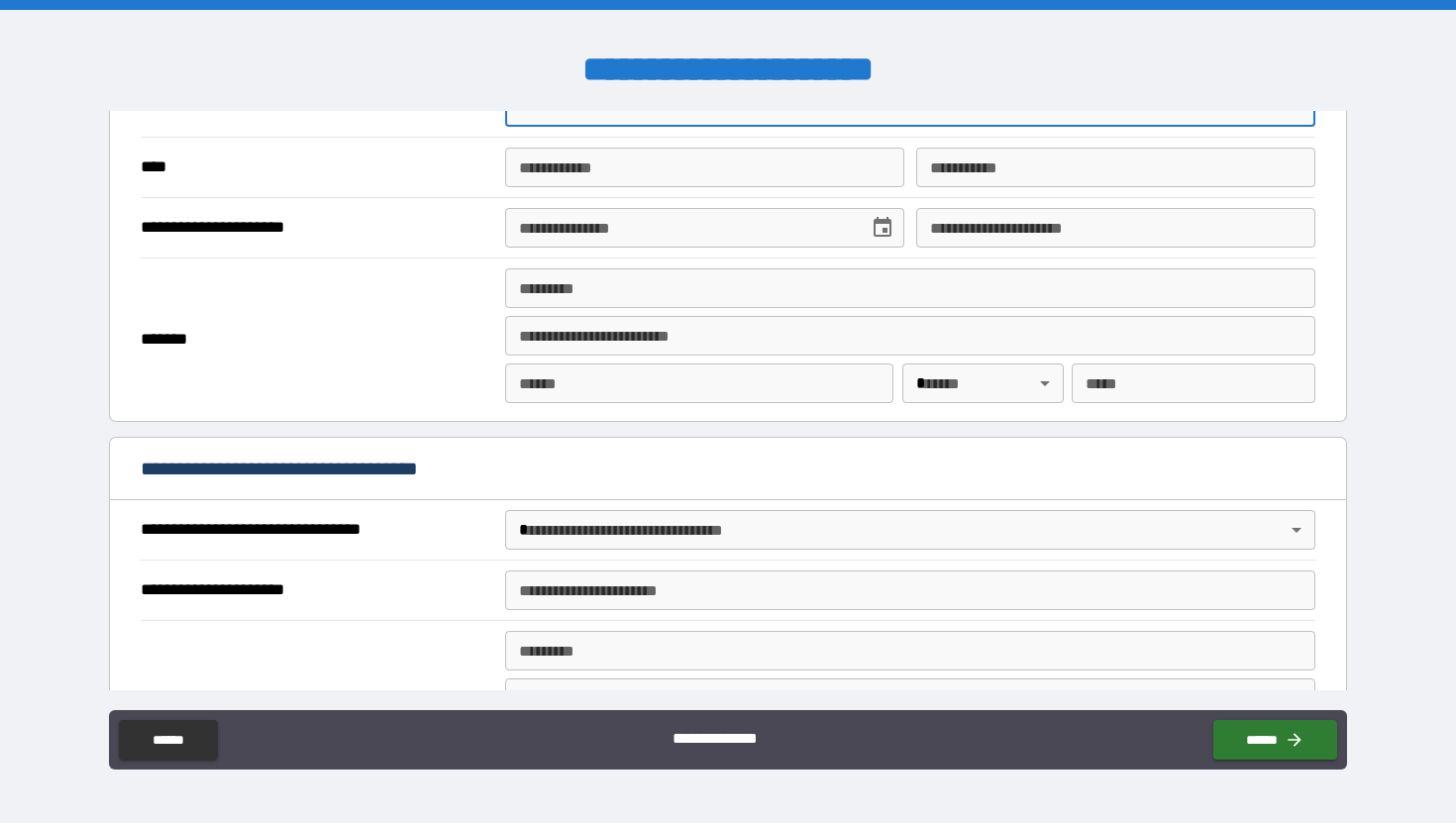 scroll, scrollTop: 895, scrollLeft: 0, axis: vertical 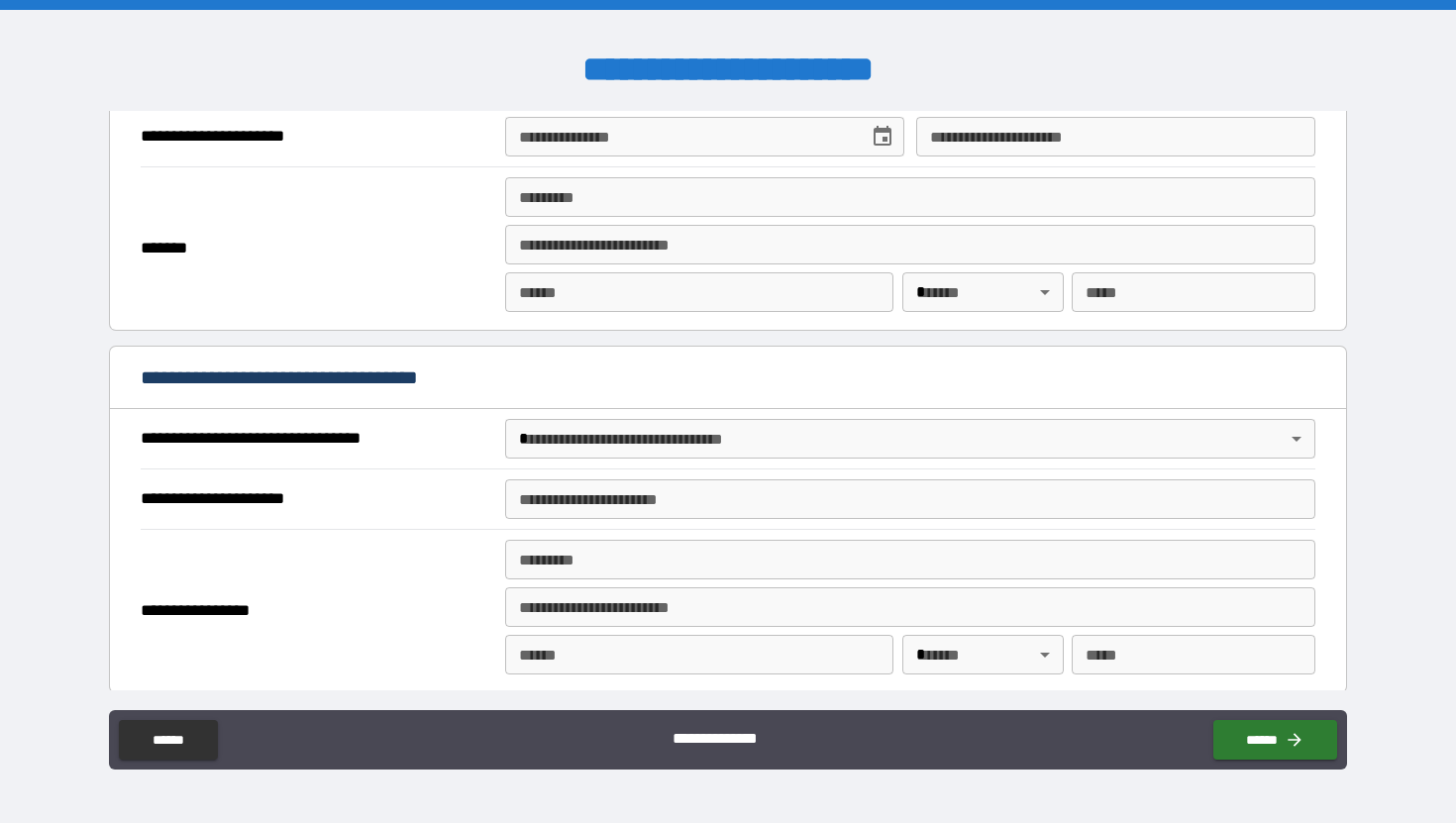 click on "**********" at bounding box center [728, 411] 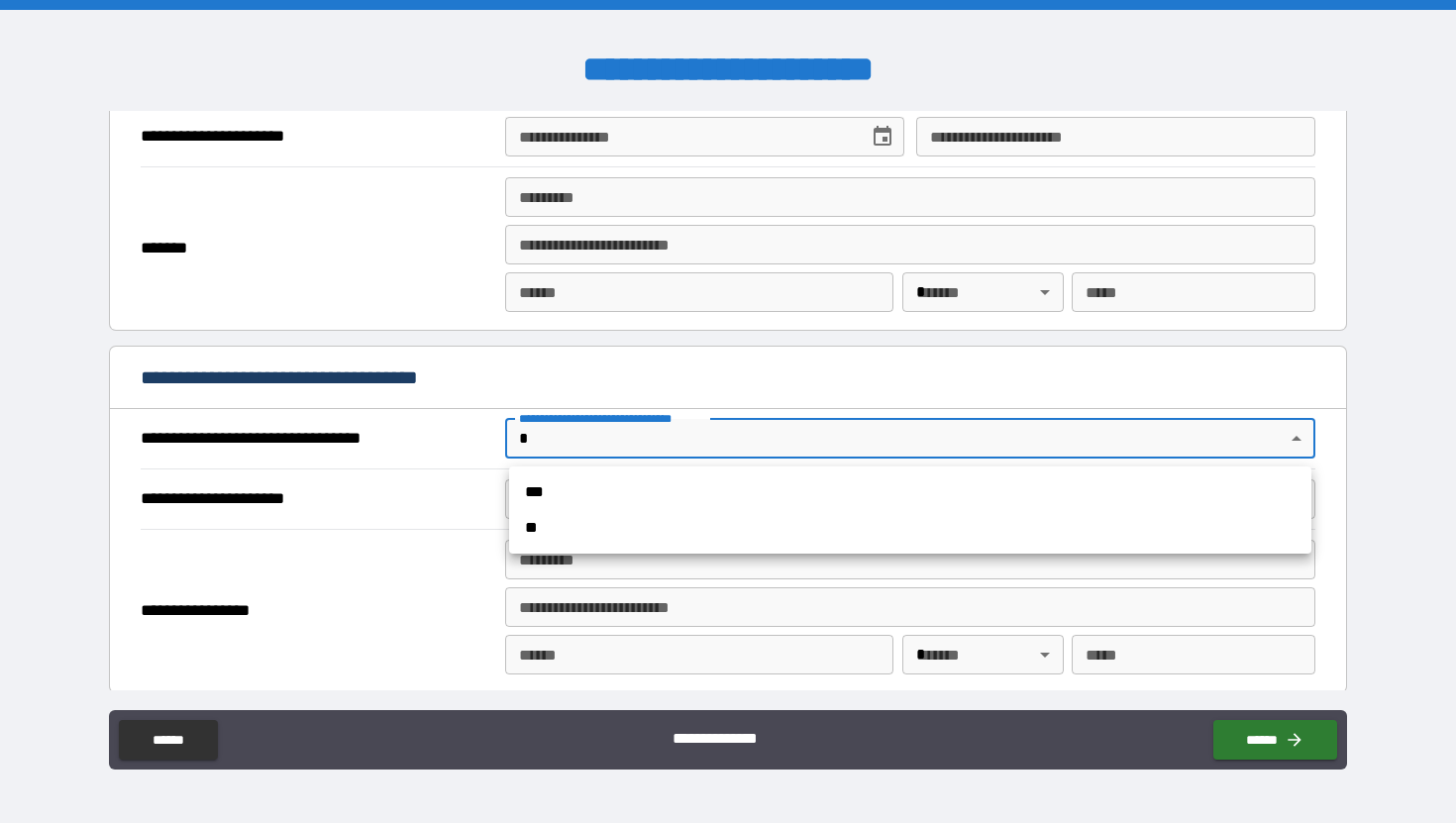 click at bounding box center (728, 411) 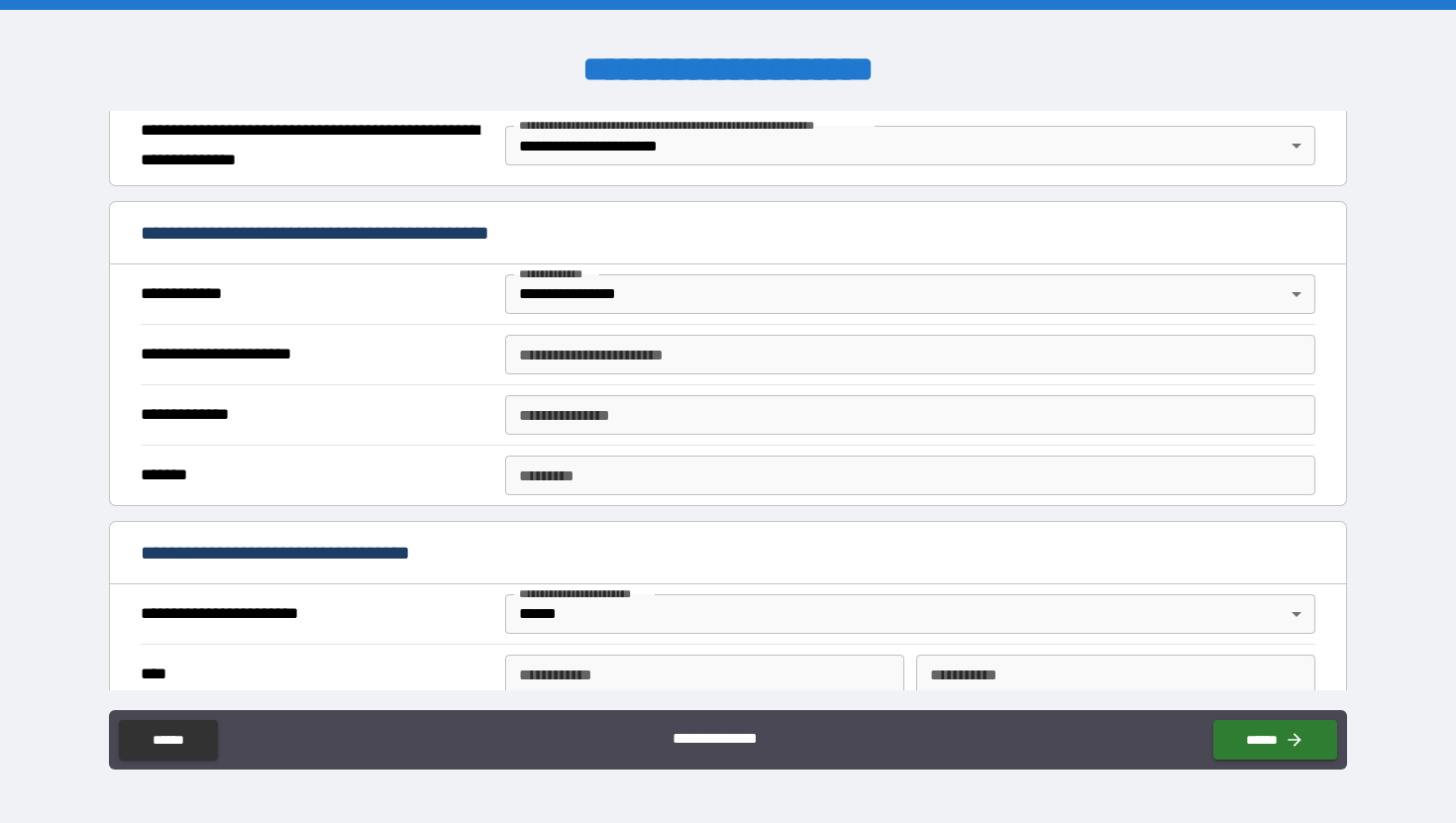 scroll, scrollTop: 0, scrollLeft: 0, axis: both 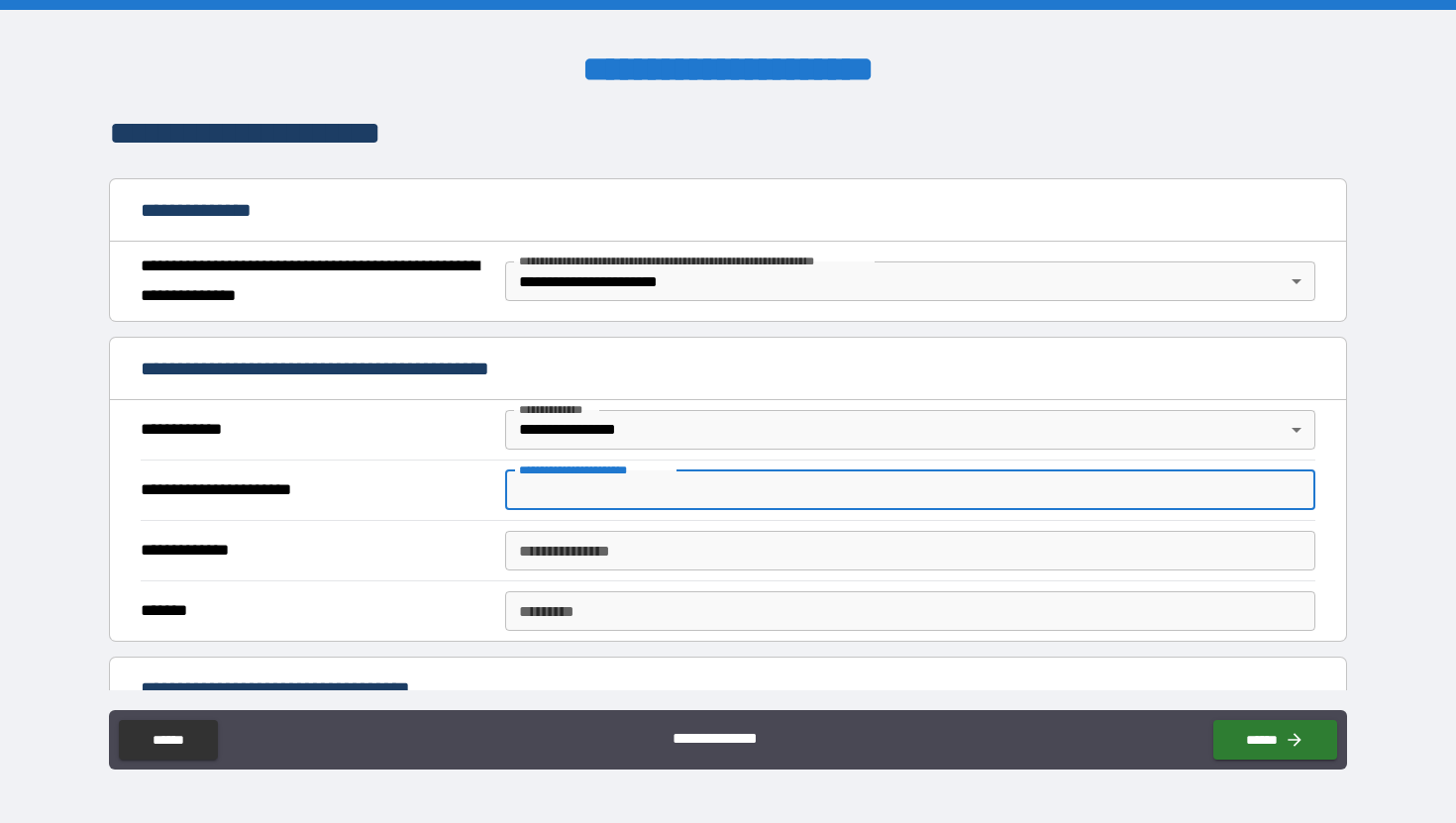 click on "**********" at bounding box center (910, 490) 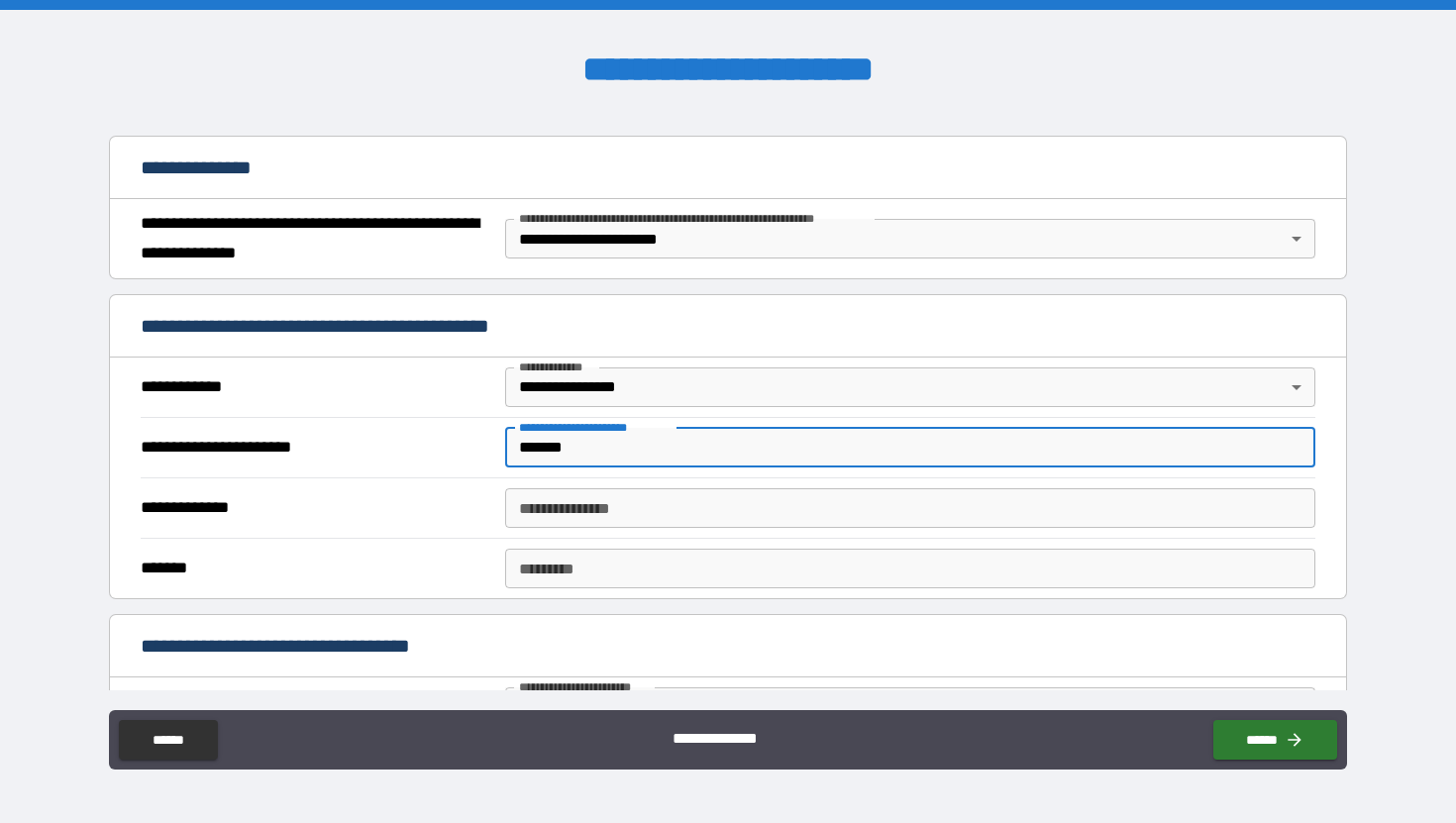 scroll, scrollTop: 205, scrollLeft: 0, axis: vertical 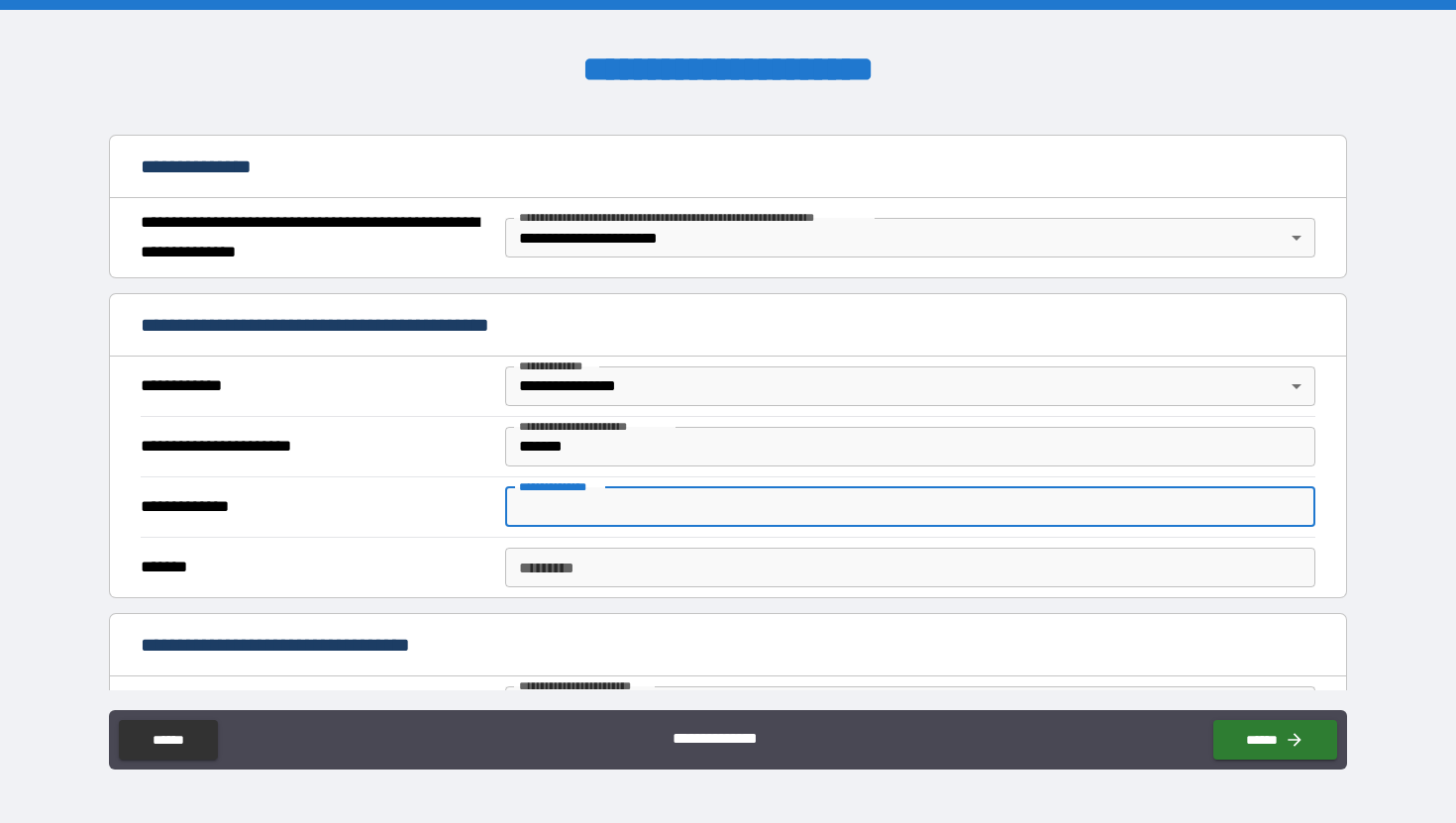 click on "**********" at bounding box center [910, 507] 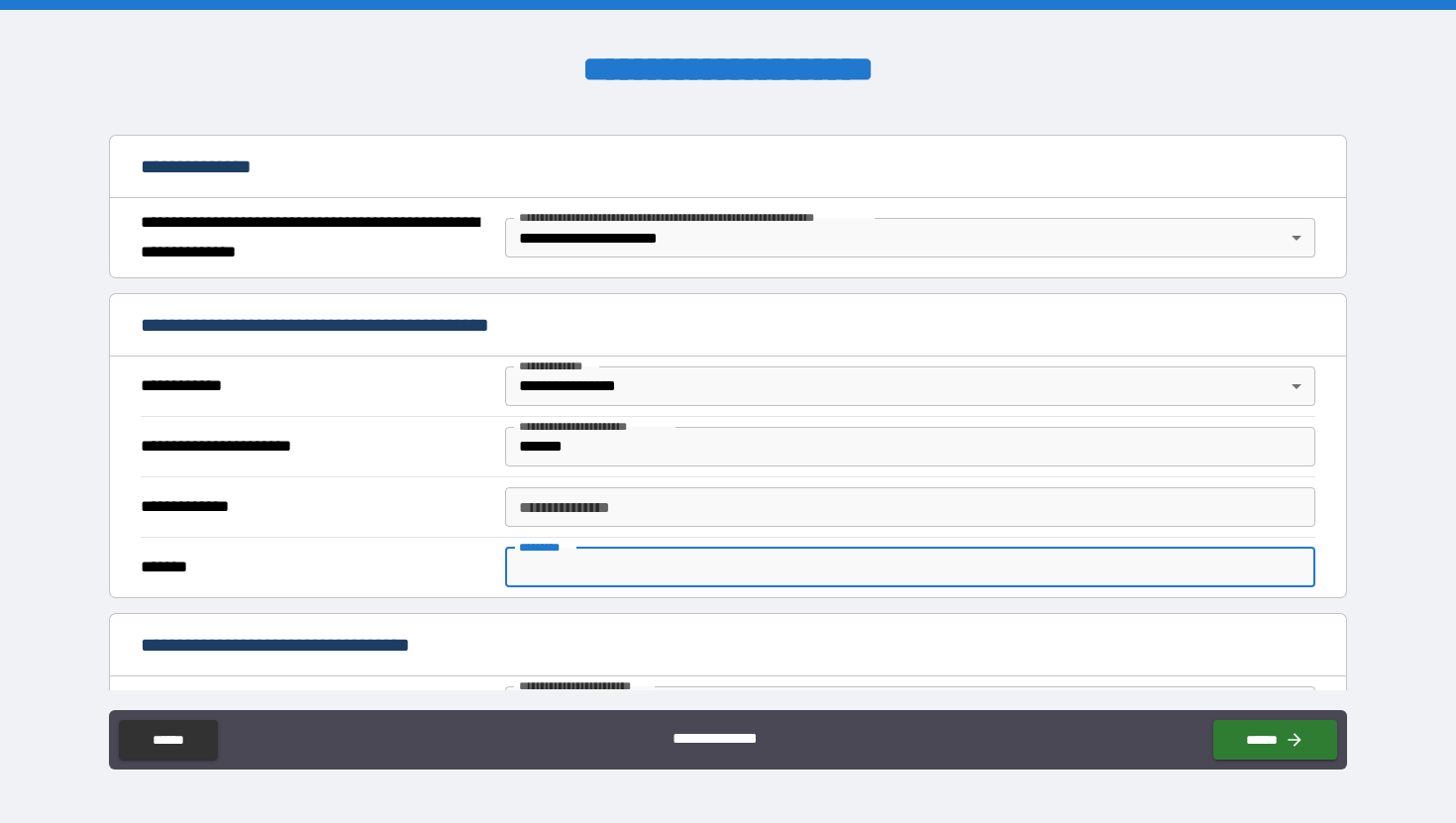 click on "*******   *" at bounding box center [910, 567] 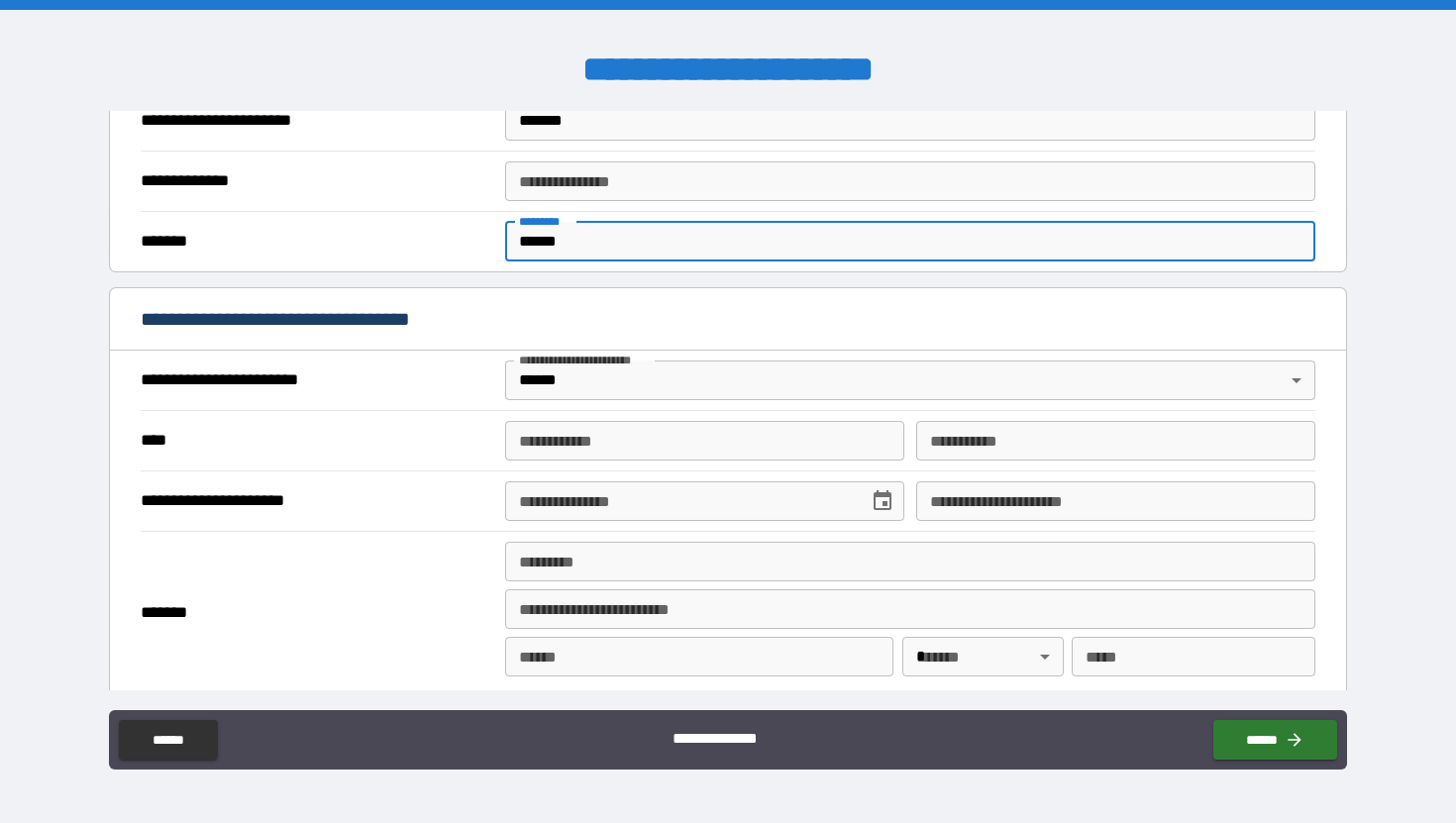 scroll, scrollTop: 544, scrollLeft: 0, axis: vertical 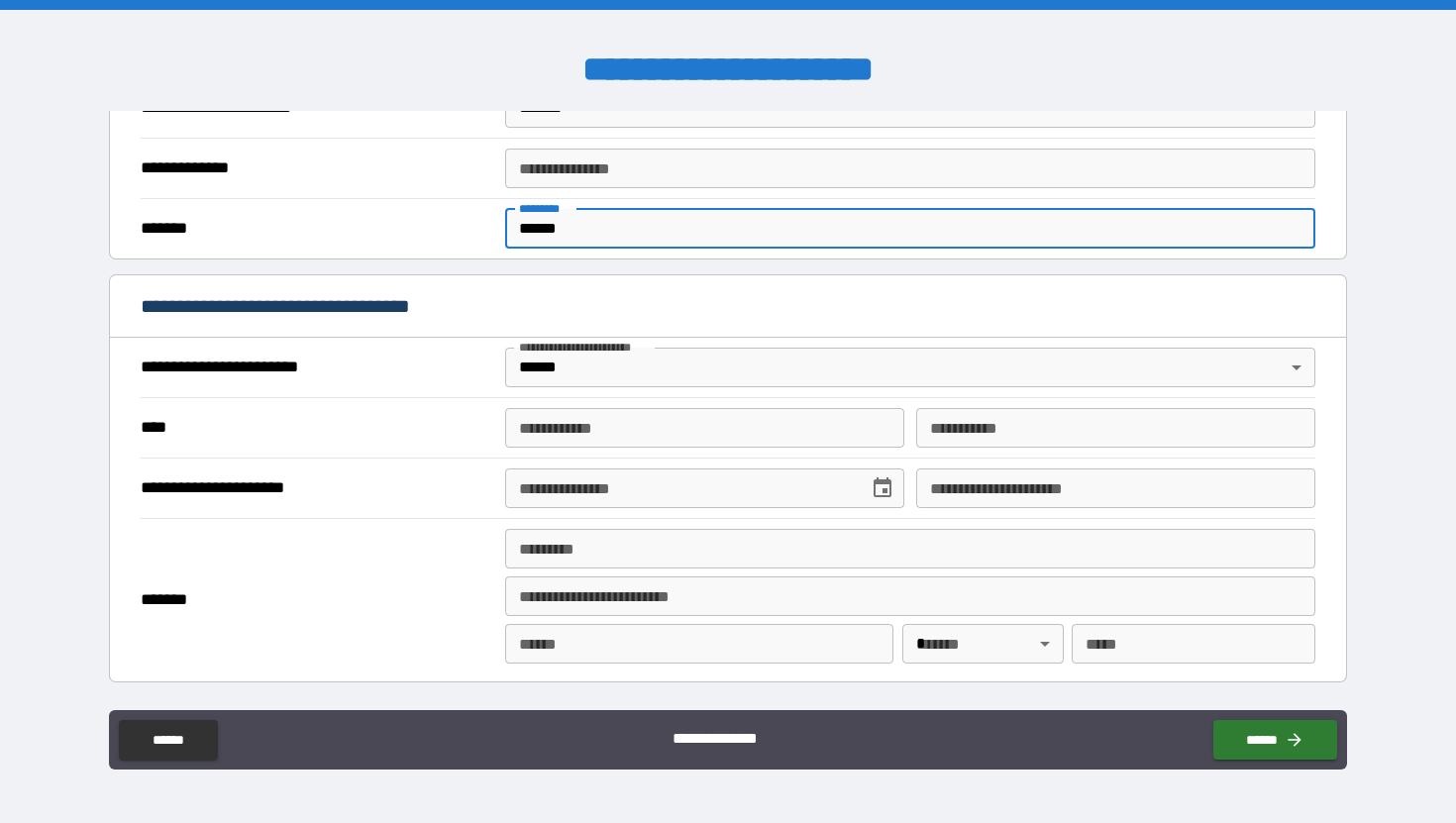 click on "**********" at bounding box center (728, 411) 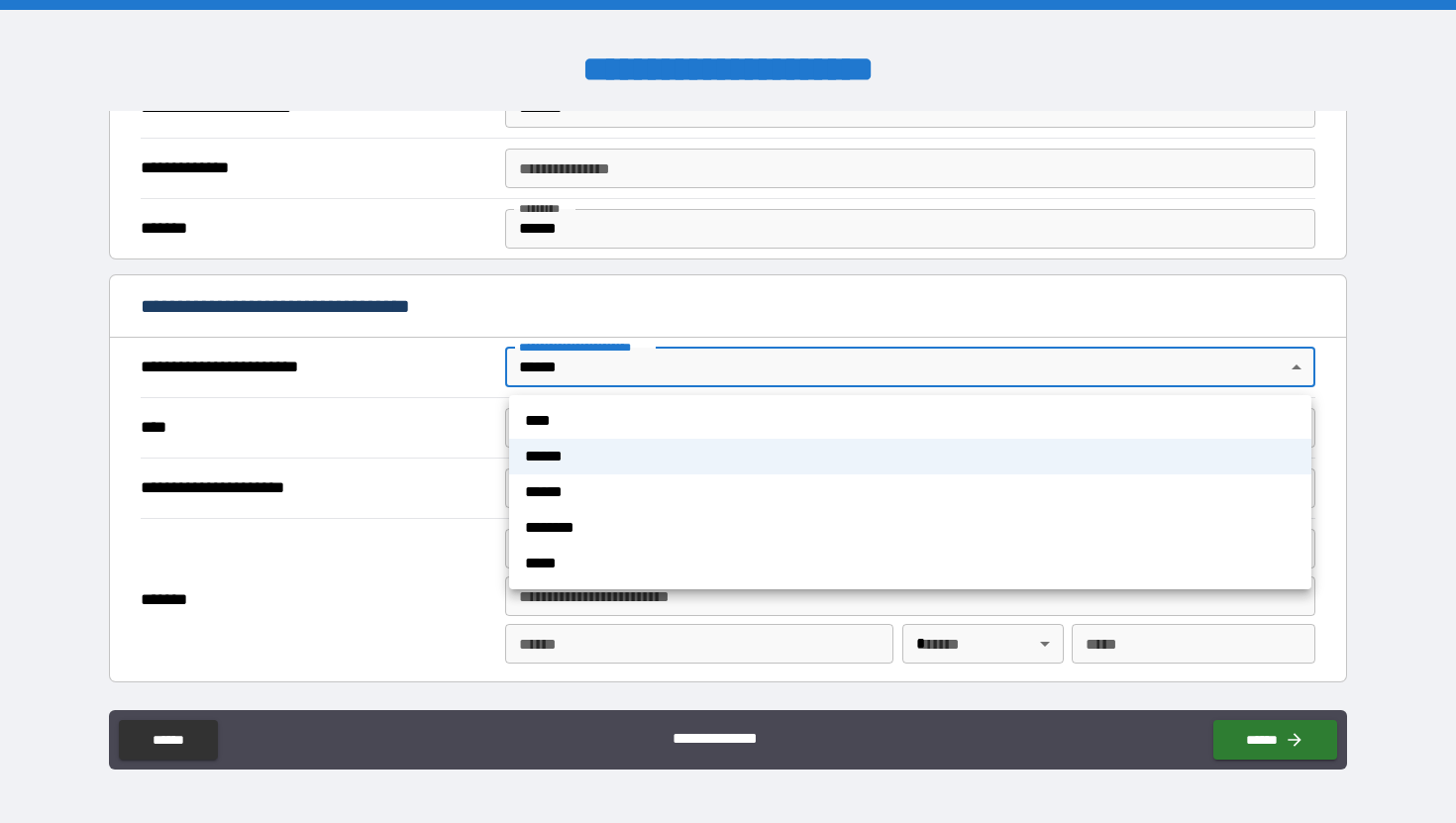 click at bounding box center [728, 411] 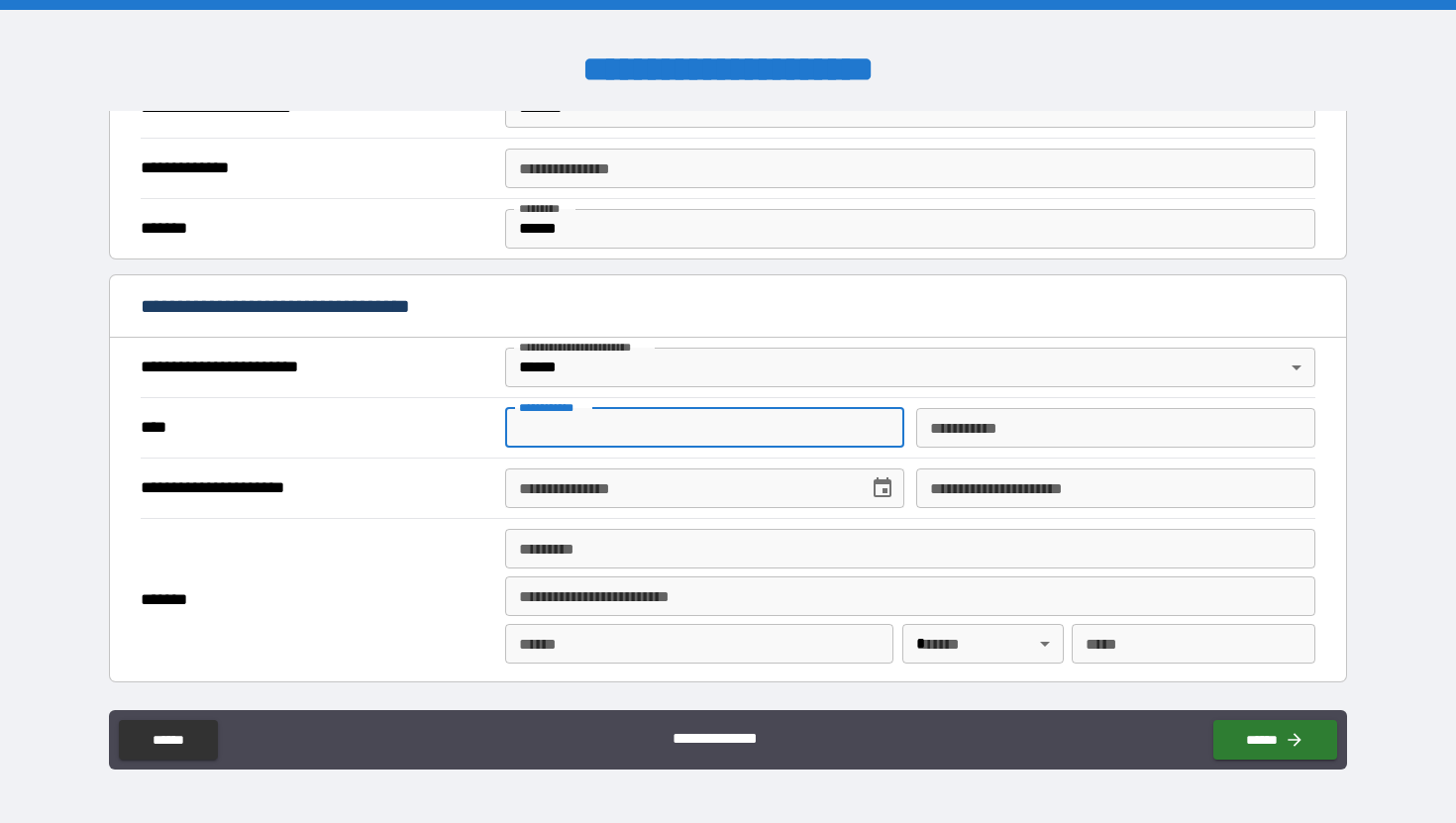 click on "**********" at bounding box center [704, 428] 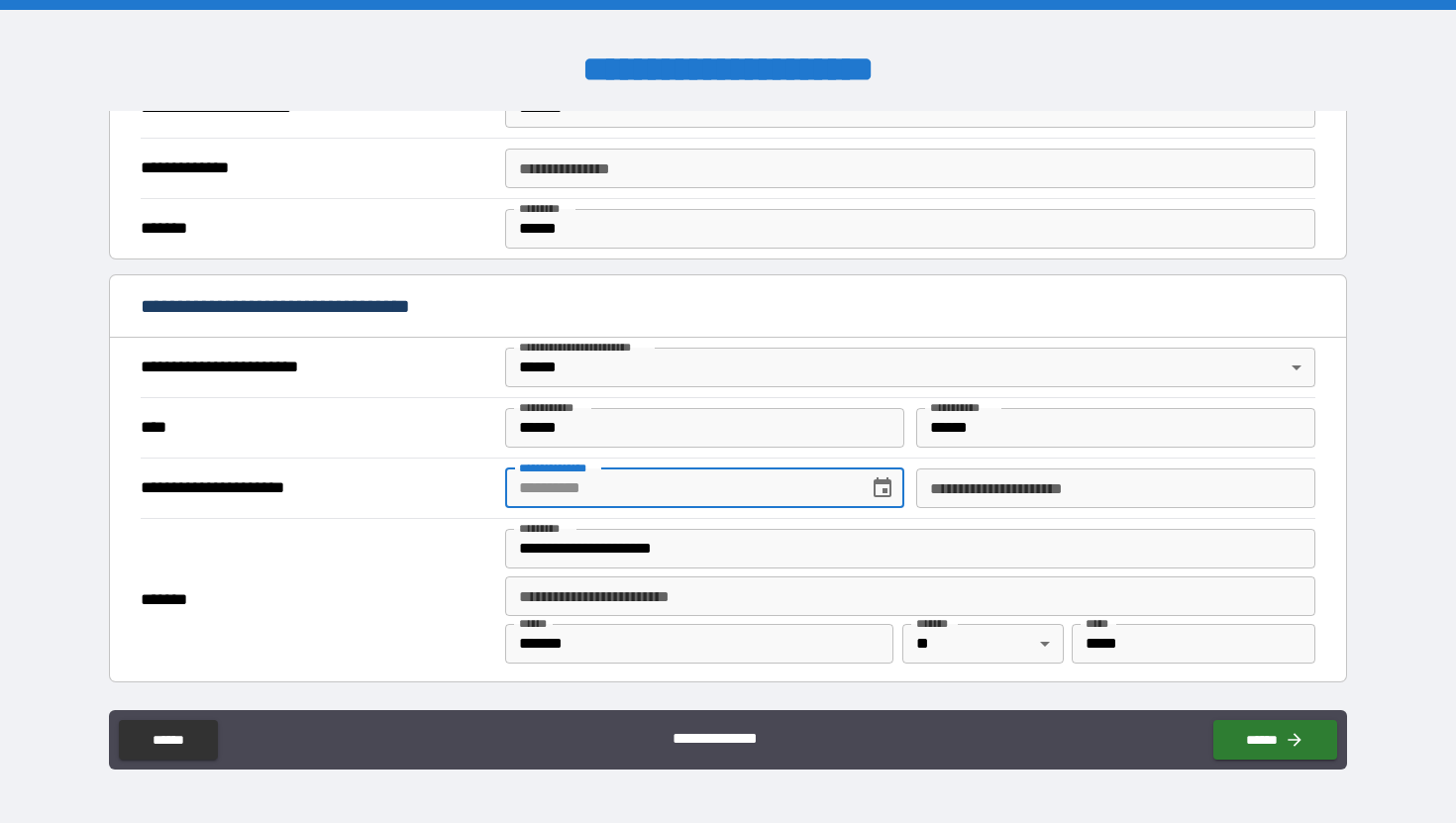 click on "**********" at bounding box center (679, 488) 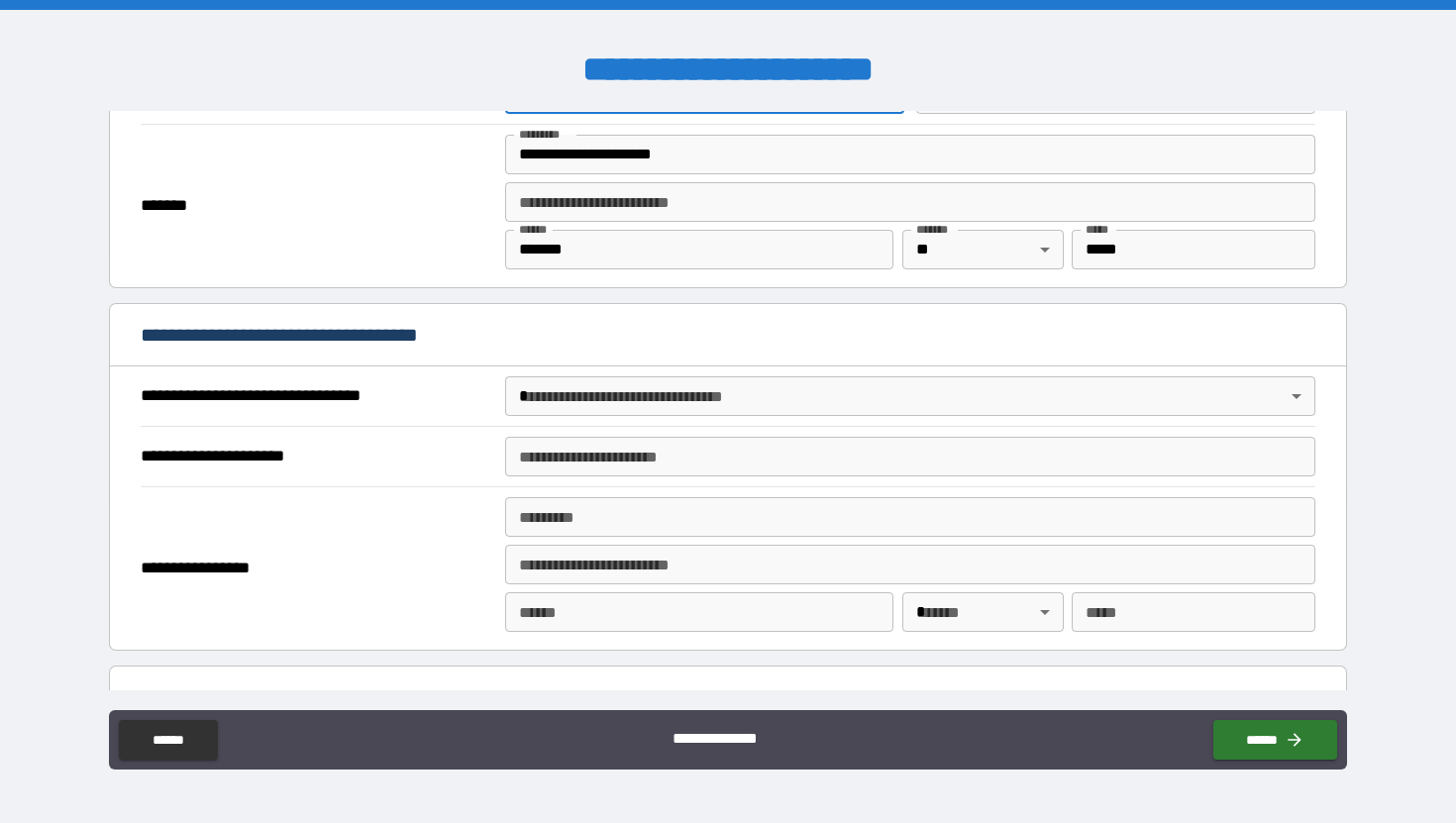scroll, scrollTop: 1025, scrollLeft: 0, axis: vertical 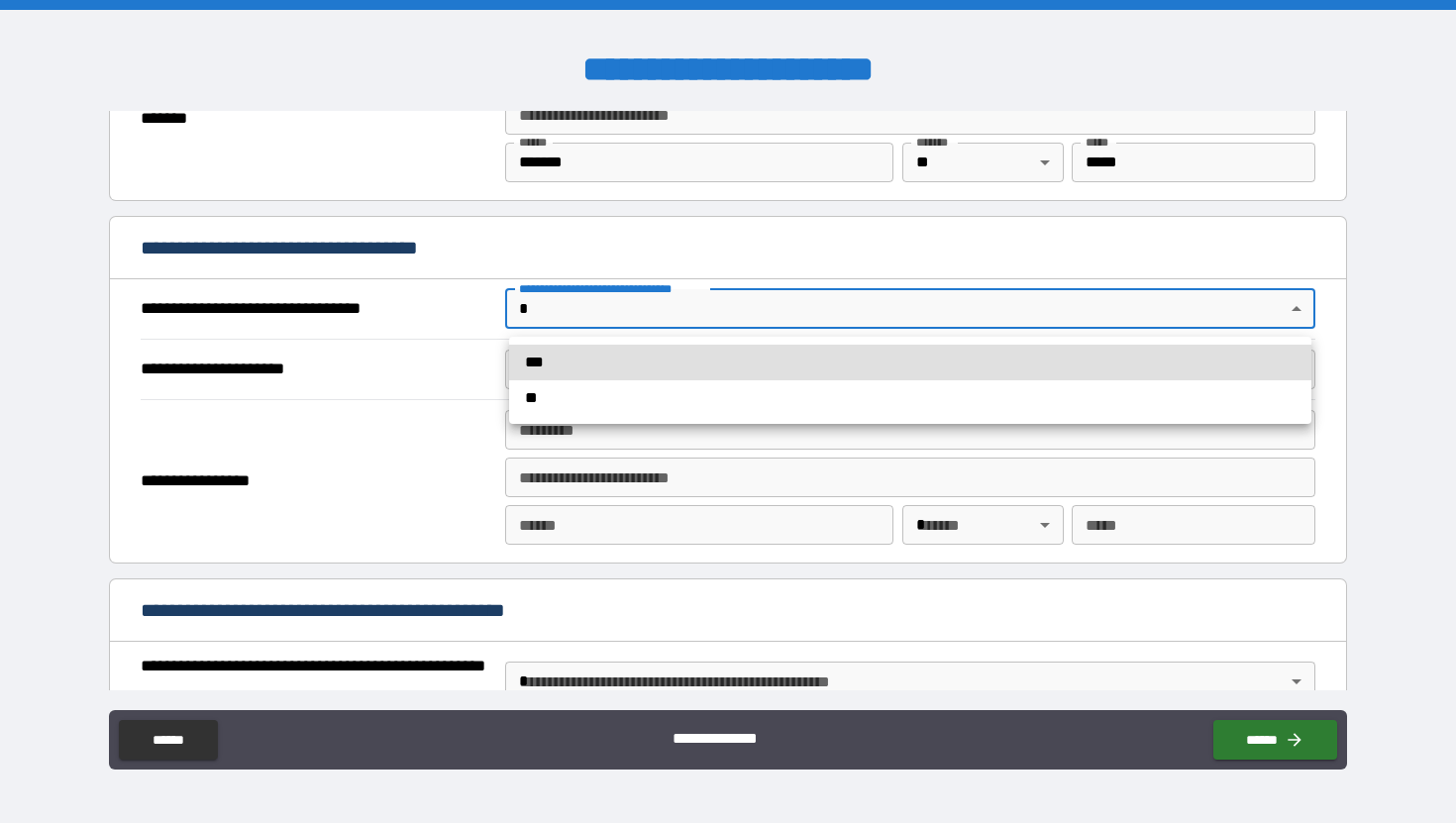 click on "**********" at bounding box center (728, 411) 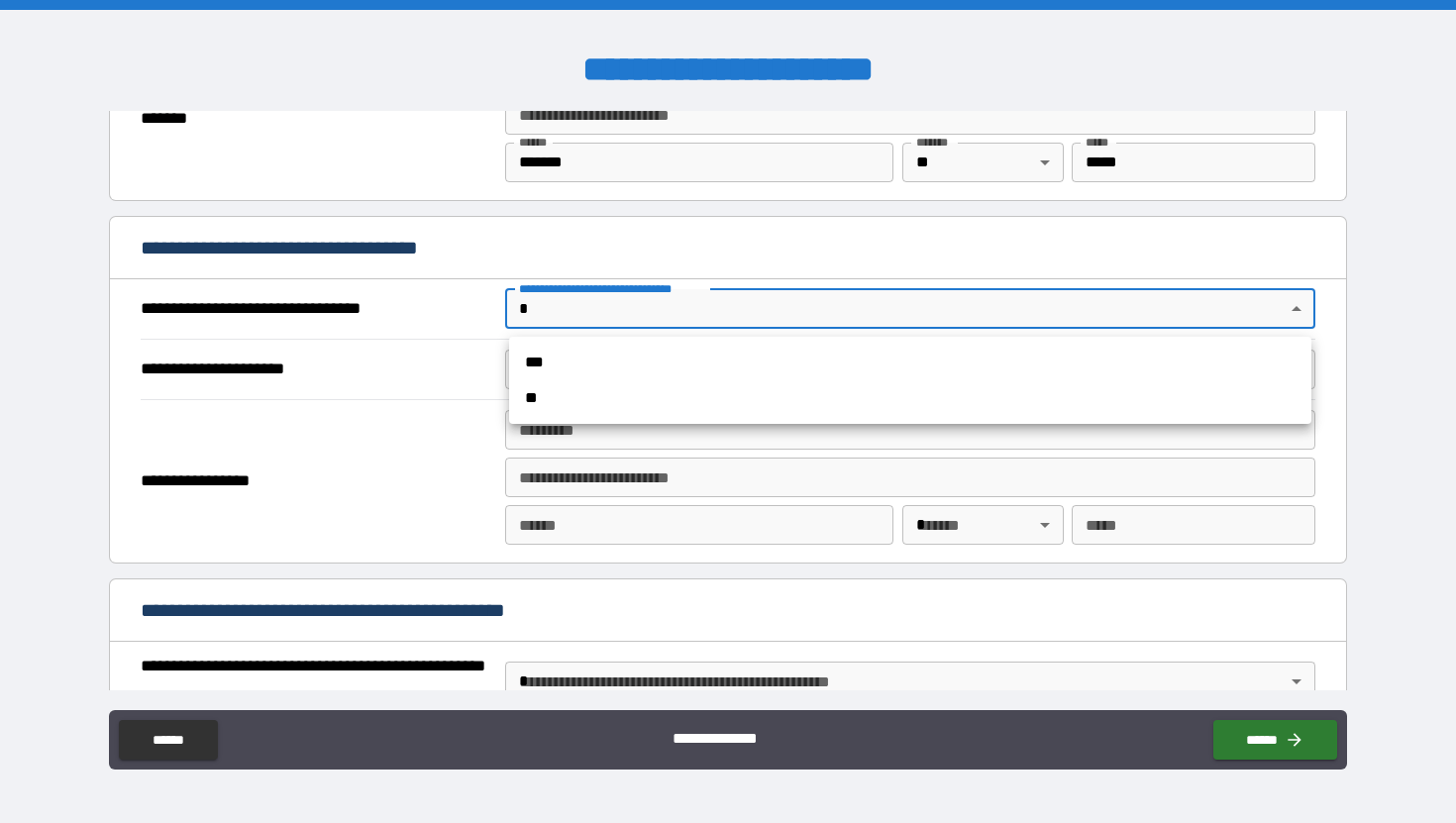 click at bounding box center (728, 411) 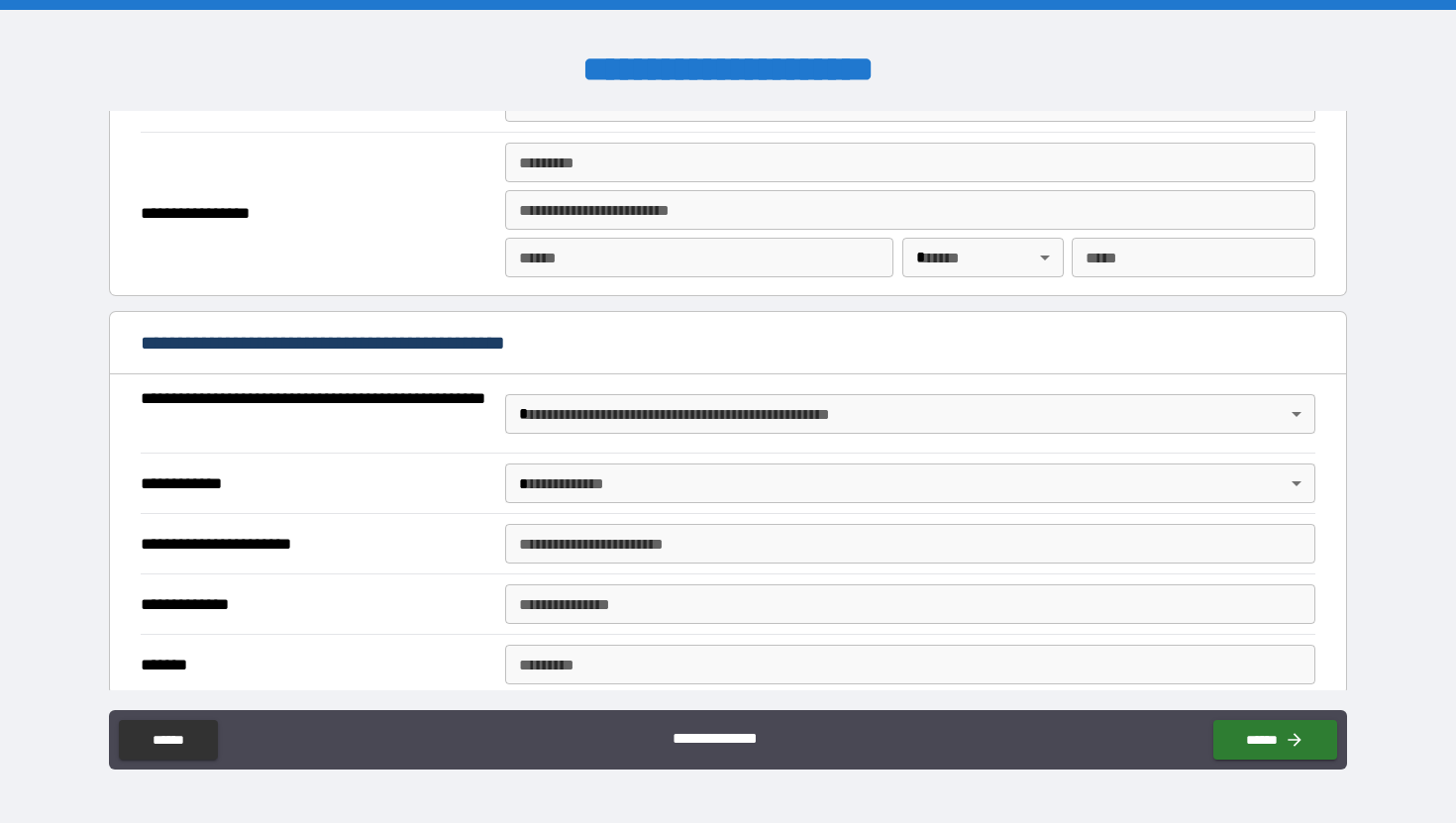 scroll, scrollTop: 1332, scrollLeft: 0, axis: vertical 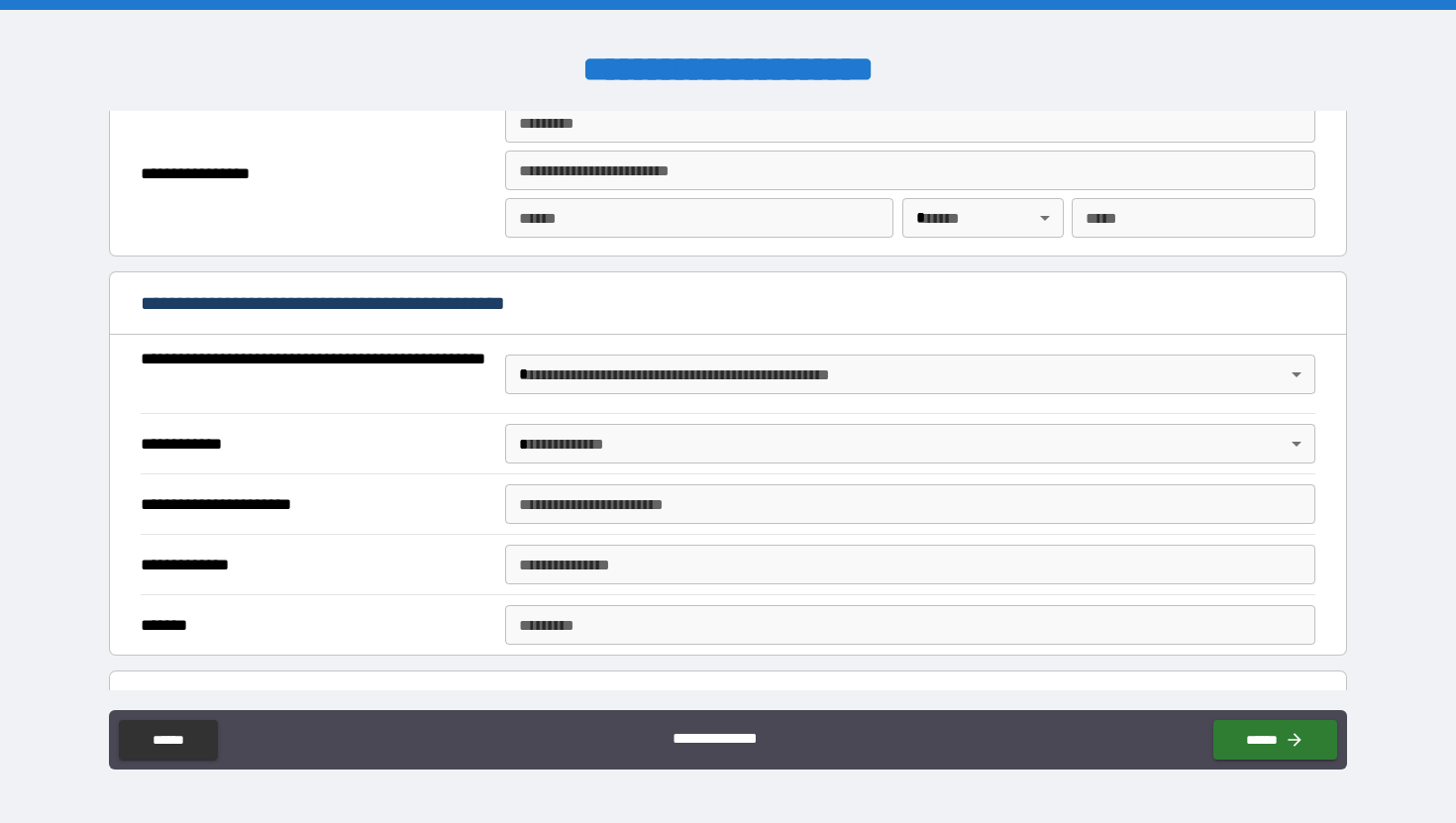 click on "**********" at bounding box center [728, 411] 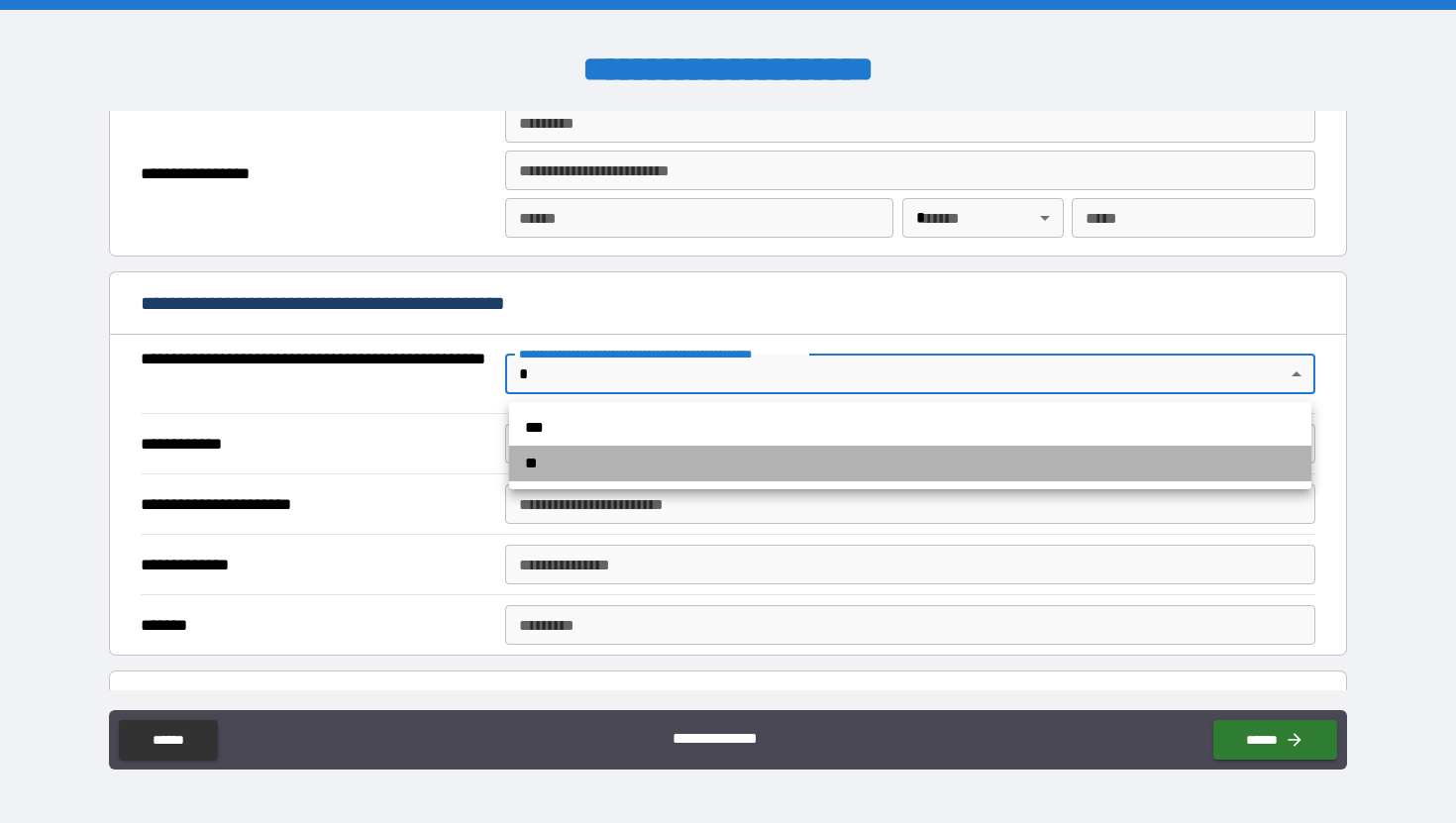 click on "**" at bounding box center (910, 463) 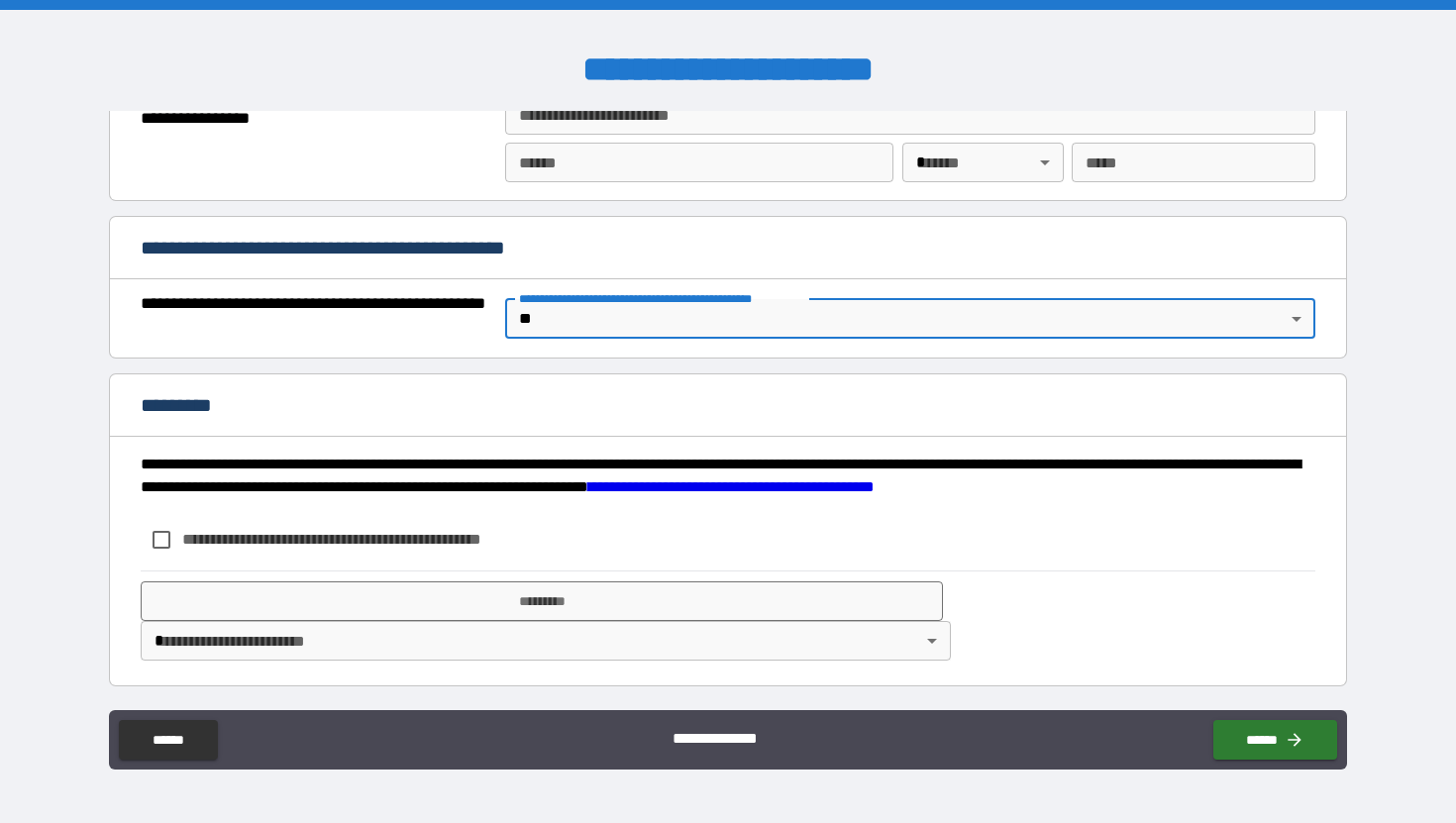 scroll, scrollTop: 1389, scrollLeft: 0, axis: vertical 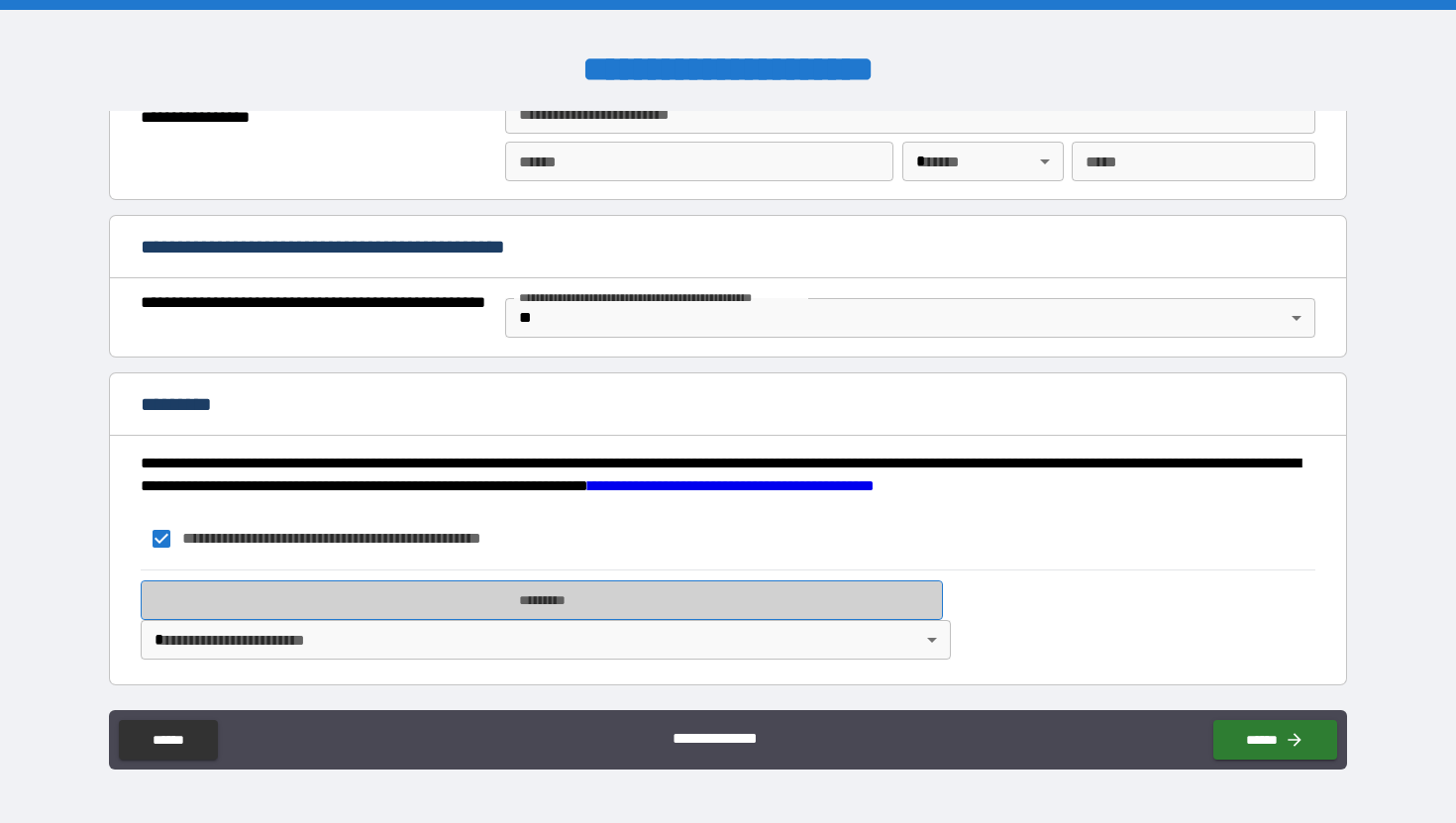 click on "*********" at bounding box center [542, 600] 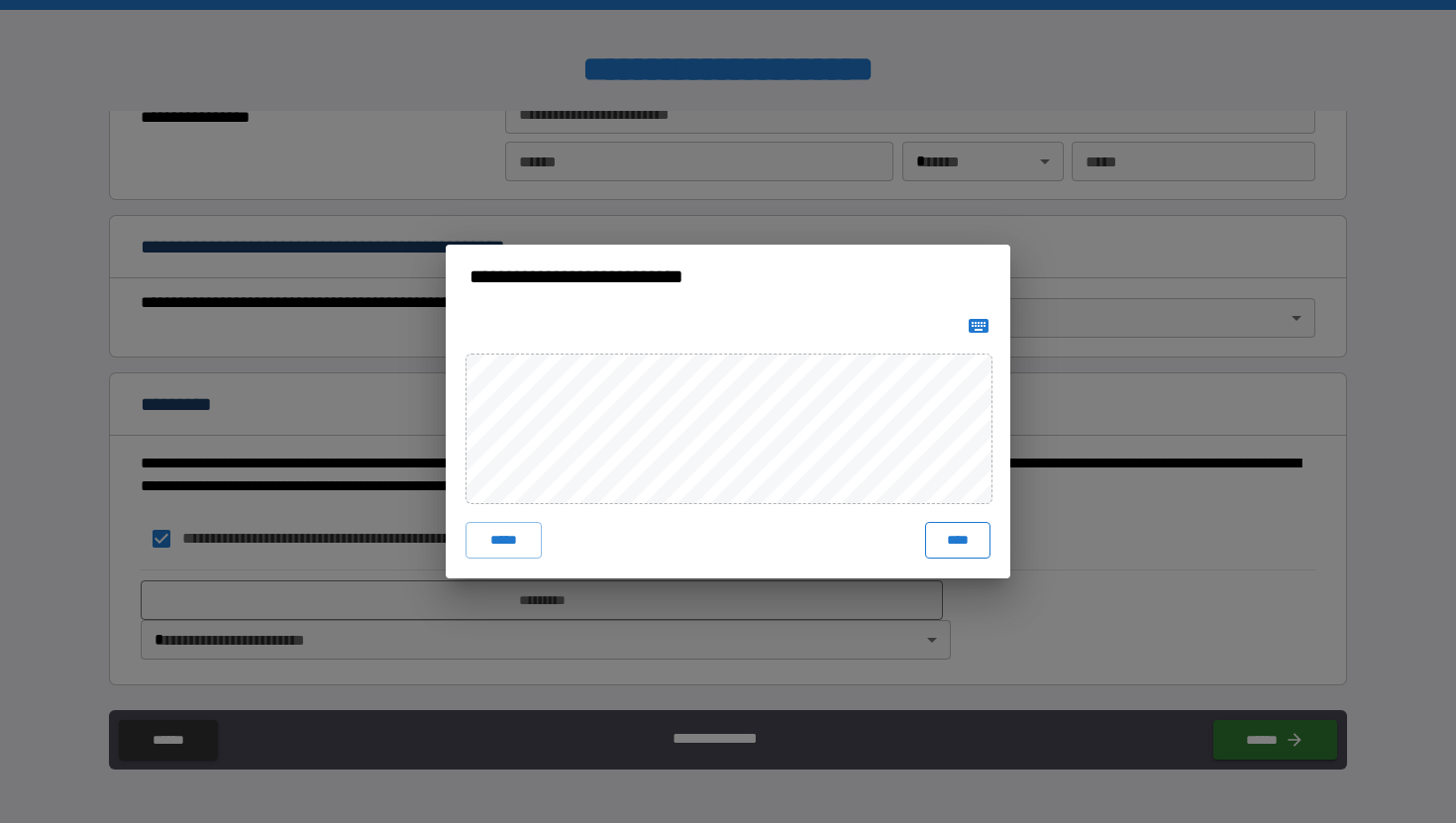 click on "****" at bounding box center (958, 540) 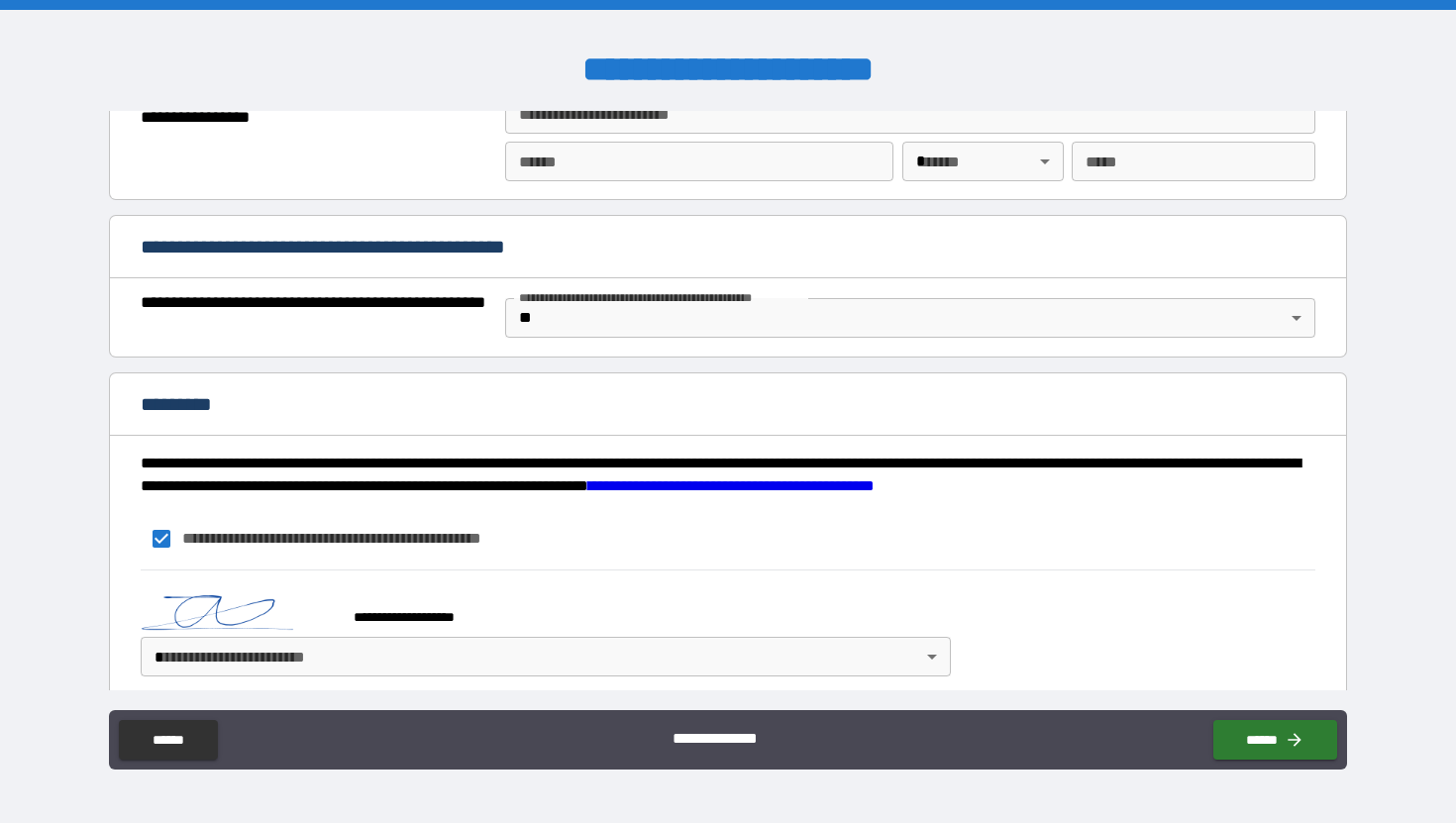 click on "**********" at bounding box center [728, 411] 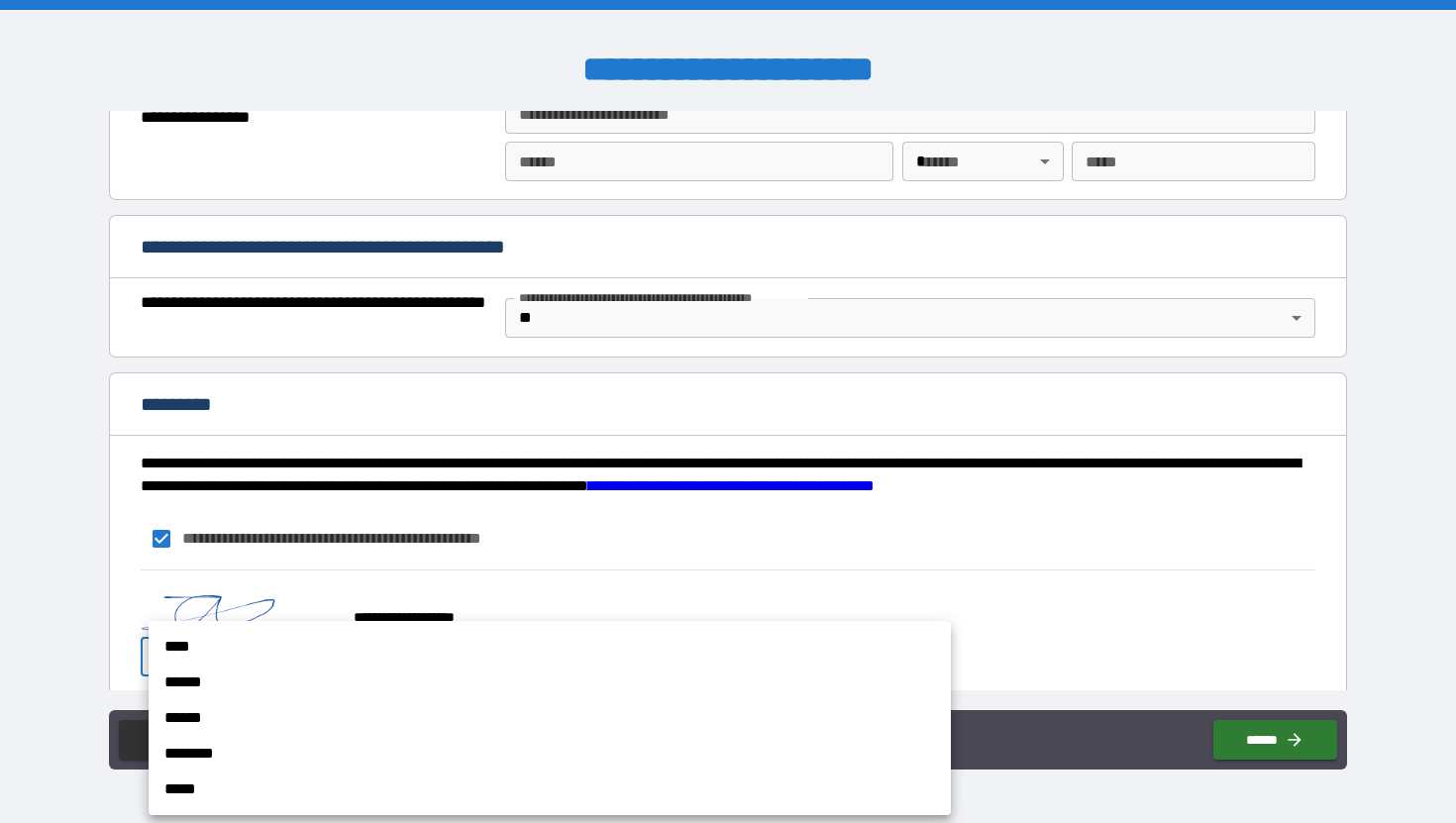 click on "******" at bounding box center [550, 682] 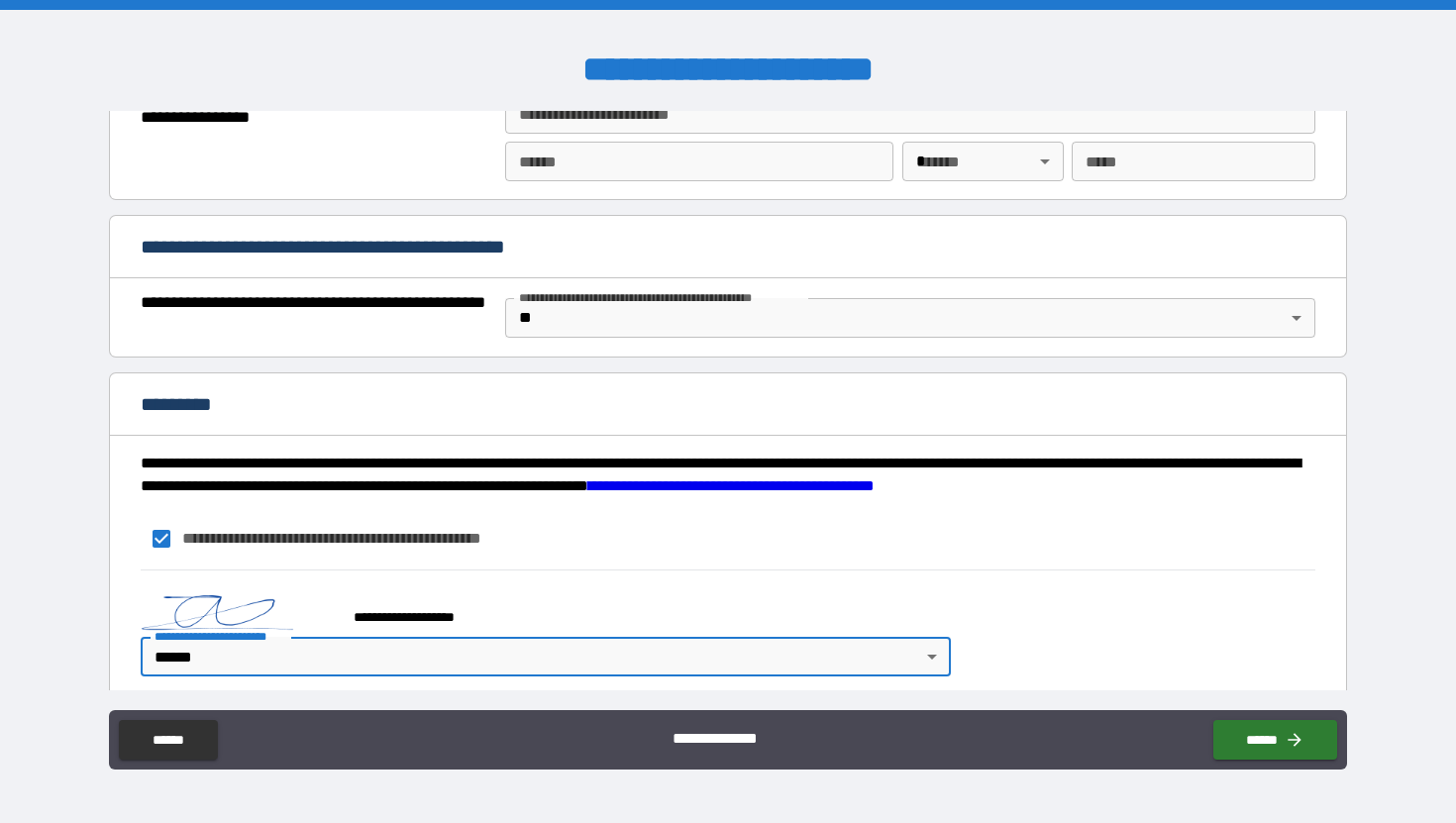 click on "**** ****** ****** ******** *****" at bounding box center (550, 703) 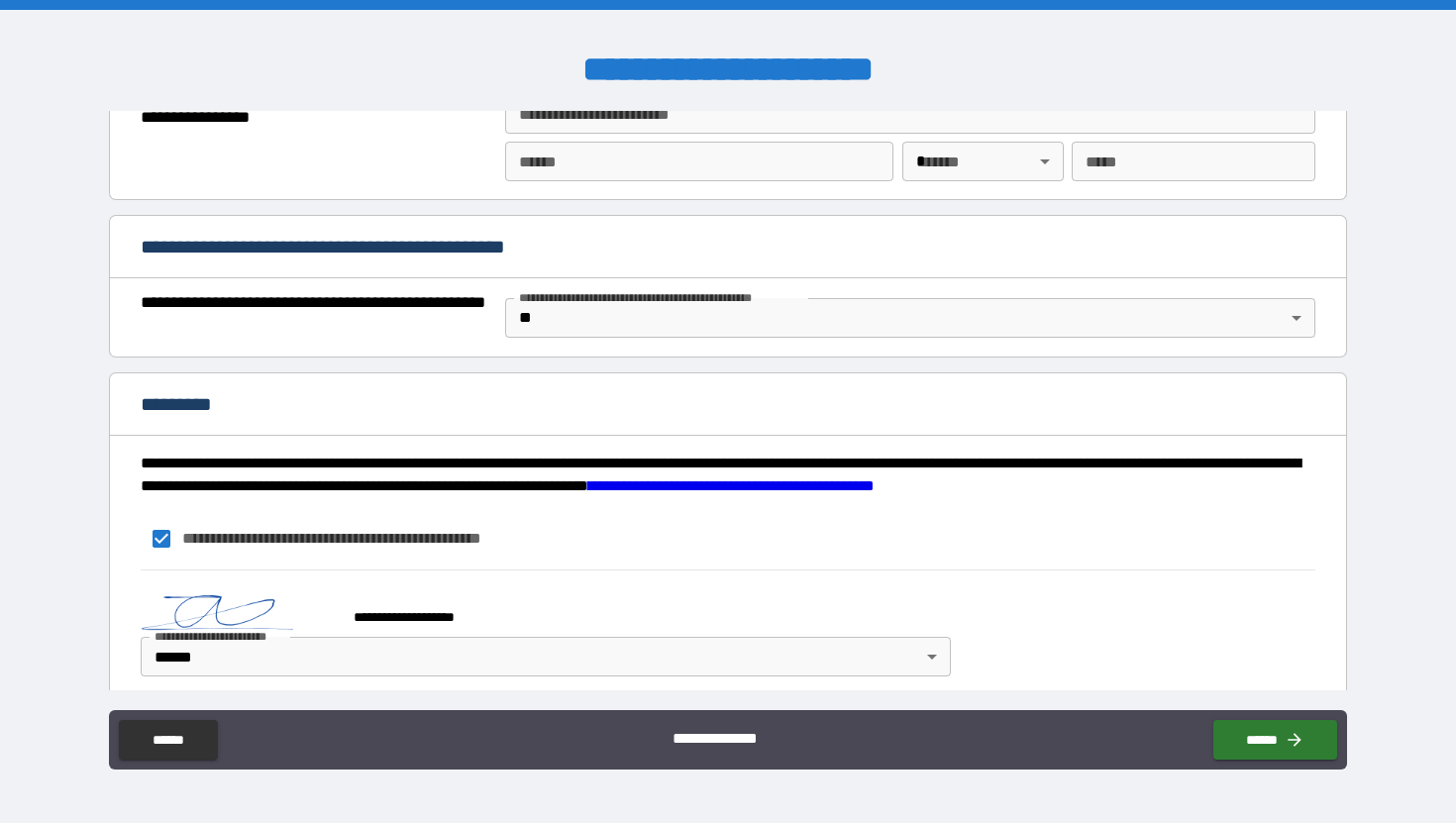 click on "**********" at bounding box center (728, 411) 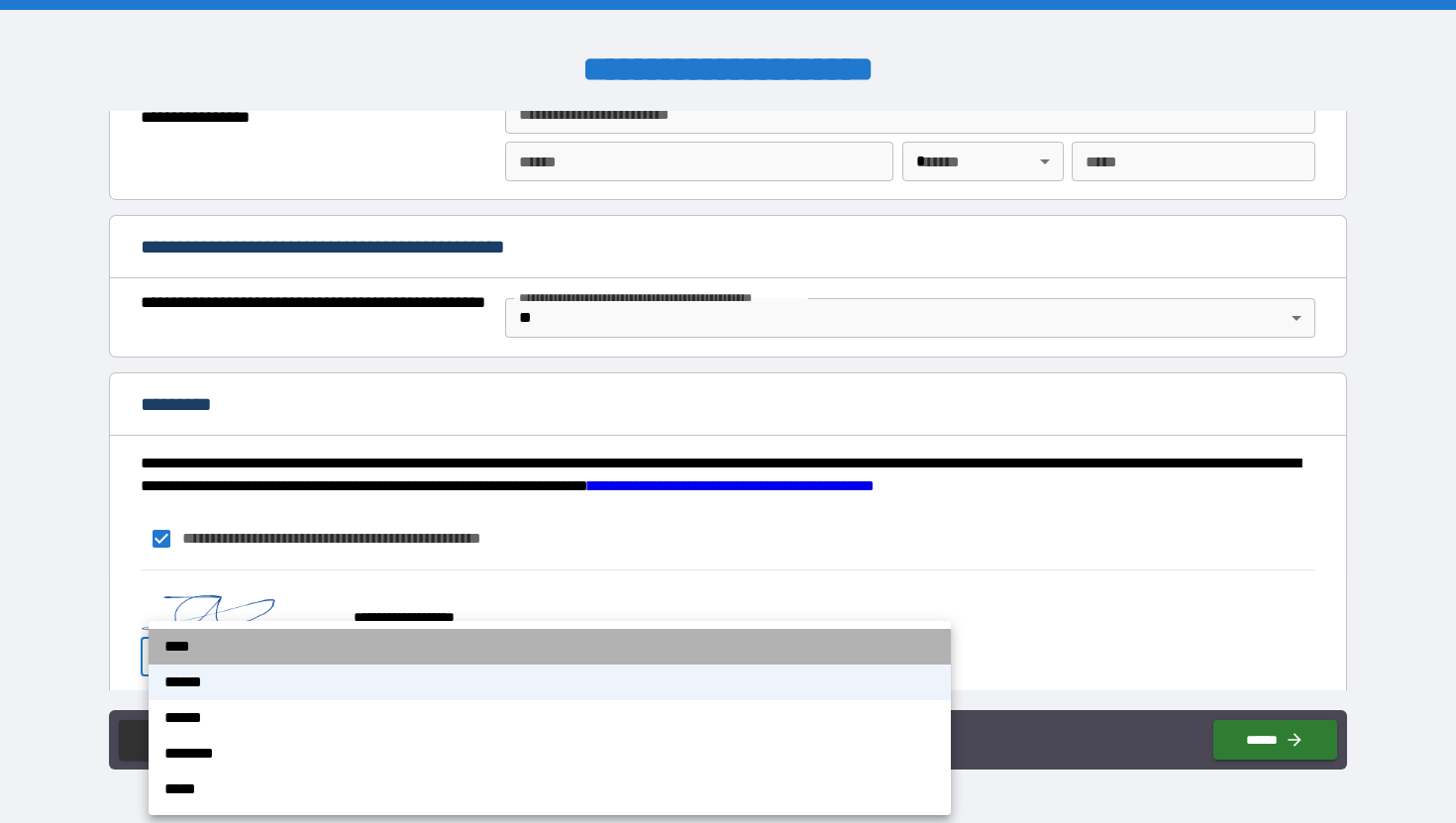 click on "****" at bounding box center (550, 647) 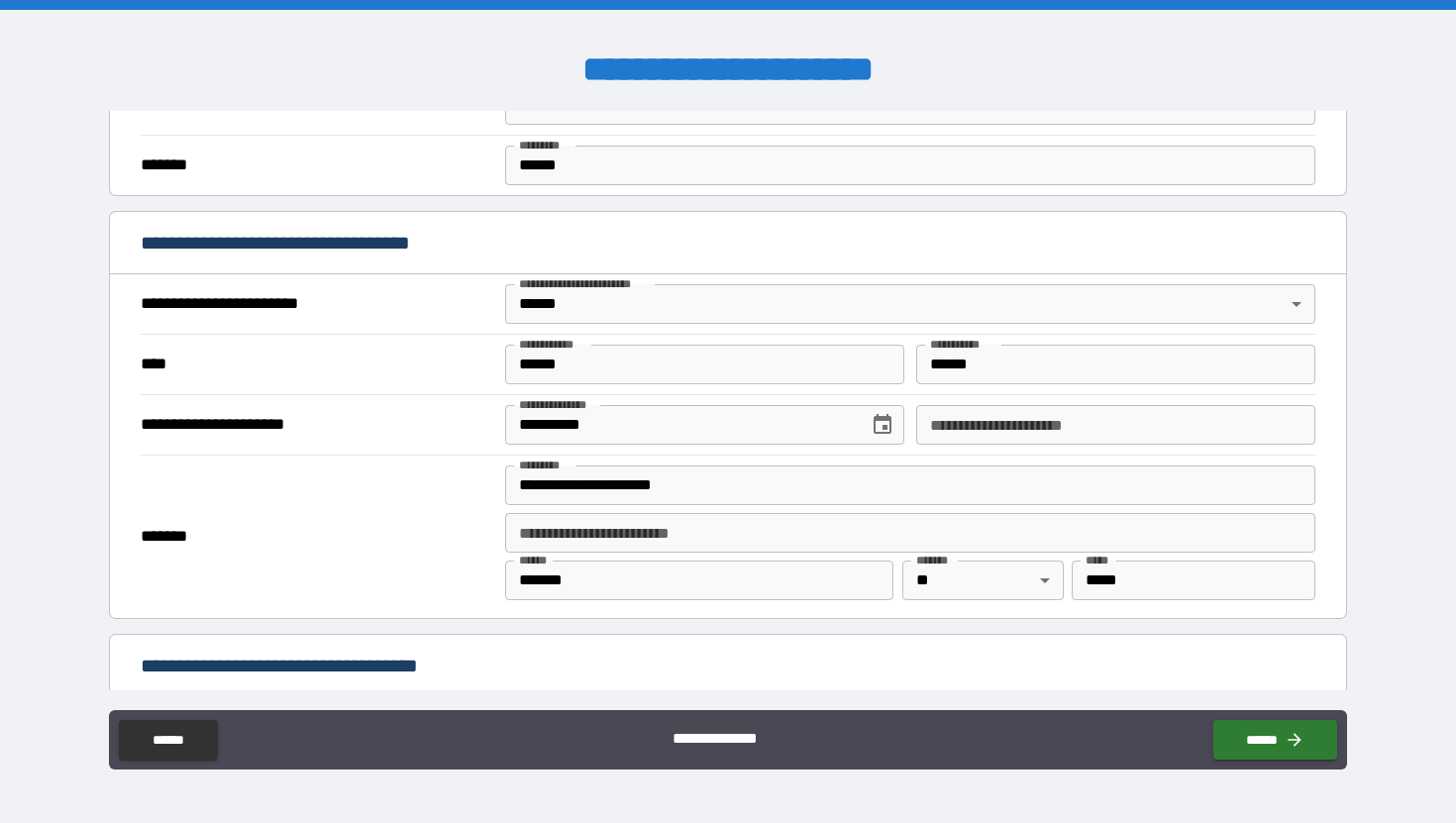 scroll, scrollTop: 0, scrollLeft: 0, axis: both 